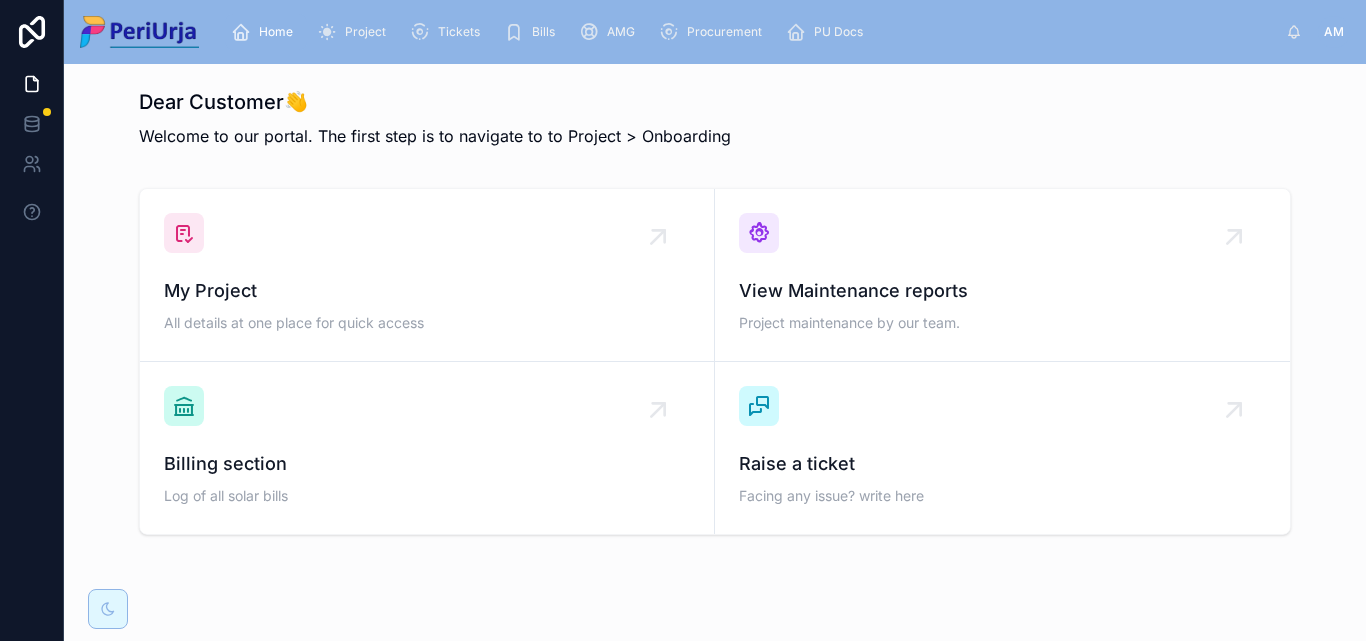 click on "My Project All details at one place for quick access" at bounding box center [427, 275] 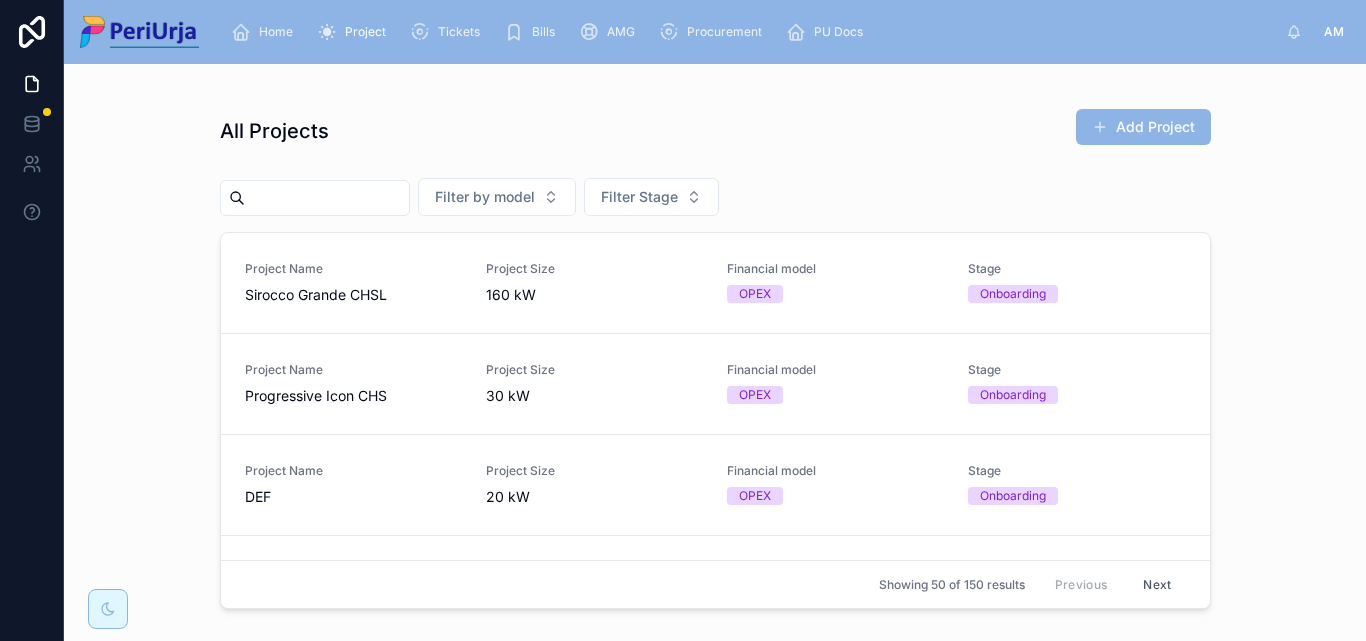 click at bounding box center [327, 198] 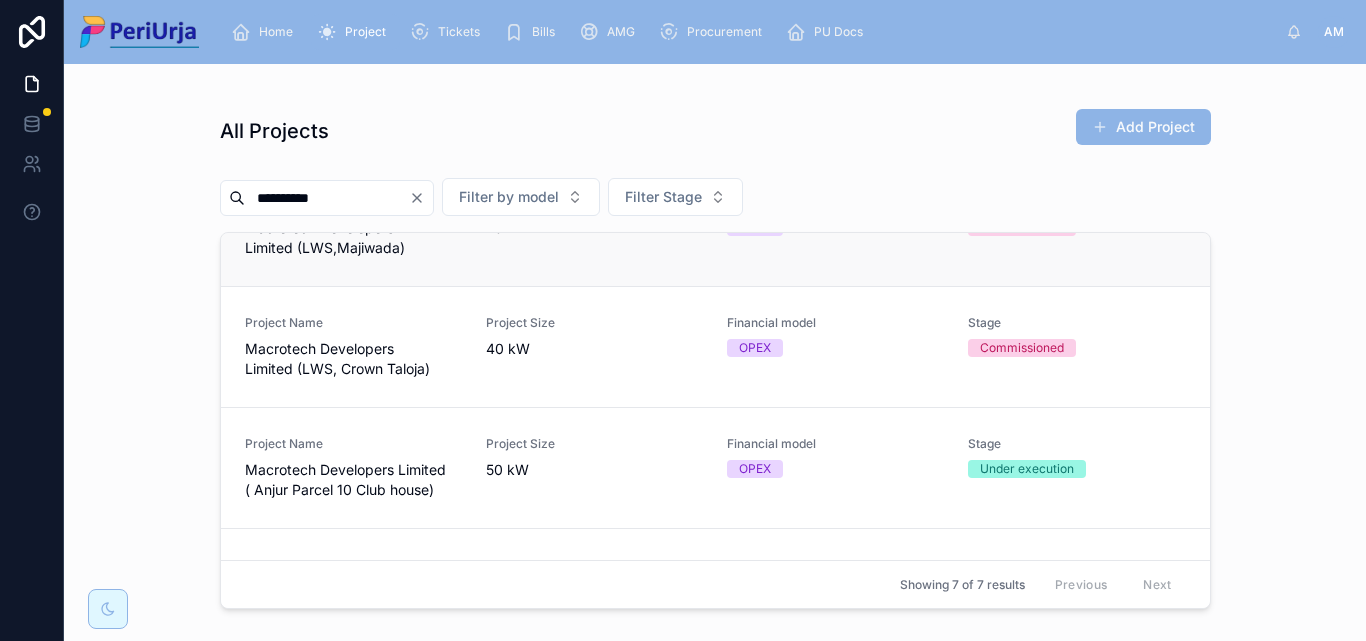 scroll, scrollTop: 200, scrollLeft: 0, axis: vertical 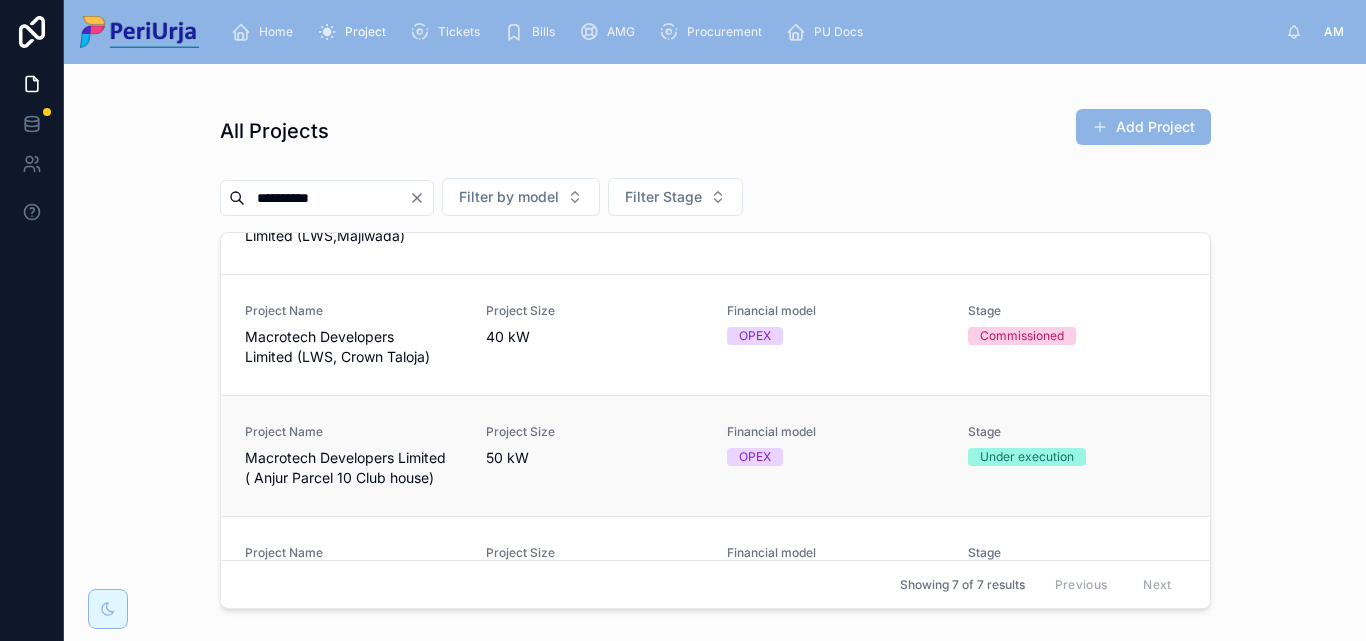 type on "*********" 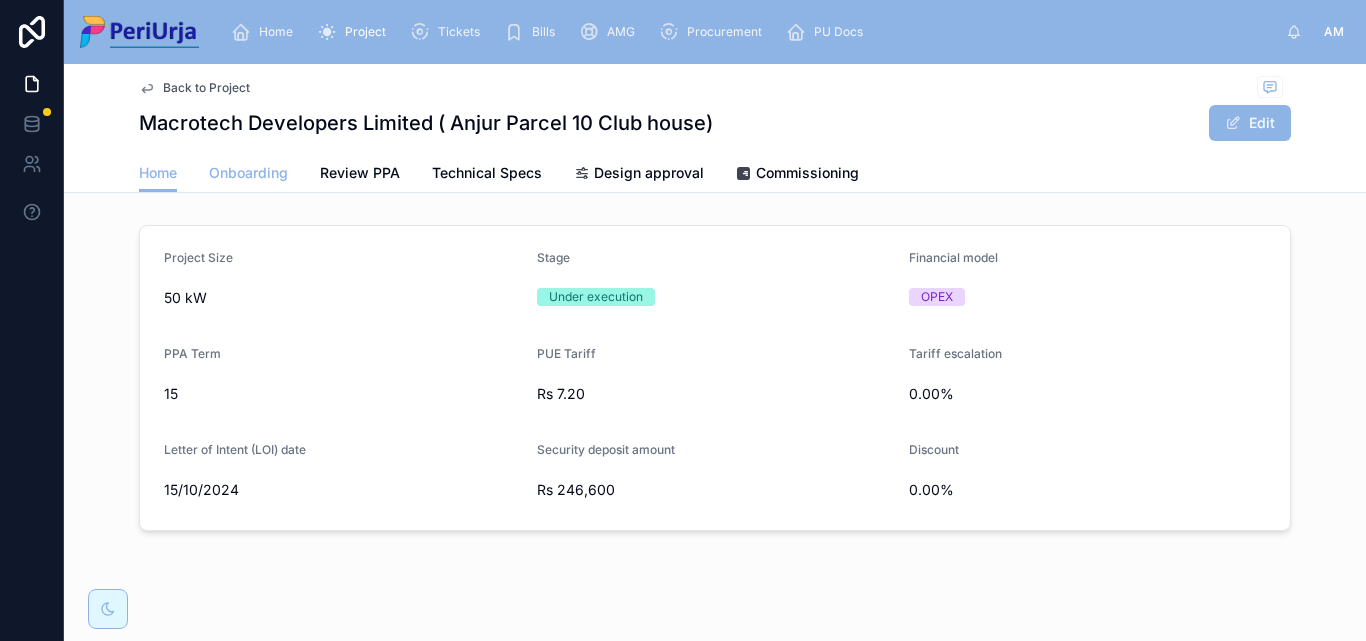 click on "Onboarding" at bounding box center (248, 173) 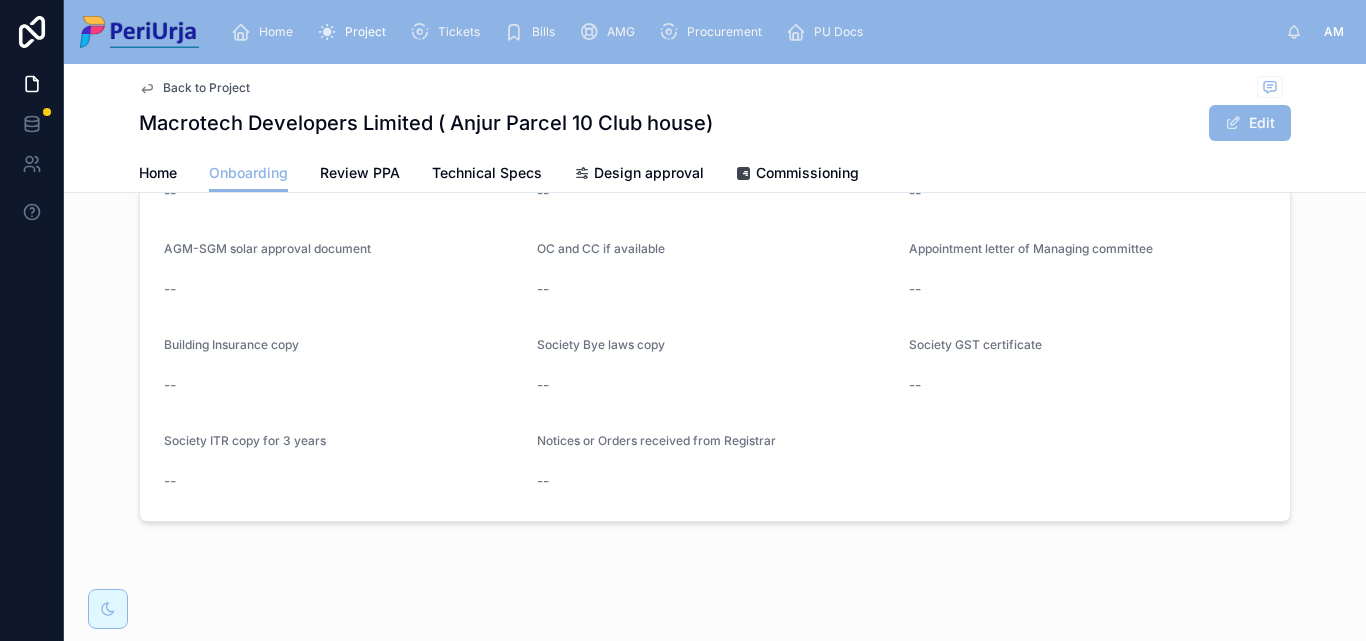 scroll, scrollTop: 1732, scrollLeft: 0, axis: vertical 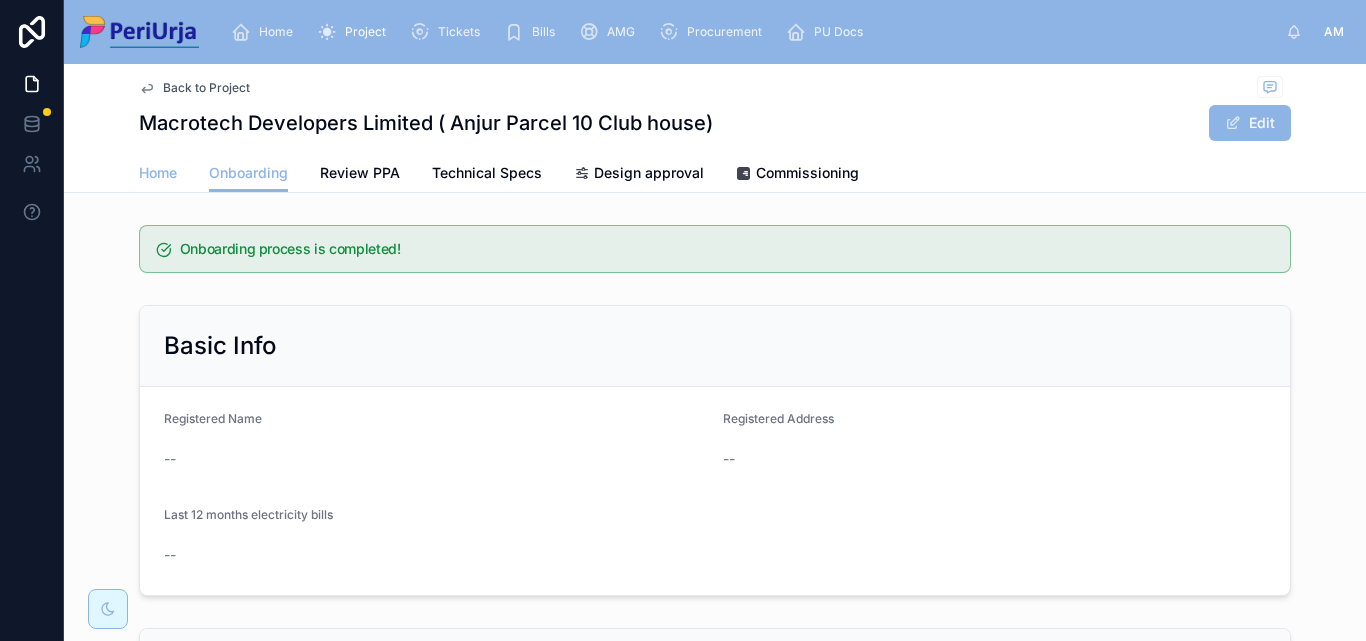 click on "Home" at bounding box center (158, 173) 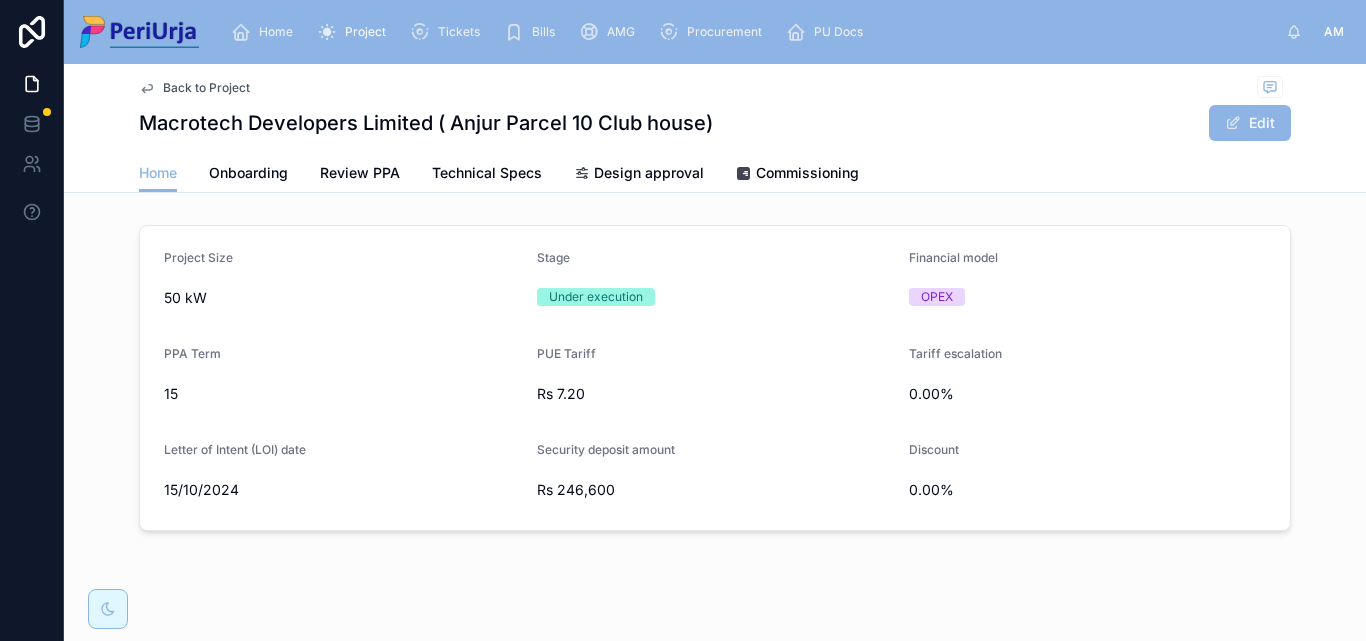 click on "Home" at bounding box center (276, 32) 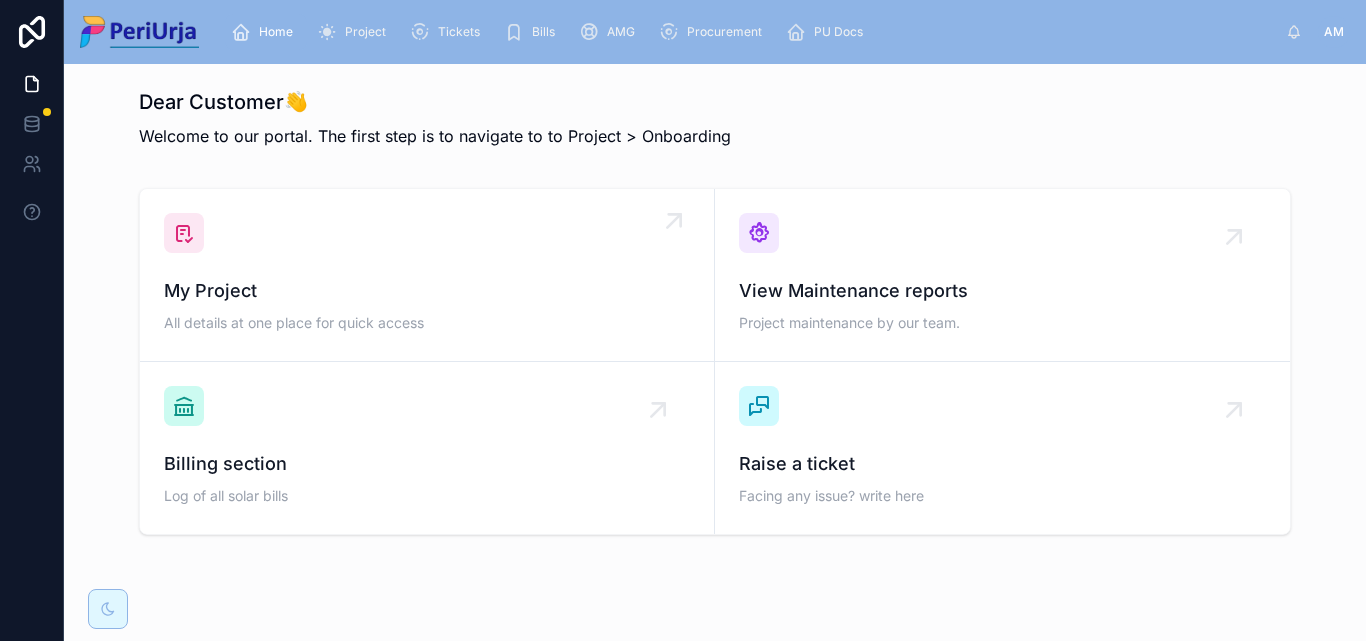 click on "My Project" at bounding box center [427, 291] 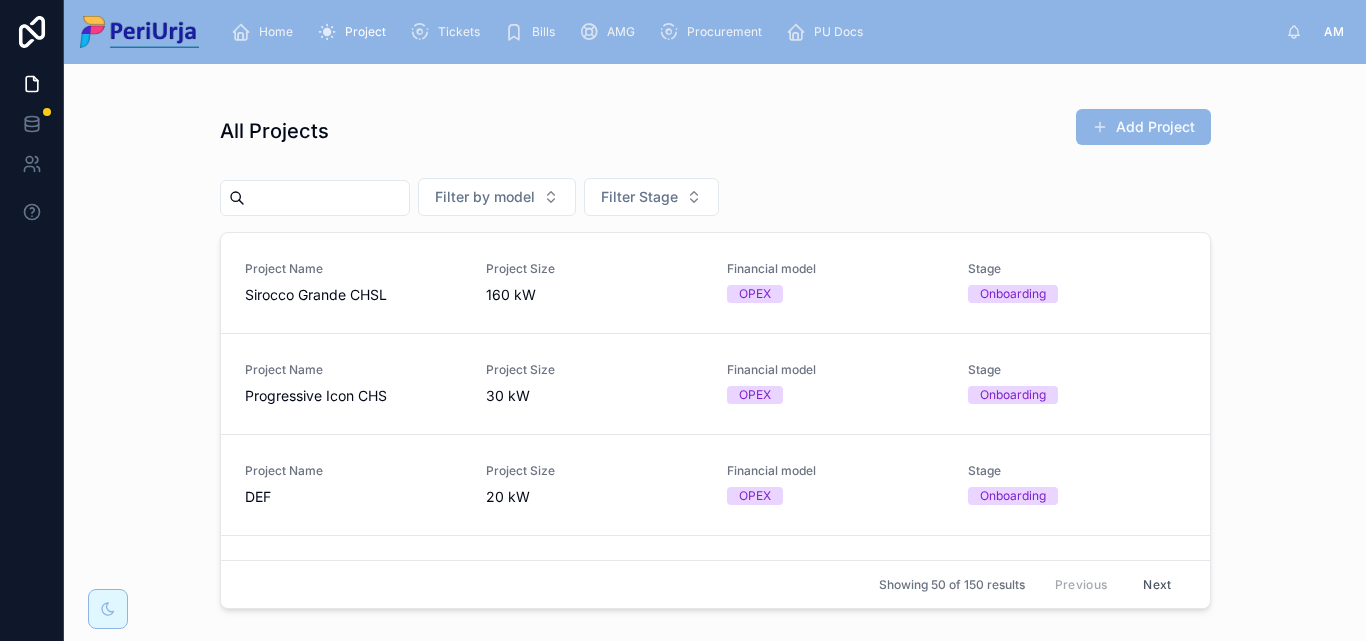 drag, startPoint x: 307, startPoint y: 199, endPoint x: 1365, endPoint y: 285, distance: 1061.4895 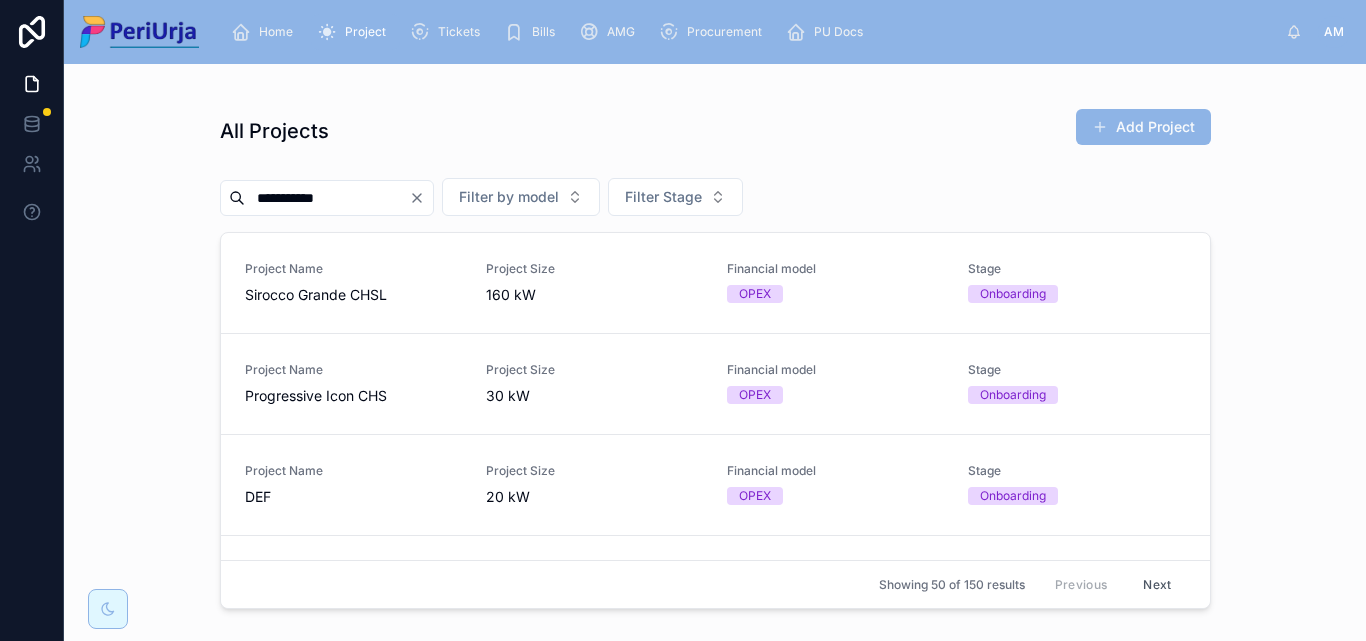 type on "**********" 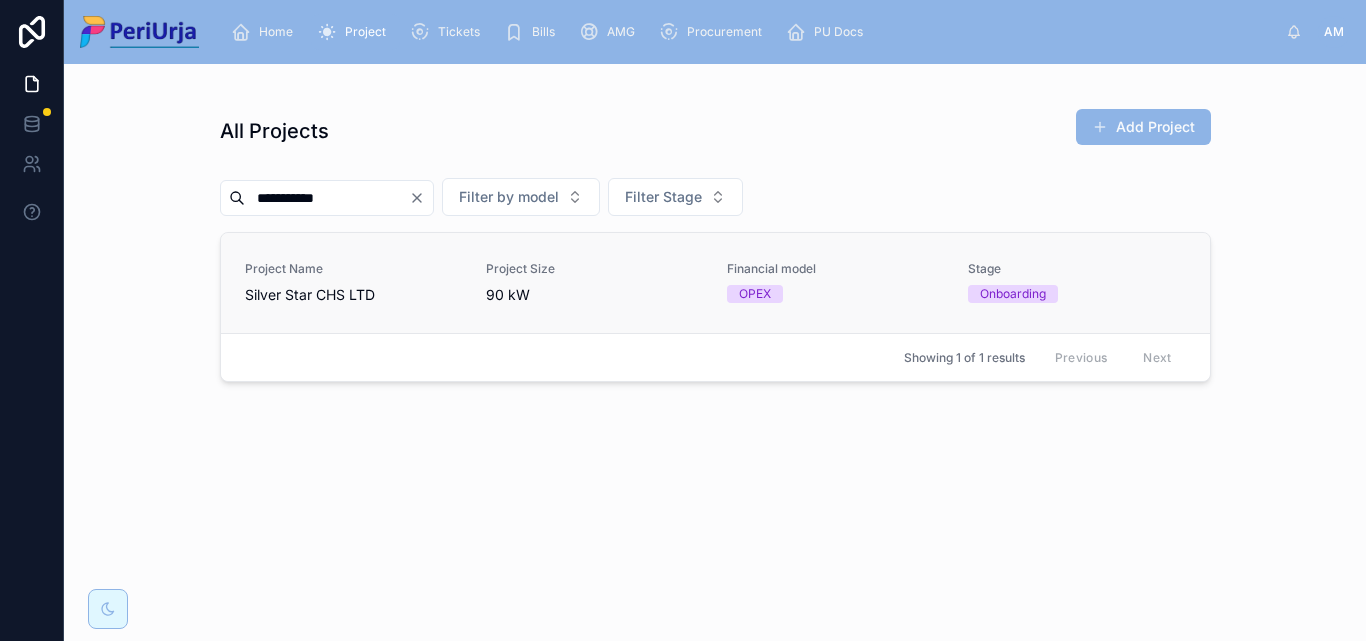click on "Silver Star CHS LTD" at bounding box center [353, 295] 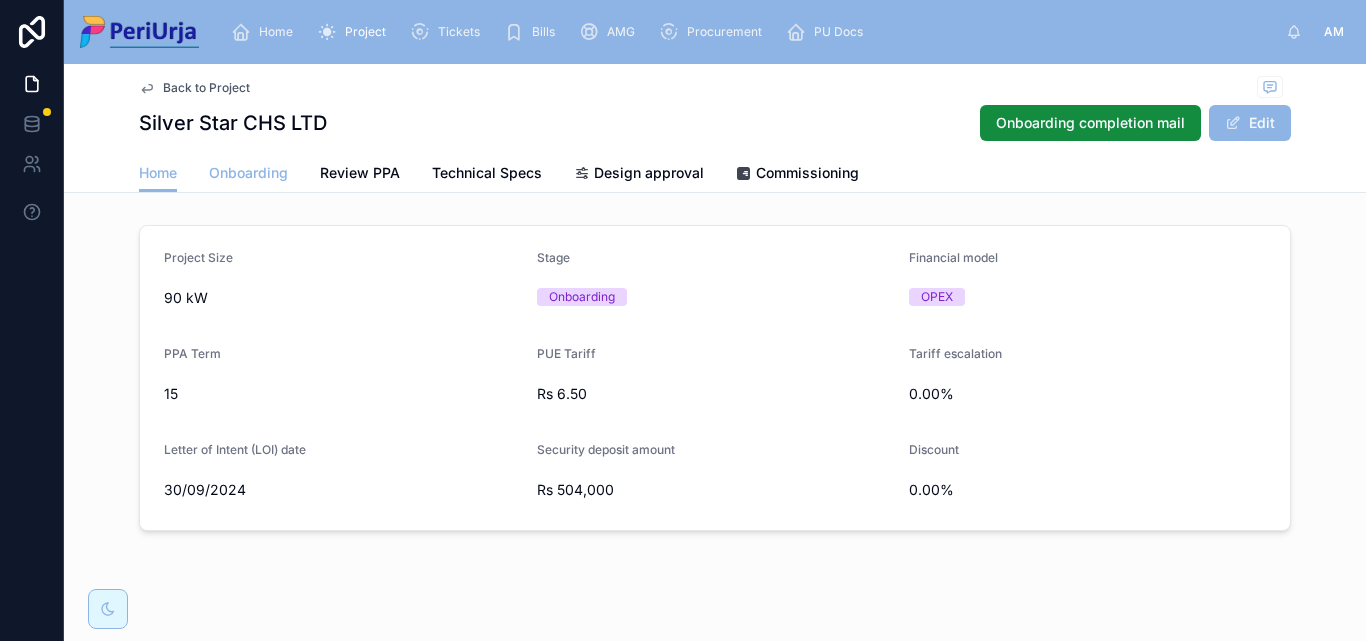 click on "Onboarding" at bounding box center (248, 175) 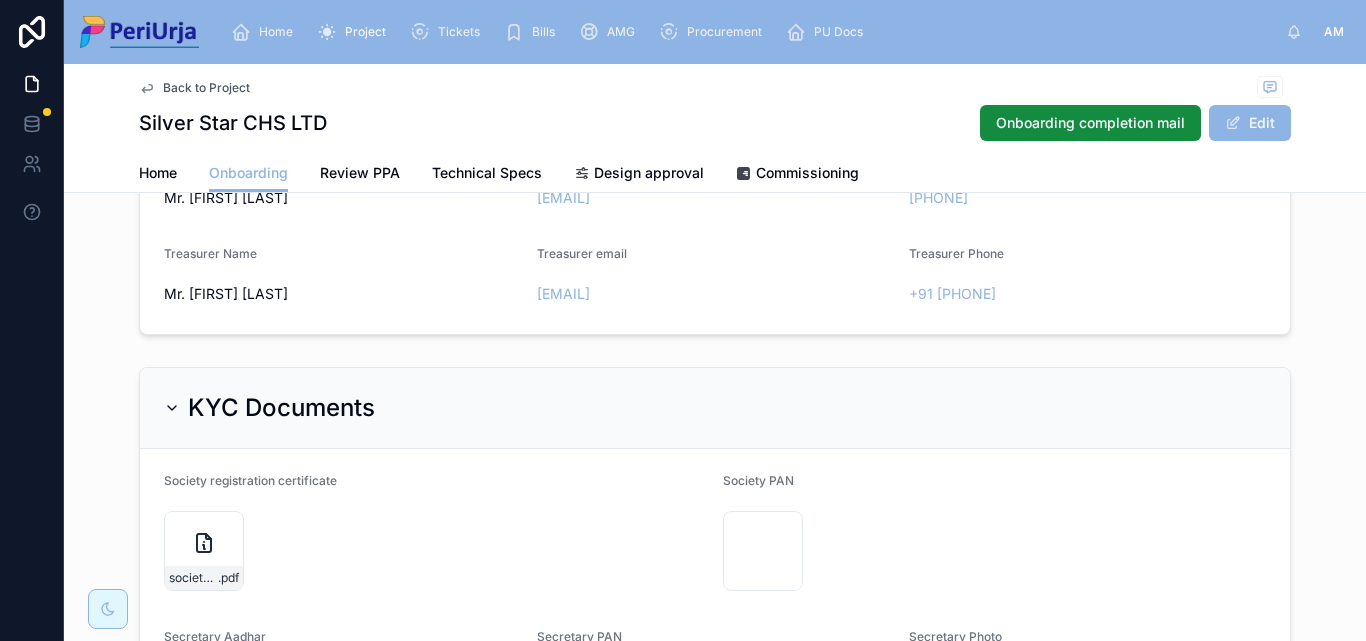 scroll, scrollTop: 692, scrollLeft: 0, axis: vertical 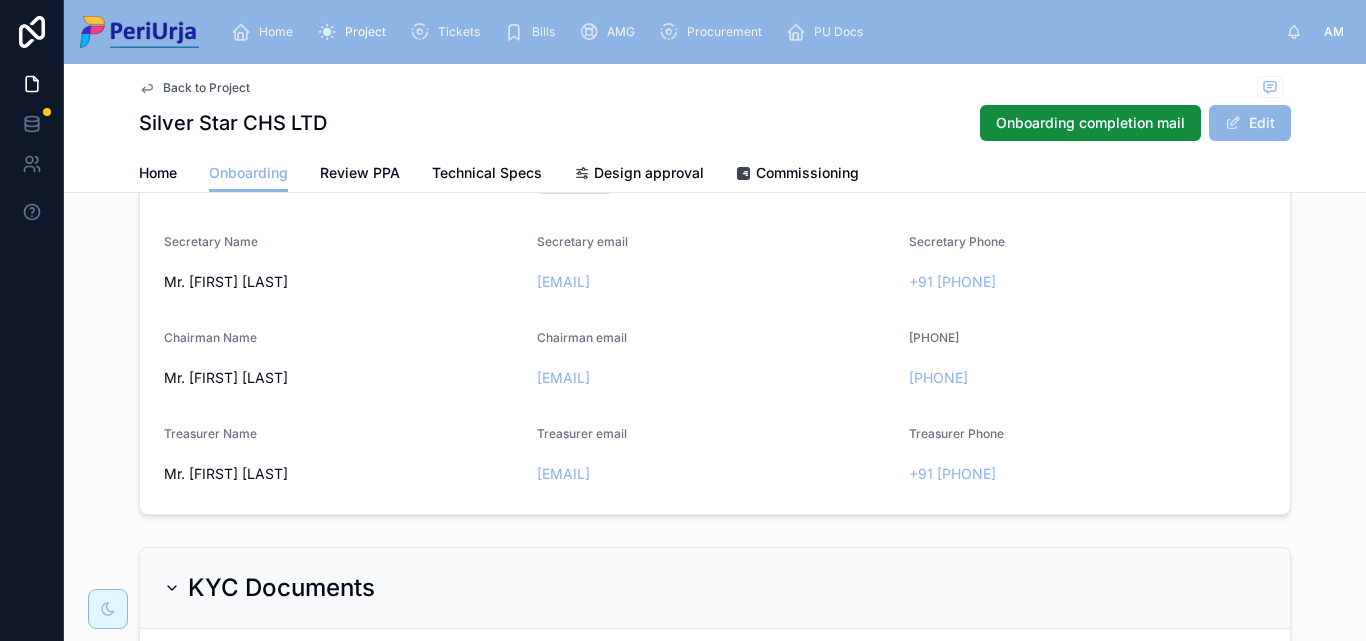 click on "Home" at bounding box center (266, 32) 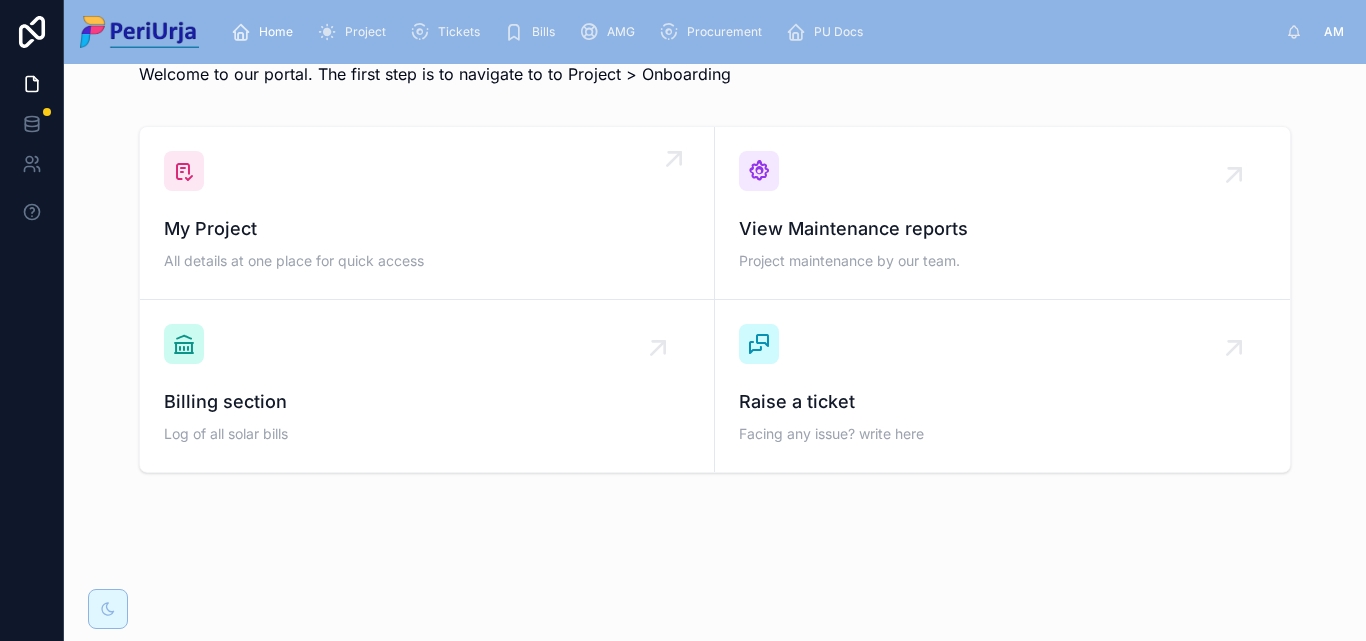 scroll, scrollTop: 62, scrollLeft: 0, axis: vertical 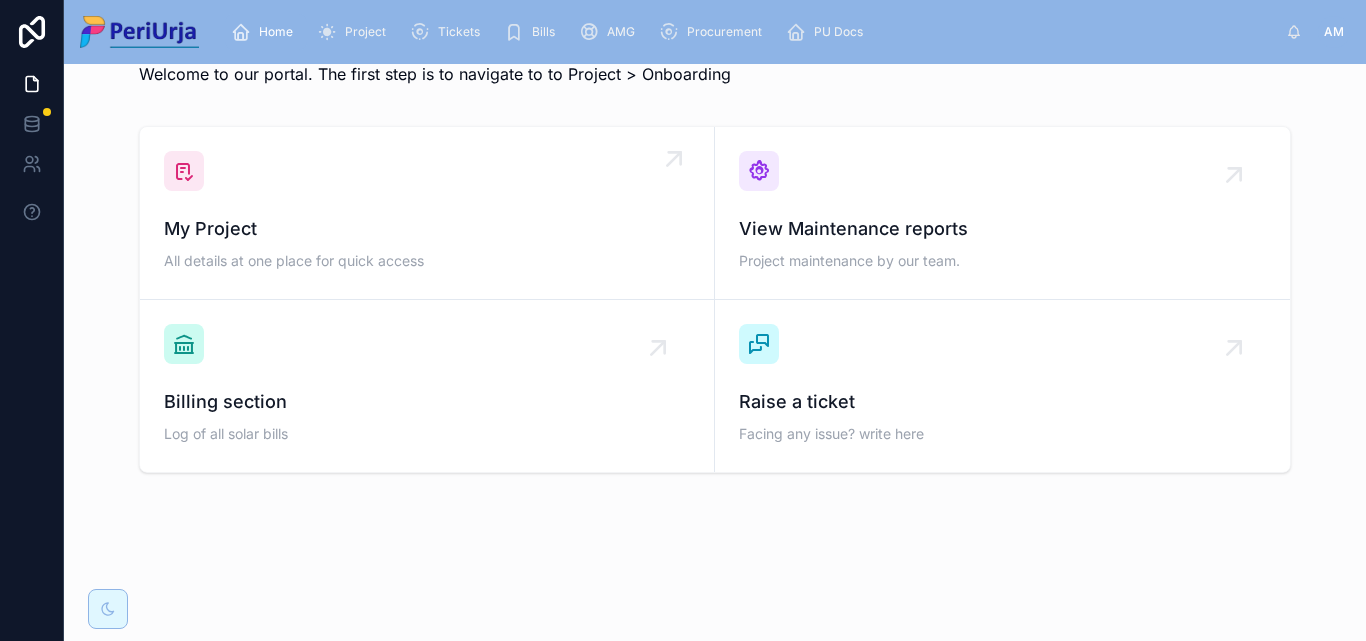 click on "My Project All details at one place for quick access" at bounding box center (427, 245) 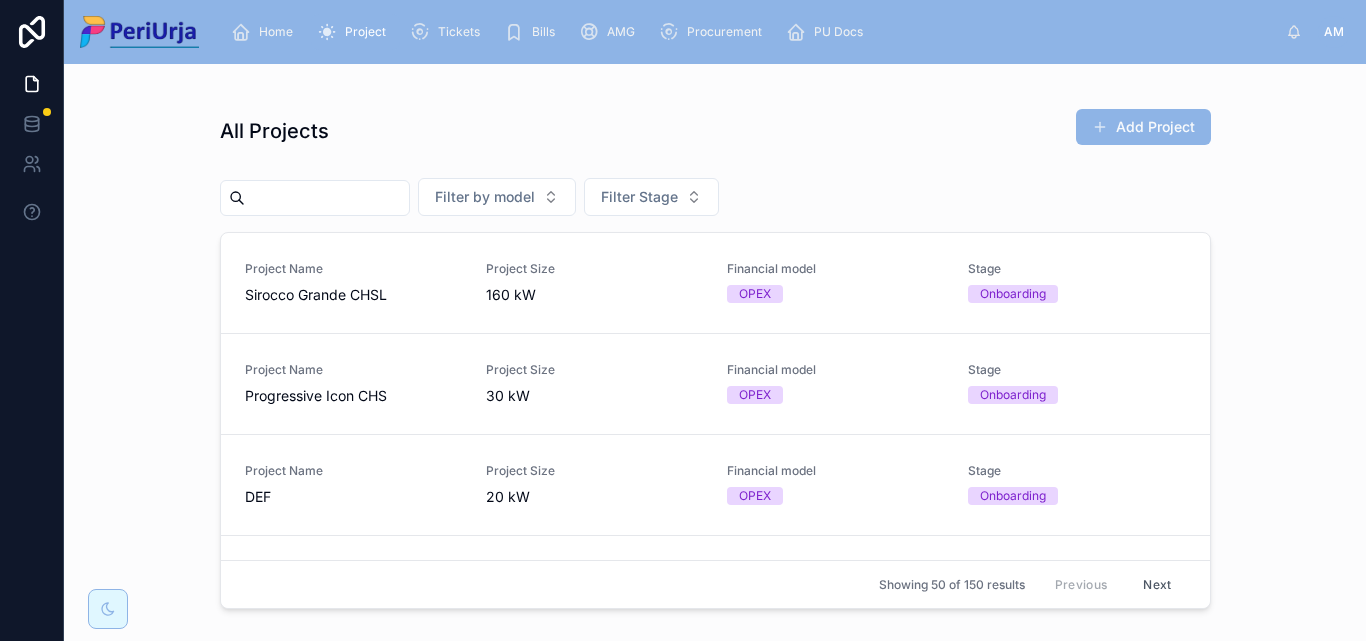 scroll, scrollTop: 0, scrollLeft: 0, axis: both 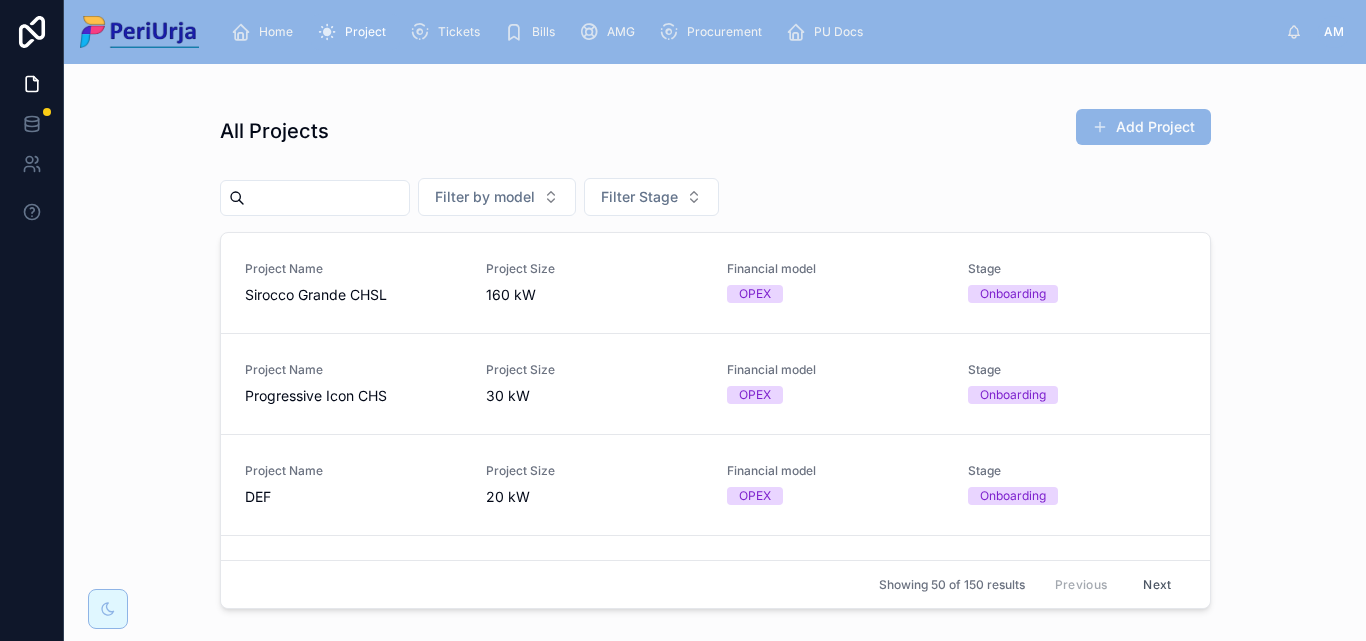 click at bounding box center [315, 198] 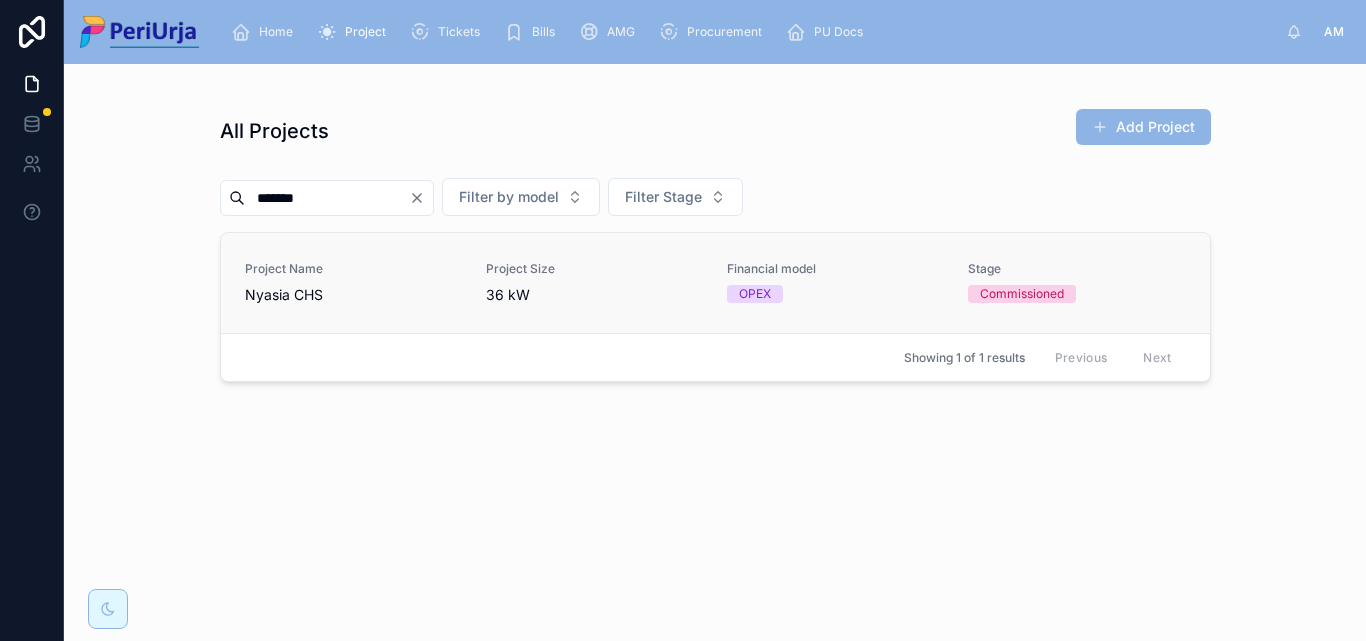 type on "******" 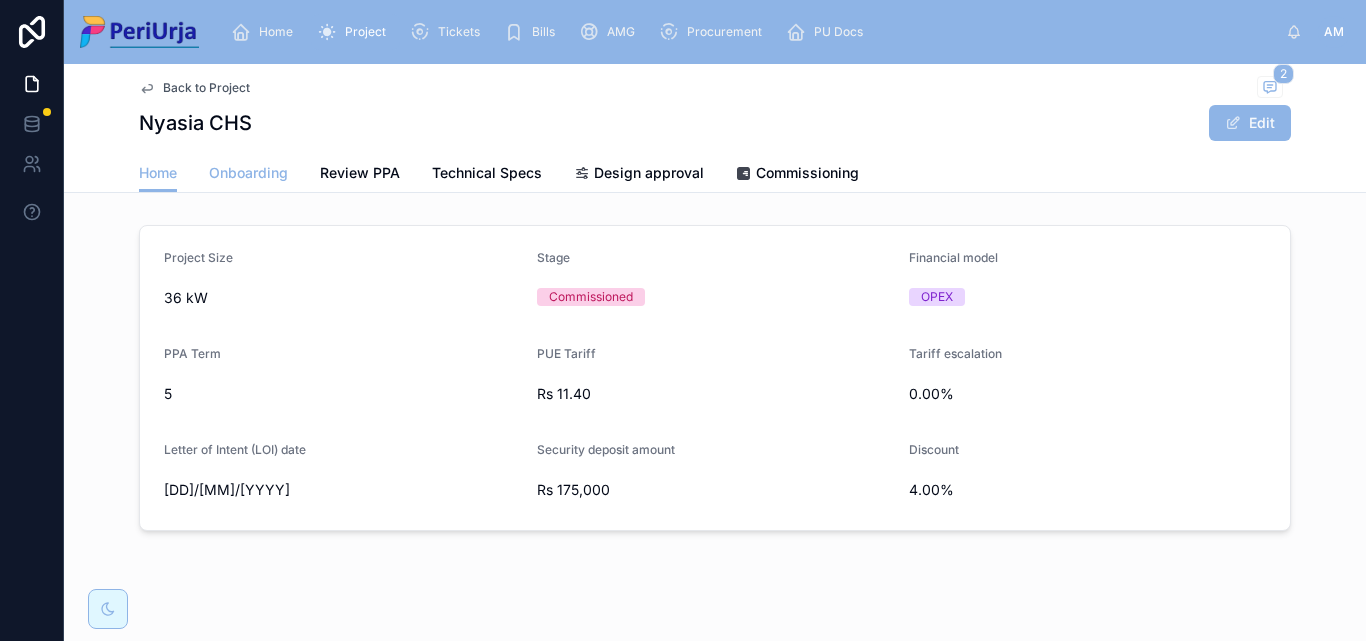 click on "Onboarding" at bounding box center [248, 173] 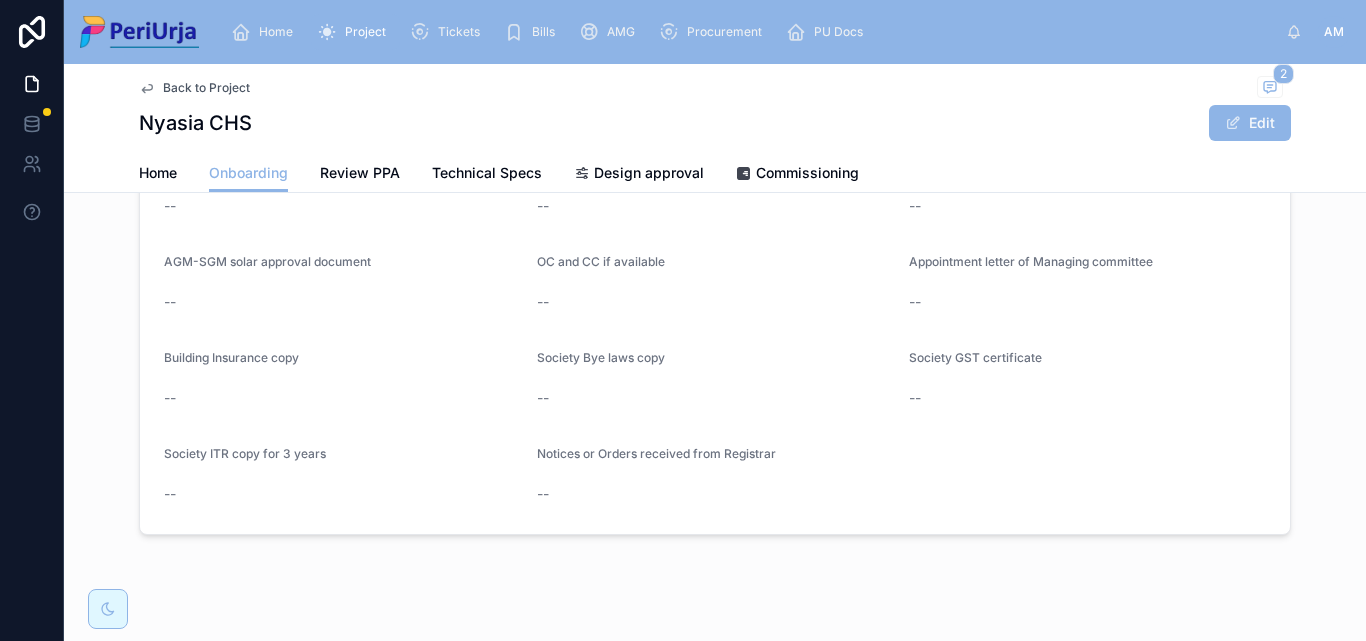 scroll, scrollTop: 1792, scrollLeft: 0, axis: vertical 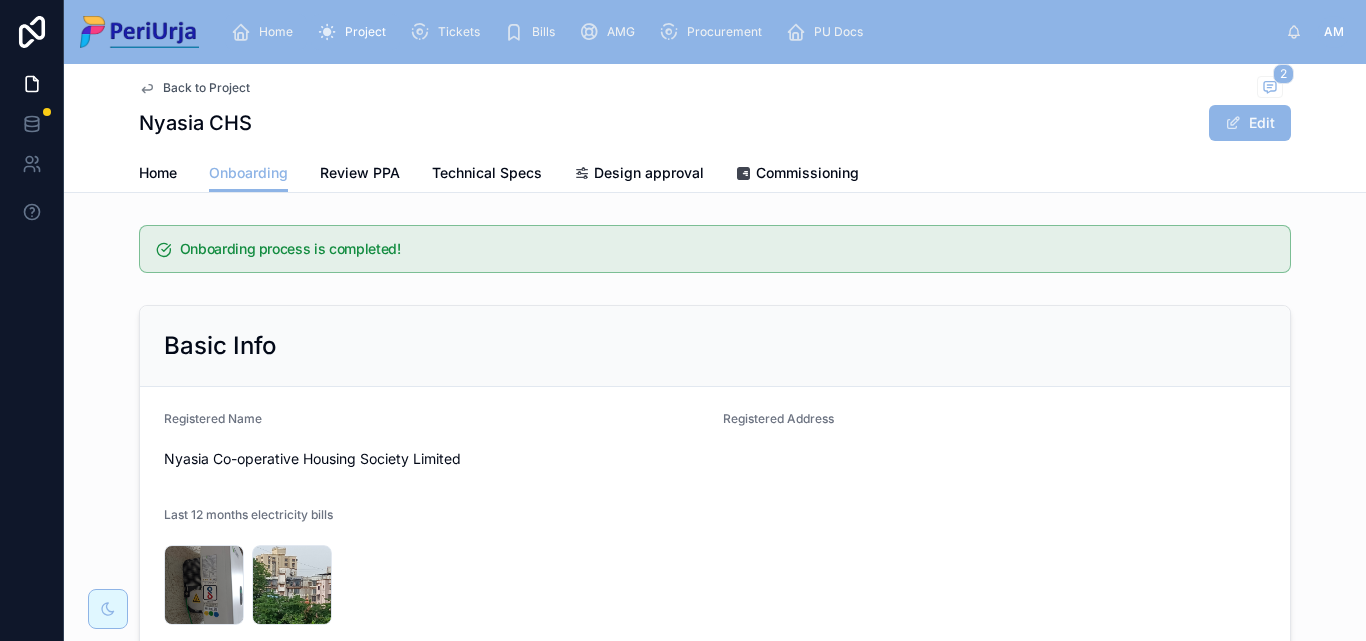 click on "Home" at bounding box center [276, 32] 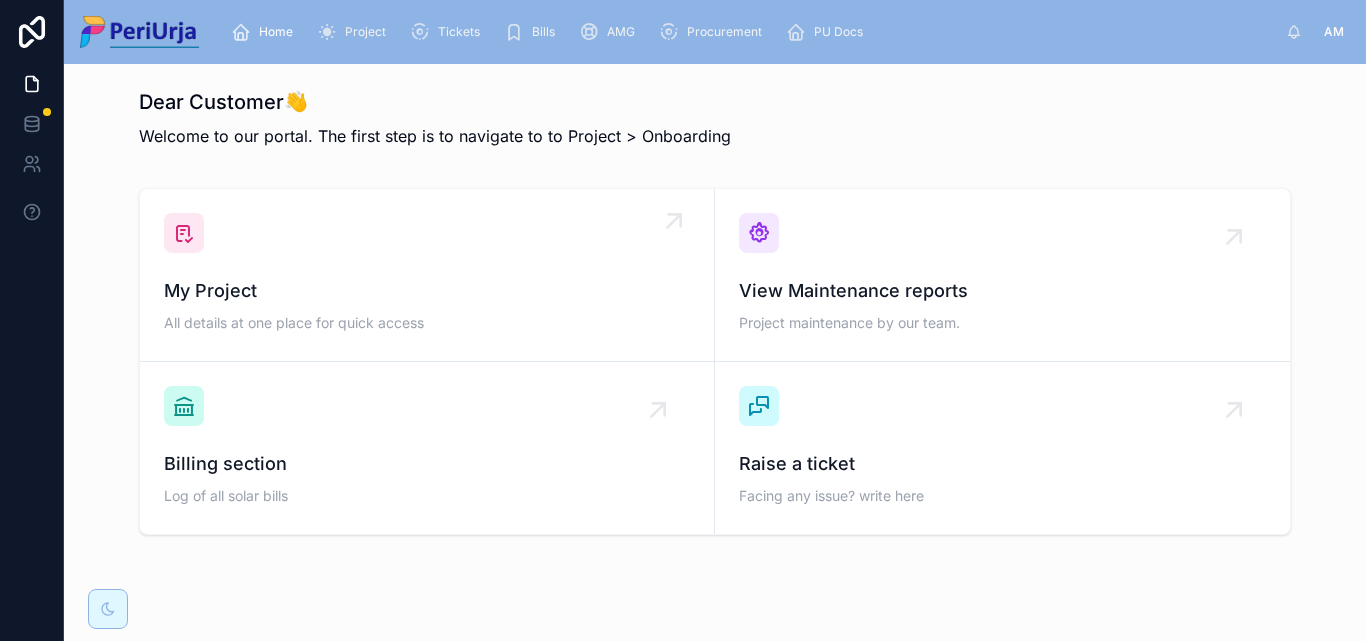 click on "My Project All details at one place for quick access" at bounding box center (427, 275) 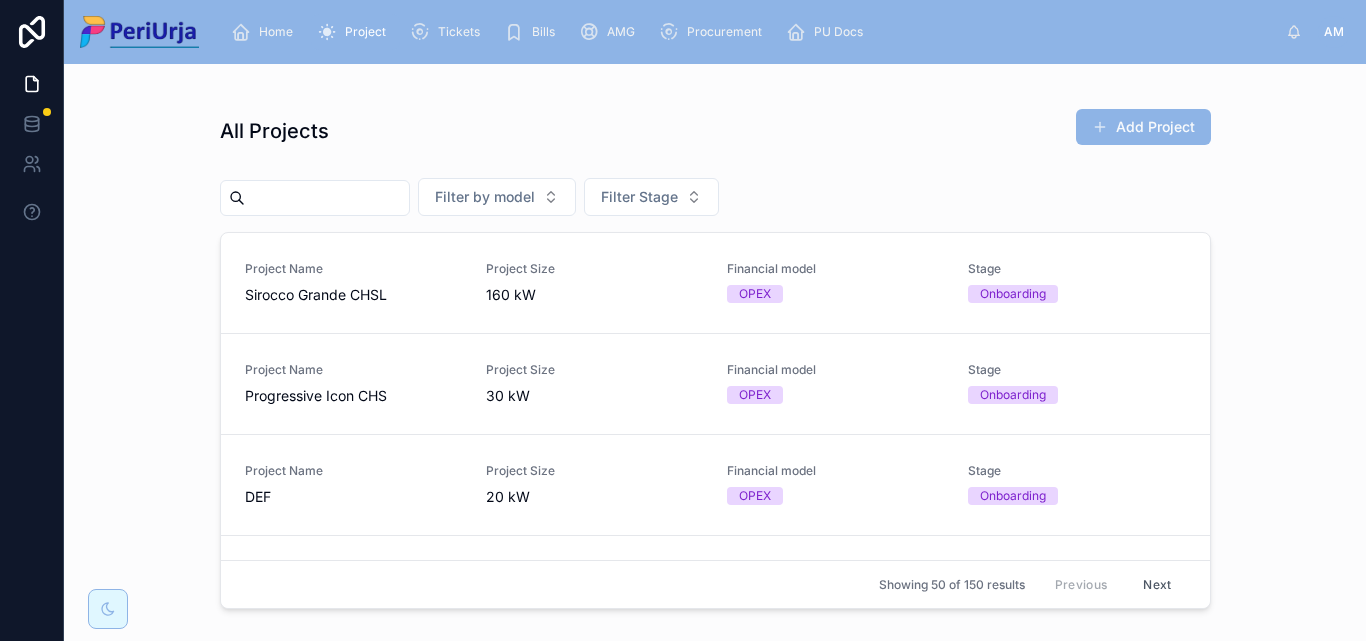 click at bounding box center [327, 198] 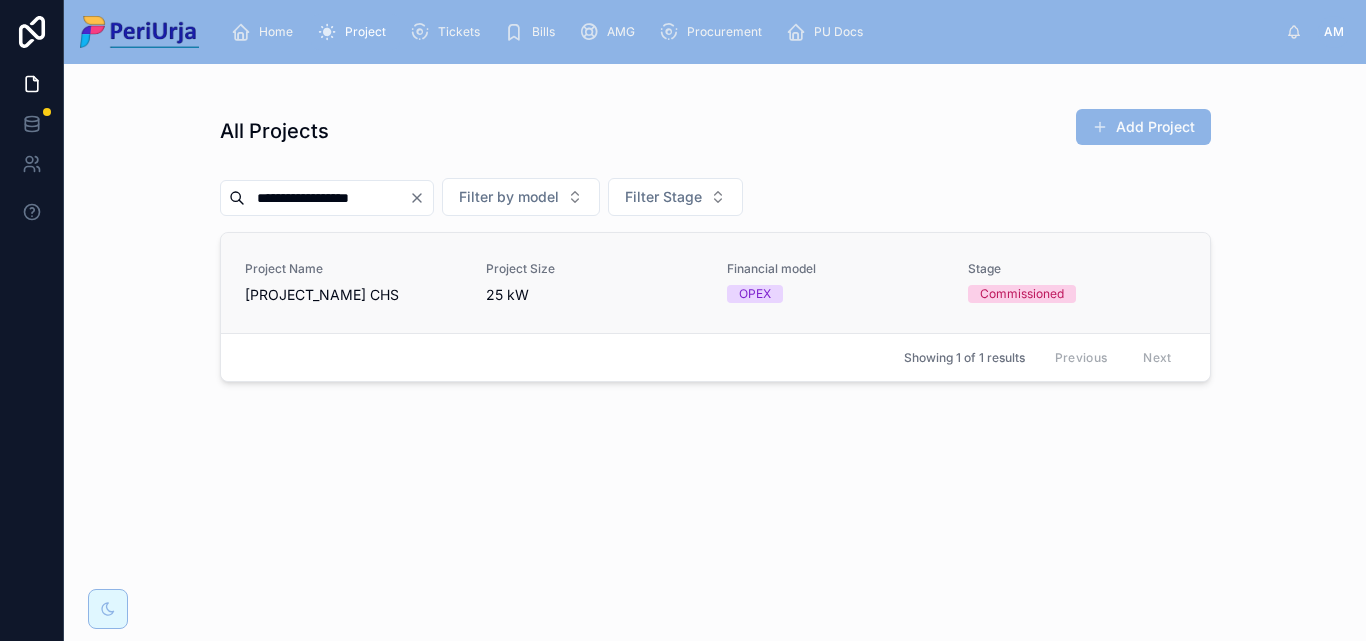 type on "**********" 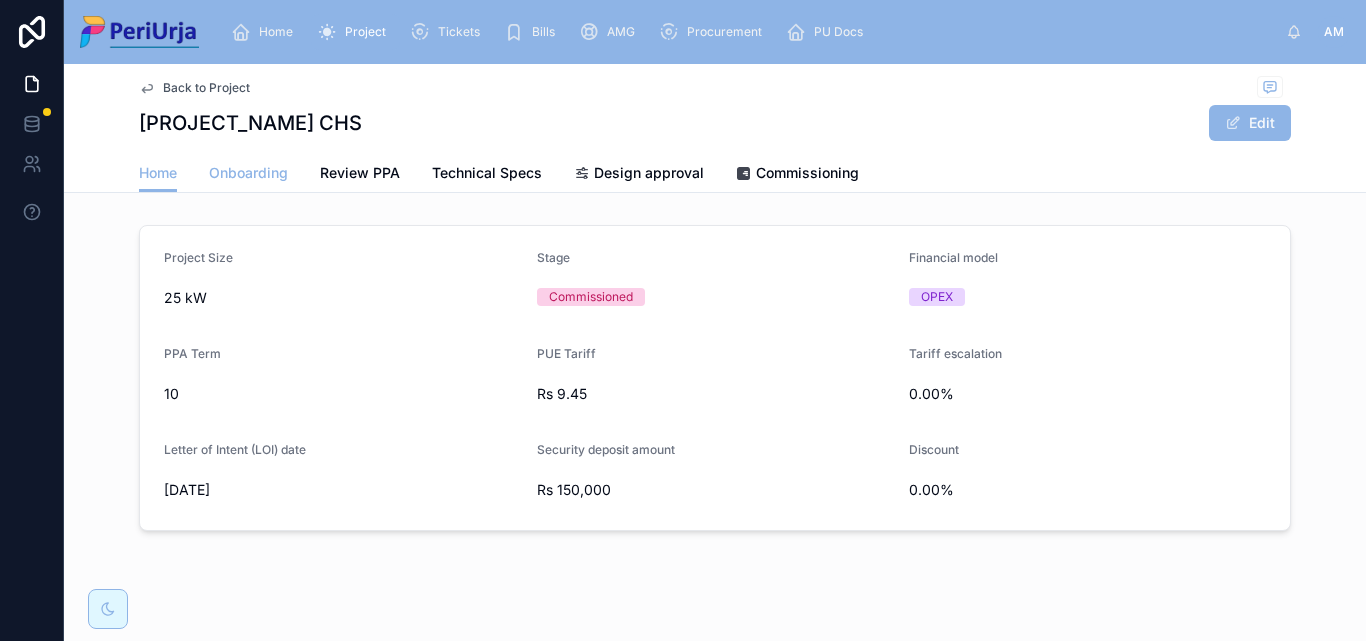 click on "Onboarding" at bounding box center (248, 173) 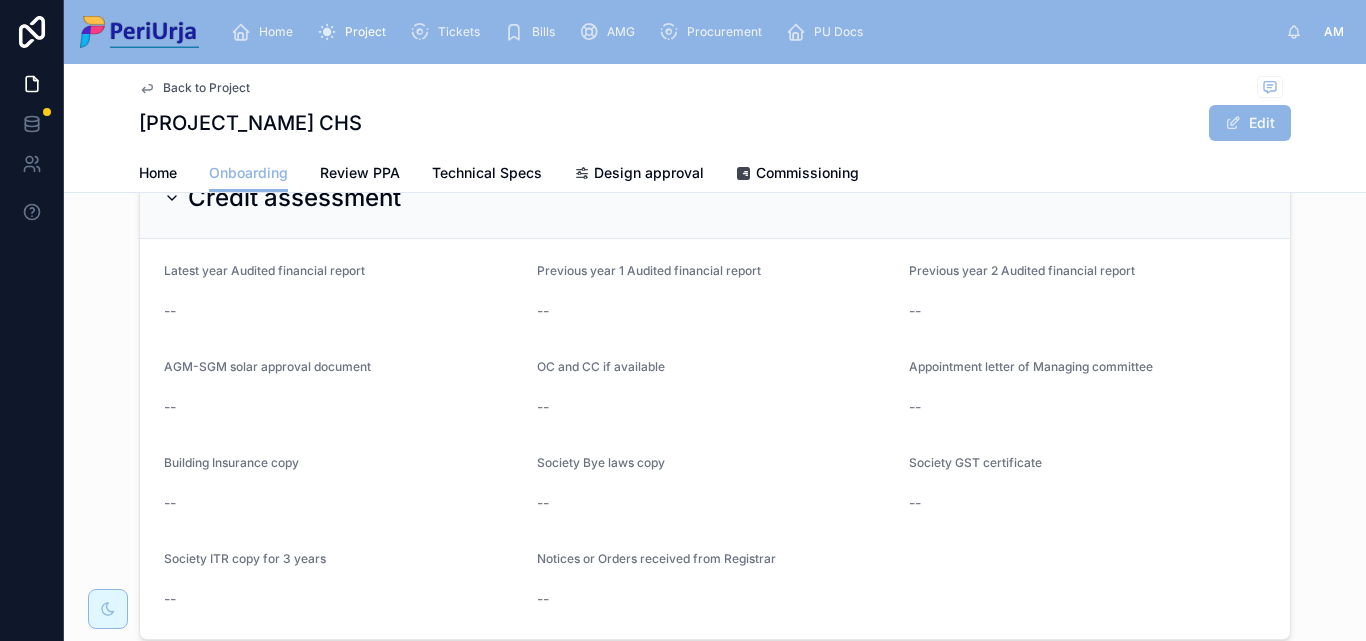 scroll, scrollTop: 1732, scrollLeft: 0, axis: vertical 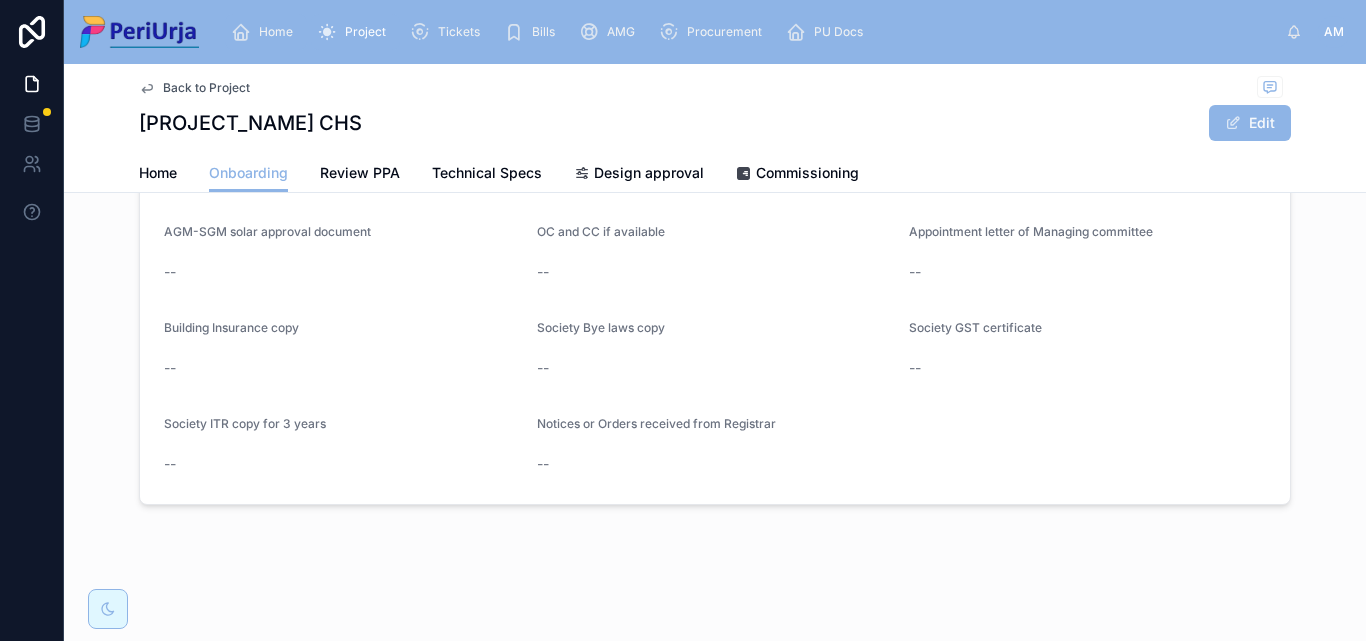 click on "Home" at bounding box center [276, 32] 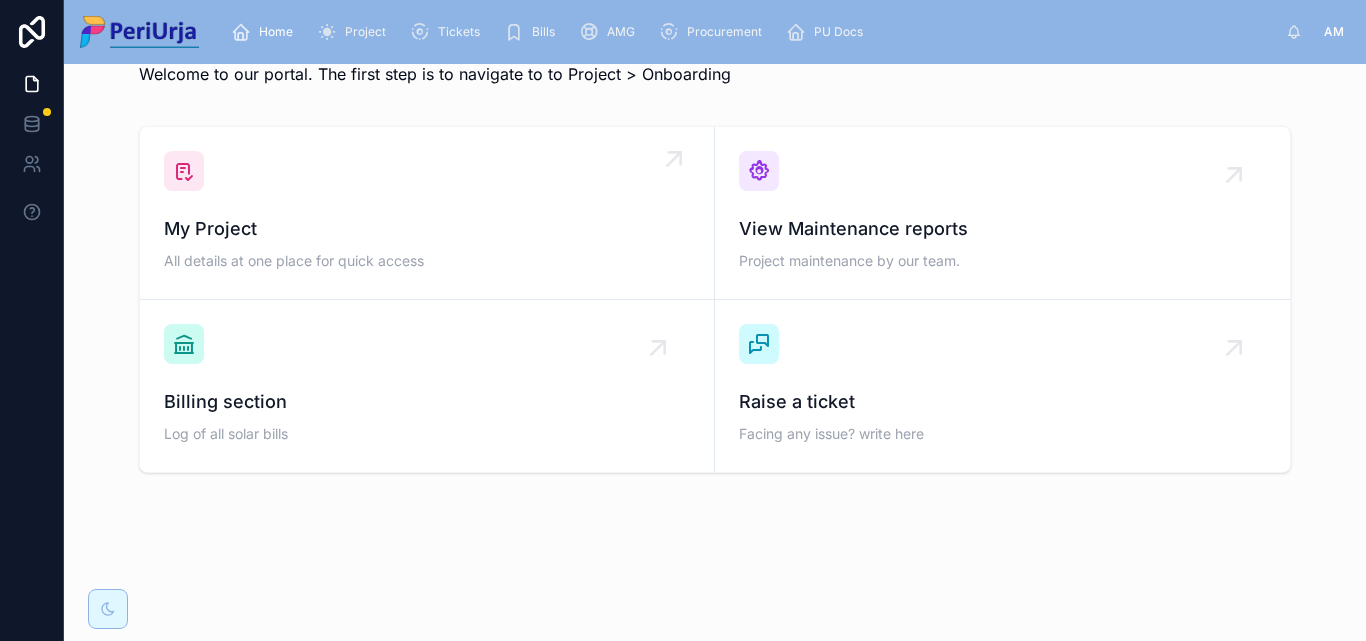 scroll, scrollTop: 62, scrollLeft: 0, axis: vertical 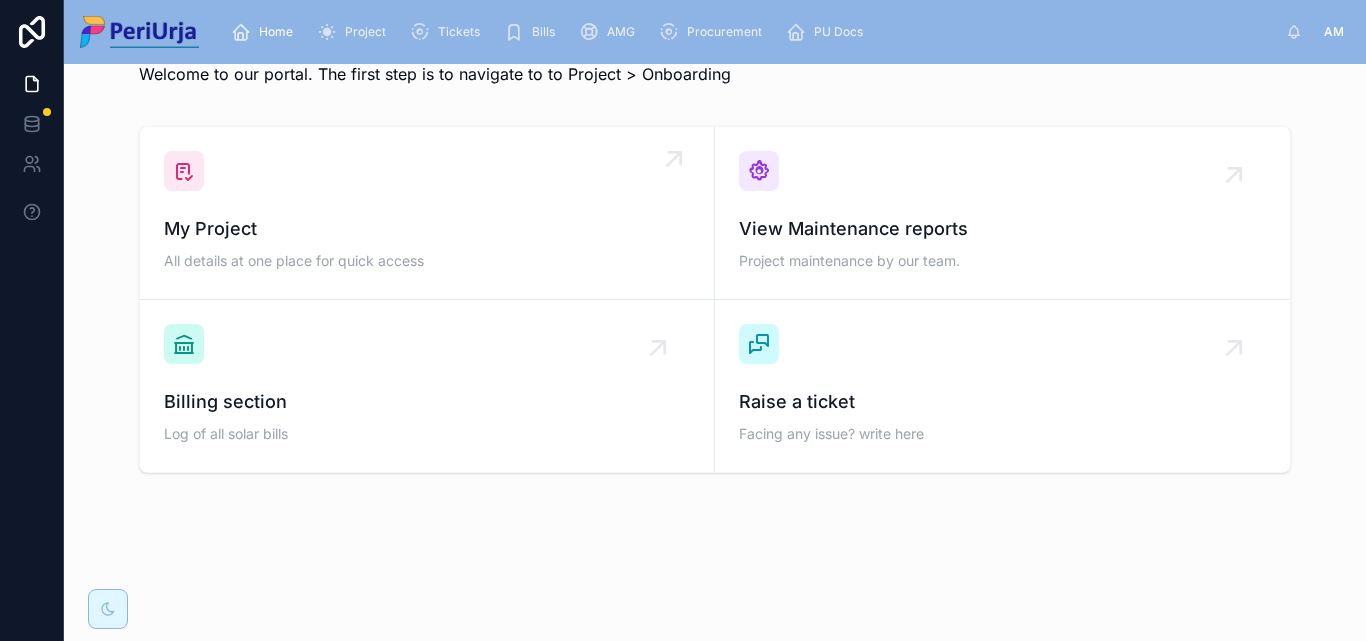 click on "My Project All details at one place for quick access" at bounding box center [427, 213] 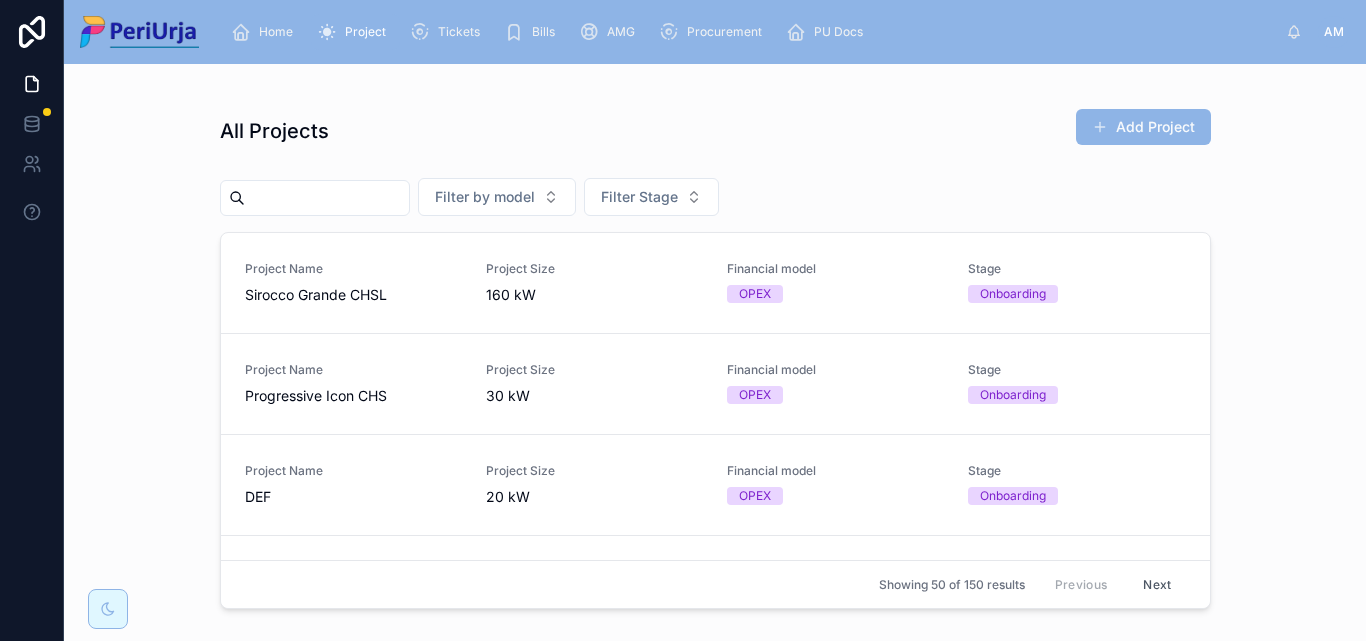 scroll, scrollTop: 0, scrollLeft: 0, axis: both 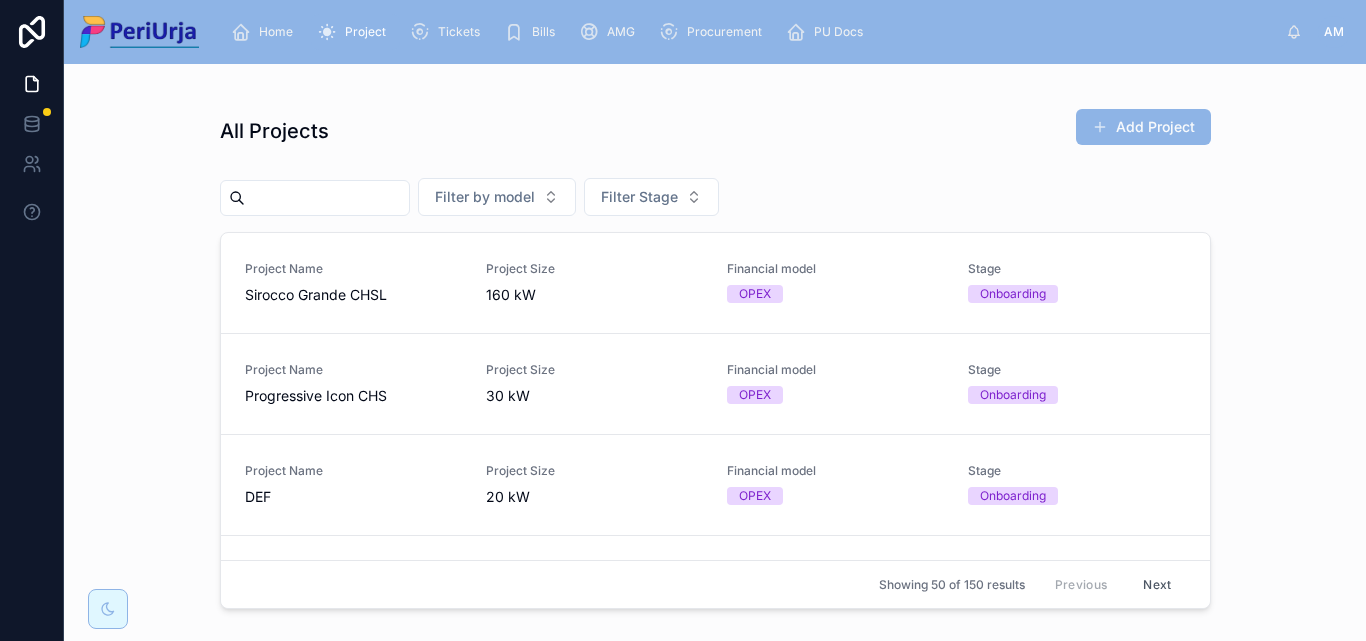 click at bounding box center (327, 198) 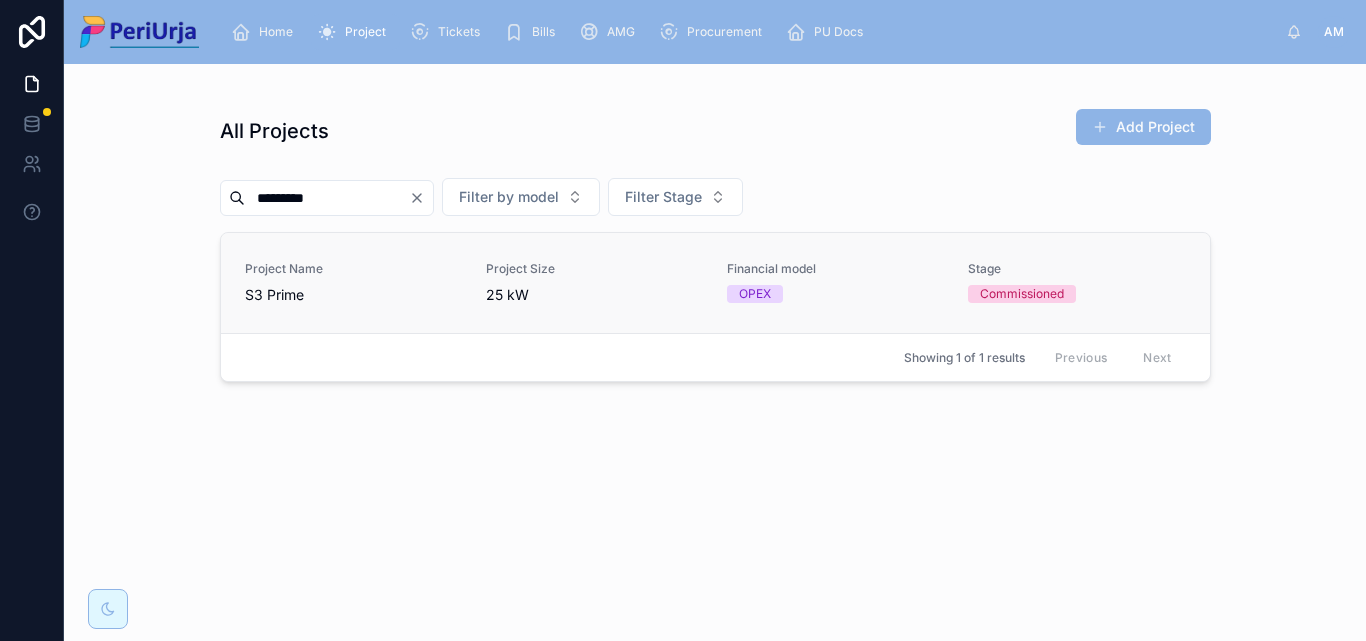 type on "********" 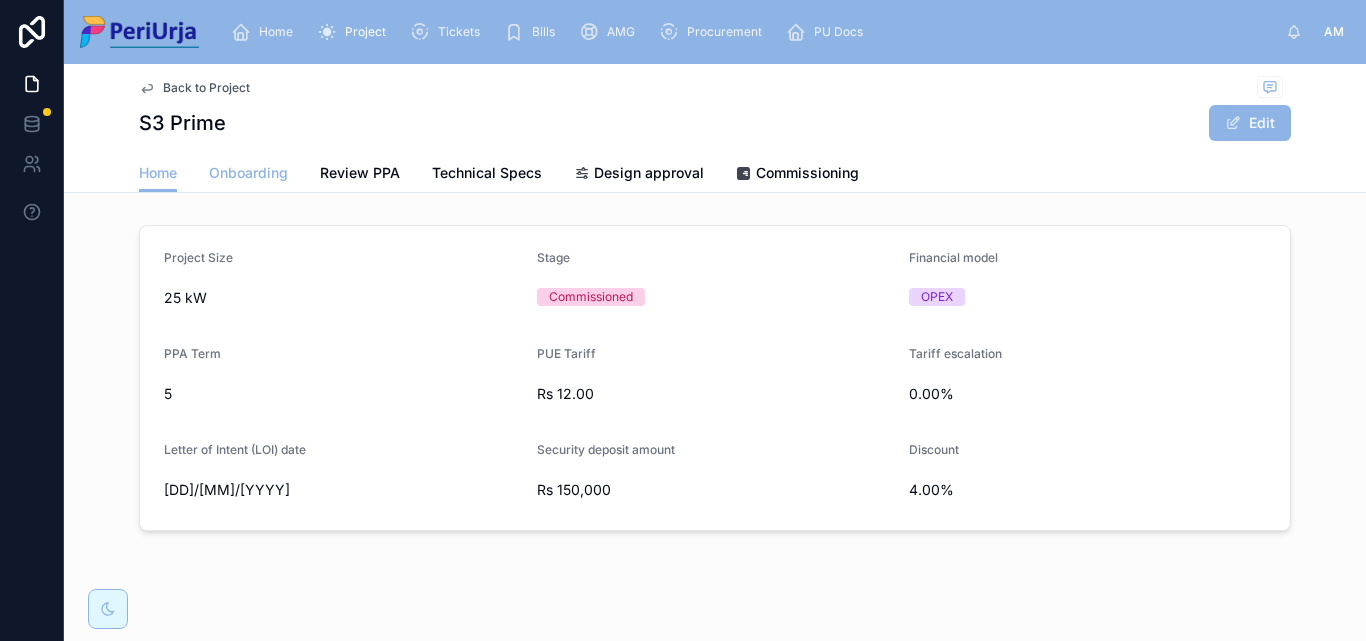 click on "Onboarding" at bounding box center (248, 173) 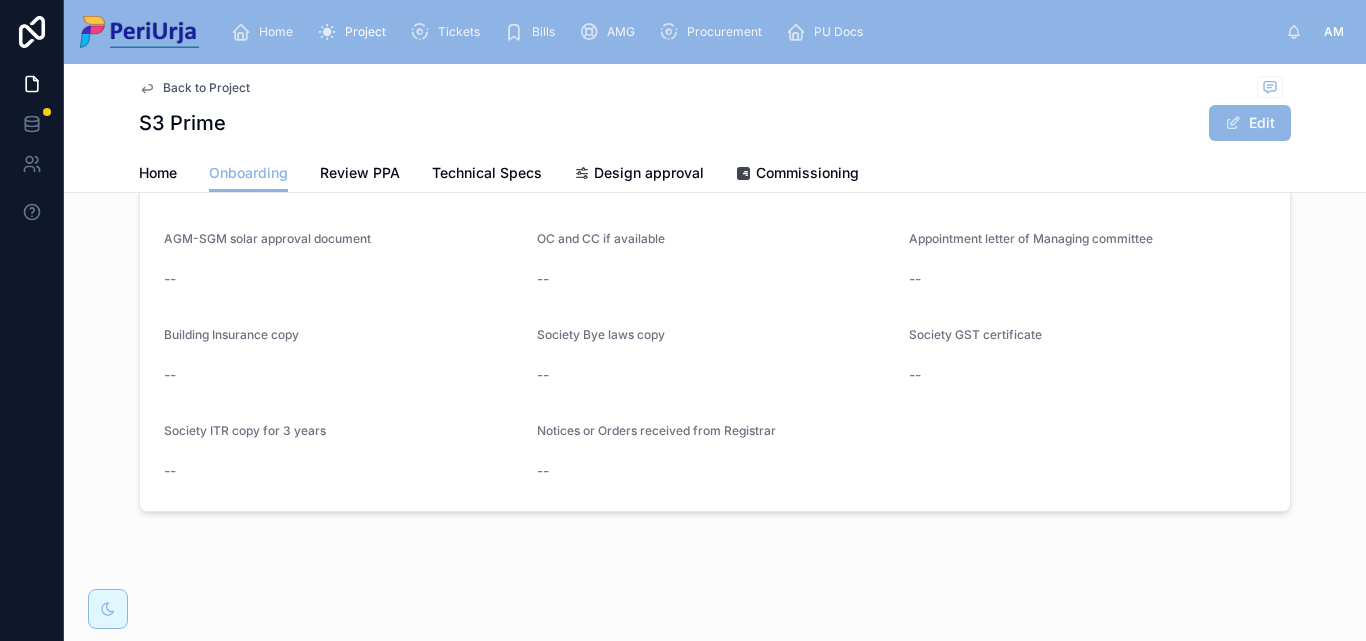 scroll, scrollTop: 1732, scrollLeft: 0, axis: vertical 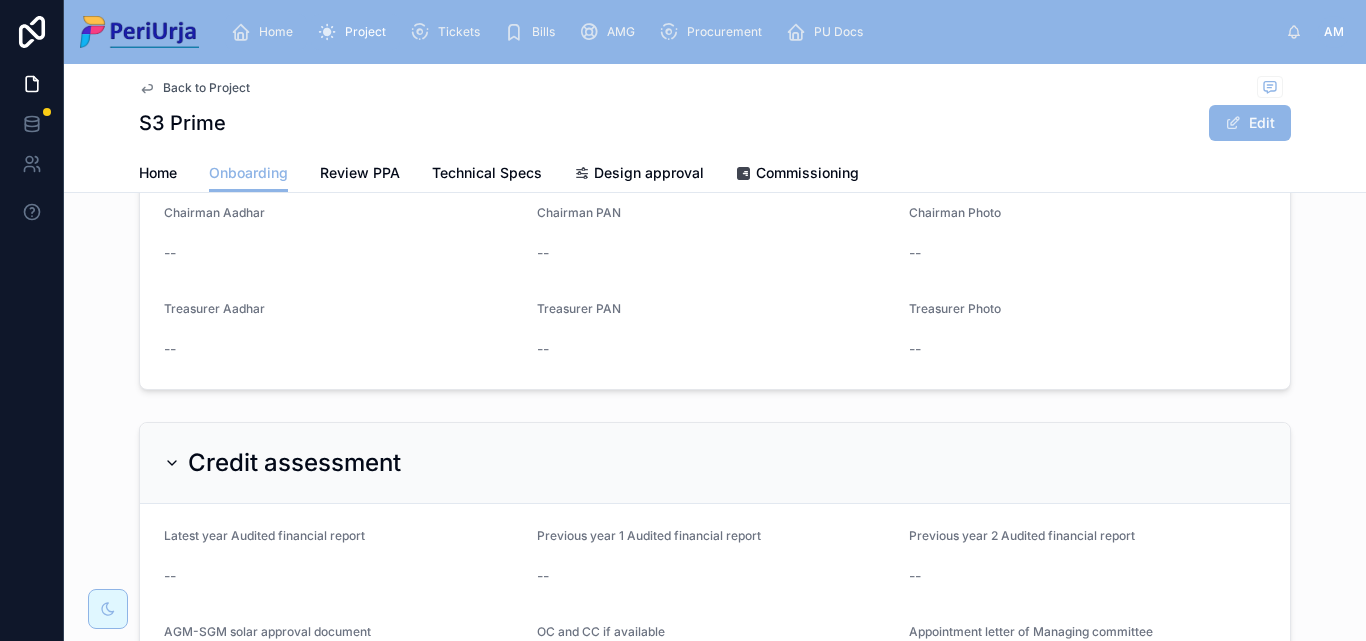 click on "Home" at bounding box center (276, 32) 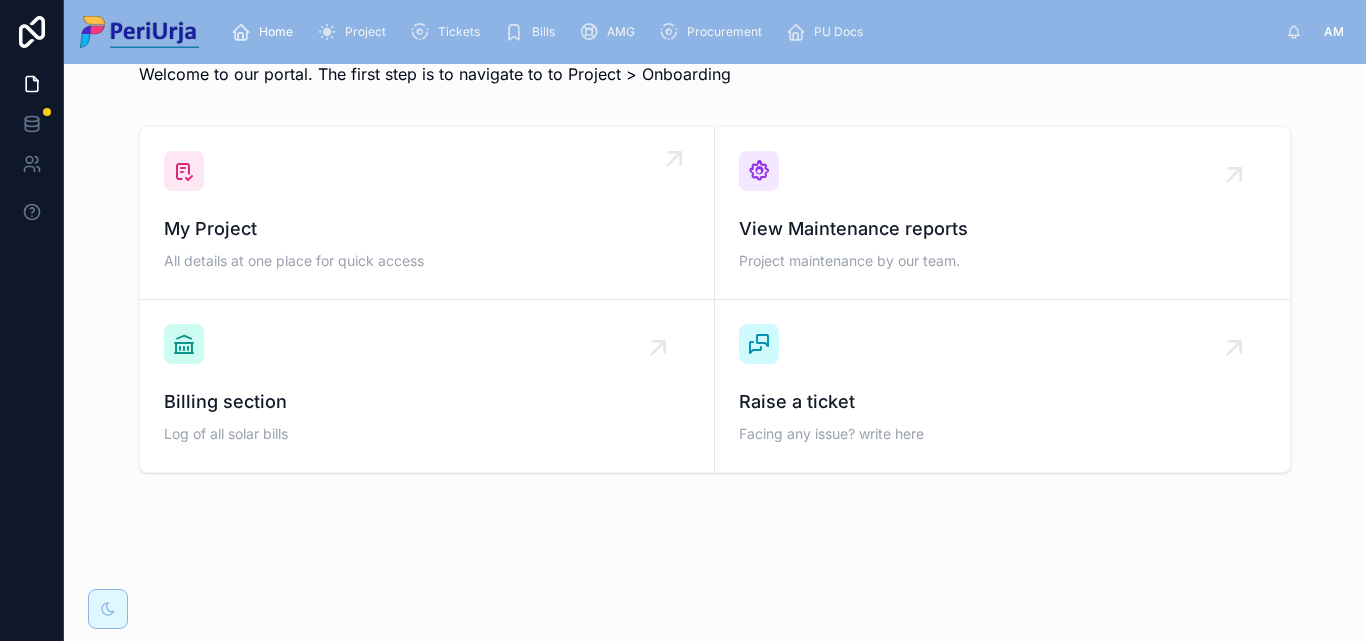 scroll, scrollTop: 62, scrollLeft: 0, axis: vertical 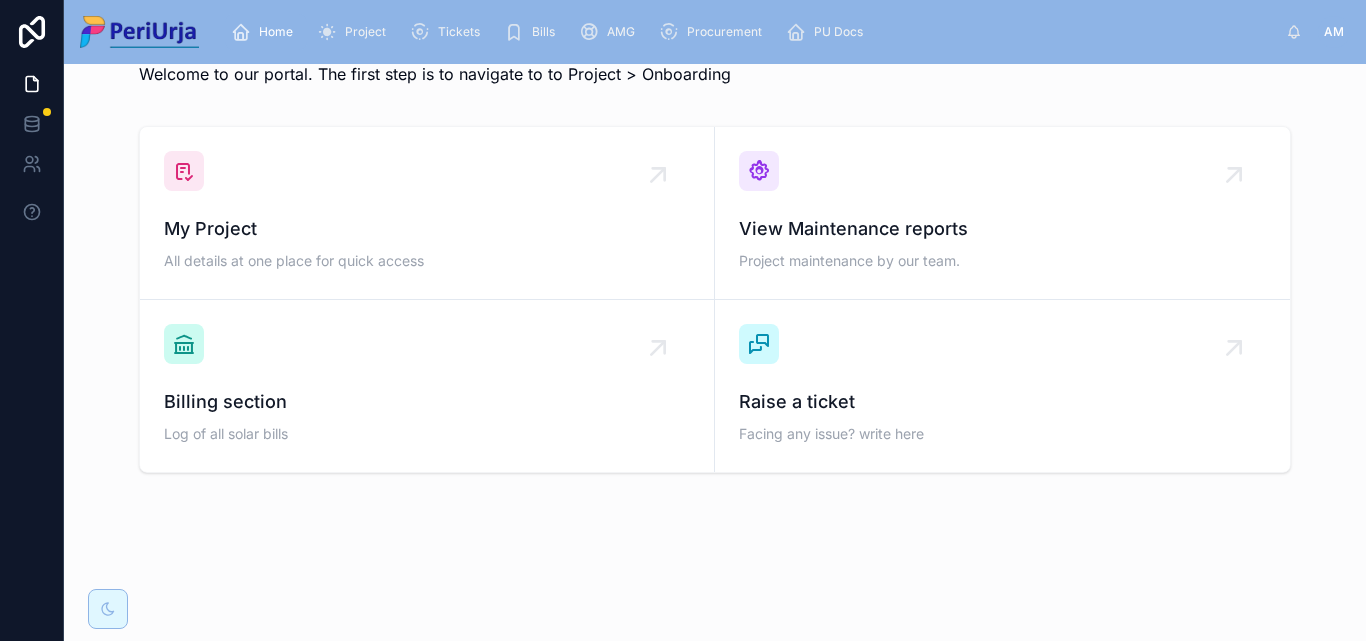 drag, startPoint x: 244, startPoint y: 200, endPoint x: 1365, endPoint y: 0, distance: 1138.7014 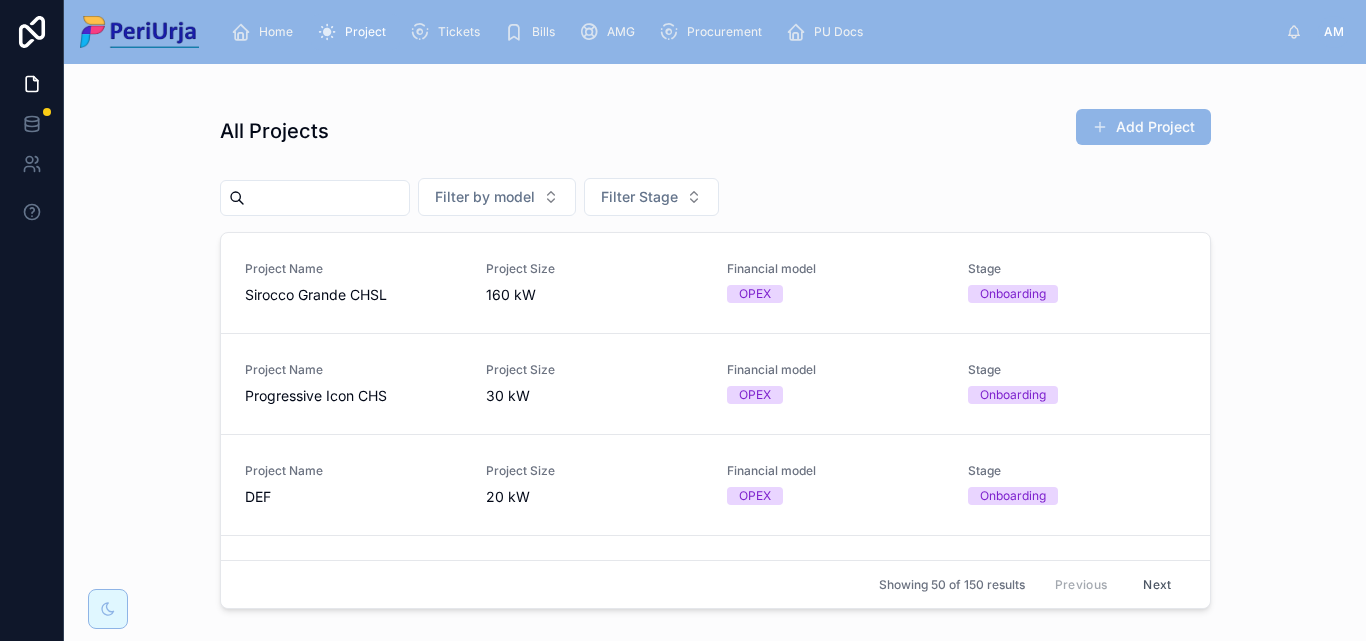 scroll, scrollTop: 0, scrollLeft: 0, axis: both 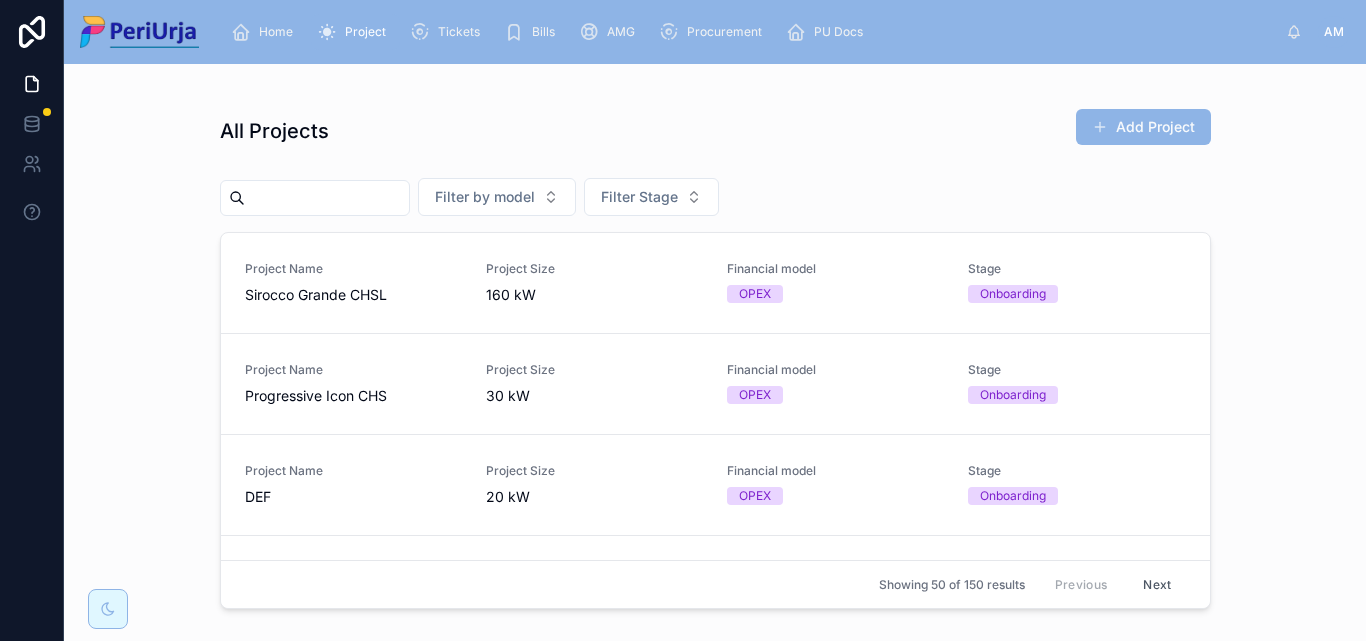 click at bounding box center (327, 198) 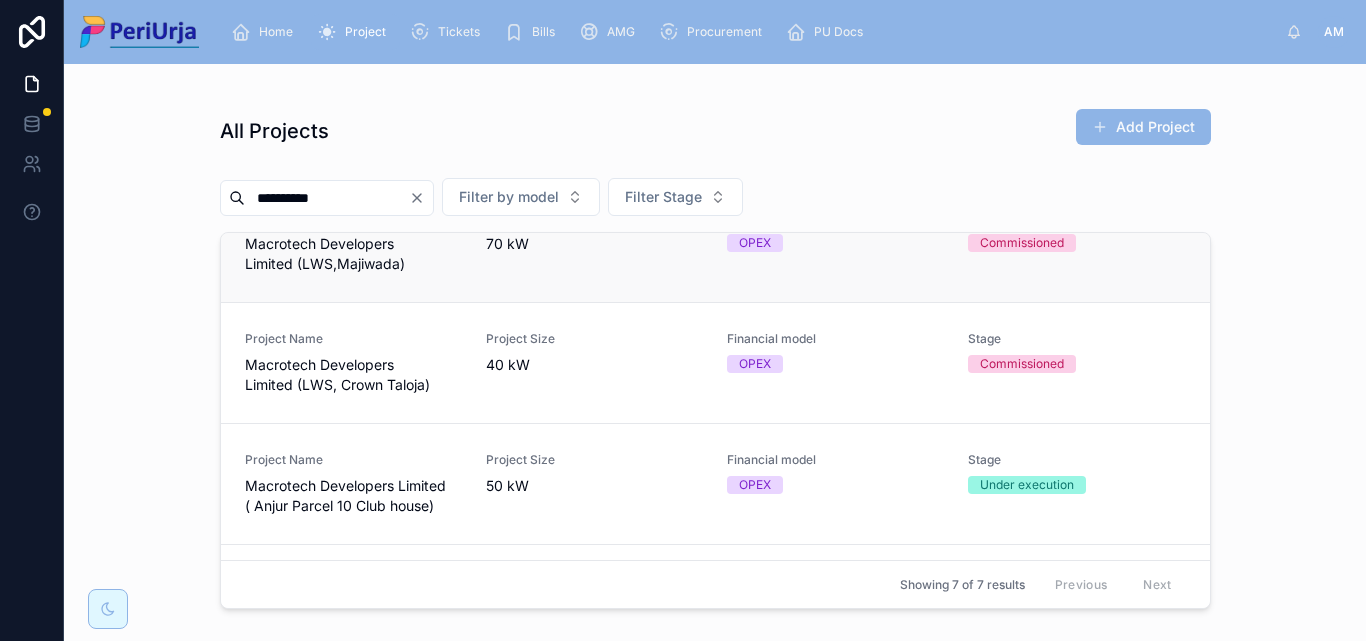 scroll, scrollTop: 300, scrollLeft: 0, axis: vertical 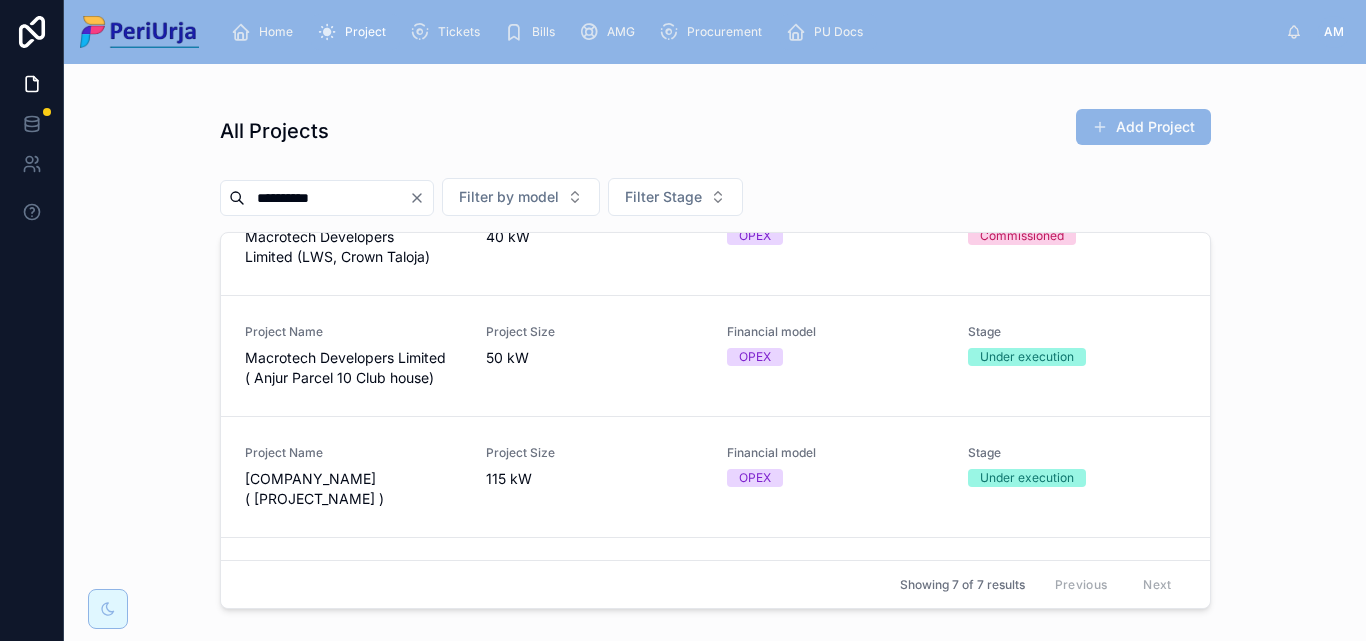 type on "*********" 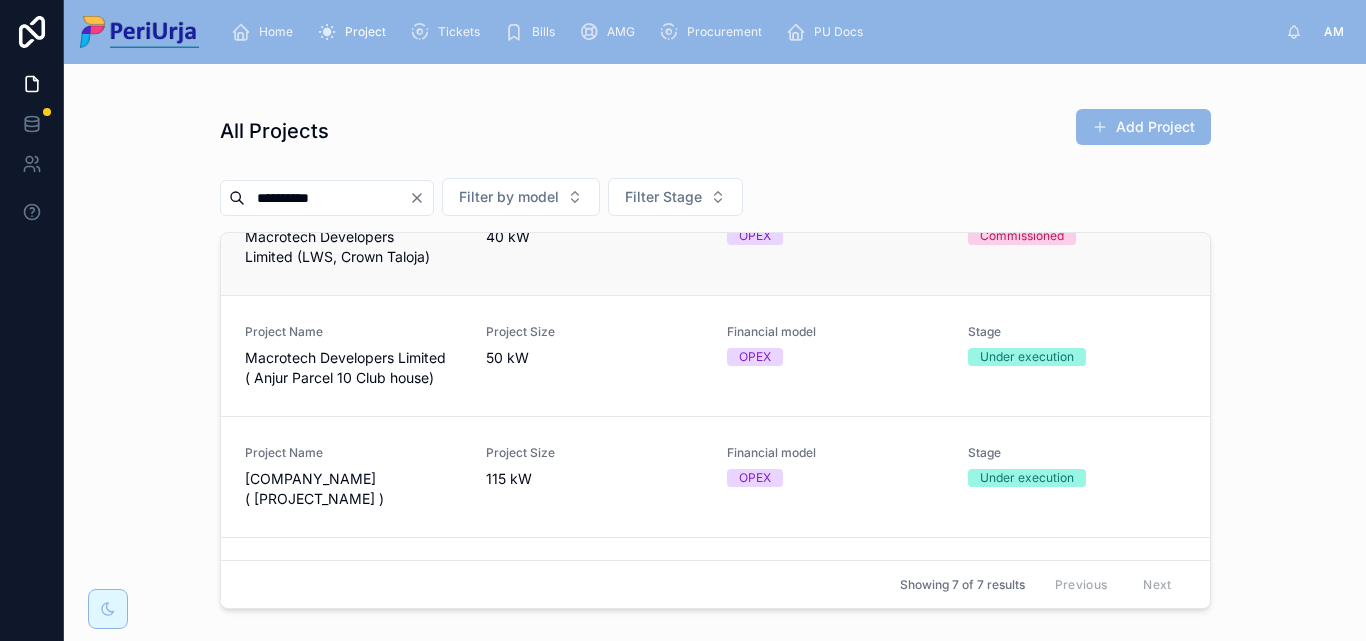 click on "Macrotech Developers Limited (LWS, Crown Taloja)" at bounding box center (353, 247) 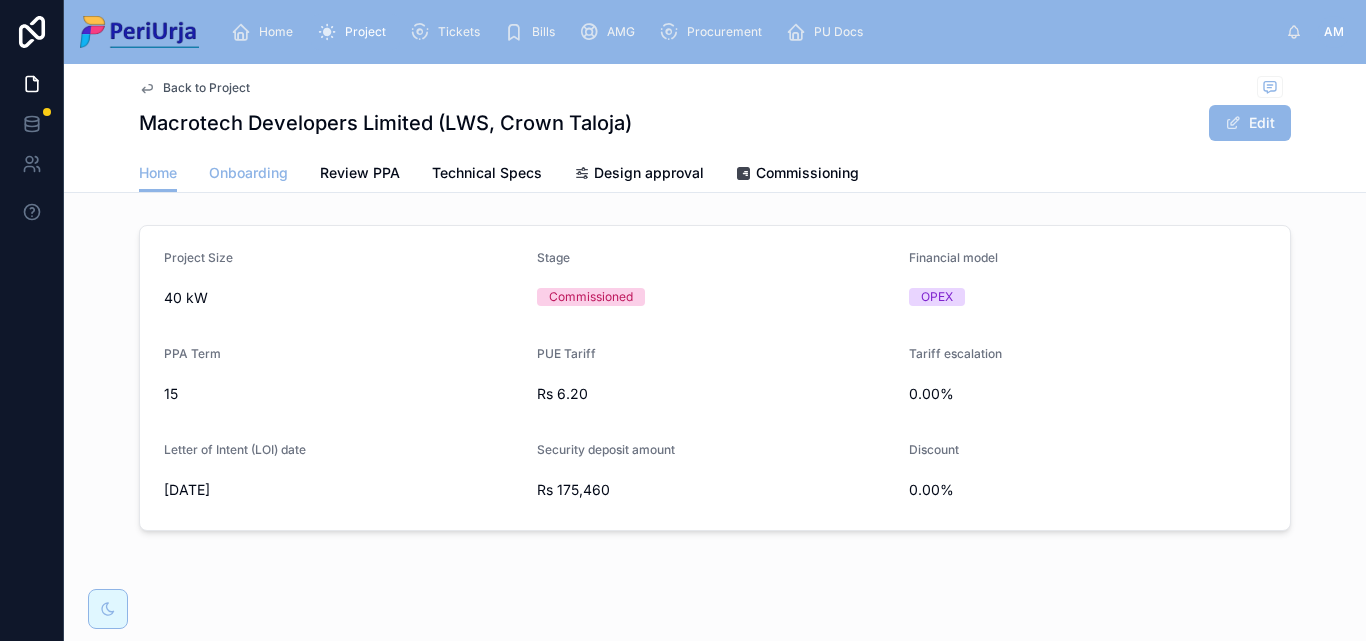 click on "Onboarding" at bounding box center (248, 173) 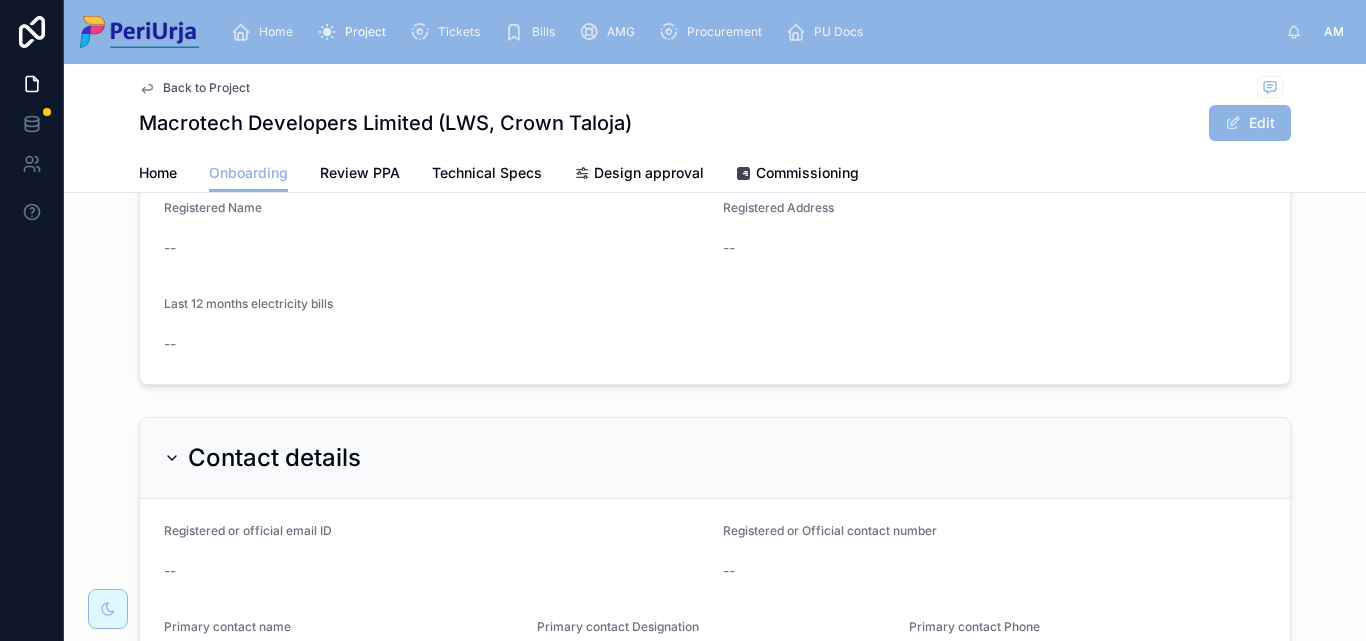 scroll, scrollTop: 132, scrollLeft: 0, axis: vertical 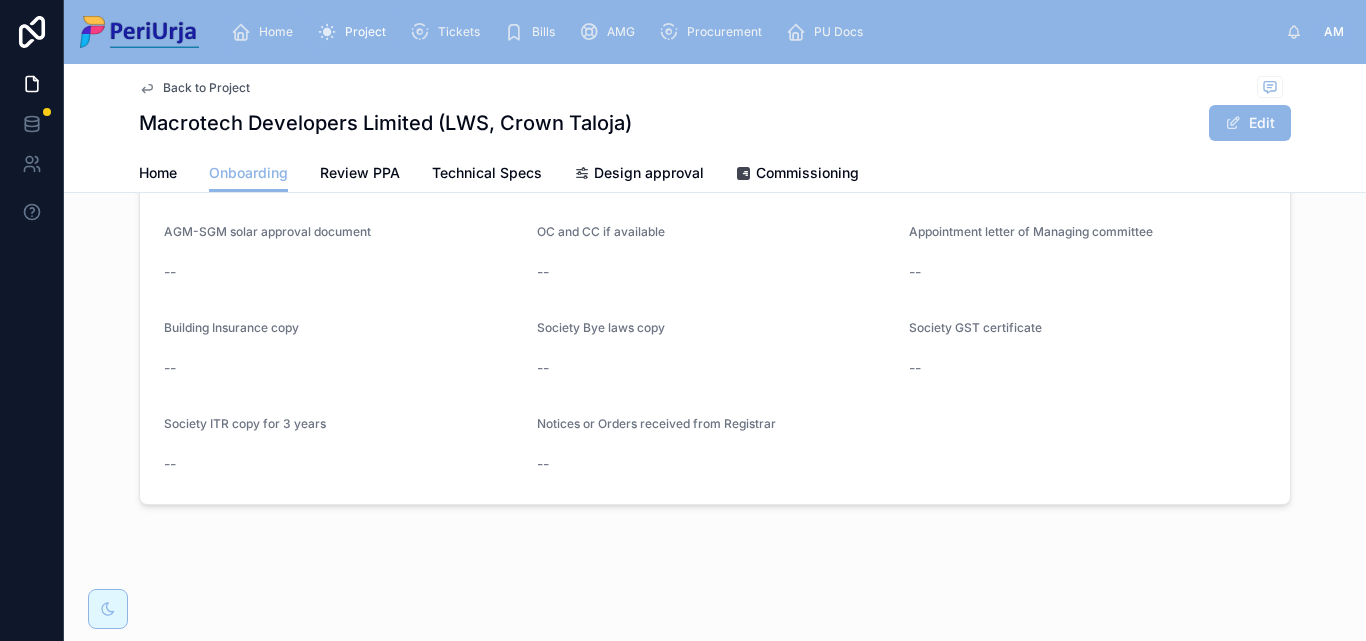 click on "Home" at bounding box center [276, 32] 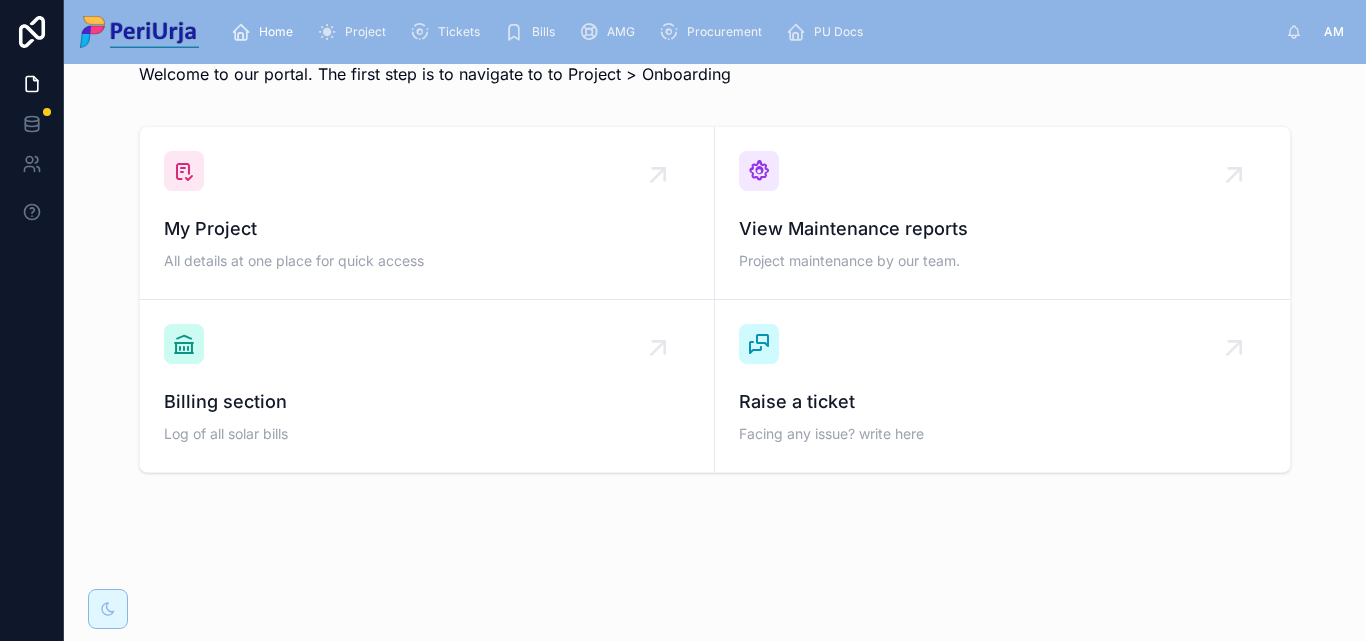 scroll, scrollTop: 62, scrollLeft: 0, axis: vertical 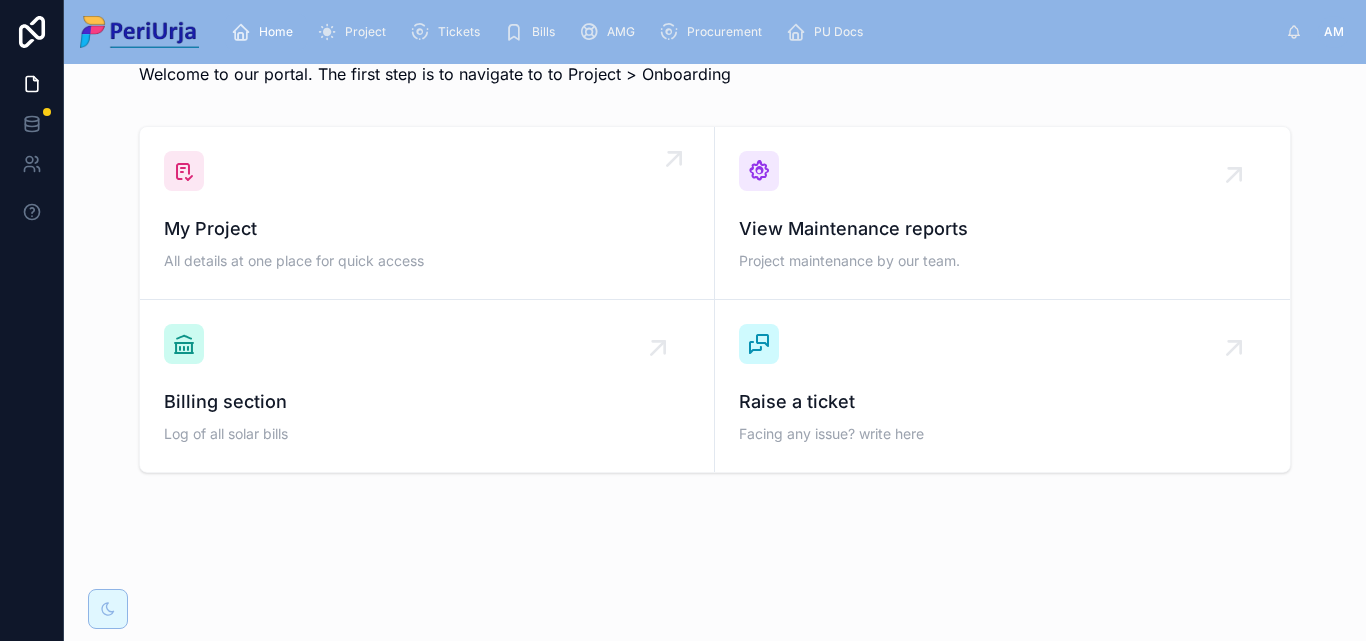 click on "My Project" at bounding box center (427, 229) 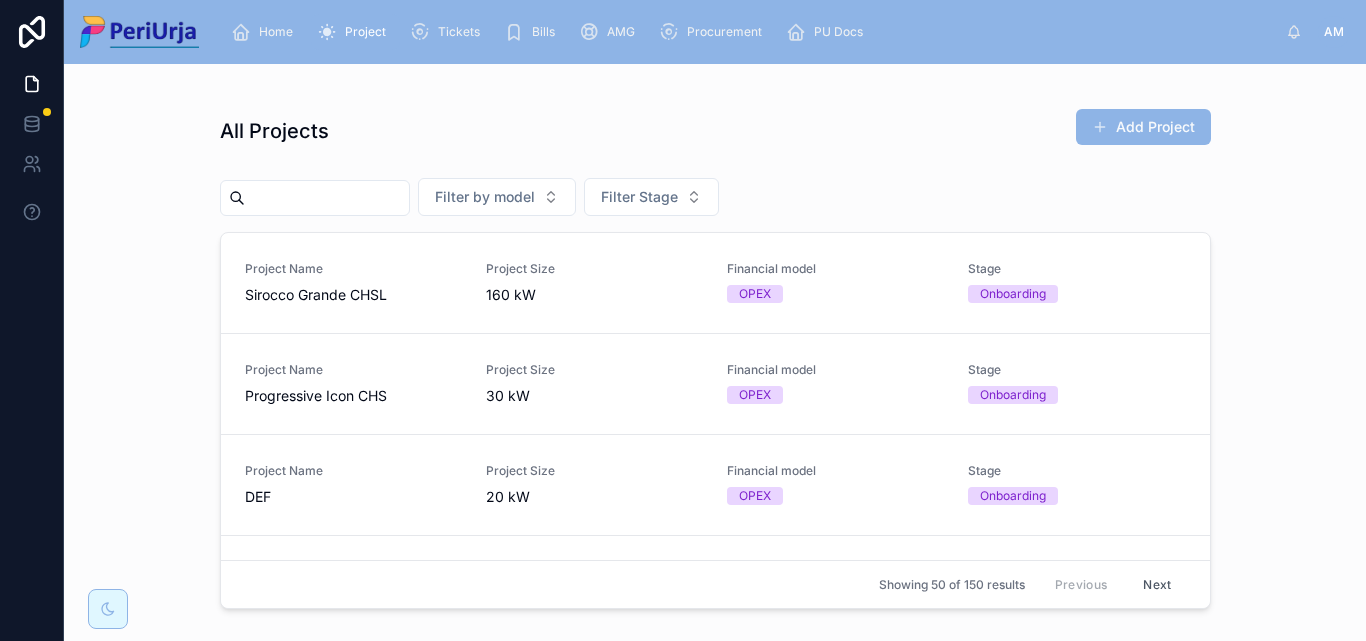 scroll, scrollTop: 0, scrollLeft: 0, axis: both 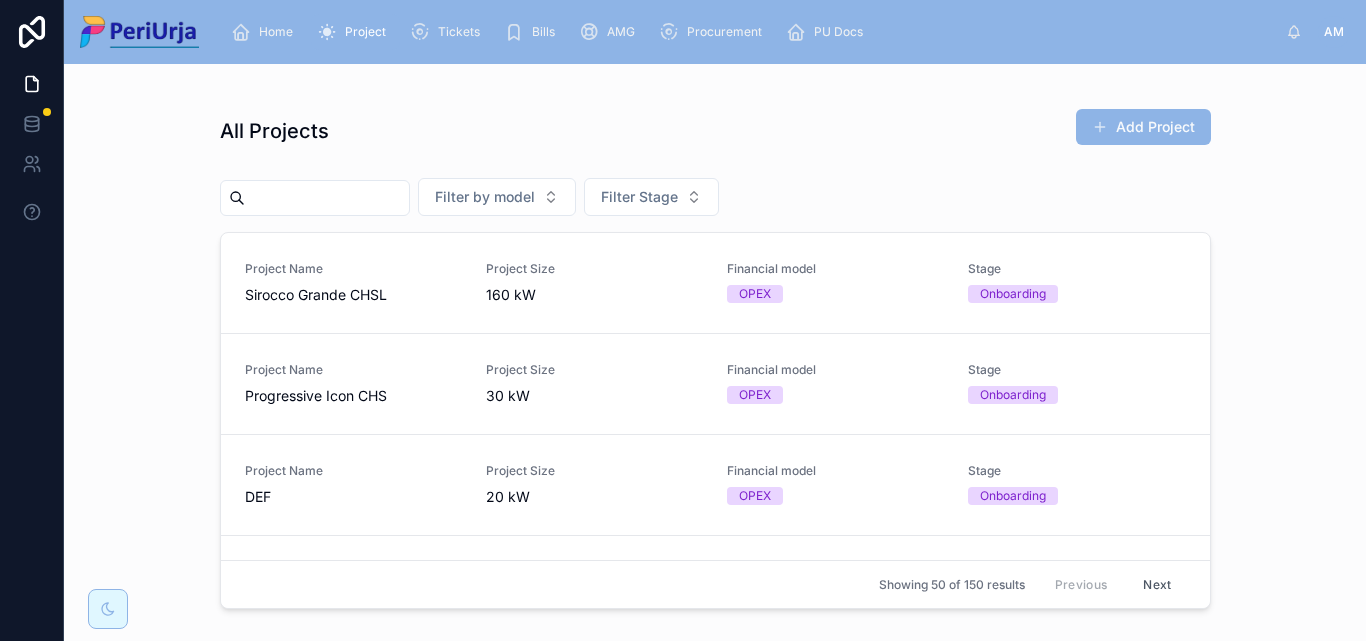 click at bounding box center (327, 198) 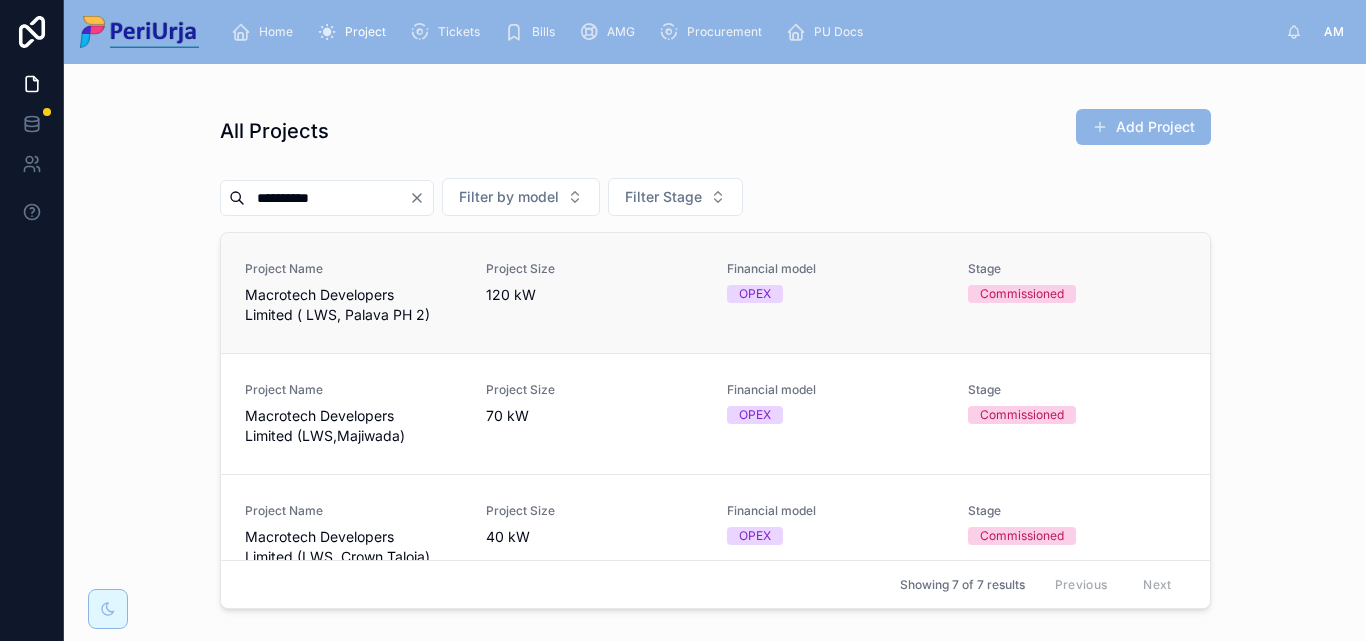 type on "*********" 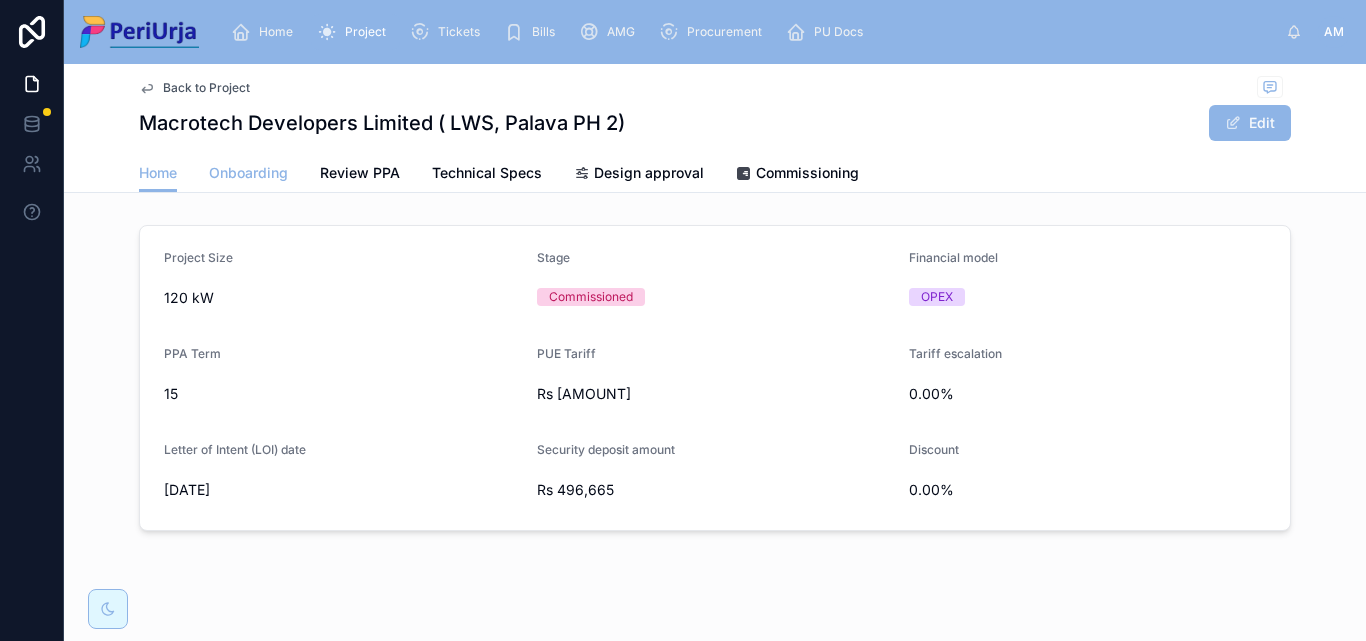 click on "Onboarding" at bounding box center [248, 173] 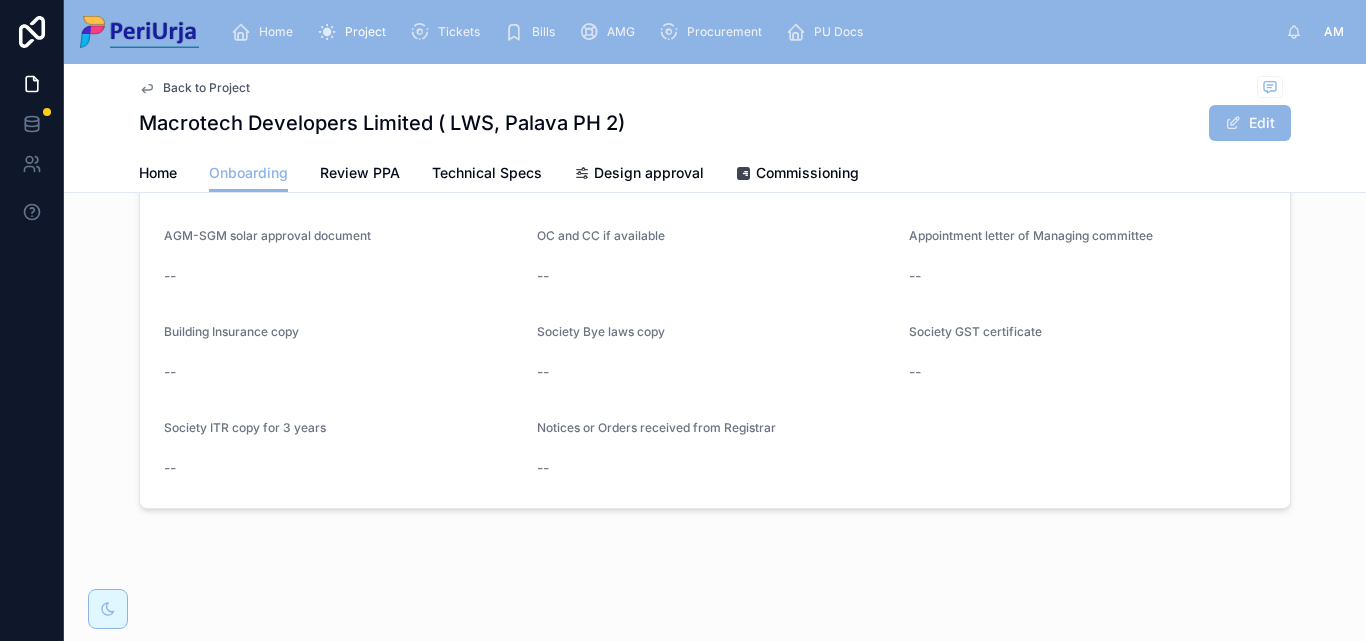 scroll, scrollTop: 1732, scrollLeft: 0, axis: vertical 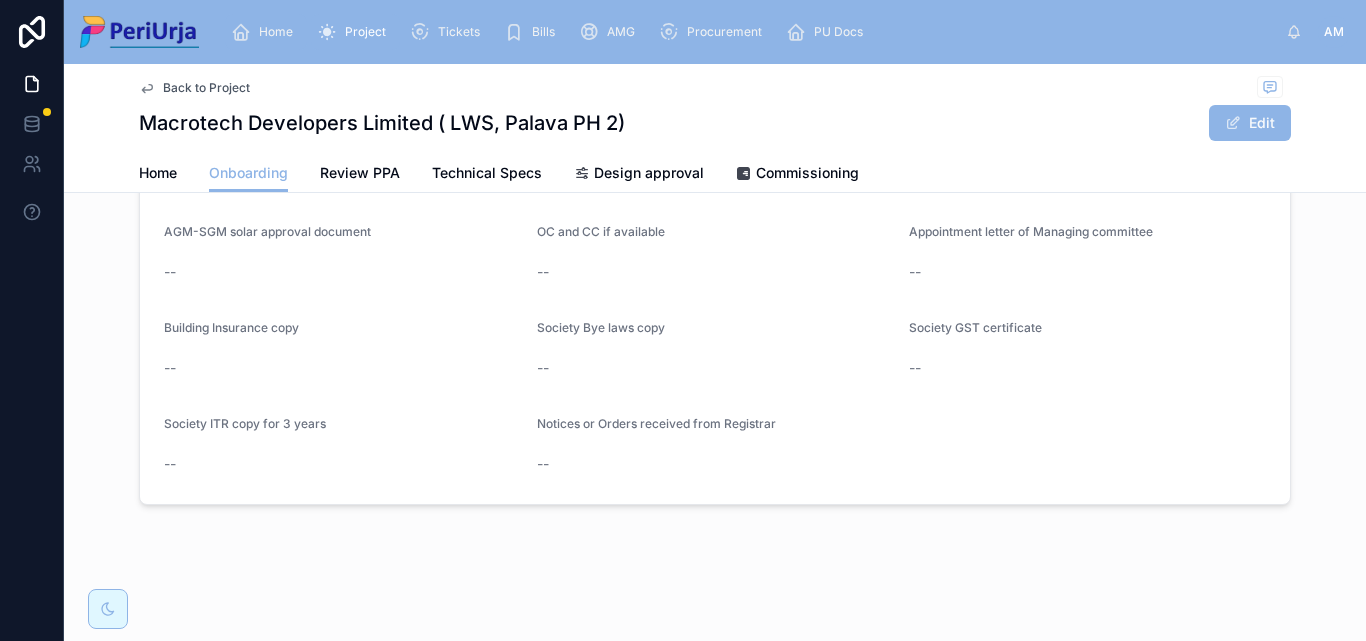 click on "Home" at bounding box center (266, 32) 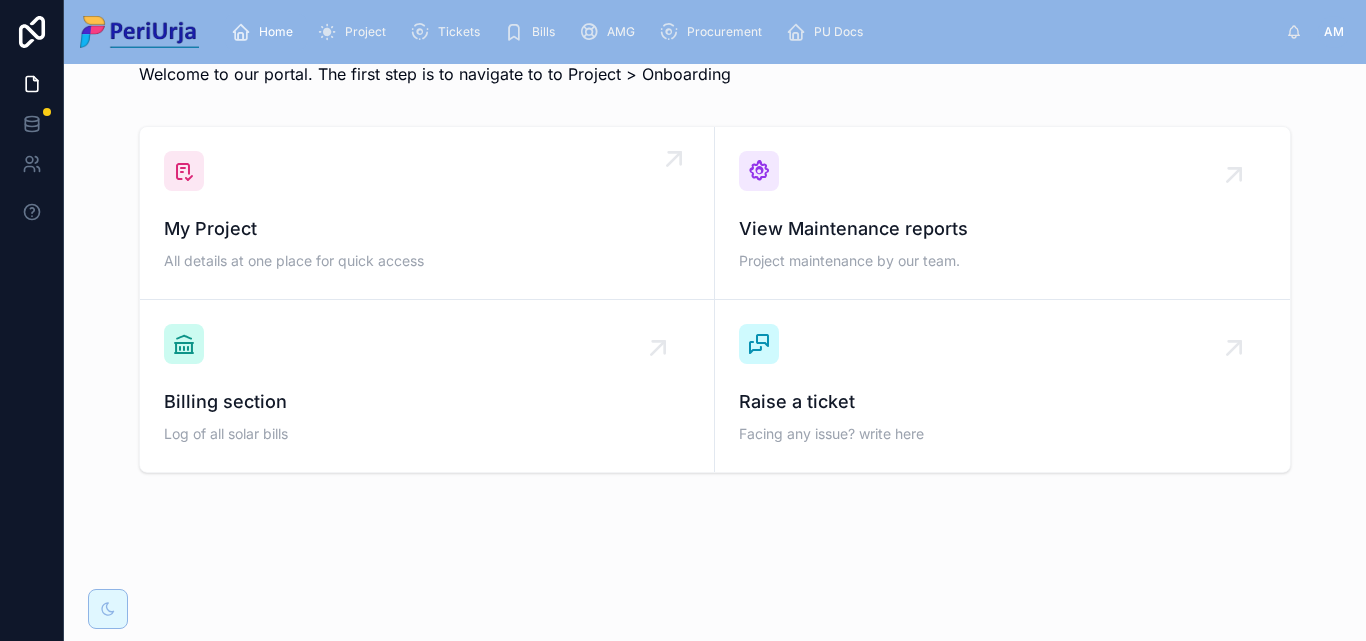 click on "All details at one place for quick access" at bounding box center [427, 261] 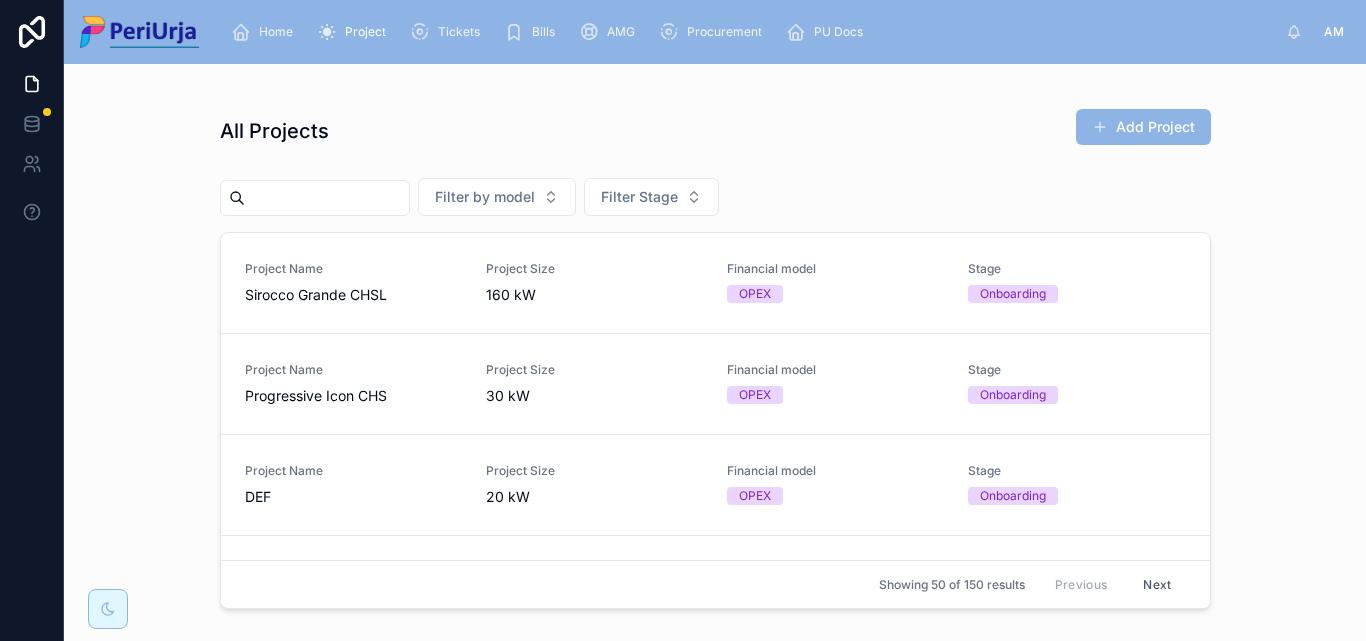 scroll, scrollTop: 0, scrollLeft: 0, axis: both 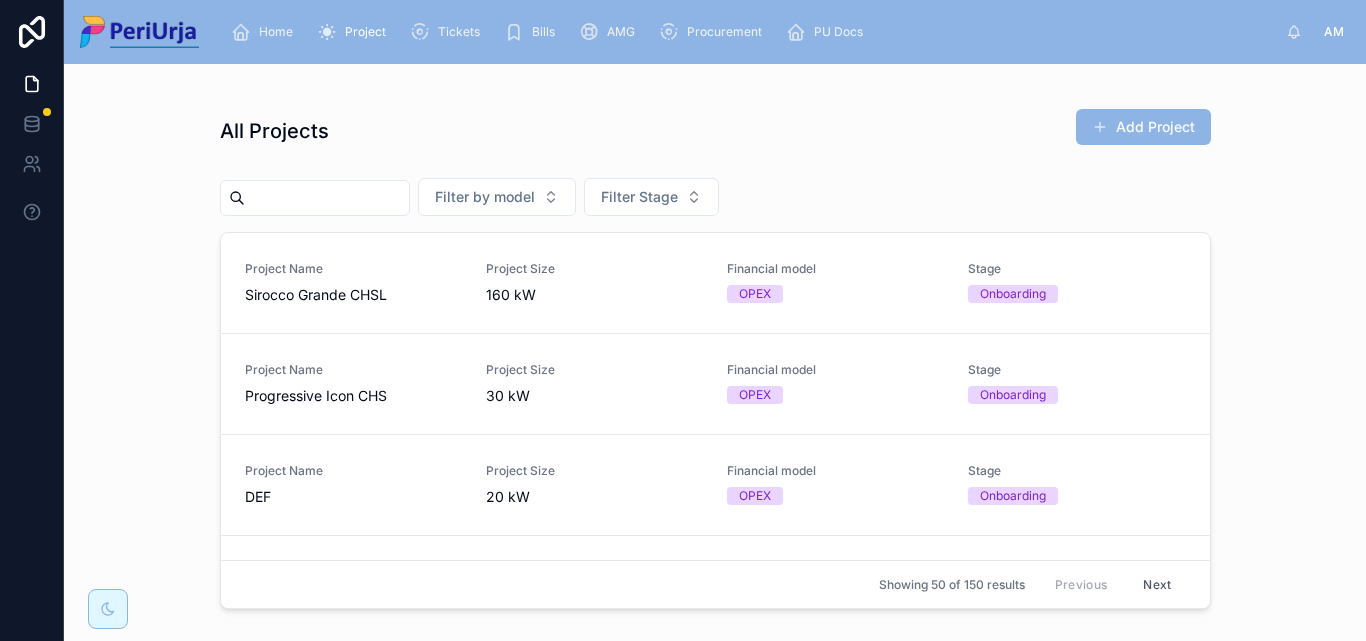 drag, startPoint x: 321, startPoint y: 206, endPoint x: 965, endPoint y: 100, distance: 652.6653 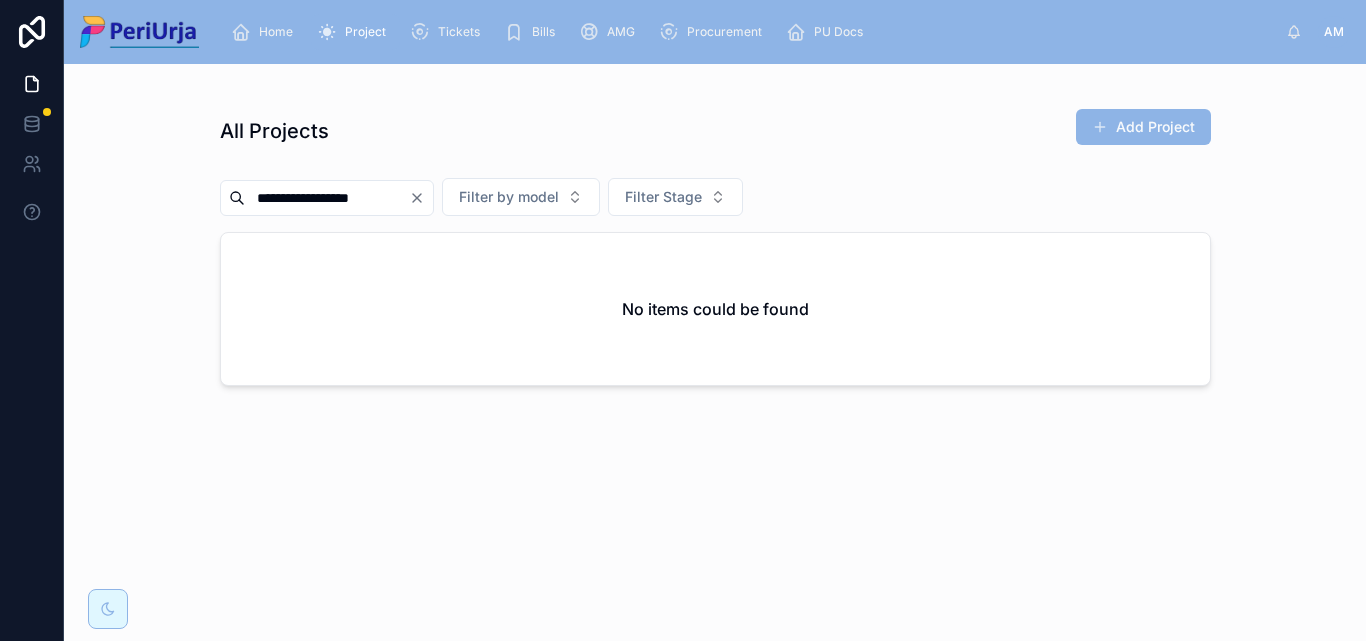 click on "**********" at bounding box center (327, 198) 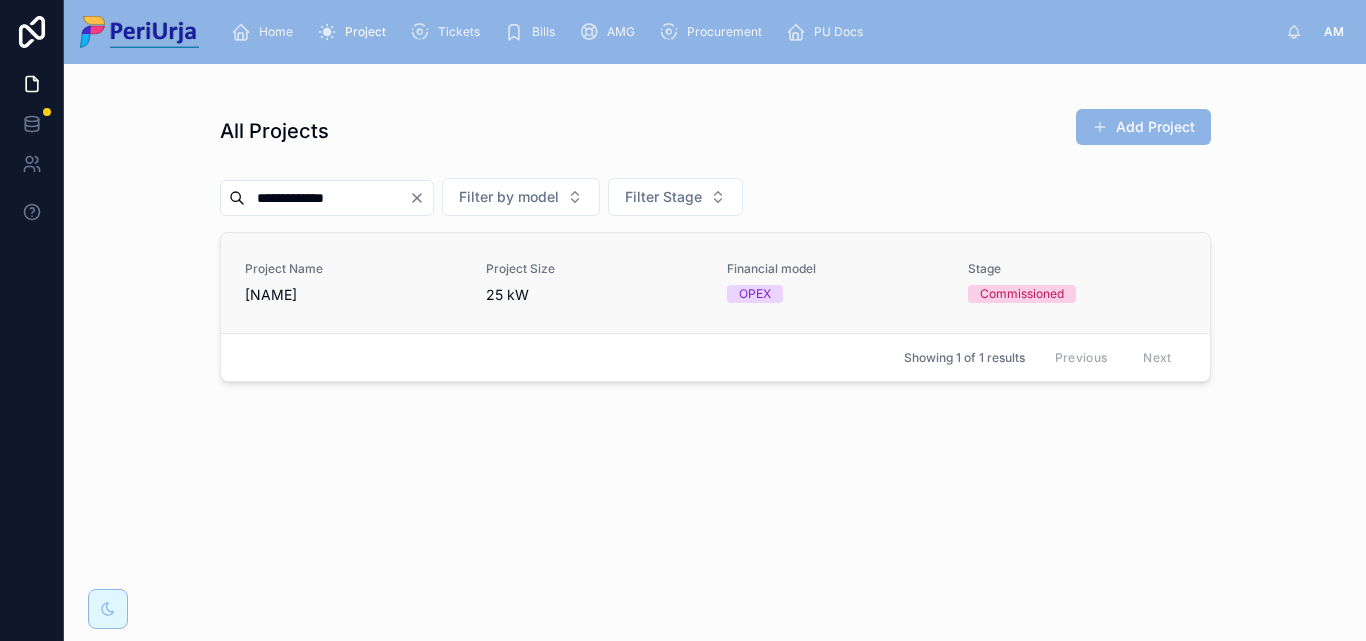 type on "**********" 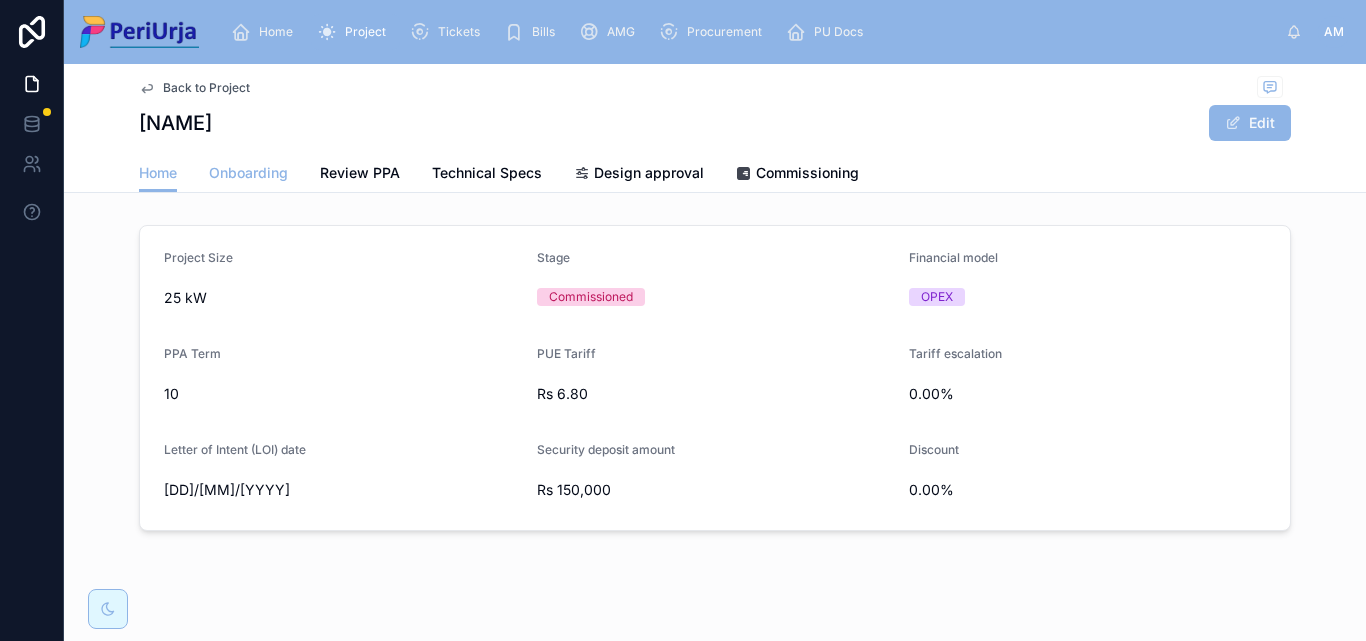 click on "Onboarding" at bounding box center (248, 173) 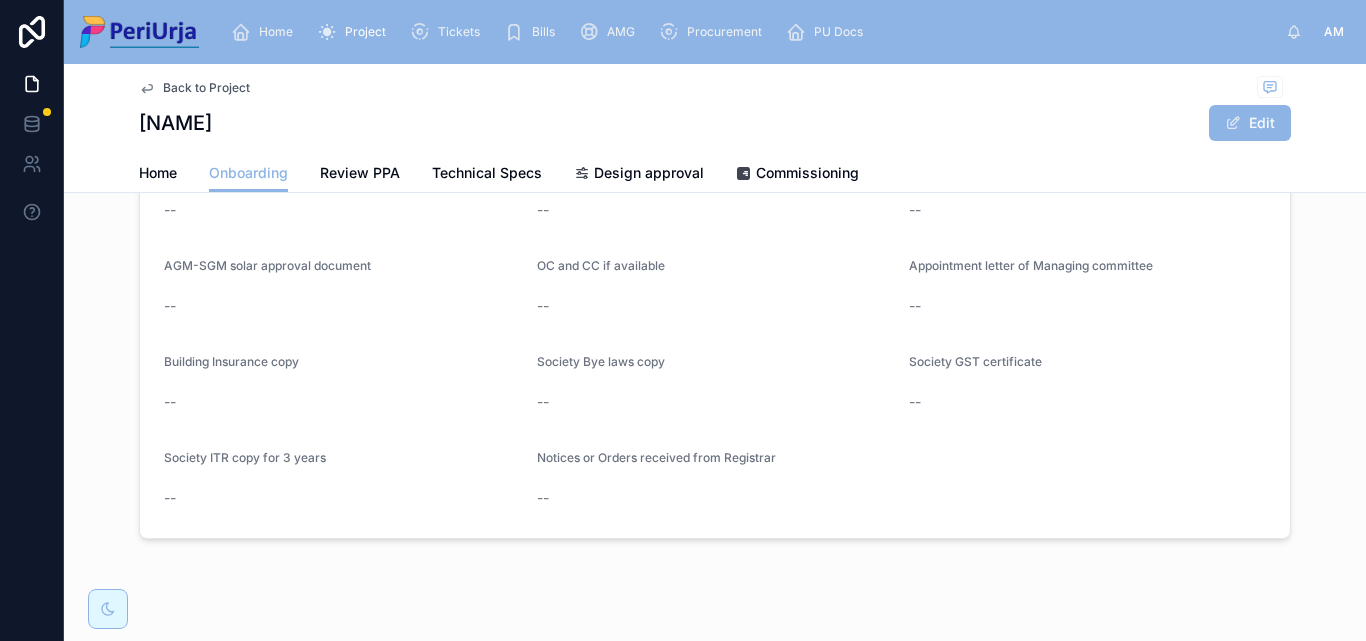 scroll, scrollTop: 1812, scrollLeft: 0, axis: vertical 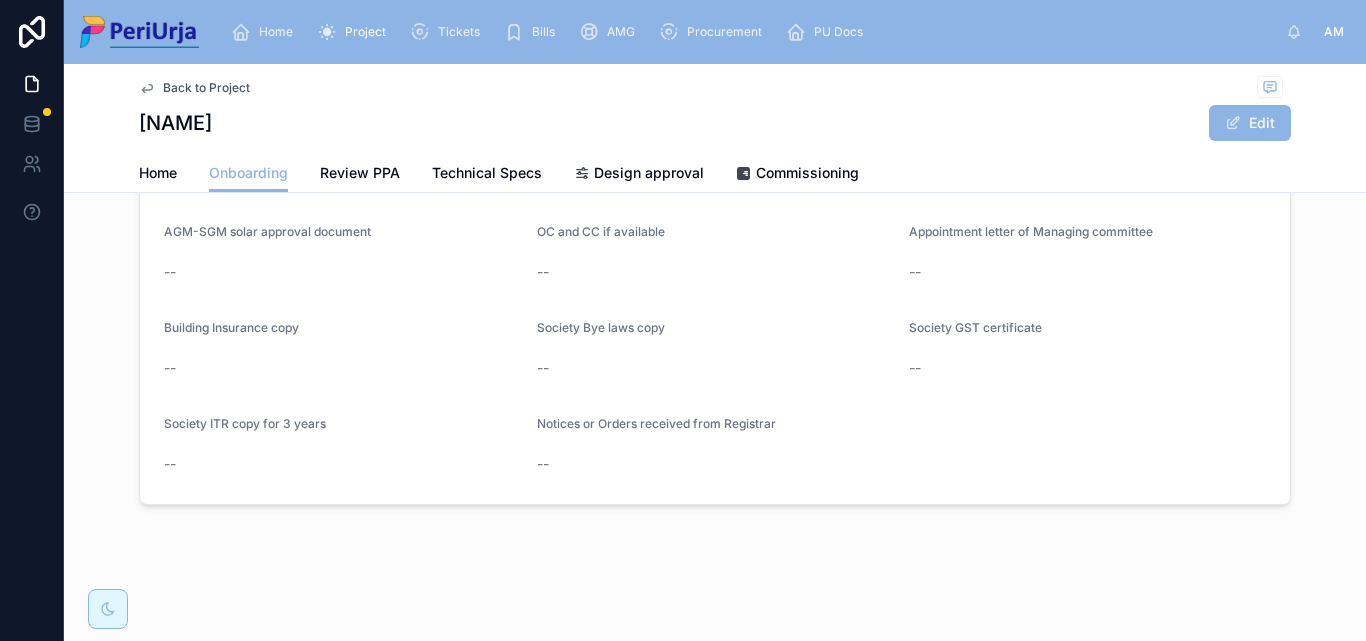 click on "Home" at bounding box center (276, 32) 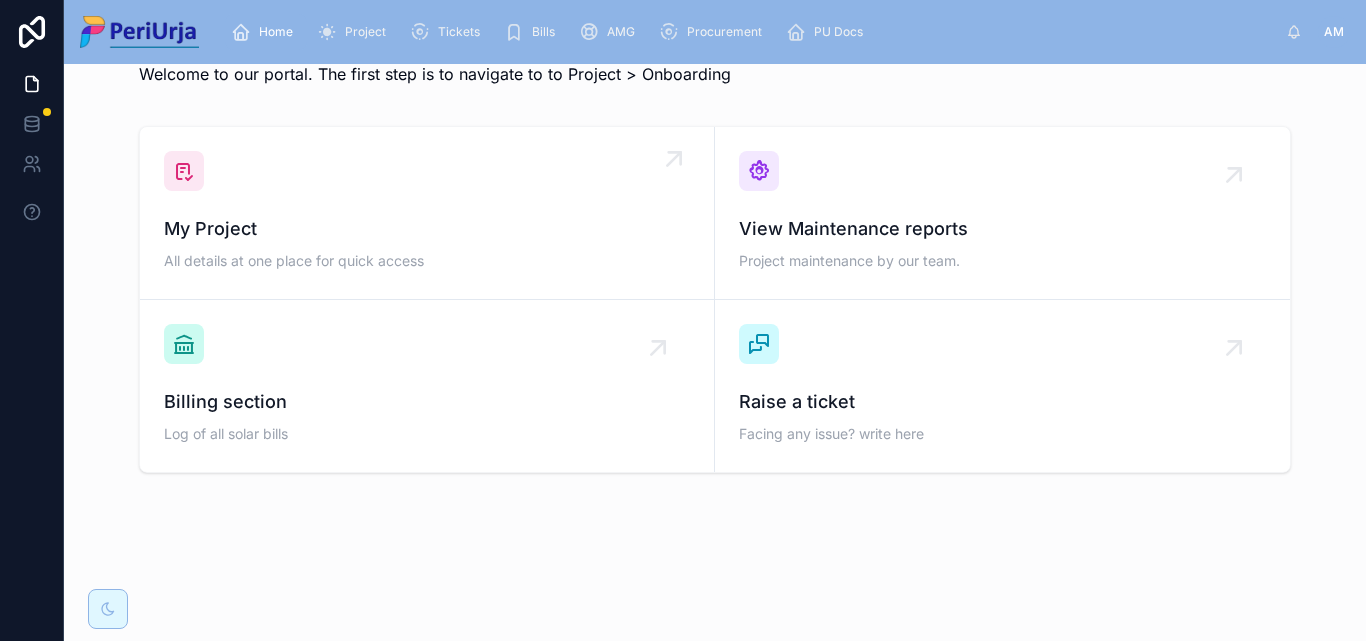 scroll, scrollTop: 62, scrollLeft: 0, axis: vertical 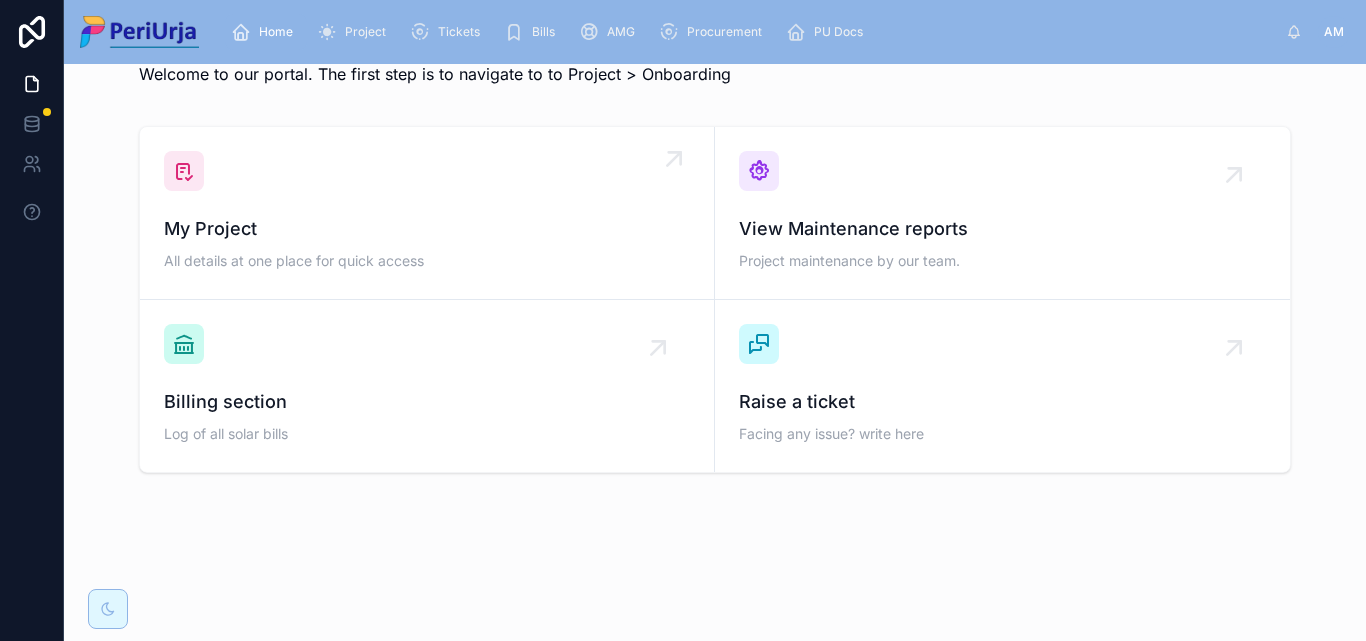 click on "My Project" at bounding box center (427, 229) 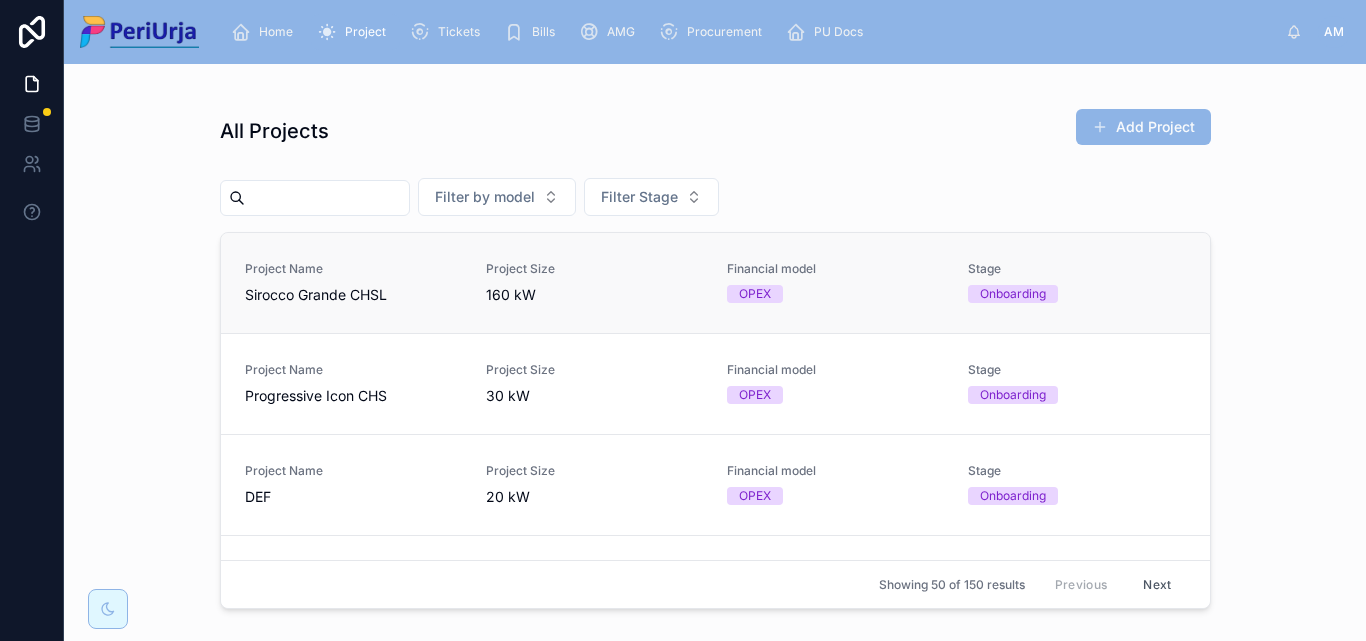scroll, scrollTop: 0, scrollLeft: 0, axis: both 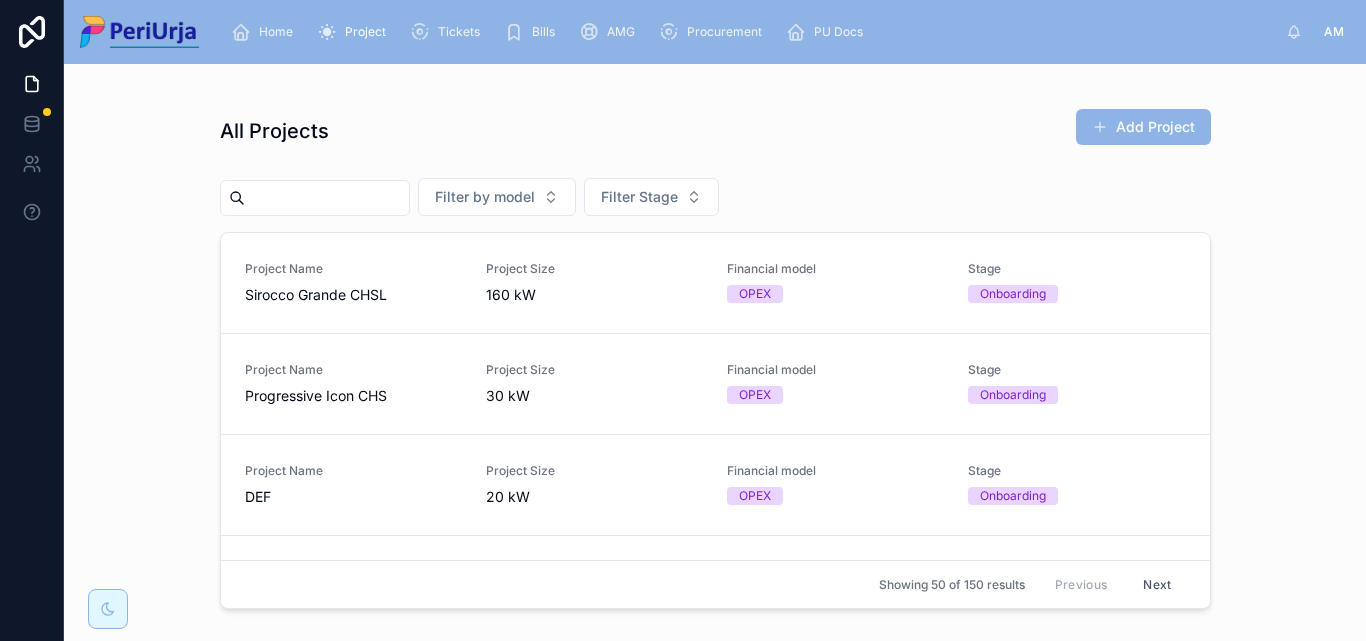 click at bounding box center (327, 198) 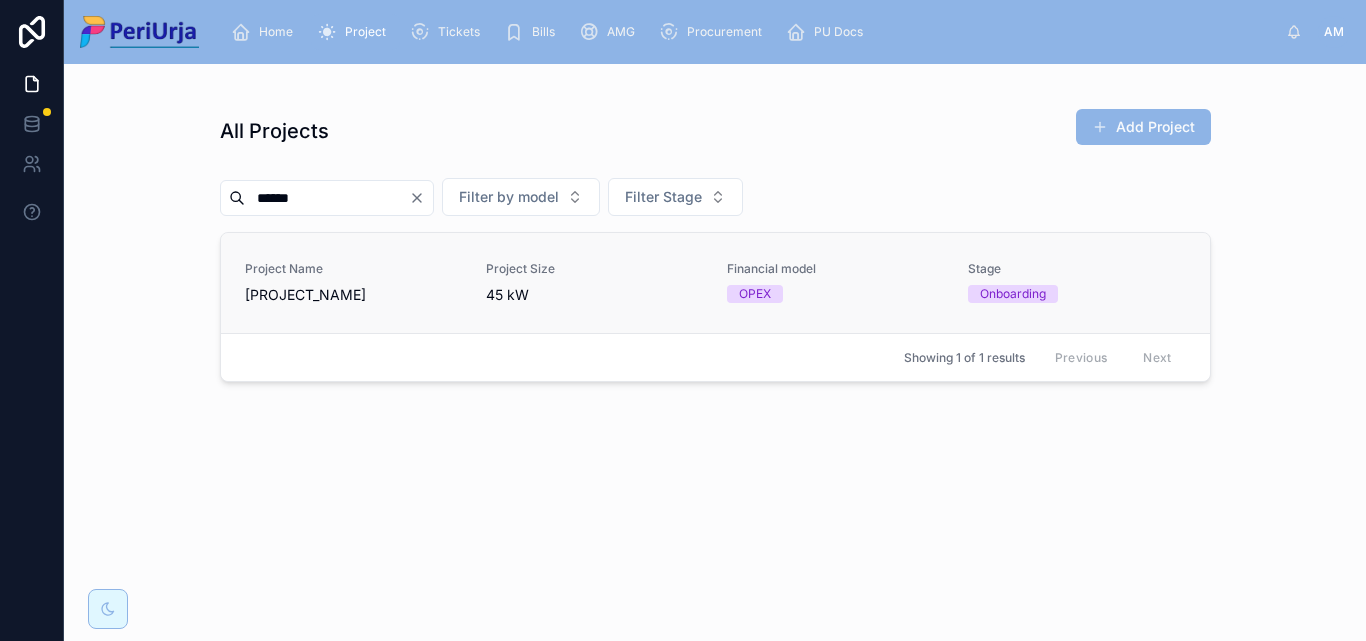 type on "*****" 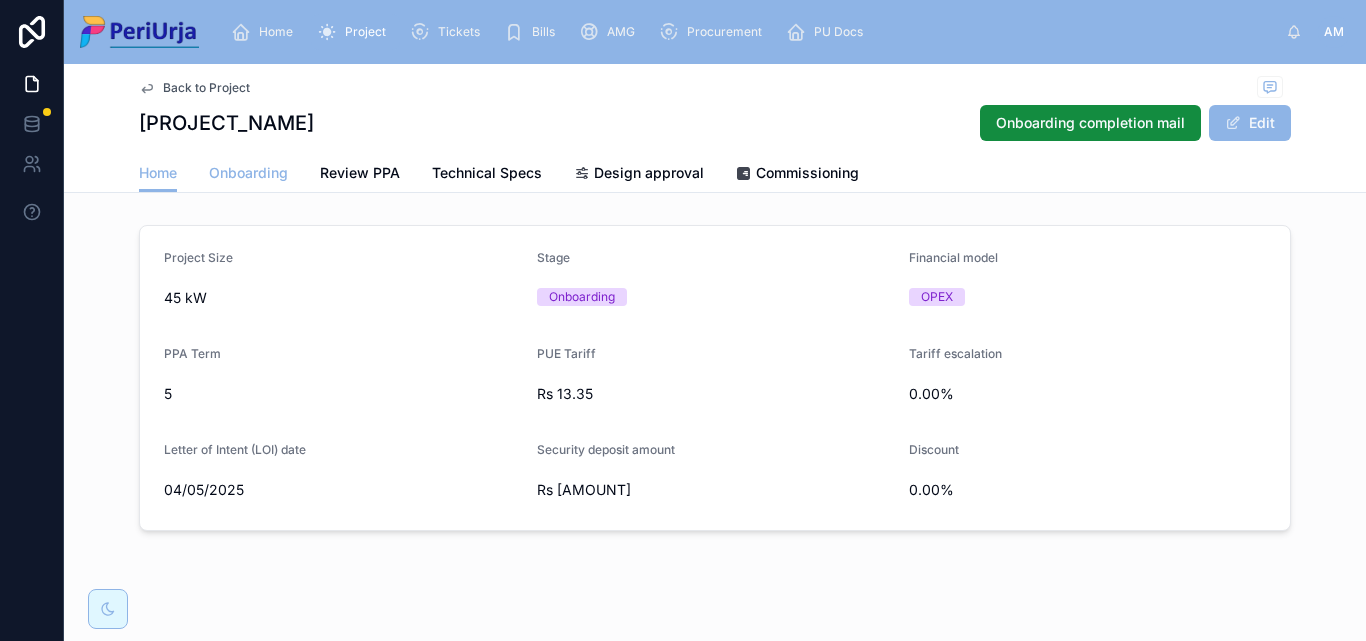 click on "Onboarding" at bounding box center [248, 173] 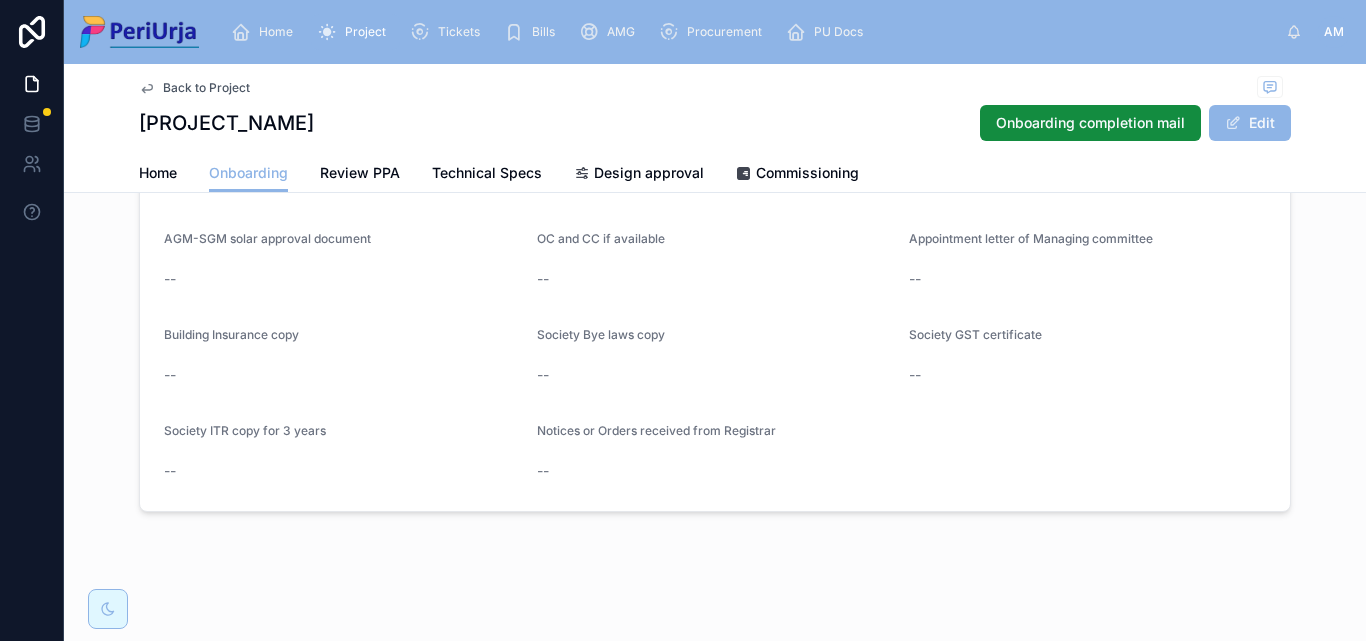 scroll, scrollTop: 1732, scrollLeft: 0, axis: vertical 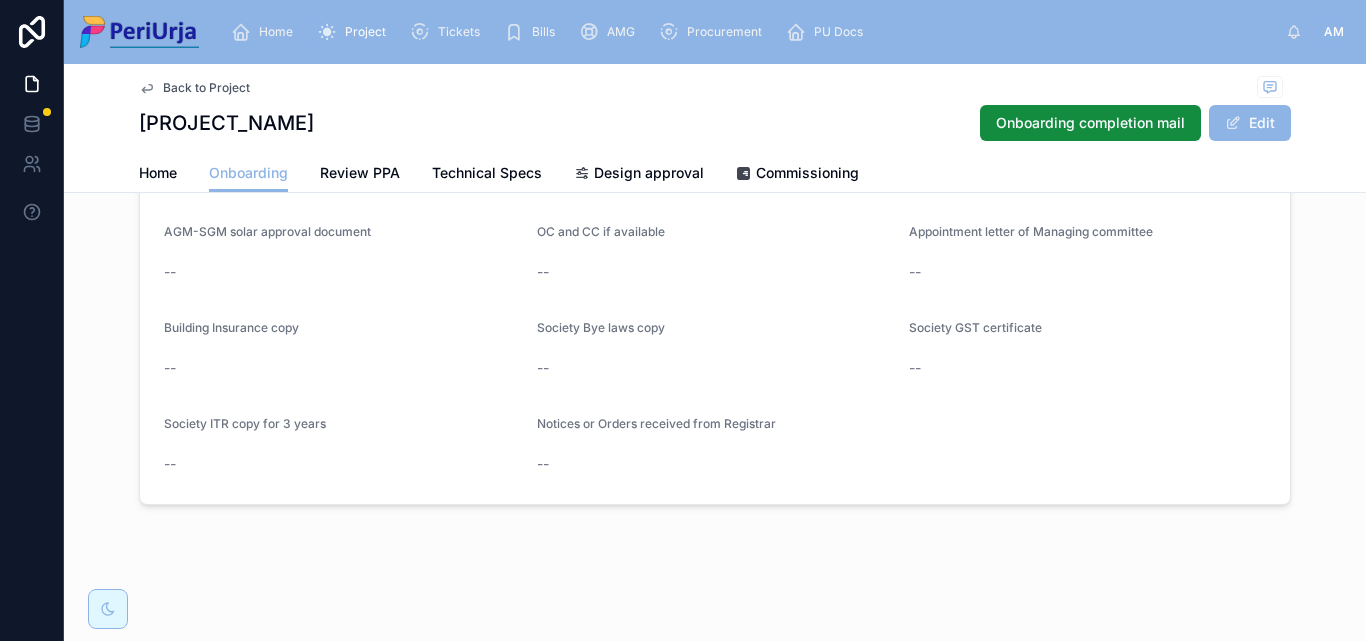 click on "Home" at bounding box center [266, 32] 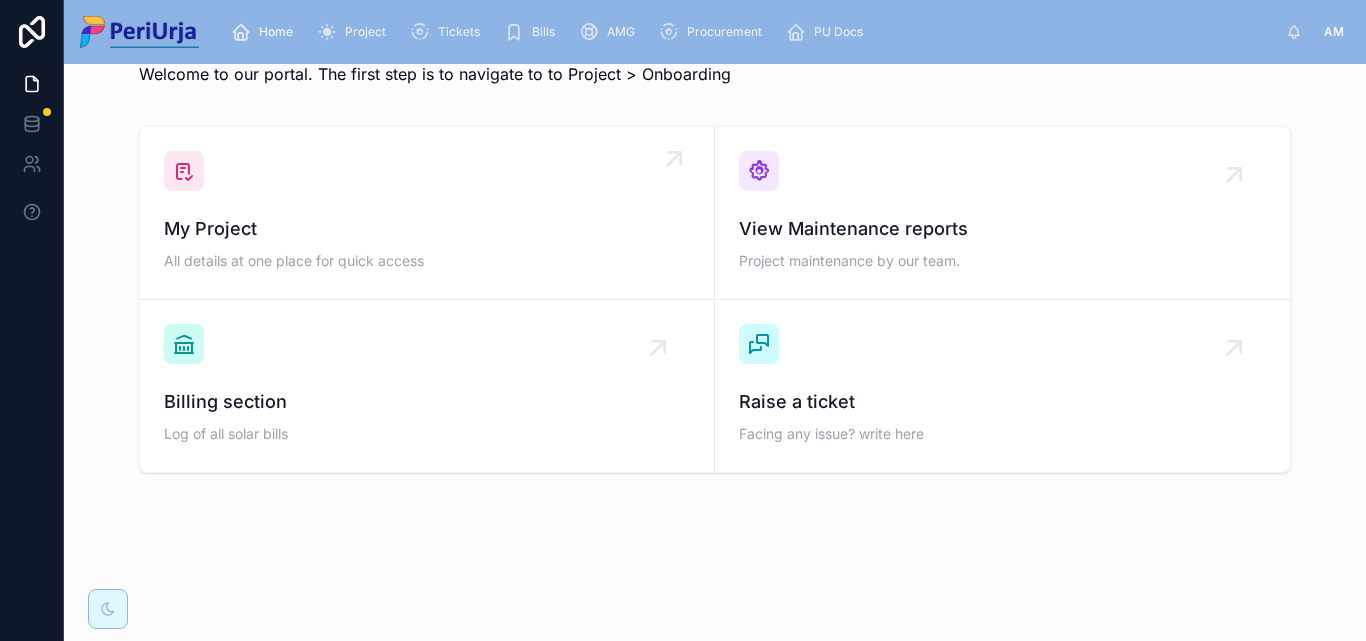 scroll, scrollTop: 62, scrollLeft: 0, axis: vertical 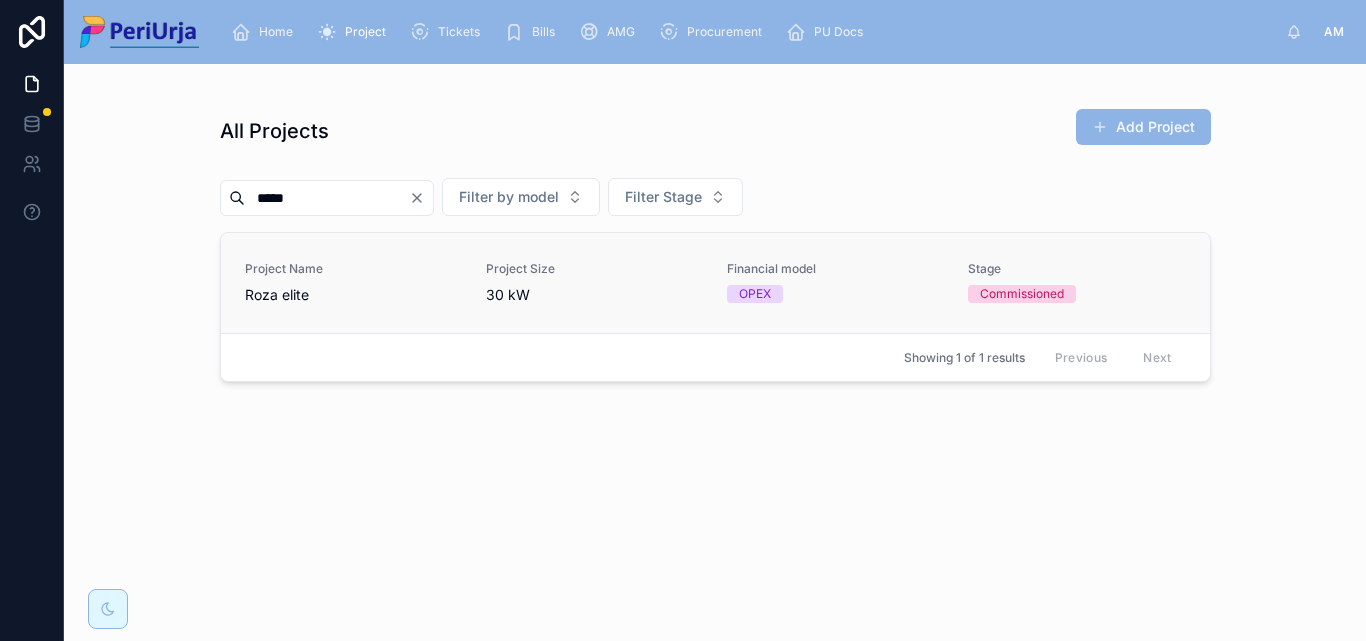 type on "****" 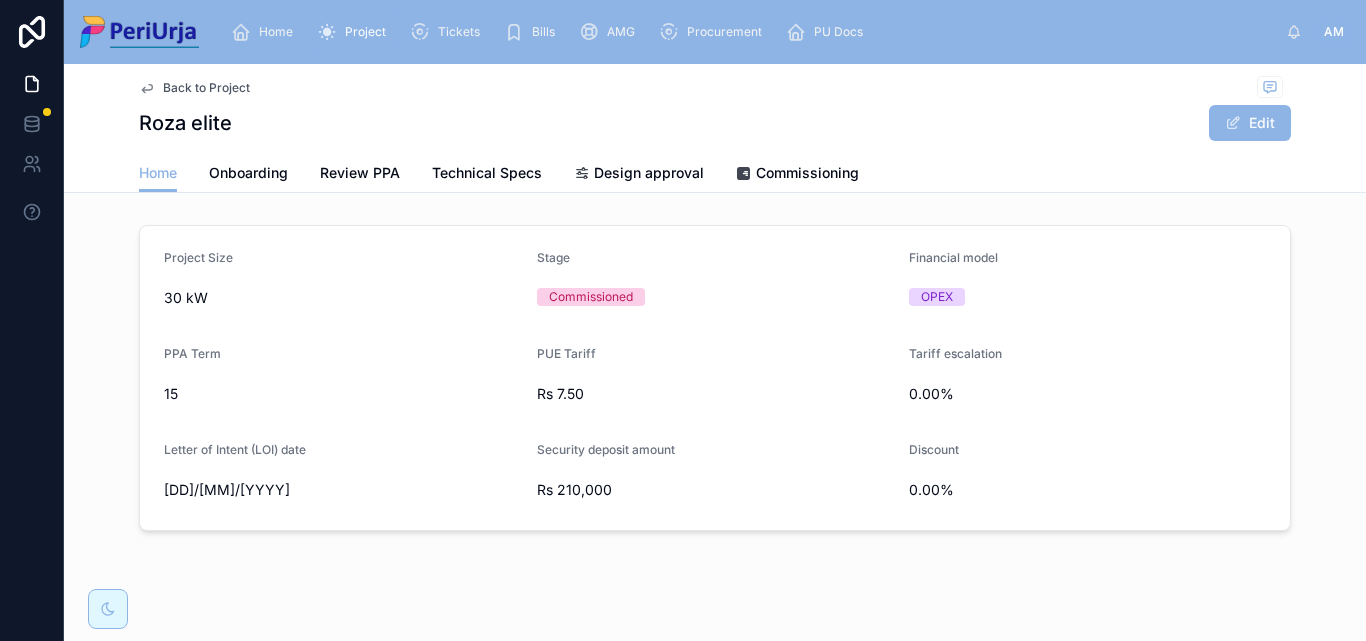 click on "Back to Project Roza elite Edit" at bounding box center (715, 109) 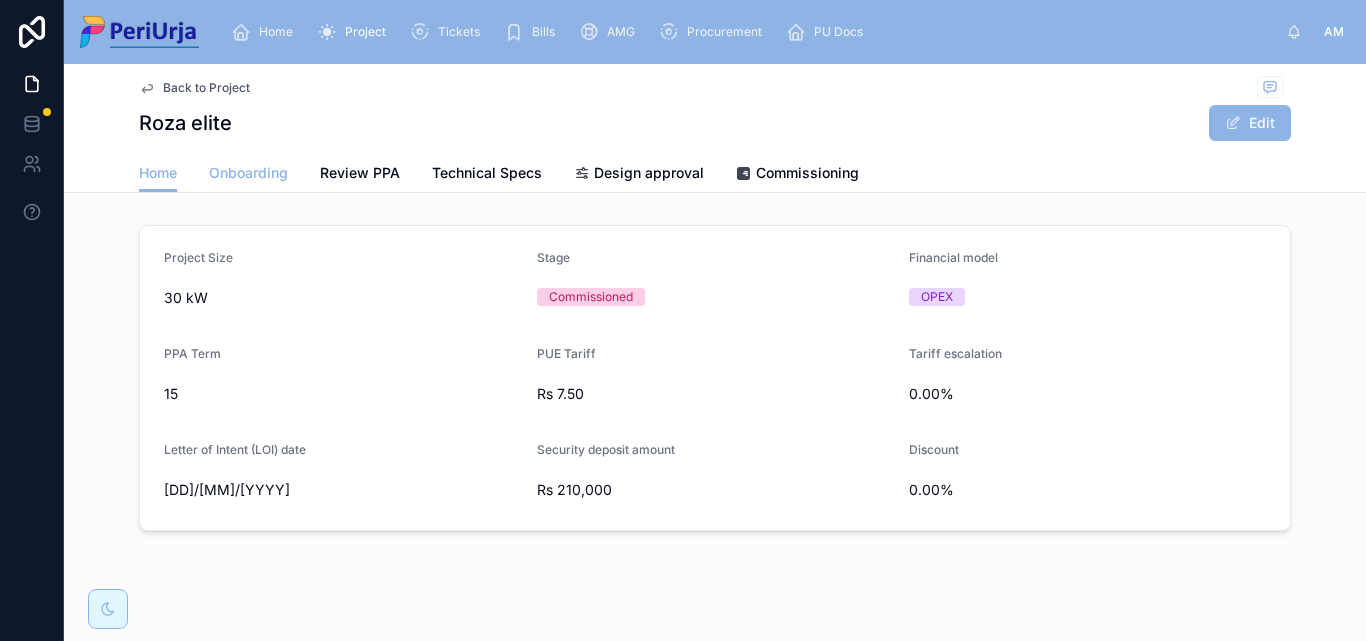 click on "Onboarding" at bounding box center [248, 173] 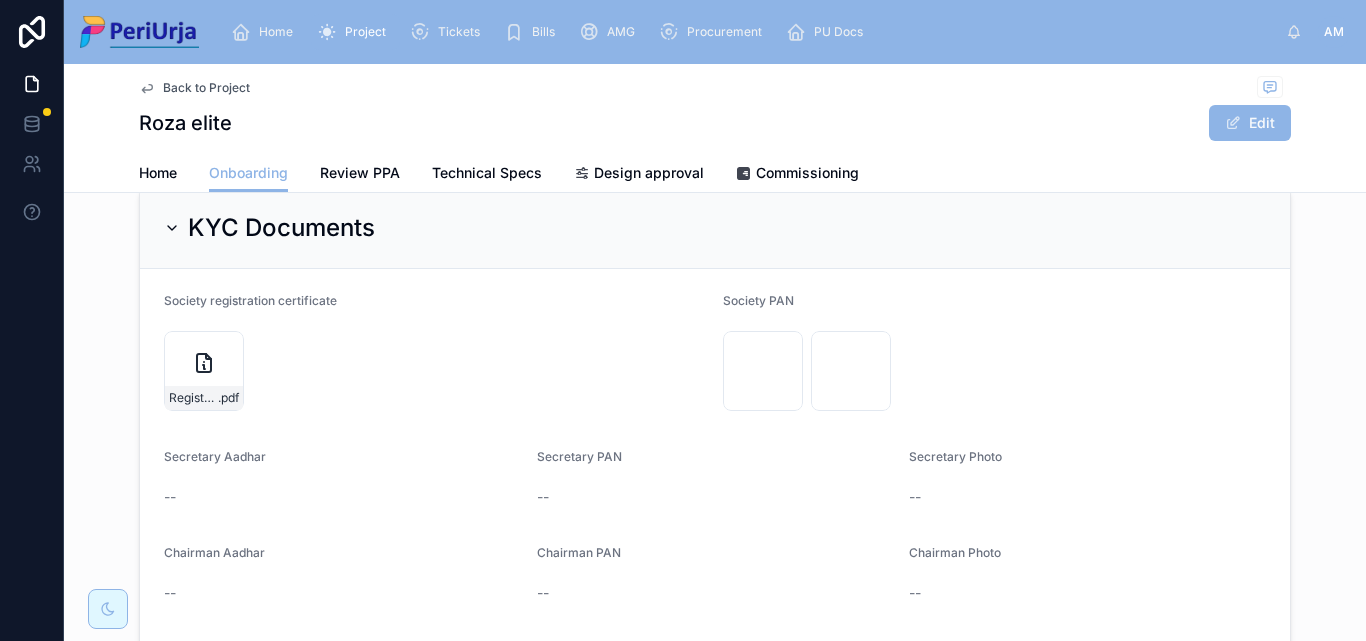 scroll, scrollTop: 712, scrollLeft: 0, axis: vertical 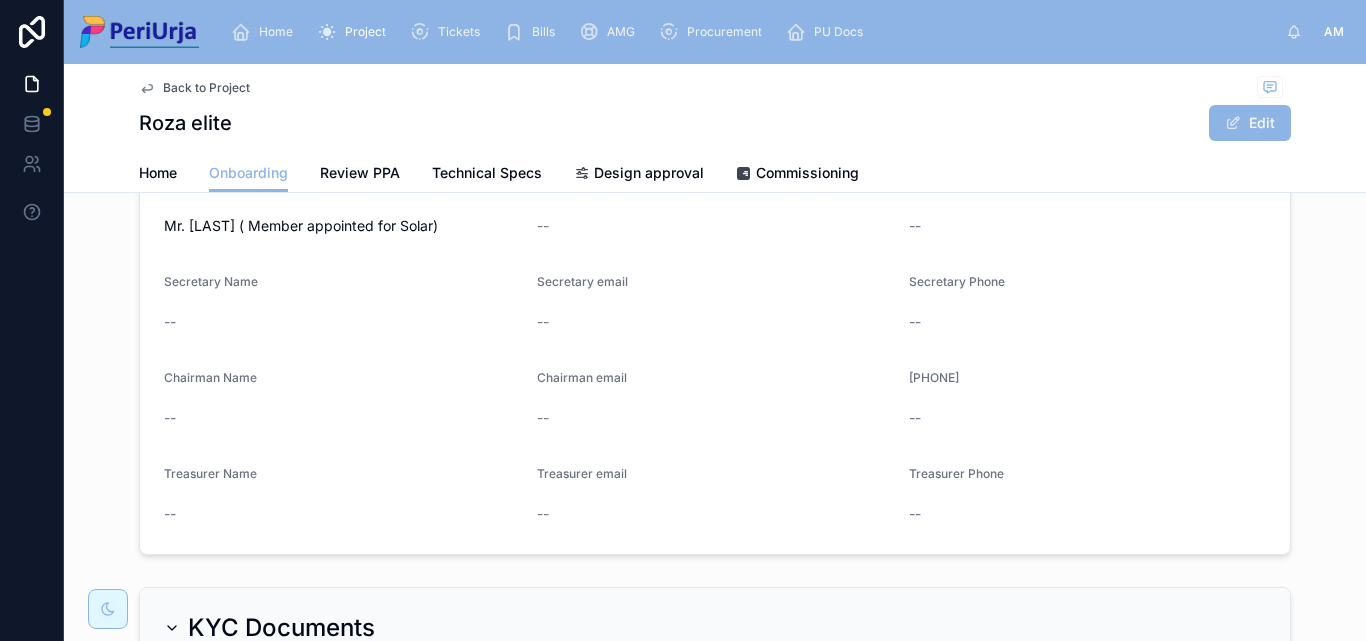 click on "Home" at bounding box center (266, 32) 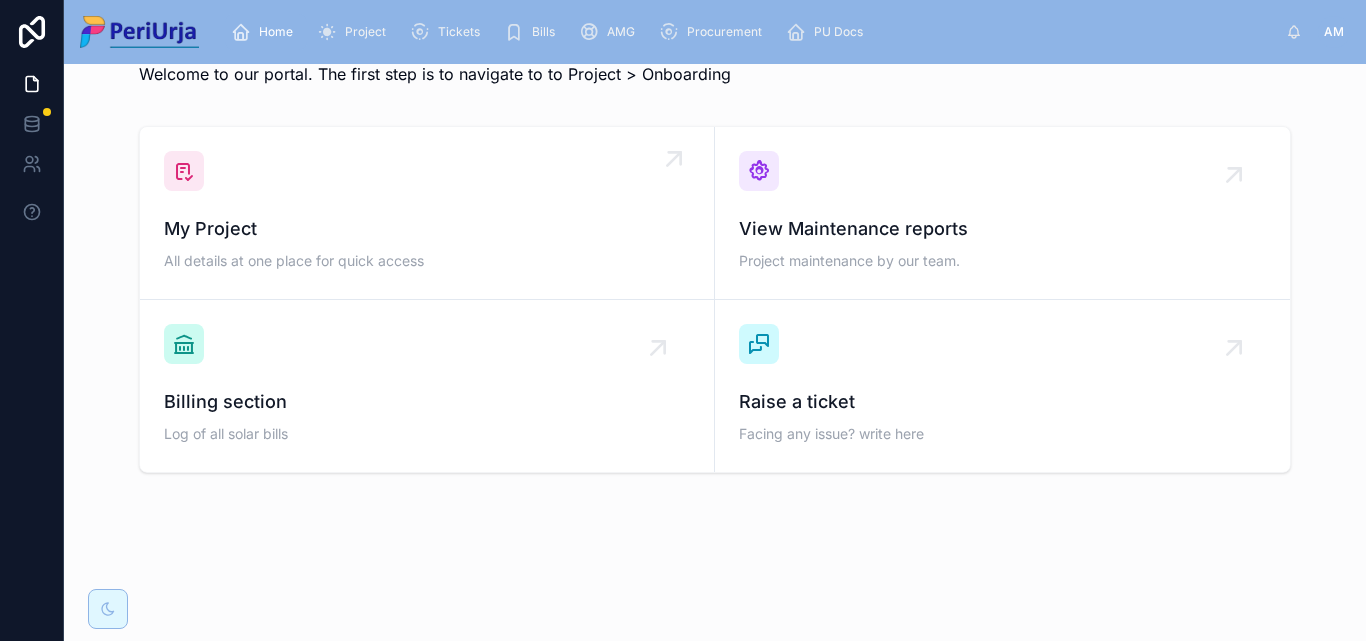 scroll, scrollTop: 62, scrollLeft: 0, axis: vertical 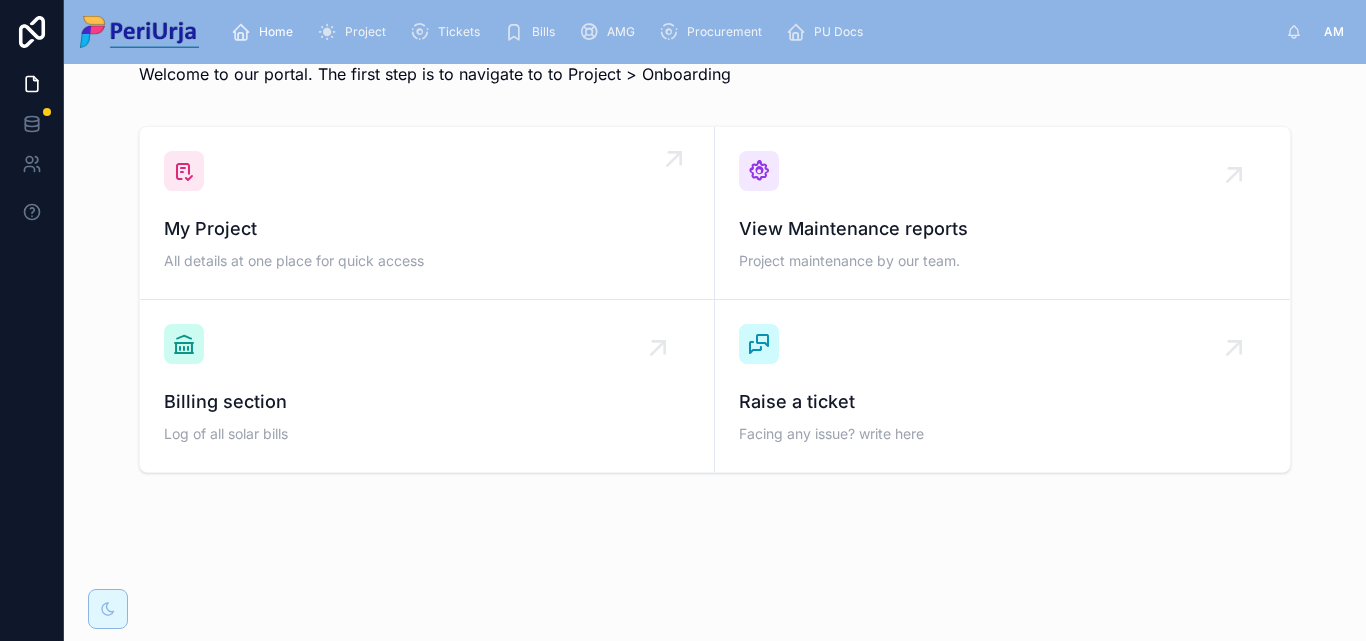 click on "My Project" at bounding box center (427, 229) 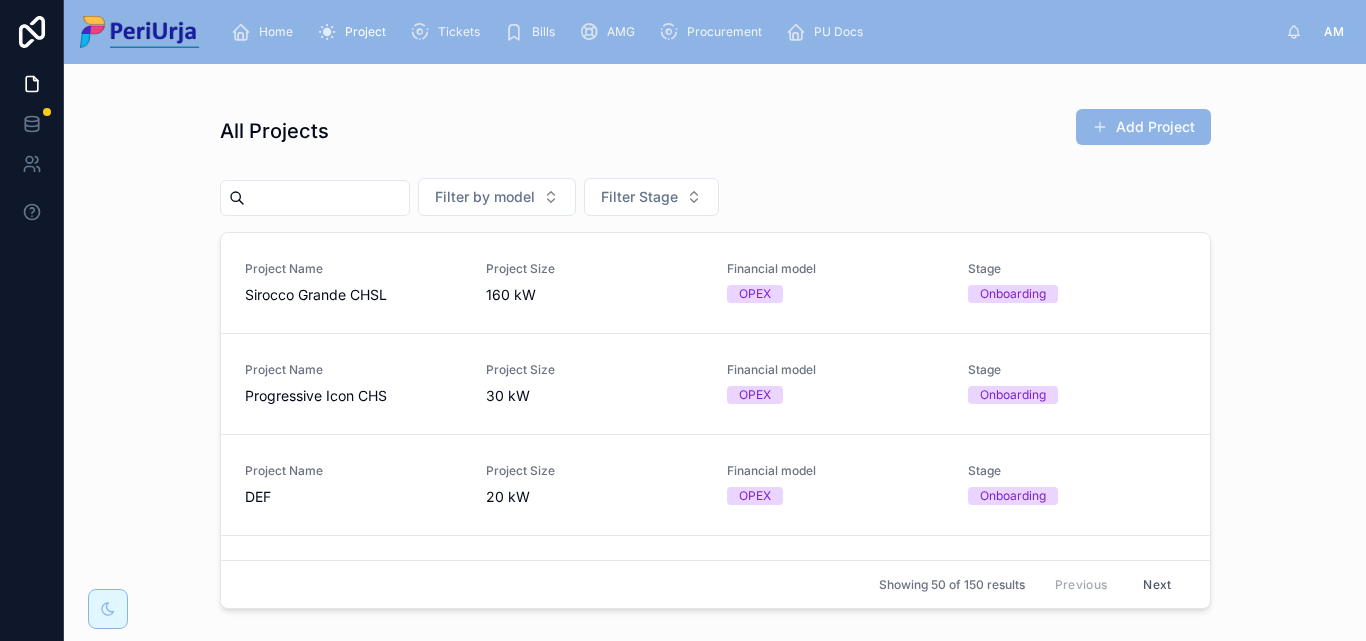 scroll, scrollTop: 0, scrollLeft: 0, axis: both 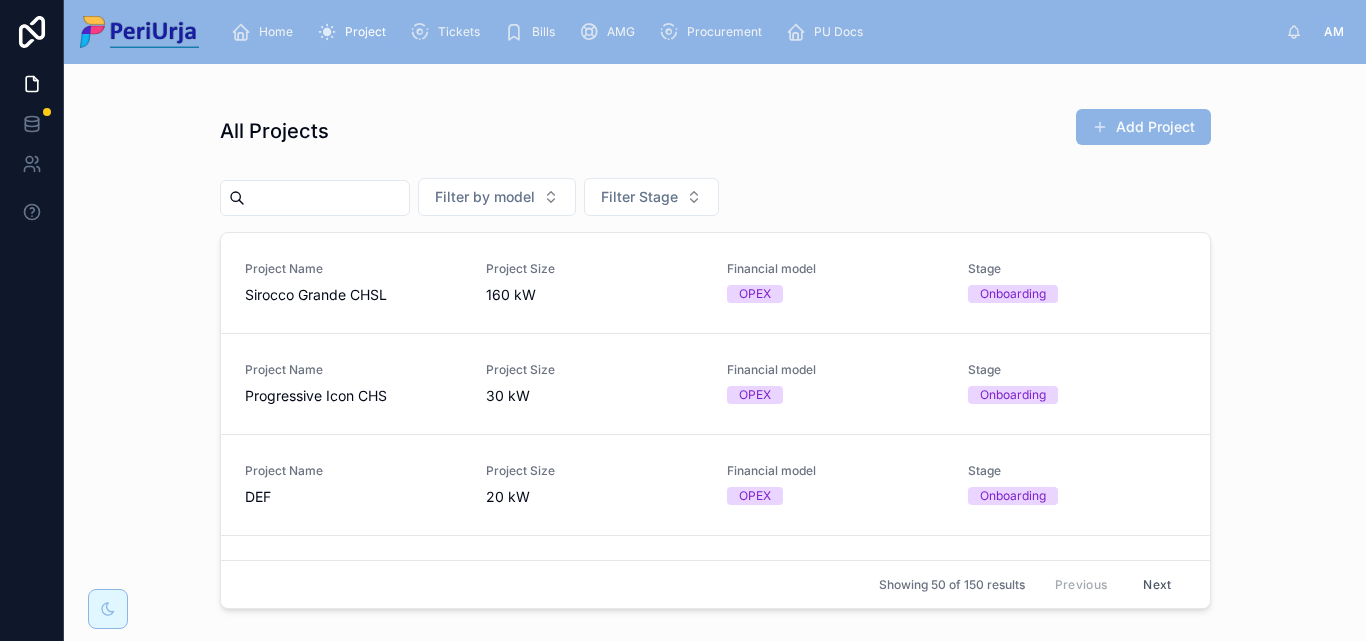 click at bounding box center [327, 198] 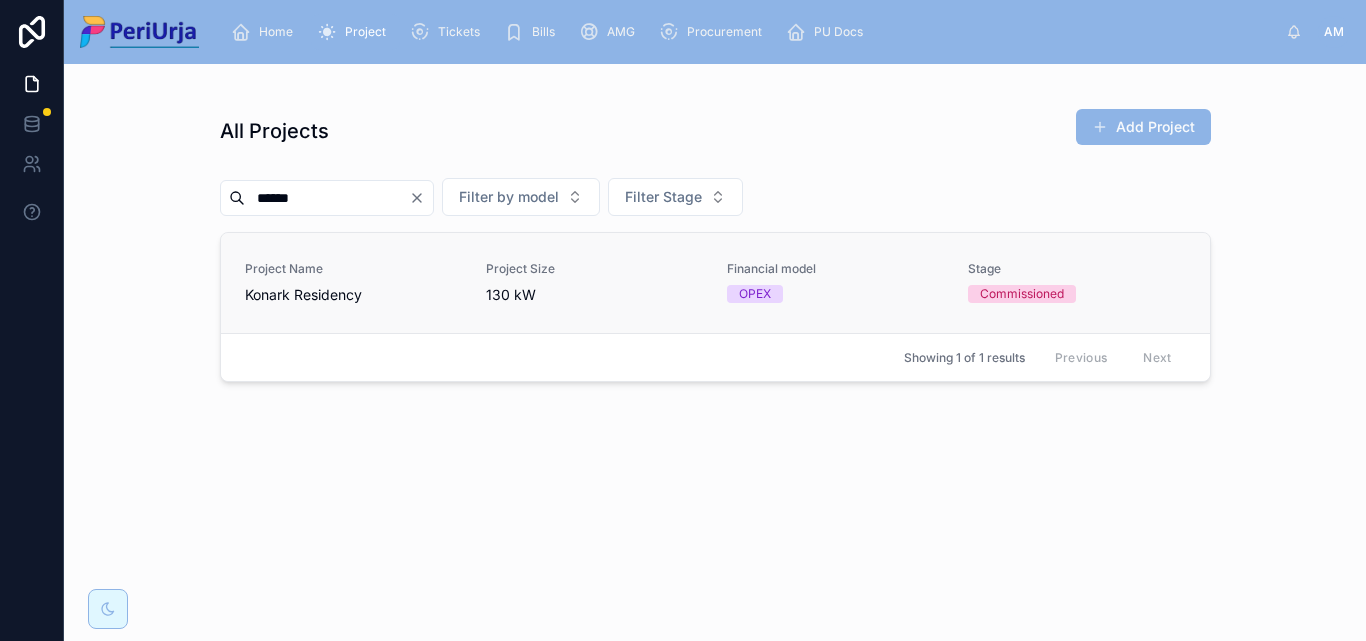 type on "******" 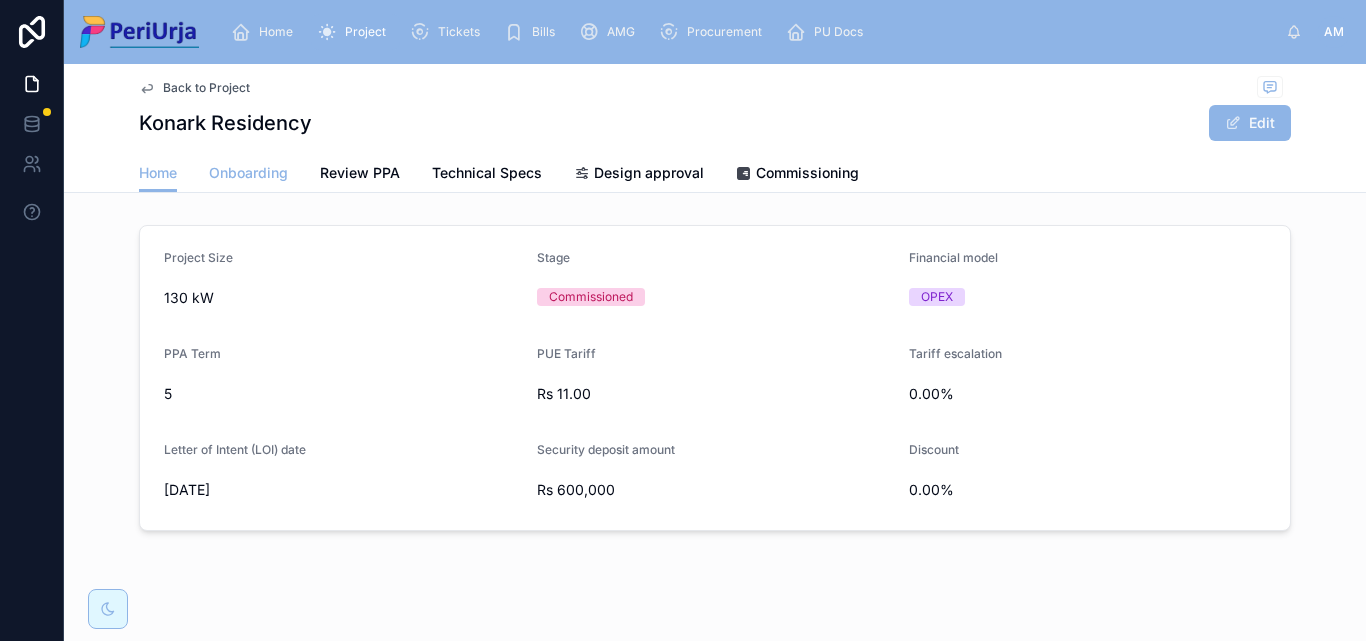 click on "Onboarding" at bounding box center (248, 173) 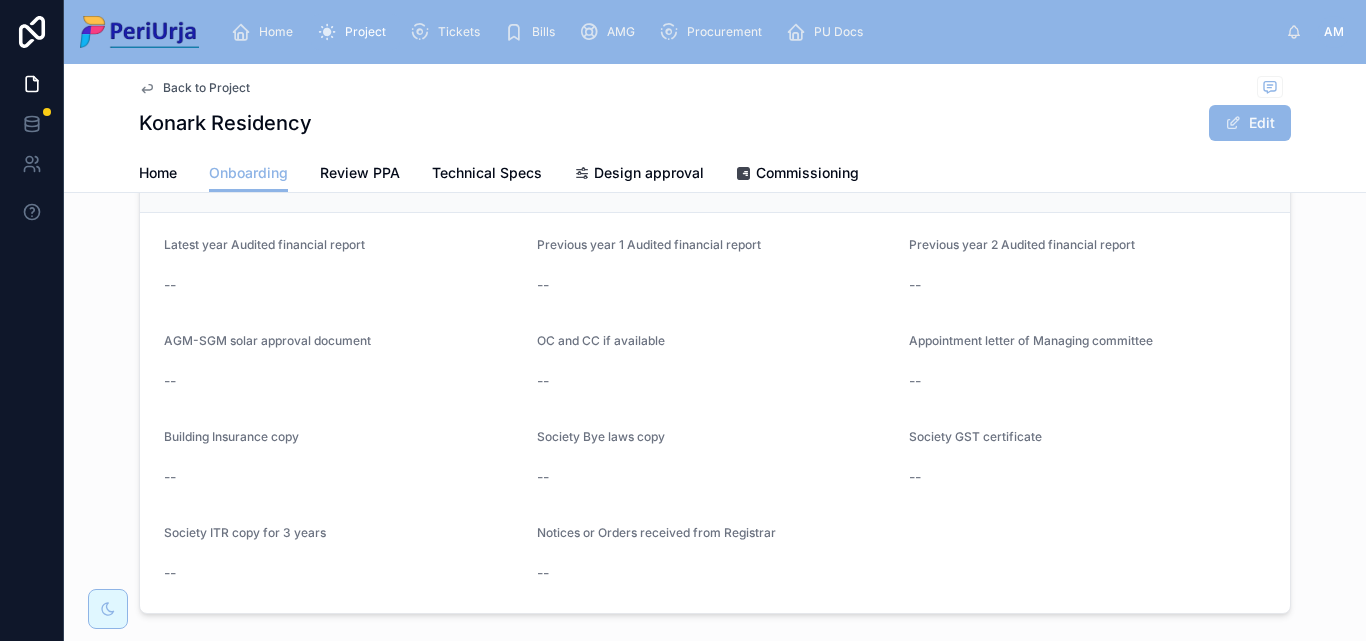 scroll, scrollTop: 1732, scrollLeft: 0, axis: vertical 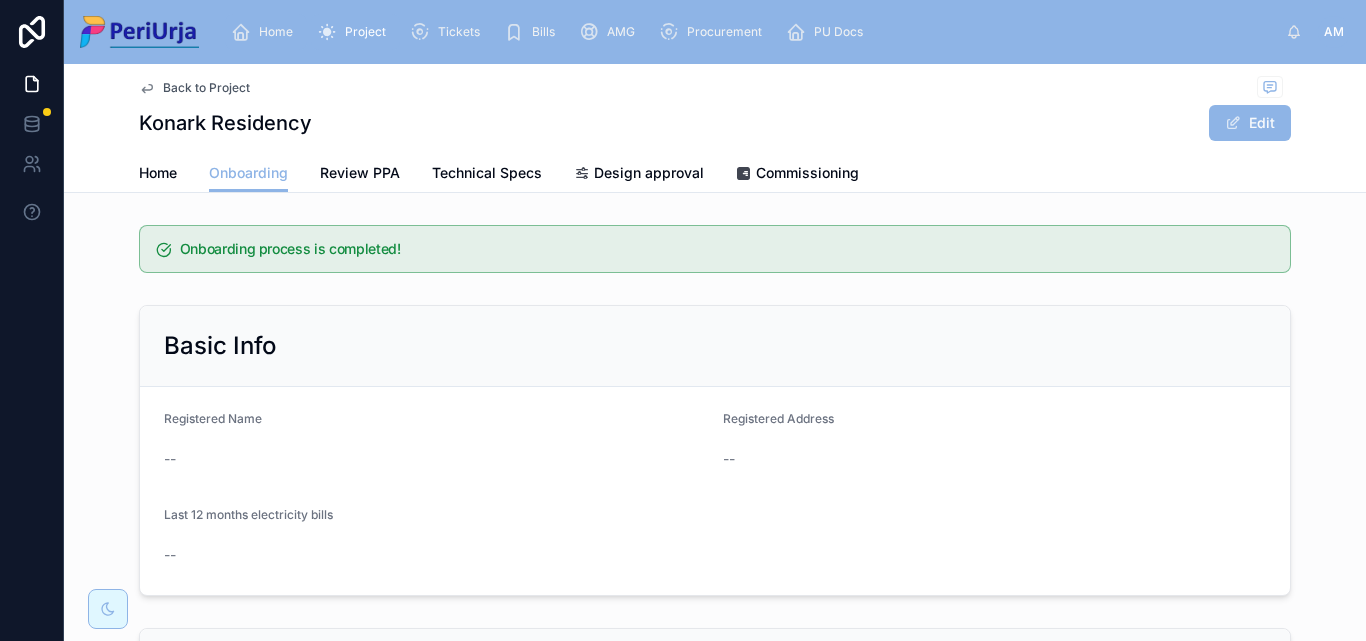 click on "Home" at bounding box center (266, 32) 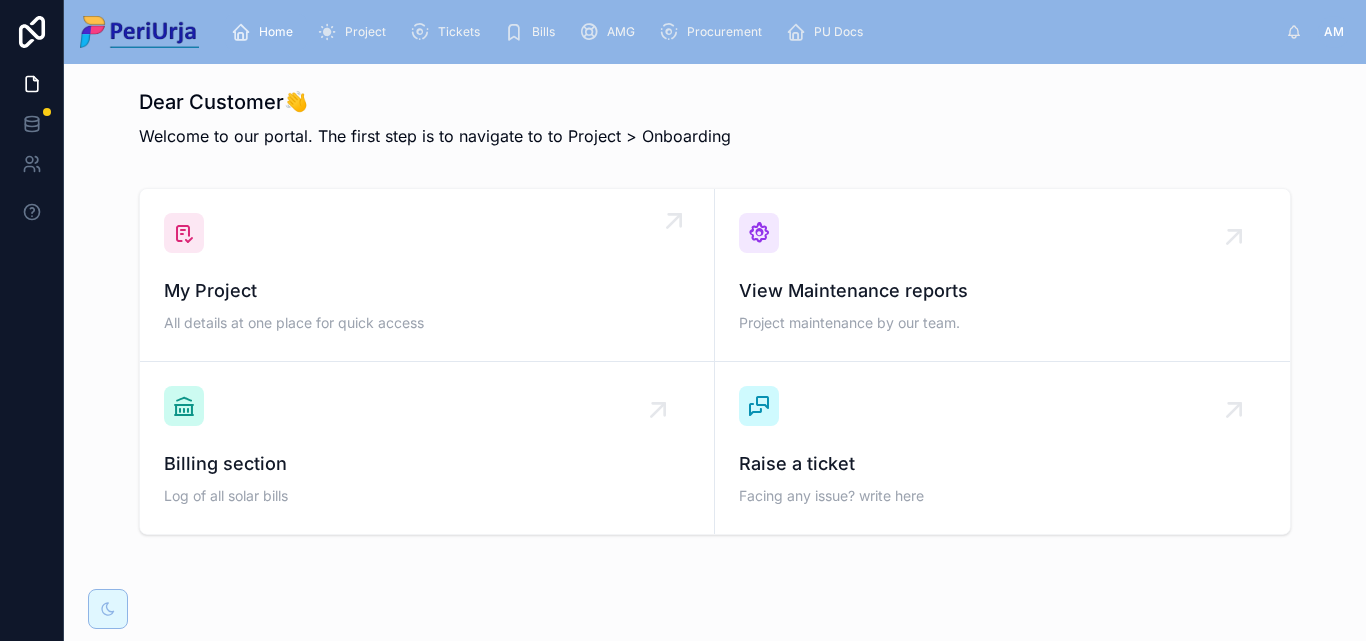 click on "My Project" at bounding box center [427, 291] 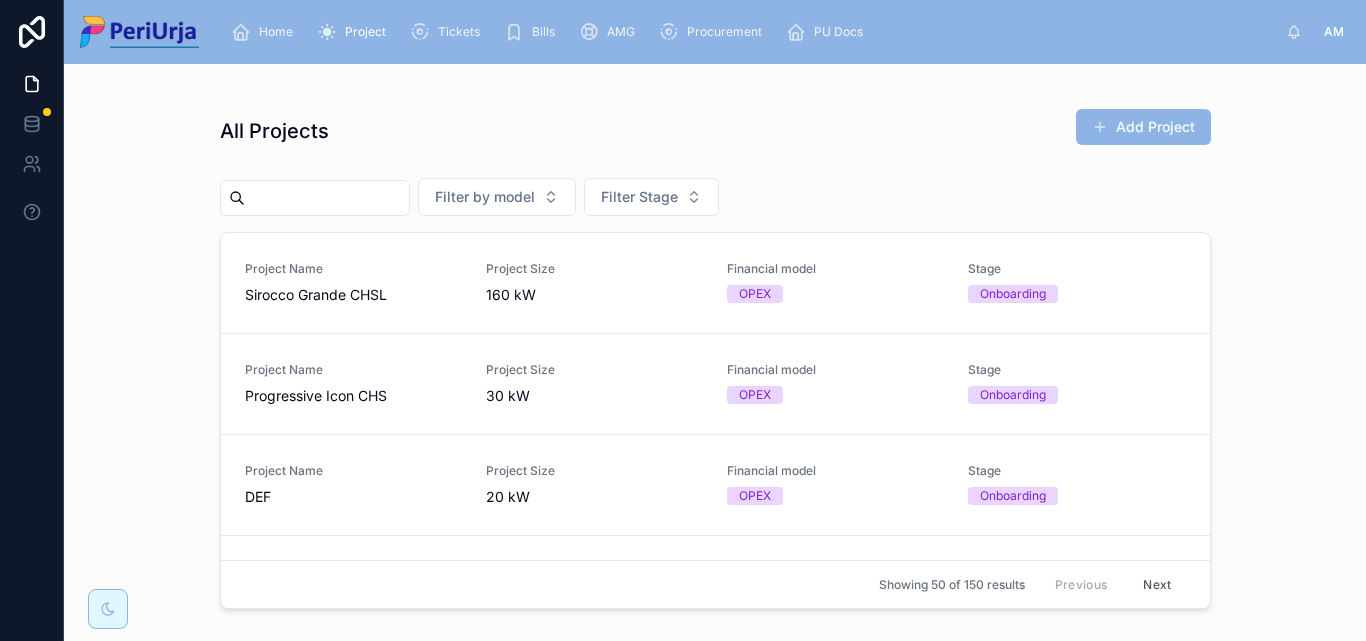 click at bounding box center [327, 198] 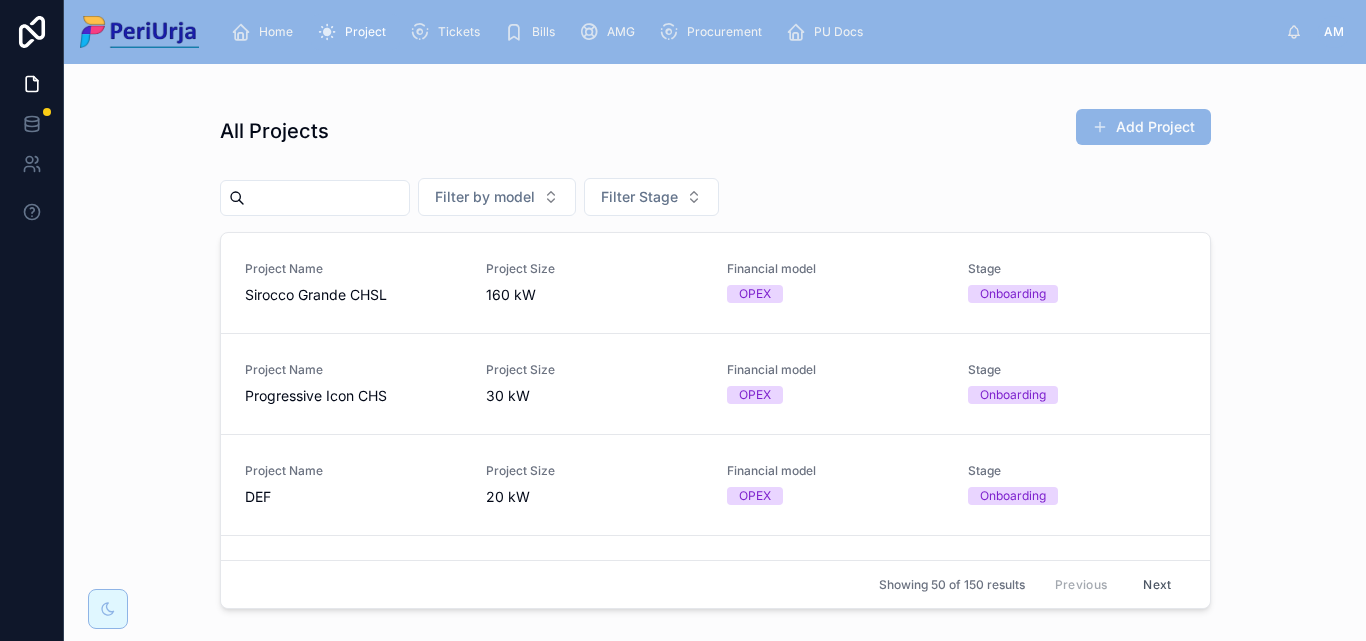 paste on "**********" 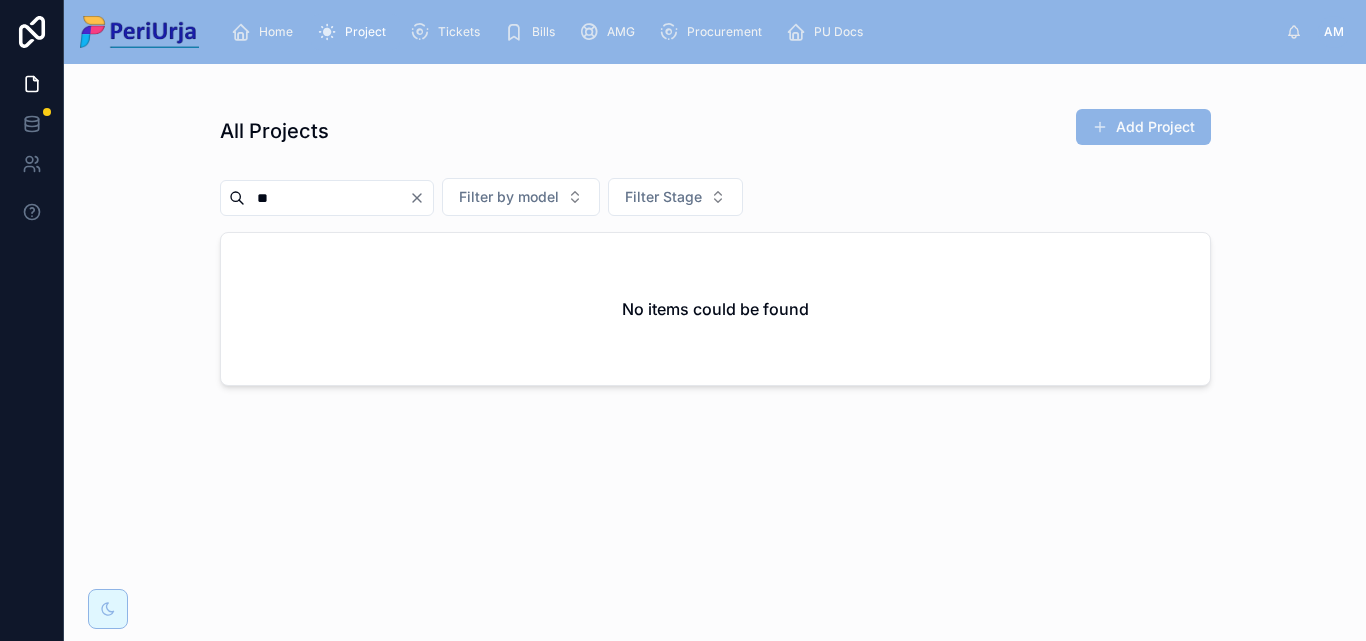 type on "*" 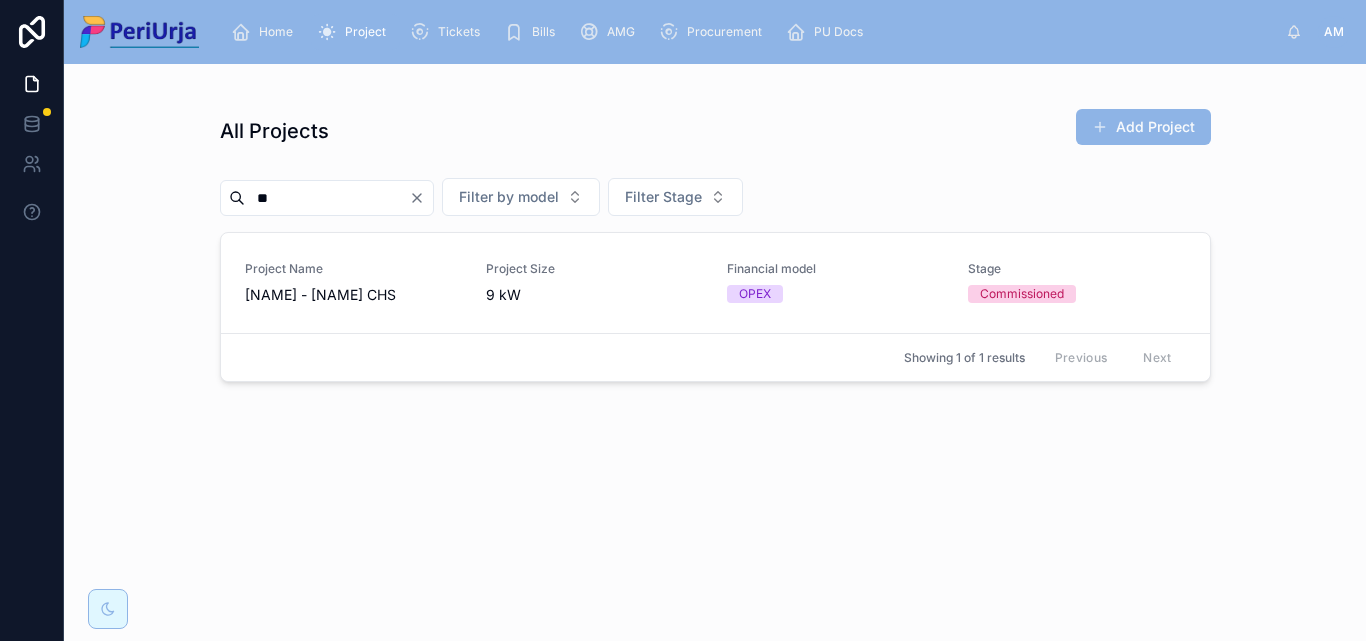 type on "*" 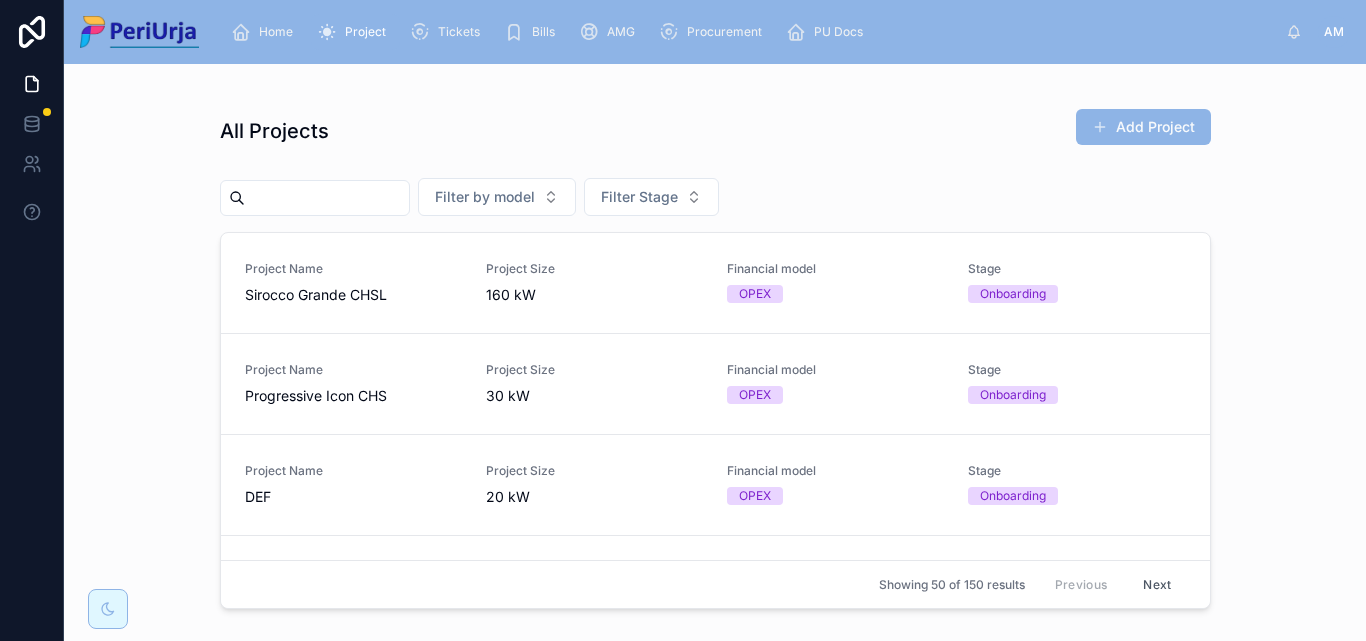click on "All Projects Add Project" at bounding box center [715, 131] 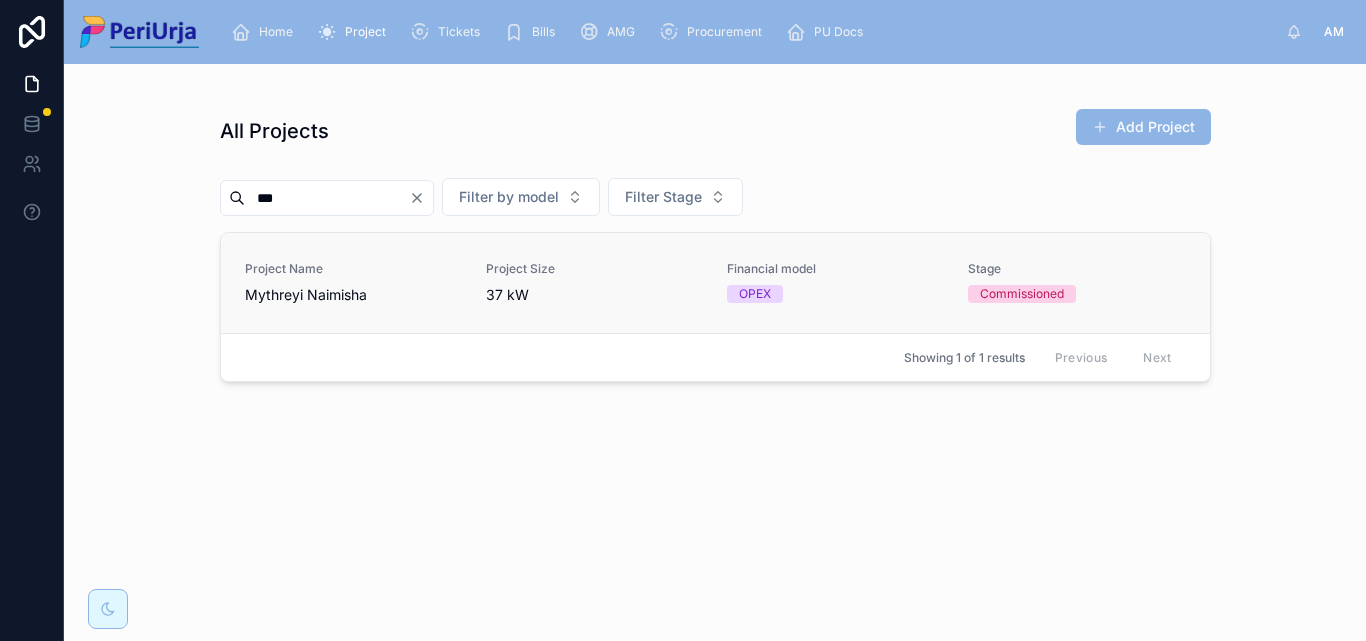 type on "***" 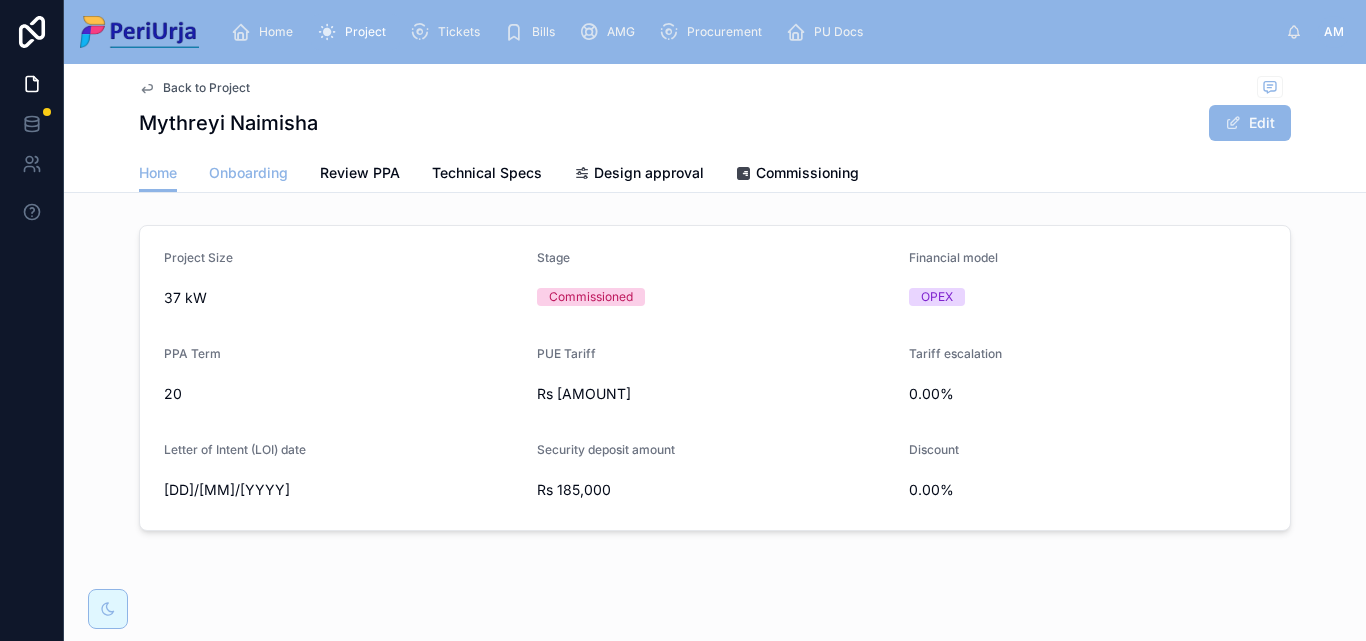 click on "Onboarding" at bounding box center [248, 173] 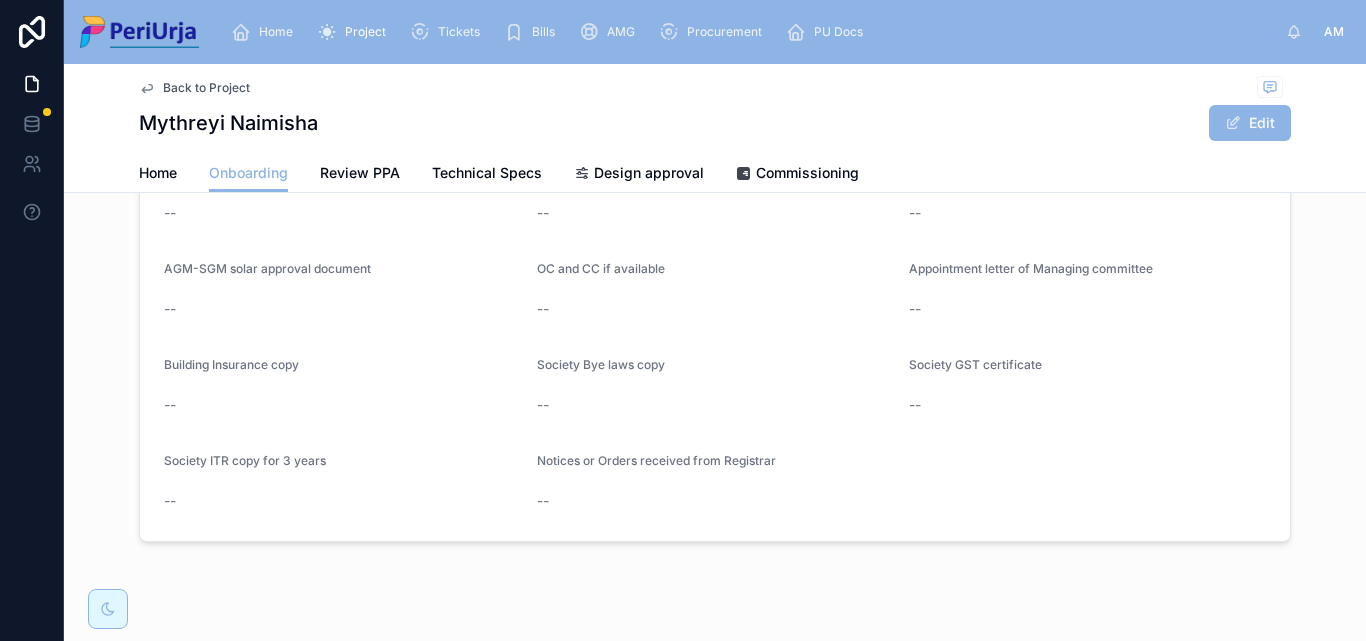 scroll, scrollTop: 1732, scrollLeft: 0, axis: vertical 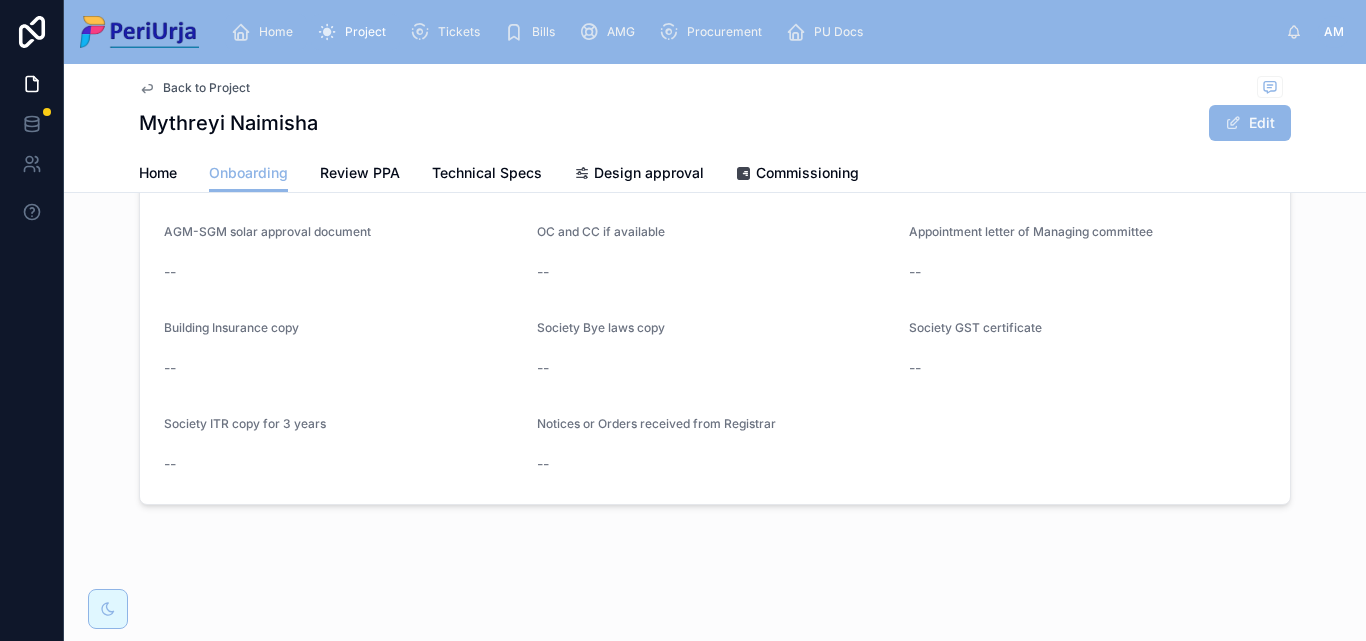click on "Home" at bounding box center [276, 32] 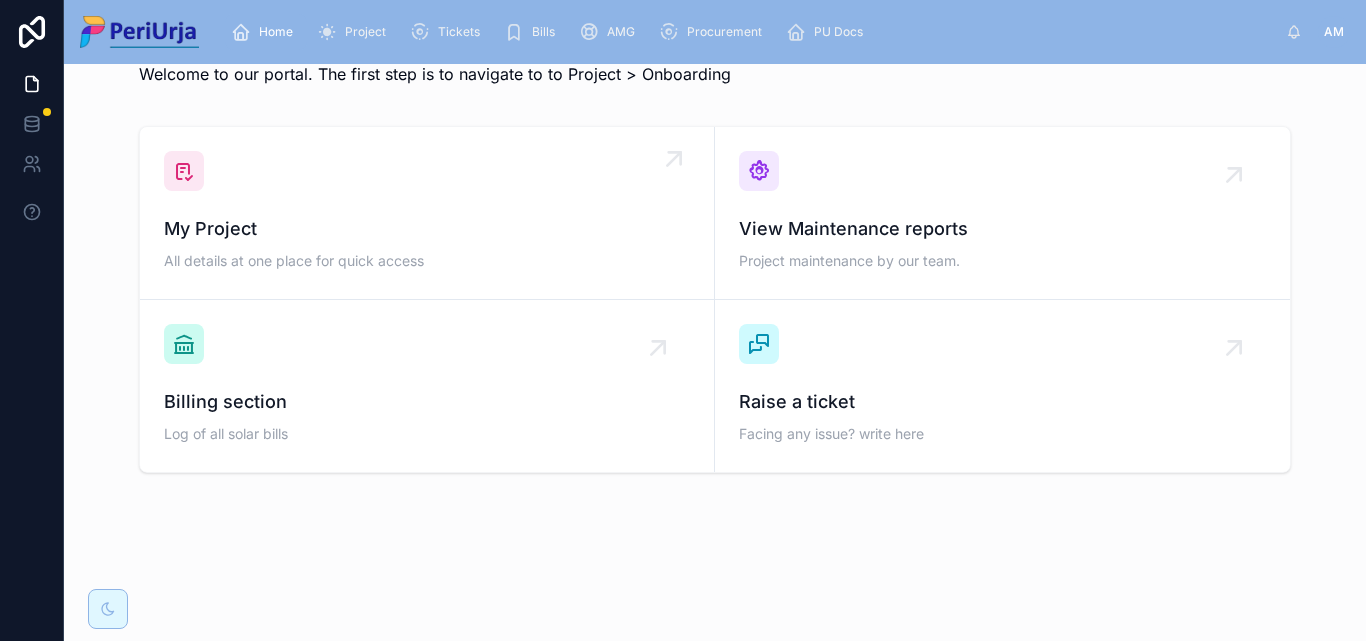 scroll, scrollTop: 62, scrollLeft: 0, axis: vertical 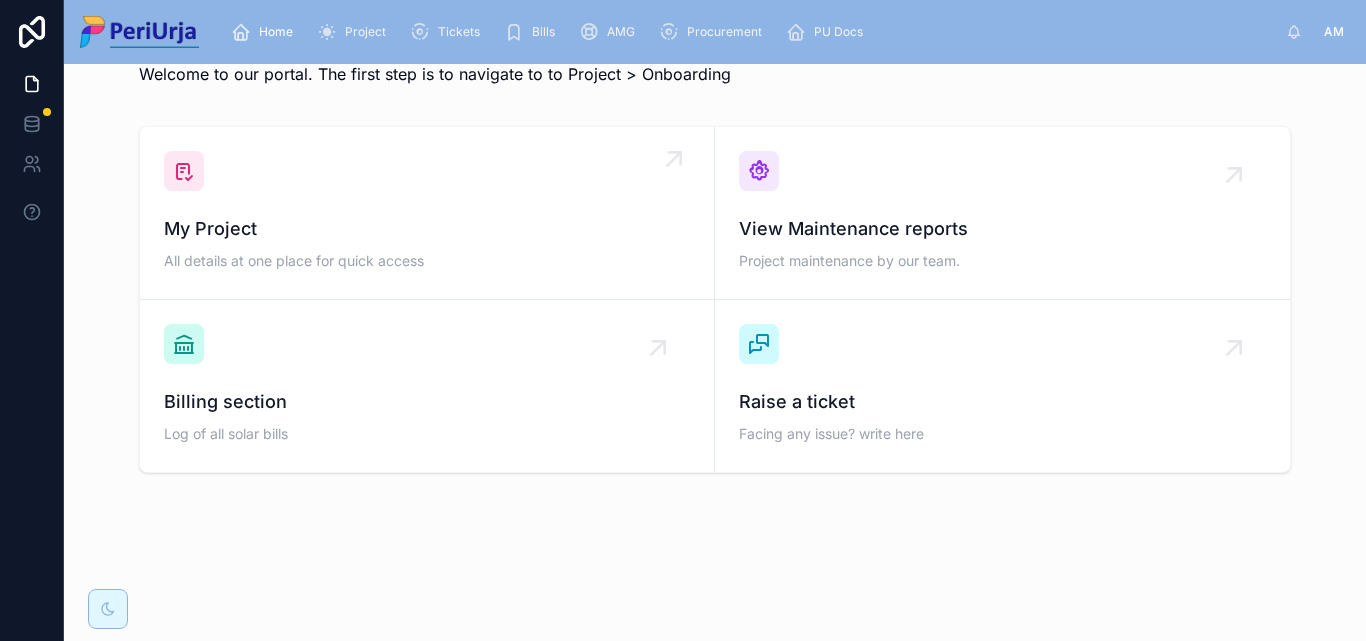 click on "My Project All details at one place for quick access" at bounding box center (427, 213) 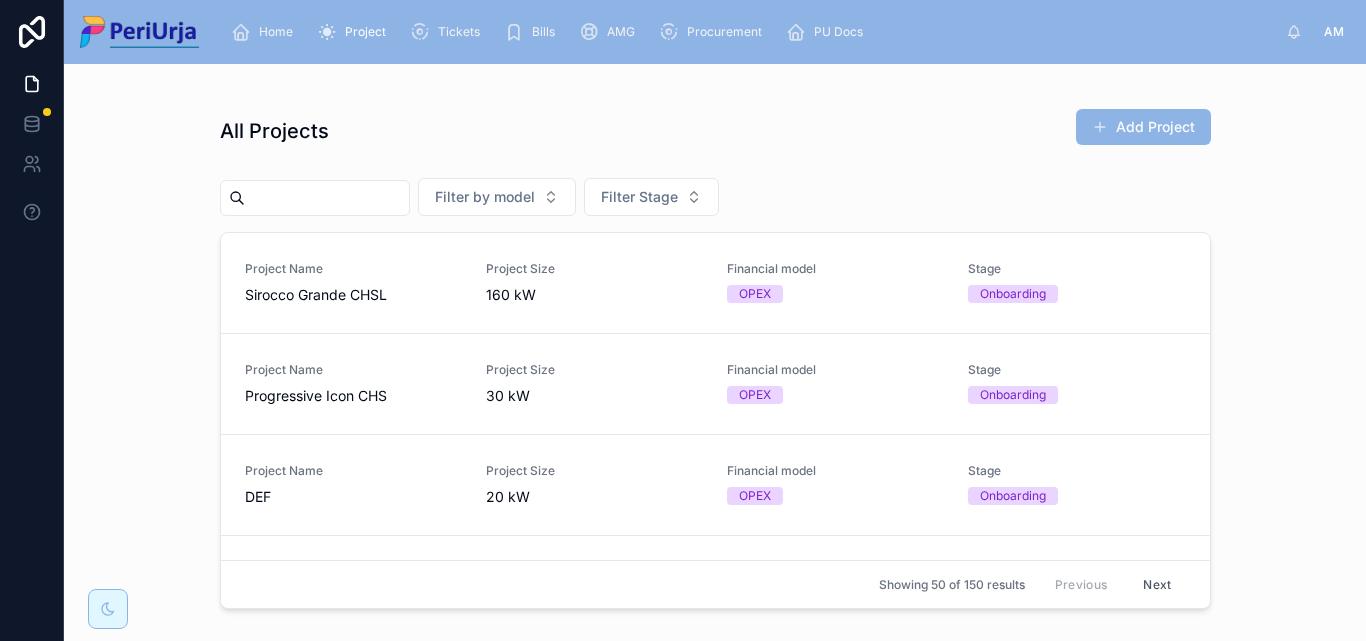 scroll, scrollTop: 0, scrollLeft: 0, axis: both 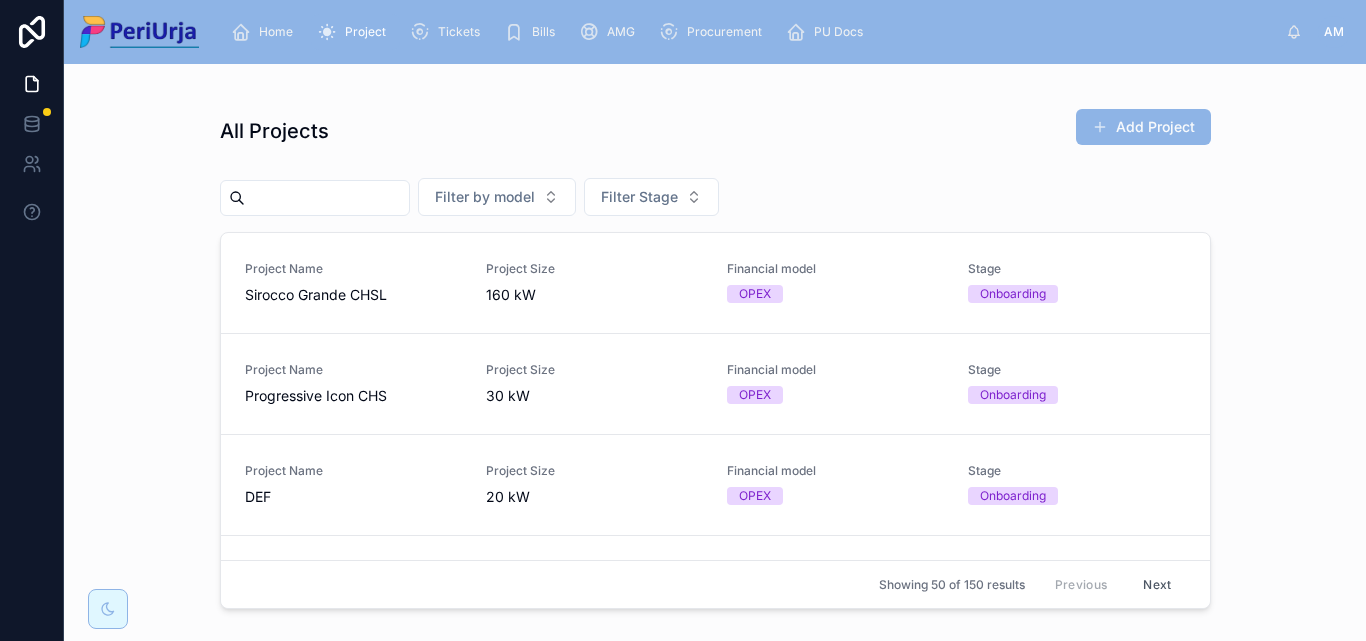 drag, startPoint x: 393, startPoint y: 202, endPoint x: 306, endPoint y: 189, distance: 87.965904 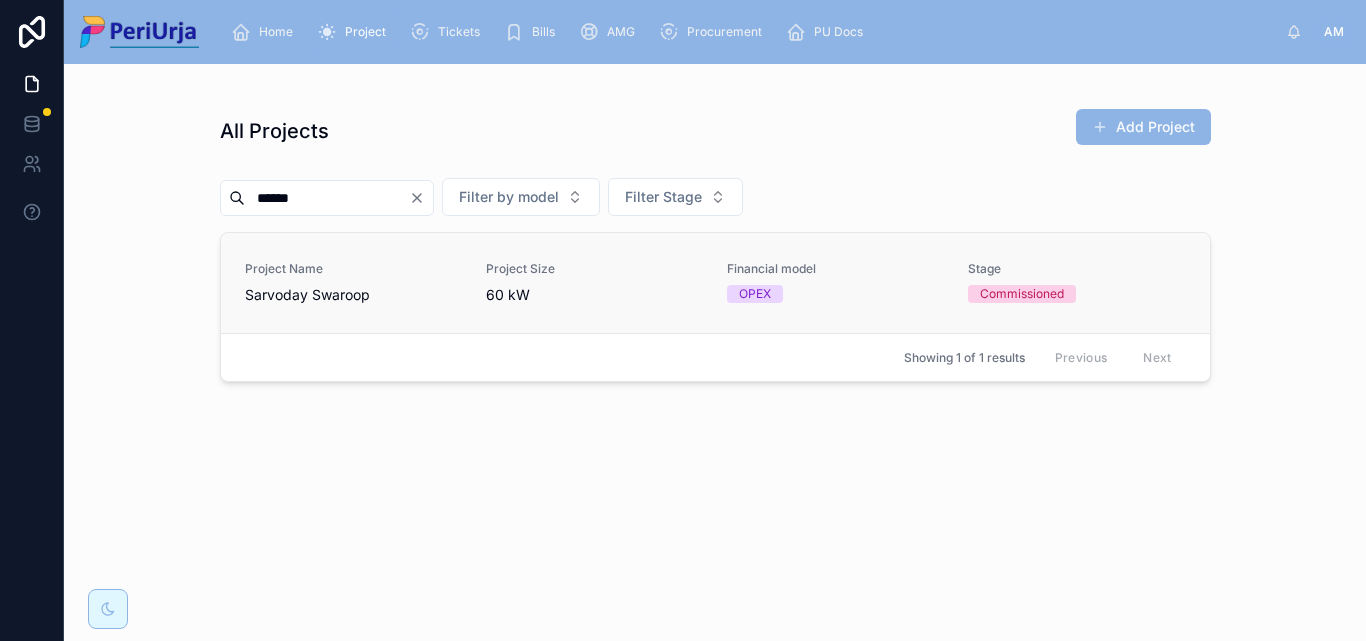 type on "******" 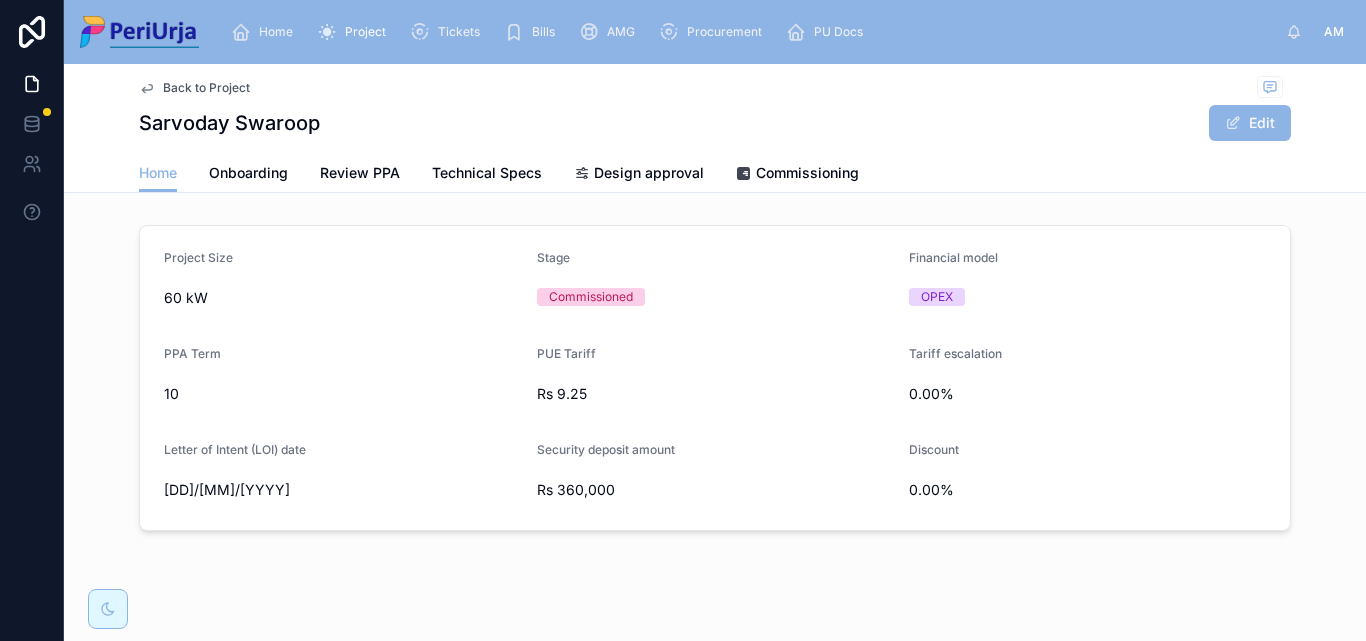 click on "Back to Project Sarvoday Swaroop Edit" at bounding box center (715, 109) 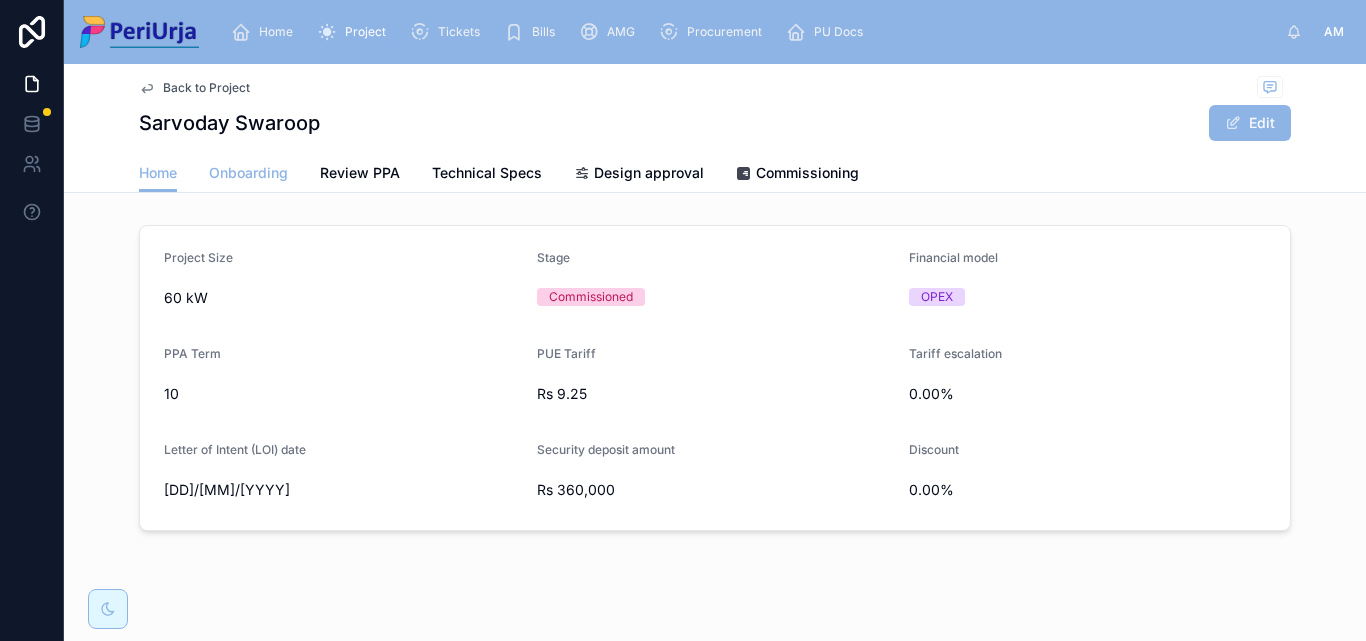 click on "Onboarding" at bounding box center (248, 173) 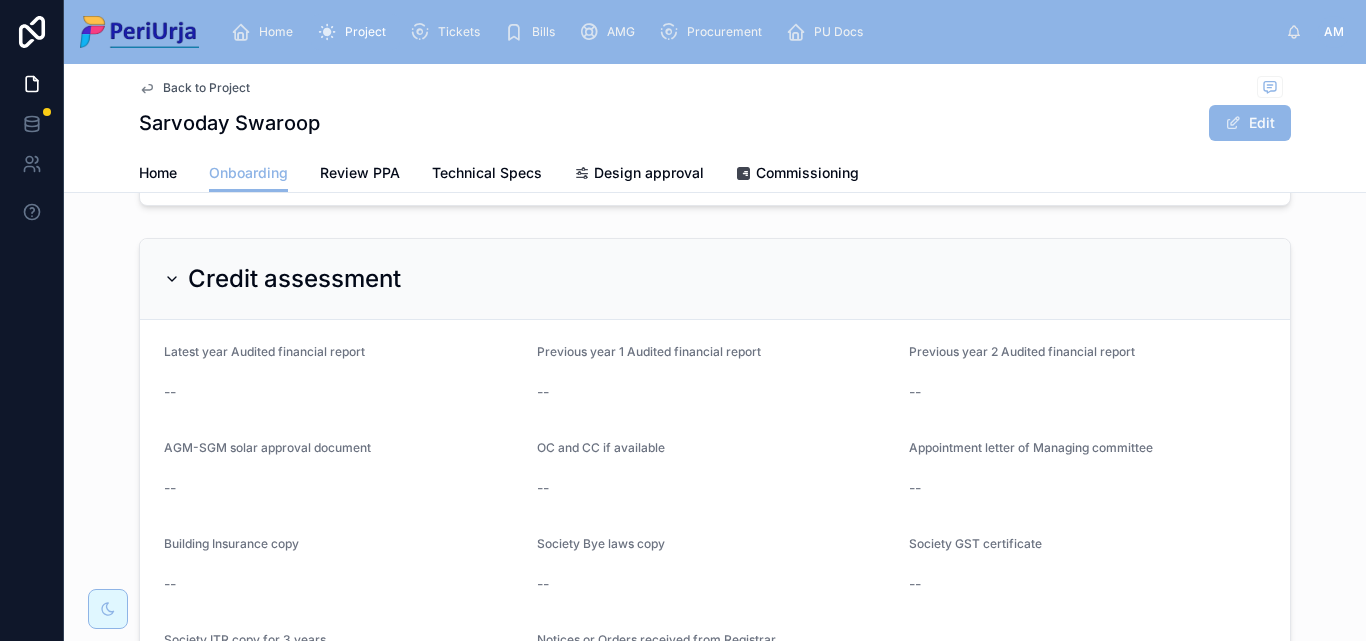 scroll, scrollTop: 1732, scrollLeft: 0, axis: vertical 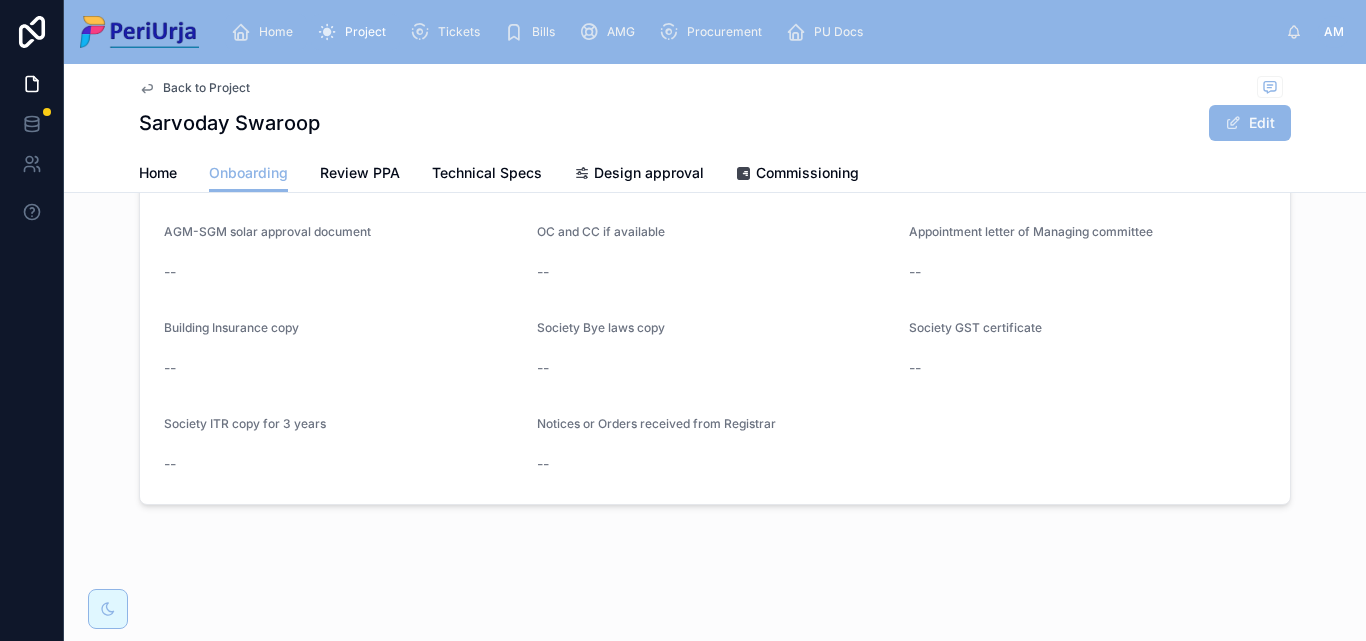 click on "Home" at bounding box center (276, 32) 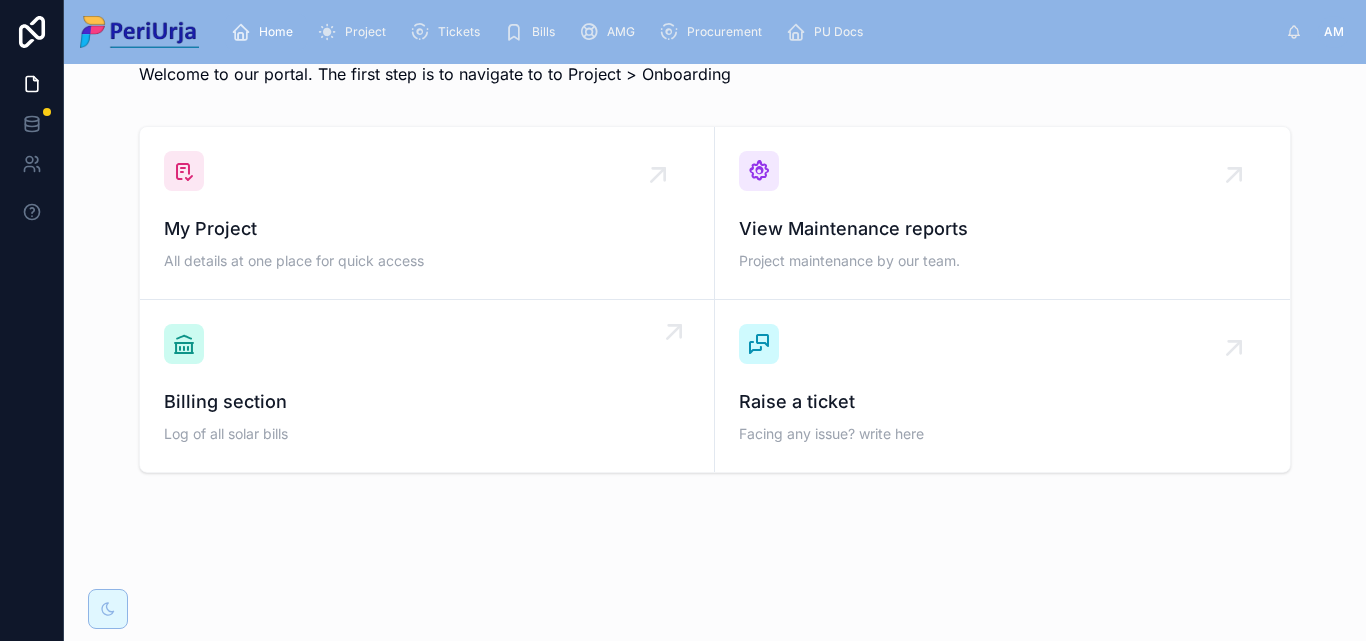 scroll, scrollTop: 62, scrollLeft: 0, axis: vertical 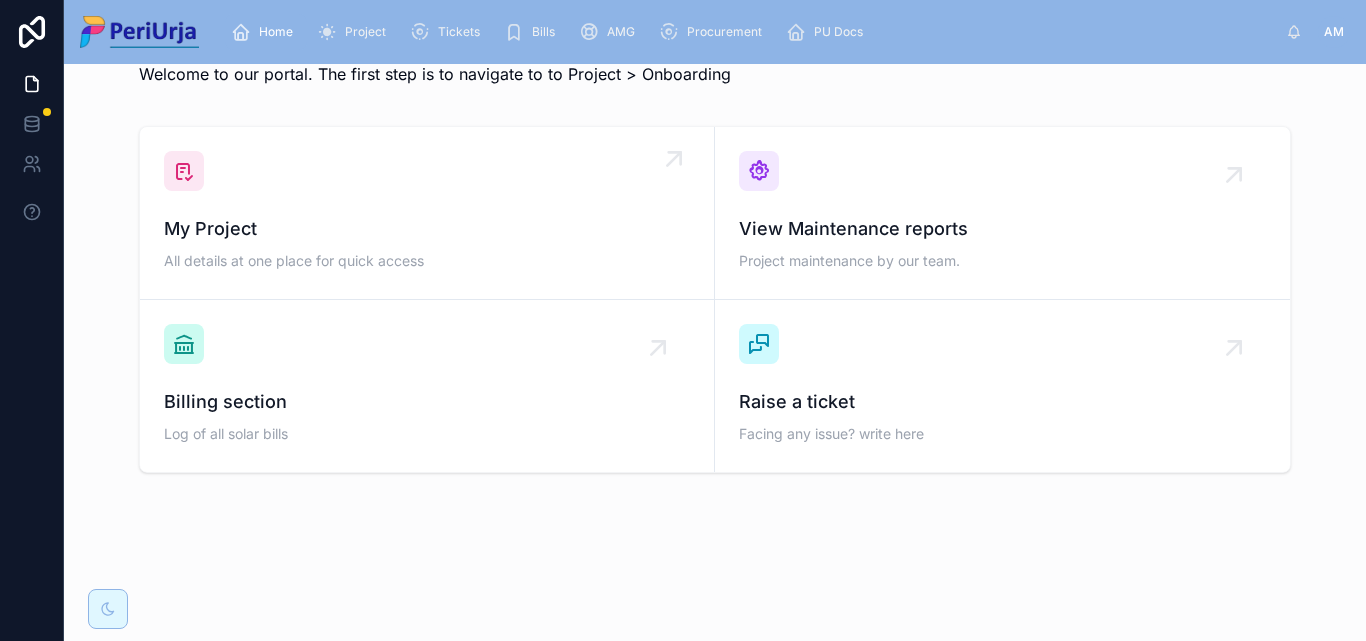 click on "My Project All details at one place for quick access" at bounding box center (427, 213) 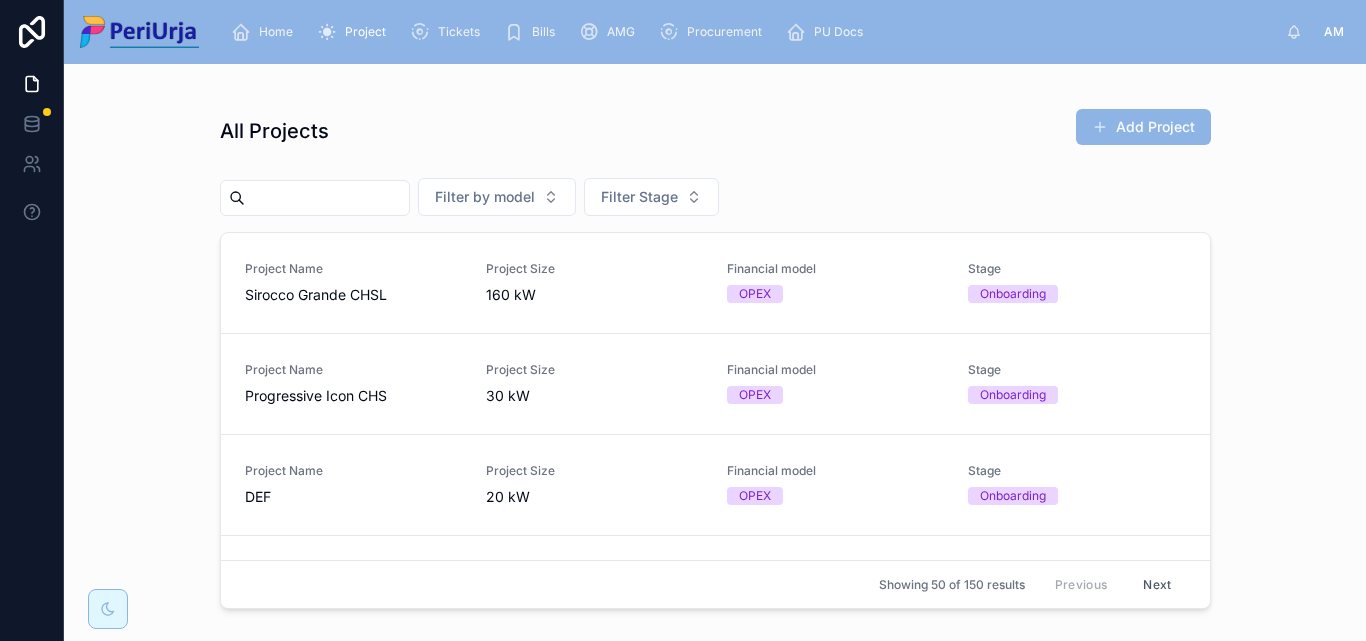 scroll, scrollTop: 0, scrollLeft: 0, axis: both 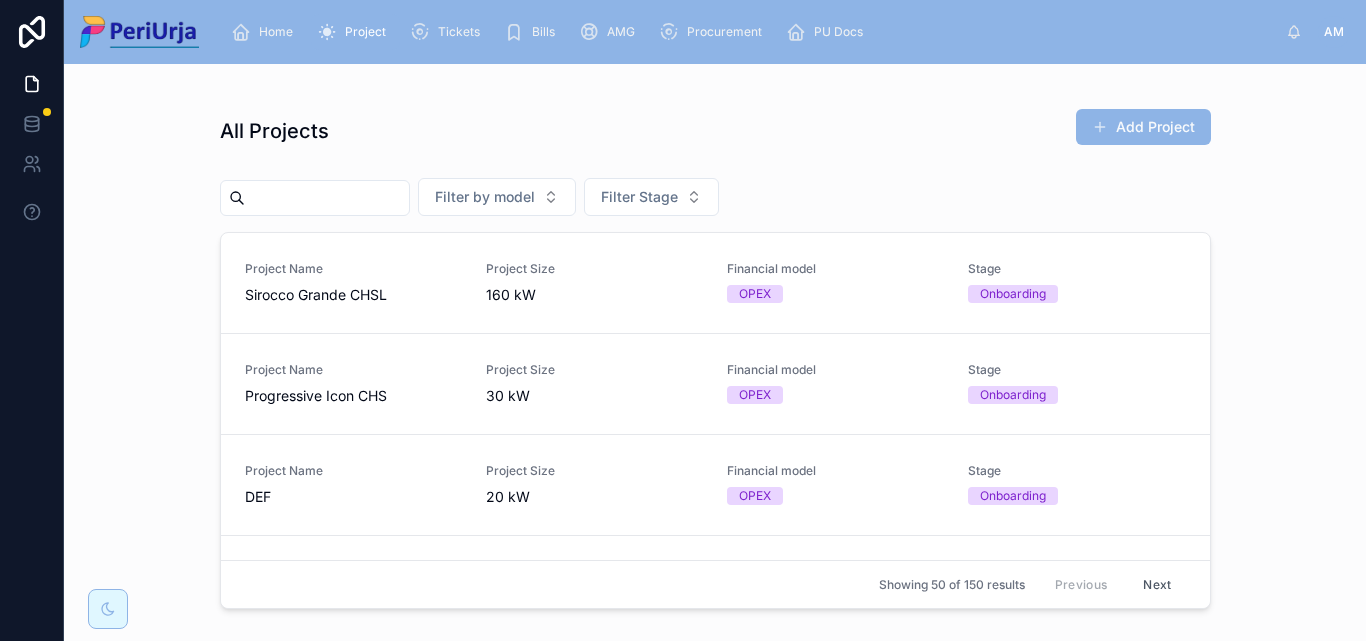 click at bounding box center (327, 198) 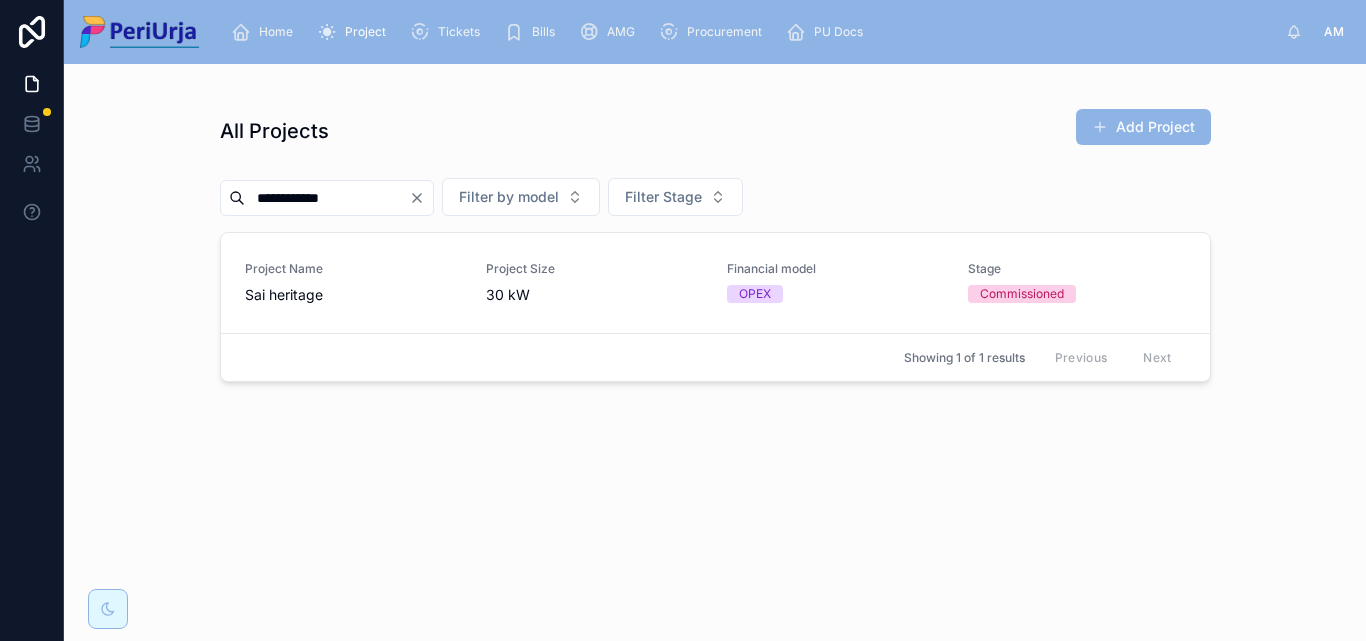 type on "**********" 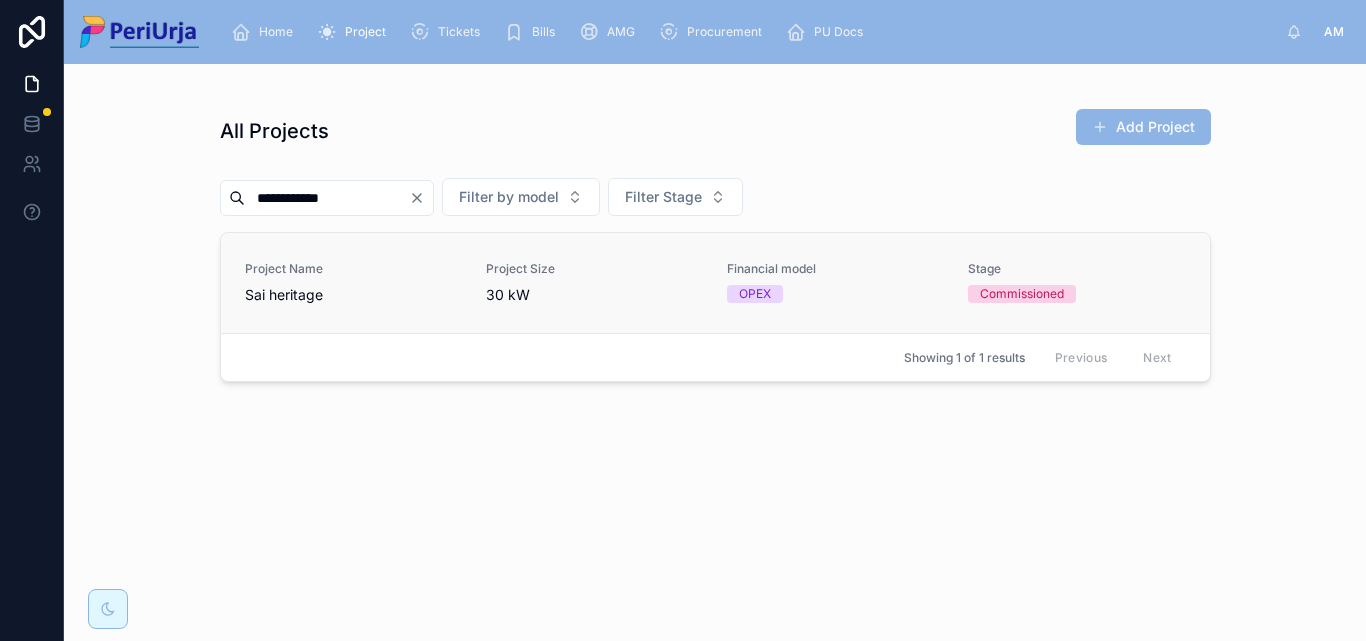 click on "Project Name" at bounding box center (353, 269) 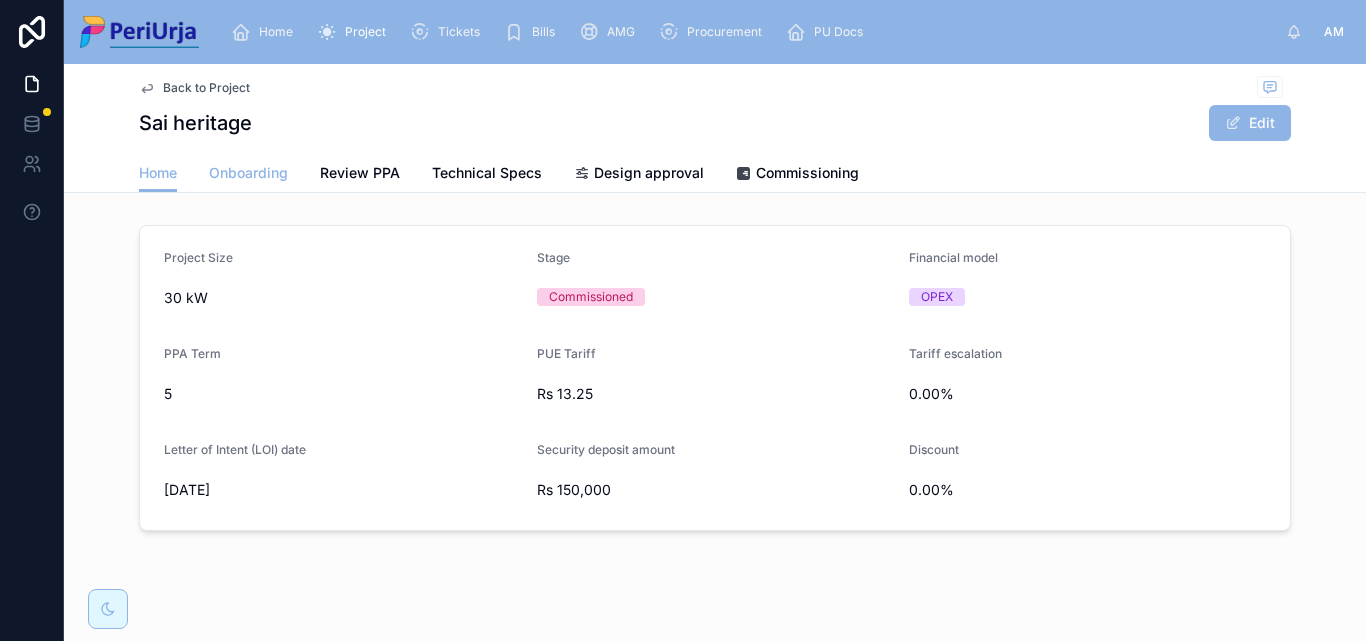 click on "Onboarding" at bounding box center (248, 173) 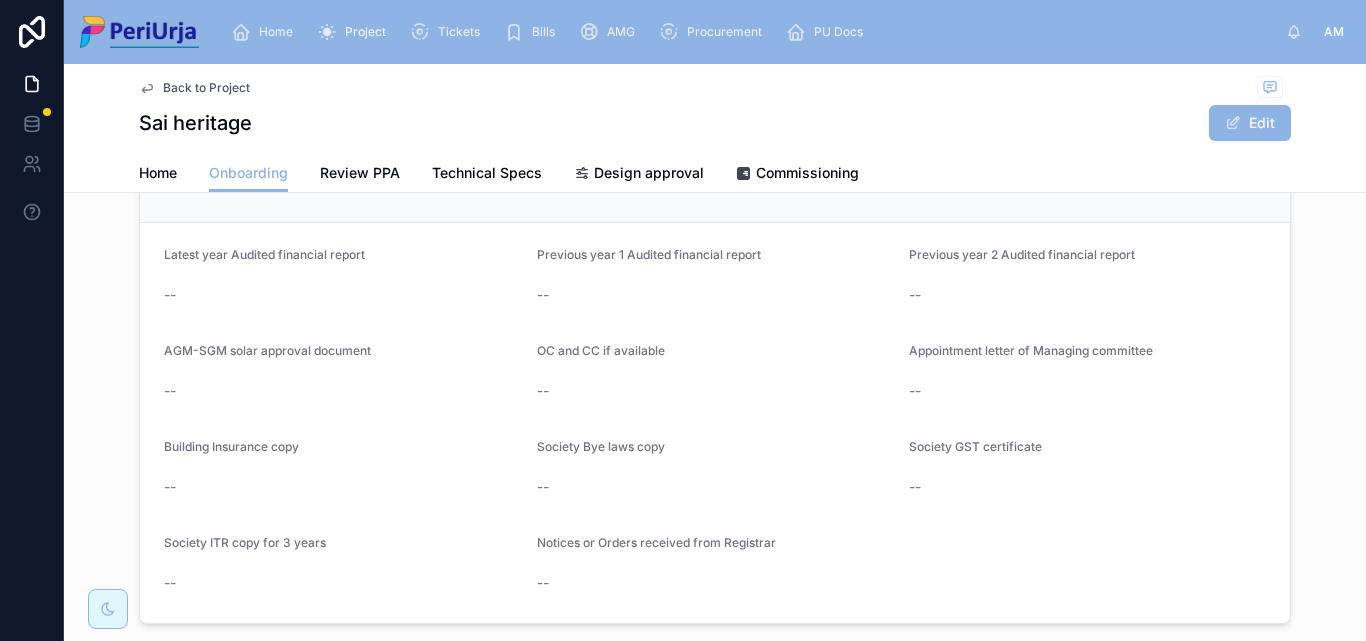 scroll, scrollTop: 1732, scrollLeft: 0, axis: vertical 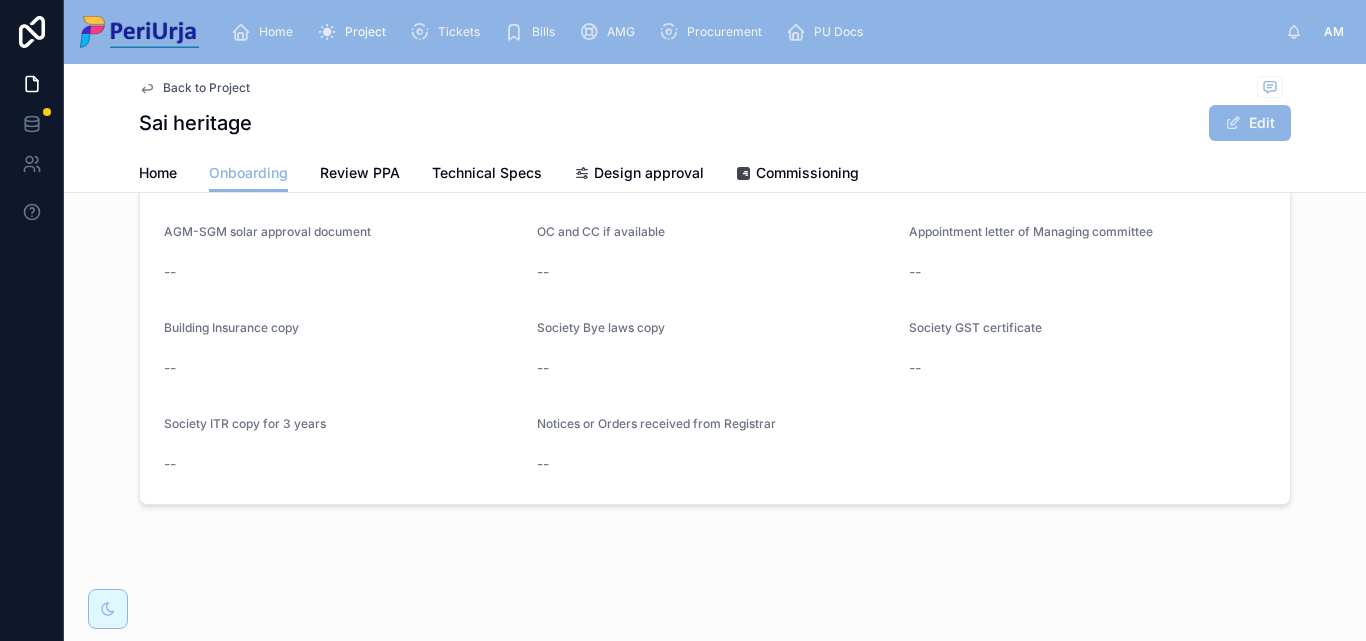 click on "Onboarding process is completed! Basic Info Registered Name -- Registered Address -- Last 12 months electricity bills -- Contact details Registered or official email ID -- Registered or Official contact number -- Primary contact name -- Primary contact Designation -- Primary contact Phone -- Secretary Name -- Secretary email -- Secretary Phone -- Chairman Name -- Chairman email -- Chairman Phone -- Treasurer Name -- Treasurer email -- Treasurer Phone -- KYC Documents Society registration certificate -- Society PAN -- Secretary Aadhar -- Secretary PAN -- Secretary Photo -- Chairman Aadhar -- Chairman PAN -- Chairman Photo -- Treasurer Aadhar -- Treasurer PAN -- Treasurer Photo -- Credit assessment Latest year Audited financial report -- Previous year 1 Audited financial report -- Previous year 2 Audited financial report -- AGM-SGM solar approval document -- OC and CC if available -- -- -- -- --" at bounding box center [715, -514] 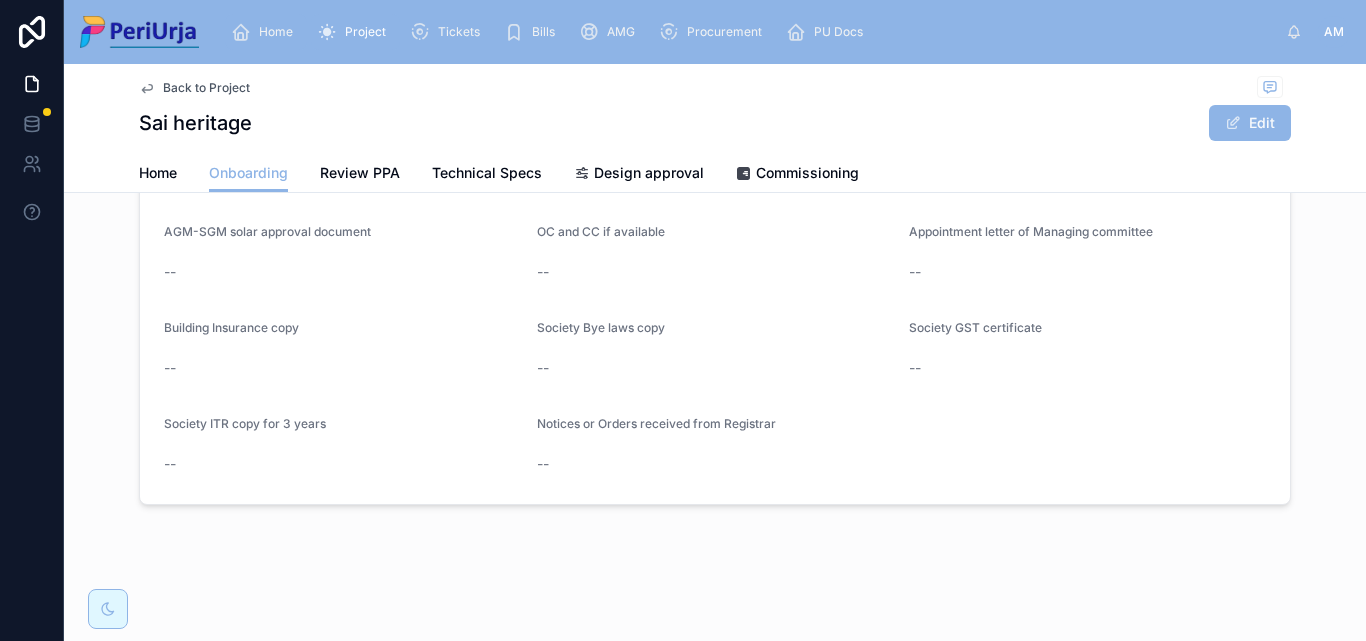 click on "Home" at bounding box center (266, 32) 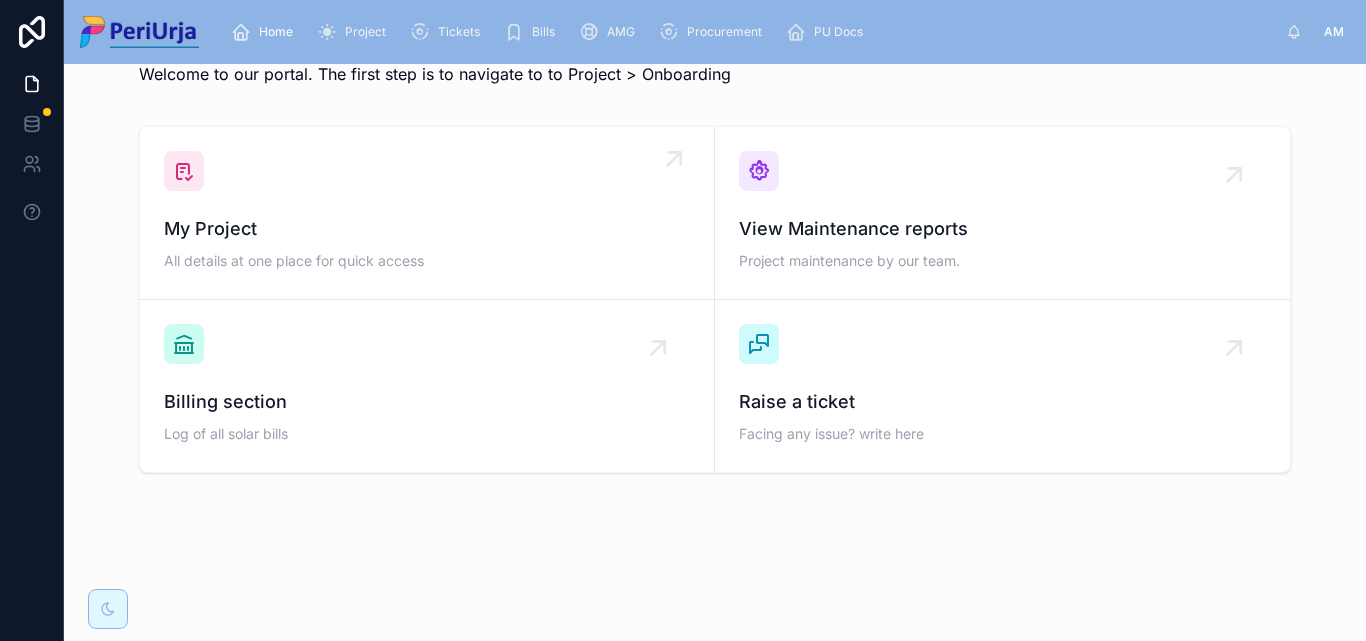 scroll, scrollTop: 62, scrollLeft: 0, axis: vertical 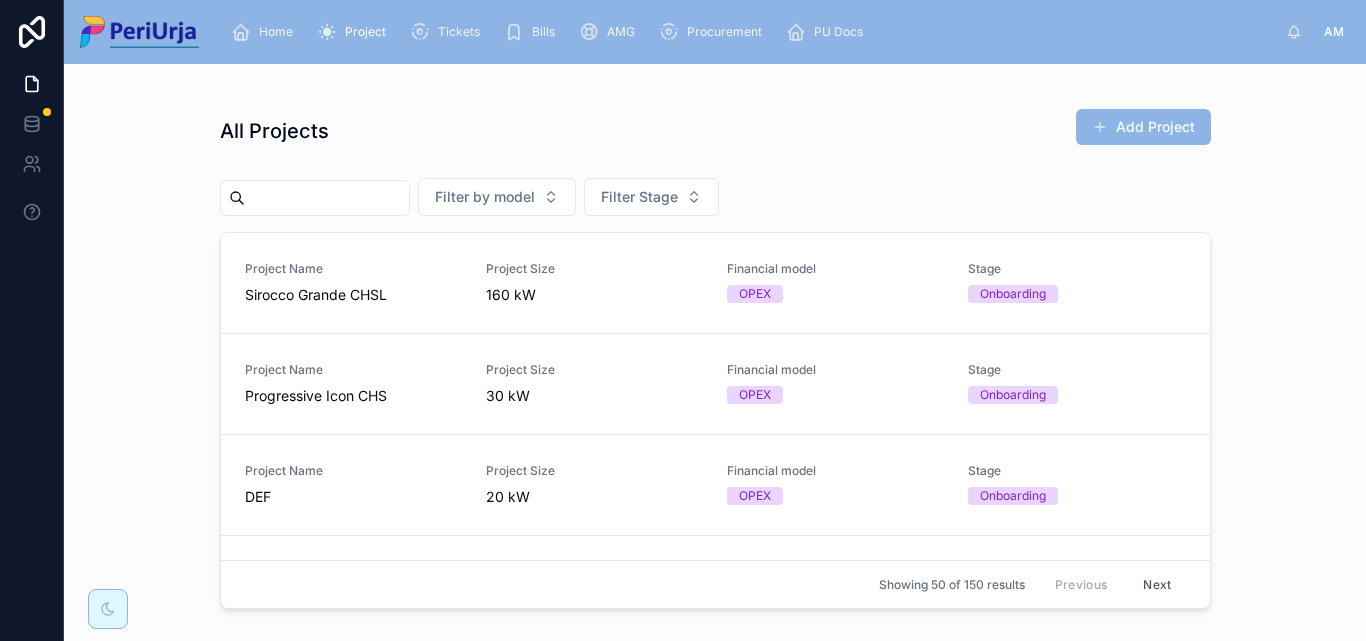 click at bounding box center (327, 198) 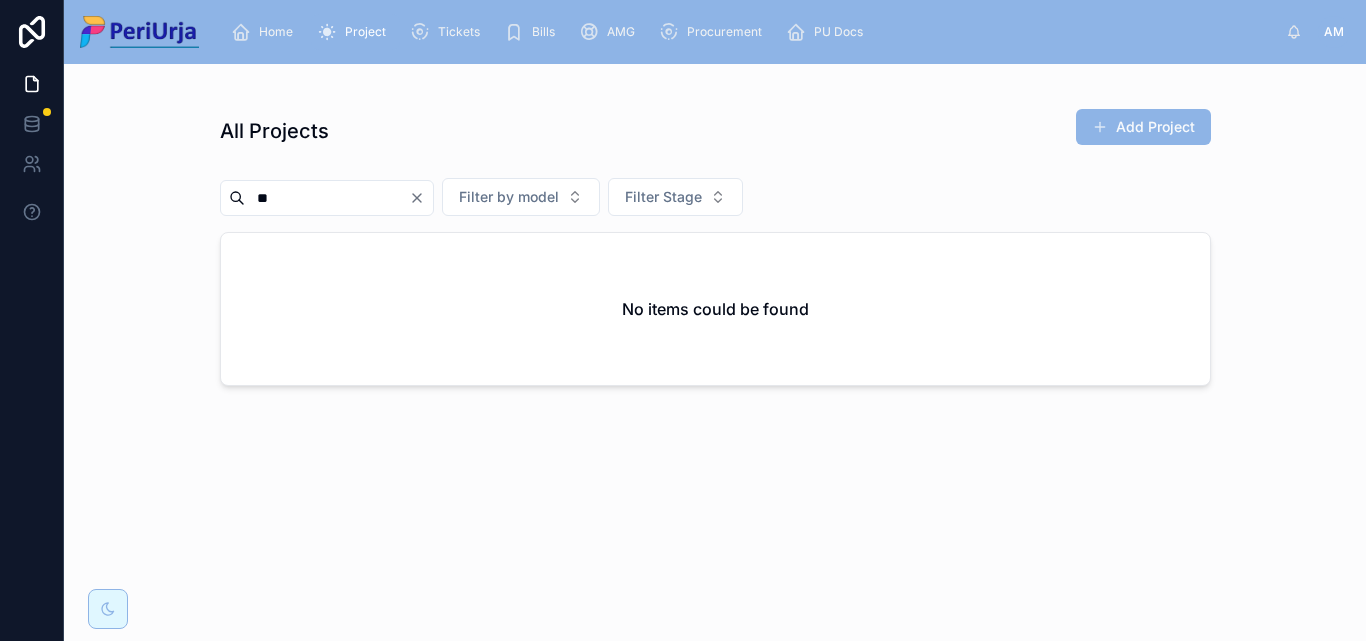 type on "*" 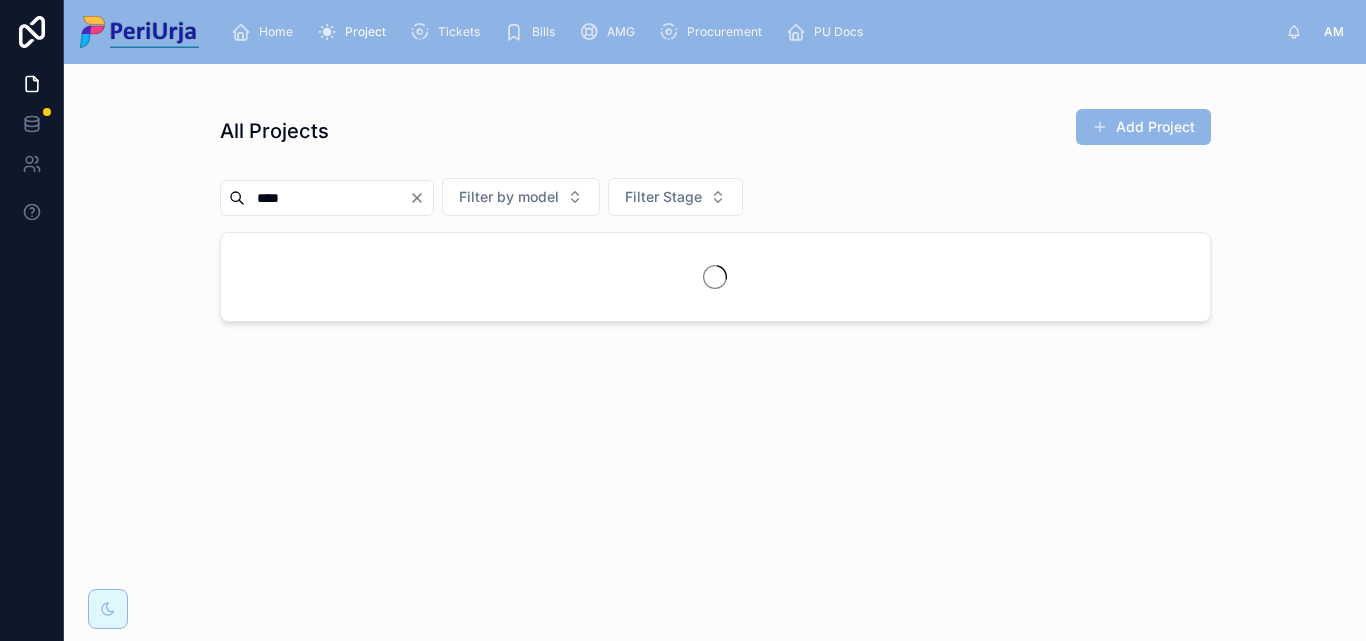 type on "*****" 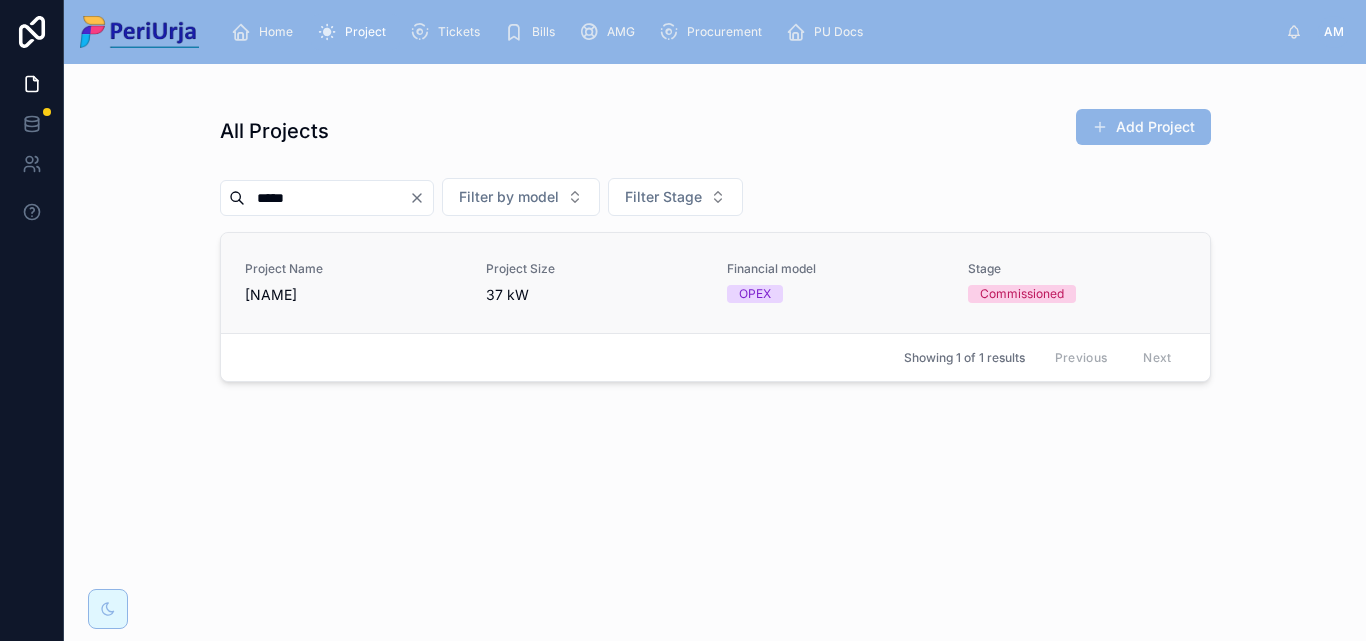 click on "Project Name" at bounding box center (353, 269) 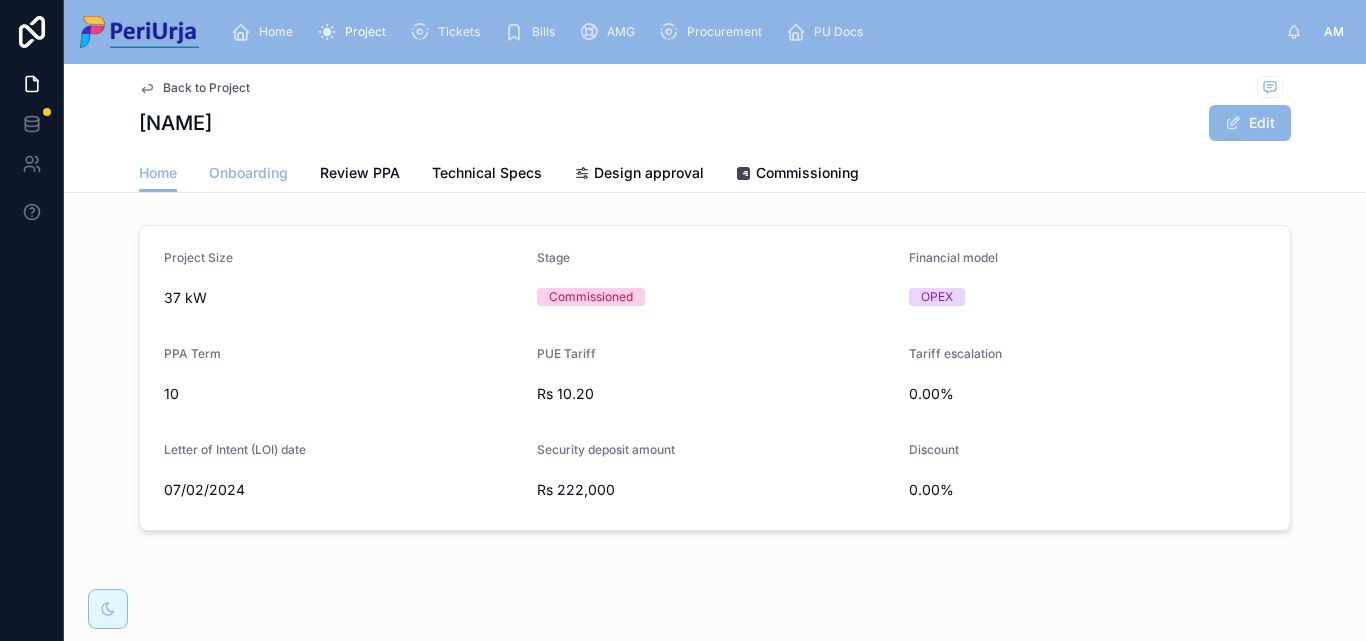 click on "Onboarding" at bounding box center [248, 173] 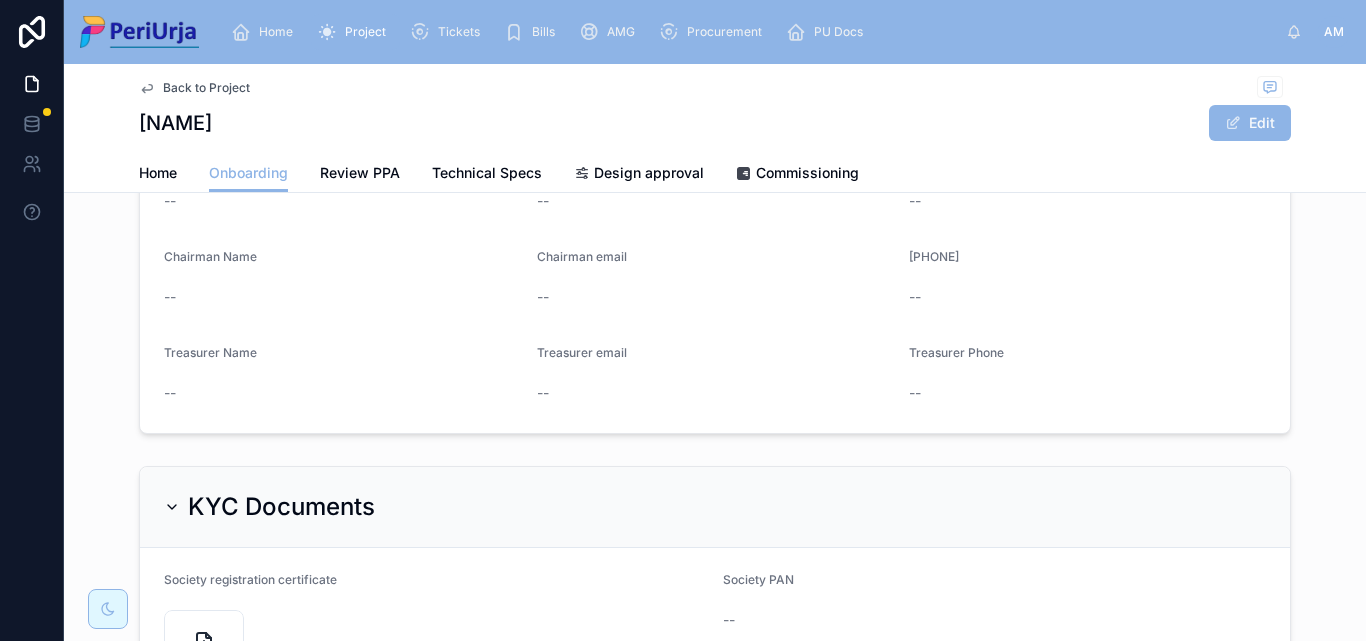 scroll, scrollTop: 832, scrollLeft: 0, axis: vertical 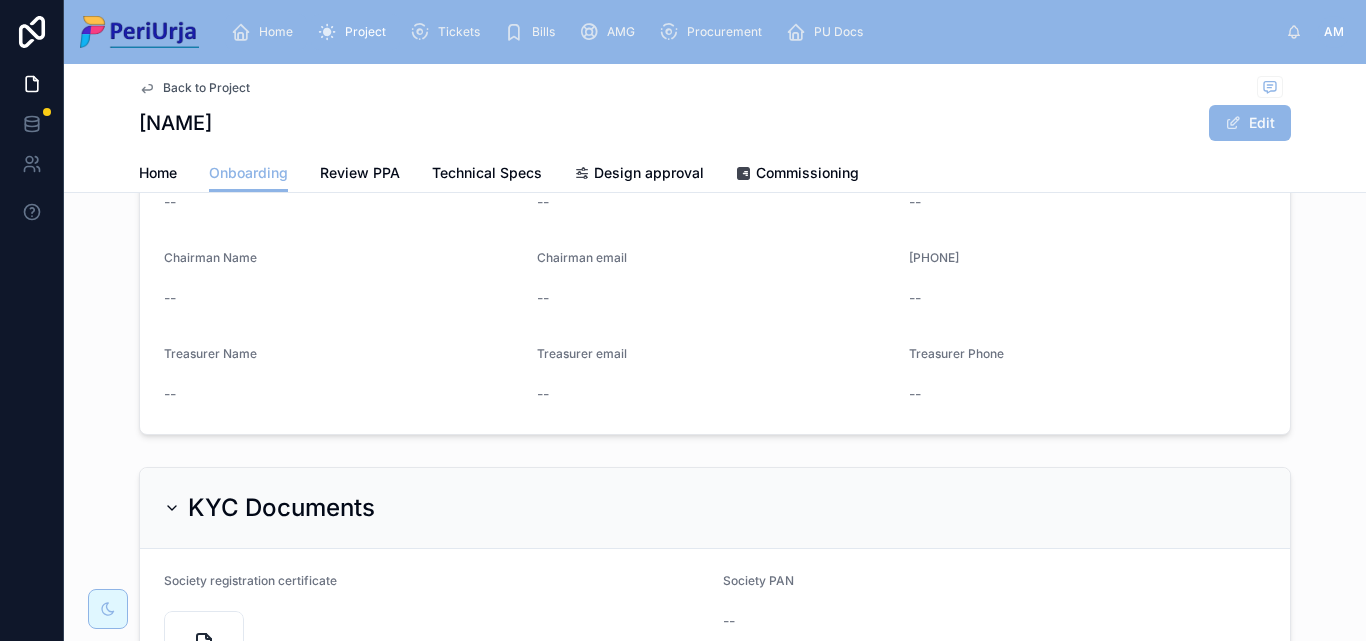 click on "Home" at bounding box center (266, 32) 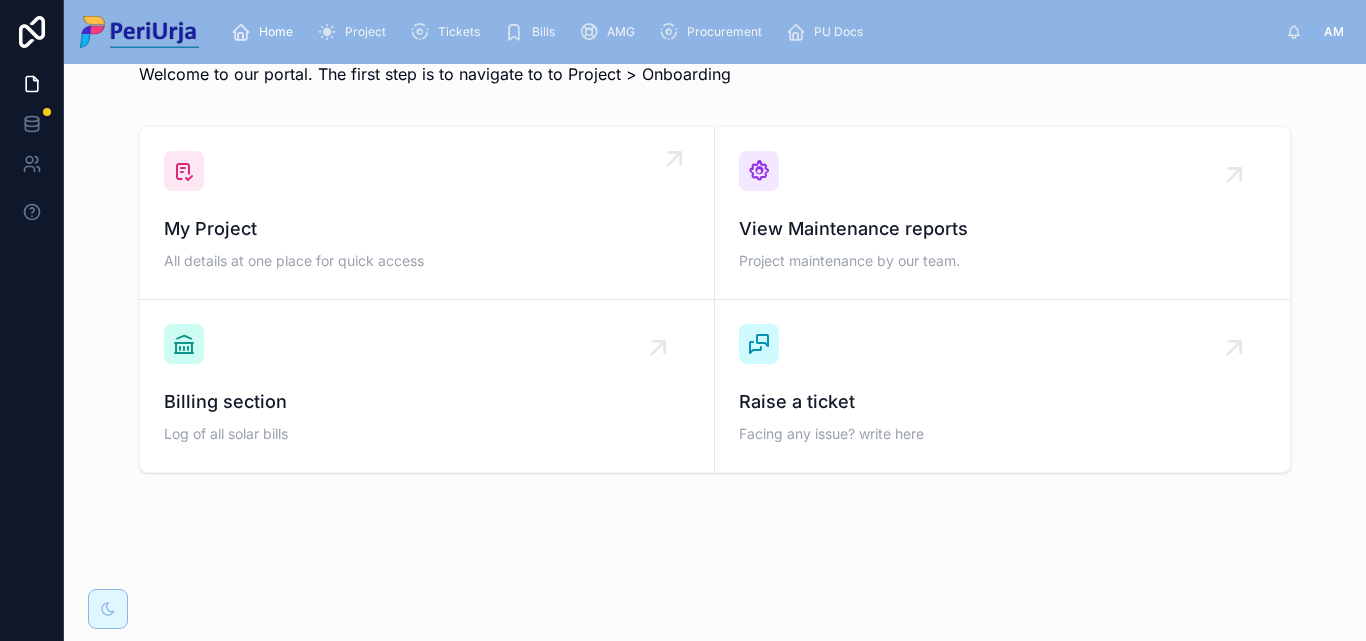 click on "My Project" at bounding box center (427, 229) 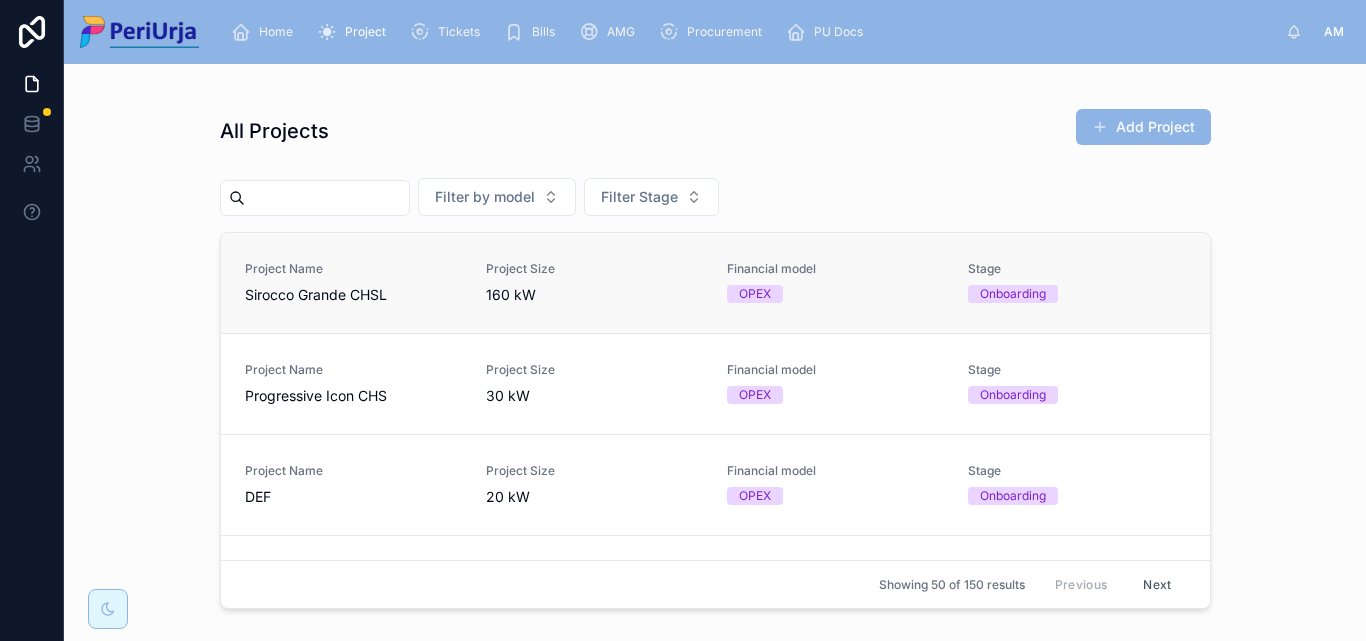 scroll, scrollTop: 0, scrollLeft: 0, axis: both 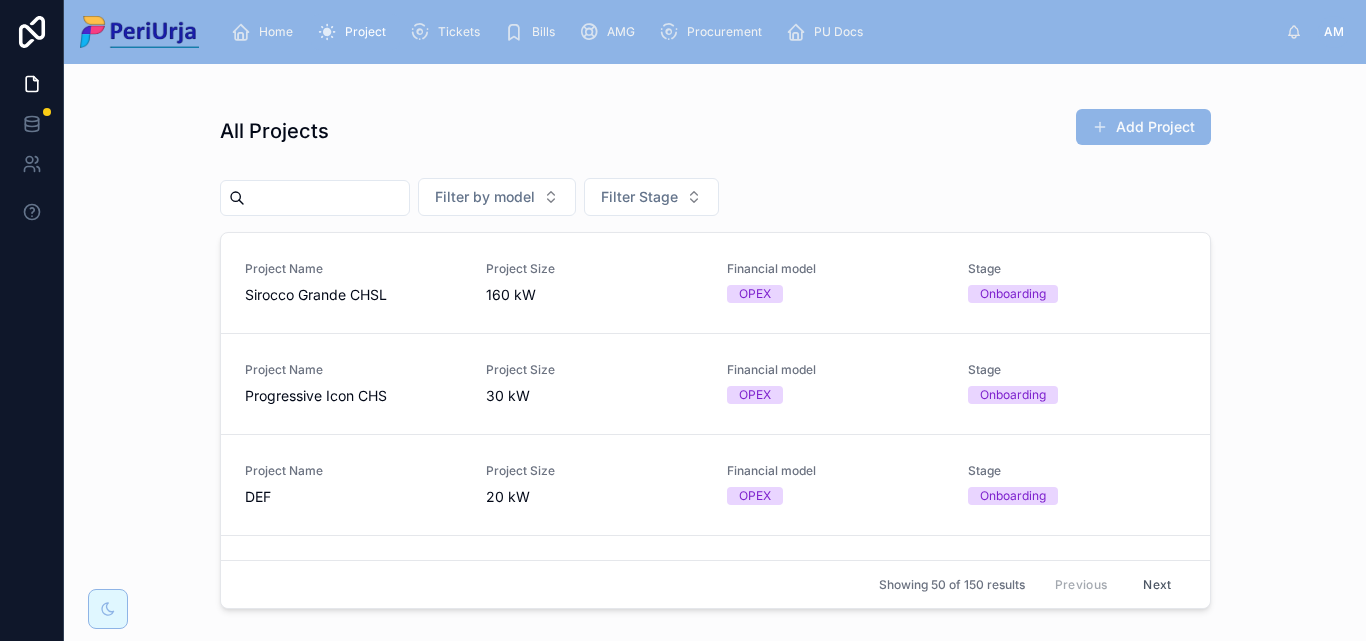 click at bounding box center (327, 198) 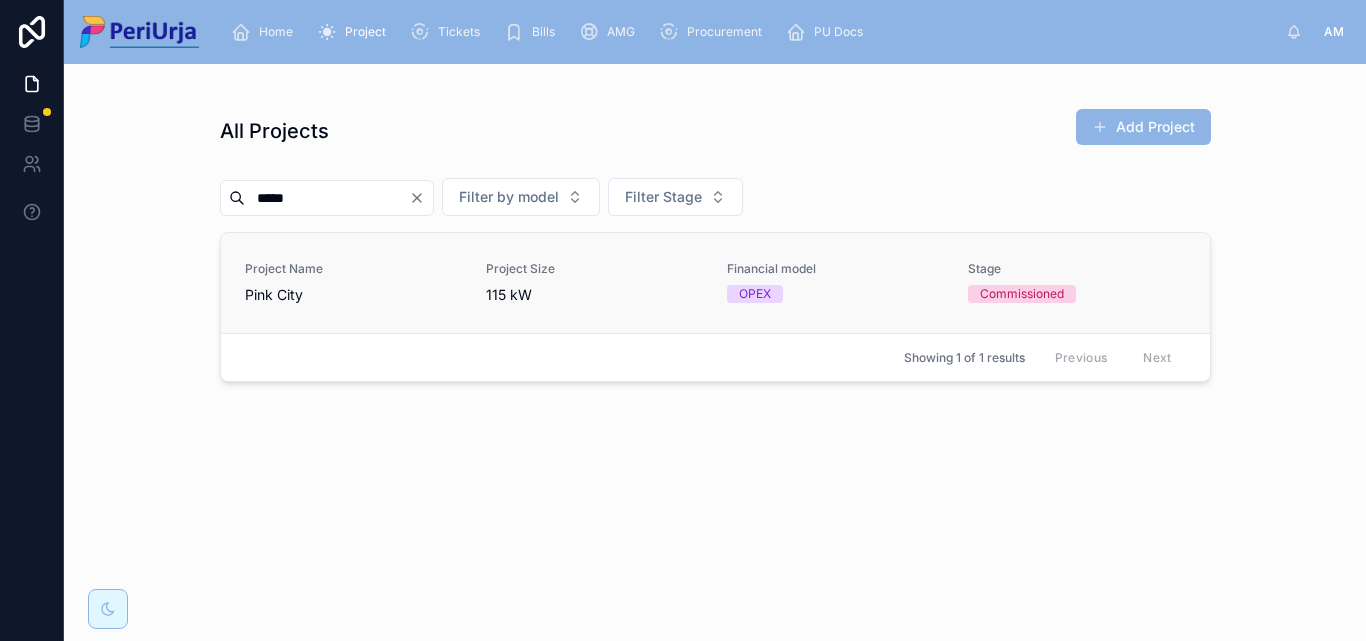 type on "****" 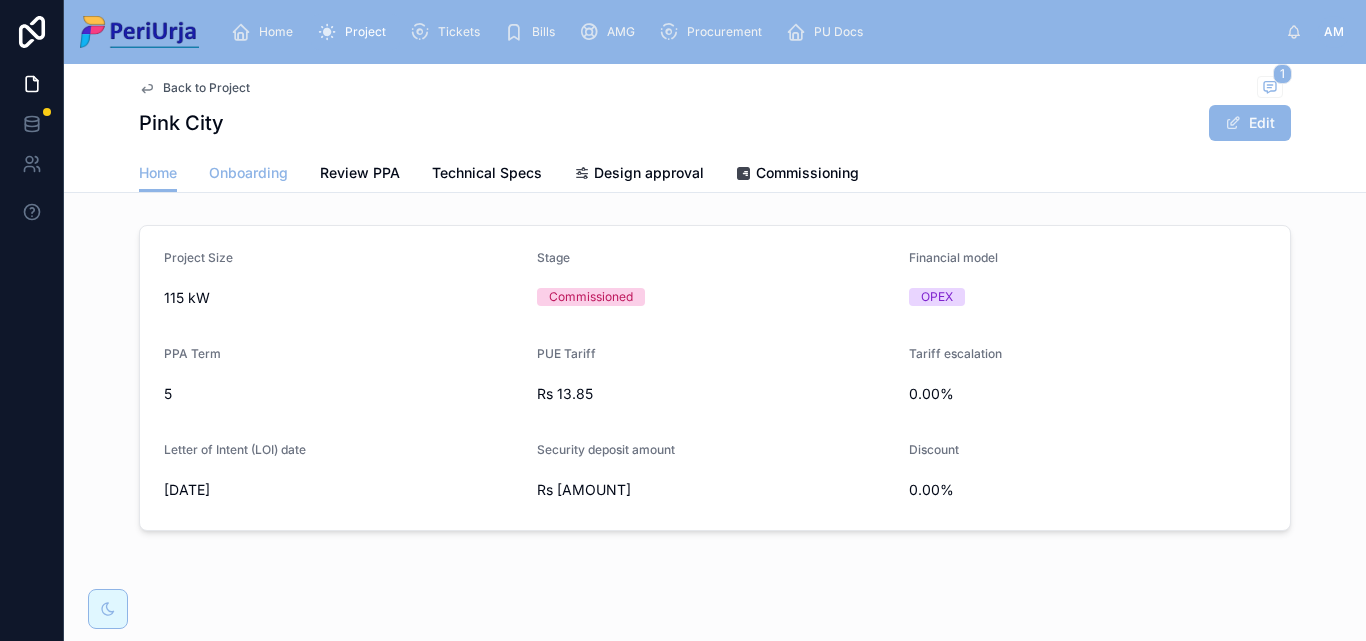 click on "Onboarding" at bounding box center [248, 173] 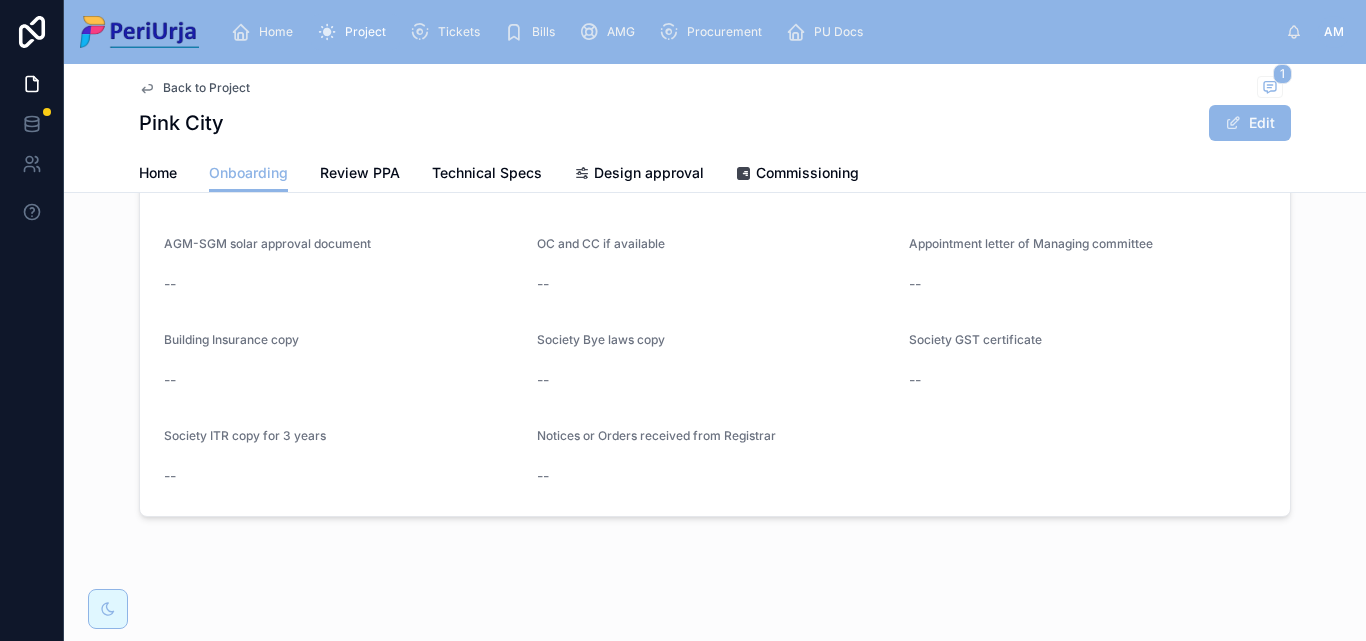 scroll, scrollTop: 1752, scrollLeft: 0, axis: vertical 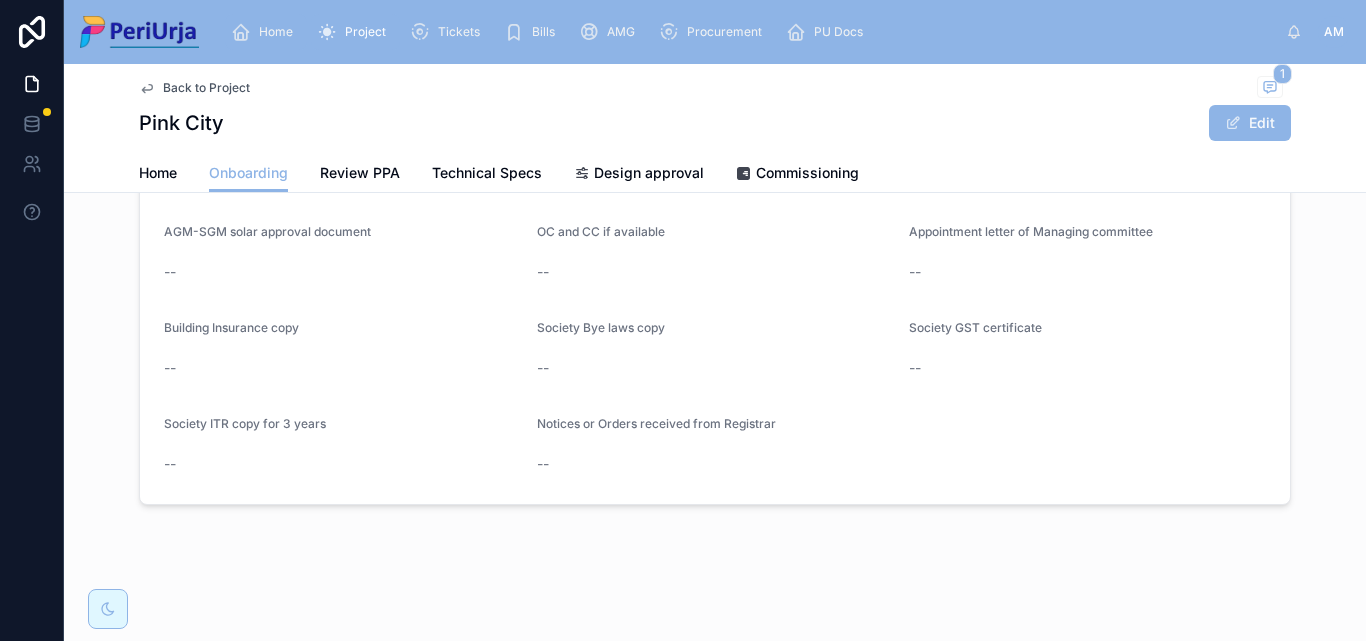 click on "Home" at bounding box center [266, 32] 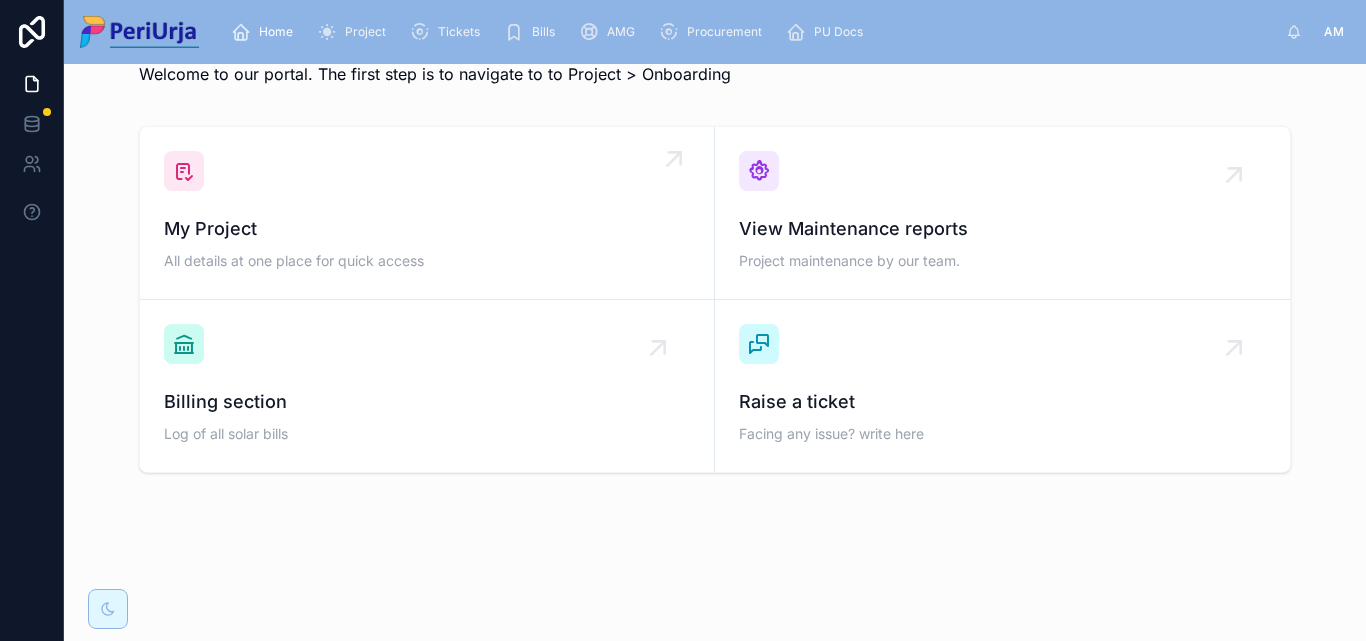 click on "My Project All details at one place for quick access" at bounding box center [427, 213] 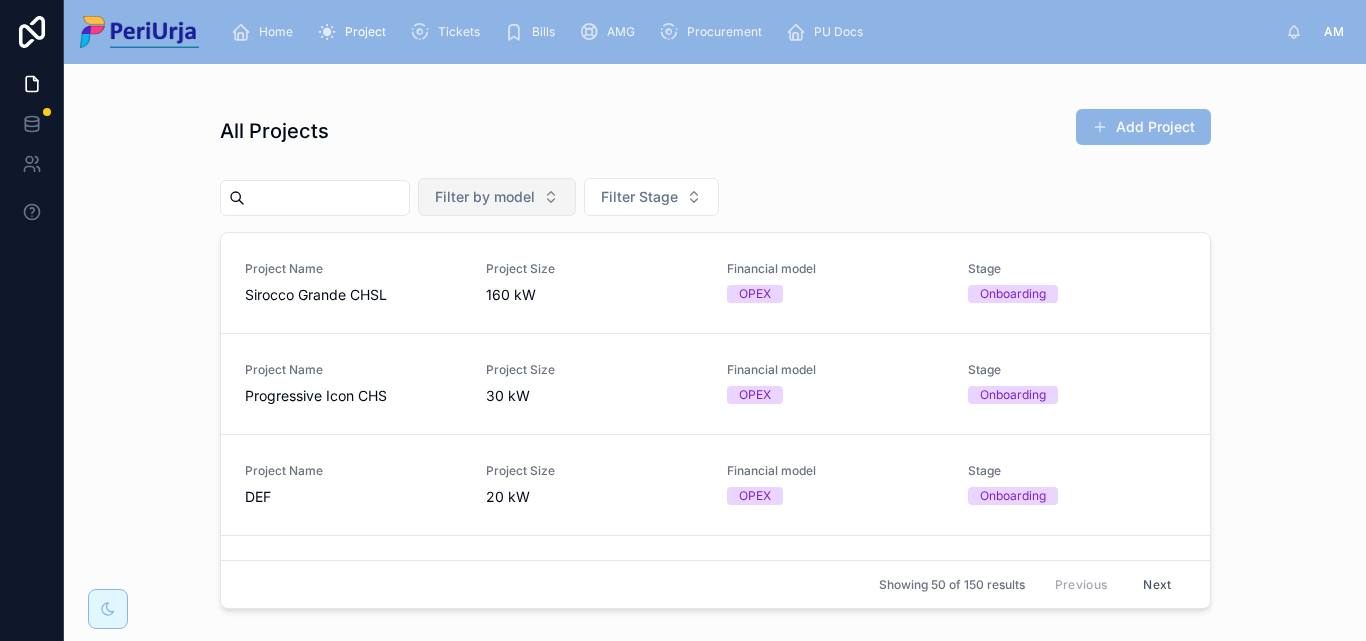 scroll, scrollTop: 0, scrollLeft: 0, axis: both 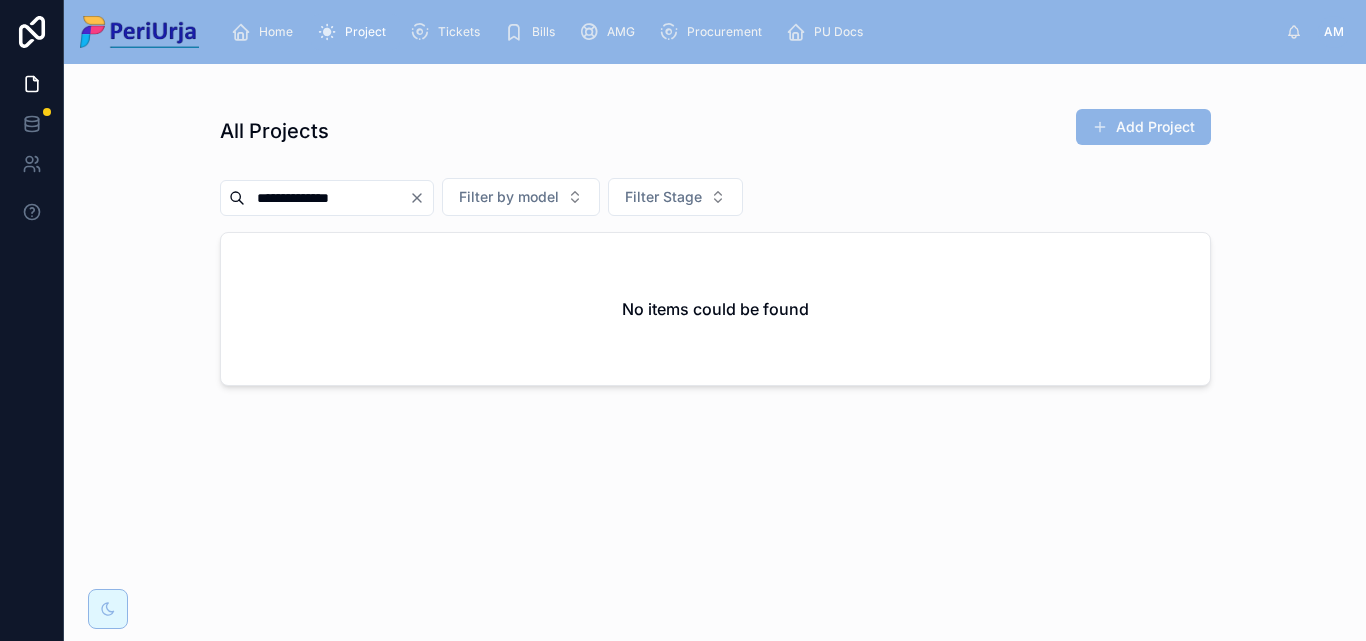 click on "**********" at bounding box center (327, 198) 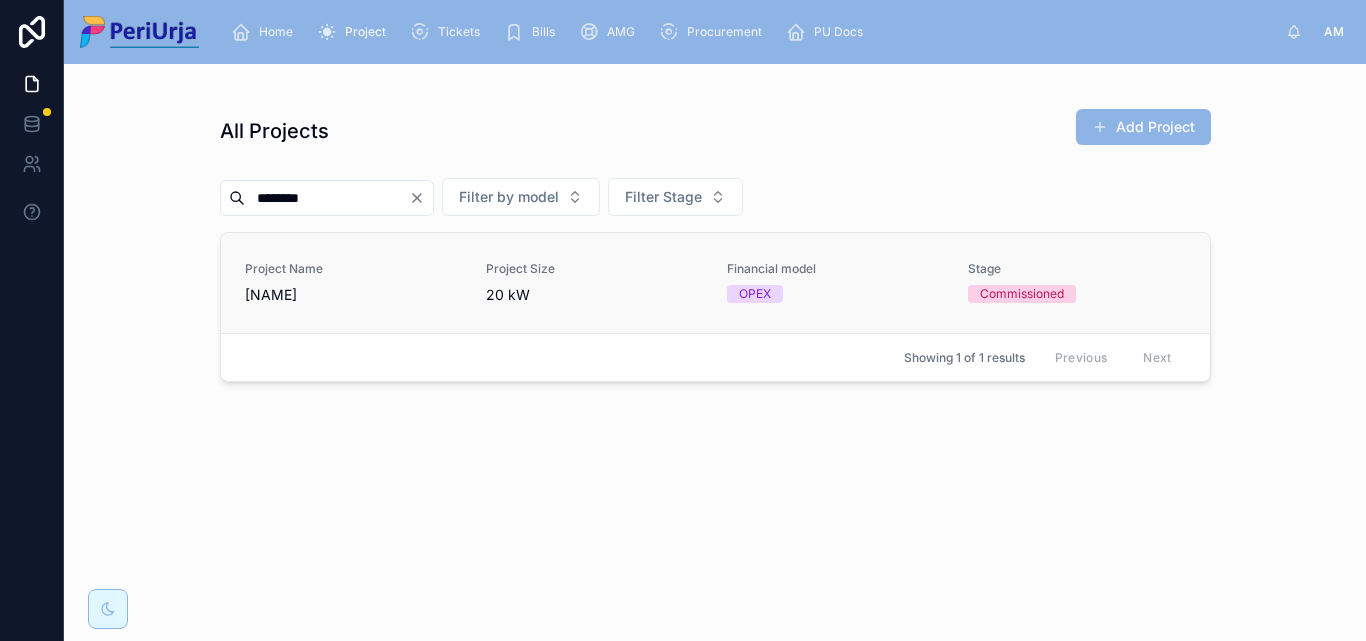 type on "*******" 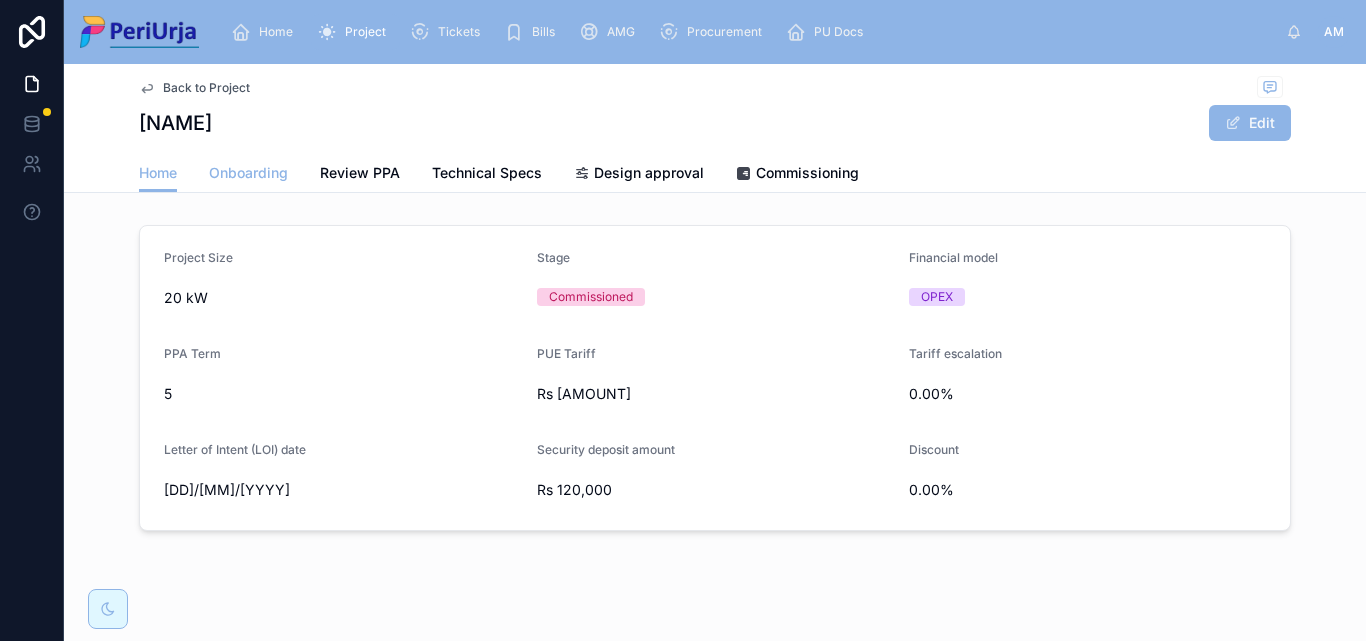 click on "Onboarding" at bounding box center (248, 173) 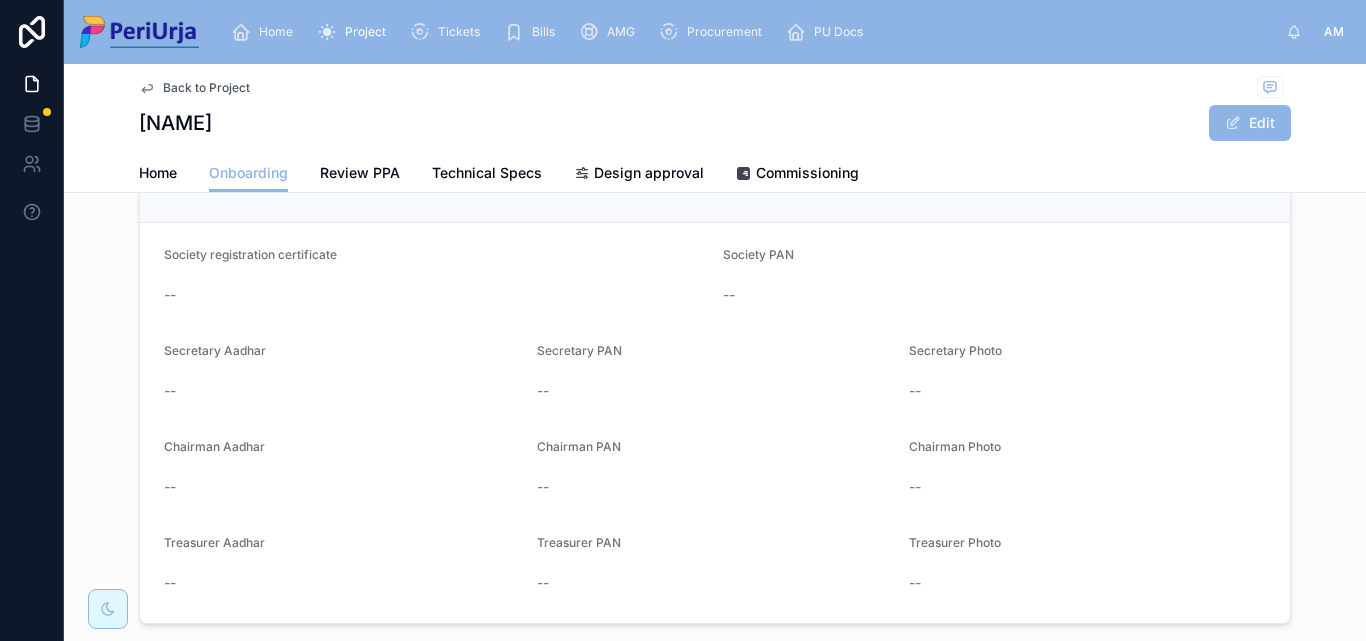 scroll, scrollTop: 1032, scrollLeft: 0, axis: vertical 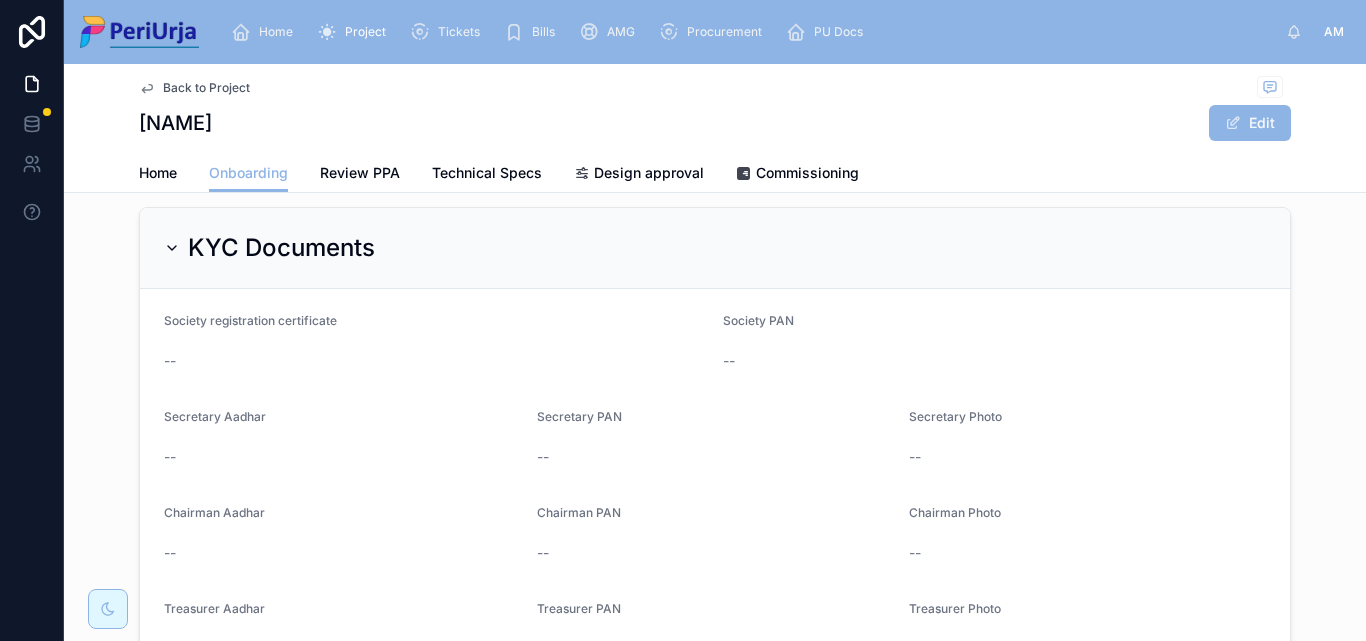 click on "Home" at bounding box center [276, 32] 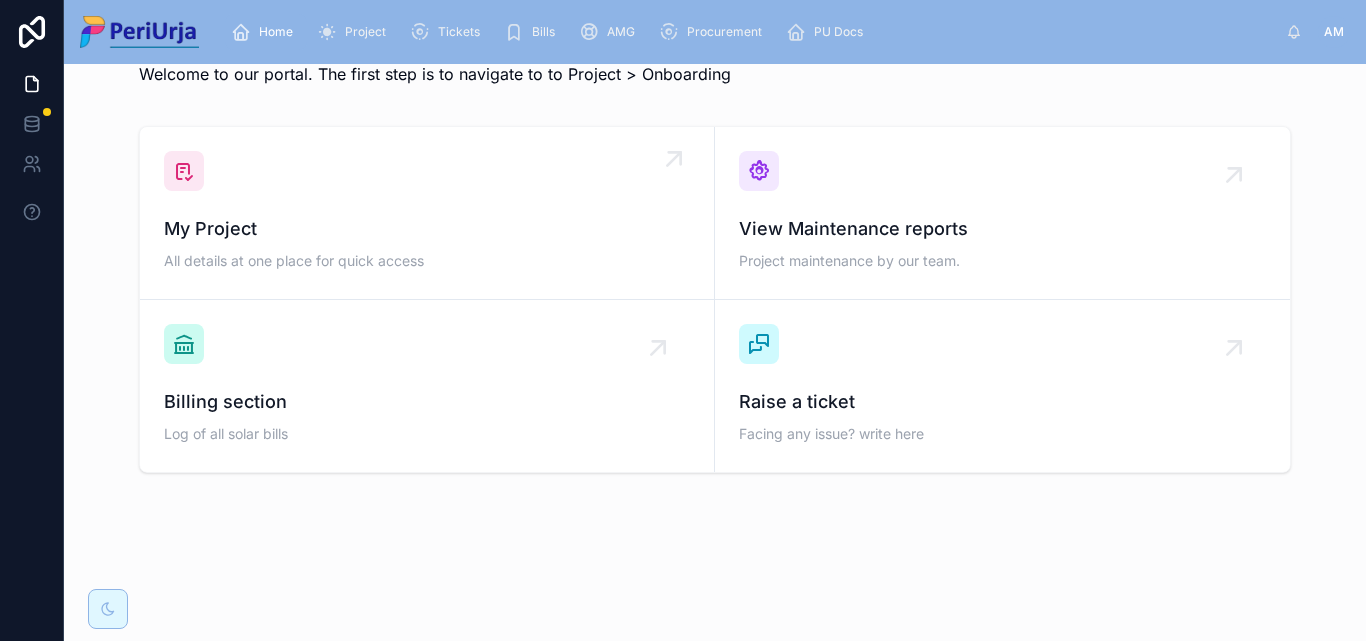 scroll, scrollTop: 62, scrollLeft: 0, axis: vertical 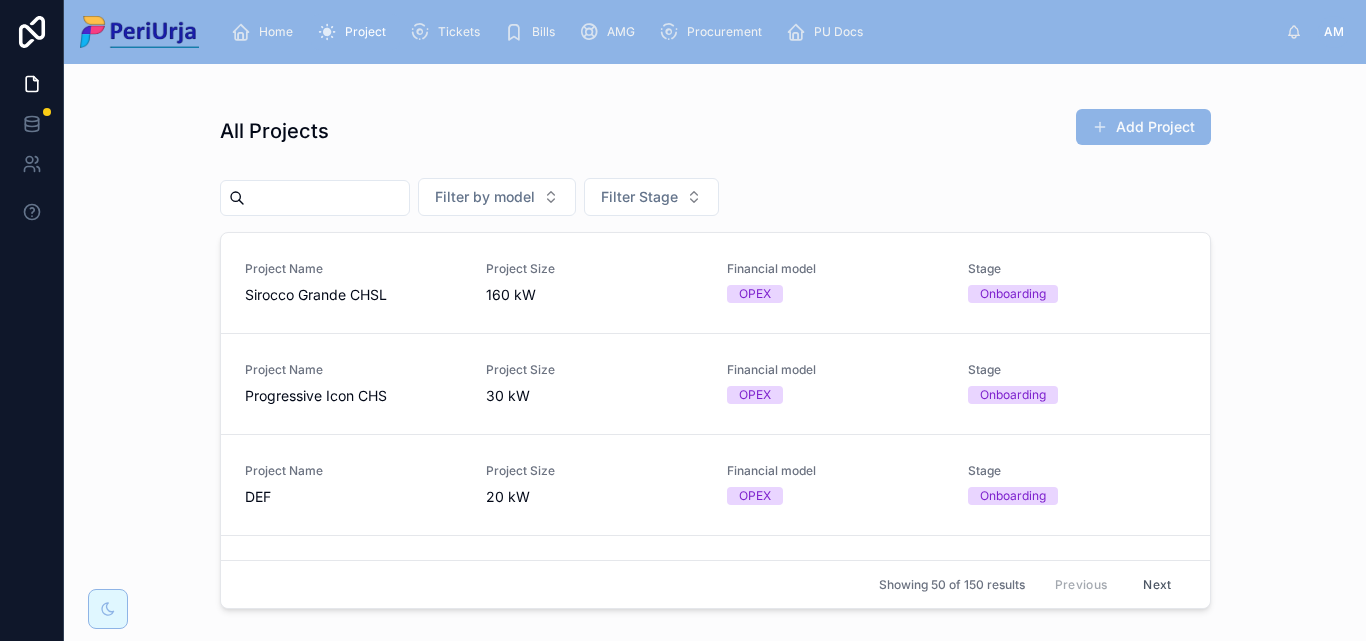 click at bounding box center [327, 198] 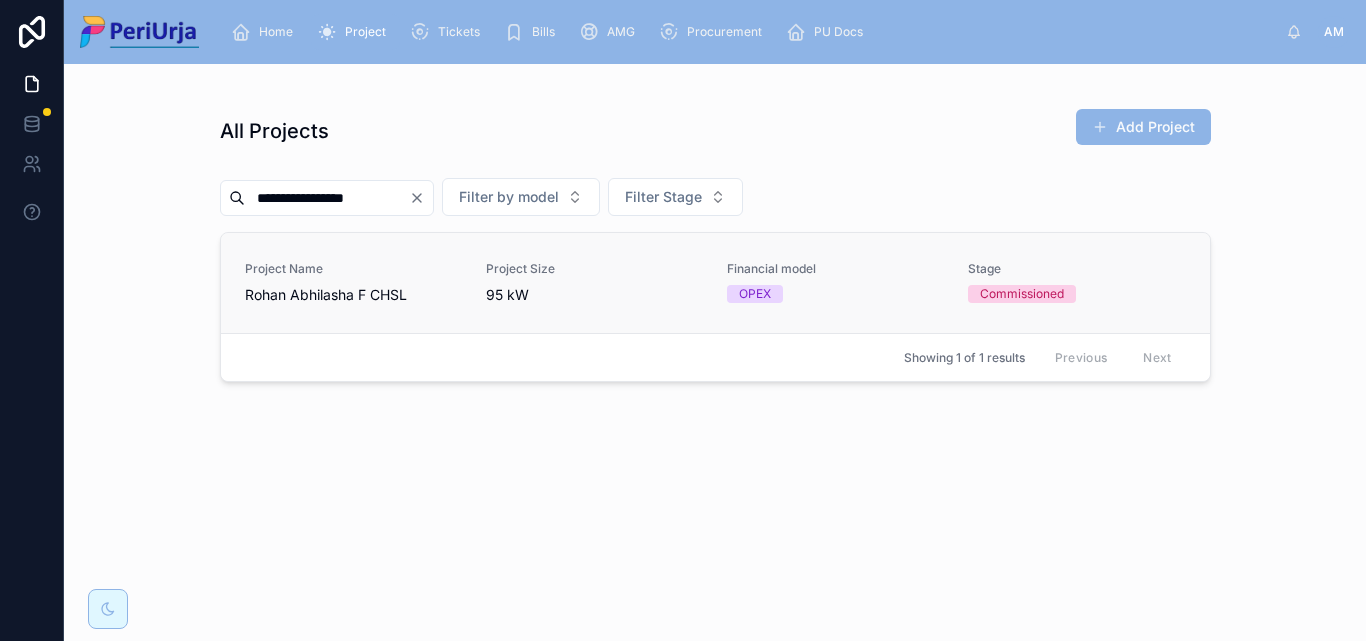 type on "**********" 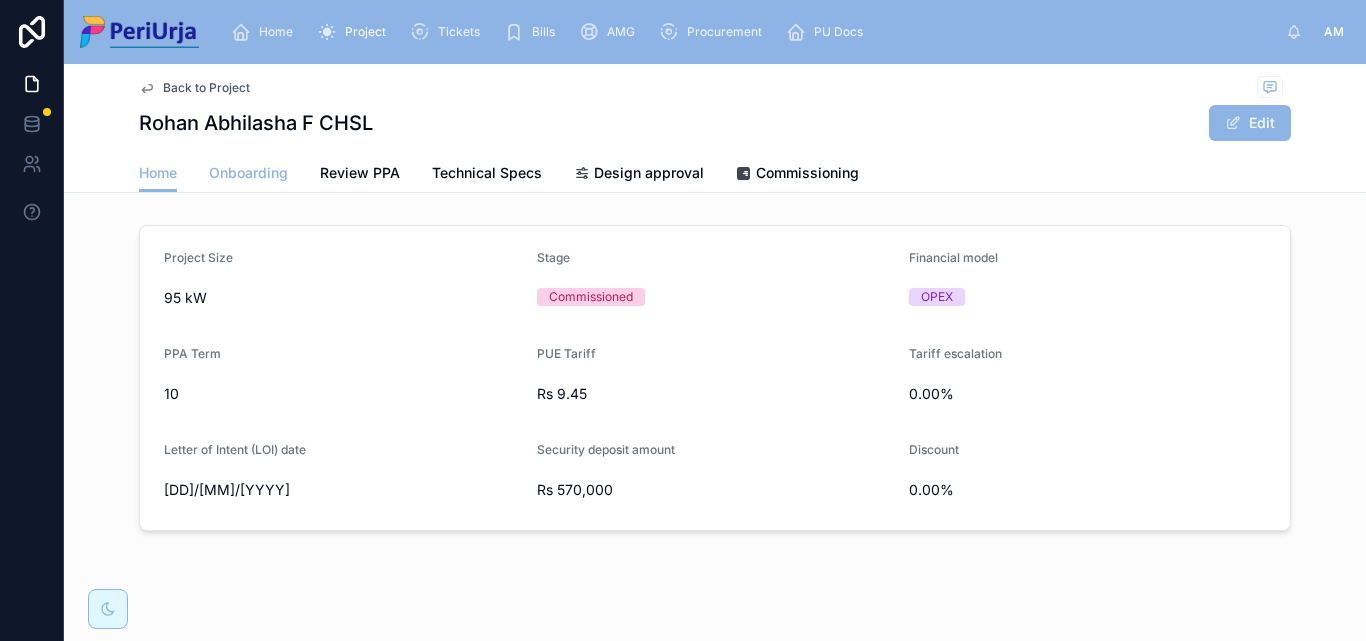 click on "Onboarding" at bounding box center [248, 173] 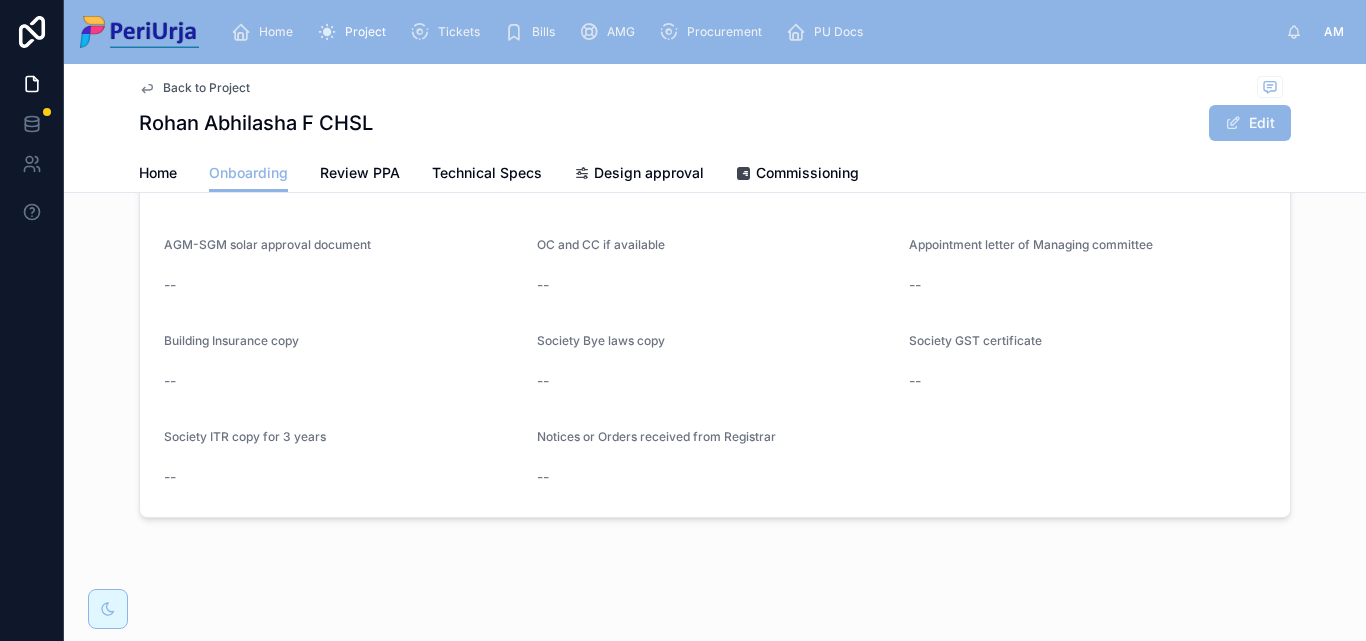 scroll, scrollTop: 1732, scrollLeft: 0, axis: vertical 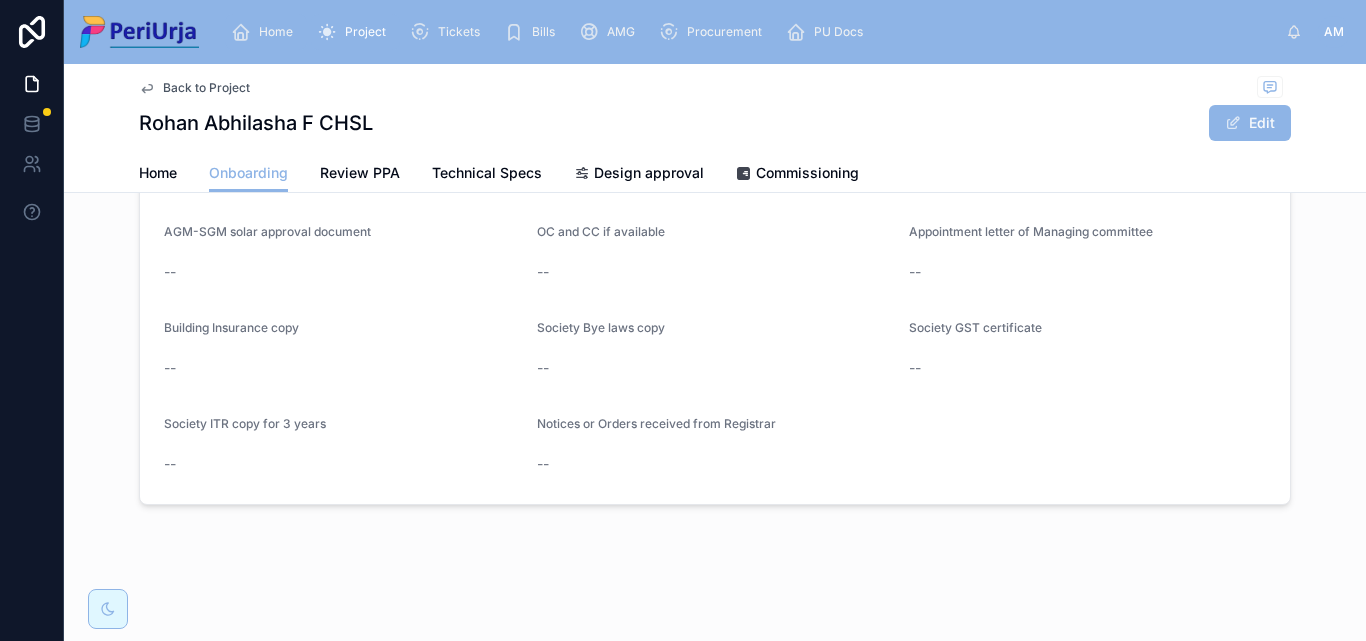 click on "Home" at bounding box center (276, 32) 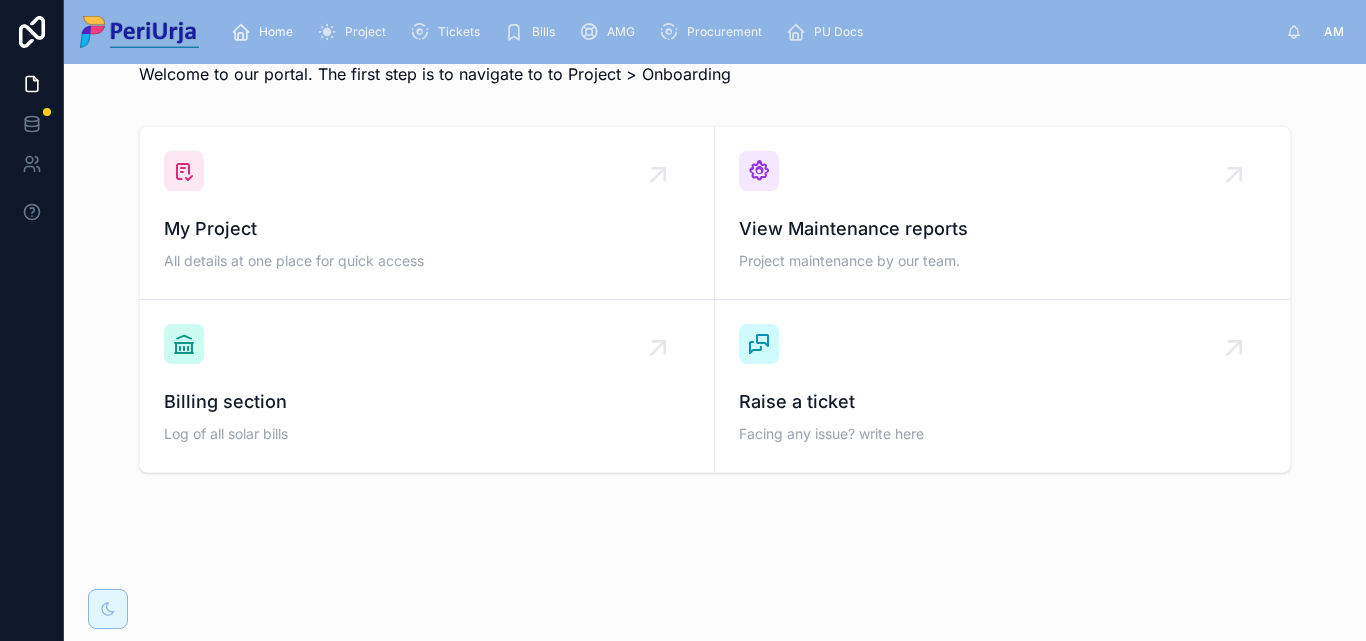 scroll, scrollTop: 62, scrollLeft: 0, axis: vertical 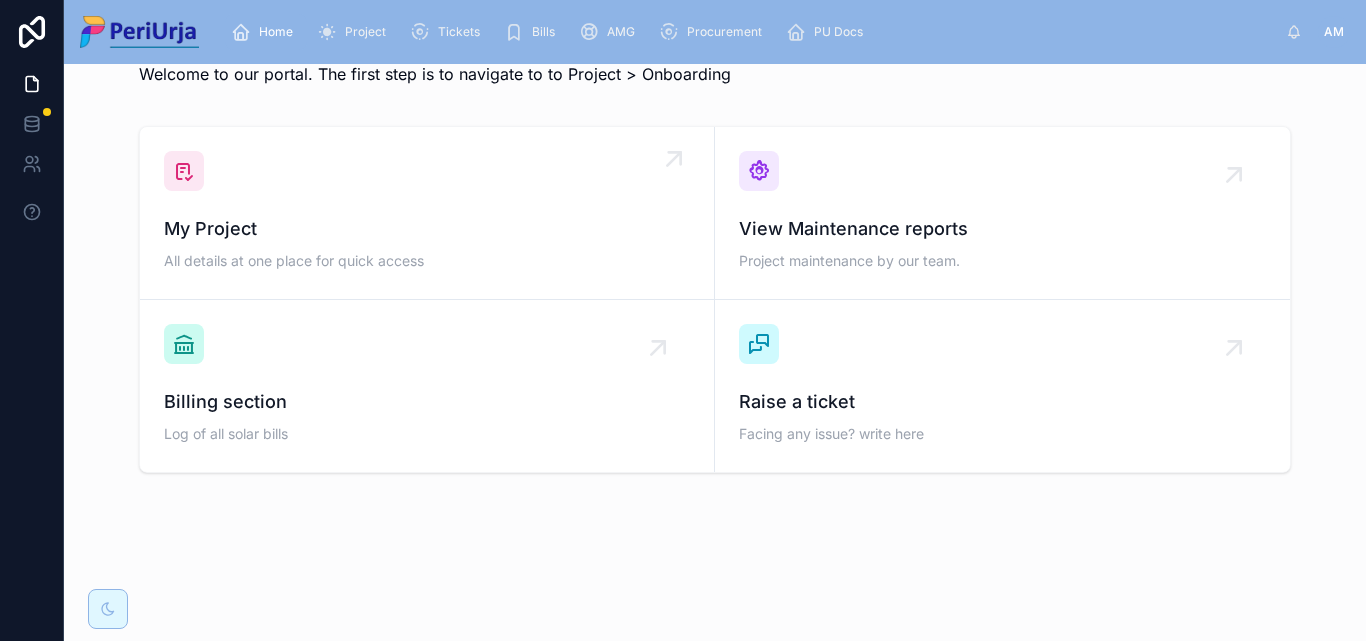 click on "My Project All details at one place for quick access" at bounding box center (427, 213) 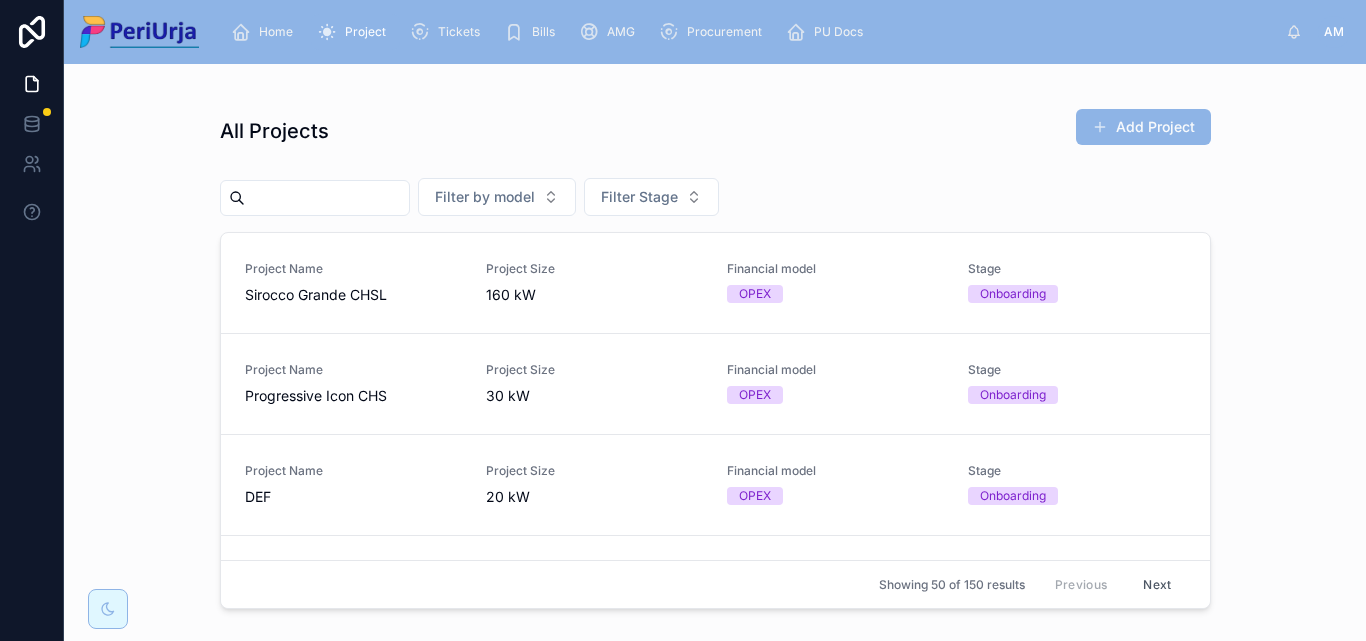 scroll, scrollTop: 0, scrollLeft: 0, axis: both 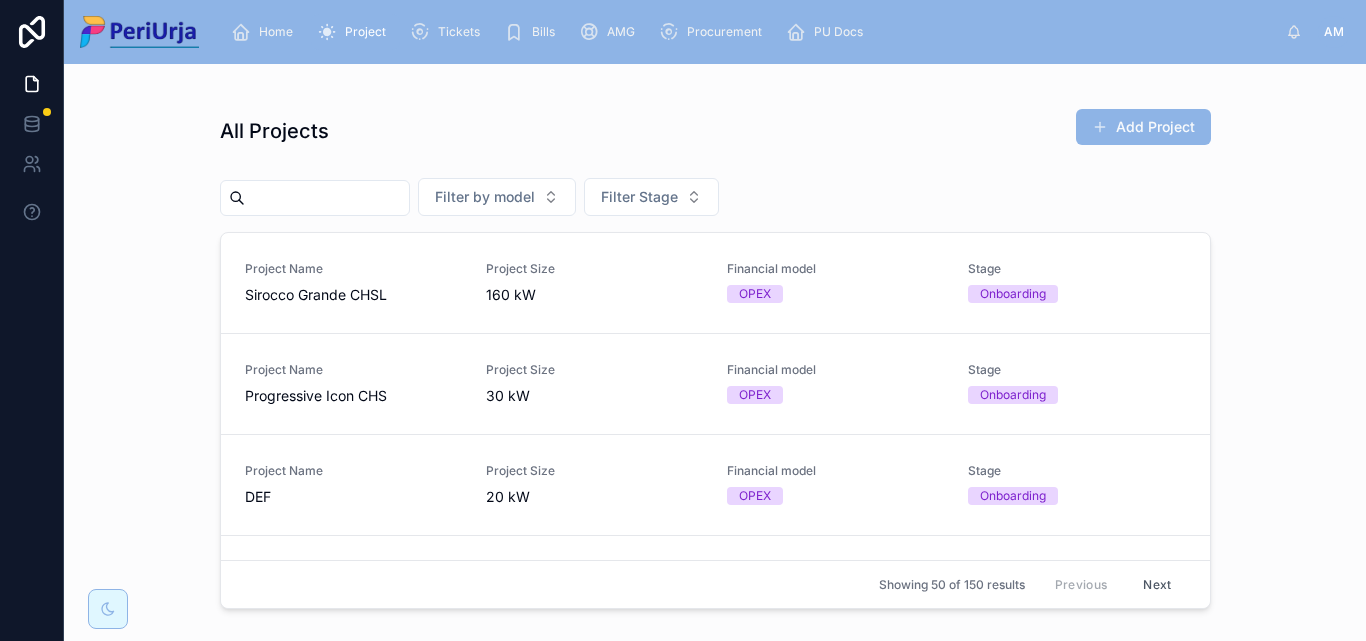 click at bounding box center [327, 198] 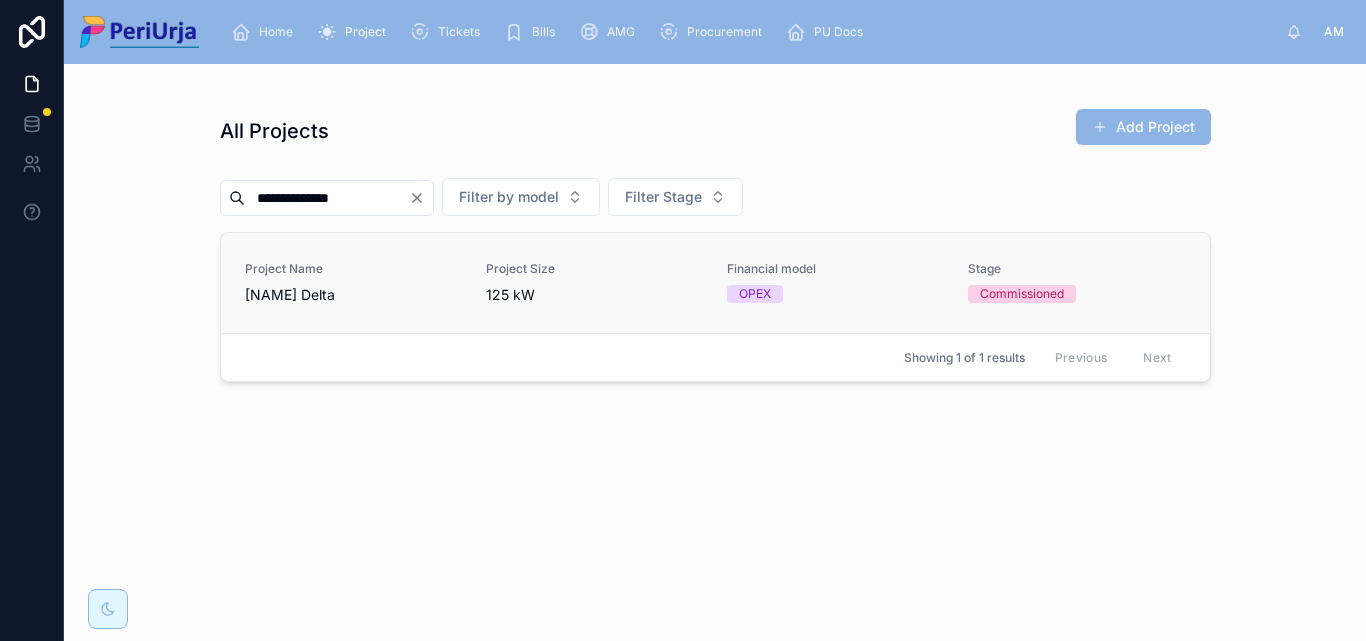 type on "**********" 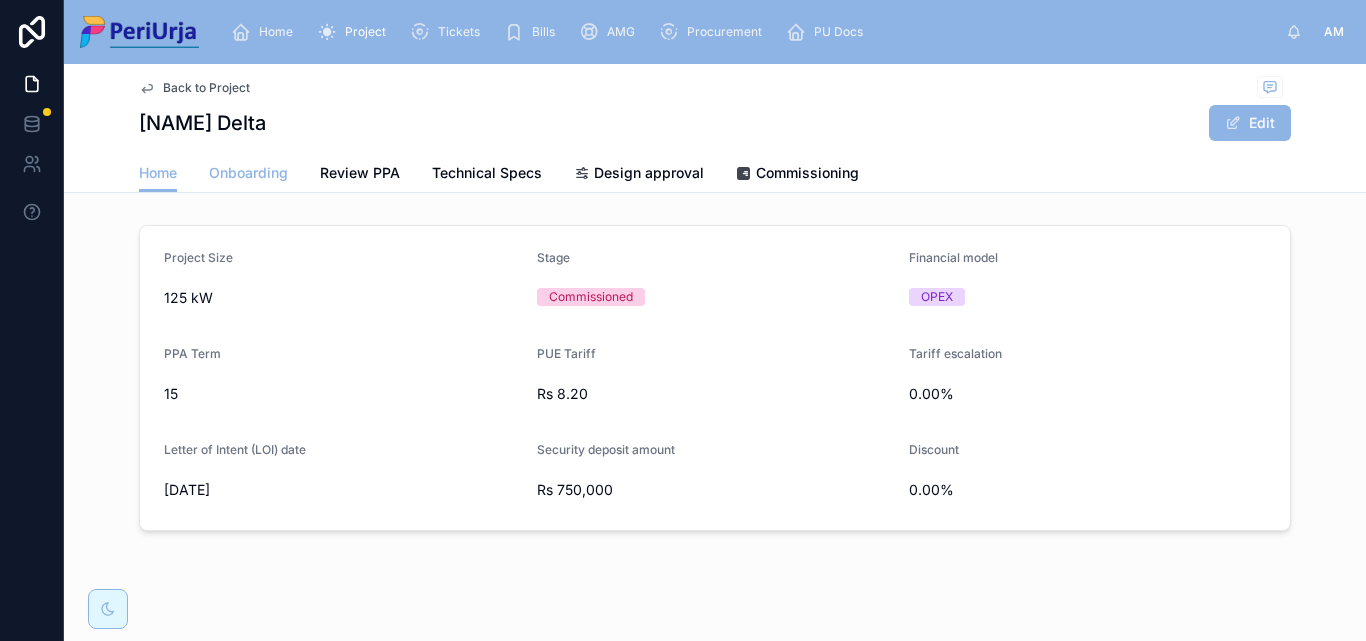 click on "Onboarding" at bounding box center [248, 175] 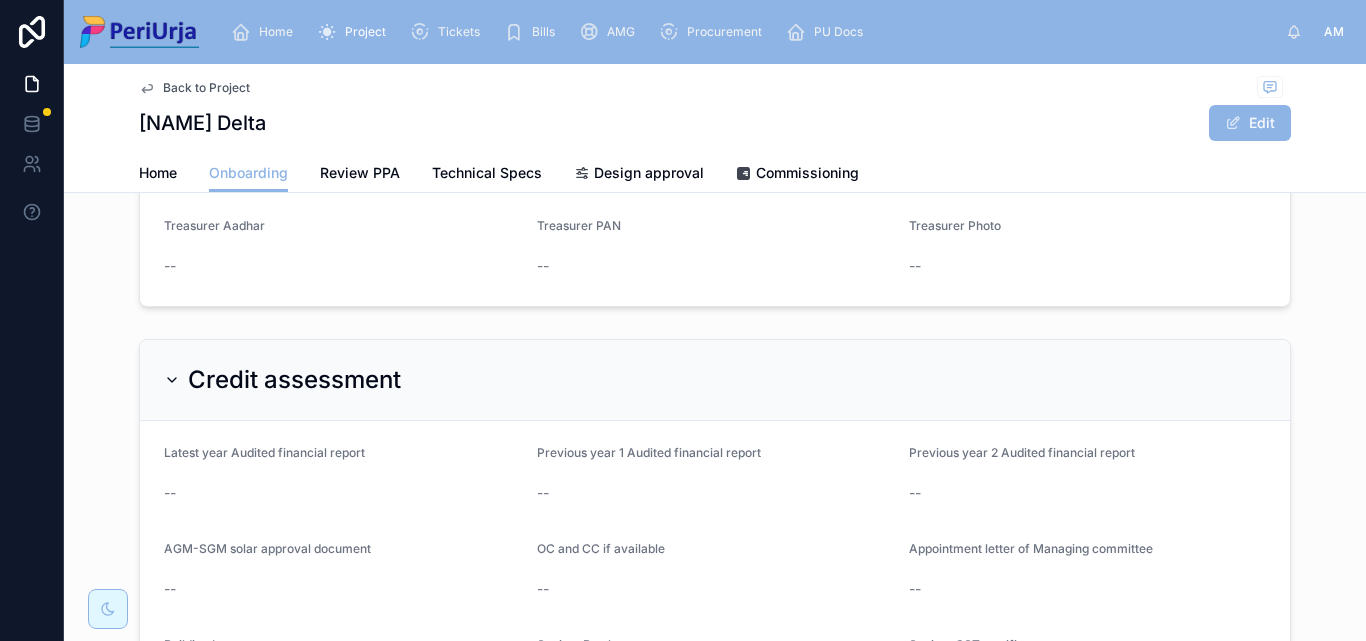 scroll, scrollTop: 1732, scrollLeft: 0, axis: vertical 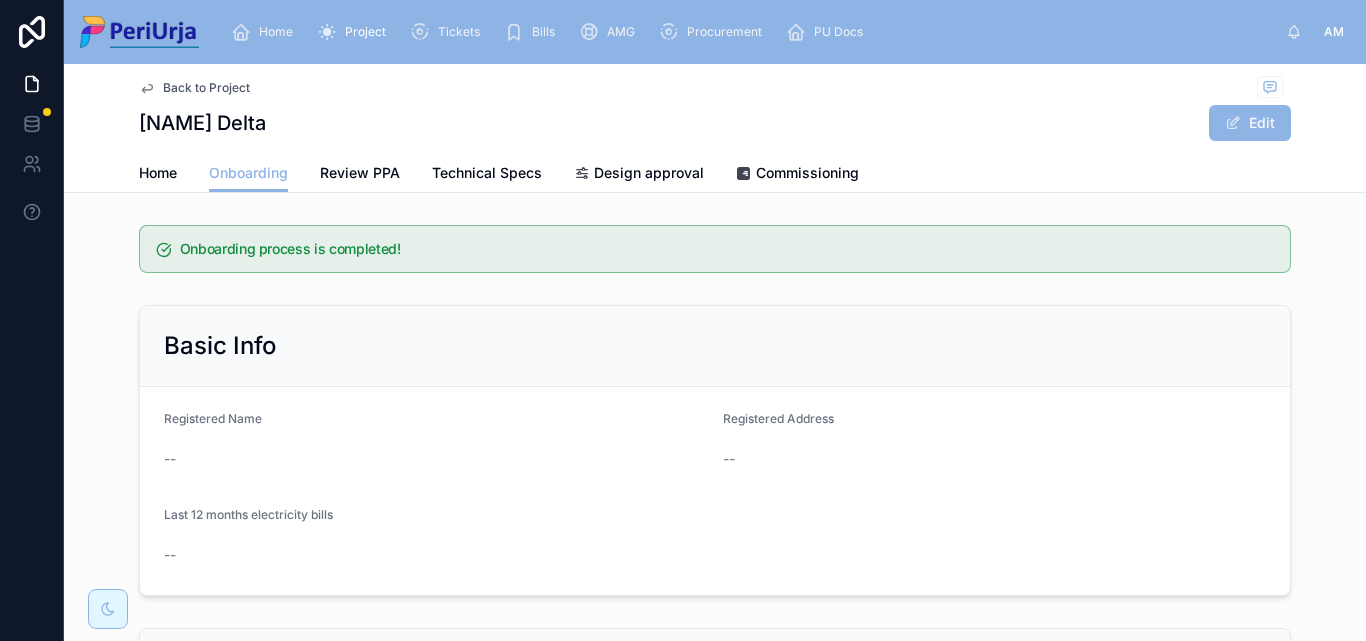 click on "Home" at bounding box center [276, 32] 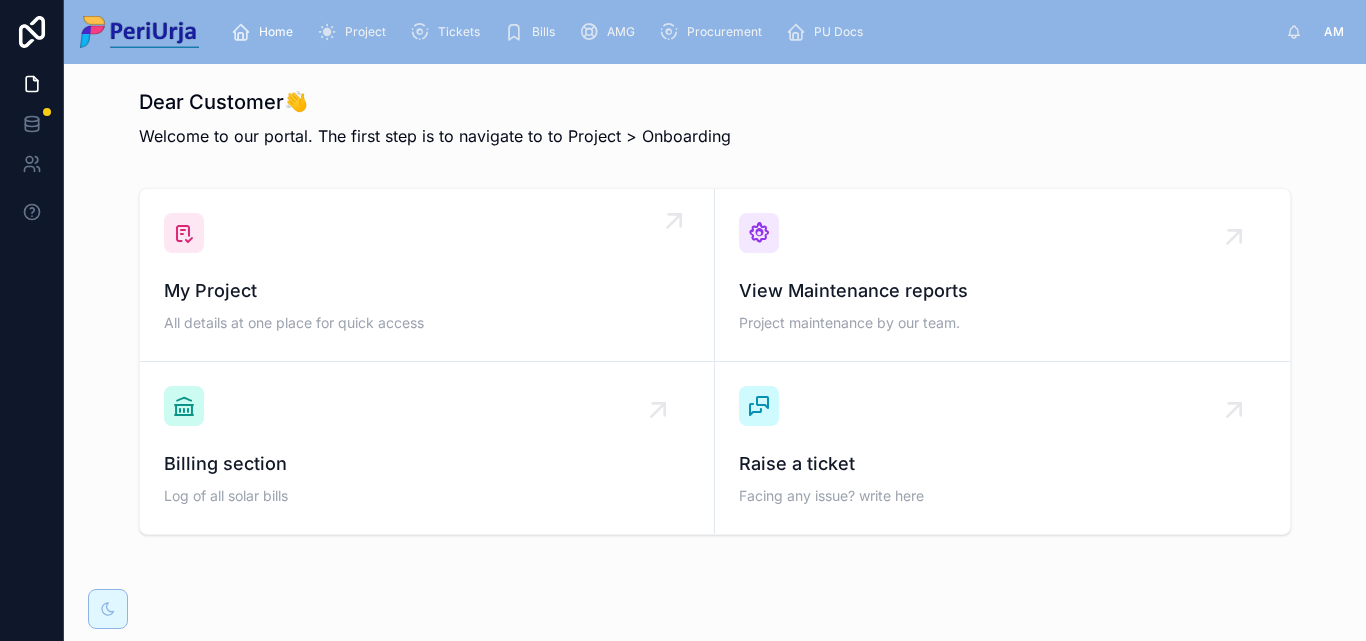 click on "My Project All details at one place for quick access" at bounding box center (427, 275) 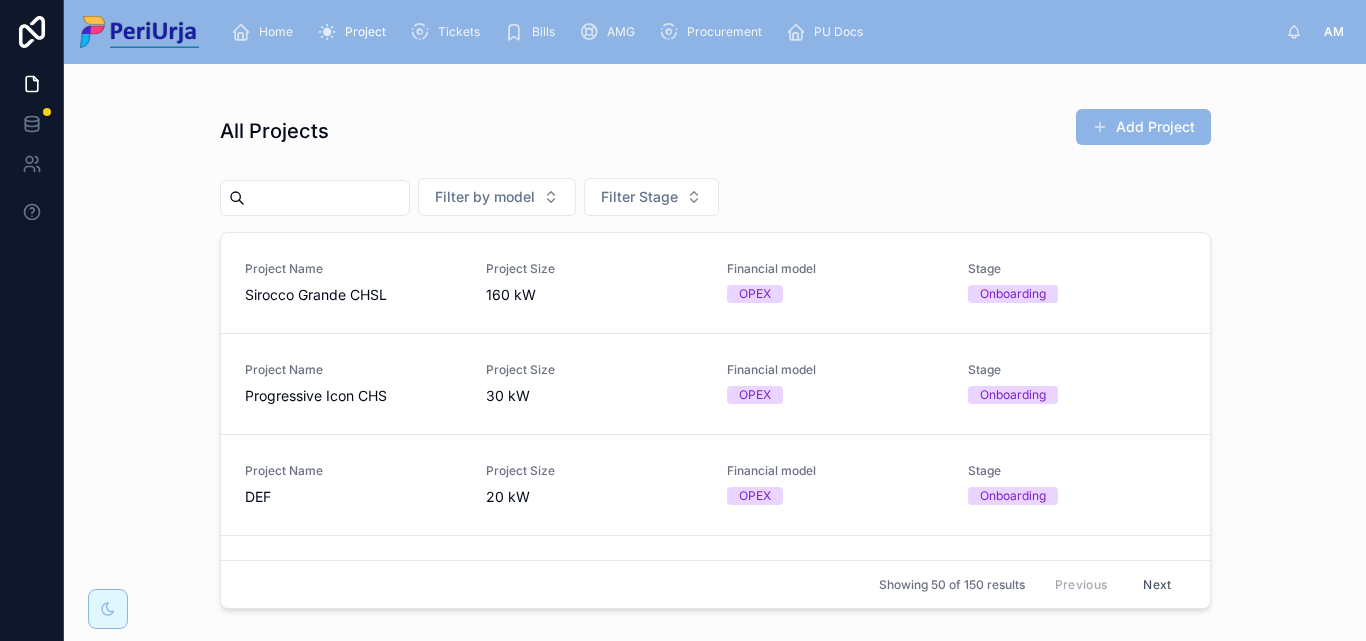 click at bounding box center [327, 198] 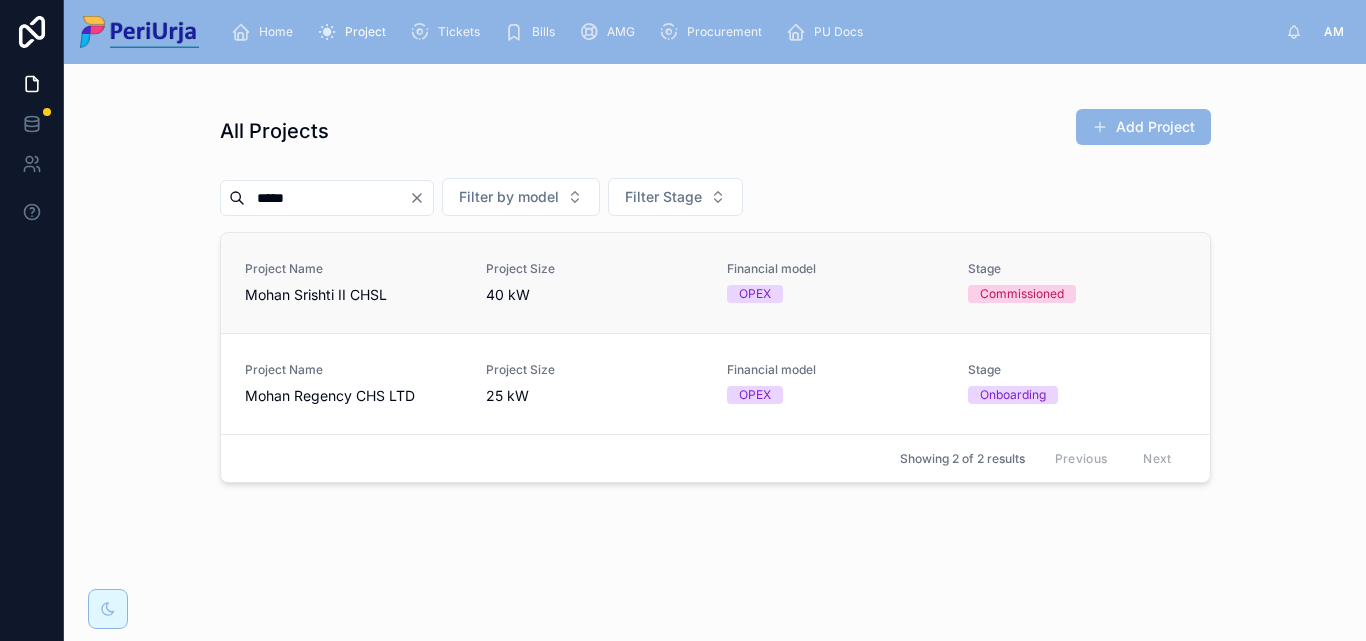 type on "*****" 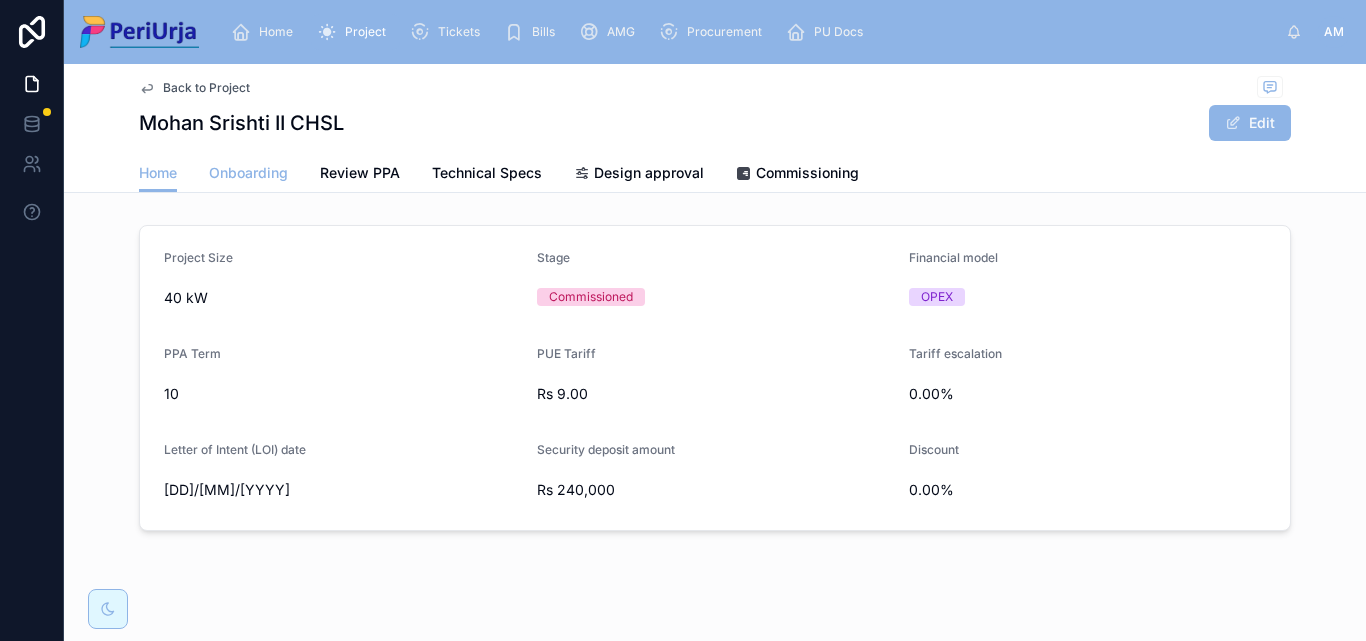 click on "Onboarding" at bounding box center [248, 173] 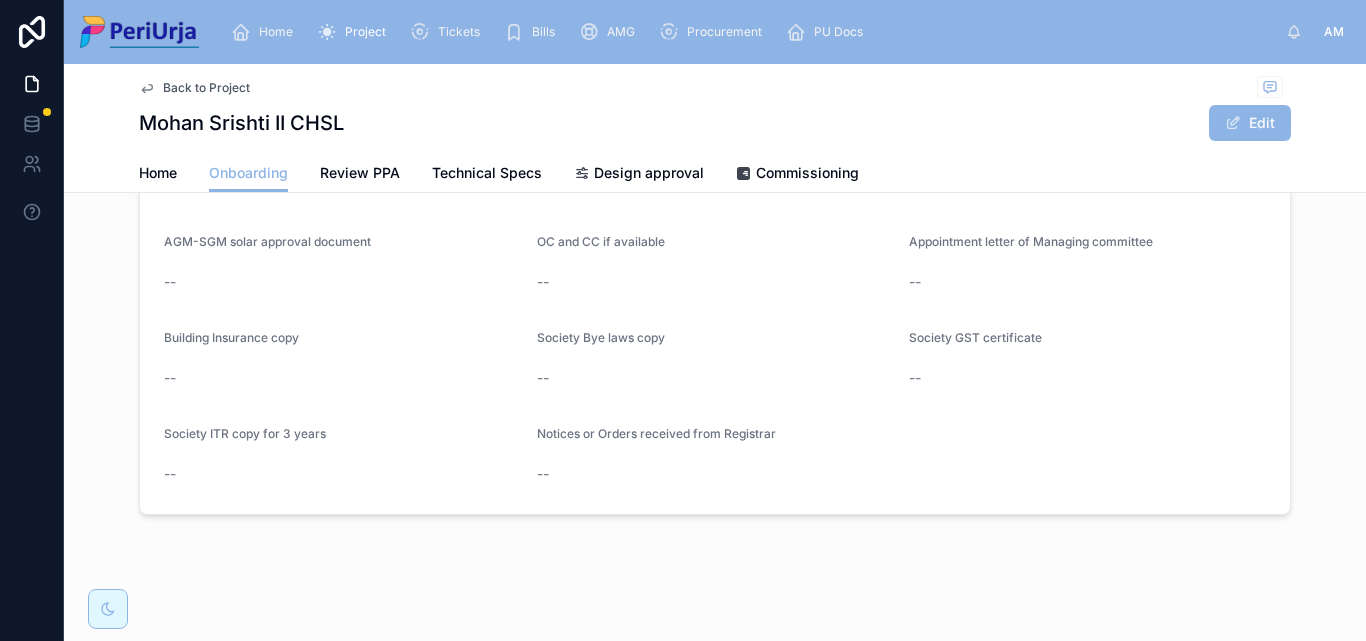 scroll, scrollTop: 1732, scrollLeft: 0, axis: vertical 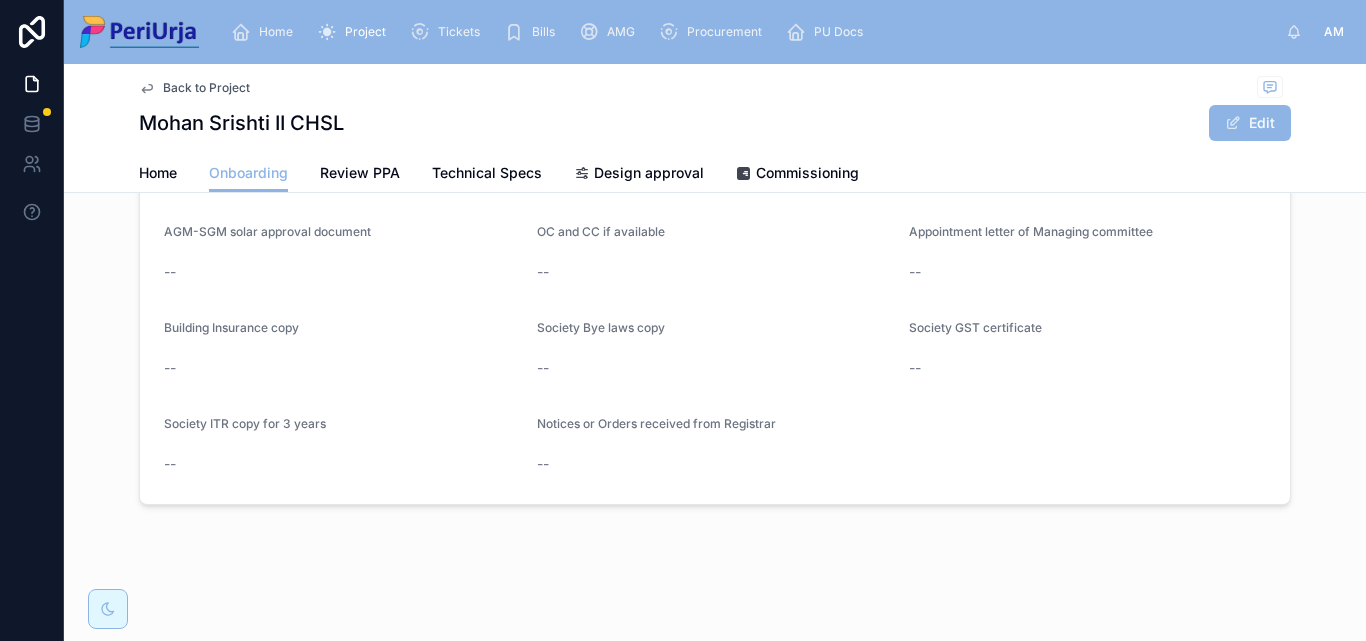 click on "Home" at bounding box center (266, 32) 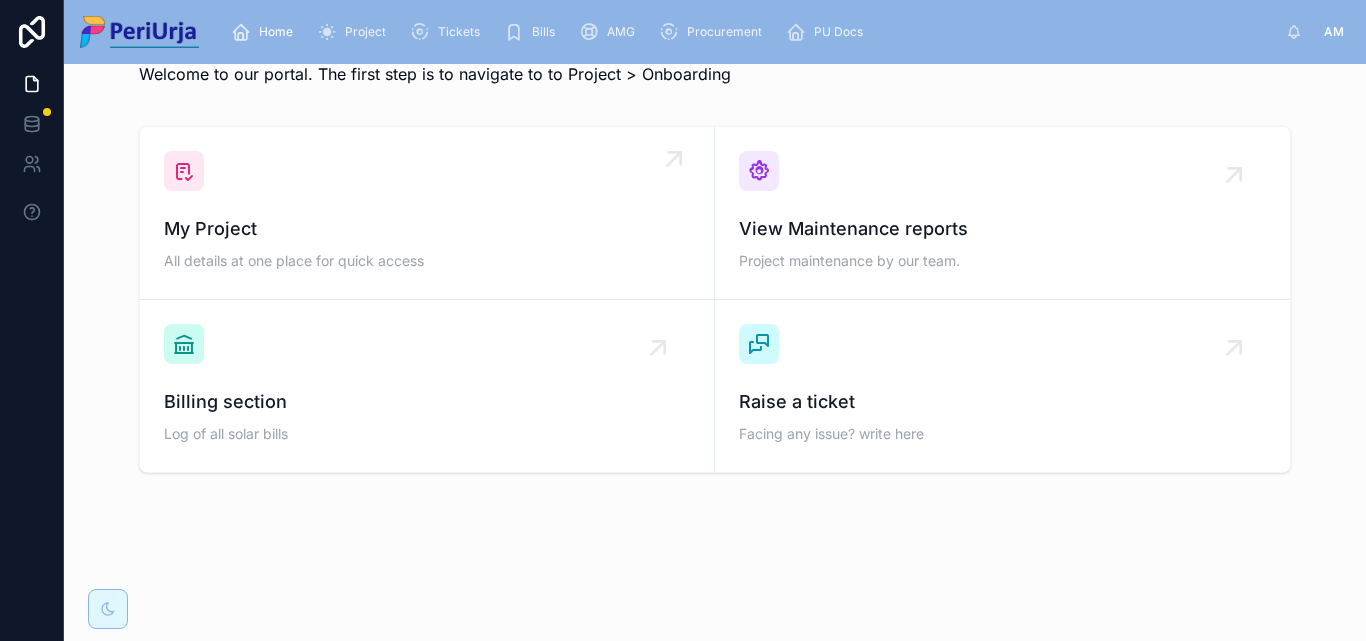 click on "My Project" at bounding box center (427, 229) 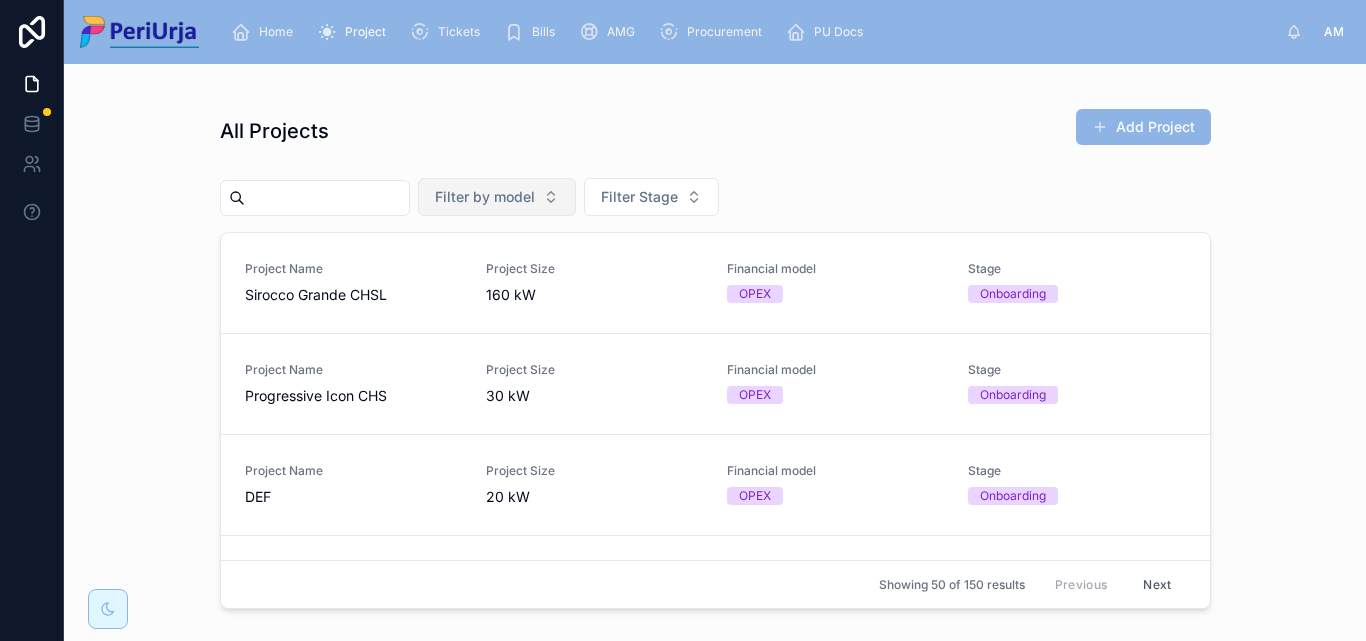 scroll, scrollTop: 0, scrollLeft: 0, axis: both 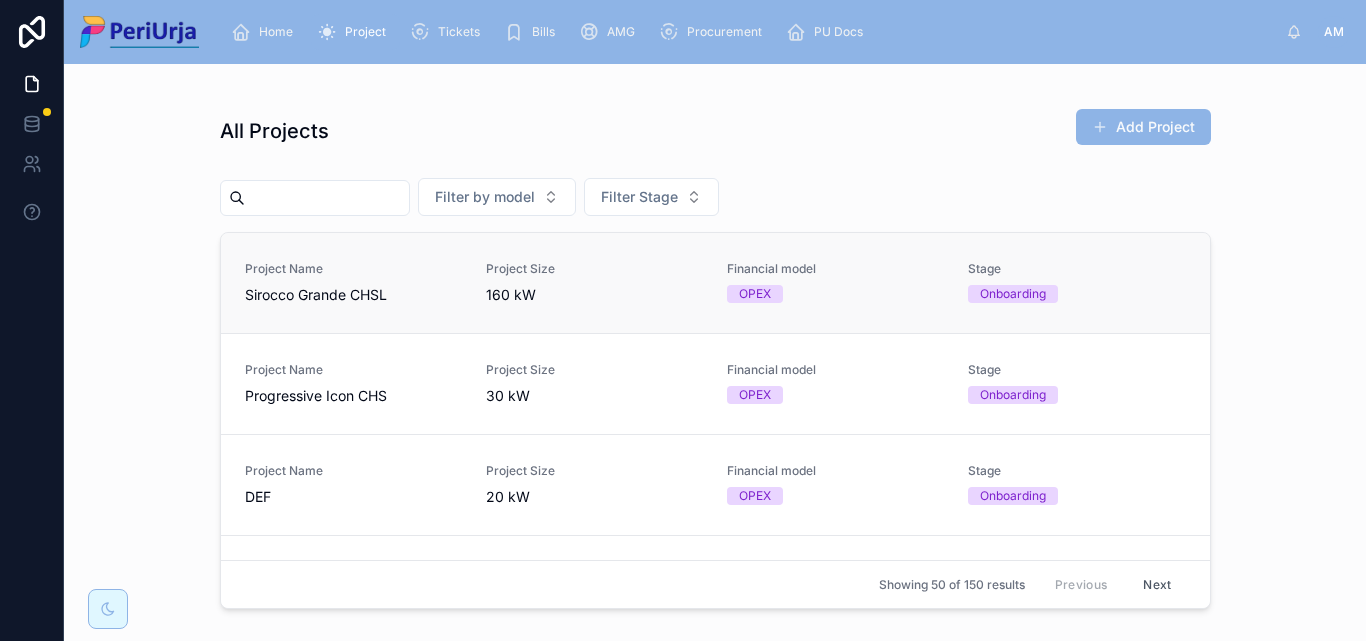 drag, startPoint x: 295, startPoint y: 204, endPoint x: 1002, endPoint y: 295, distance: 712.8324 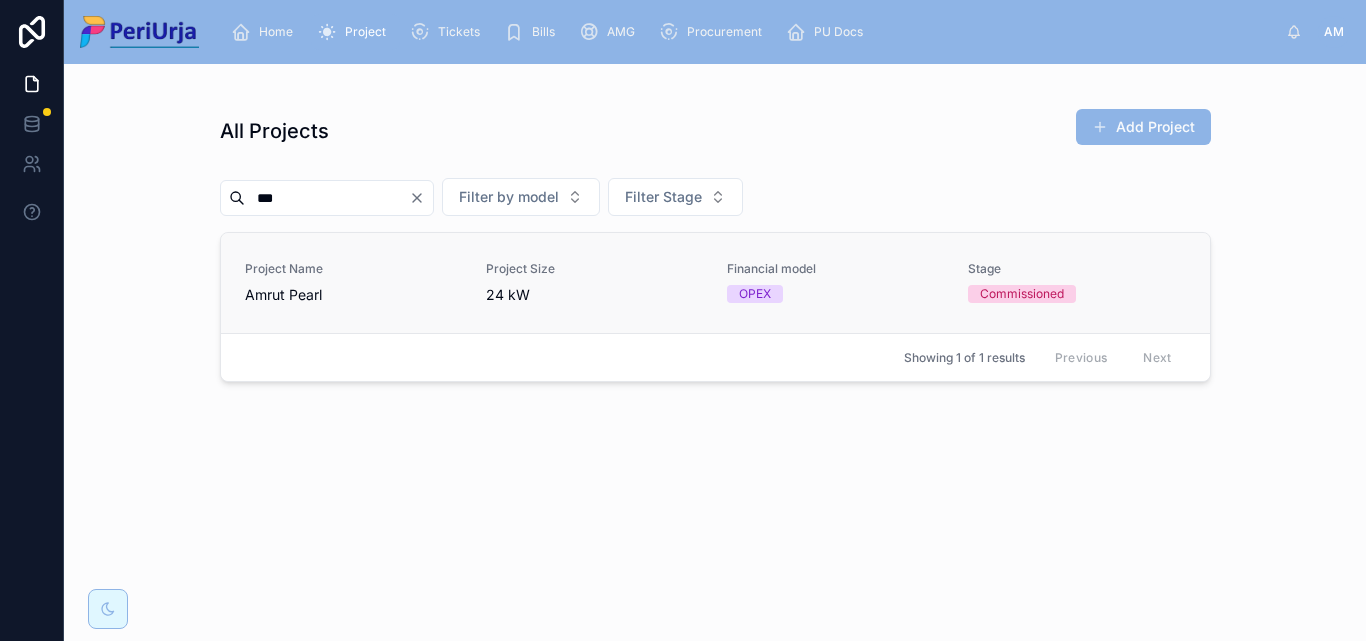 type on "***" 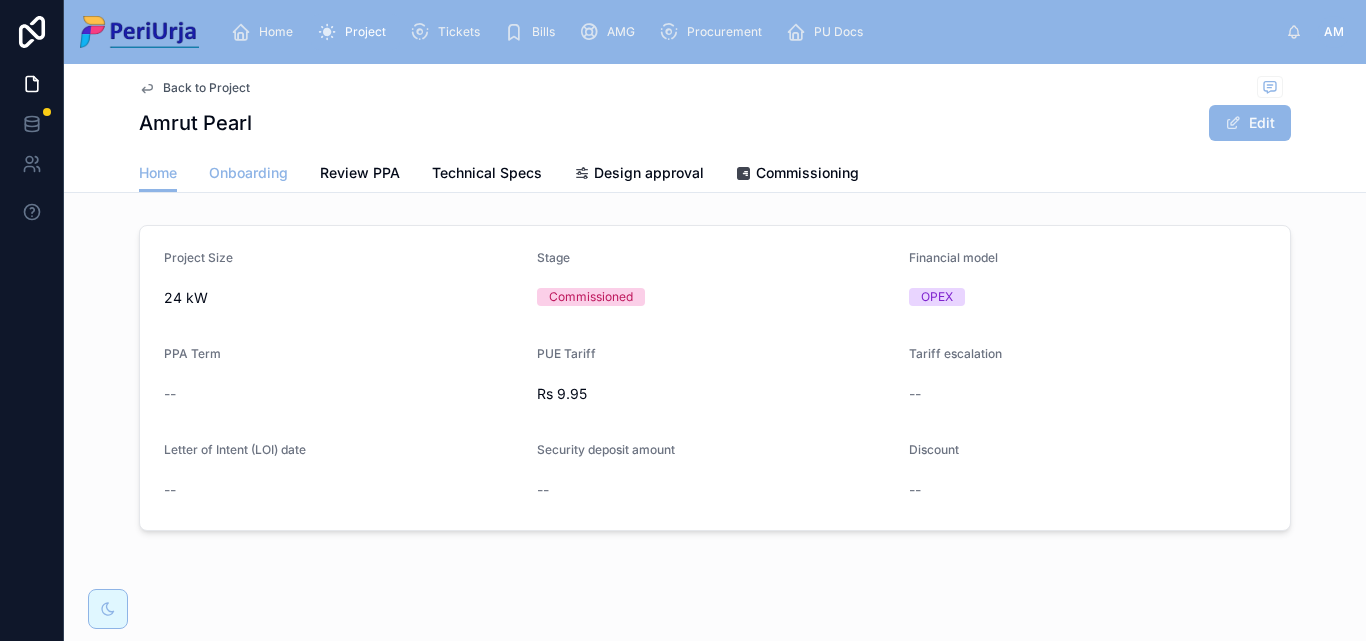 click on "Onboarding" at bounding box center (248, 173) 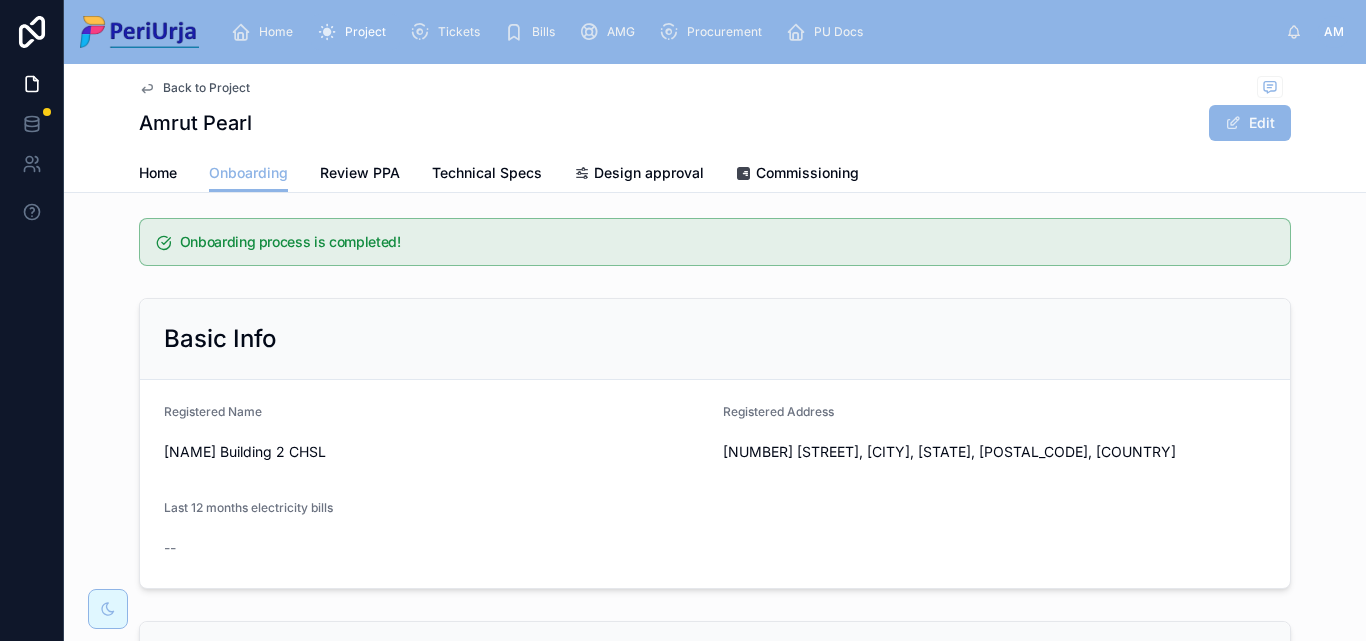 scroll, scrollTop: 0, scrollLeft: 0, axis: both 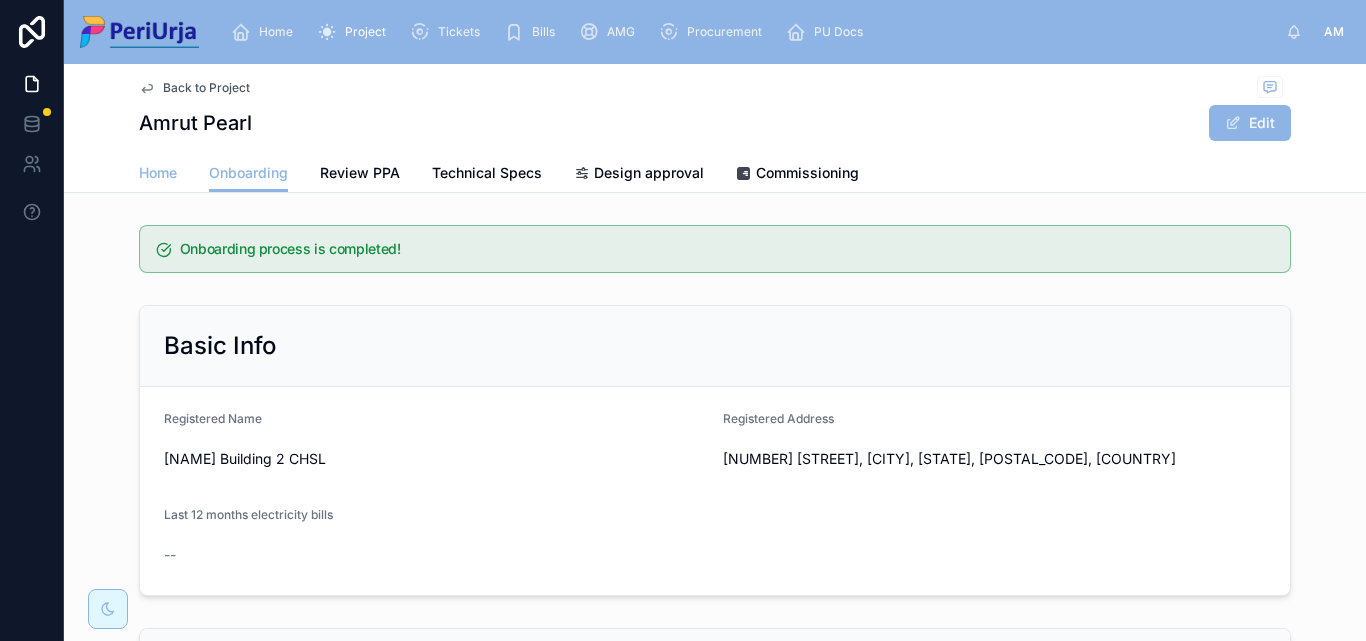 click on "Home" at bounding box center [158, 173] 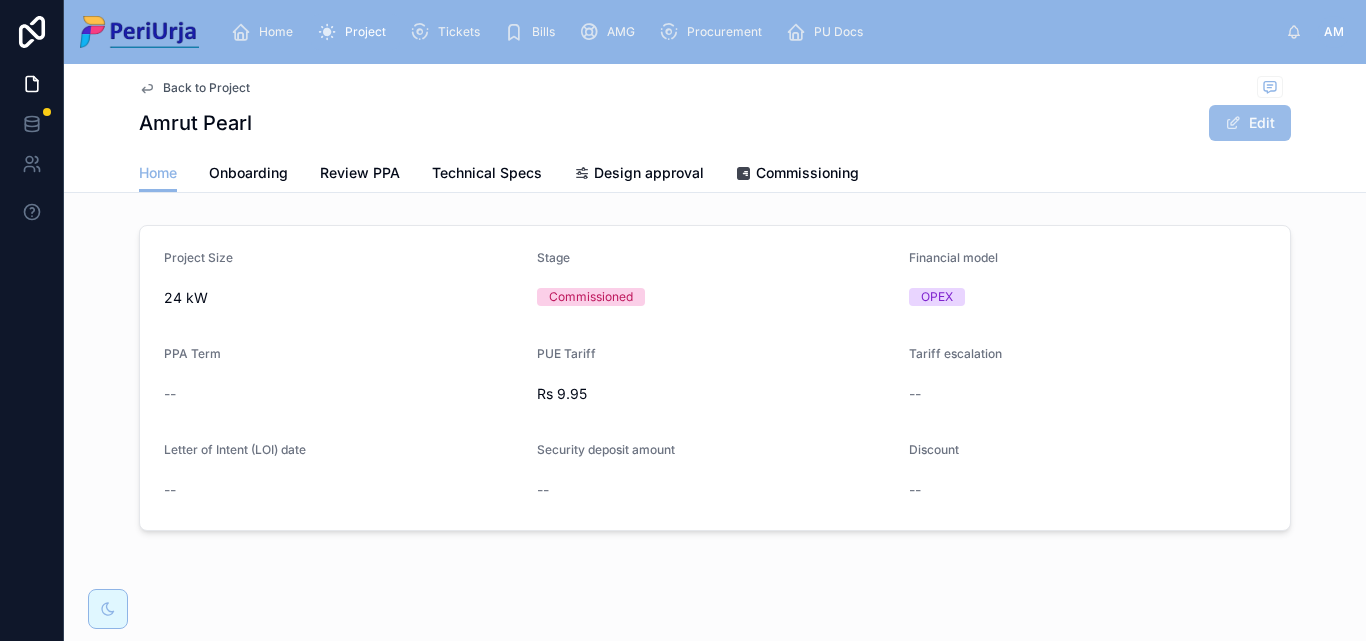 click on "Edit" at bounding box center (1250, 123) 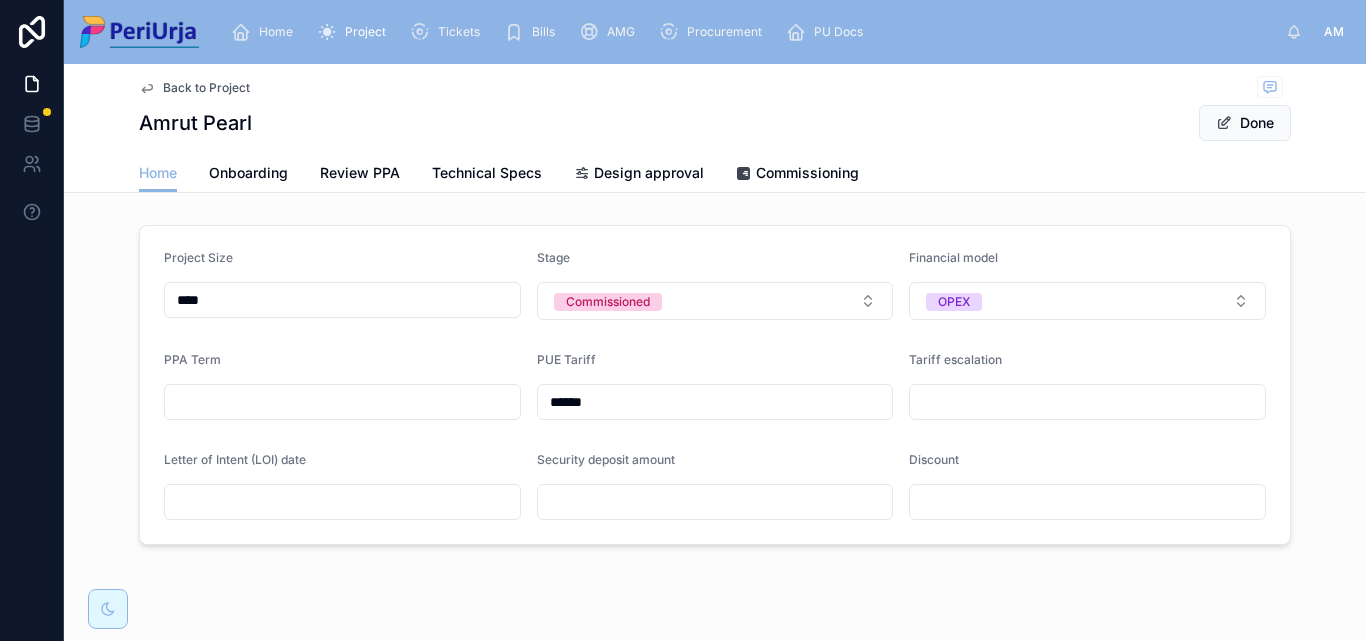 click at bounding box center [342, 402] 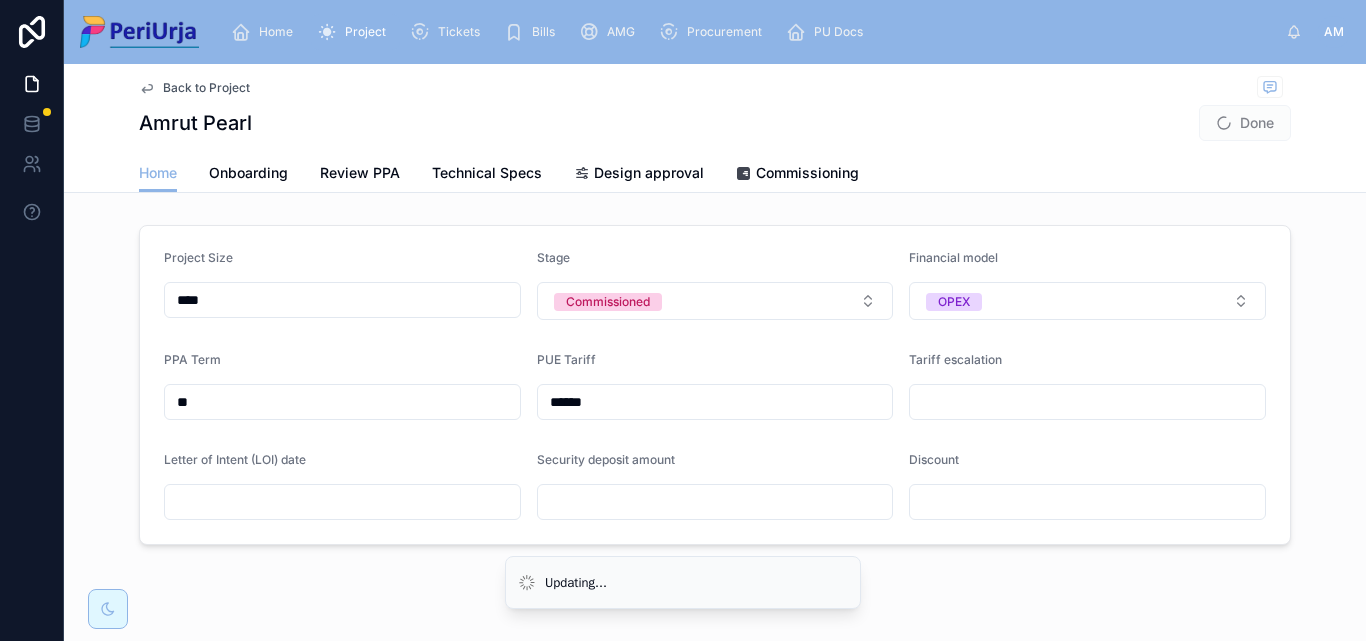 type on "**" 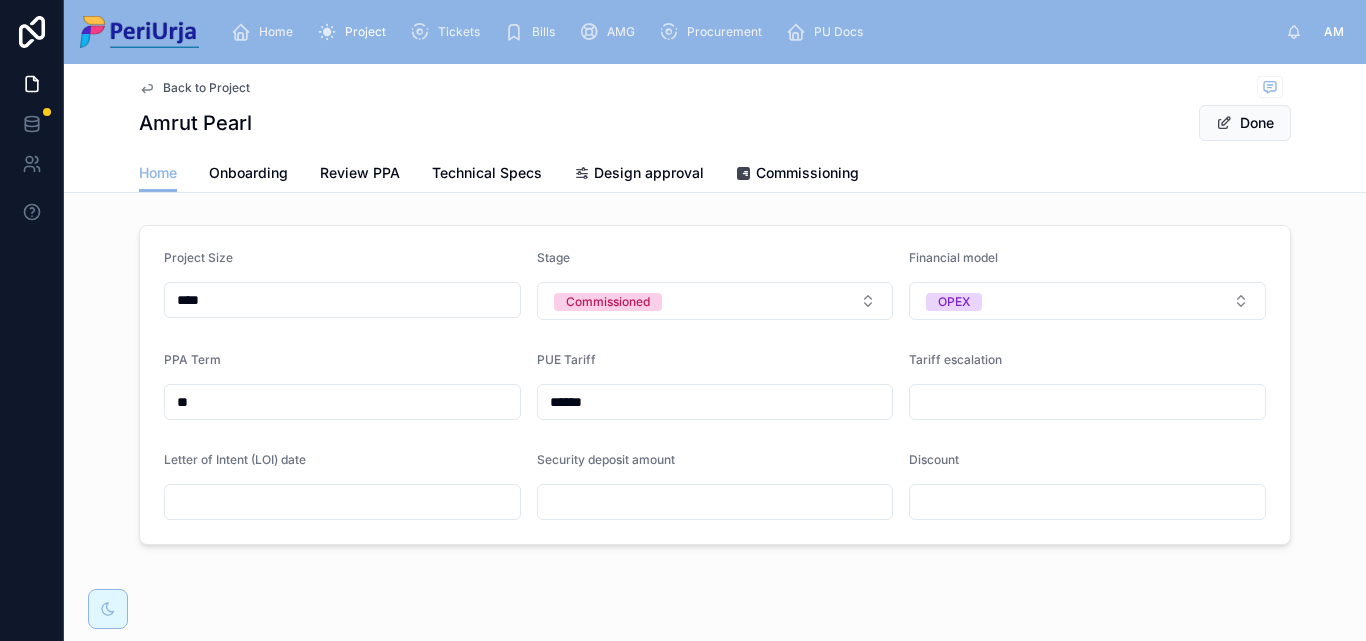 click at bounding box center [1087, 402] 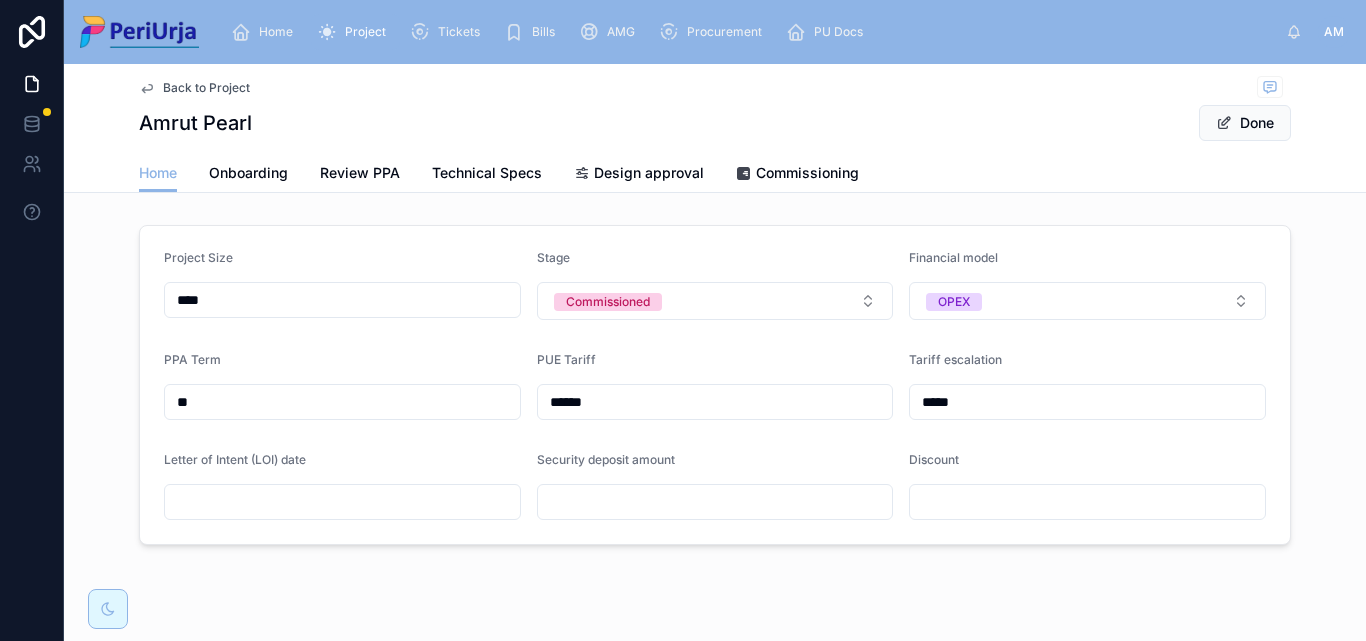 type on "*****" 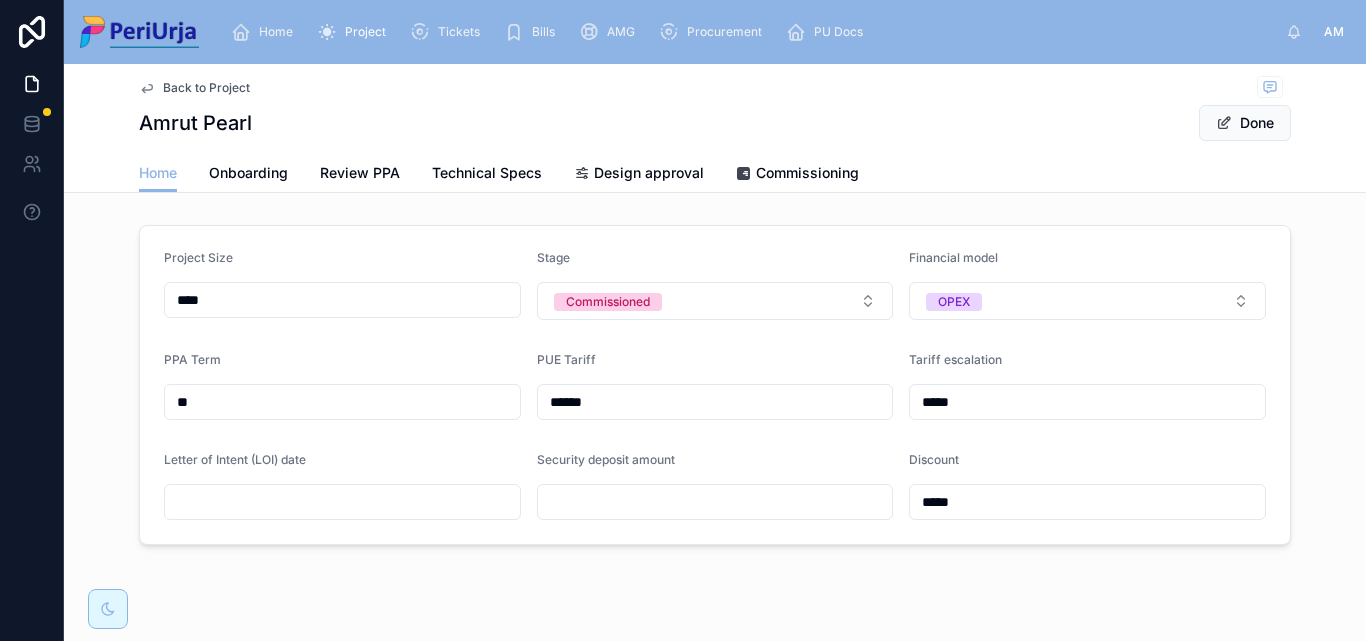 type on "*****" 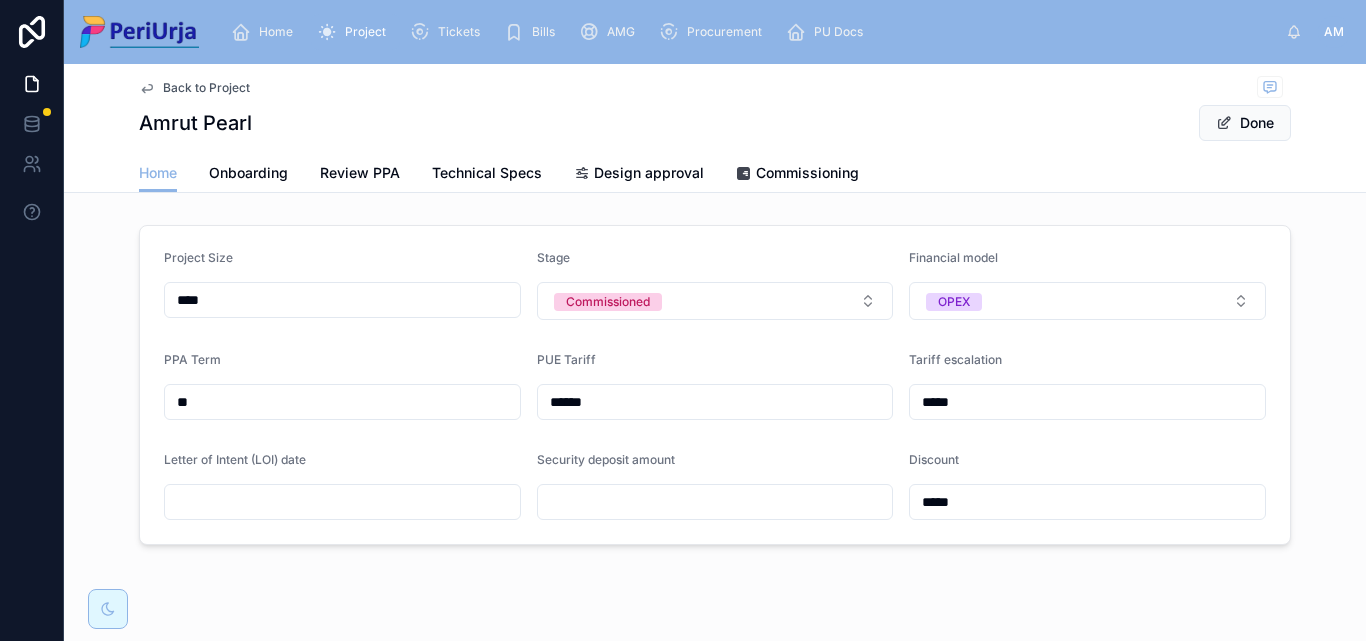 click at bounding box center [342, 502] 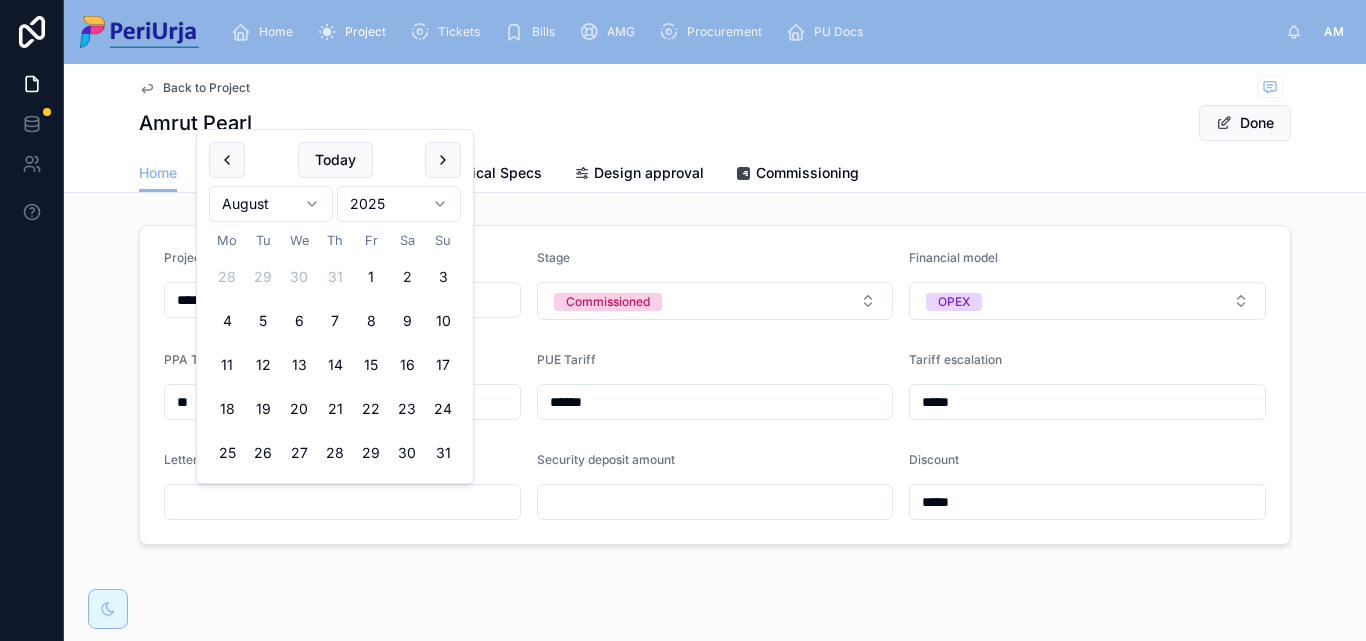 click on "Home Project Tickets Bills AMG Procurement PU Docs AM [FIRST] [LAST] Back to Project Amrut Pearl Done Home Home Onboarding Review PPA Technical Specs Design approval Commissioning Project Size **** Stage Commissioned Financial model OPEX PPA Term ** PUE Tariff ****** Tariff escalation ***** Letter of Intent (LOI) date Security deposit amount Discount ***** Today August [YEAR] Mo Tu We Th Fr Sa Su 28 29 30 31 1 2 3 4 5 6 7 8 9 10 11 12 13 14 15 16 17 18 19 20 21 22 23 24 25 26 27 28 29 30 31" at bounding box center (683, 320) 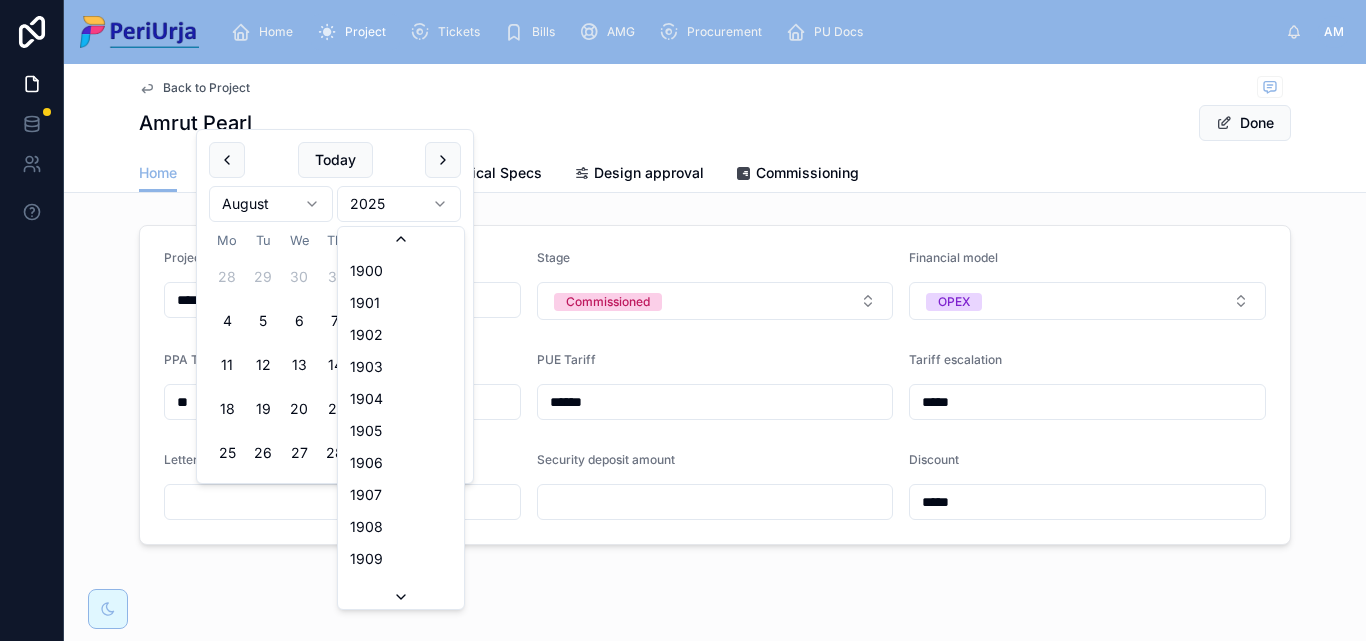 scroll, scrollTop: 3702, scrollLeft: 0, axis: vertical 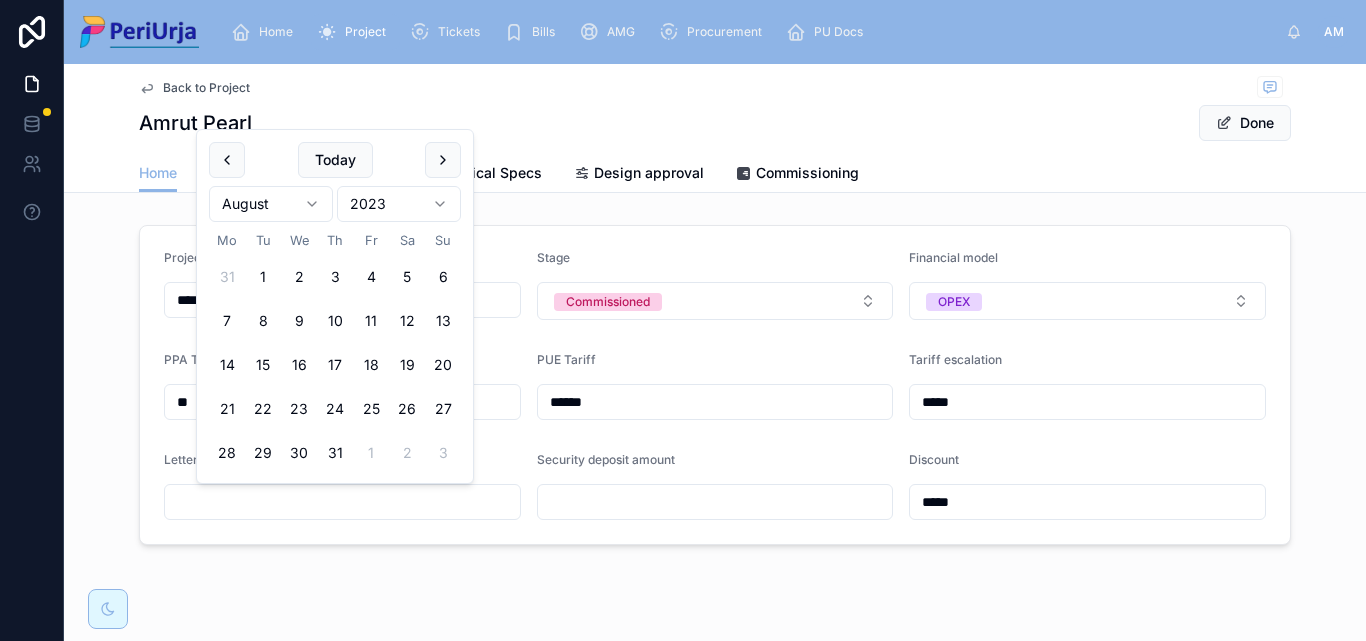 click on "Home Project Tickets Bills AMG Procurement PU Docs AM [FIRST] [LAST] Back to Project [PROJECT_NAME] Done Home Home Onboarding Review PPA Technical Specs Design approval Commissioning Project Size **** Stage Commissioned Financial model OPEX PPA Term ** PUE Tariff ****** Tariff escalation ***** Letter of Intent (LOI)  date Security deposit amount Discount ***** Today [MONTH] [YEAR] Mo Tu We Th Fr Sa Su 31 1 2 3 4 5 6 7 8 9 10 11 12 13 14 15 16 17 18 19 20 21 22 23 24 25 26 27 28 29 30 31 1 2 3" at bounding box center [683, 320] 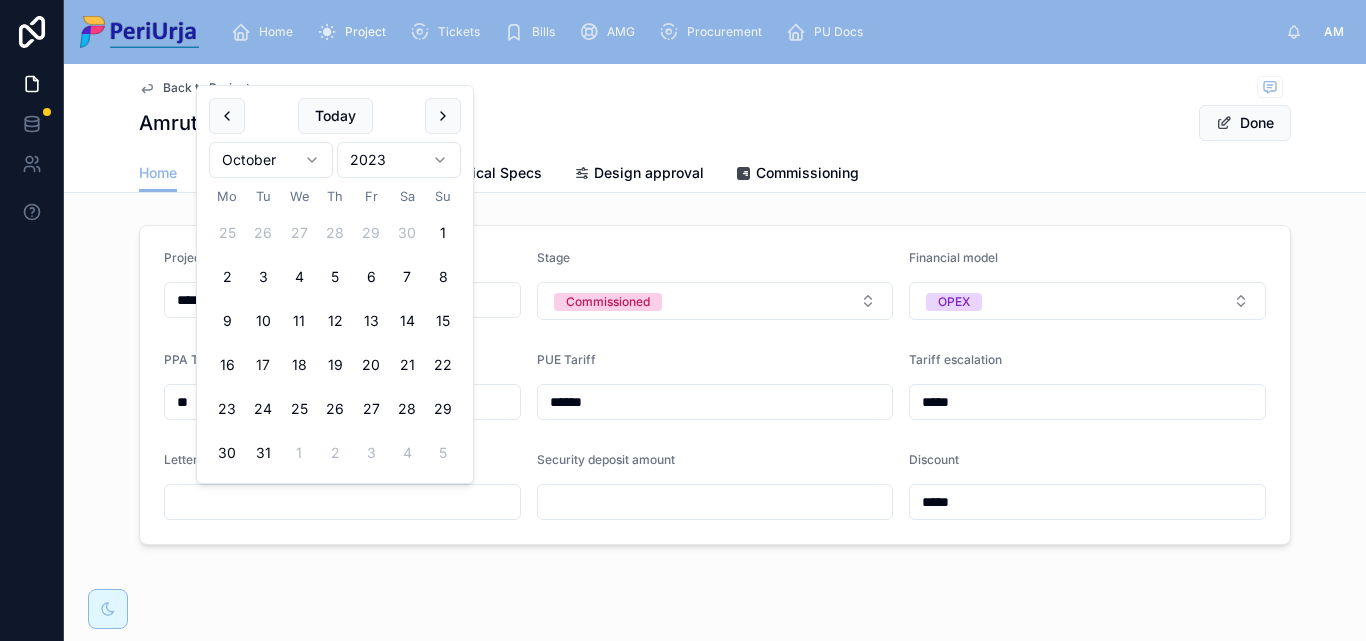 click on "17" at bounding box center (263, 365) 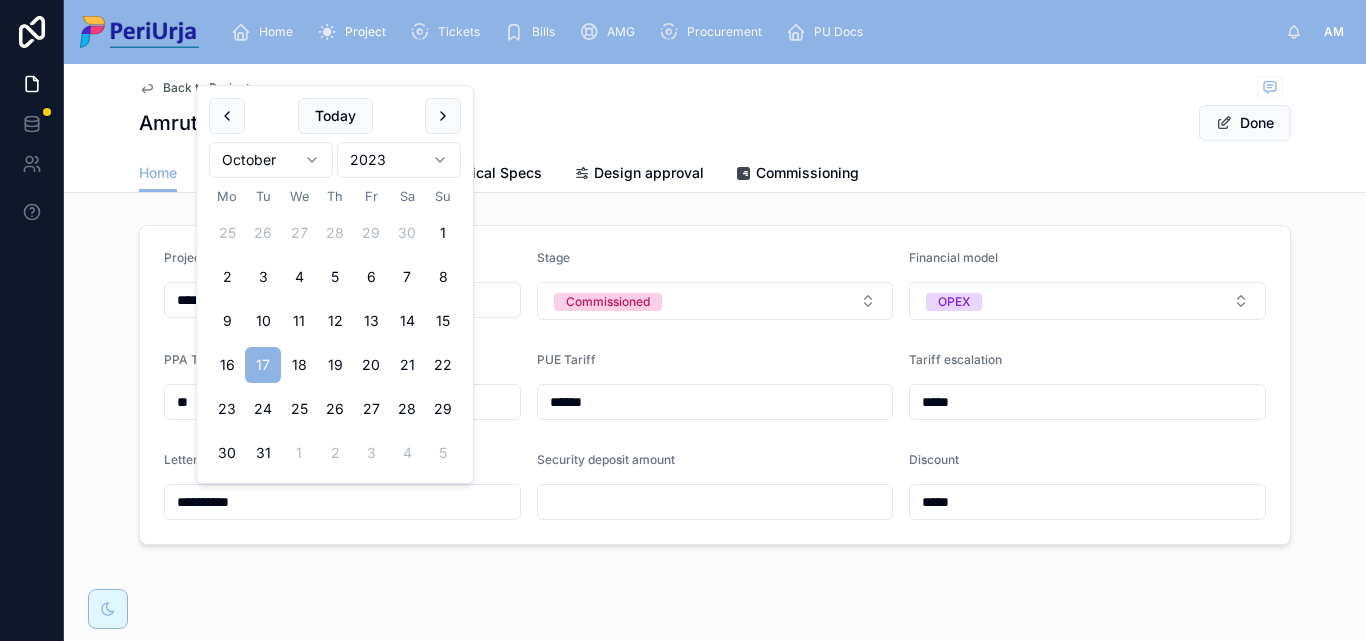 type on "**********" 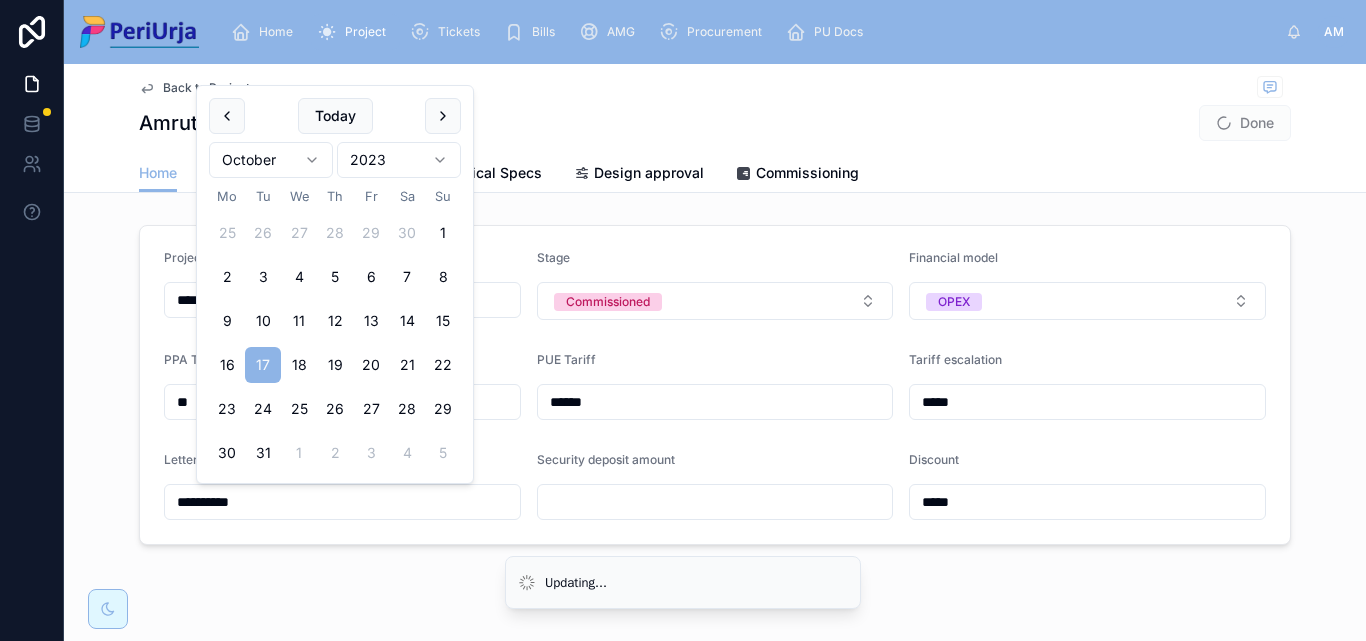 click on "Security deposit amount" at bounding box center (715, 486) 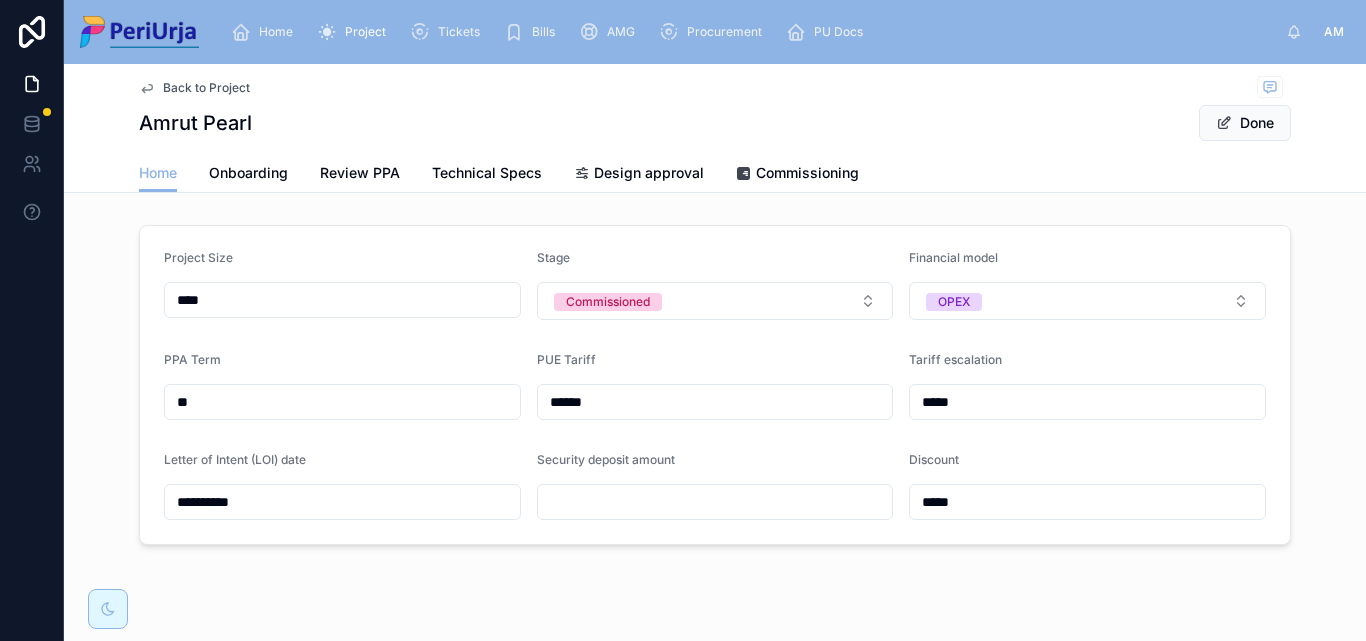click at bounding box center (715, 502) 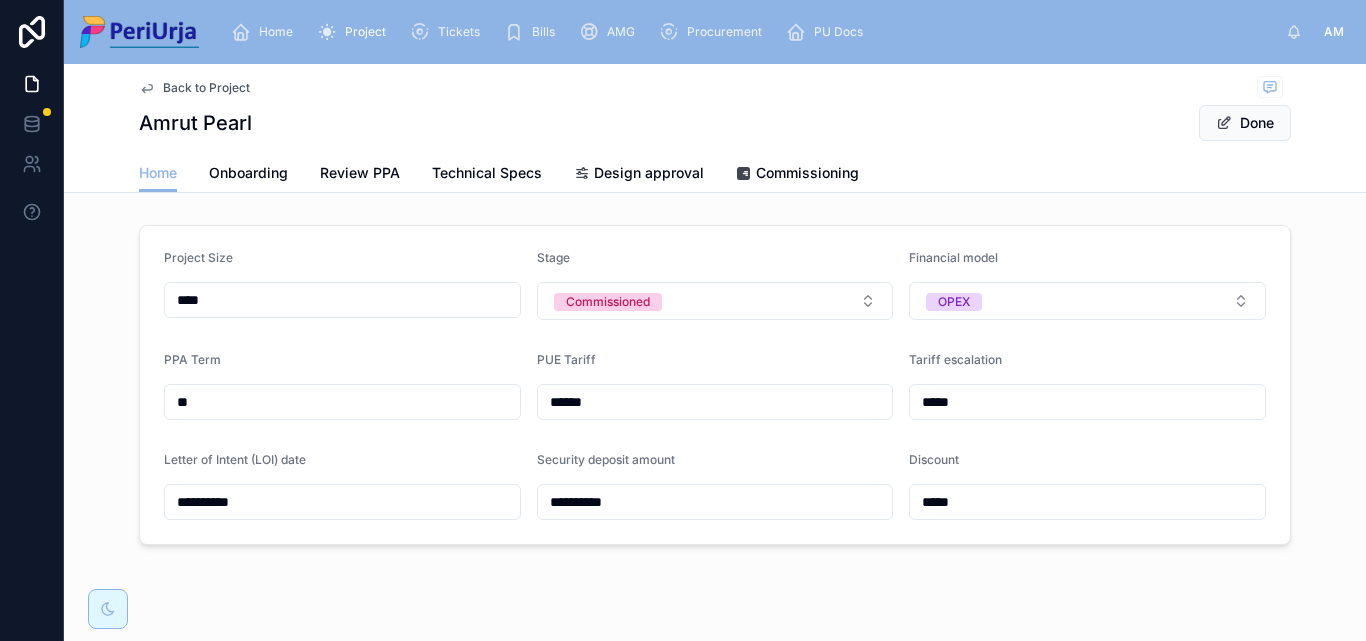 type on "**********" 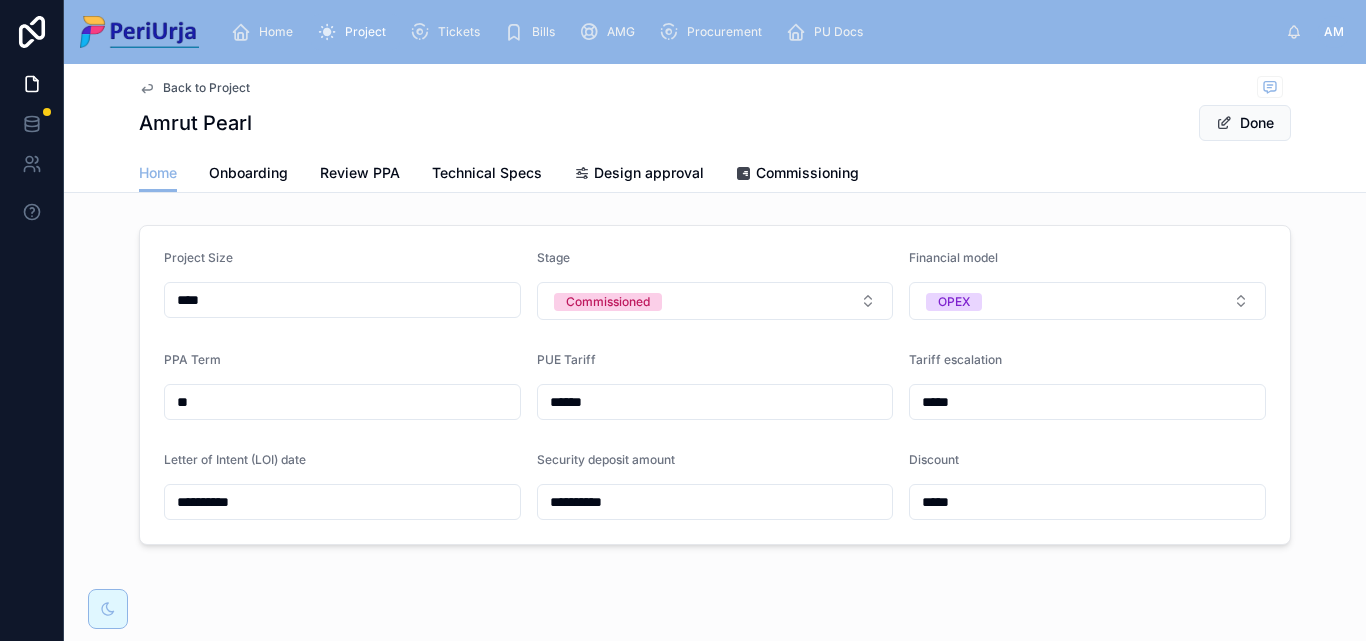 click on "Home Onboarding Review PPA Technical Specs Design approval Commissioning" at bounding box center [715, 173] 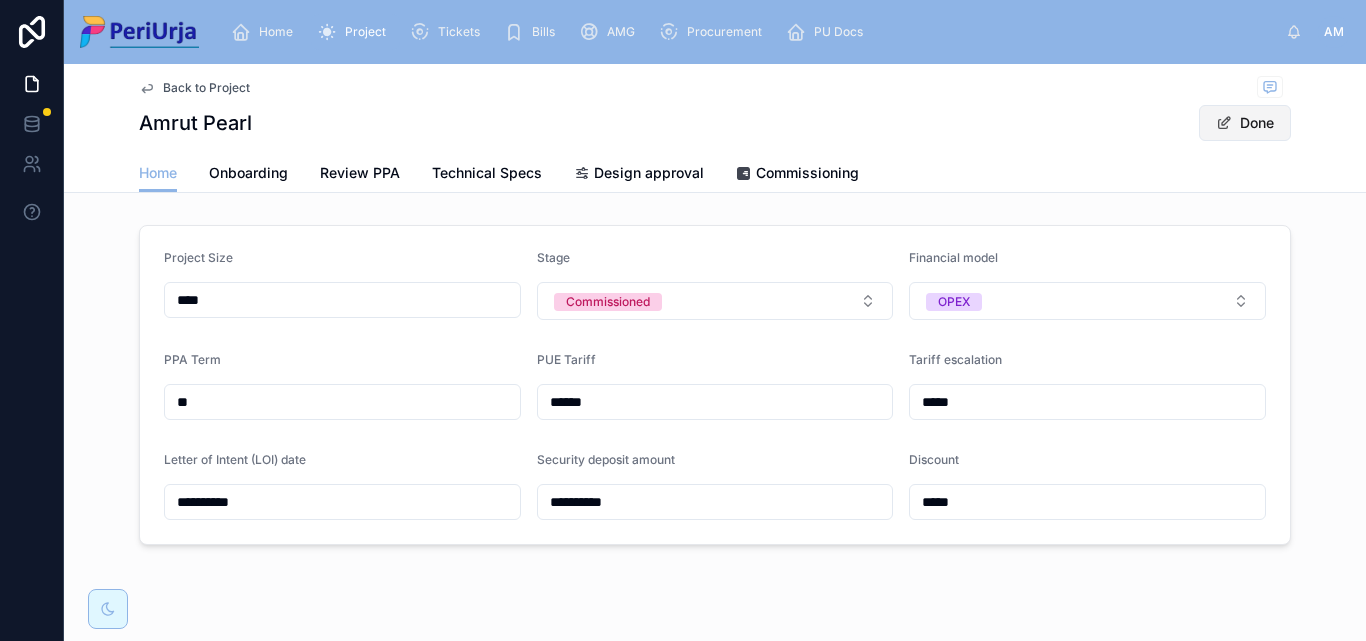 click at bounding box center (1224, 123) 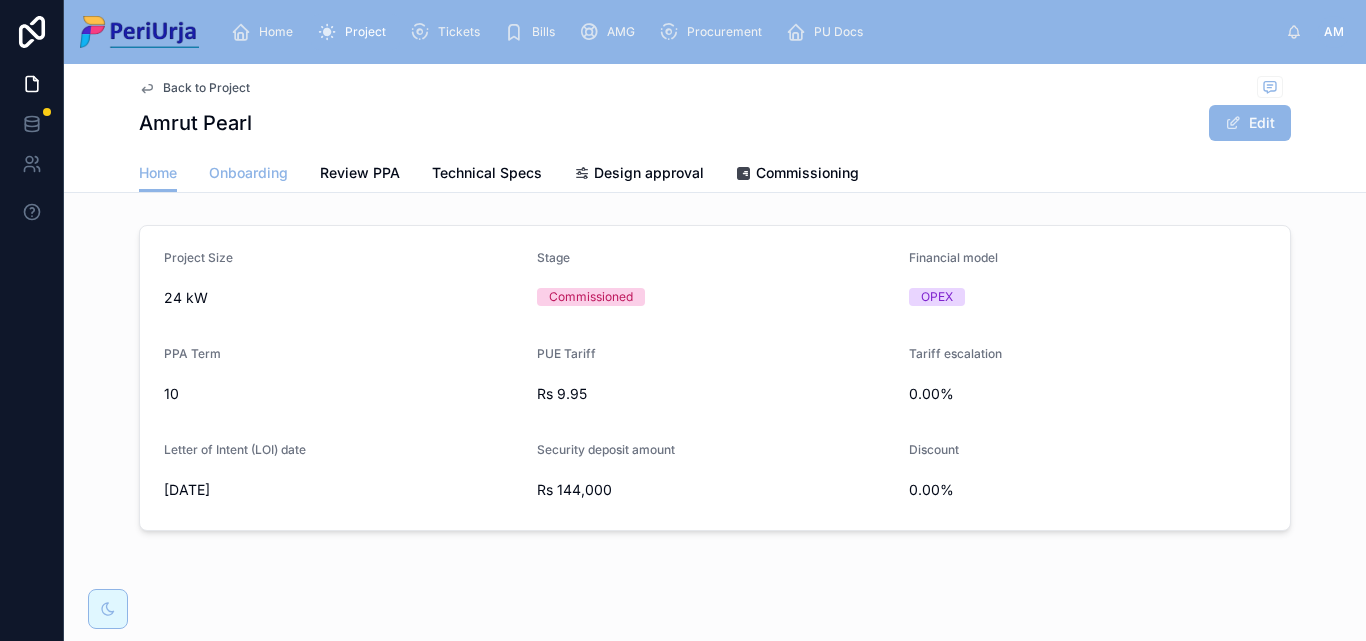 click on "Onboarding" at bounding box center [248, 173] 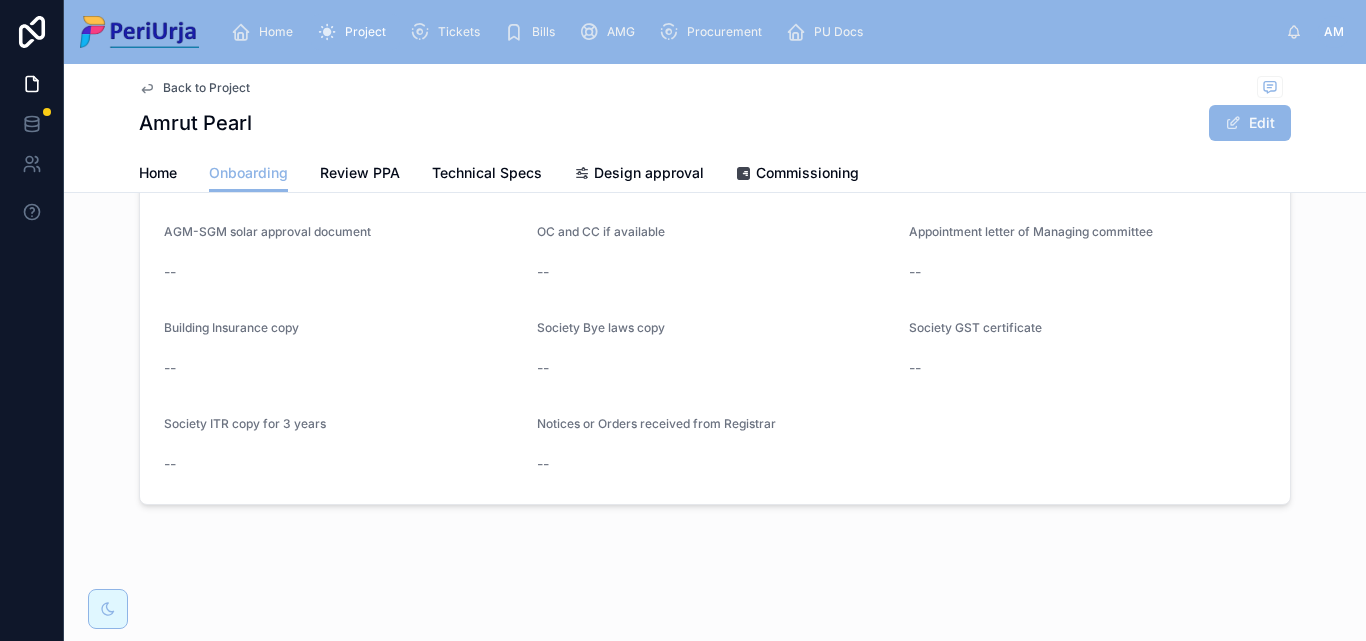 scroll, scrollTop: 1752, scrollLeft: 0, axis: vertical 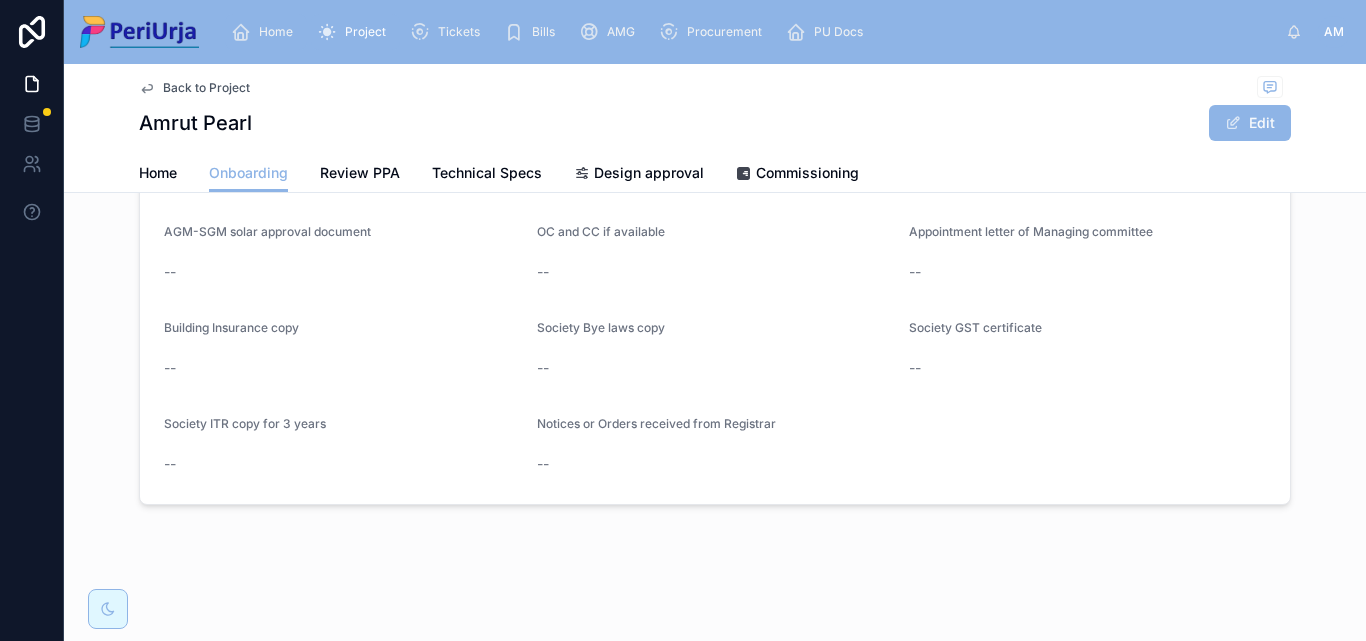 click on "Home" at bounding box center (276, 32) 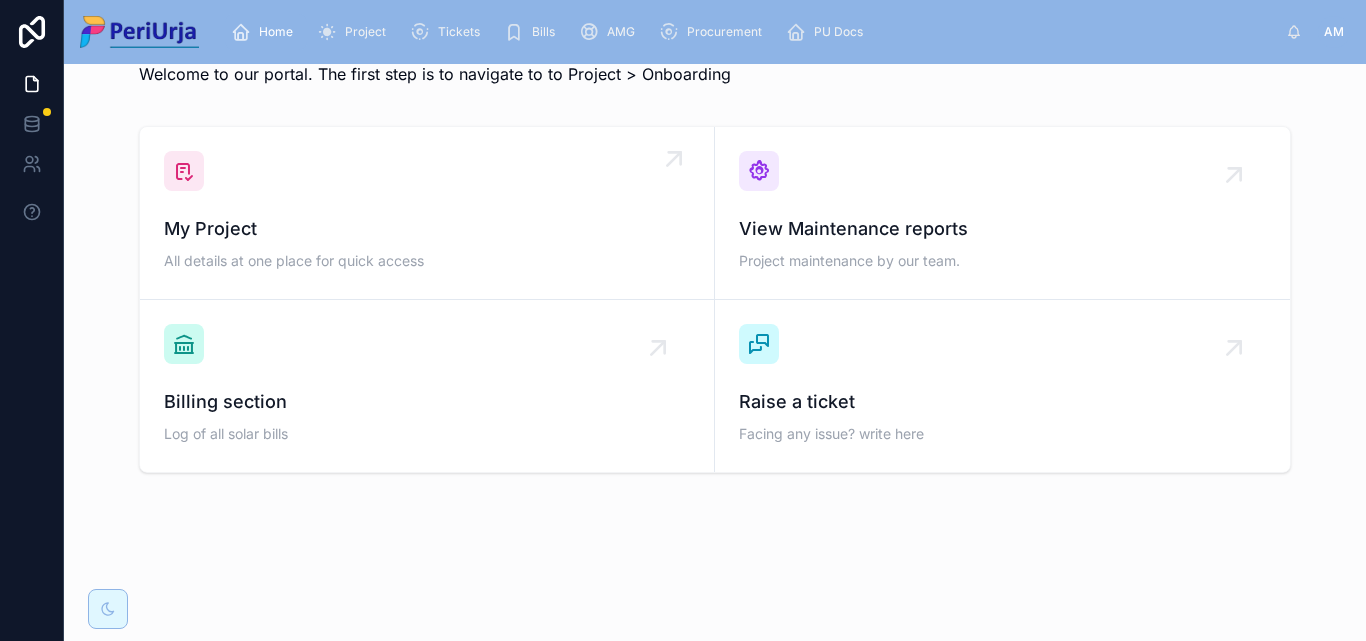 click on "My Project" at bounding box center (427, 229) 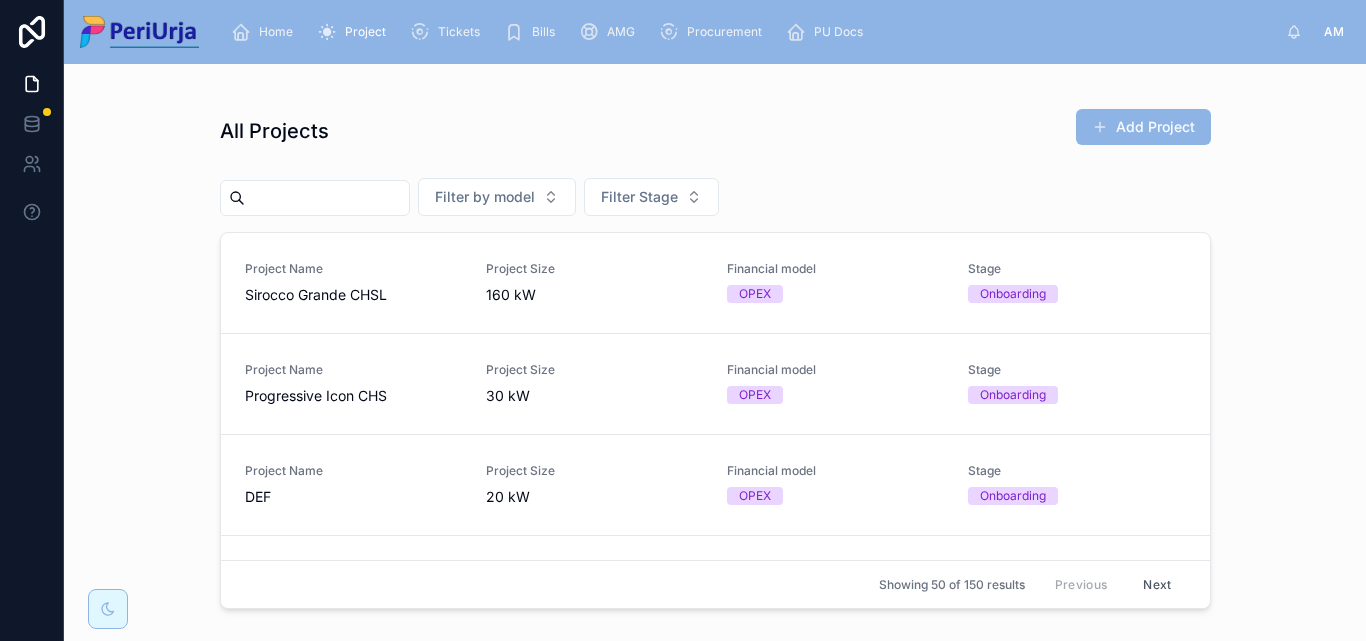 scroll, scrollTop: 0, scrollLeft: 0, axis: both 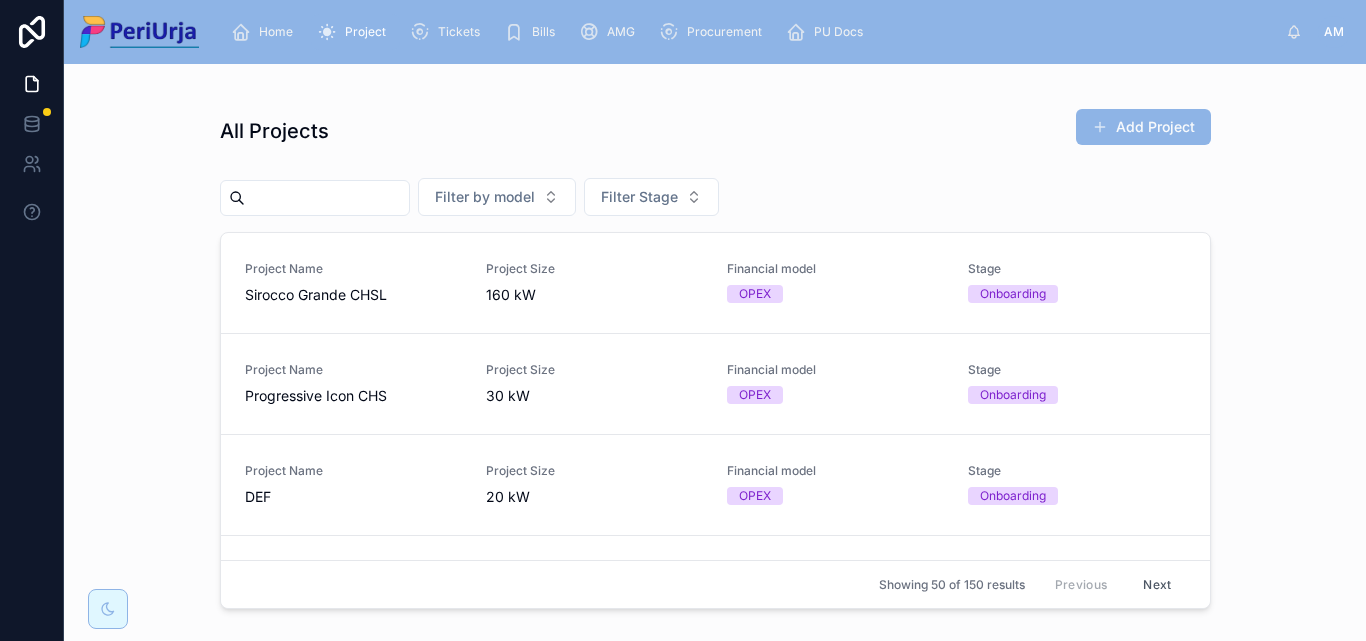 click at bounding box center (327, 198) 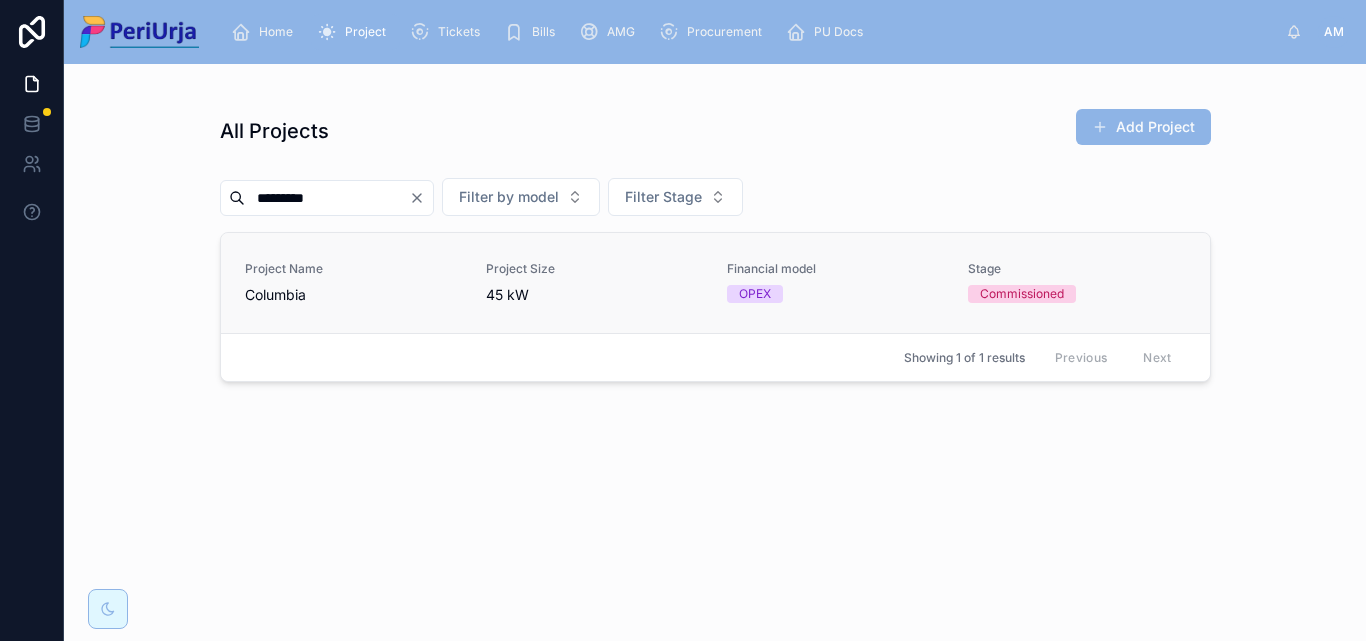 type on "********" 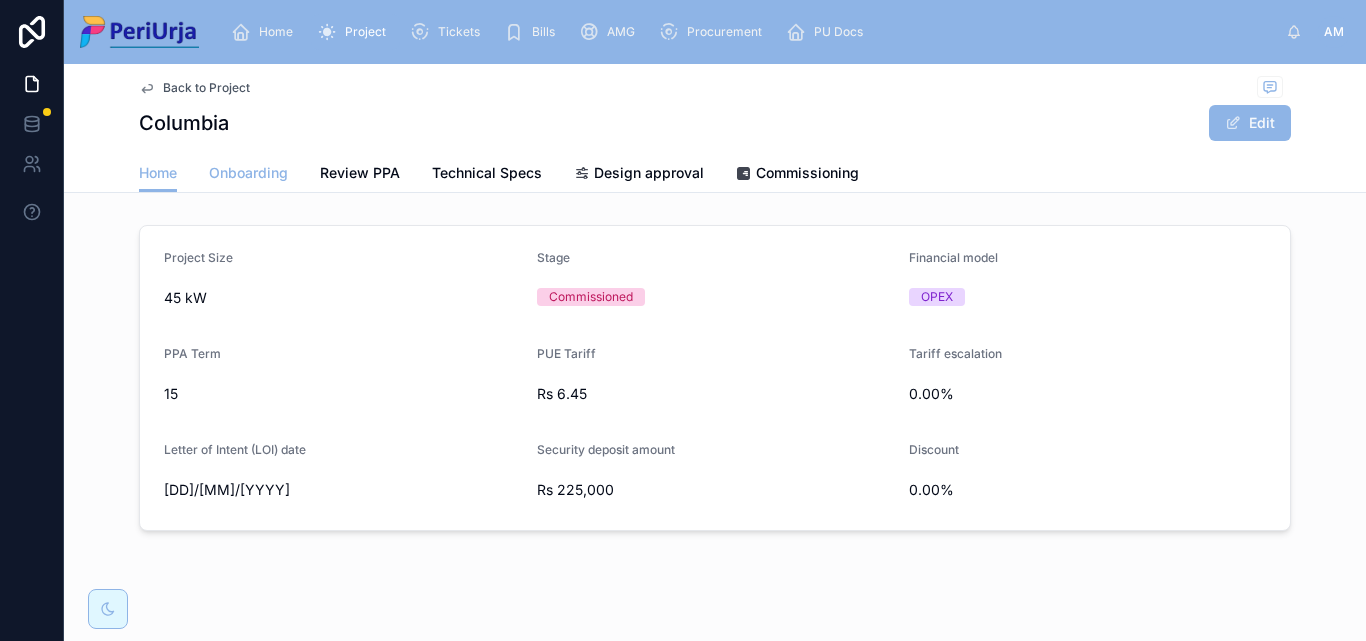 click on "Onboarding" at bounding box center [248, 173] 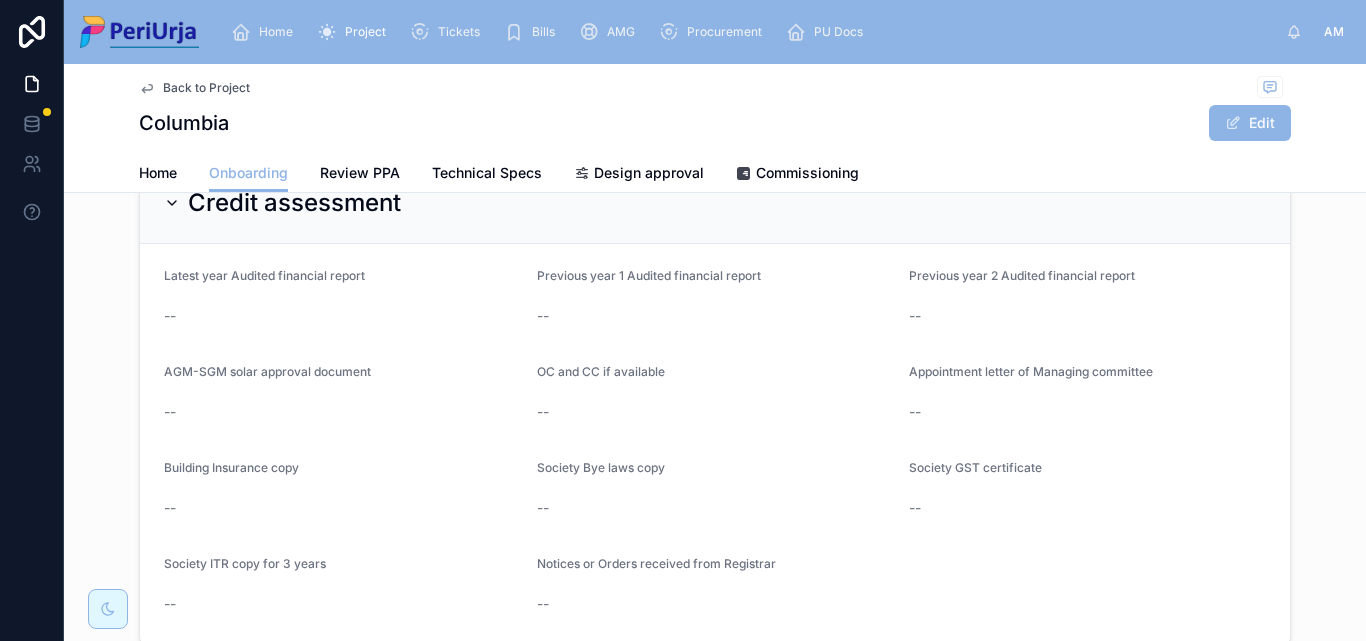 scroll, scrollTop: 1732, scrollLeft: 0, axis: vertical 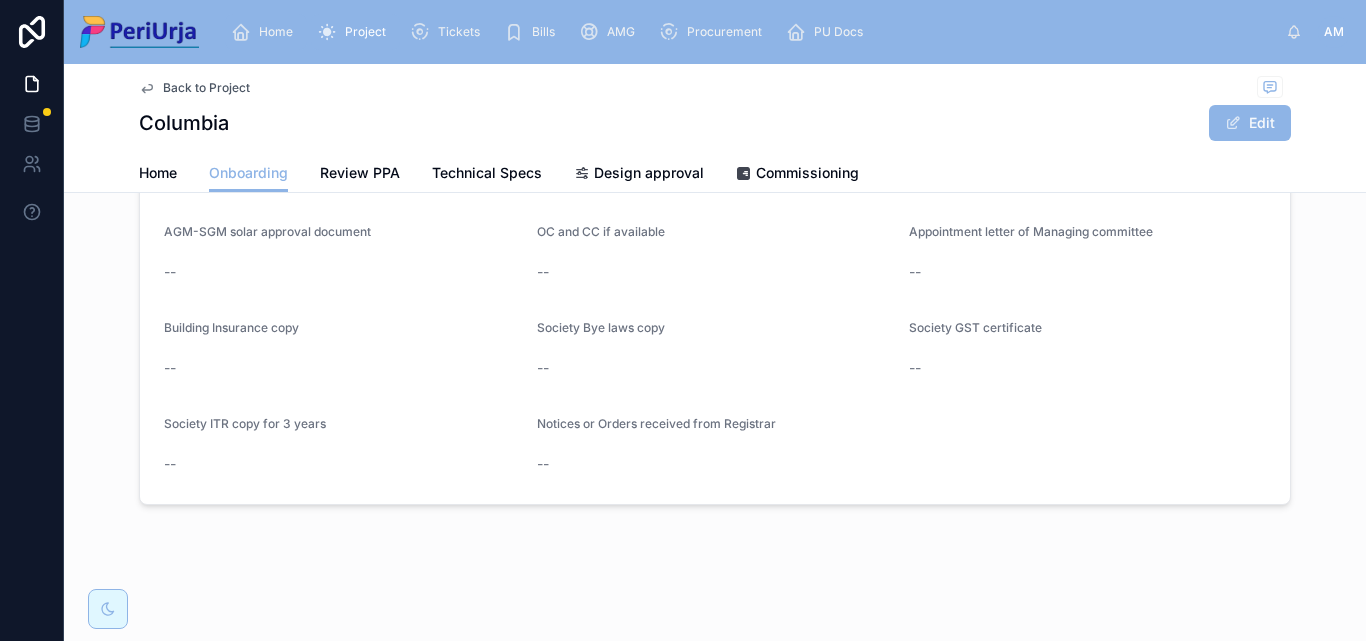 click on "Home" at bounding box center [276, 32] 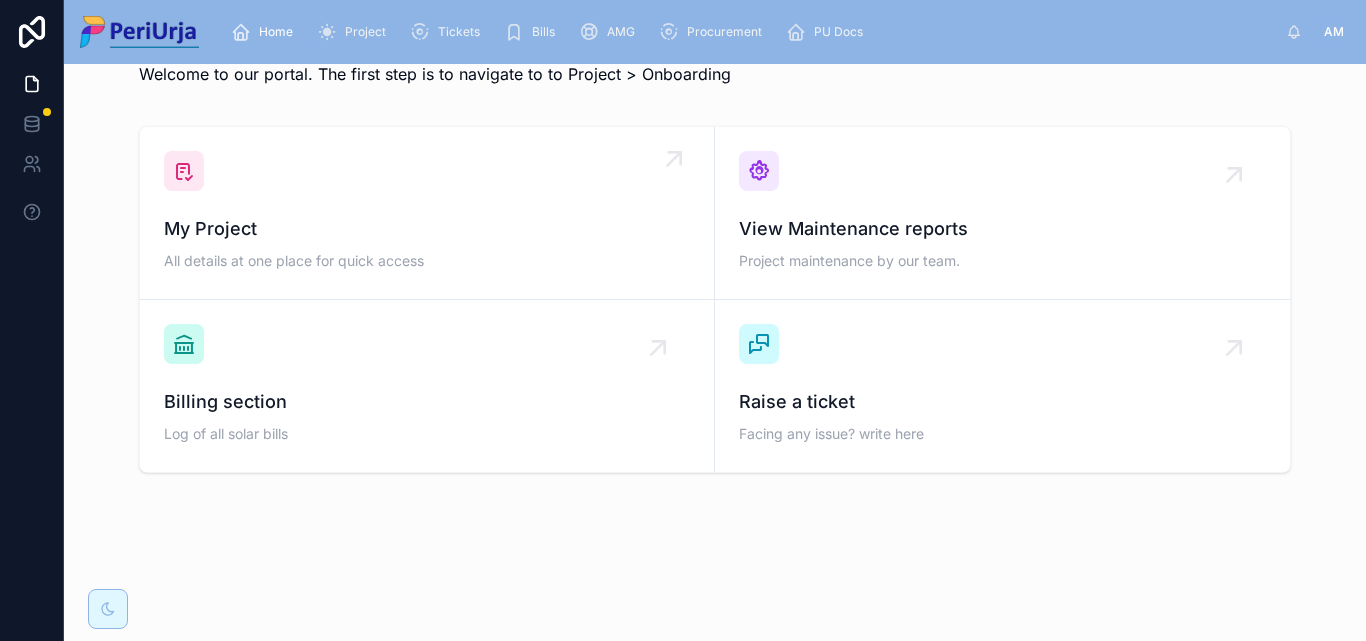 click on "My Project" at bounding box center [427, 229] 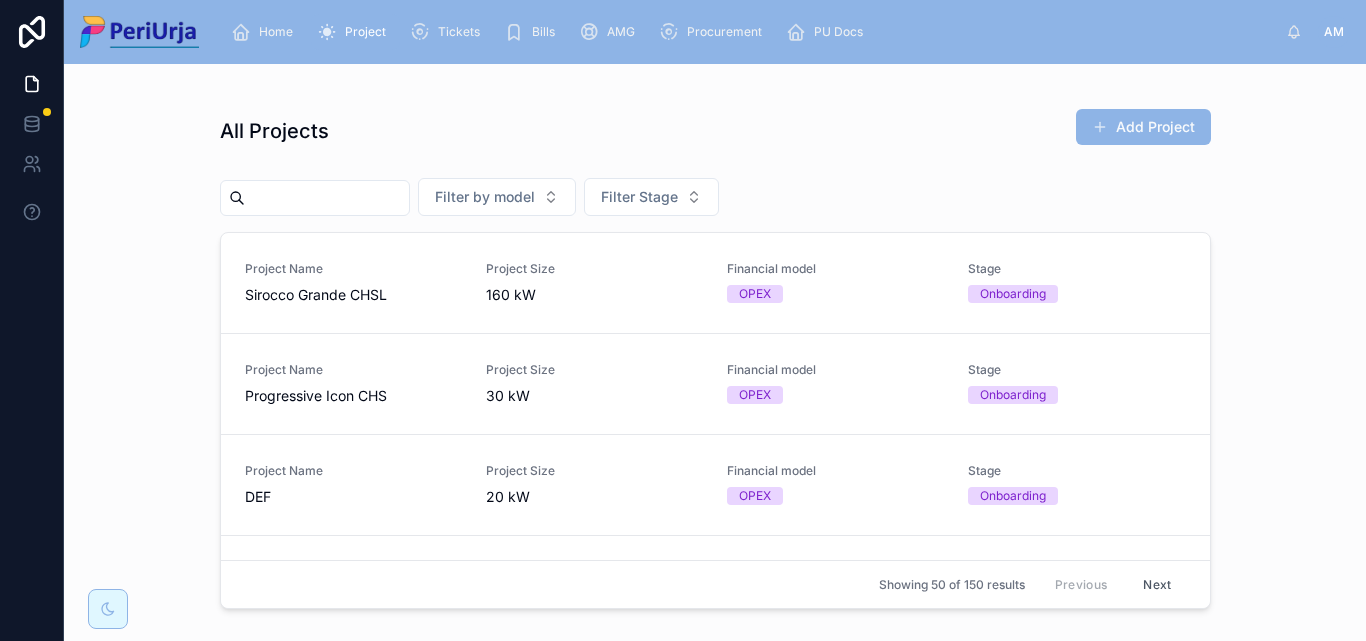 scroll, scrollTop: 0, scrollLeft: 0, axis: both 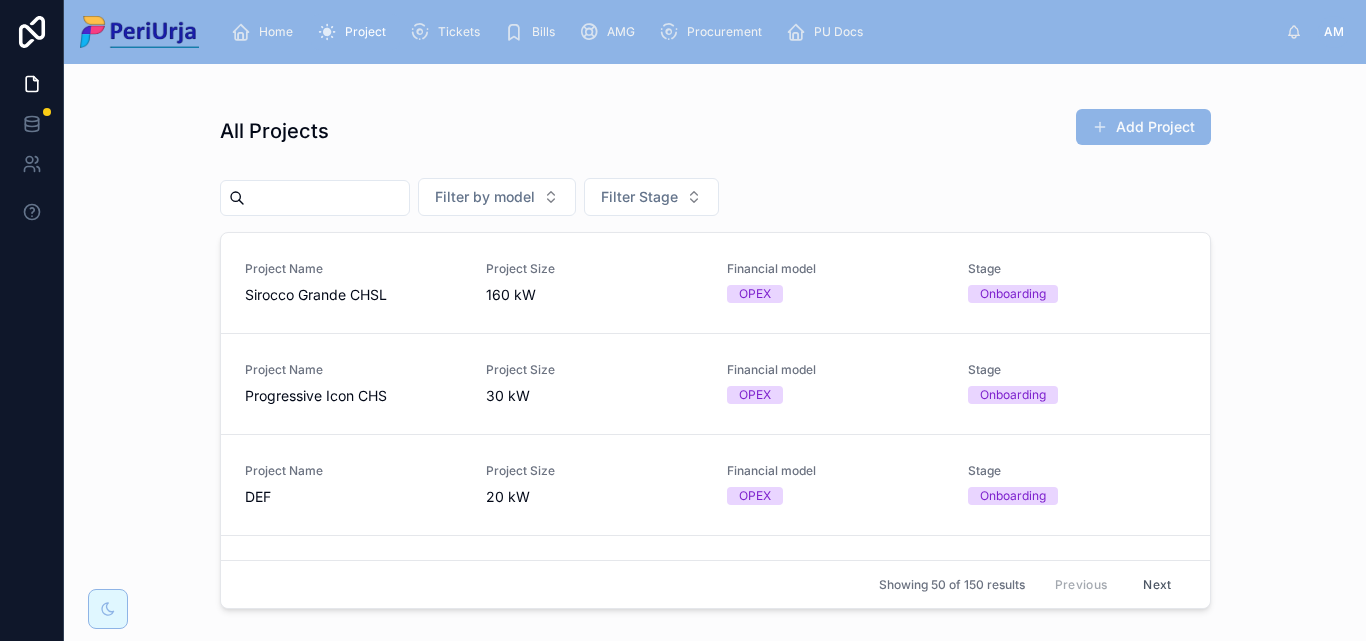 click at bounding box center (327, 198) 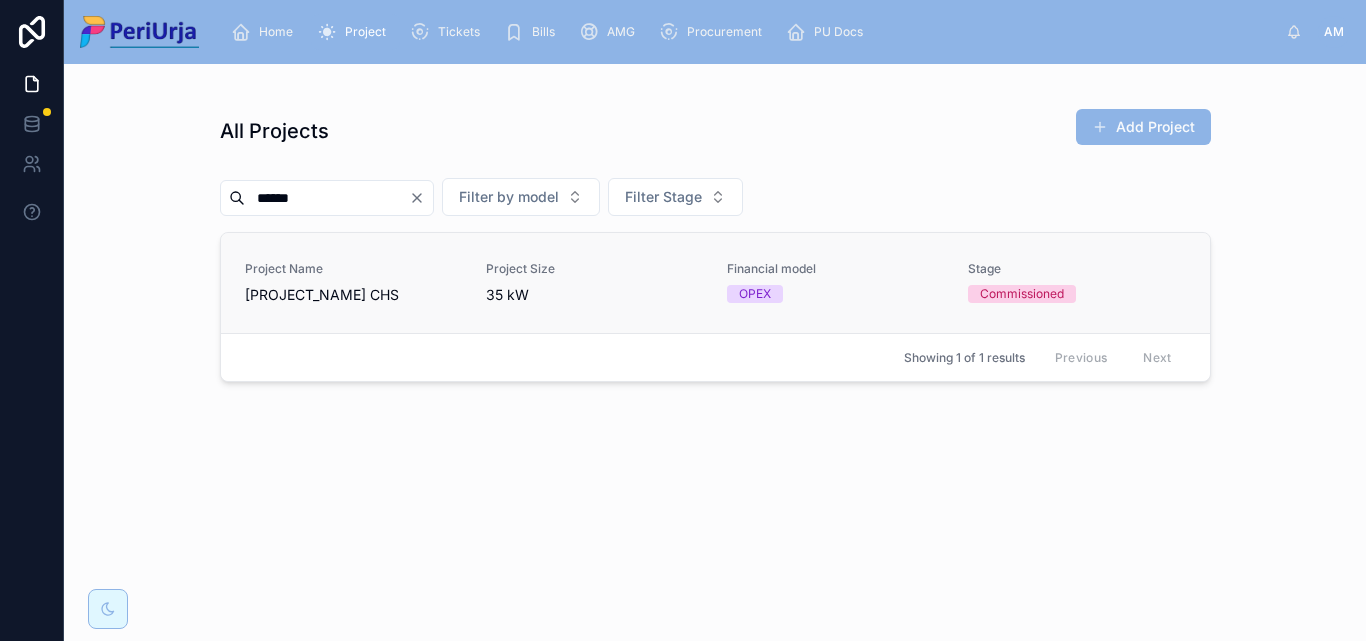 type on "*****" 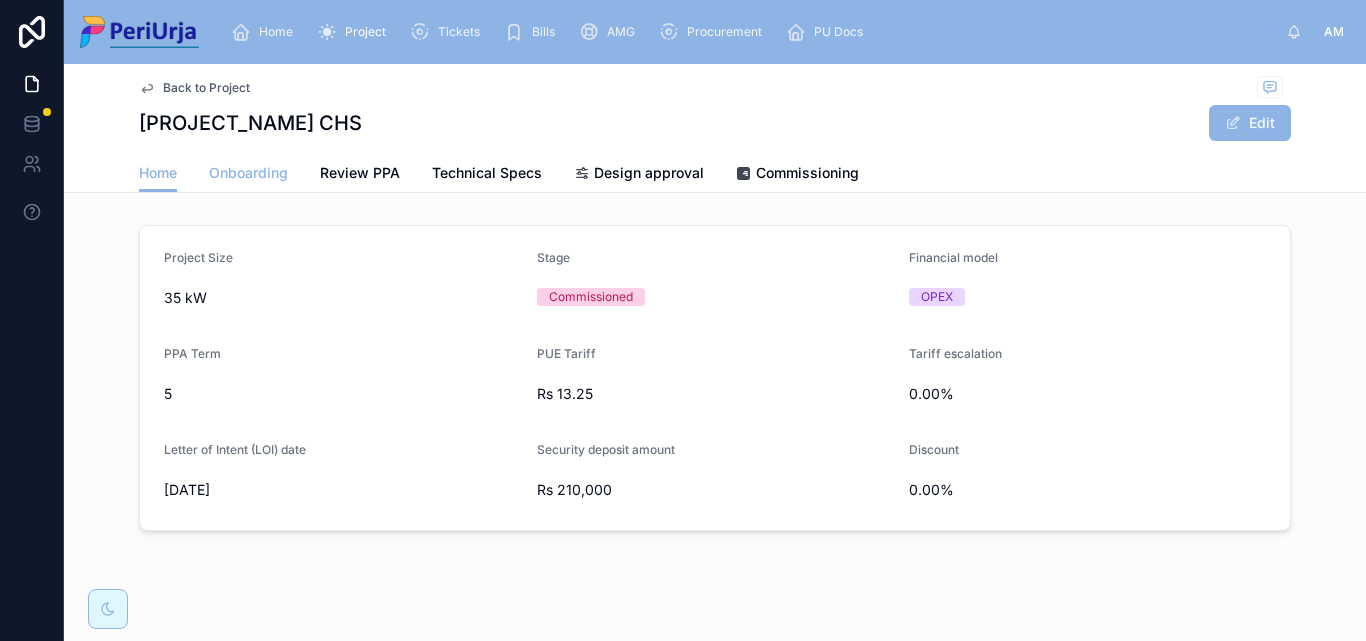 click on "Onboarding" at bounding box center [248, 173] 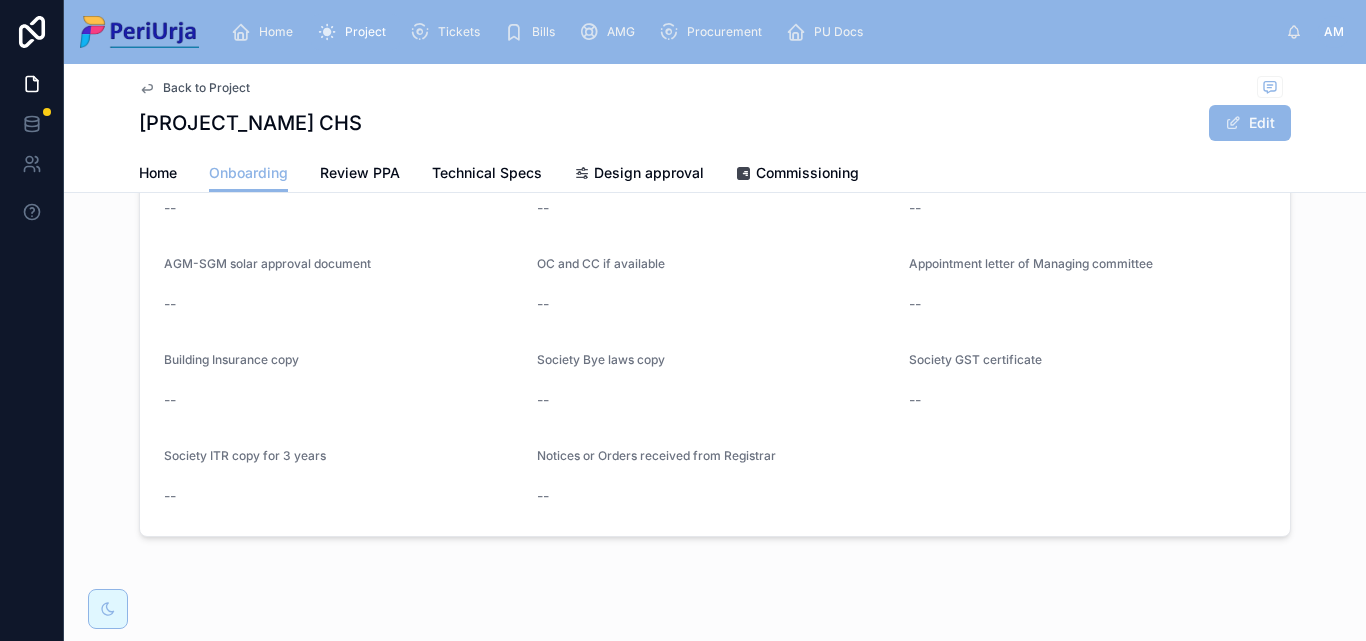 scroll, scrollTop: 1732, scrollLeft: 0, axis: vertical 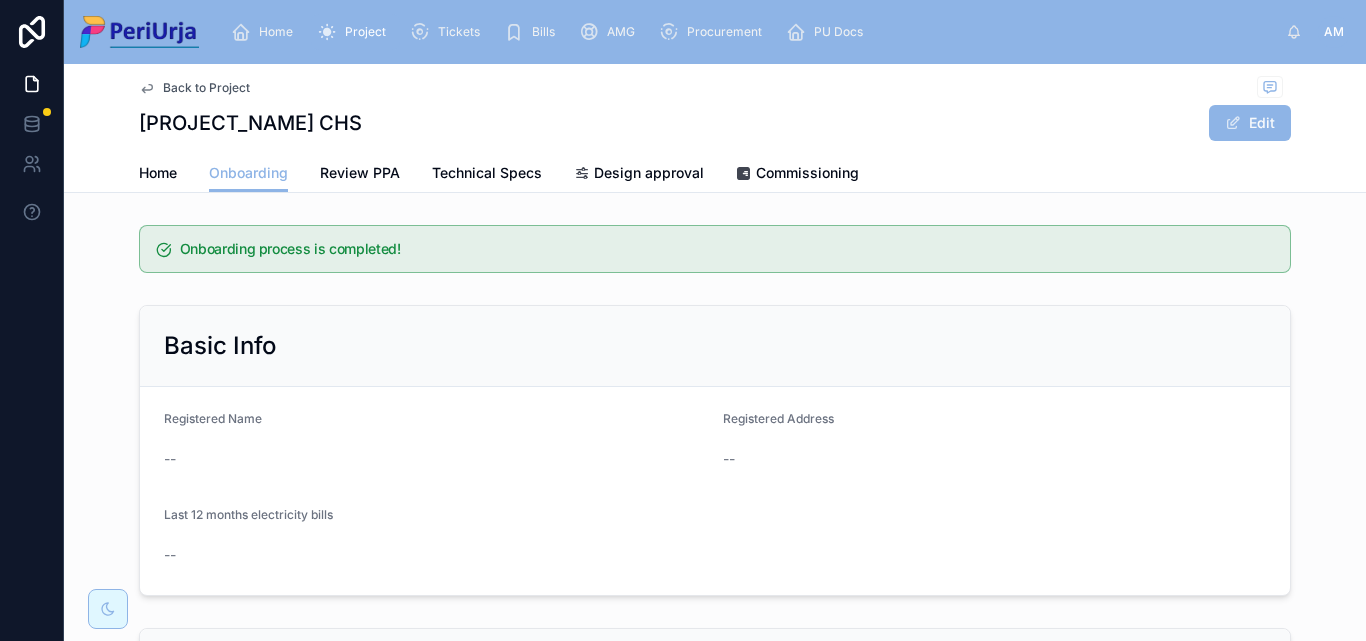click on "Bliss CHS Edit" at bounding box center (715, 123) 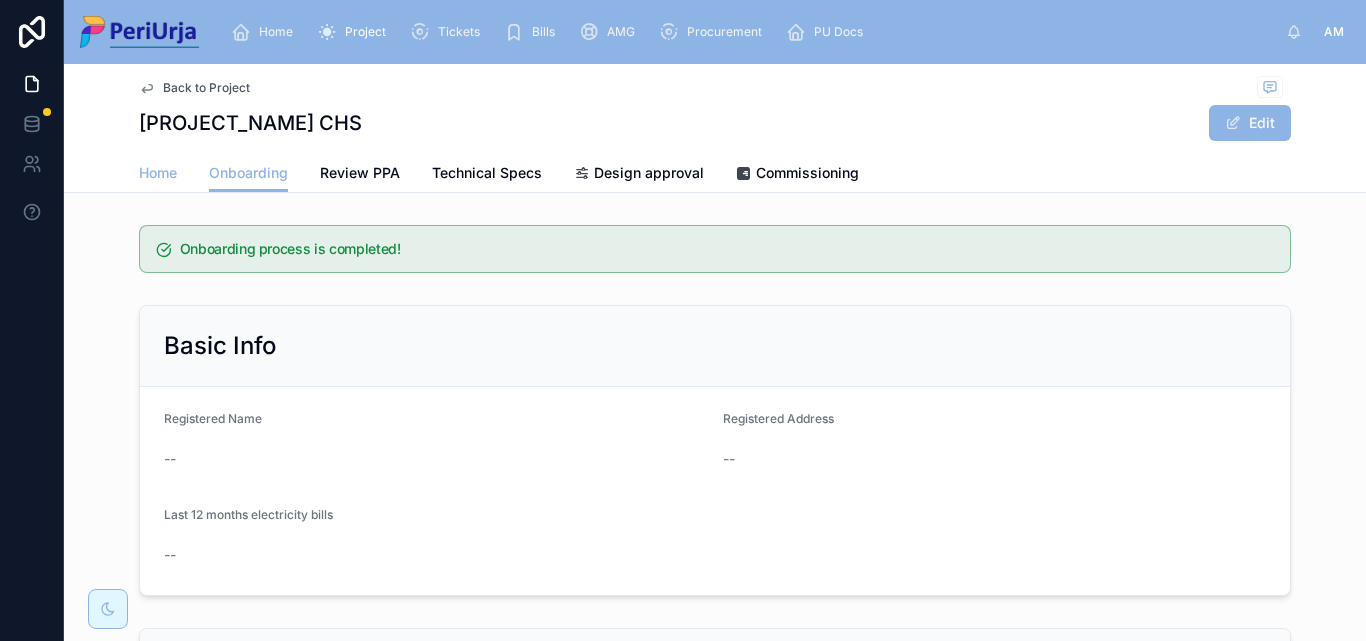 click on "Home" at bounding box center (158, 173) 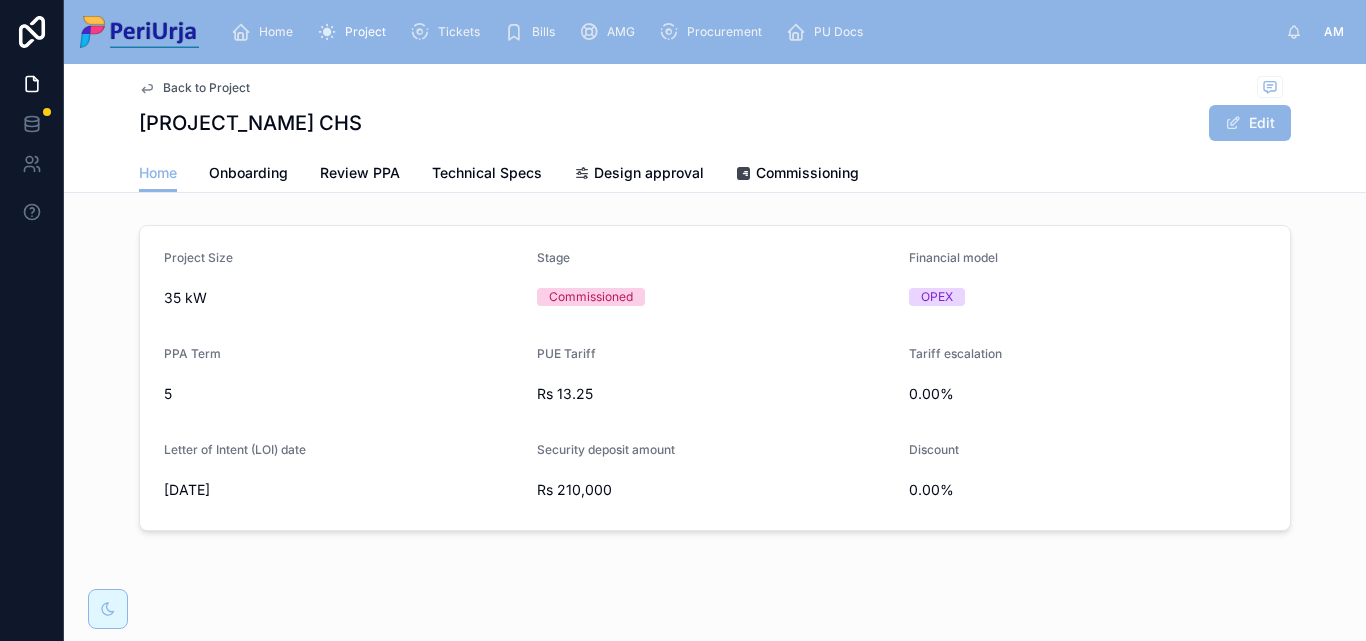 click on "Home" at bounding box center [266, 32] 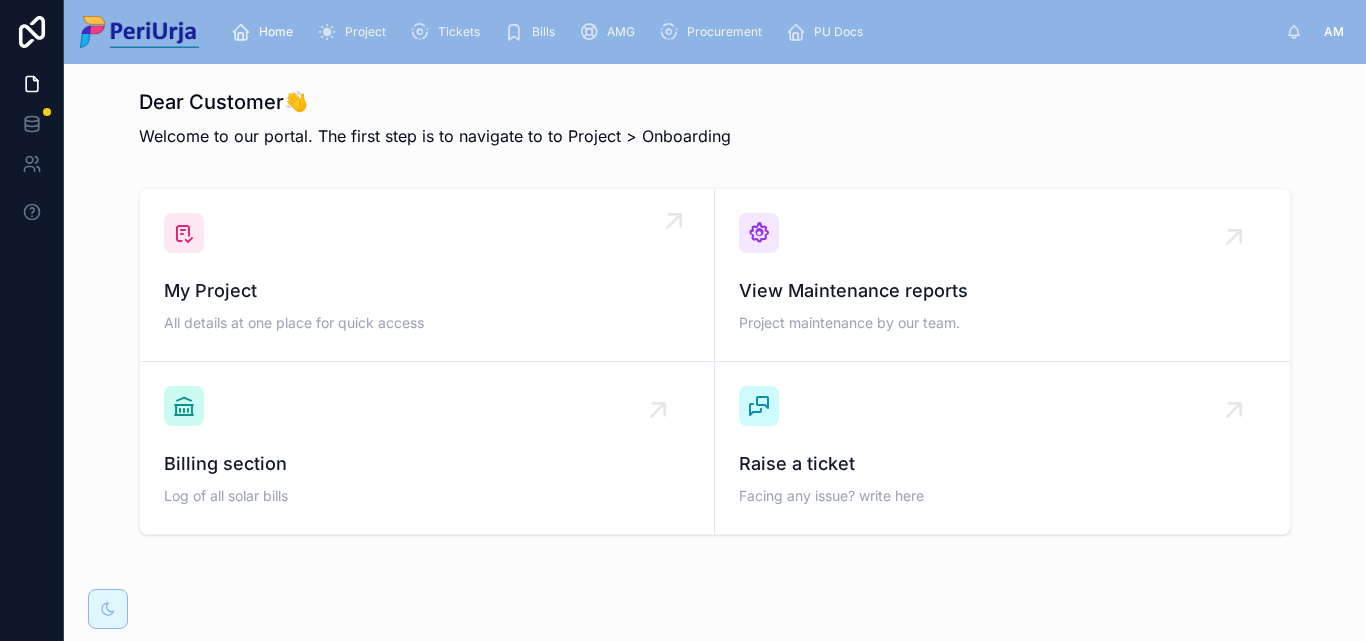 click on "My Project All details at one place for quick access" at bounding box center (427, 275) 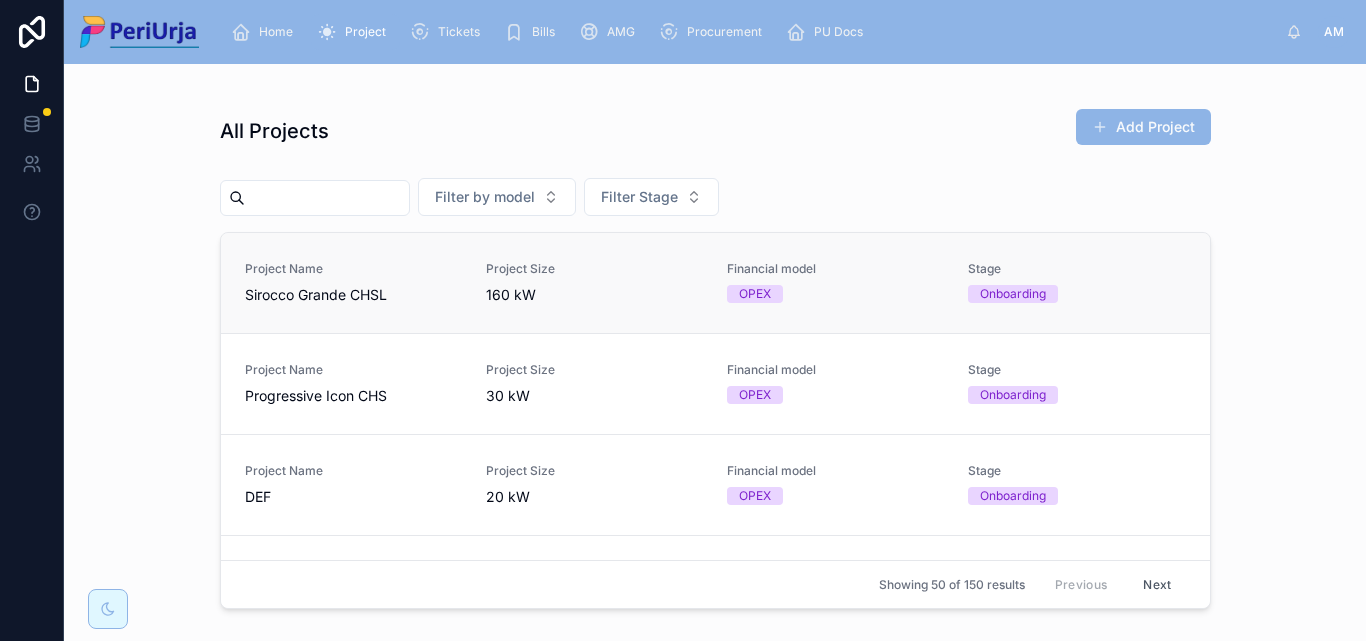 drag, startPoint x: 524, startPoint y: 256, endPoint x: 962, endPoint y: 243, distance: 438.19287 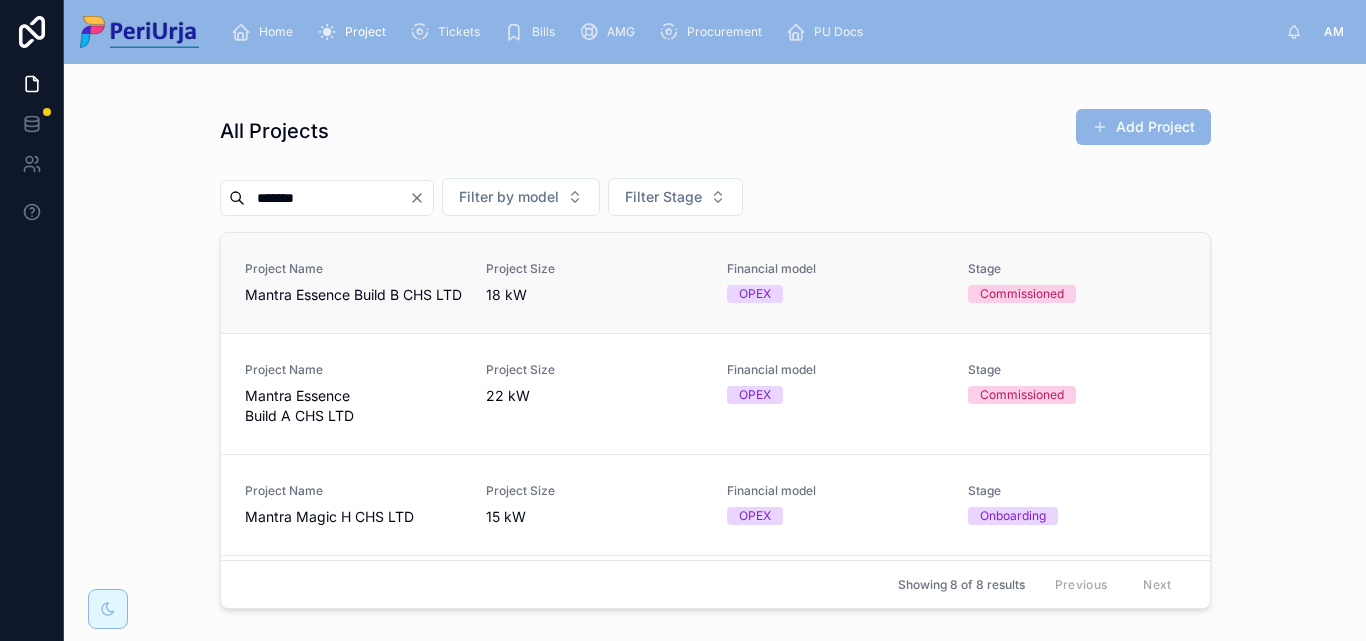 type on "******" 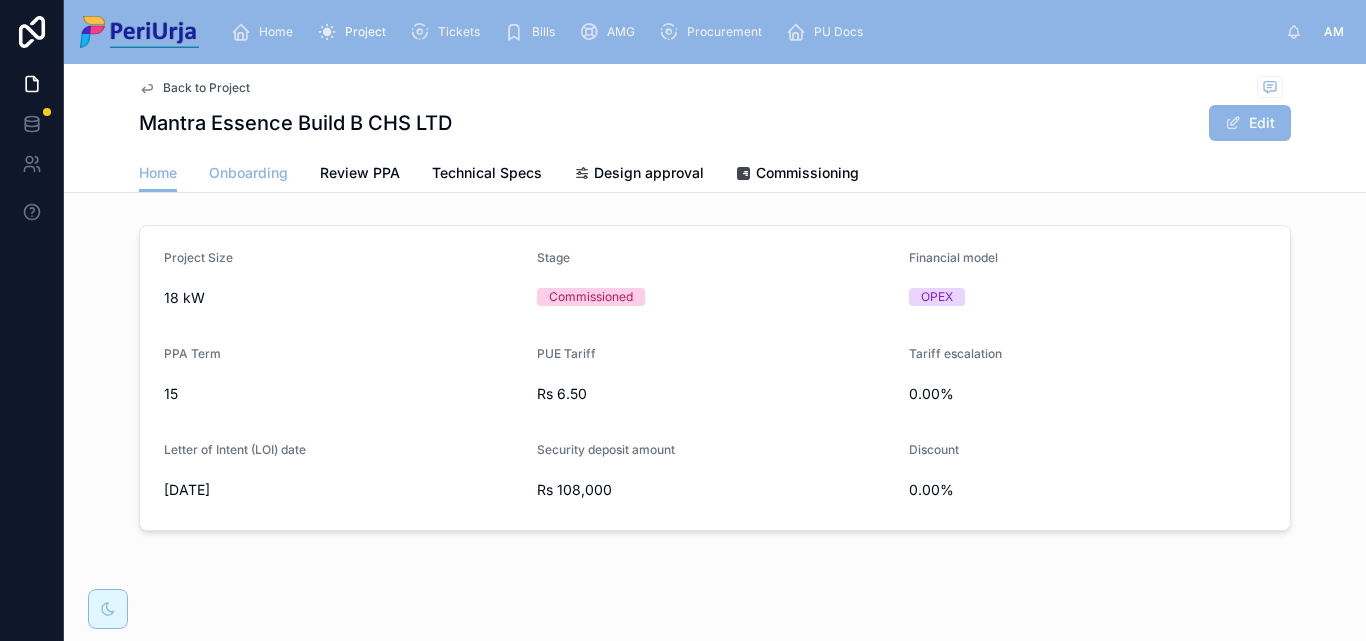 click on "Onboarding" at bounding box center [248, 173] 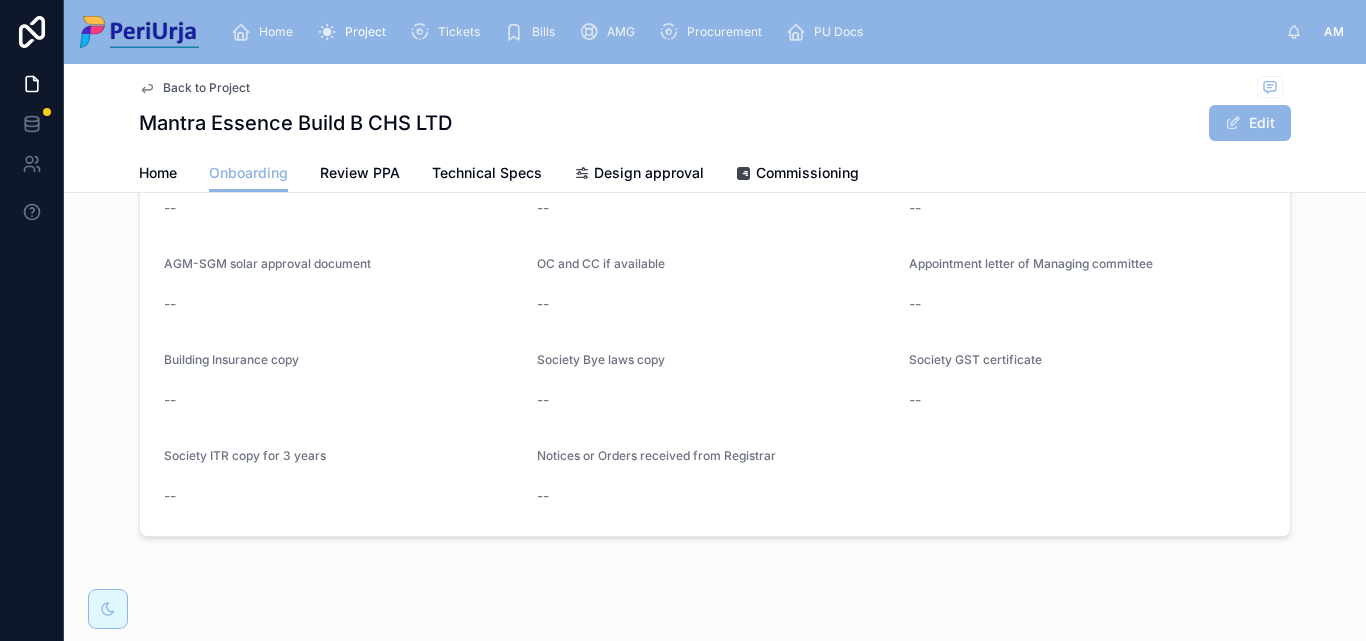 scroll, scrollTop: 1732, scrollLeft: 0, axis: vertical 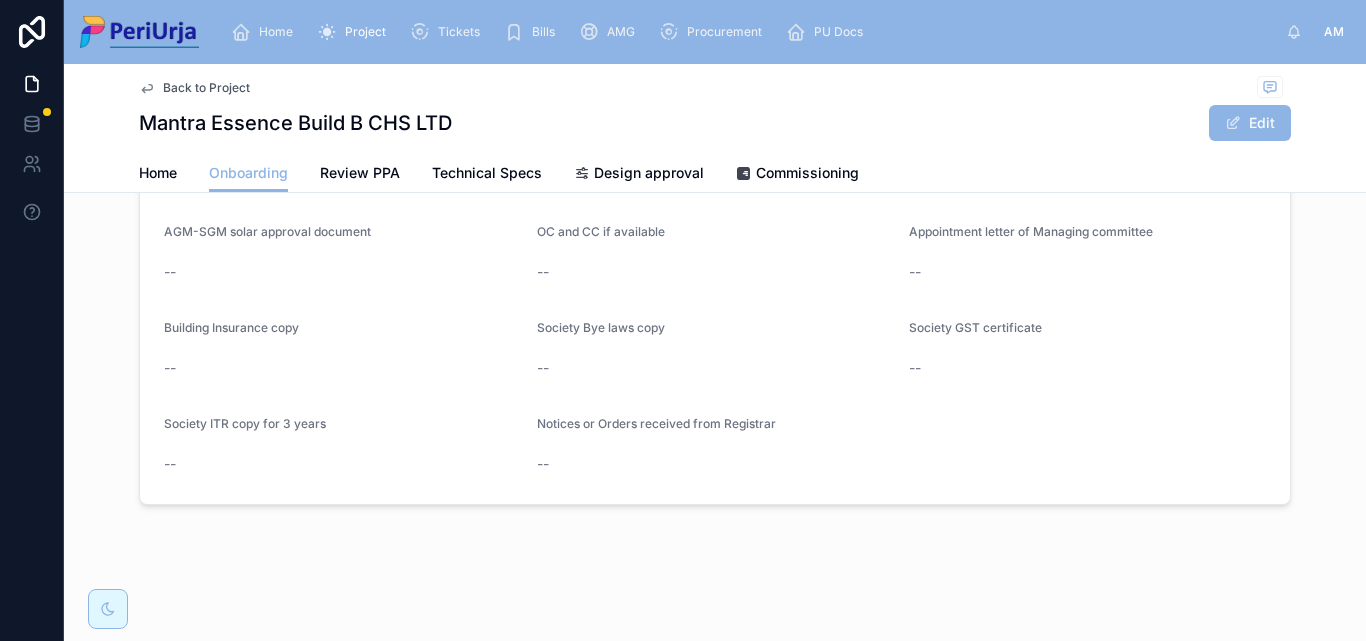 click on "Home" at bounding box center (276, 32) 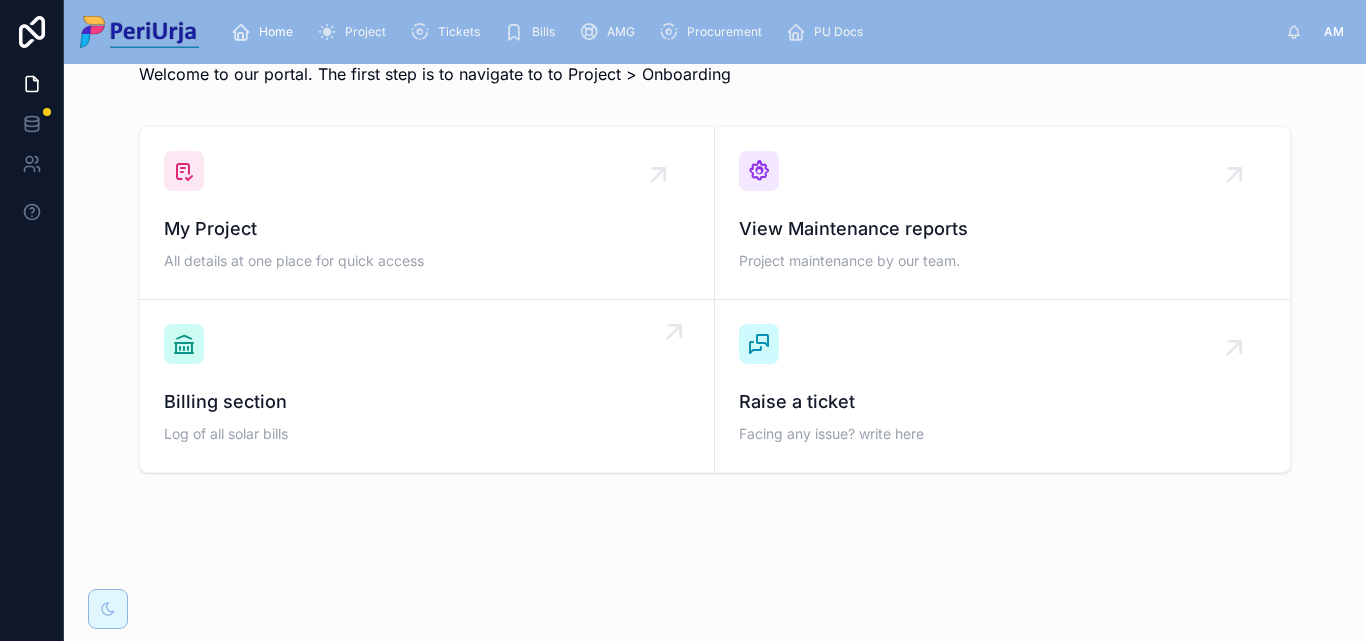 scroll, scrollTop: 62, scrollLeft: 0, axis: vertical 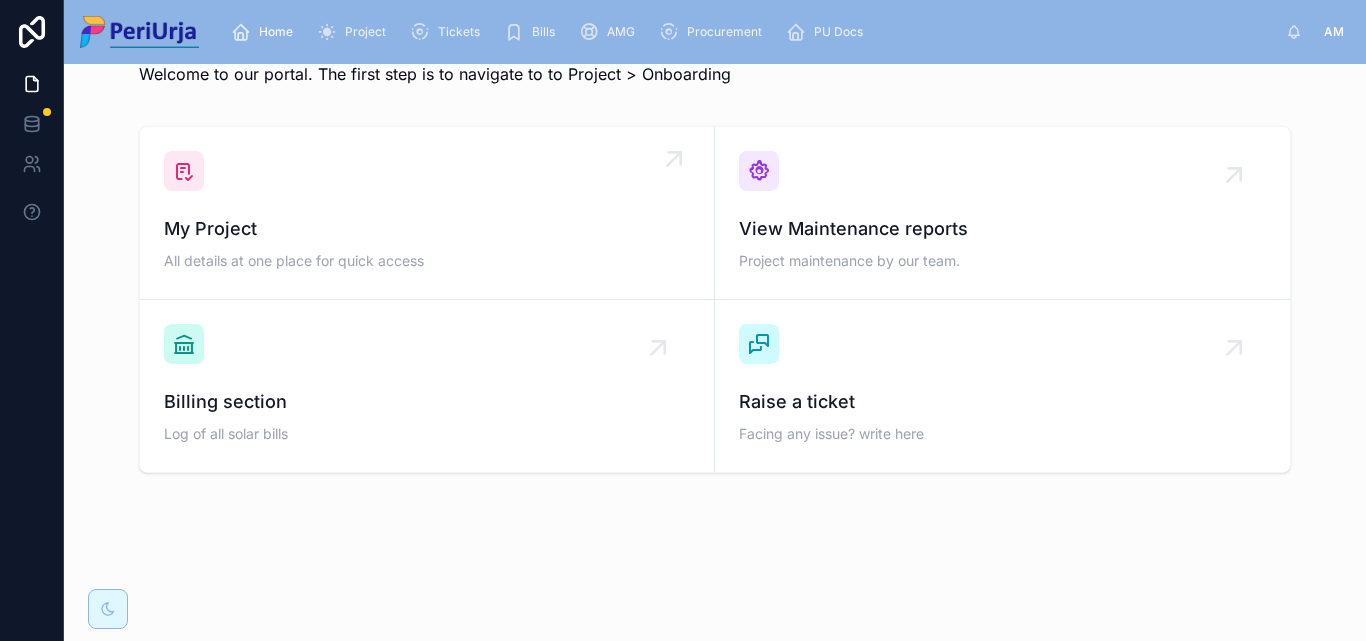 click on "My Project All details at one place for quick access" at bounding box center [427, 213] 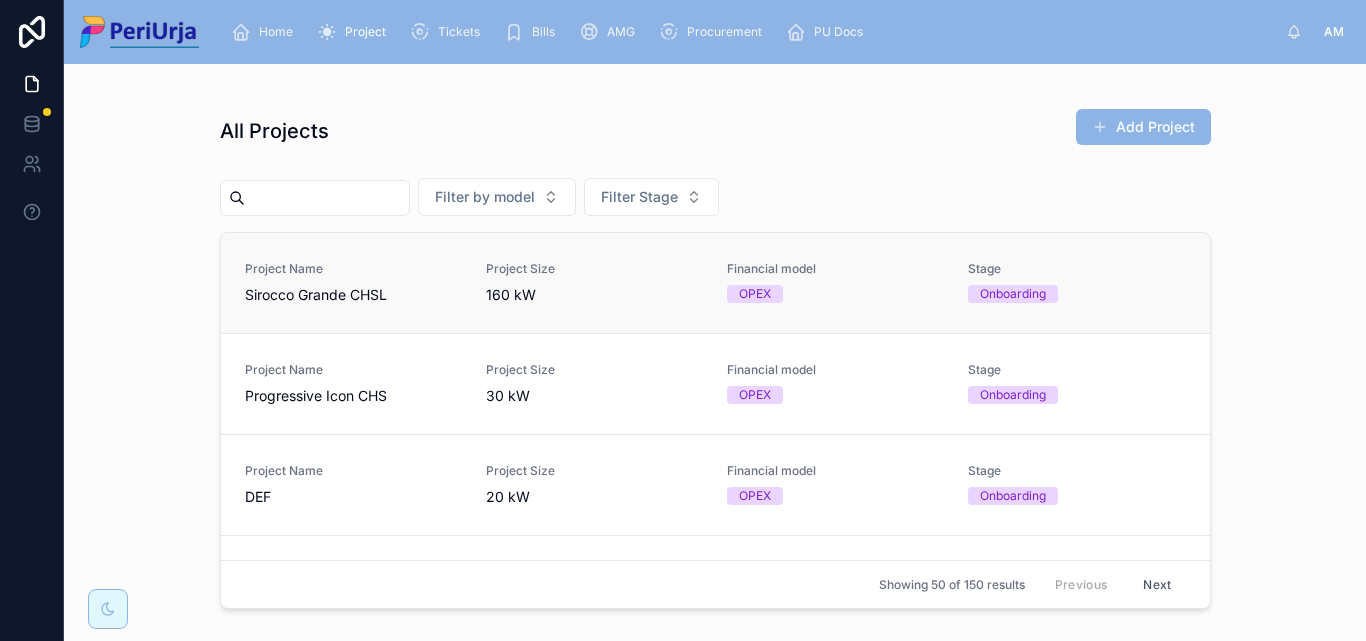 scroll, scrollTop: 0, scrollLeft: 0, axis: both 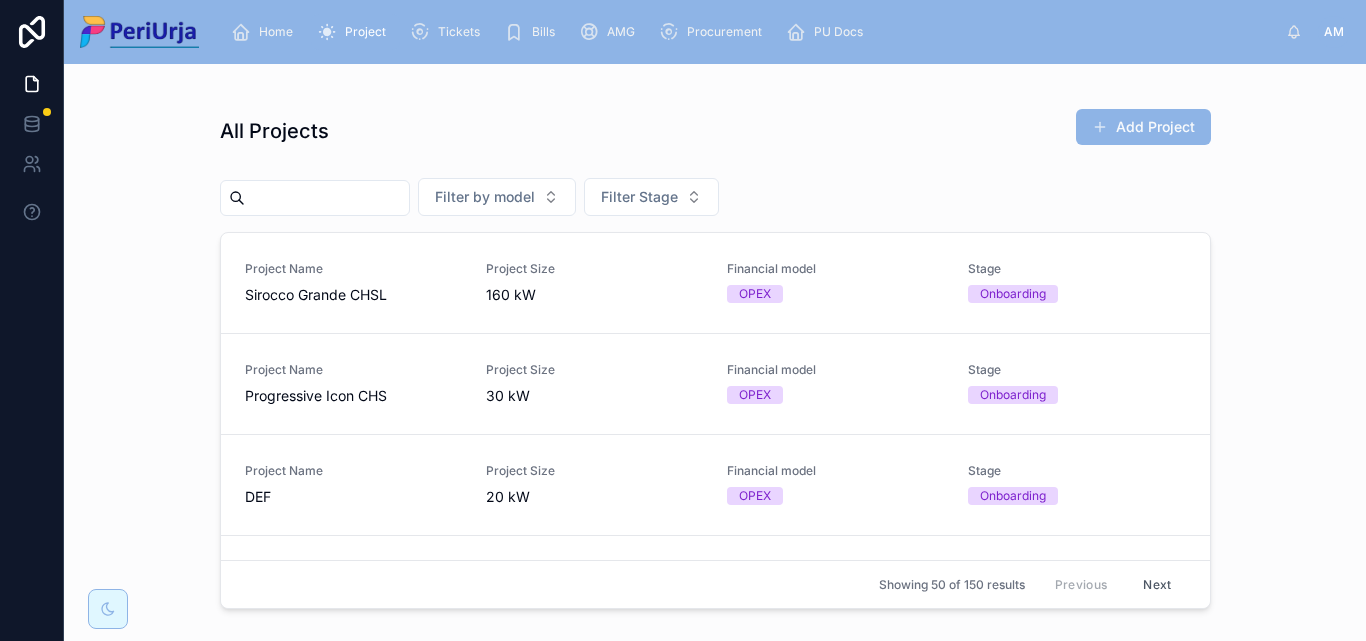click at bounding box center (315, 198) 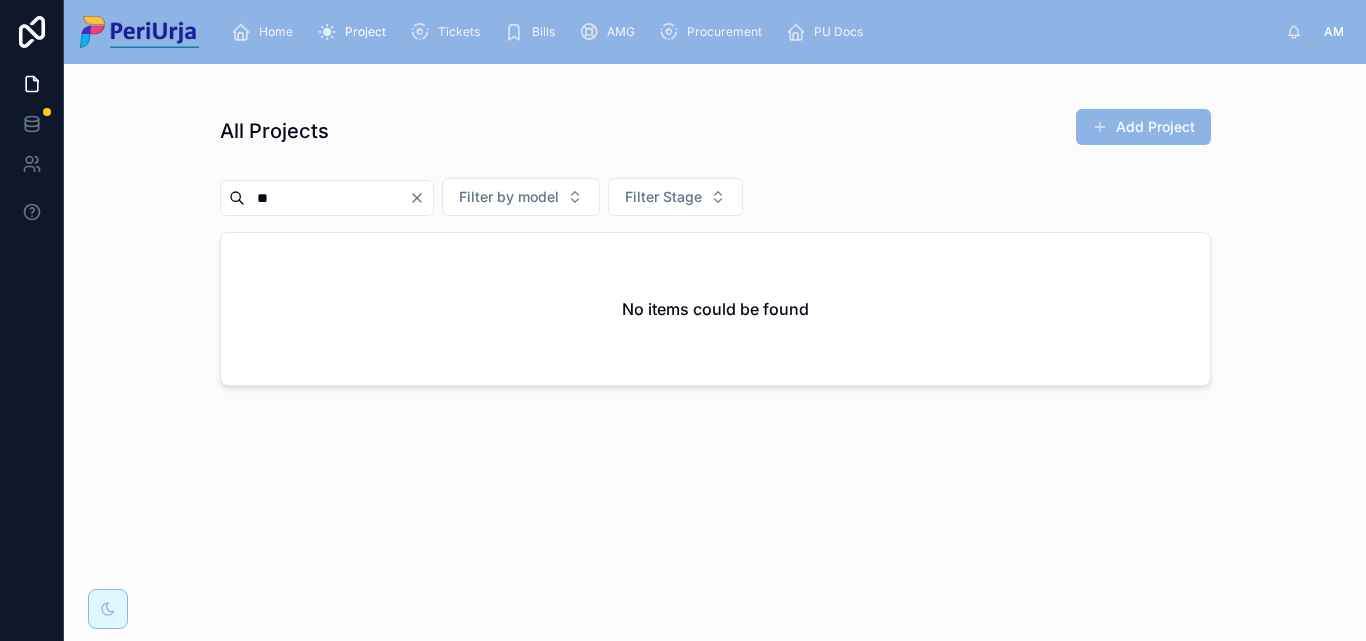 type on "*" 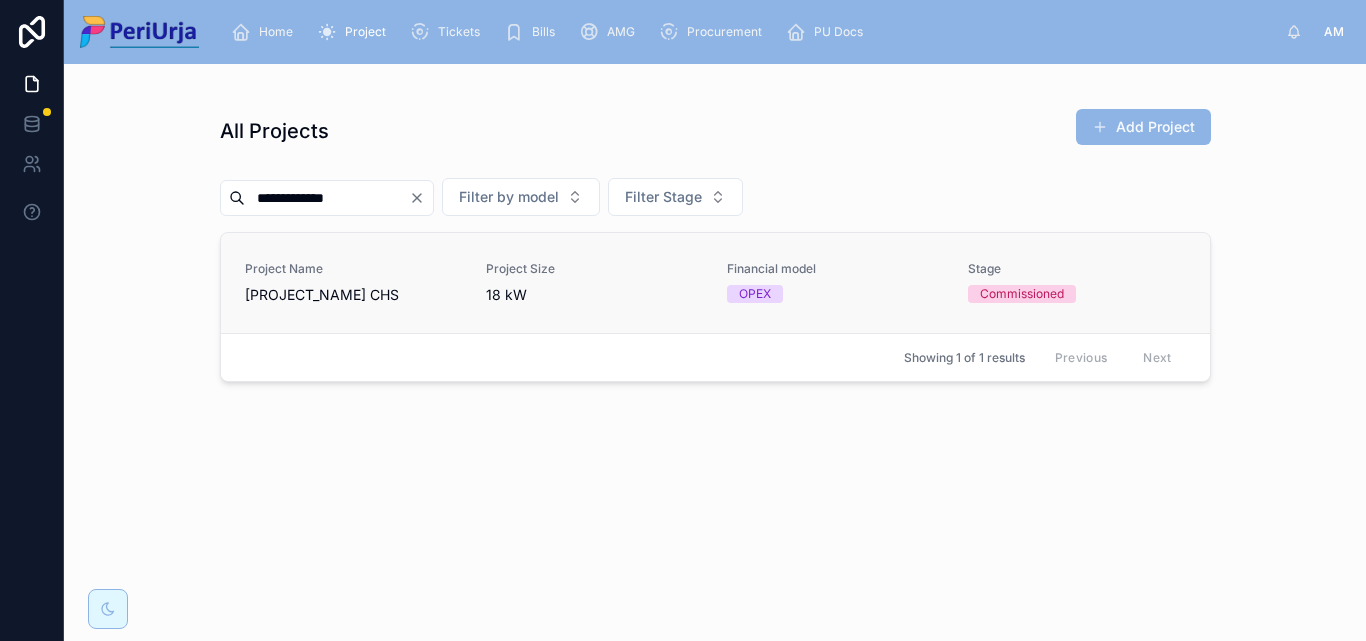 type on "**********" 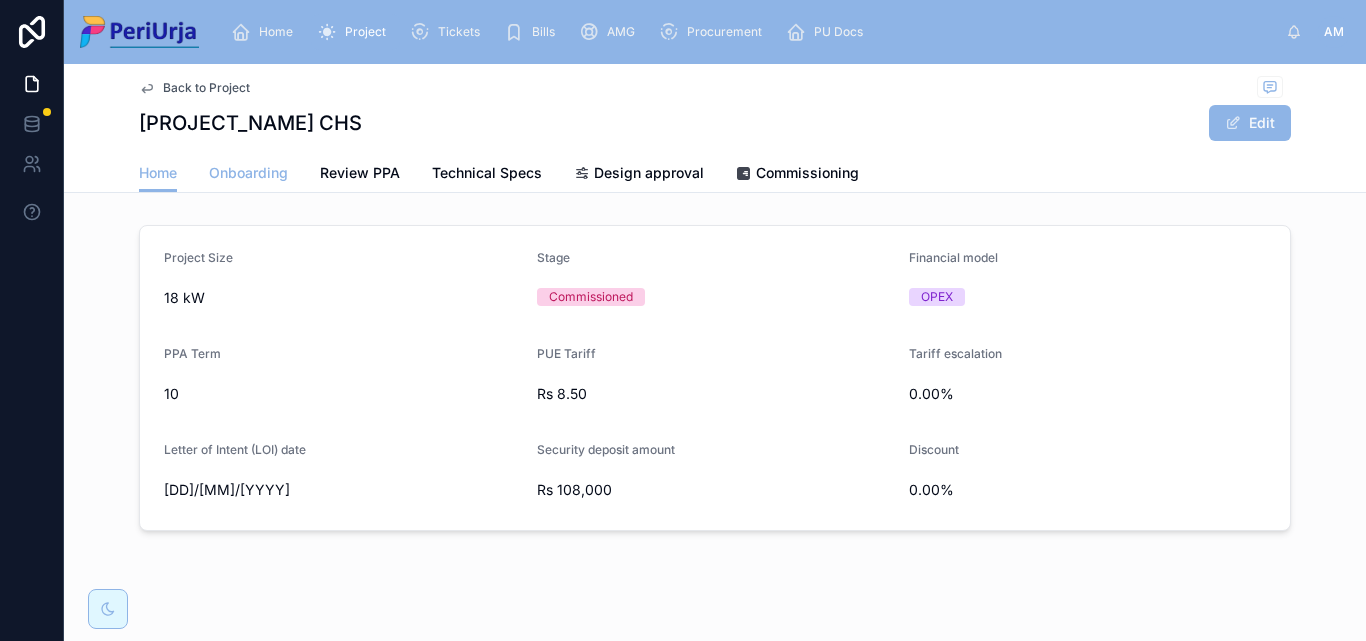 click on "Onboarding" at bounding box center [248, 173] 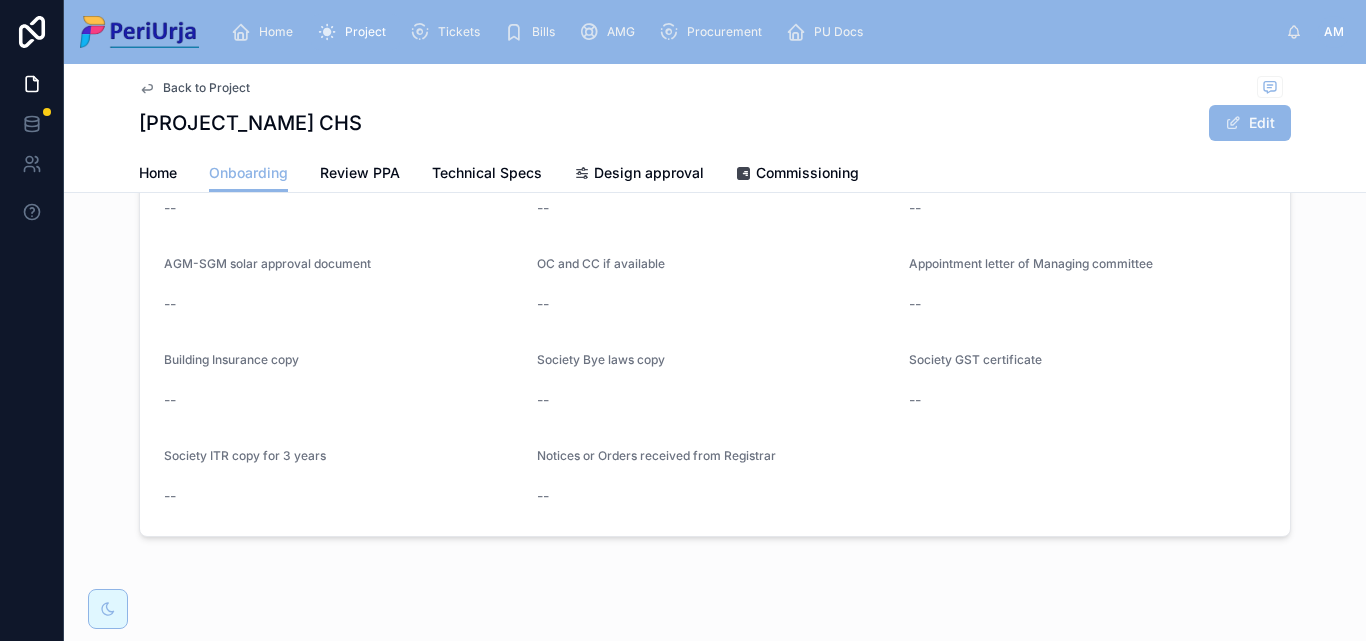scroll, scrollTop: 1732, scrollLeft: 0, axis: vertical 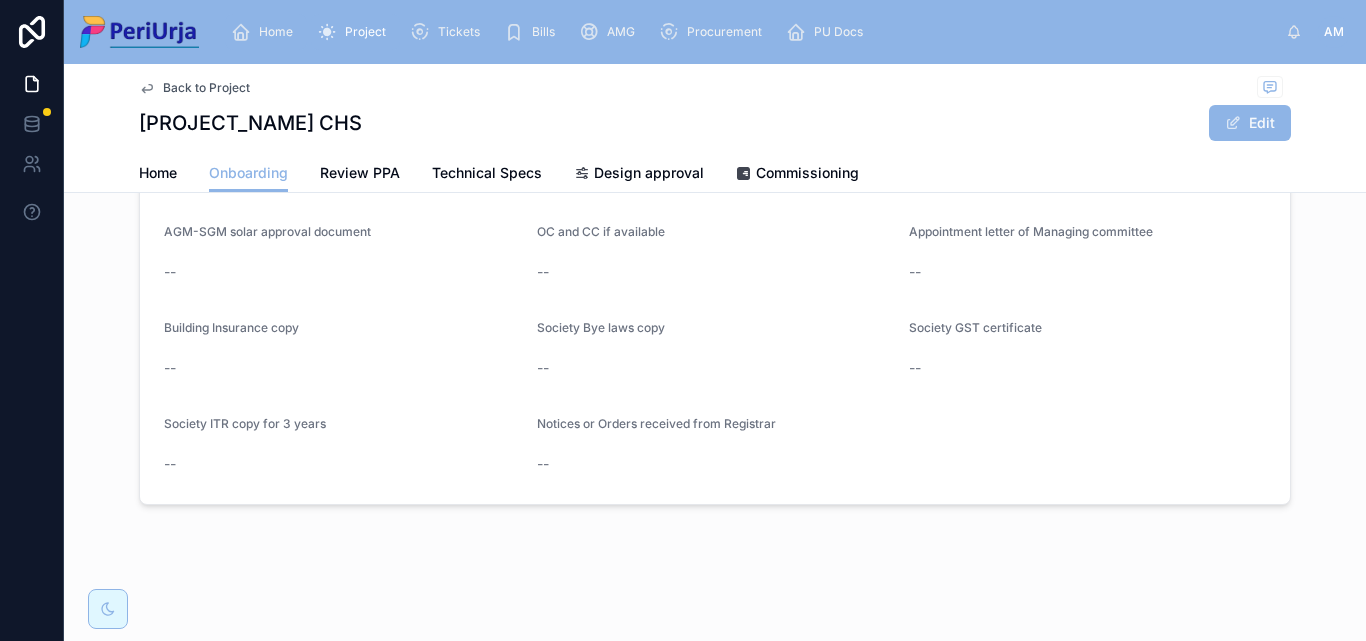 click on "Home" at bounding box center [276, 32] 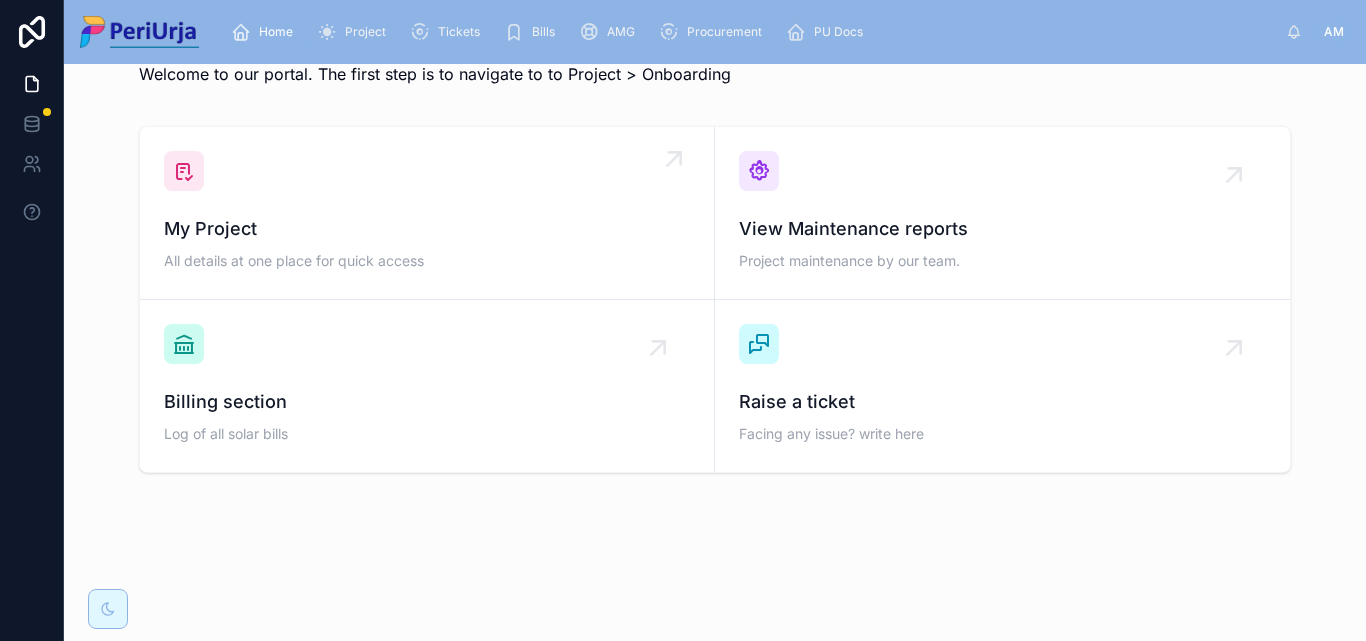 scroll, scrollTop: 62, scrollLeft: 0, axis: vertical 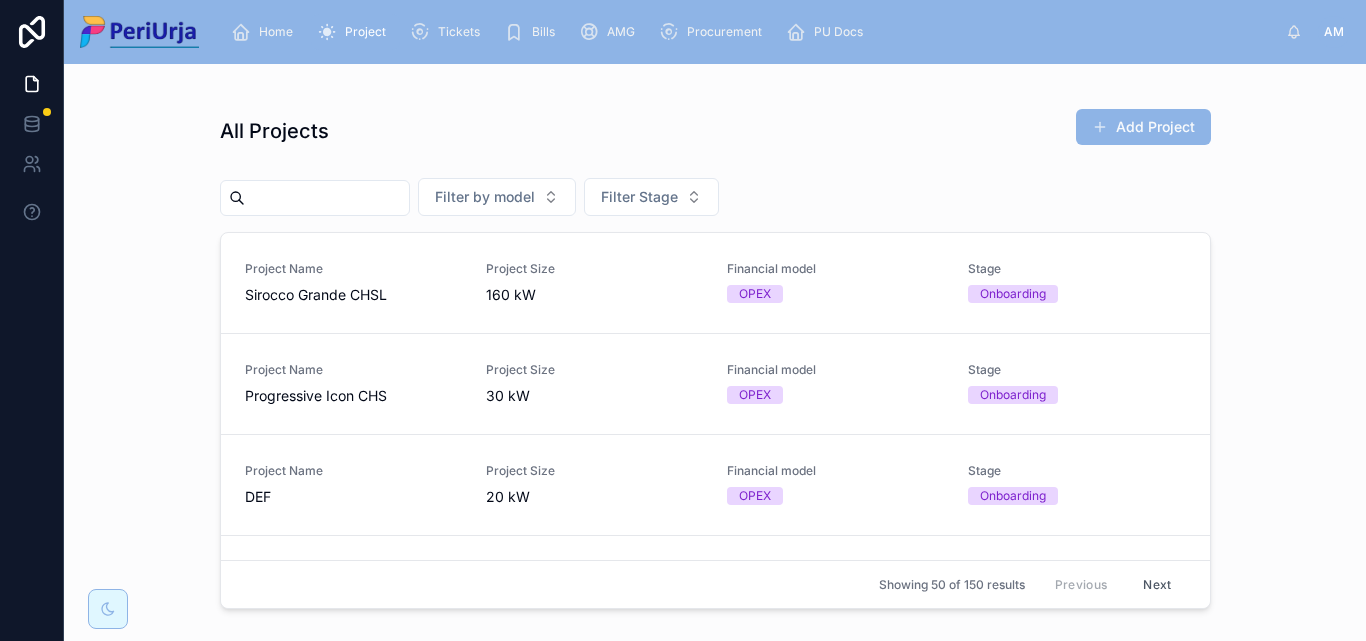 drag, startPoint x: 388, startPoint y: 223, endPoint x: 288, endPoint y: 198, distance: 103.077644 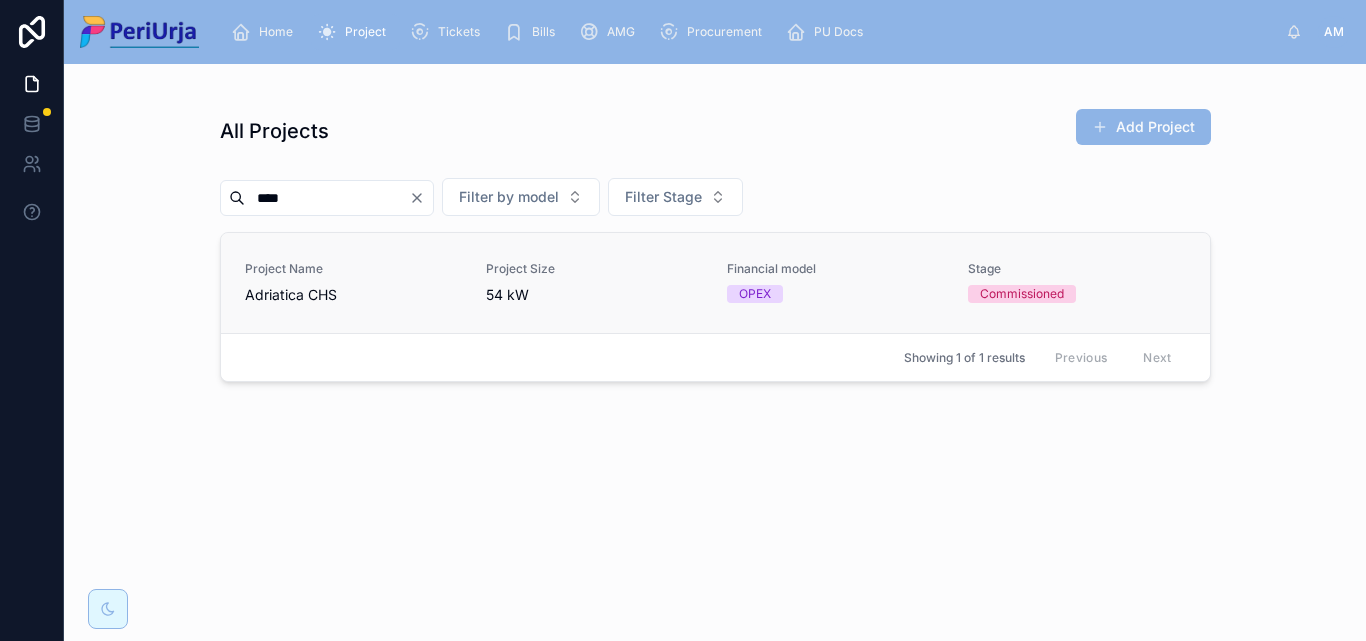 type on "****" 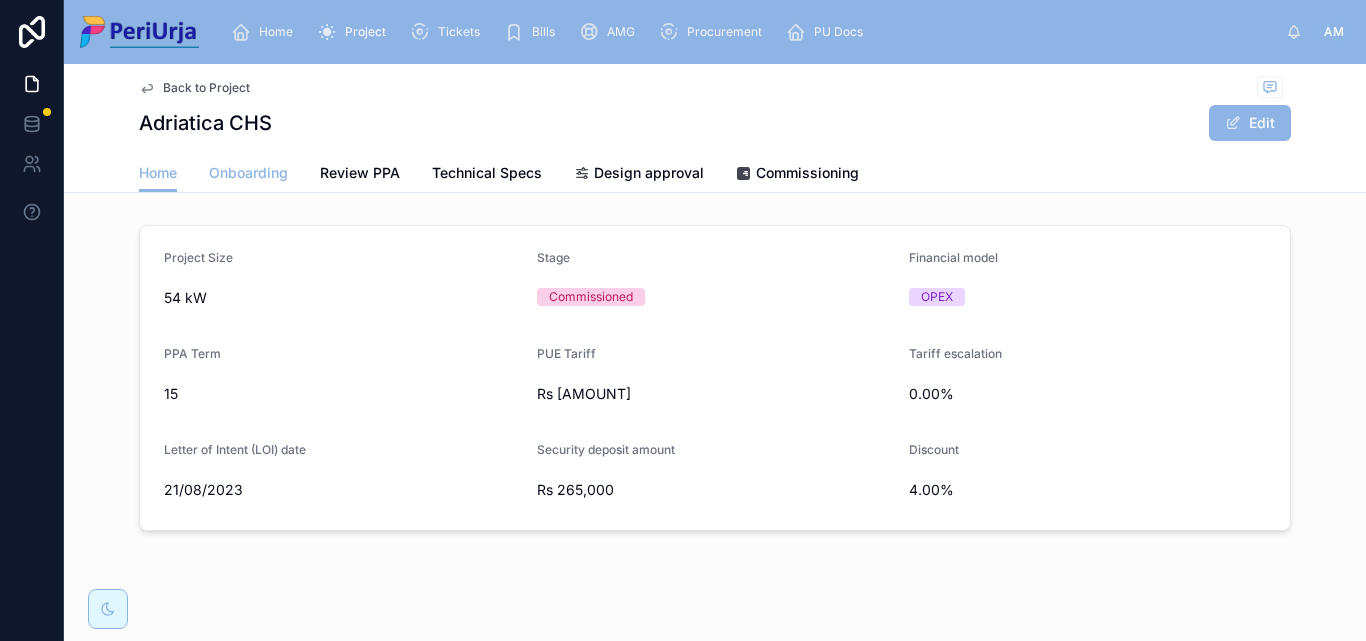 click on "Onboarding" at bounding box center [248, 173] 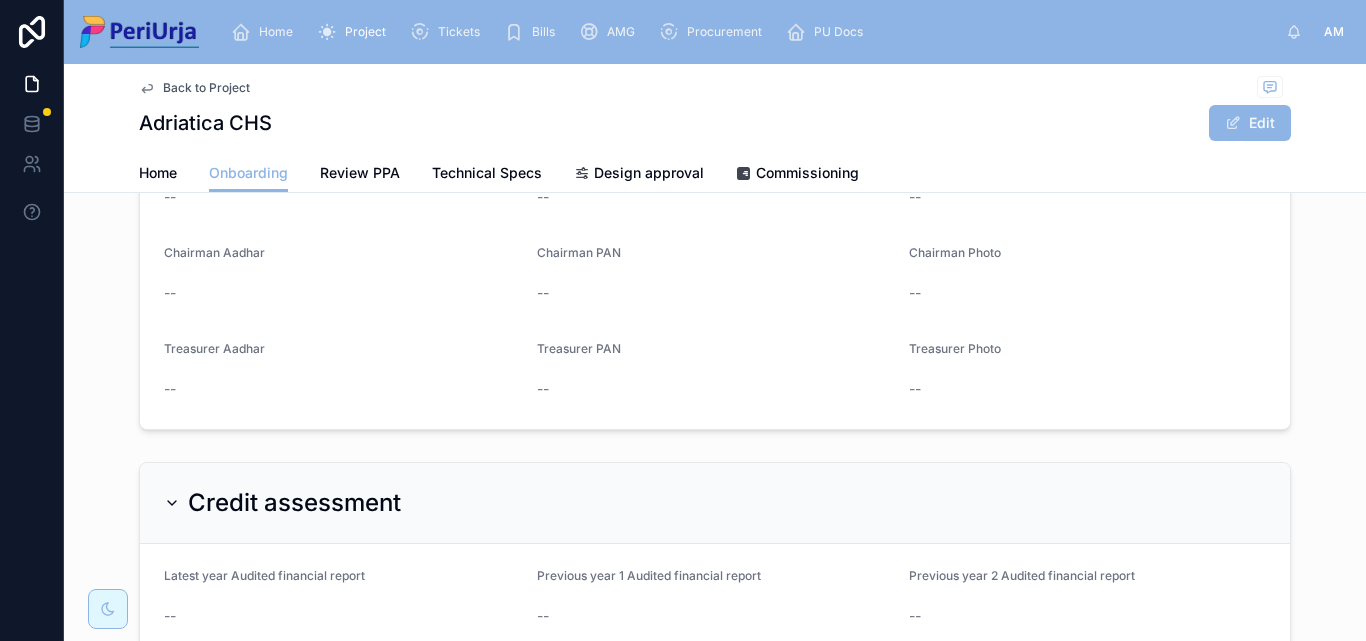 scroll, scrollTop: 1172, scrollLeft: 0, axis: vertical 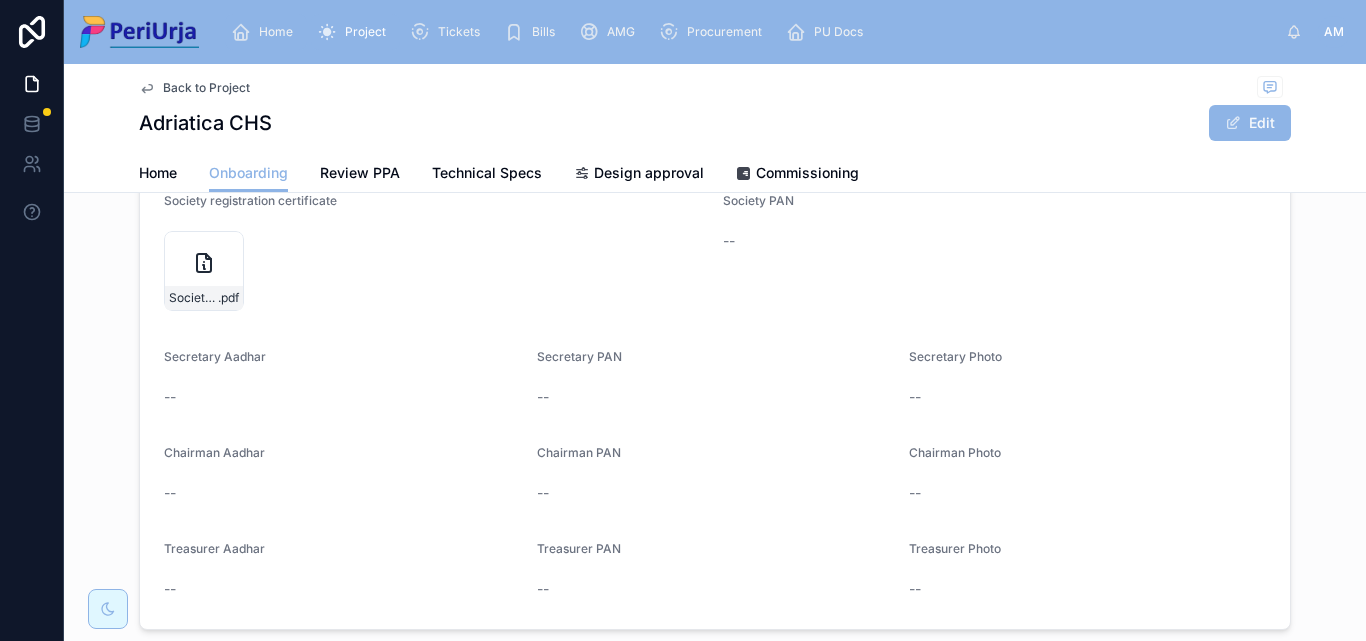 click on "Home" at bounding box center [276, 32] 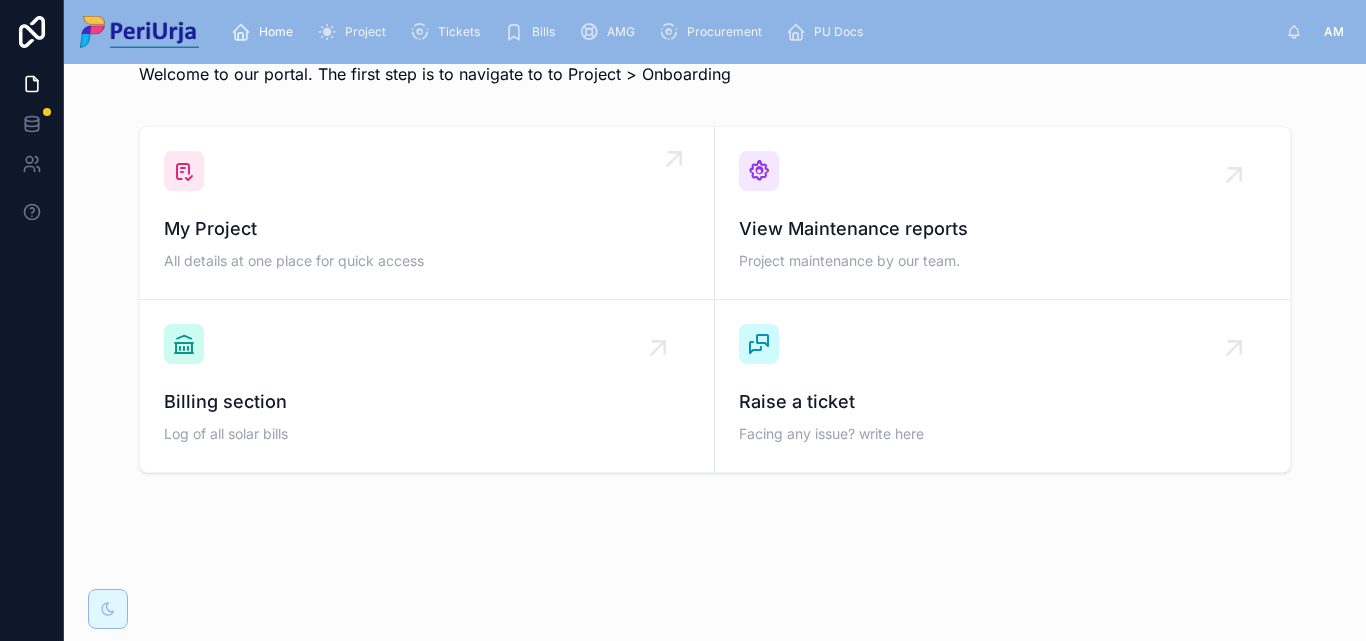 scroll, scrollTop: 62, scrollLeft: 0, axis: vertical 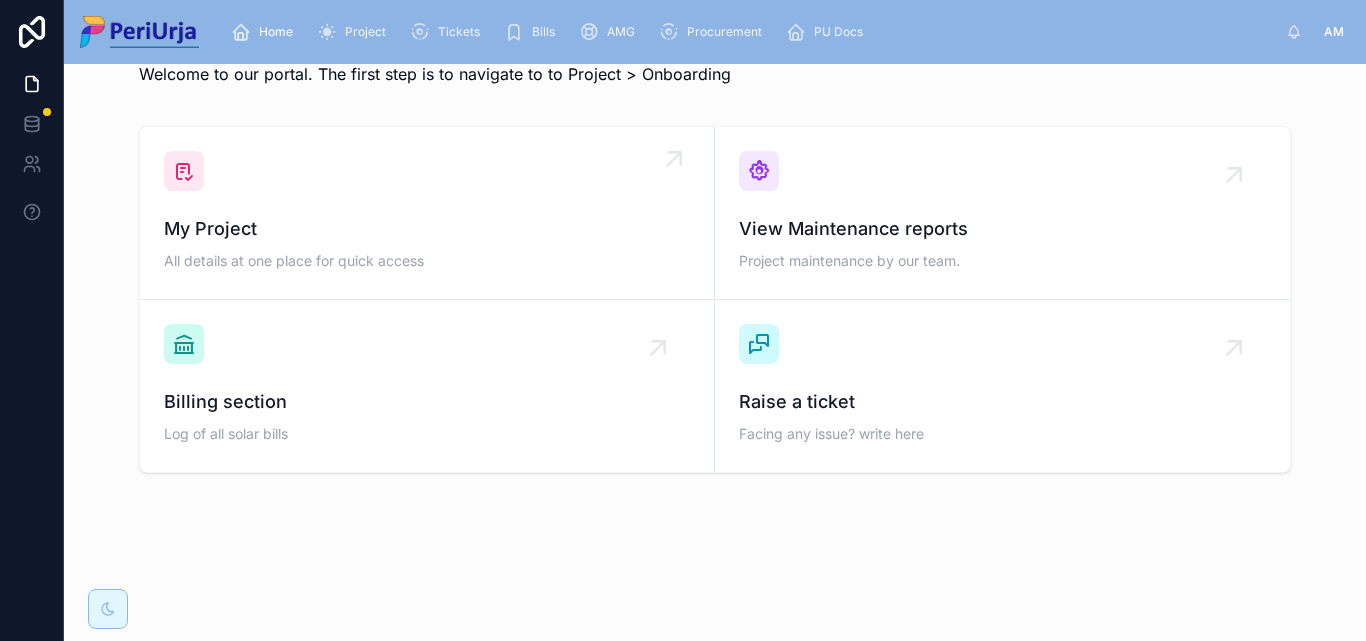 click on "My Project" at bounding box center (427, 229) 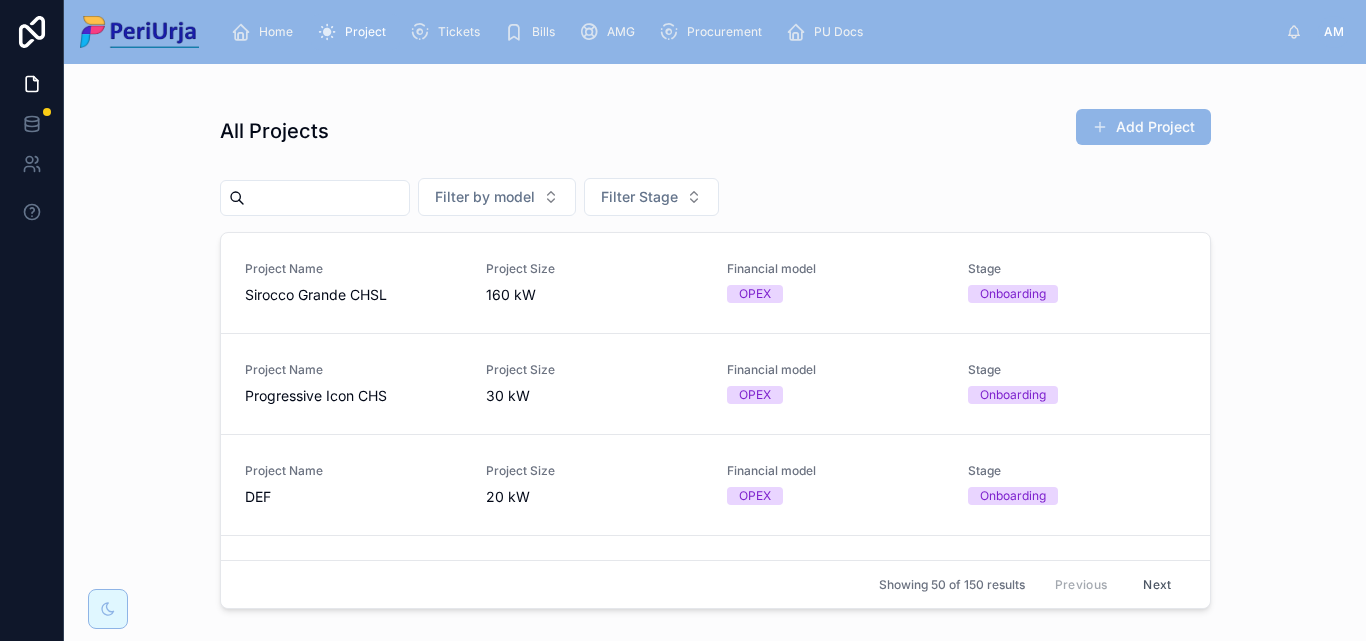 scroll, scrollTop: 0, scrollLeft: 0, axis: both 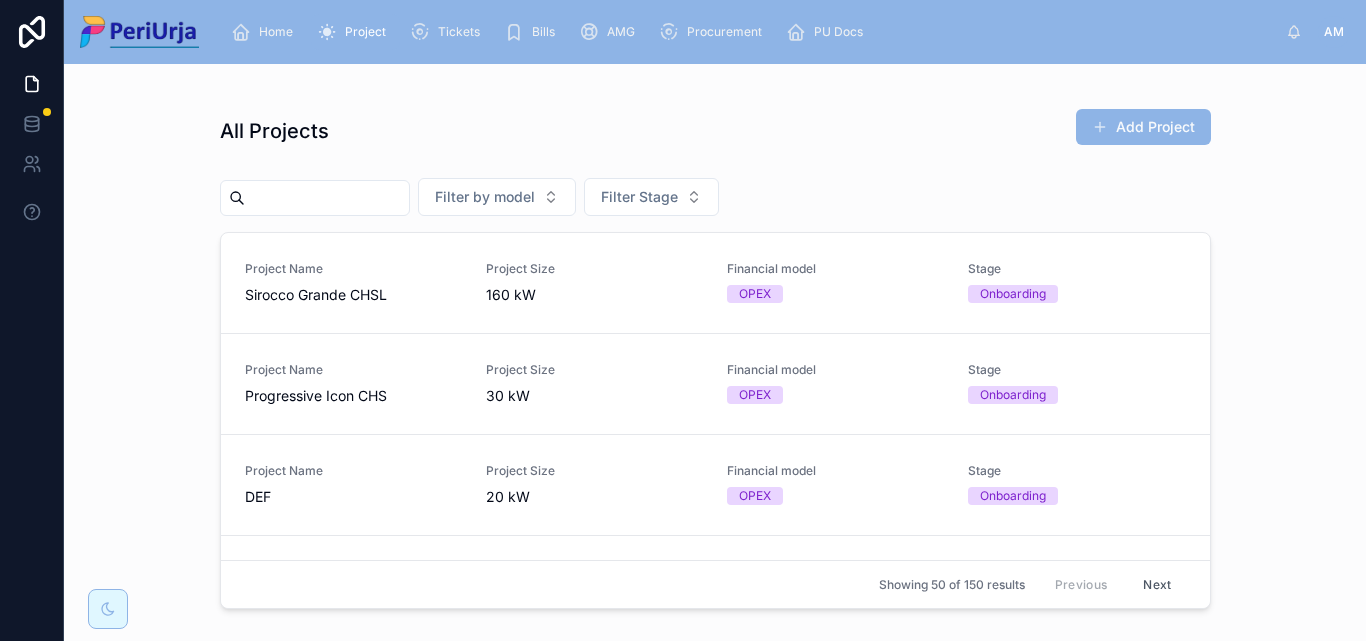 drag, startPoint x: 400, startPoint y: 228, endPoint x: 369, endPoint y: 206, distance: 38.013157 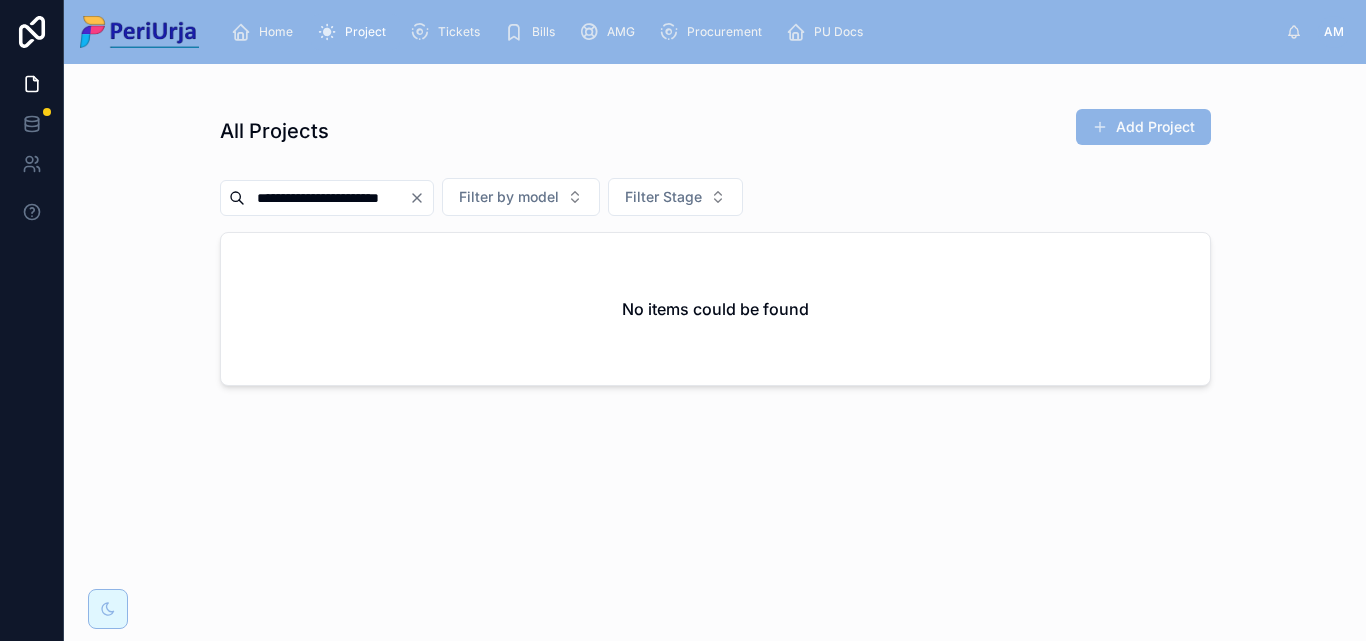 click on "**********" at bounding box center [327, 198] 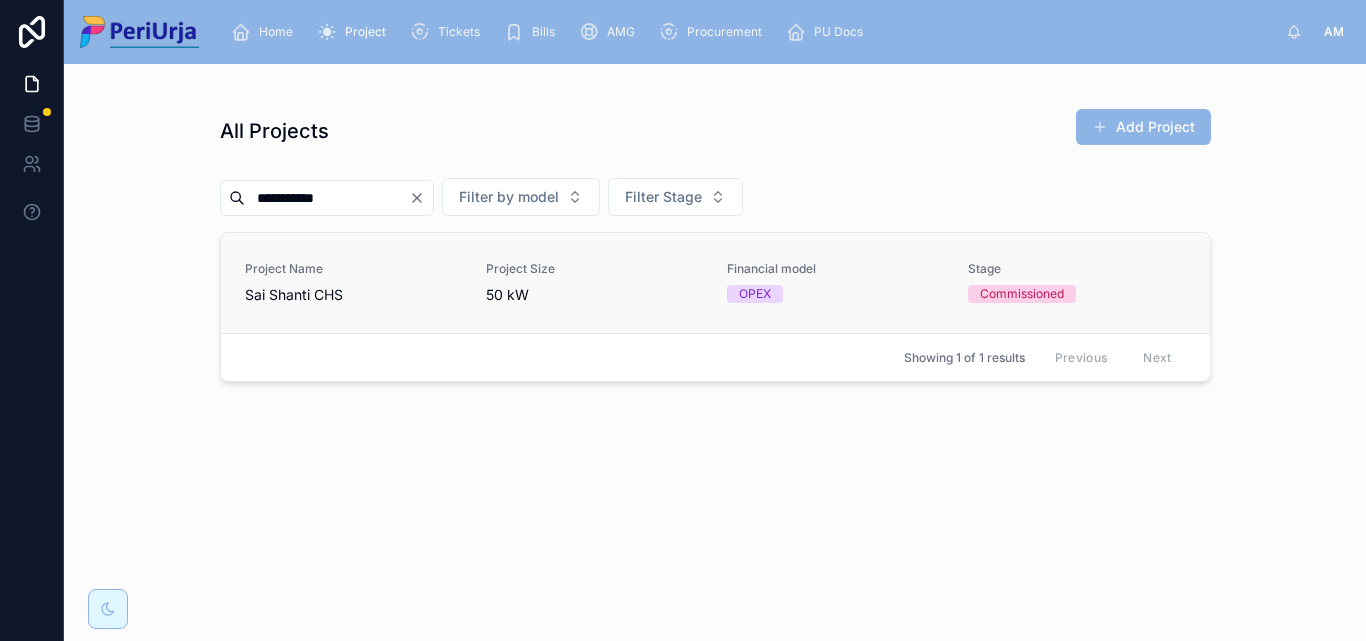 type on "**********" 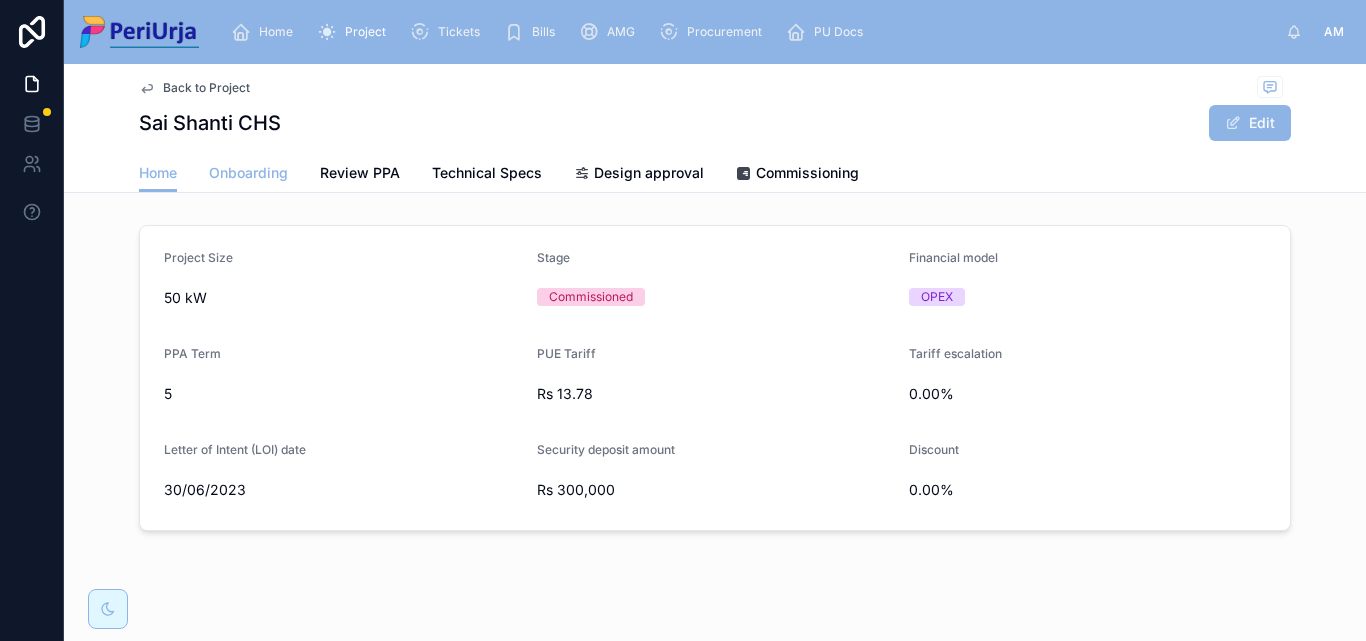 click on "Onboarding" at bounding box center [248, 173] 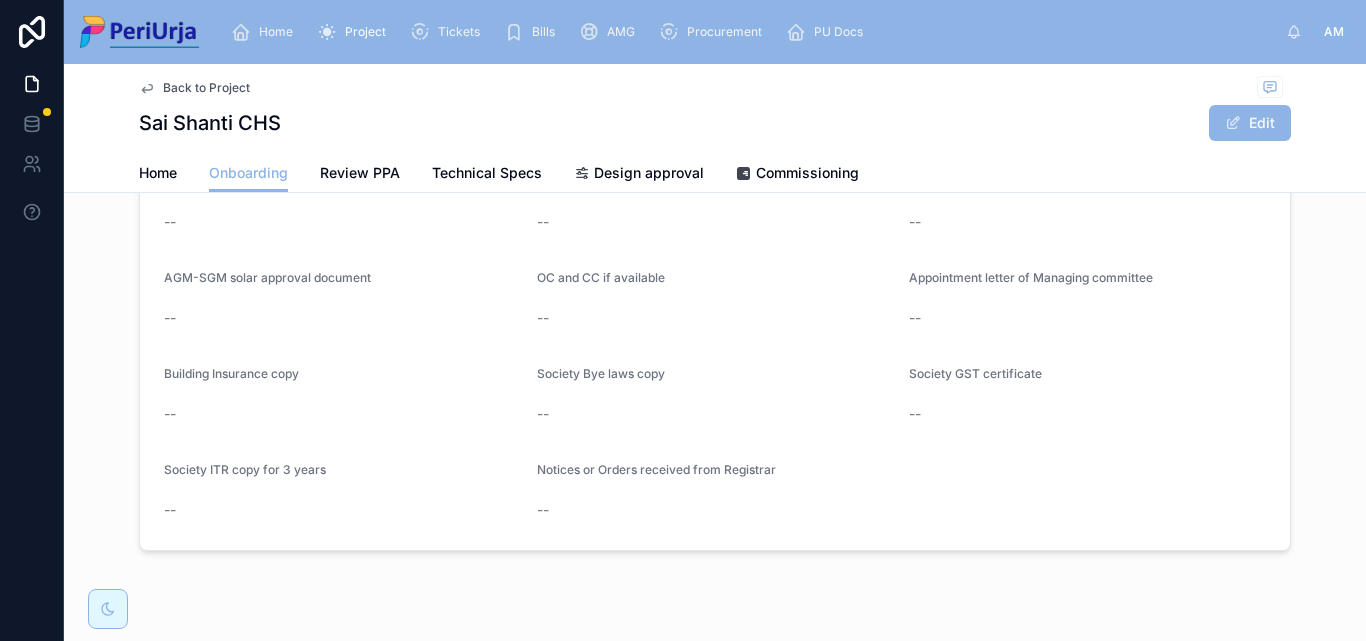 scroll, scrollTop: 1732, scrollLeft: 0, axis: vertical 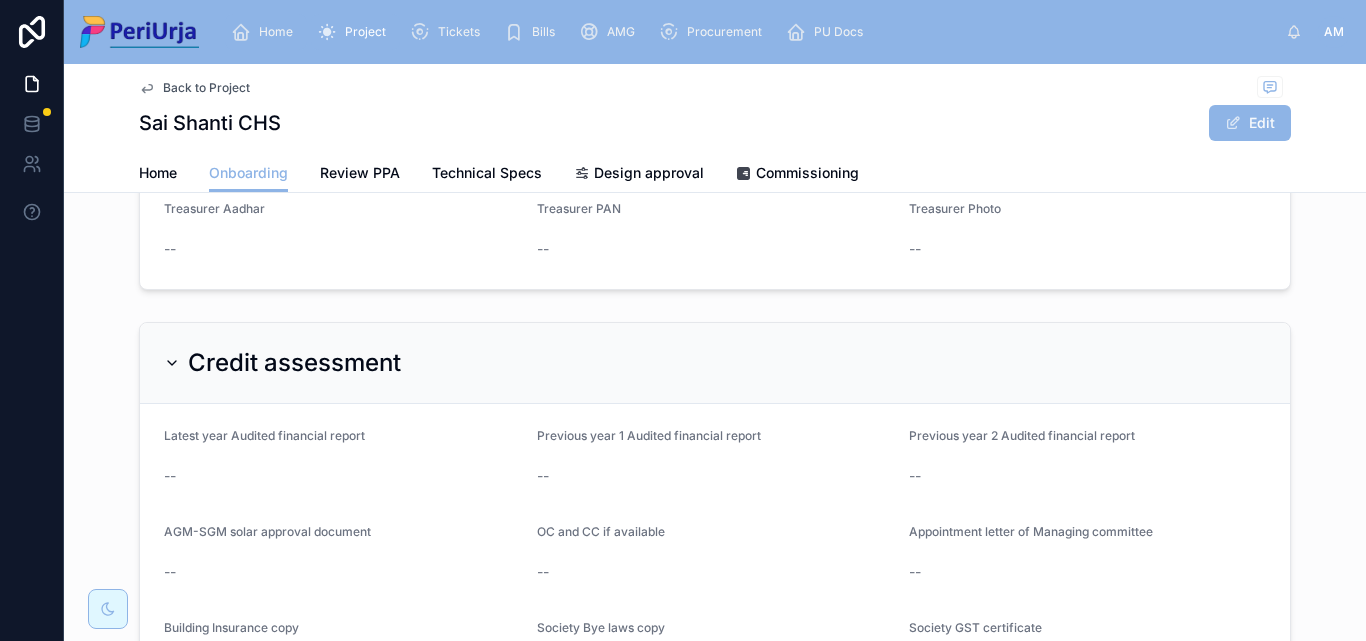 click on "Home" at bounding box center [266, 32] 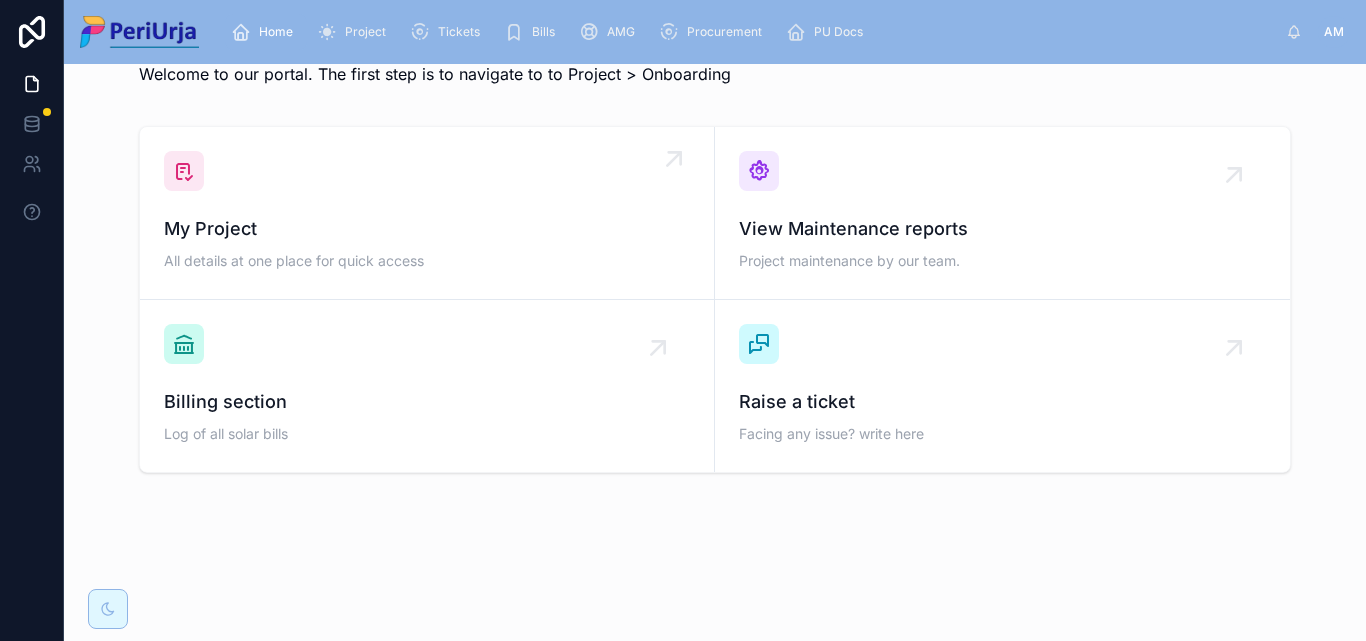 click on "My Project" at bounding box center (427, 229) 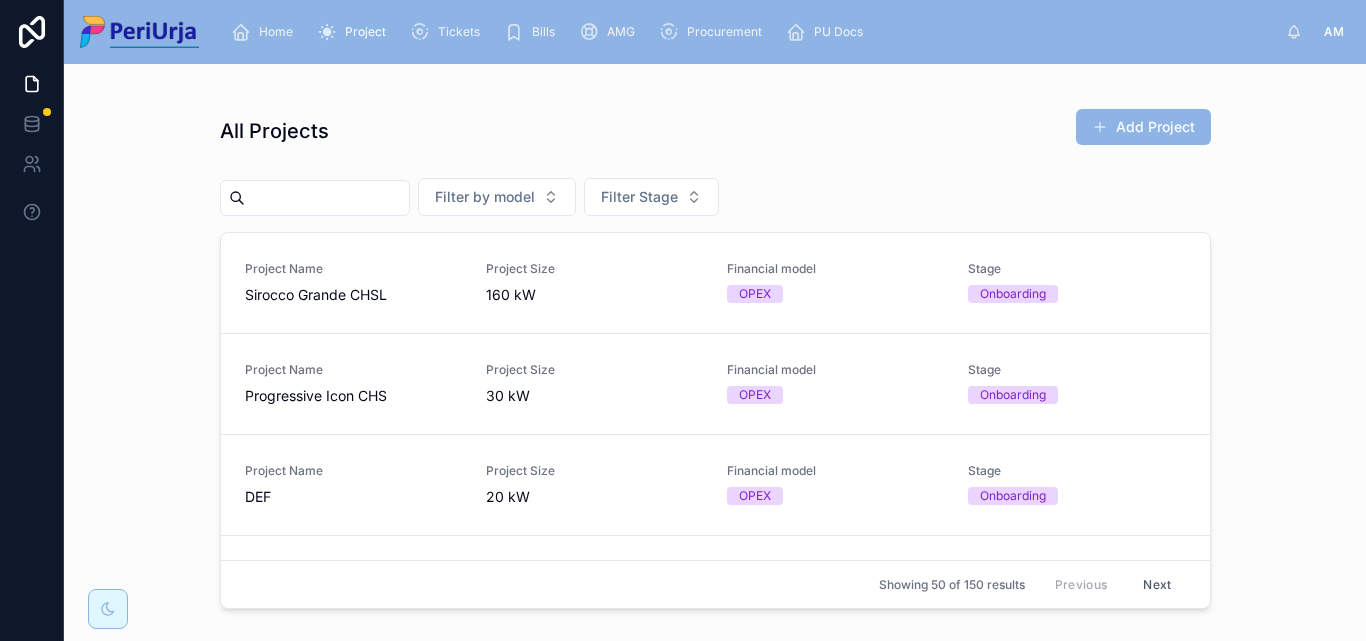 scroll, scrollTop: 0, scrollLeft: 0, axis: both 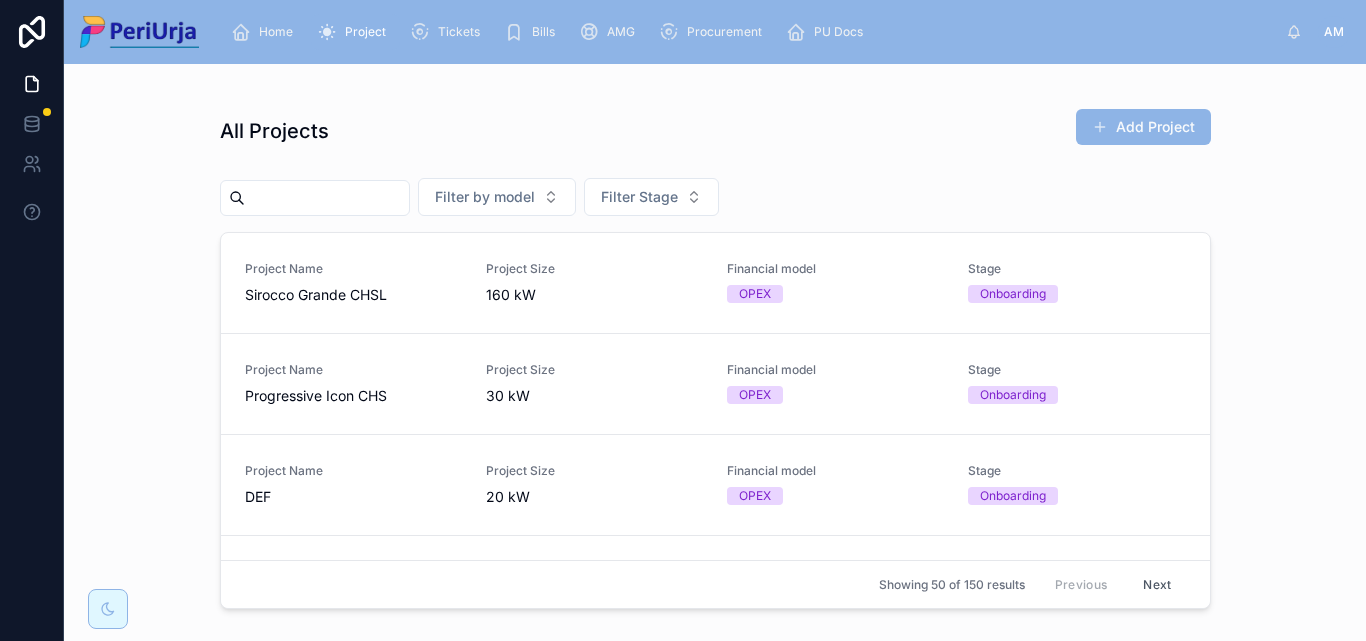 drag, startPoint x: 259, startPoint y: 209, endPoint x: 287, endPoint y: 201, distance: 29.12044 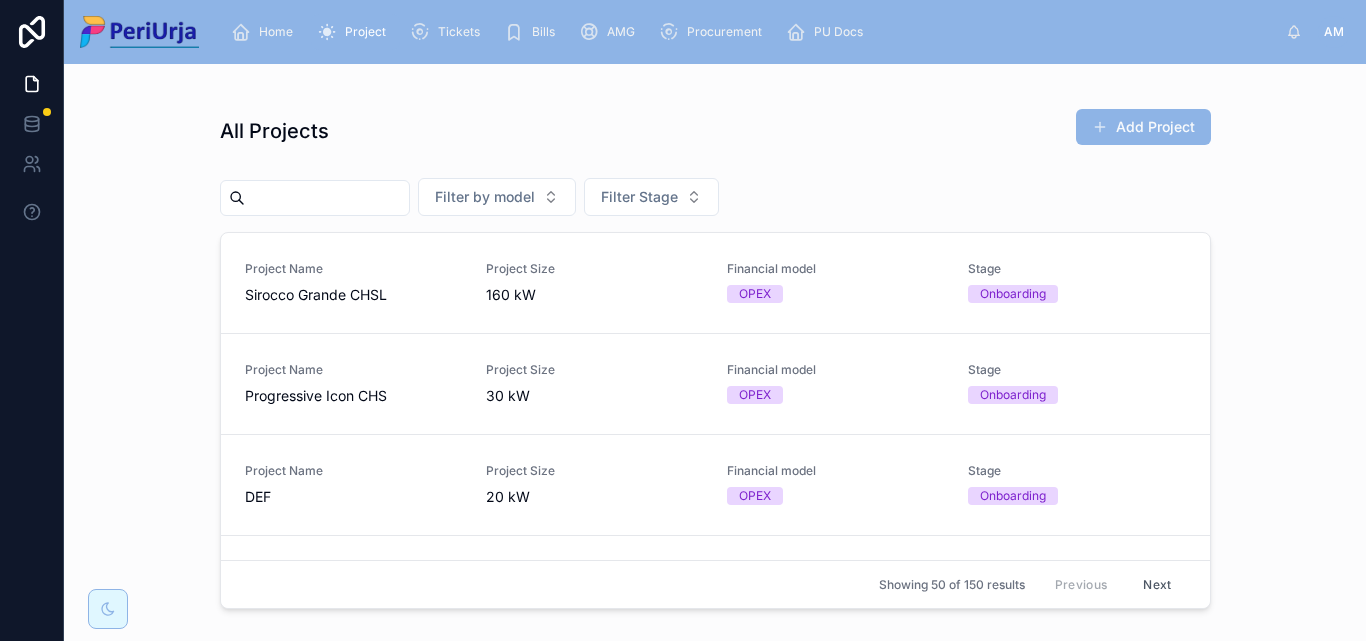 paste on "**********" 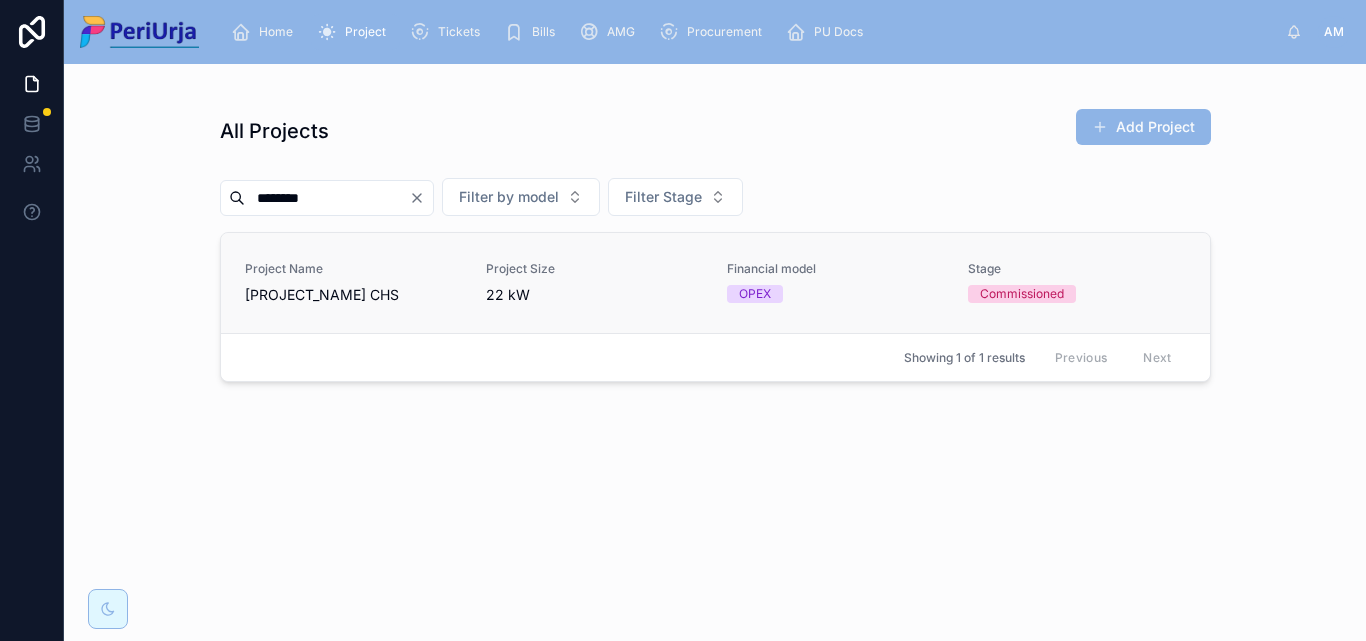 type on "*******" 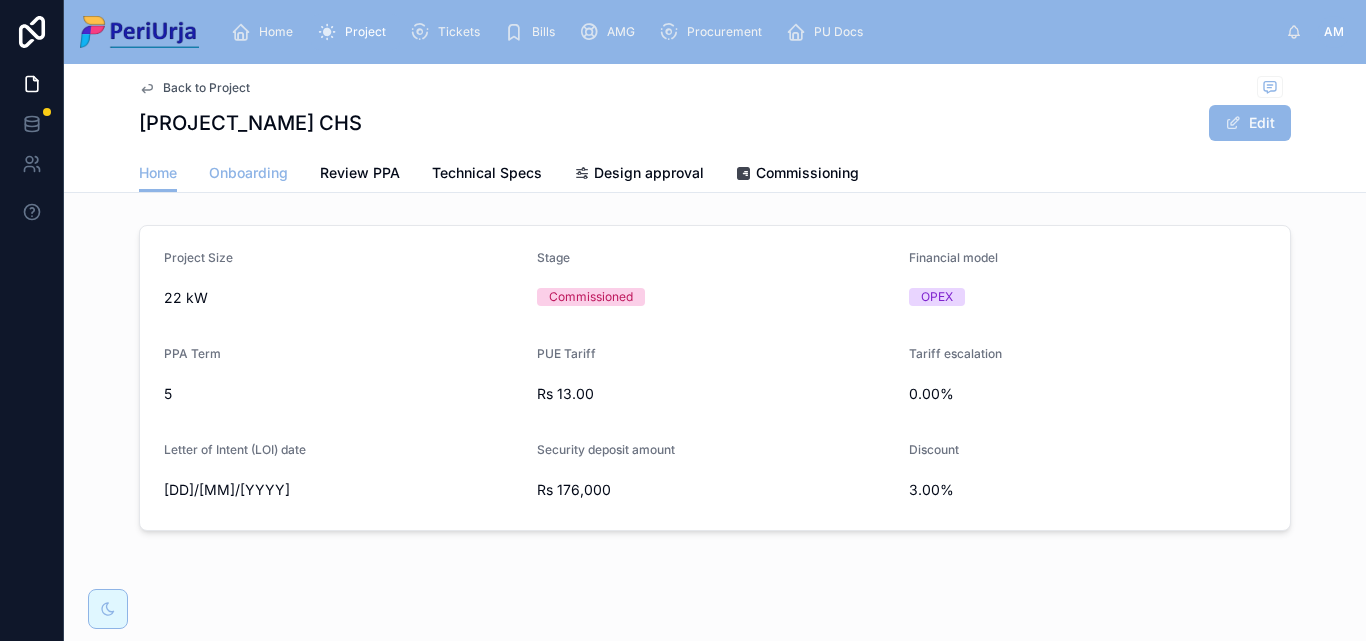 click on "Onboarding" at bounding box center (248, 173) 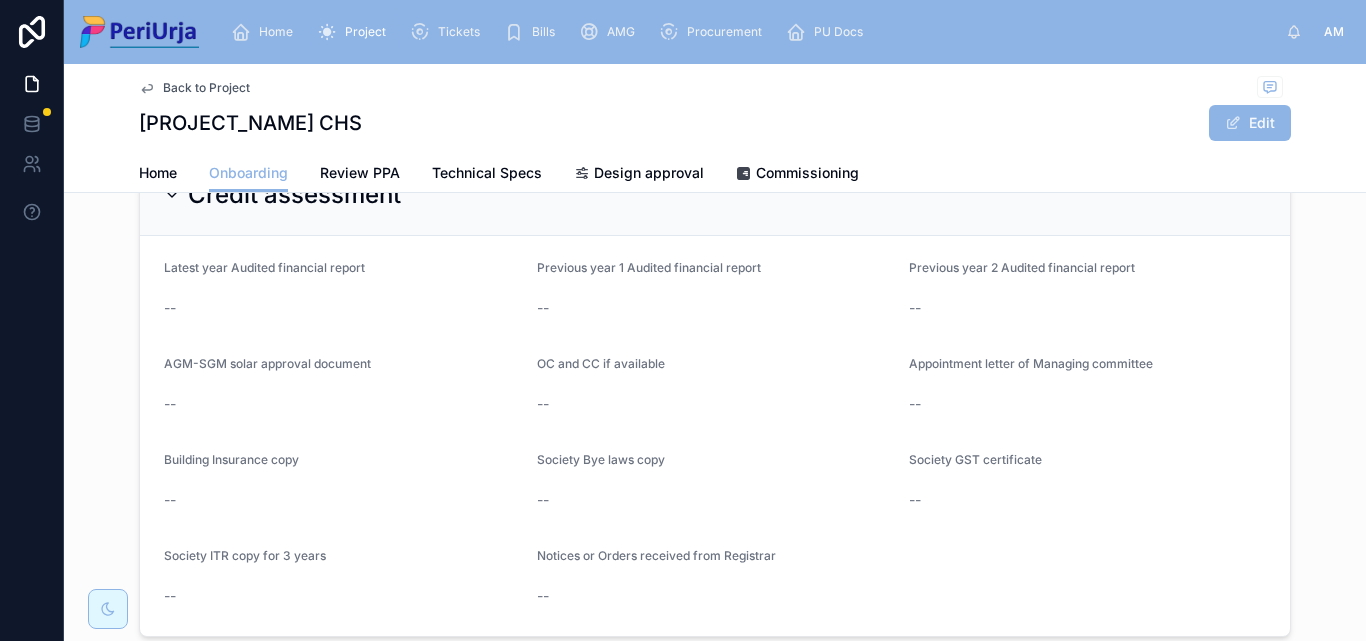 scroll, scrollTop: 1732, scrollLeft: 0, axis: vertical 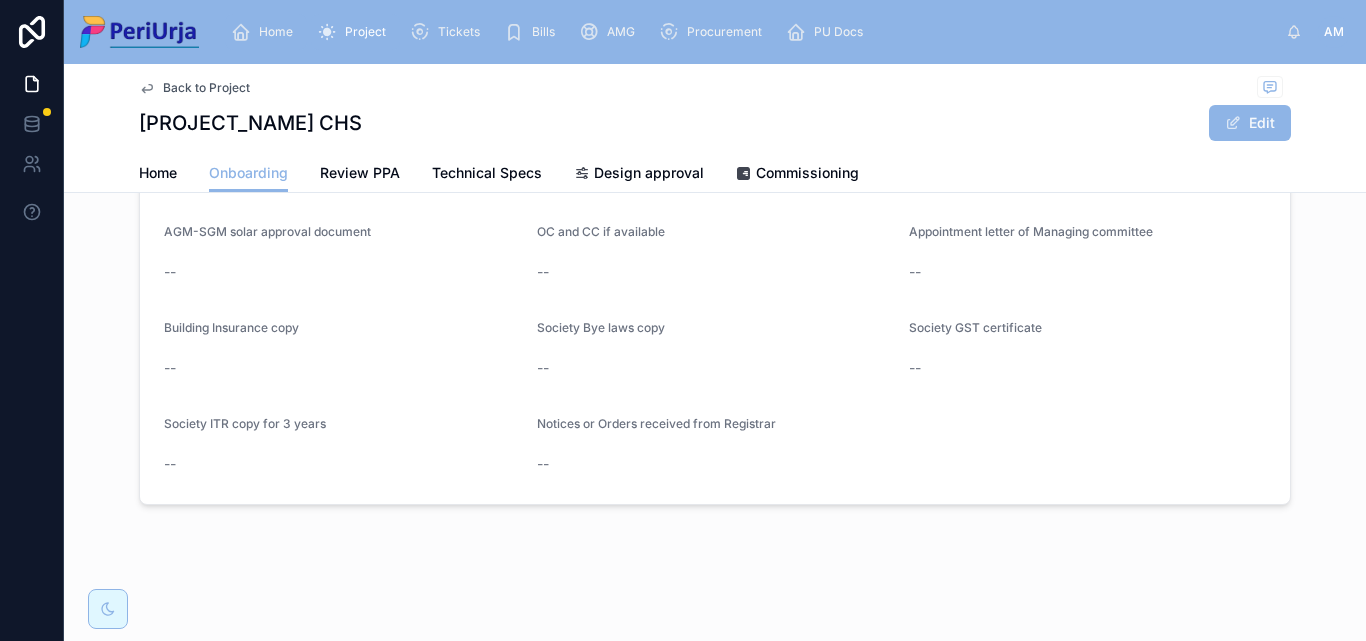 click on "Home" at bounding box center [276, 32] 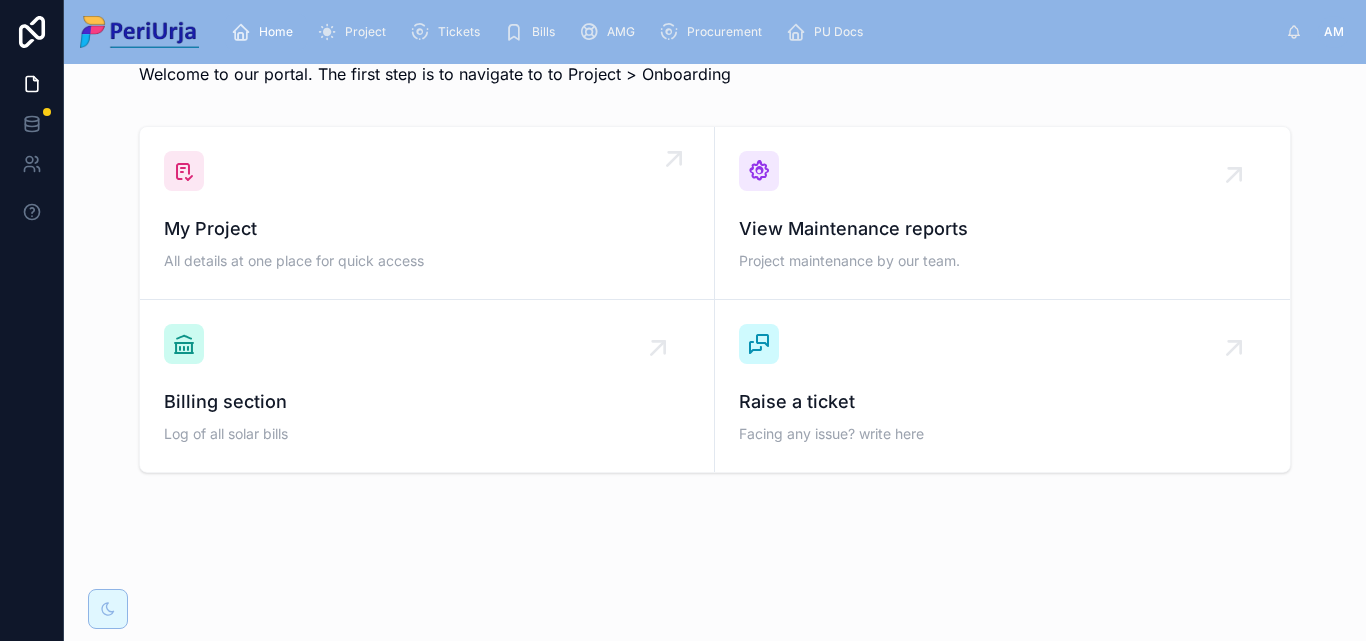 click on "My Project All details at one place for quick access" at bounding box center (427, 213) 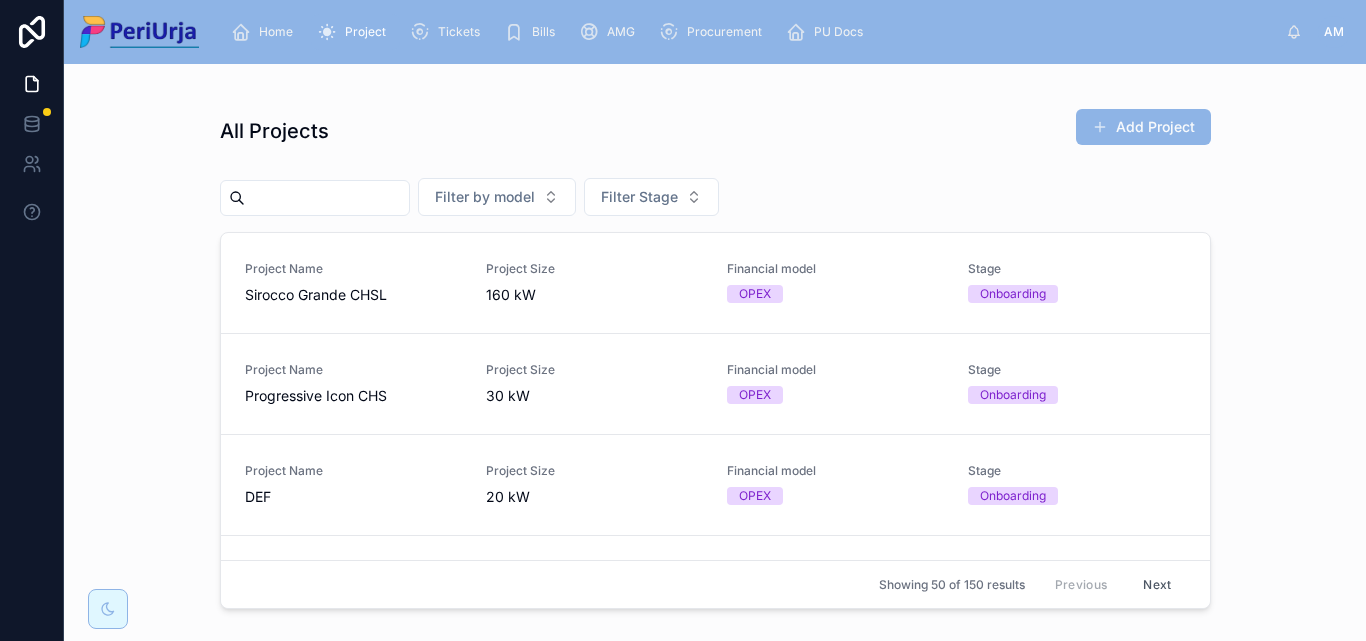 scroll, scrollTop: 0, scrollLeft: 0, axis: both 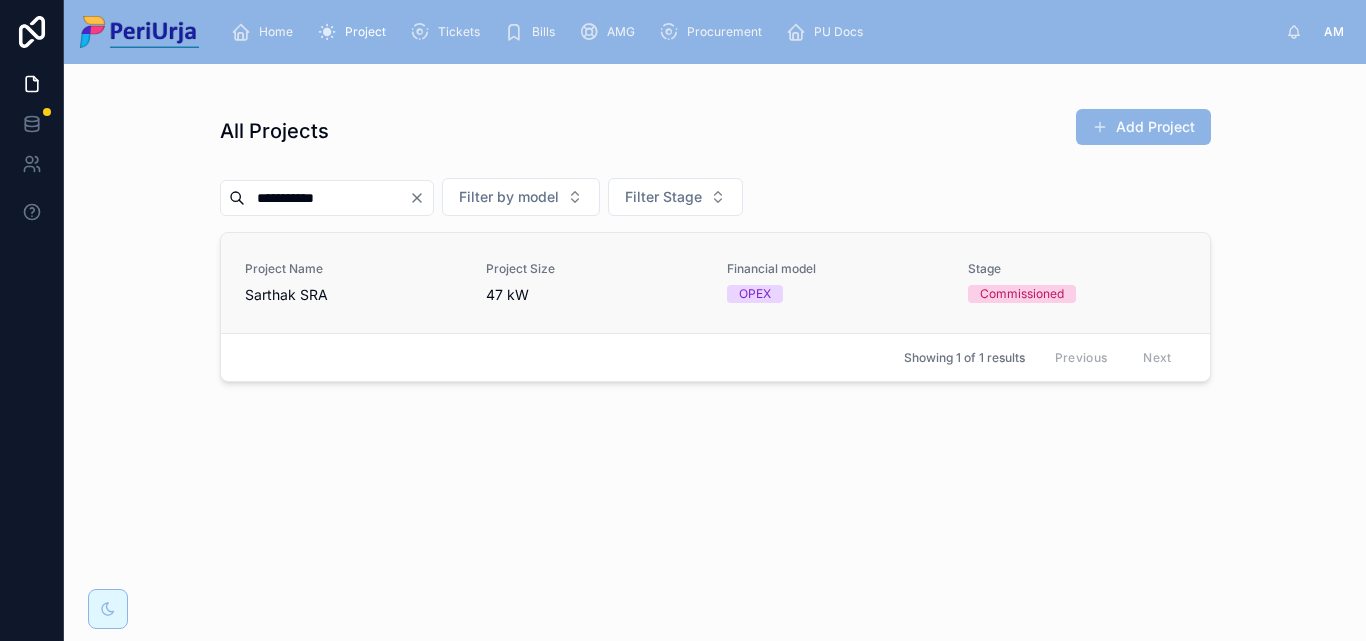 type on "**********" 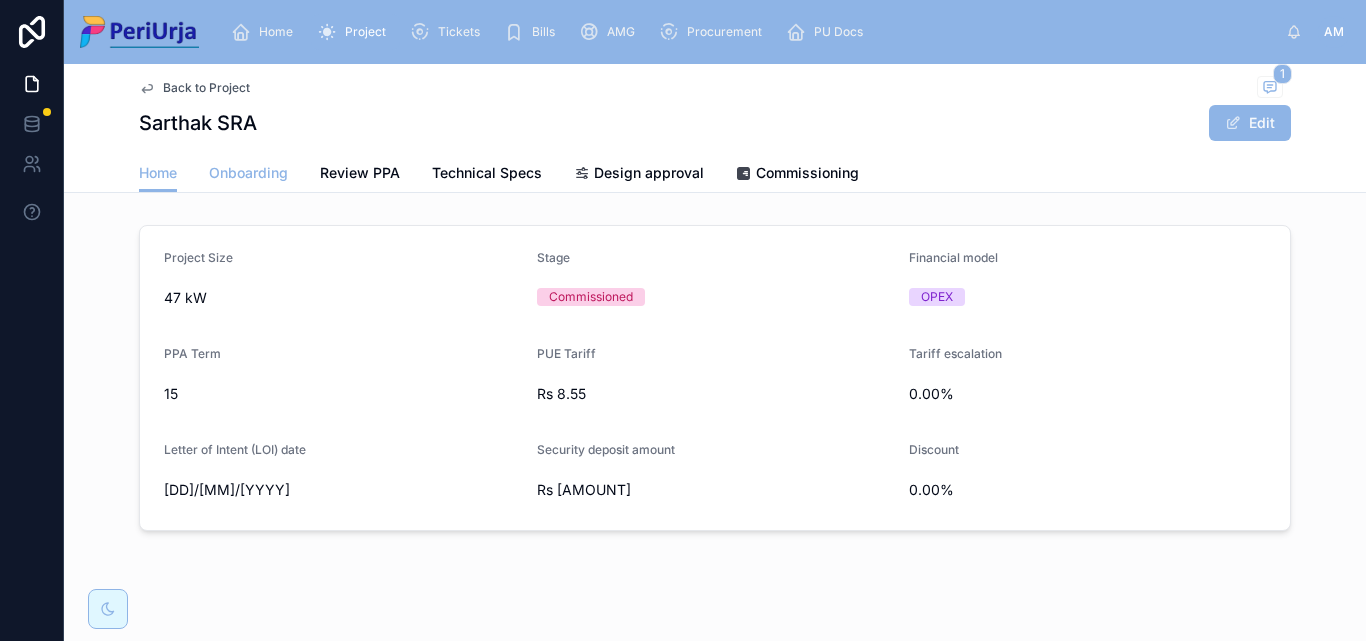 click on "Onboarding" at bounding box center [248, 173] 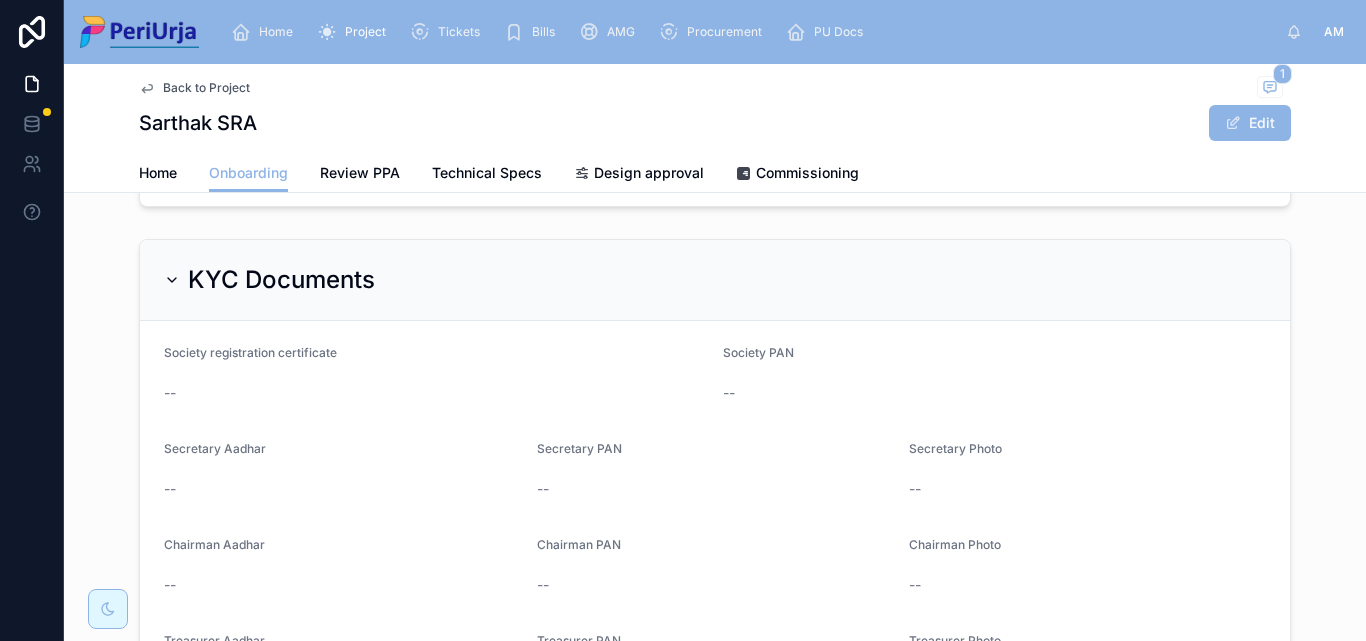 scroll, scrollTop: 700, scrollLeft: 0, axis: vertical 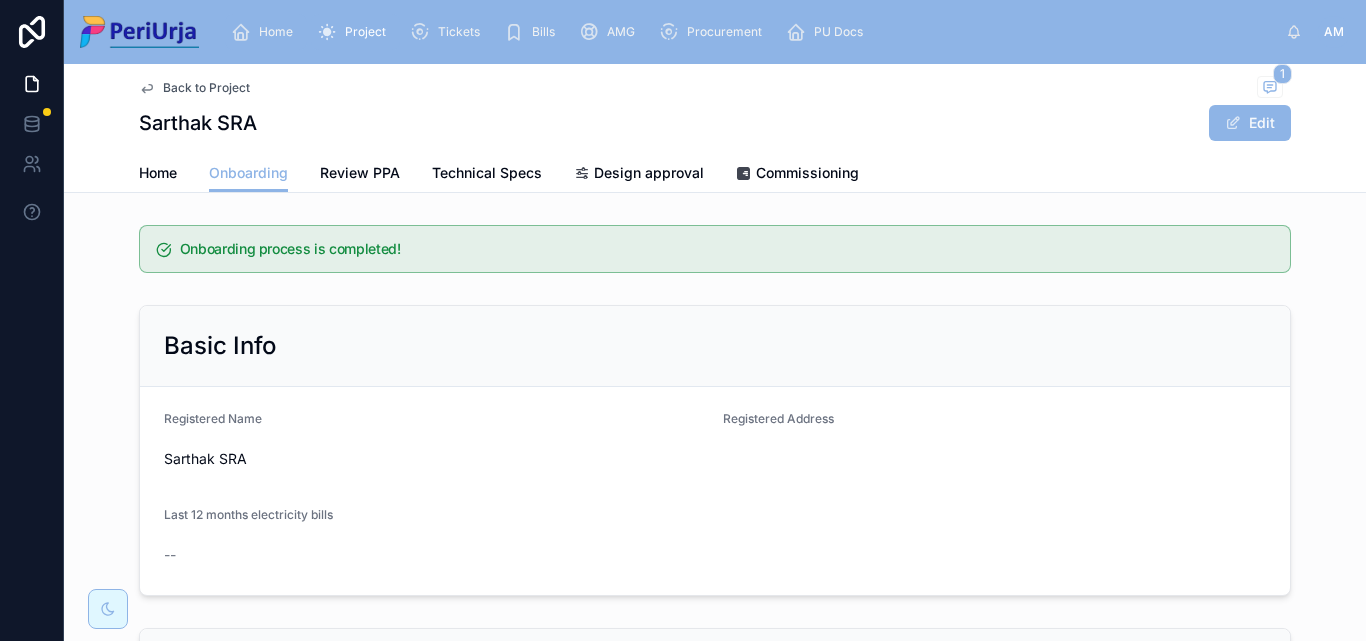 click on "Home" at bounding box center [276, 32] 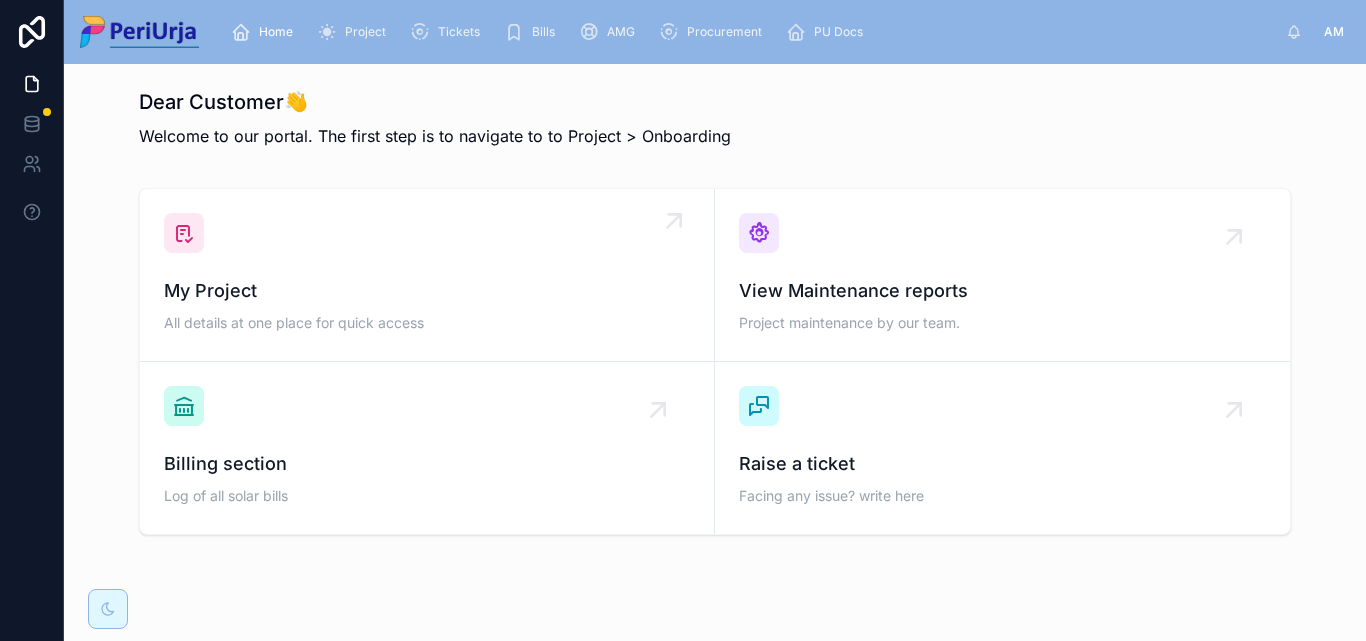 click on "My Project All details at one place for quick access" at bounding box center [427, 275] 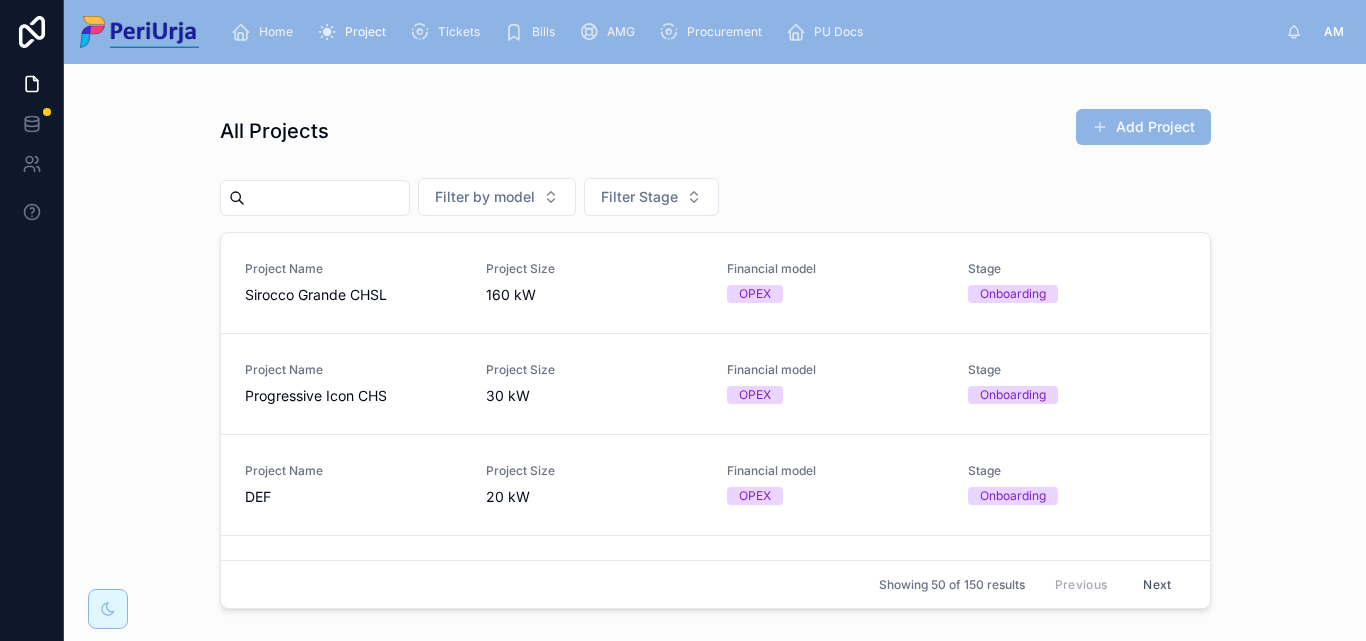 click at bounding box center (315, 198) 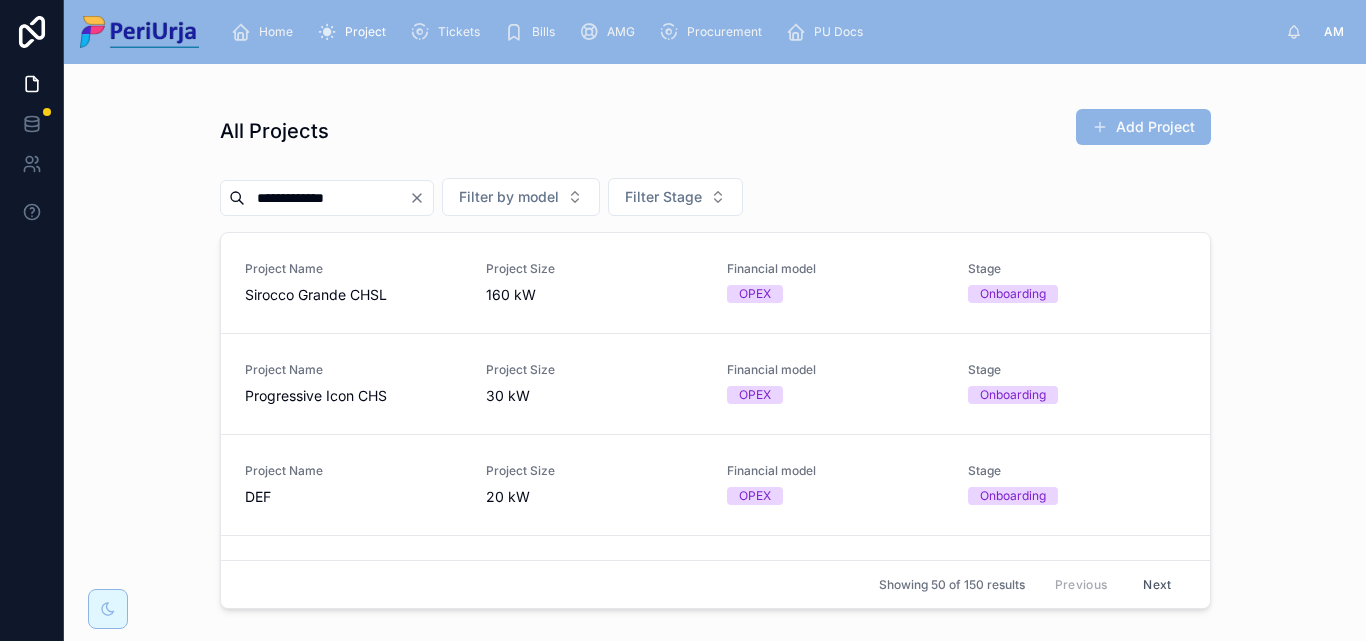 type on "**********" 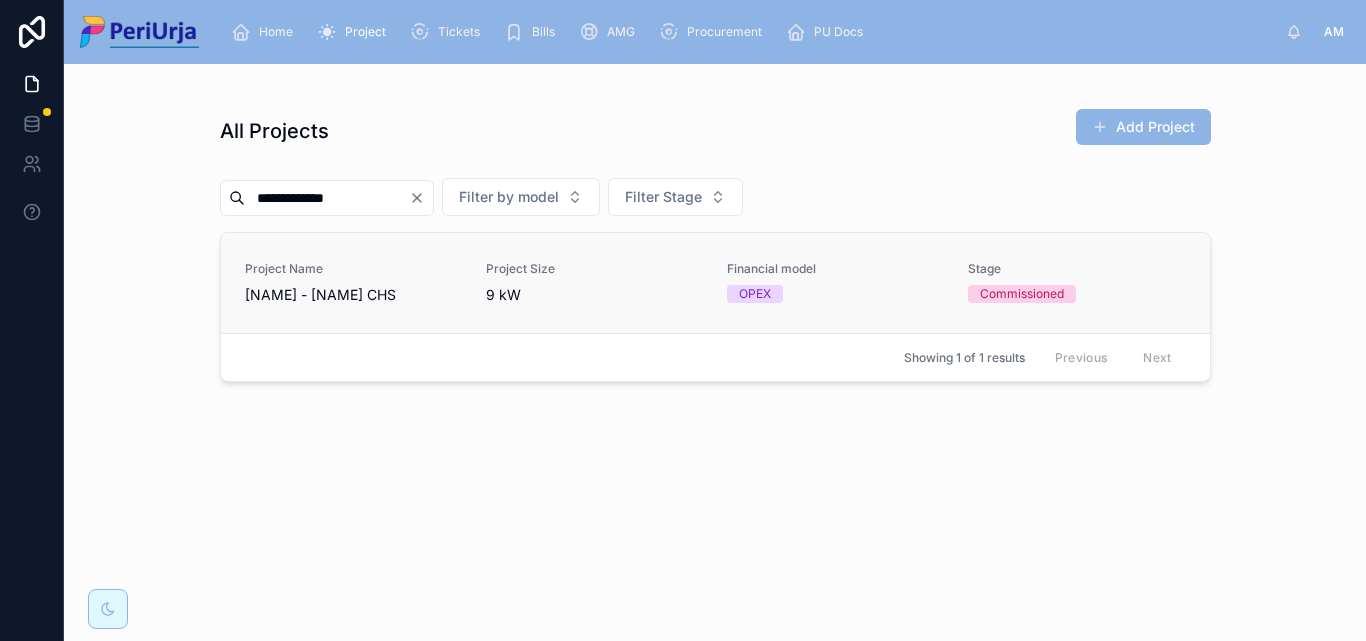 click on "[NAME] - [NAME] CHS" at bounding box center [353, 295] 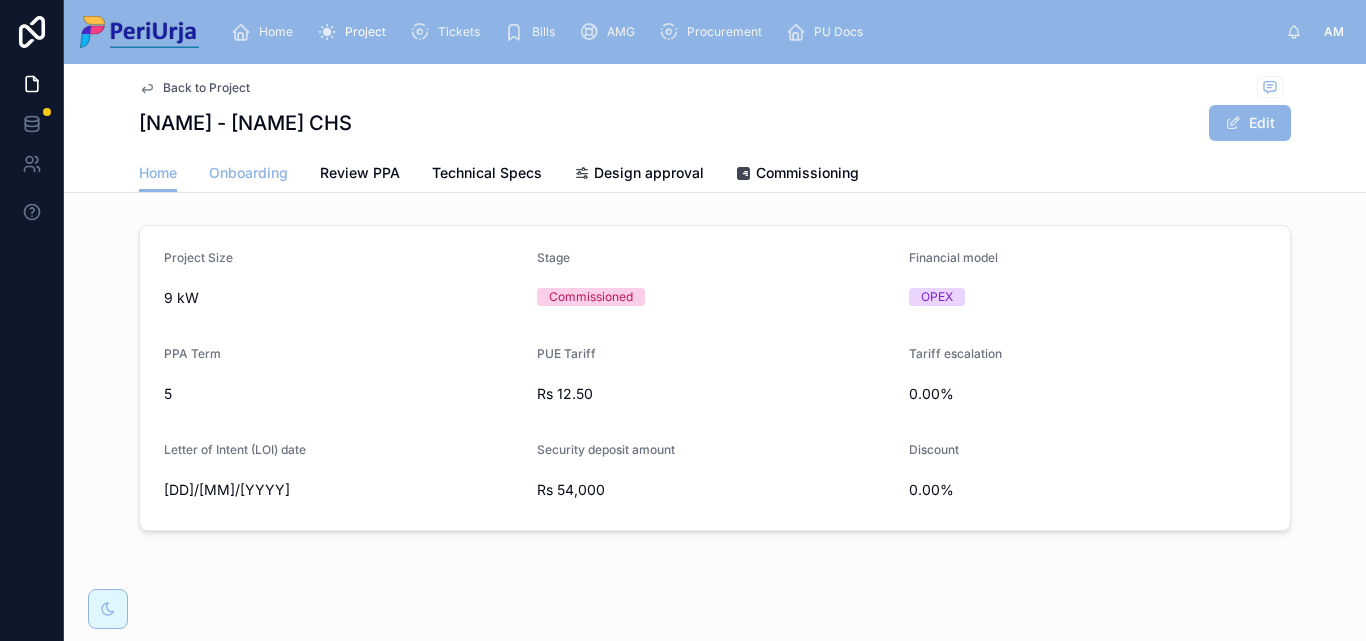 click on "Onboarding" at bounding box center (248, 173) 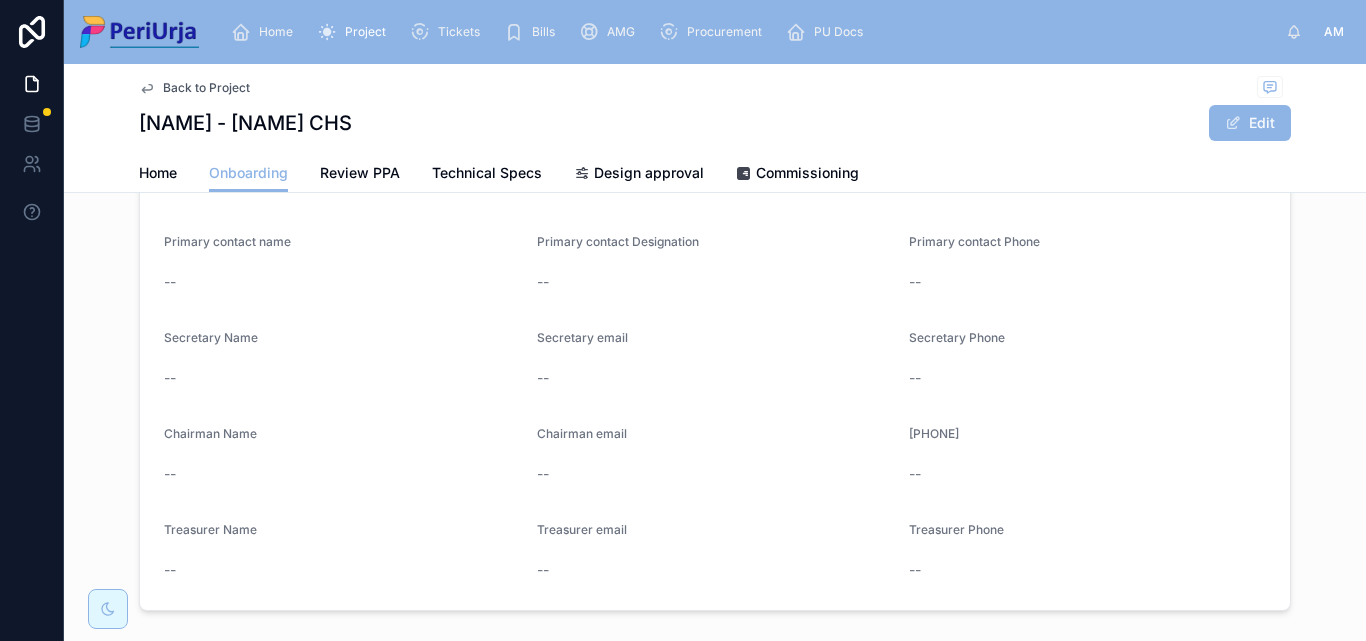 scroll, scrollTop: 532, scrollLeft: 0, axis: vertical 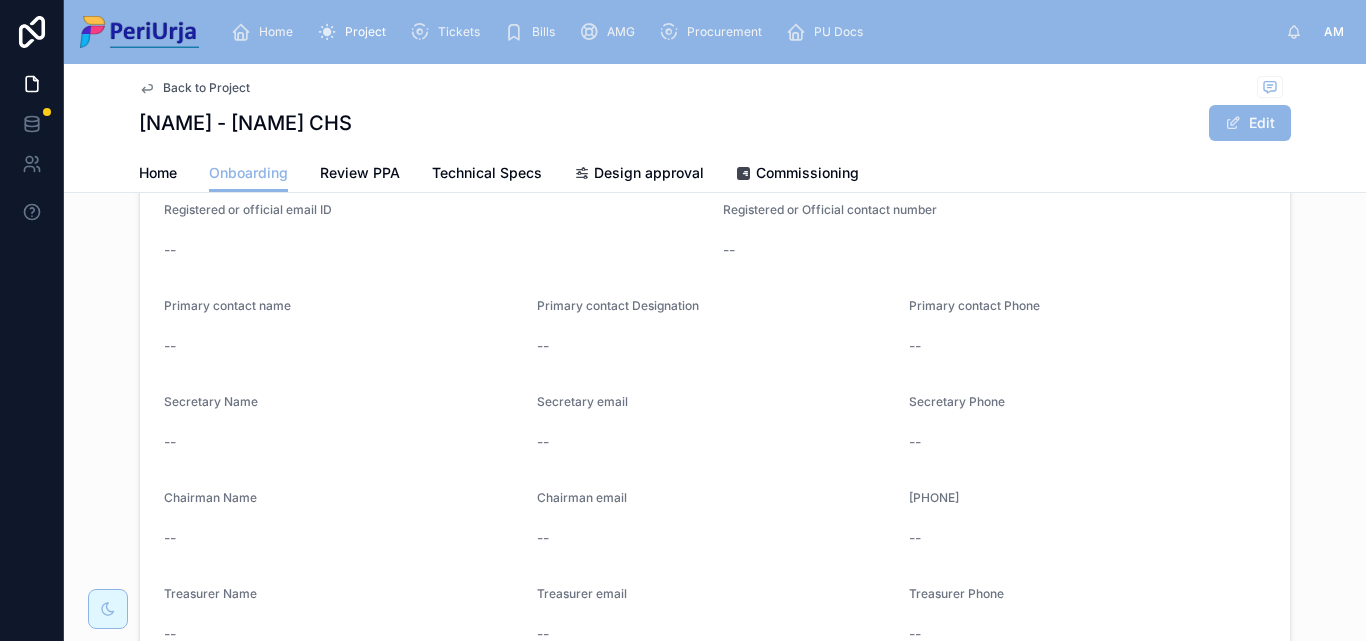 click on "Home" at bounding box center (266, 32) 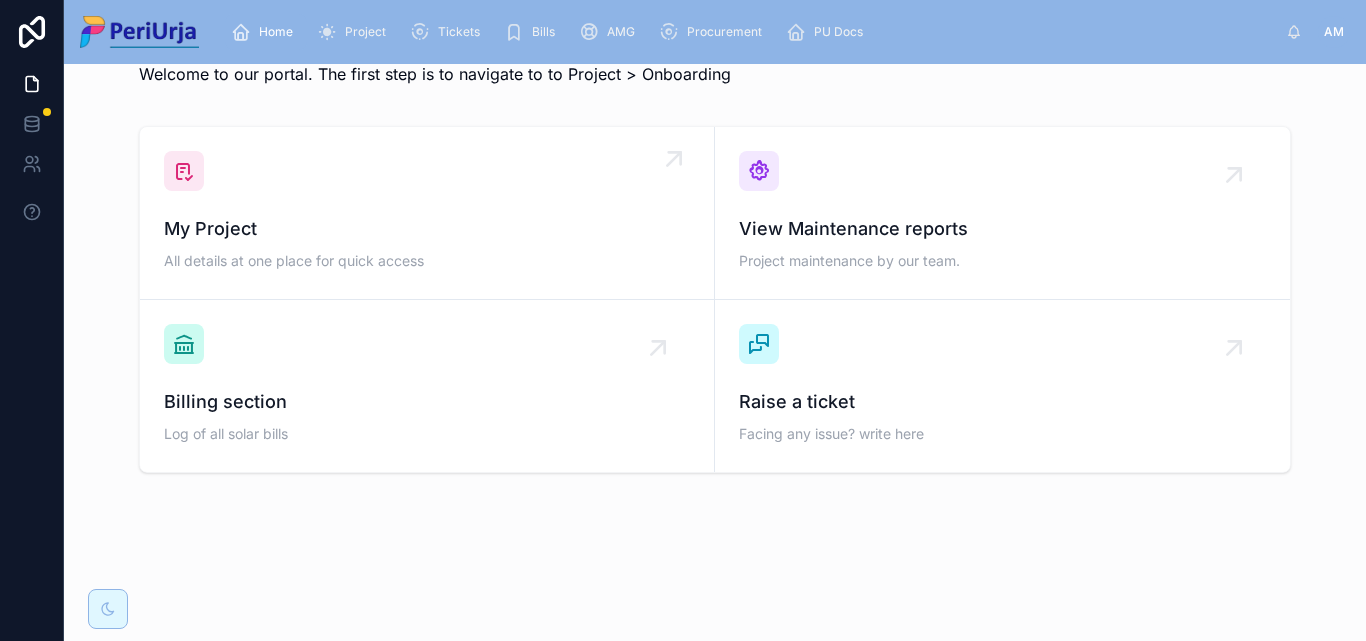 click on "My Project" at bounding box center (427, 229) 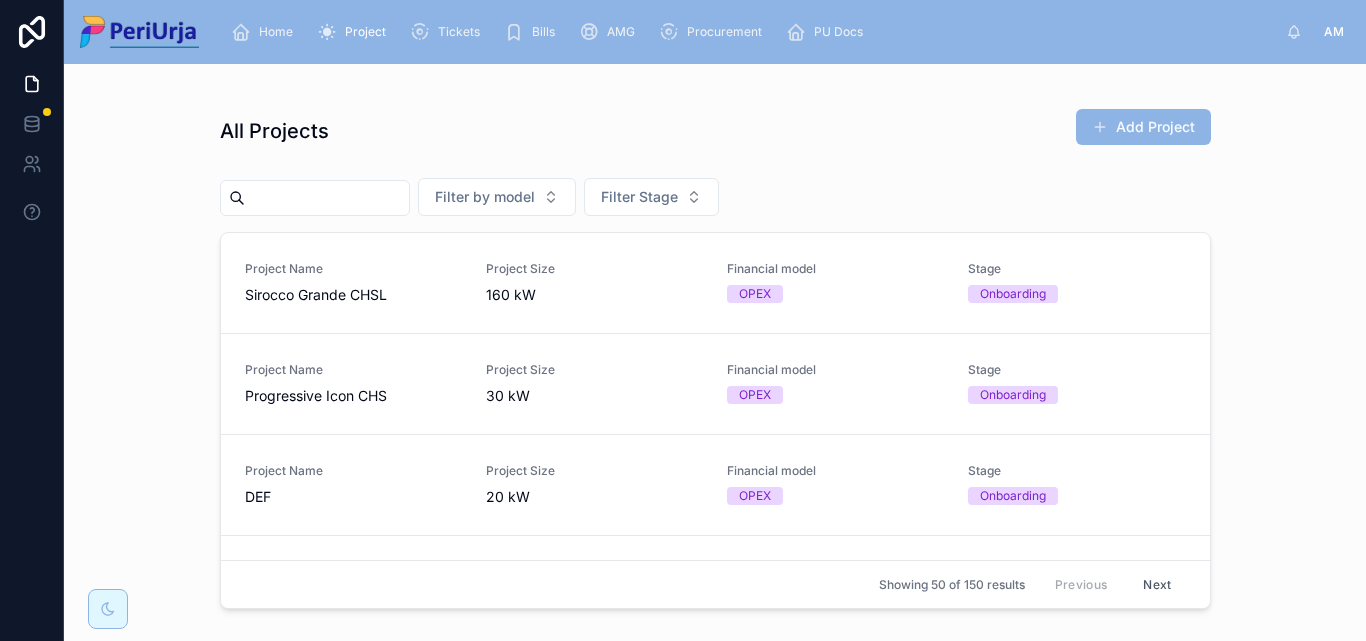 scroll, scrollTop: 0, scrollLeft: 0, axis: both 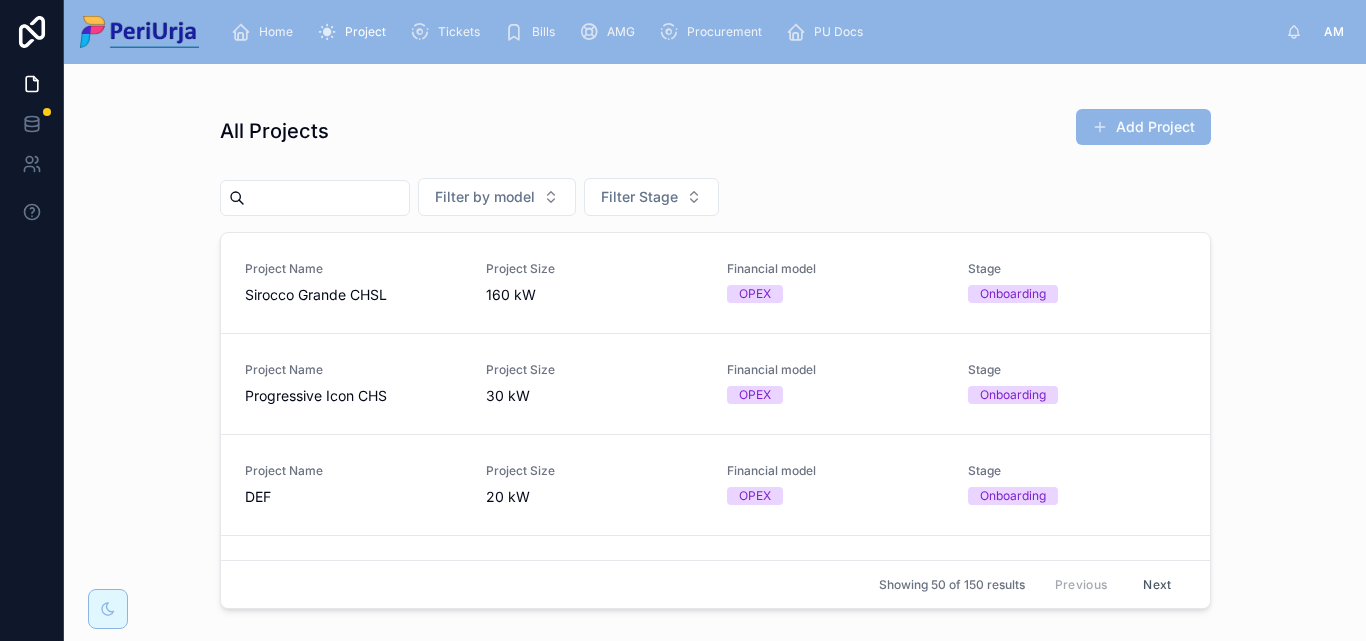 drag, startPoint x: 400, startPoint y: 257, endPoint x: 330, endPoint y: 198, distance: 91.5478 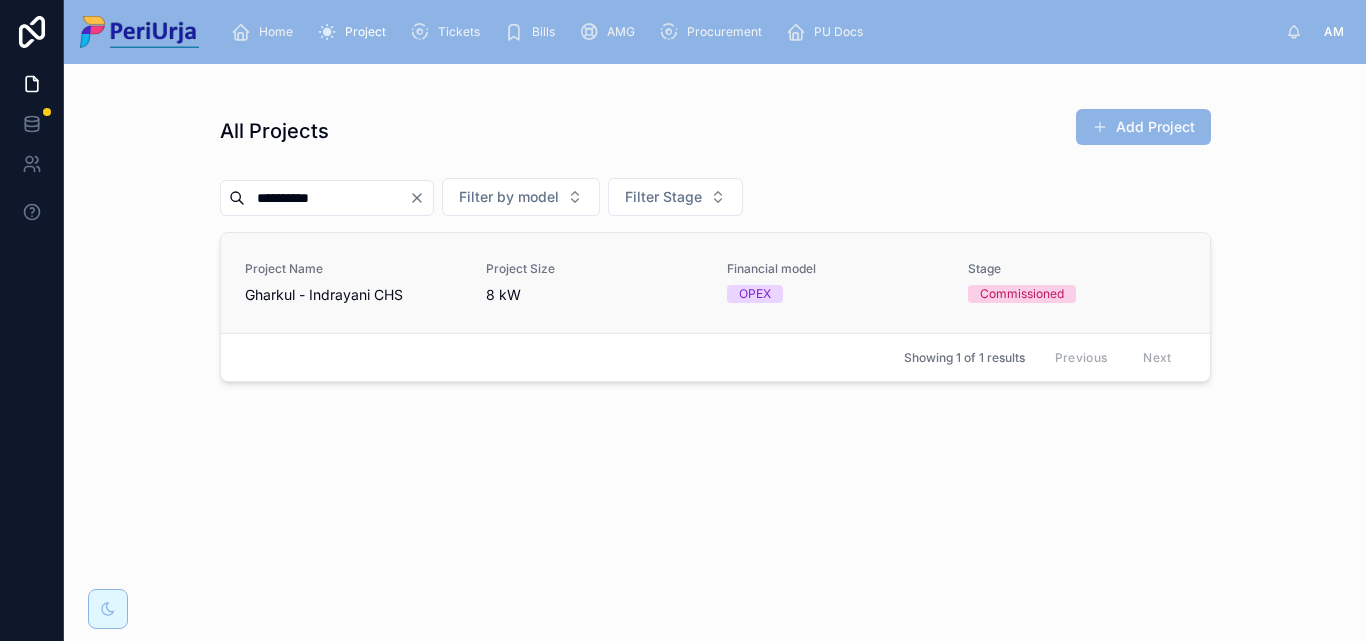 type on "*********" 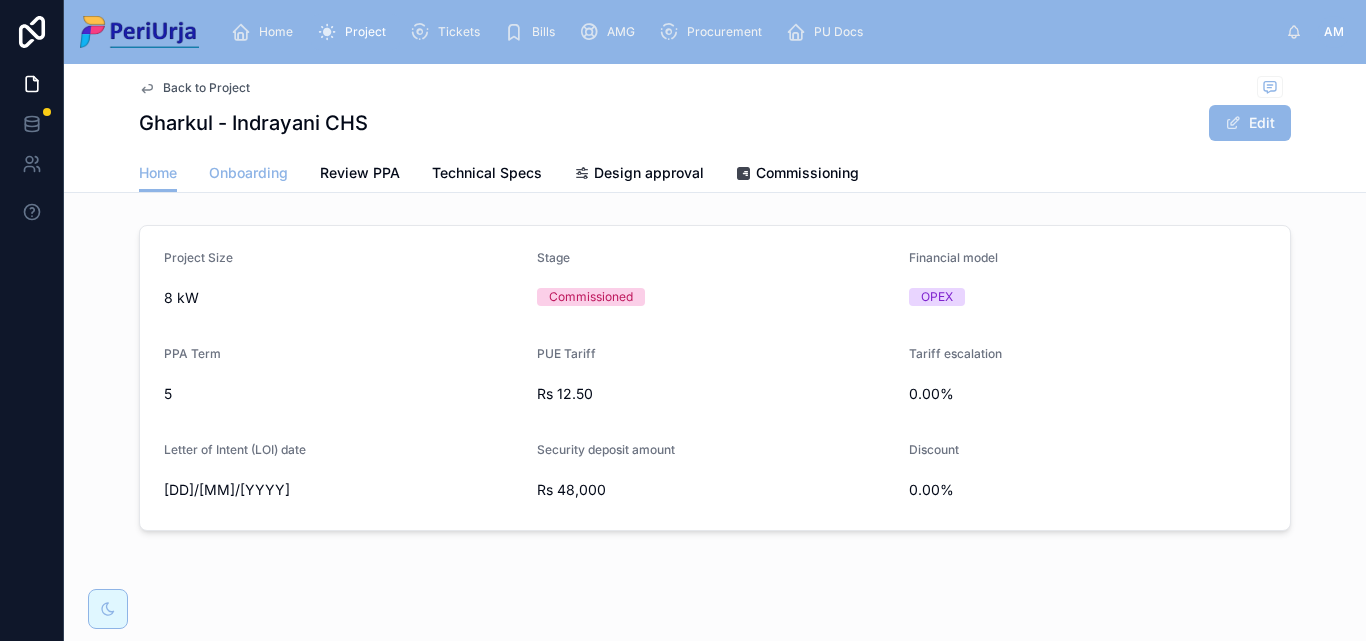 click on "Onboarding" at bounding box center [248, 173] 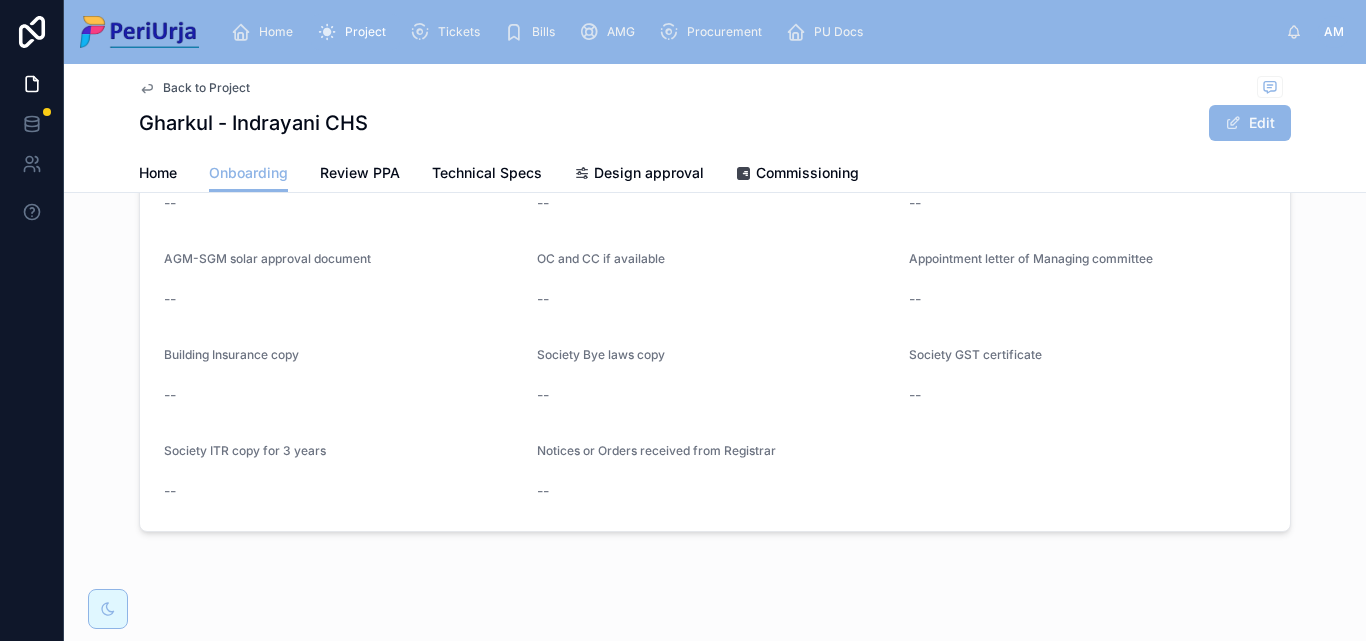 scroll, scrollTop: 1732, scrollLeft: 0, axis: vertical 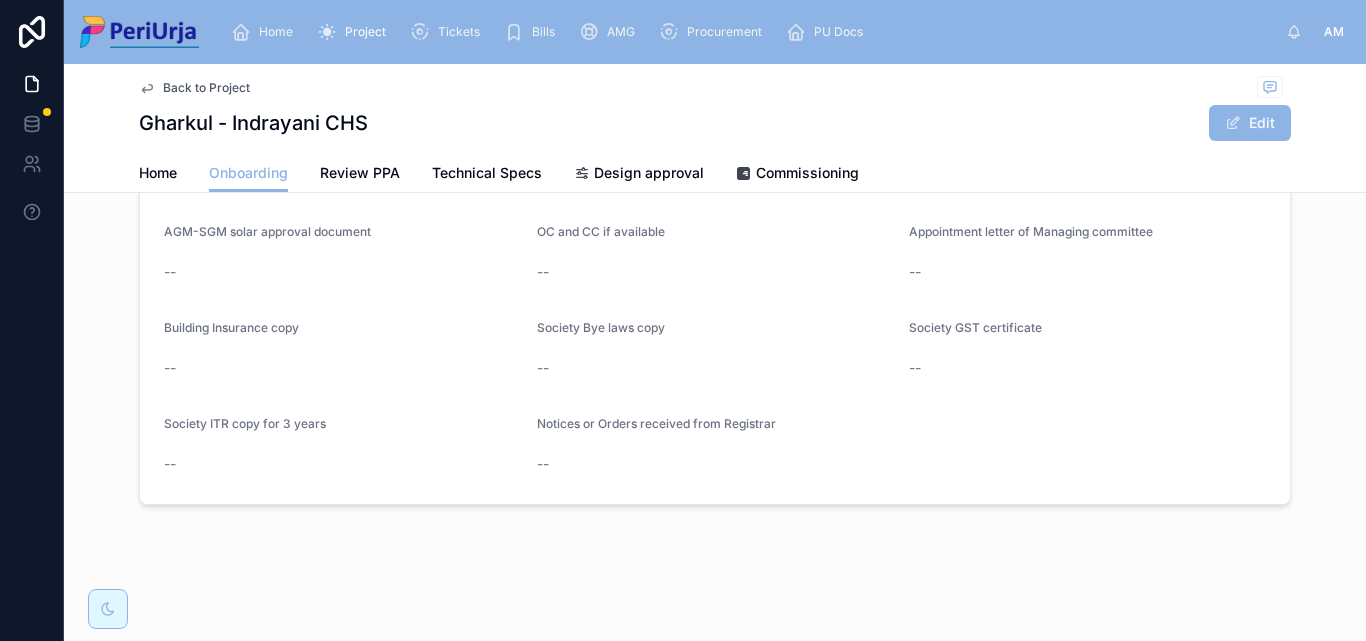 click on "Home" at bounding box center (266, 32) 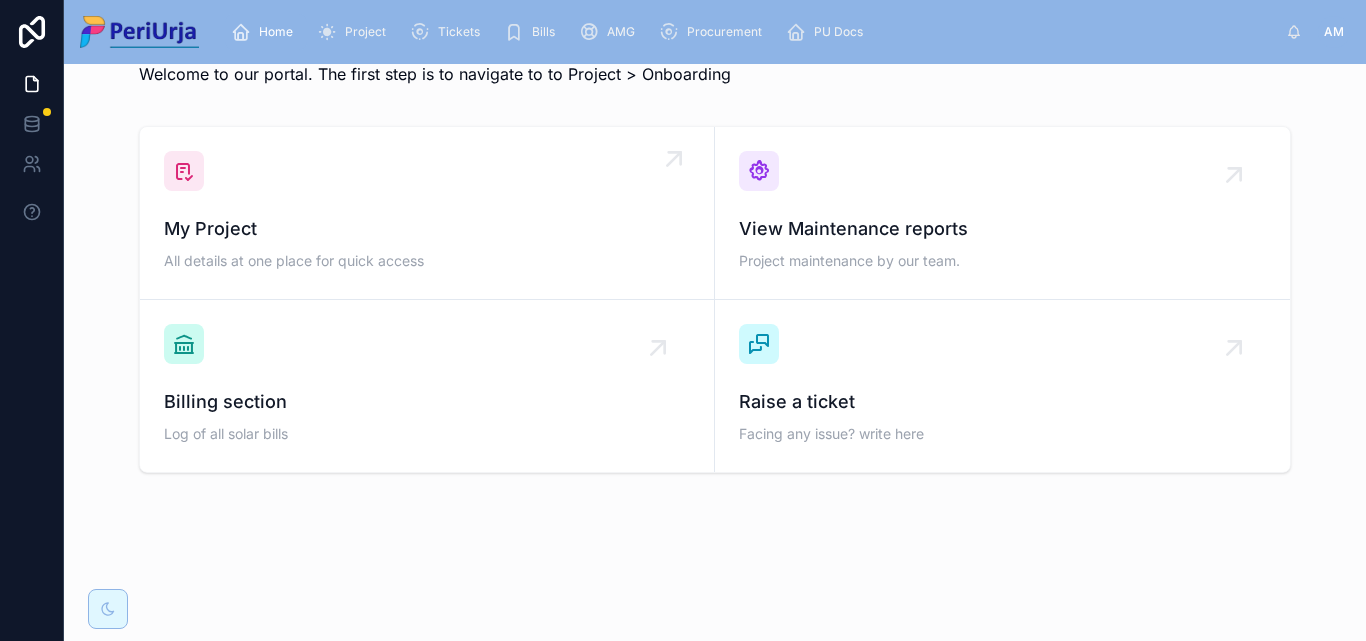 click on "My Project All details at one place for quick access" at bounding box center [427, 213] 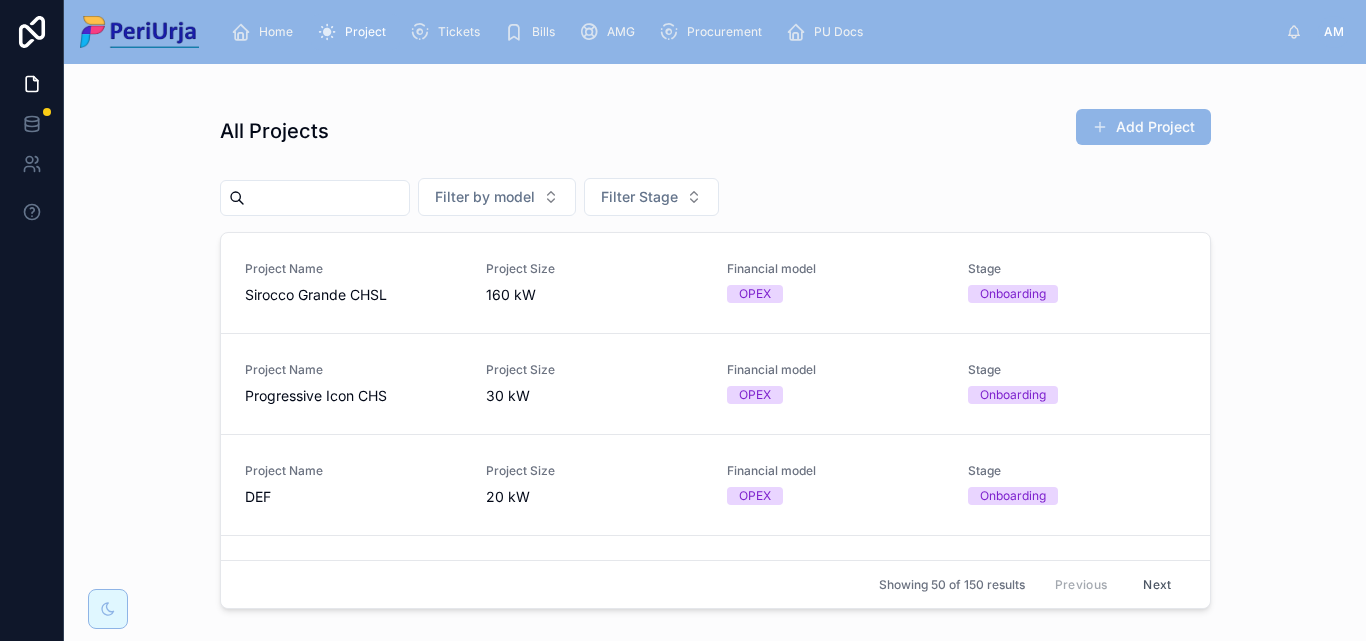 scroll, scrollTop: 0, scrollLeft: 0, axis: both 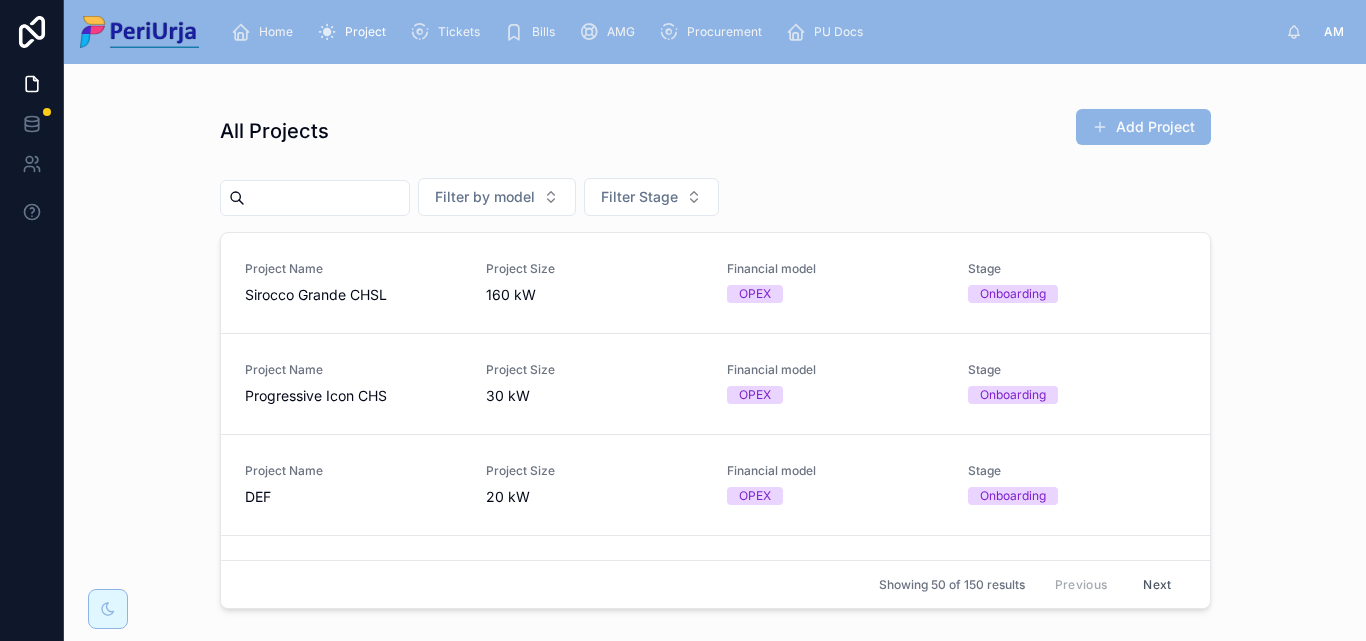 click at bounding box center (327, 198) 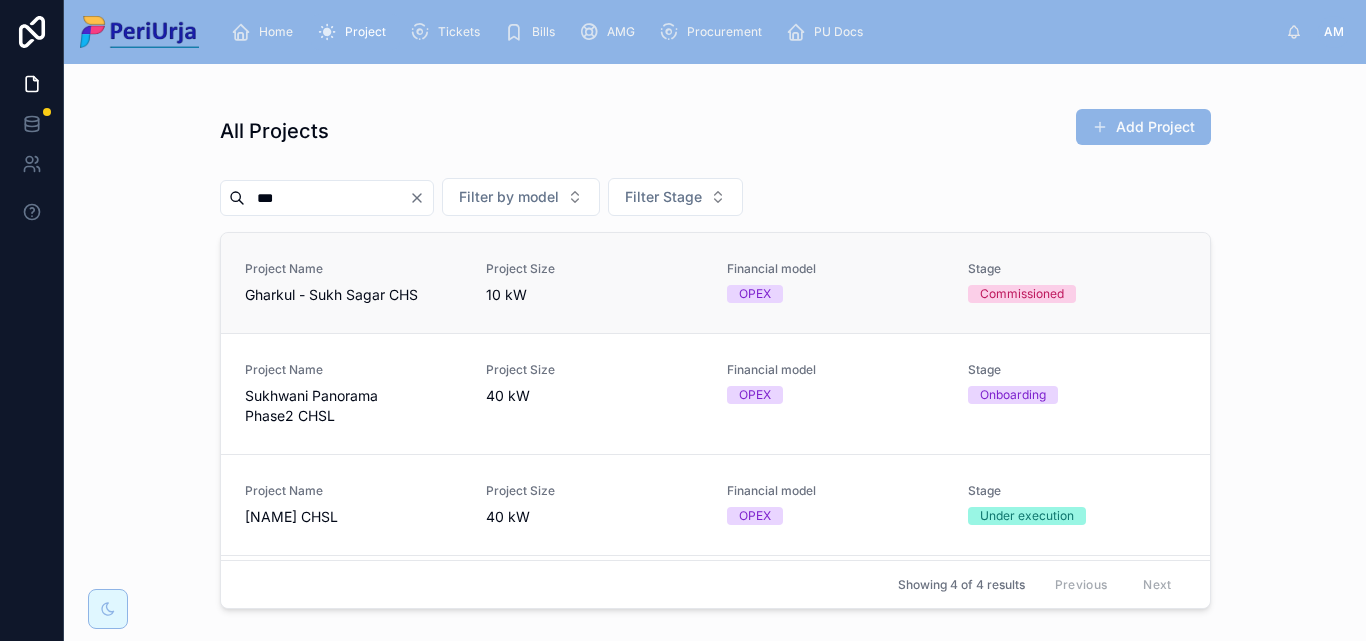 type on "***" 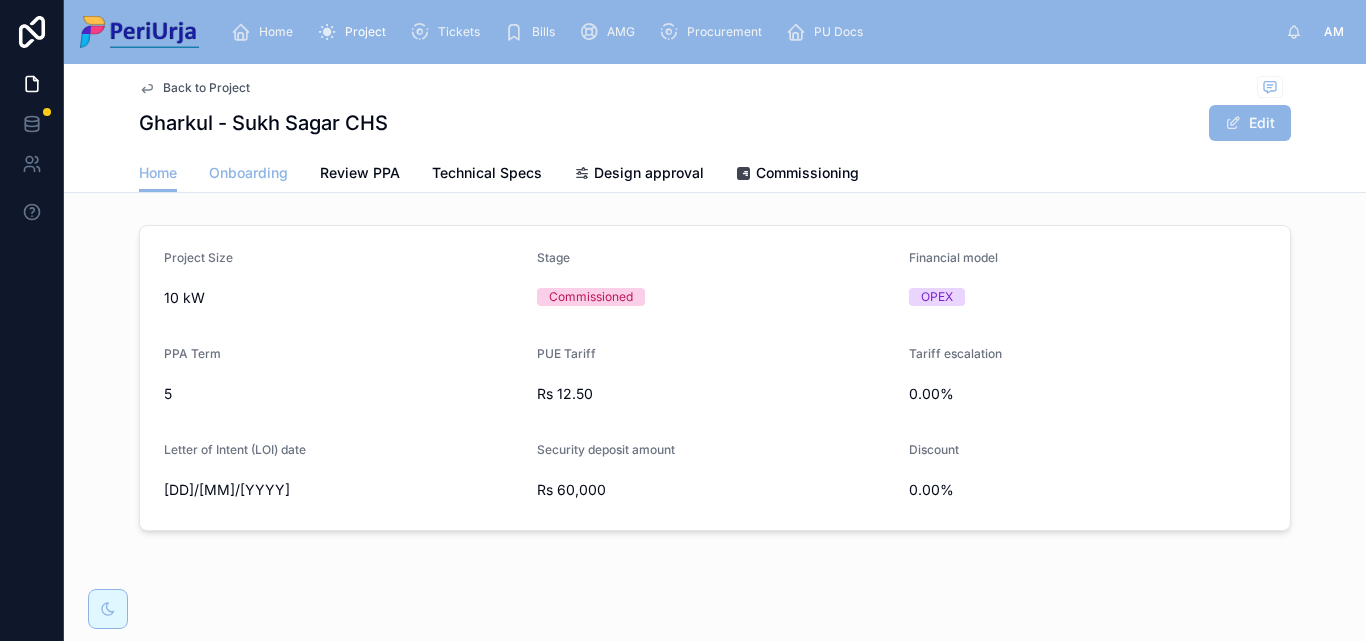 click on "Onboarding" at bounding box center [248, 173] 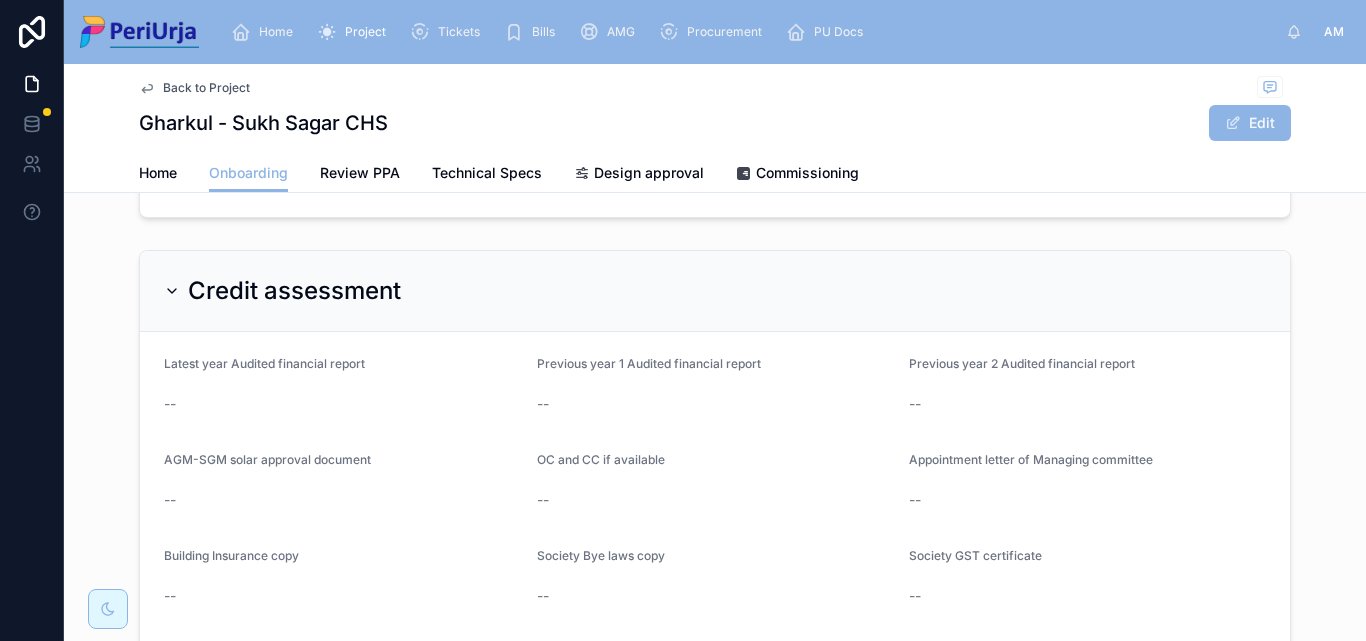 scroll, scrollTop: 1700, scrollLeft: 0, axis: vertical 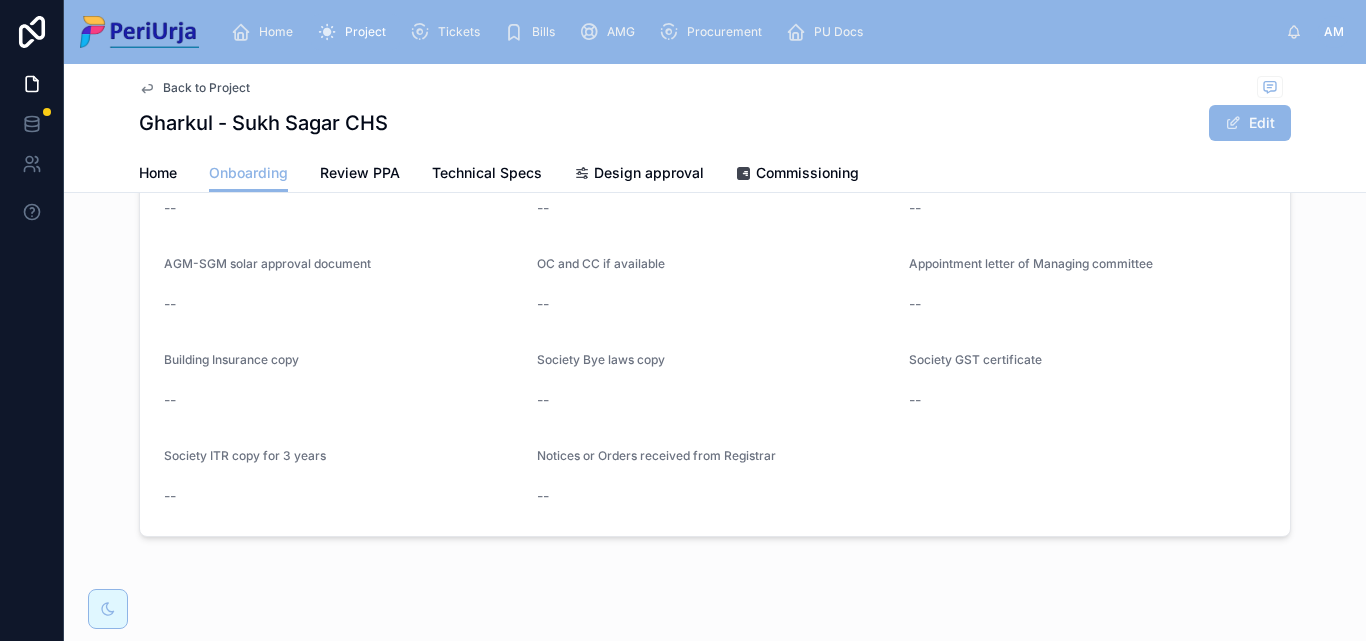 click on "Home Project Tickets Bills AMG Procurement PU Docs" at bounding box center (750, 32) 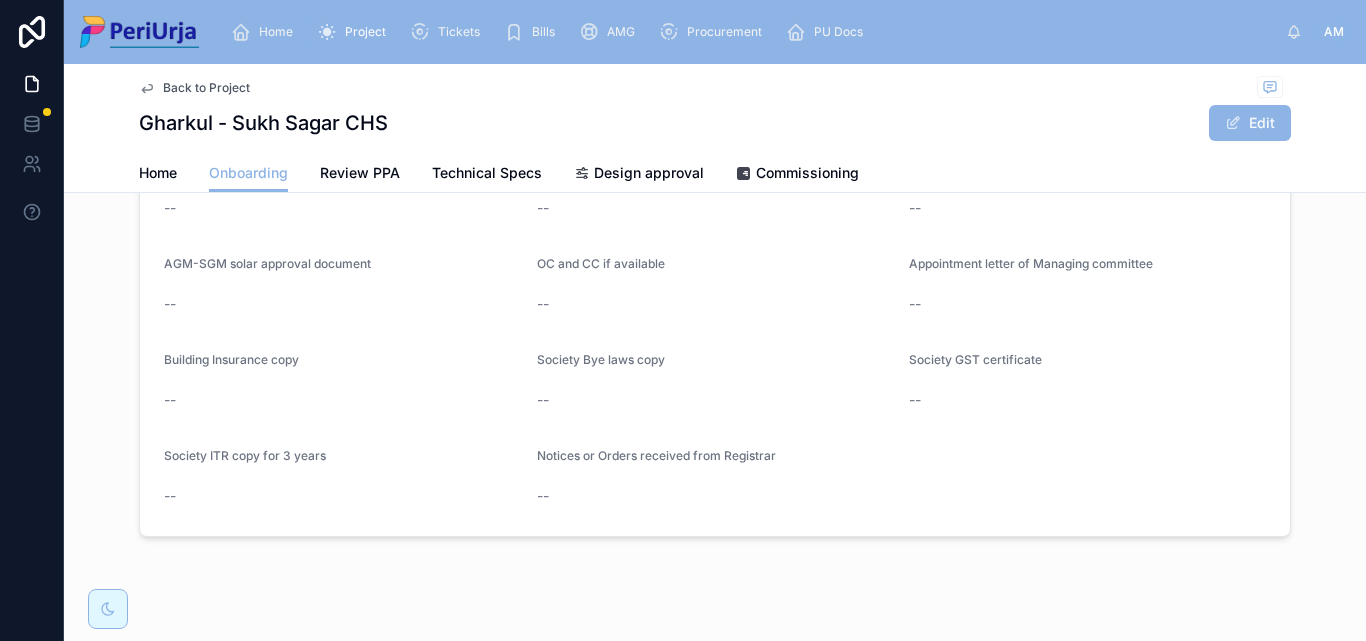 click on "Home" at bounding box center (266, 32) 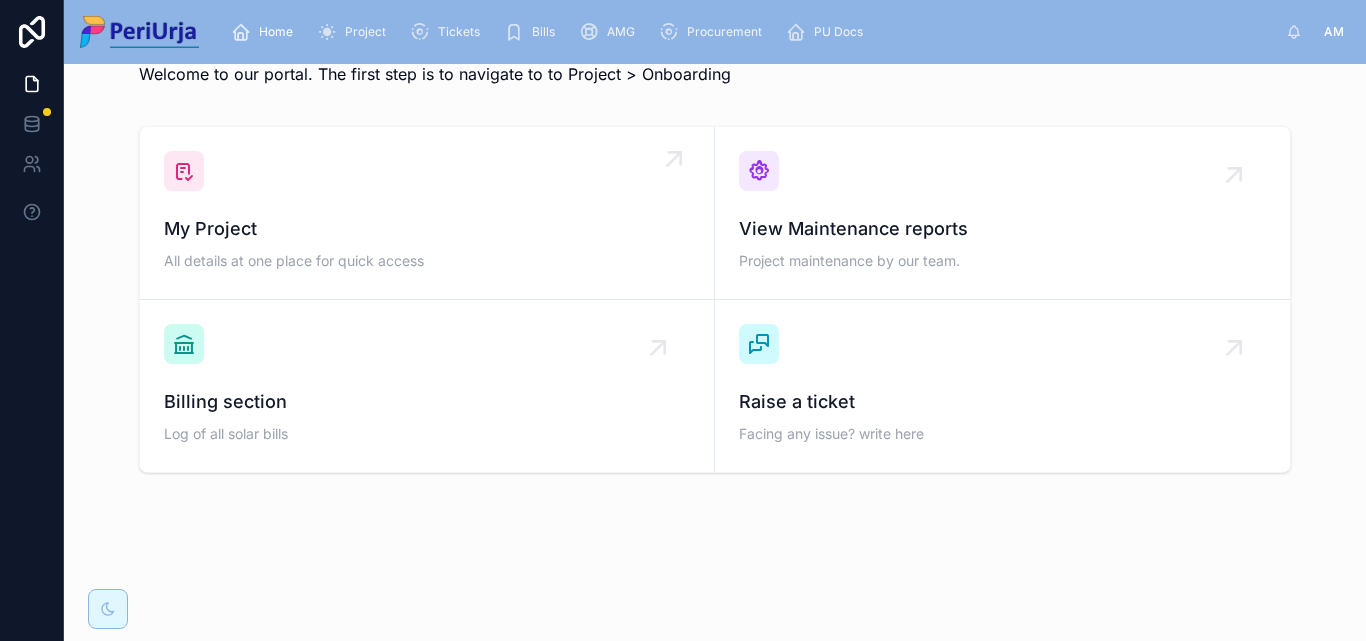 click on "My Project All details at one place for quick access" at bounding box center (427, 213) 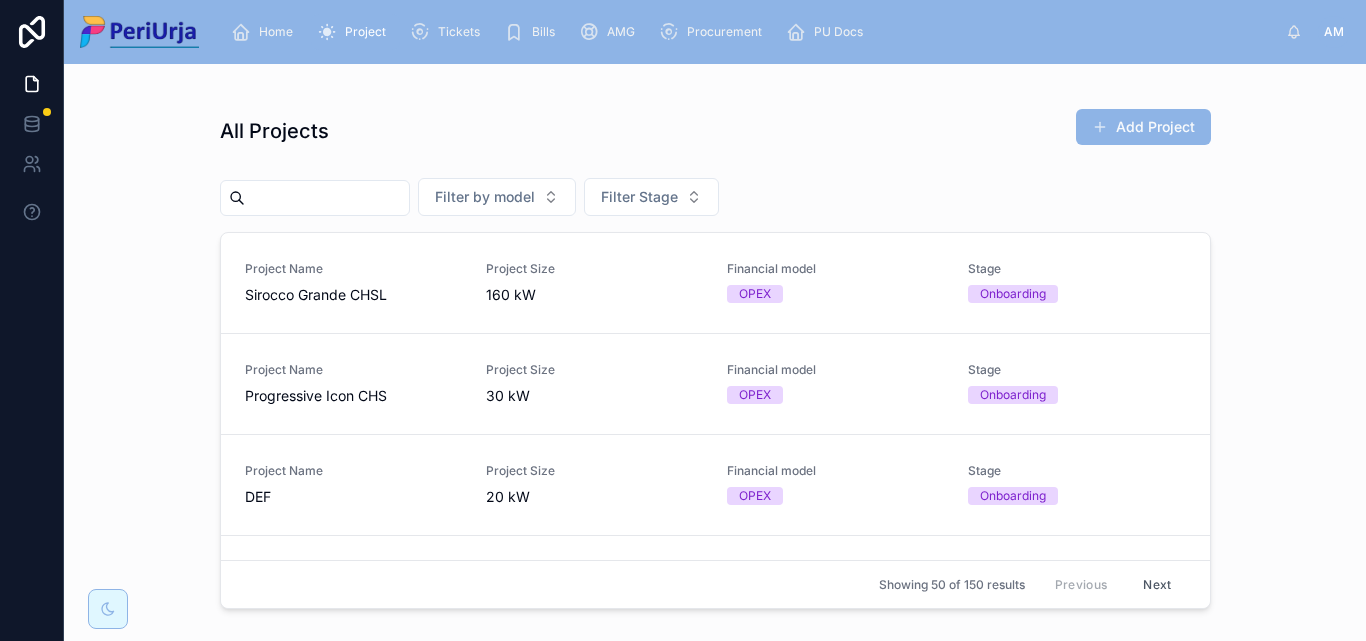 scroll, scrollTop: 0, scrollLeft: 0, axis: both 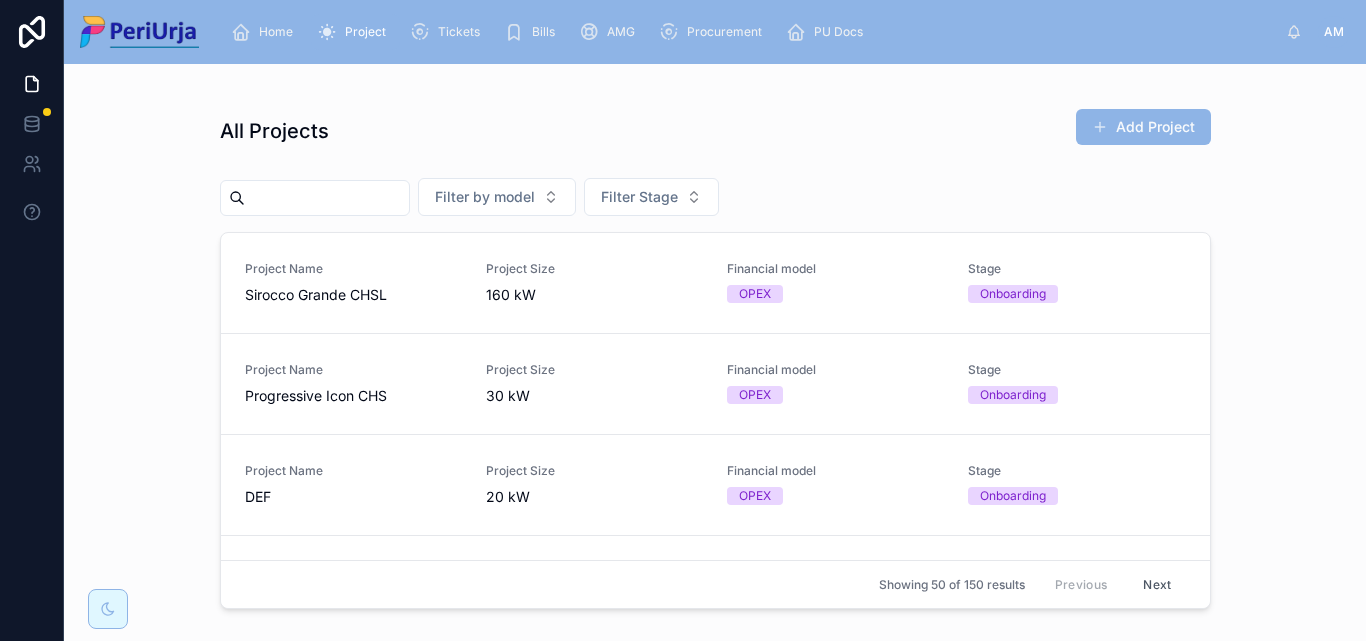 click at bounding box center (327, 198) 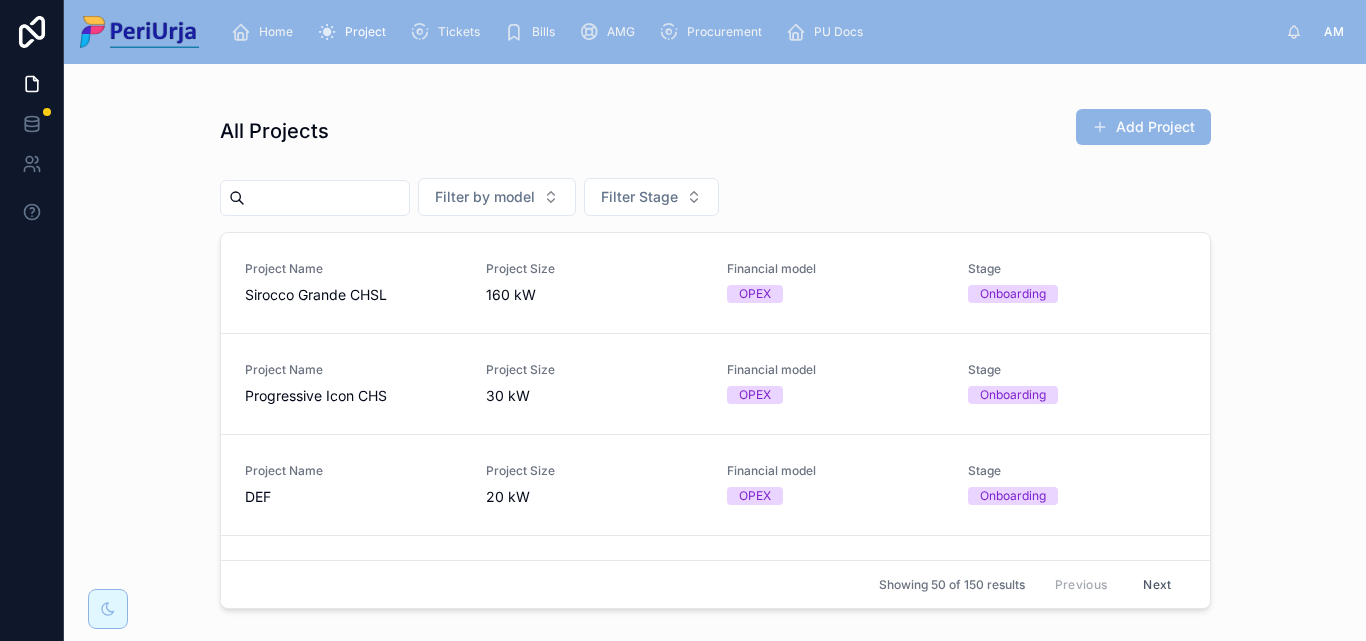 paste on "**********" 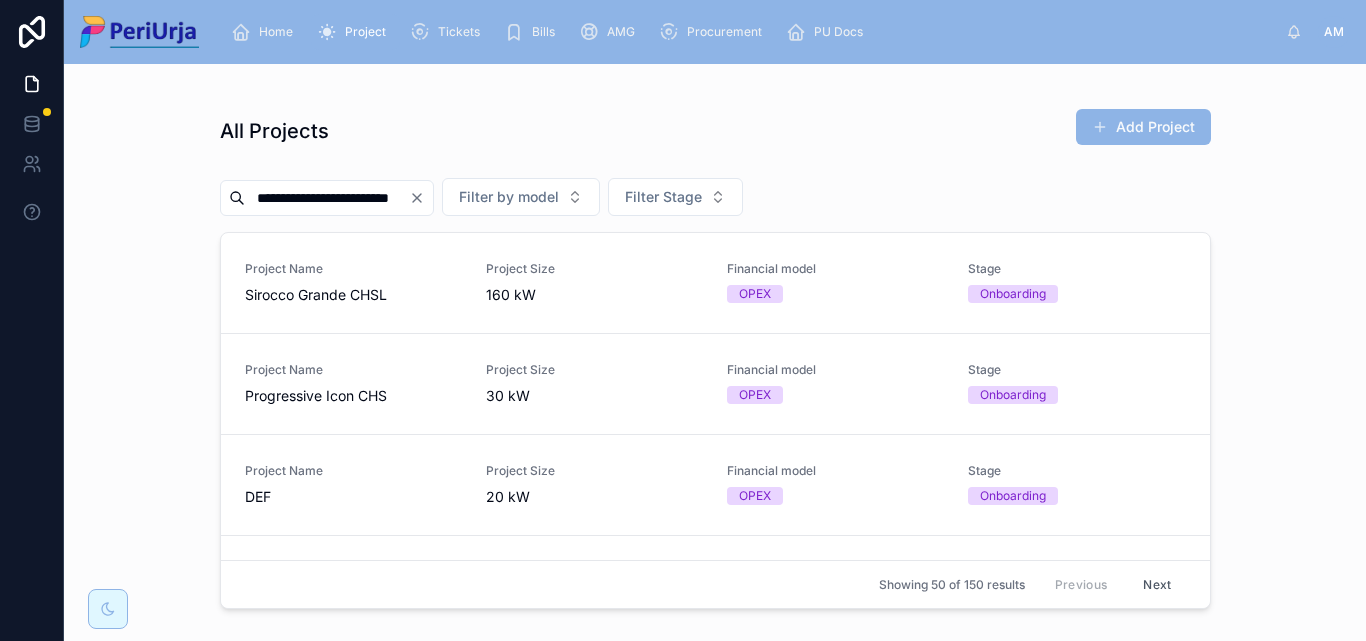 scroll, scrollTop: 0, scrollLeft: 3, axis: horizontal 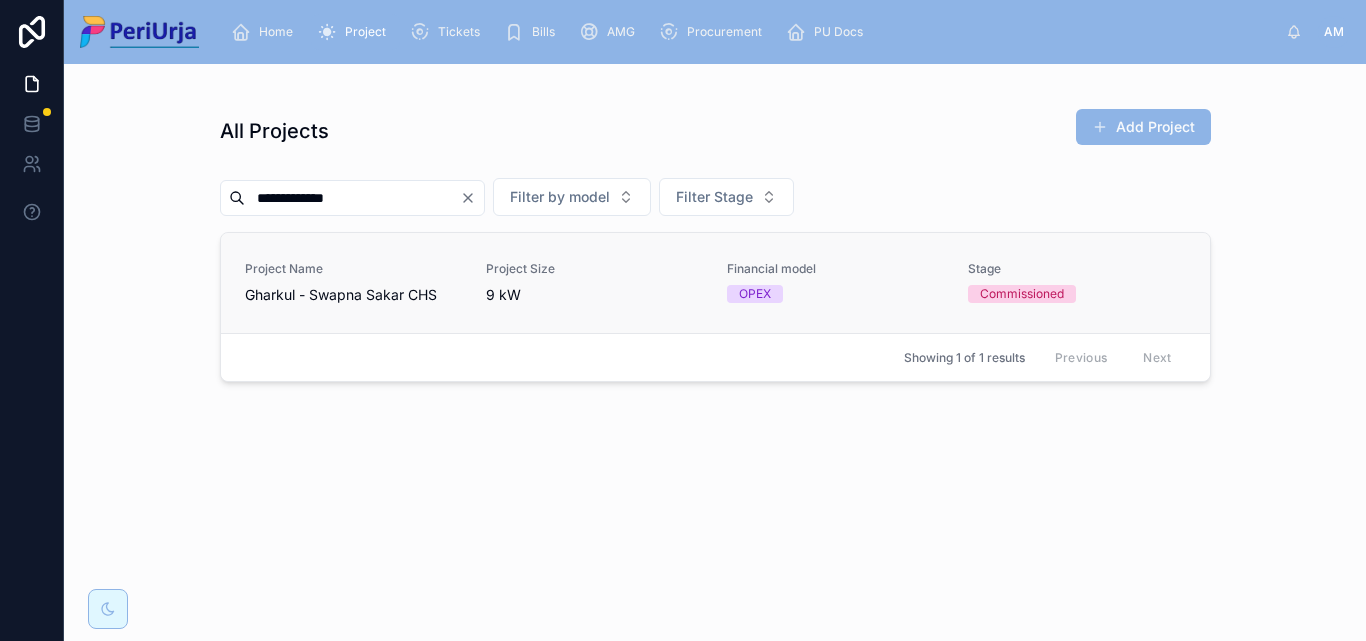 type on "**********" 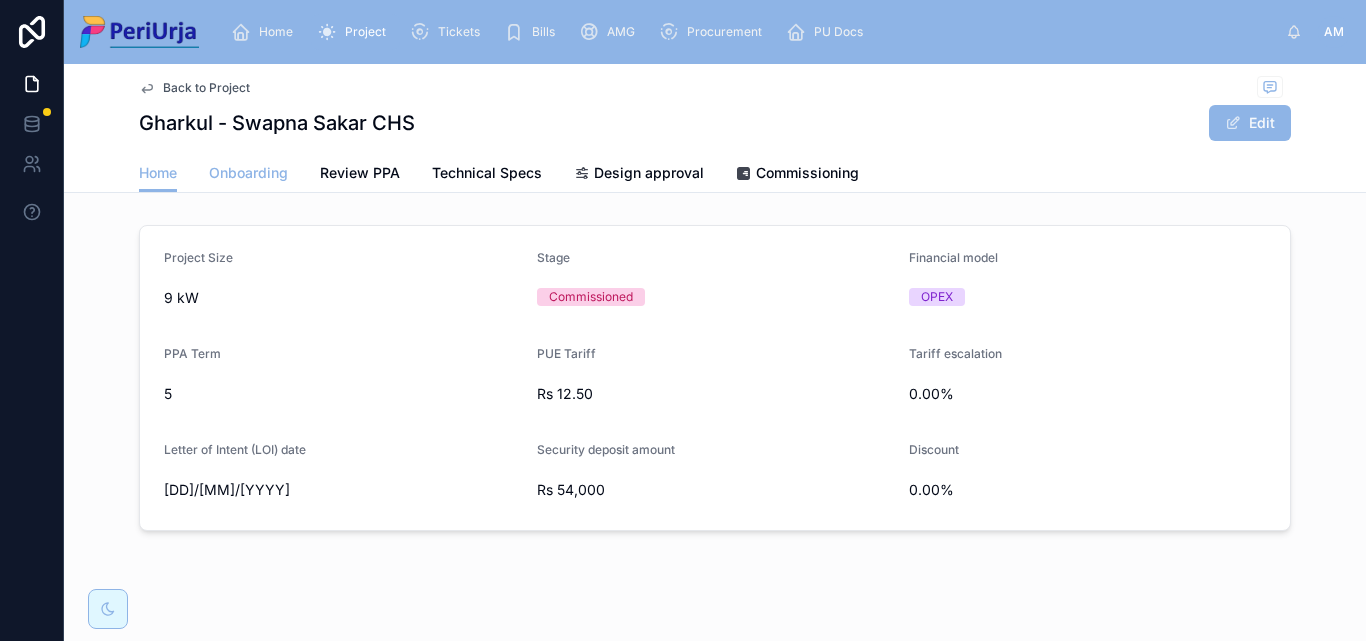 click on "Onboarding" at bounding box center [248, 173] 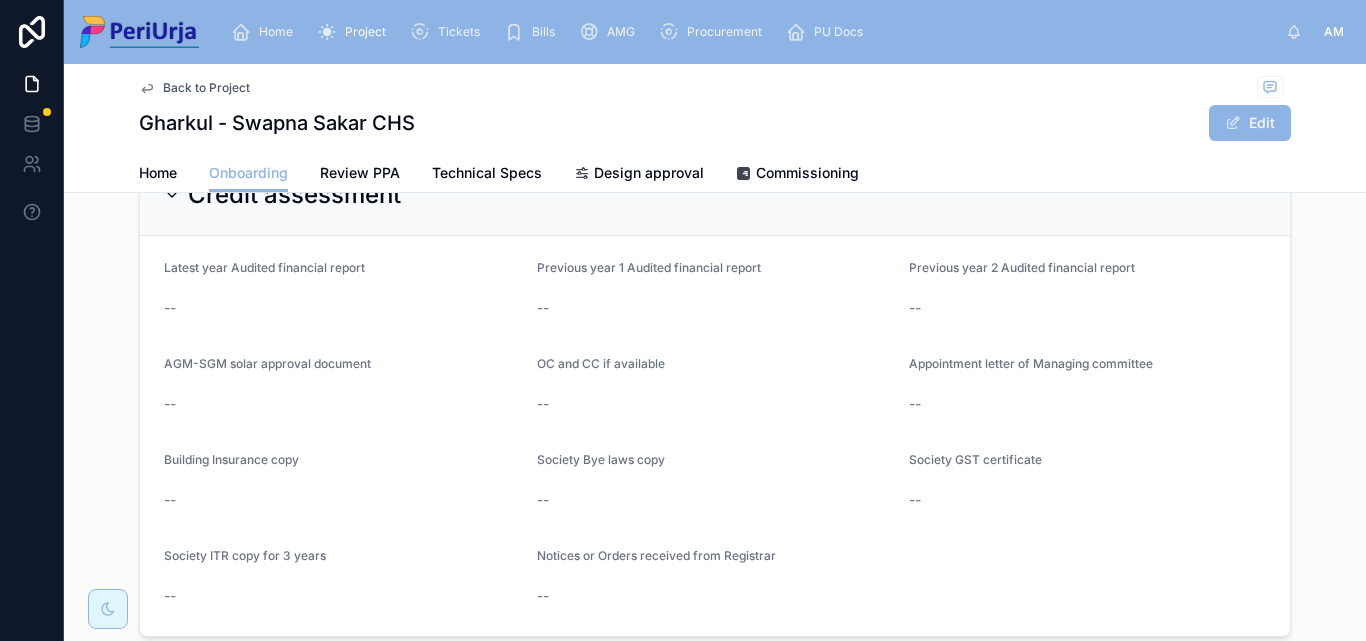 scroll, scrollTop: 1732, scrollLeft: 0, axis: vertical 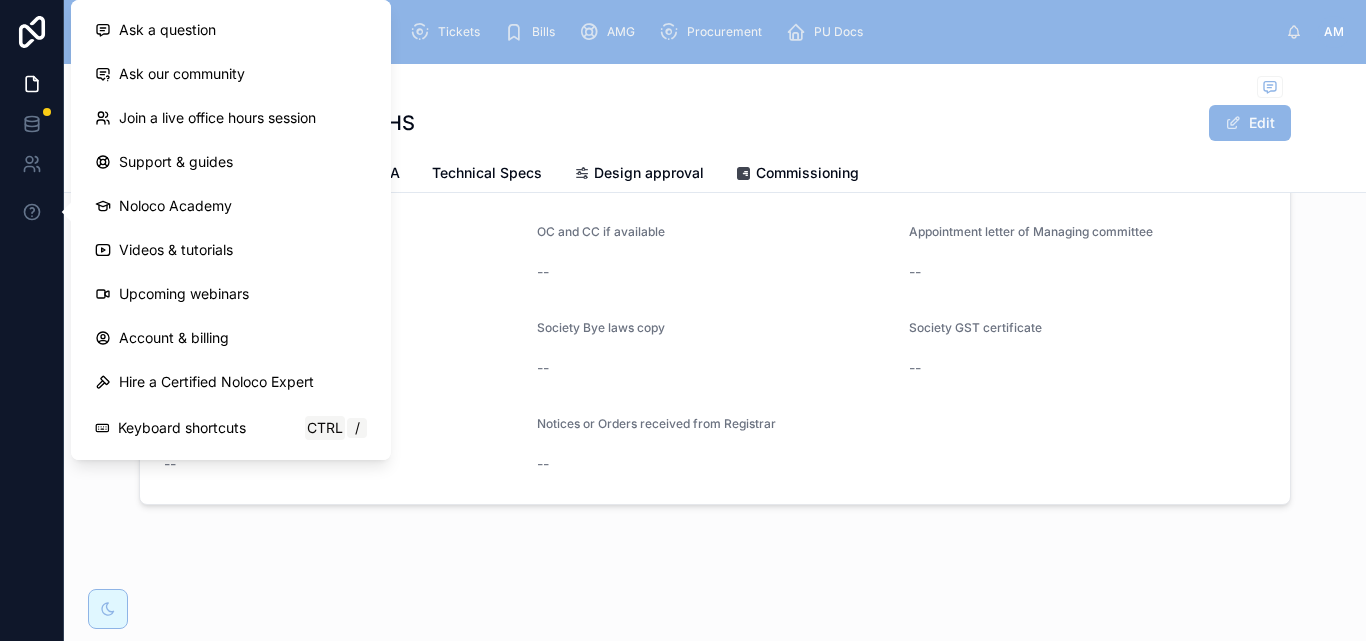 click on "Back to Project" at bounding box center [715, 88] 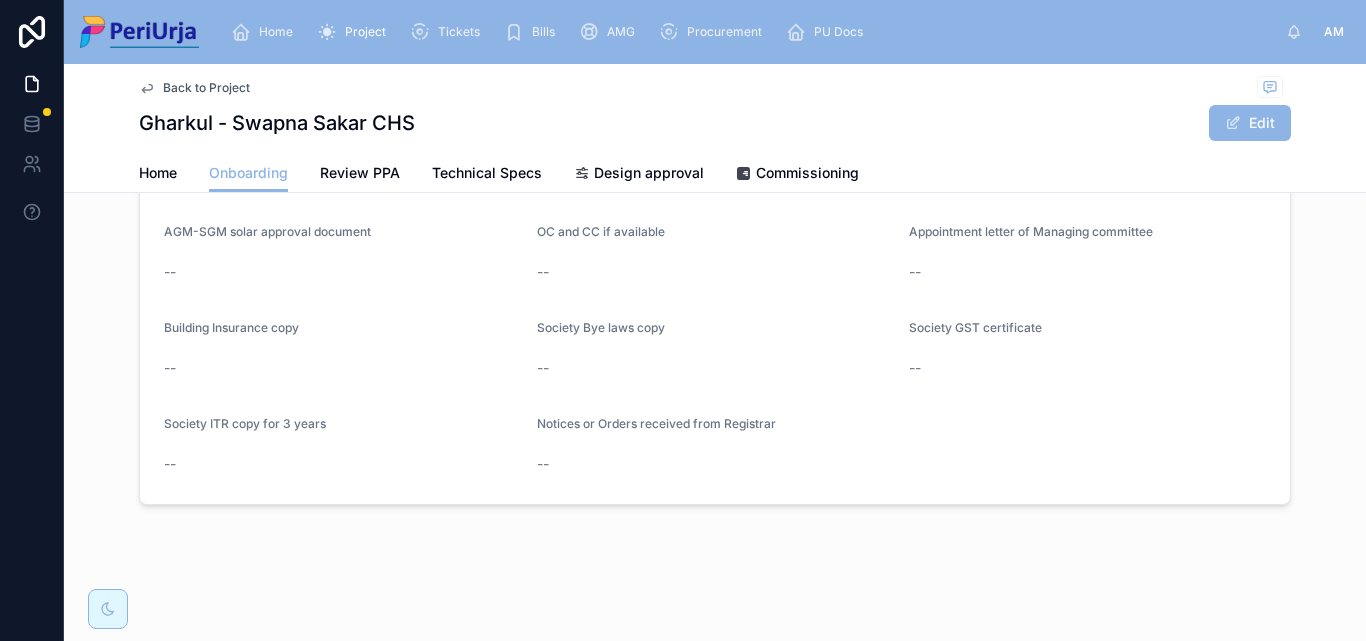 click on "Home" at bounding box center [266, 32] 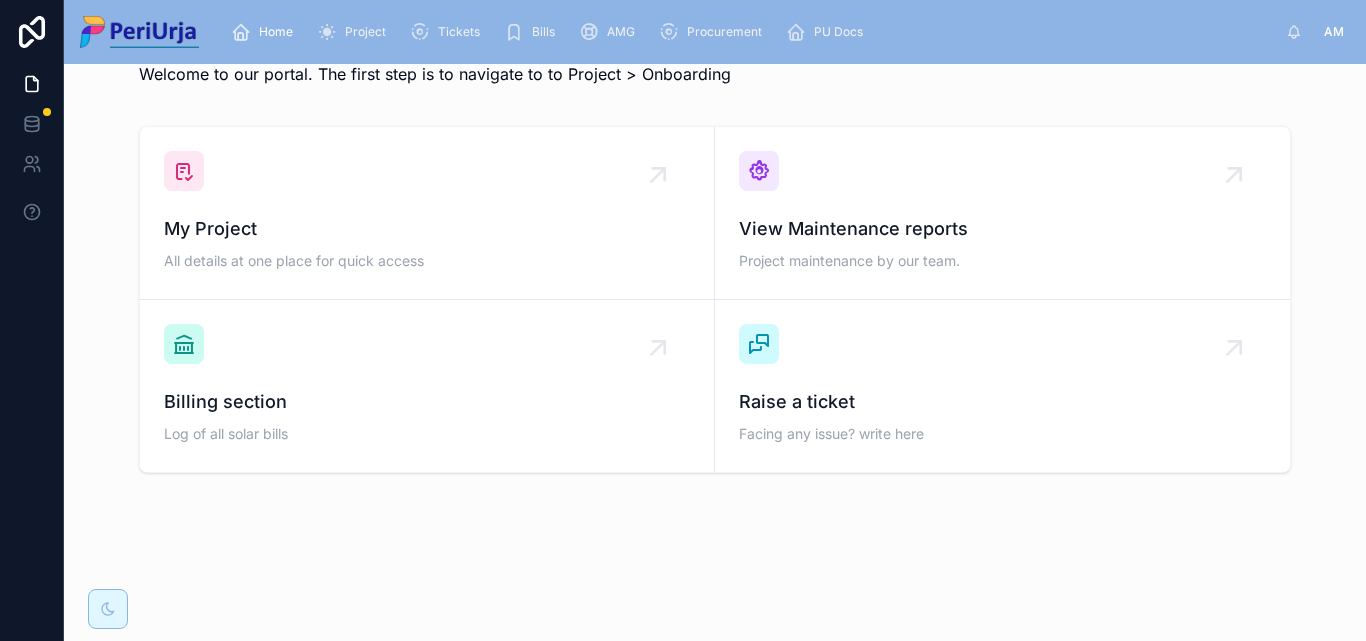 scroll, scrollTop: 62, scrollLeft: 0, axis: vertical 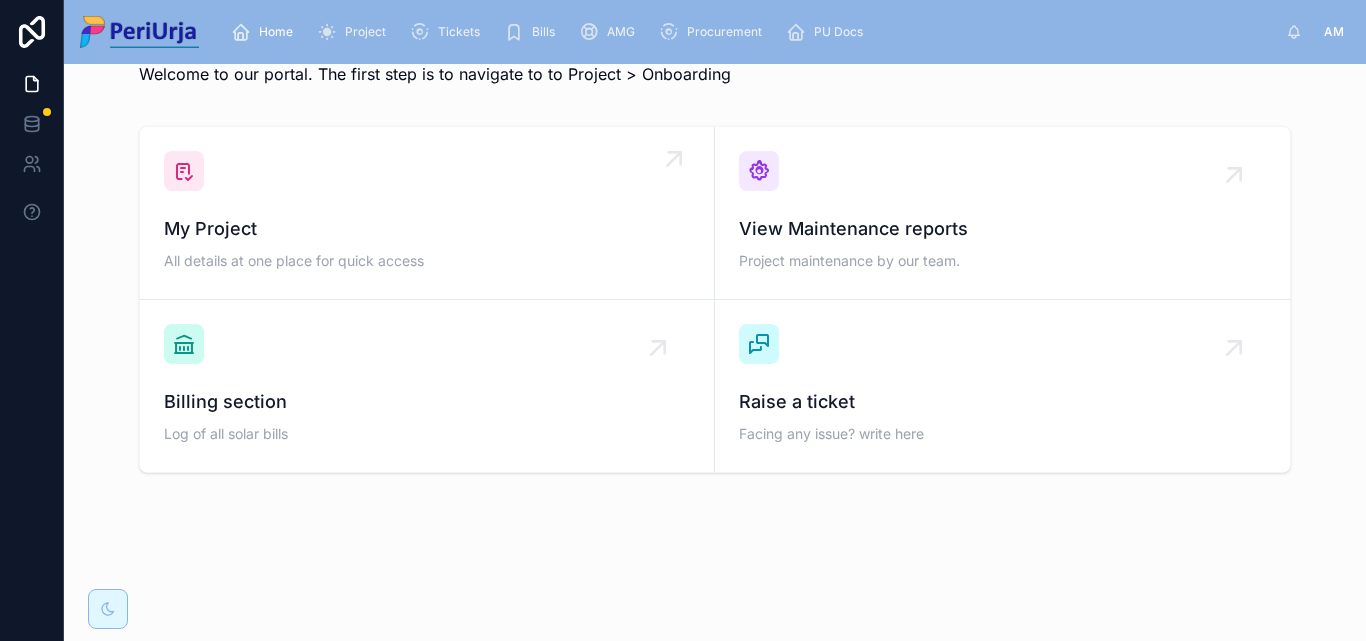 click on "My Project" at bounding box center (427, 229) 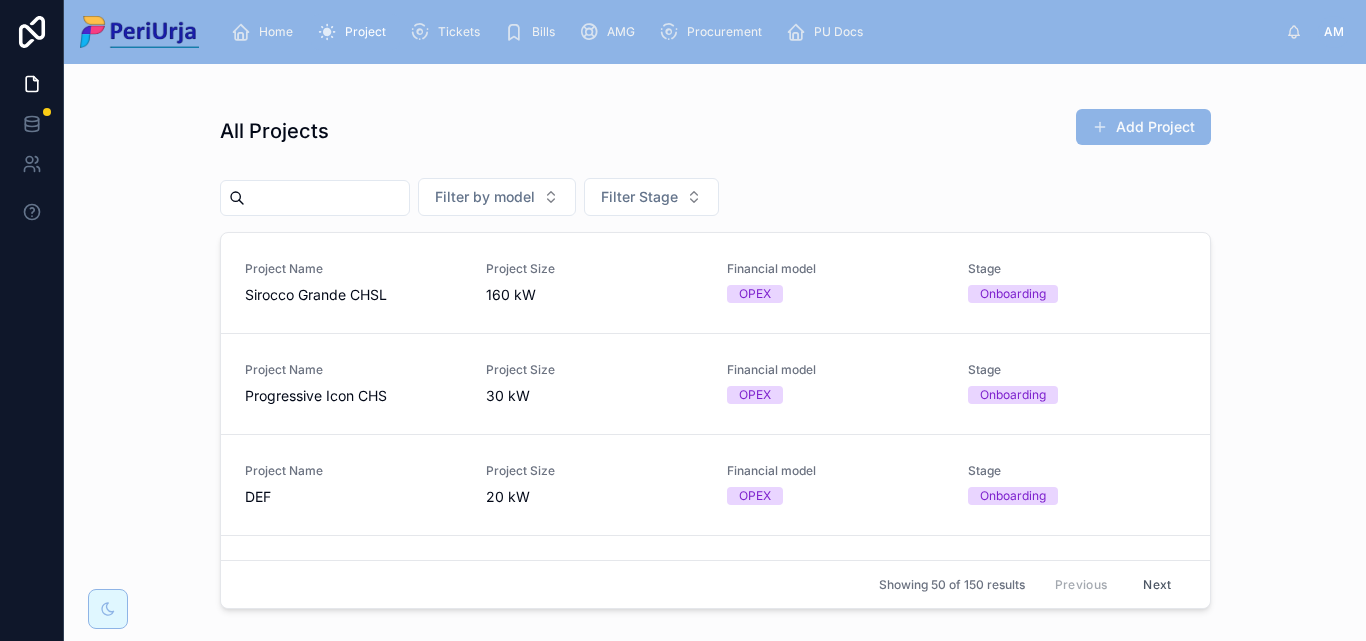 scroll, scrollTop: 0, scrollLeft: 0, axis: both 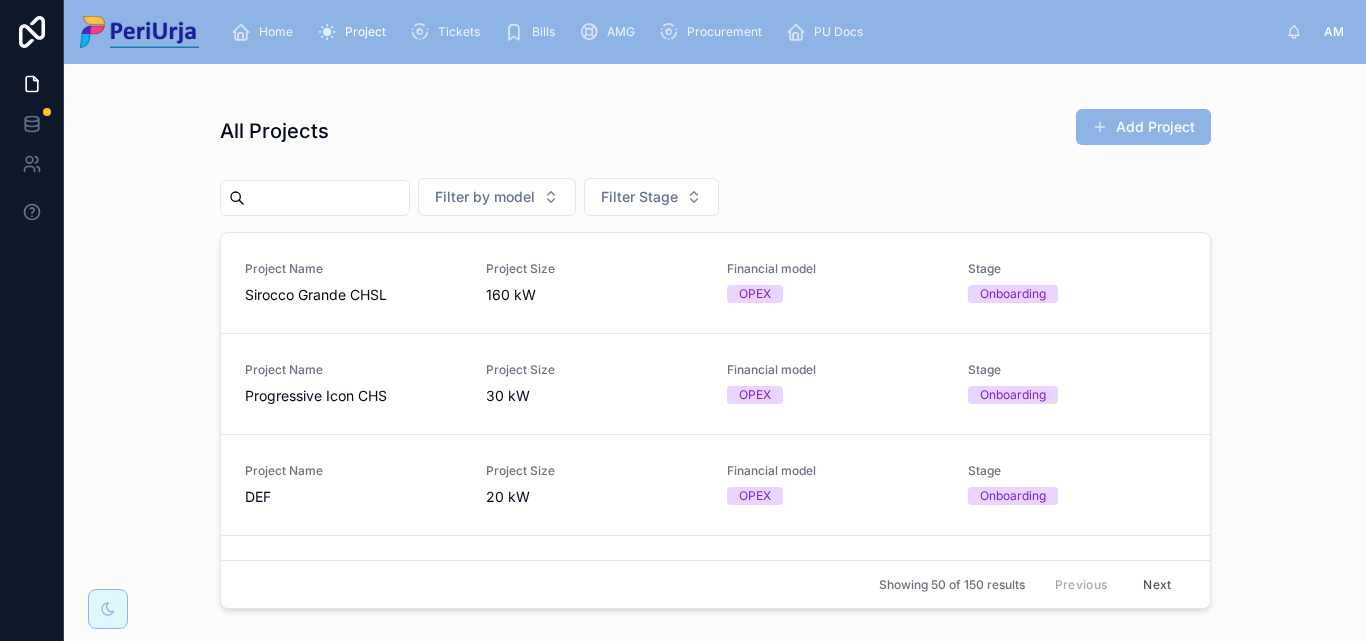 click at bounding box center (327, 198) 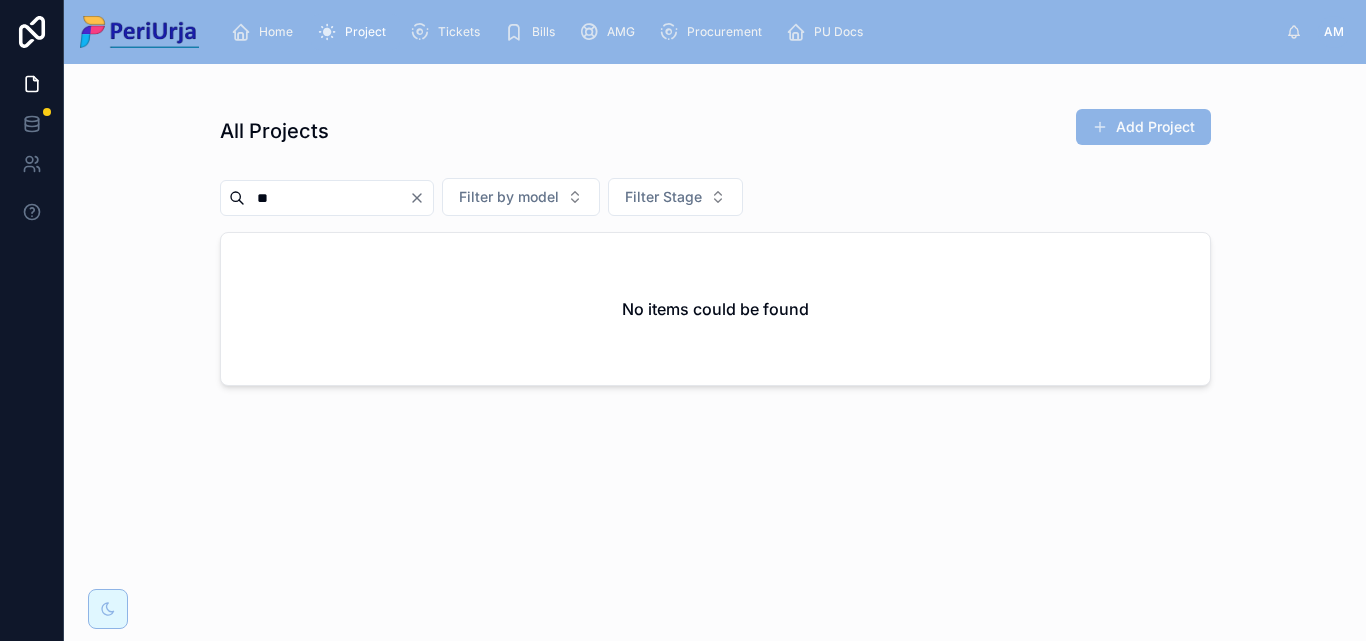 type on "*" 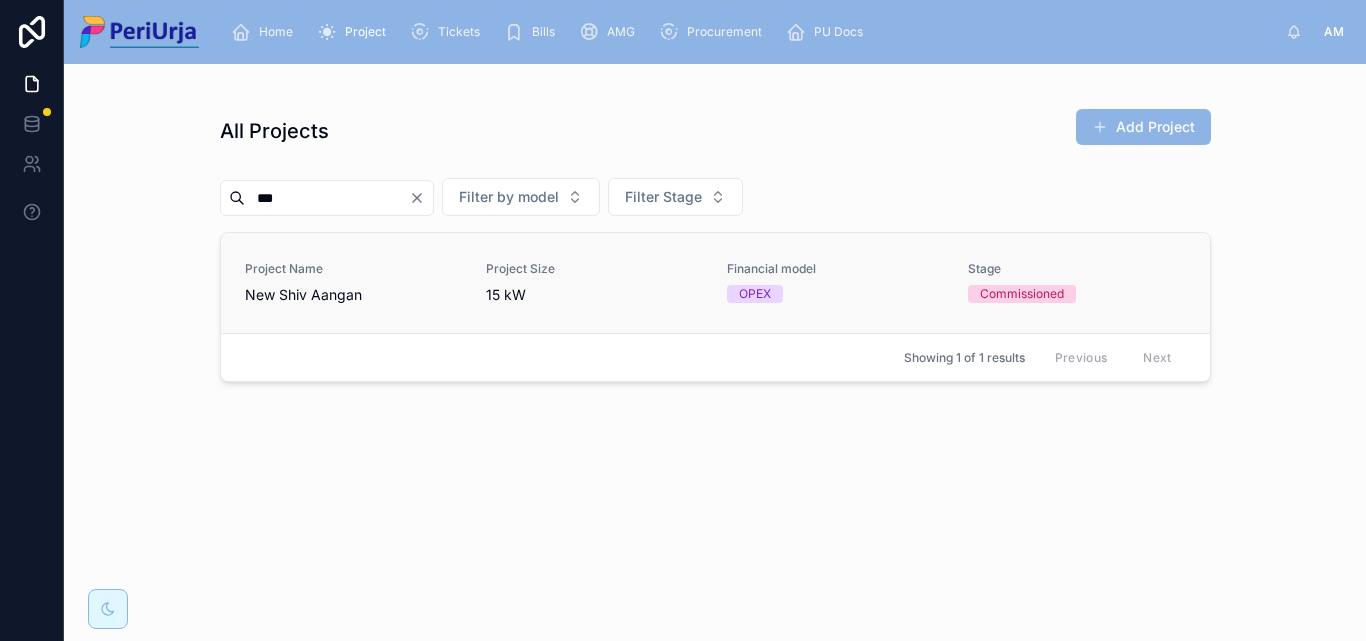 type on "***" 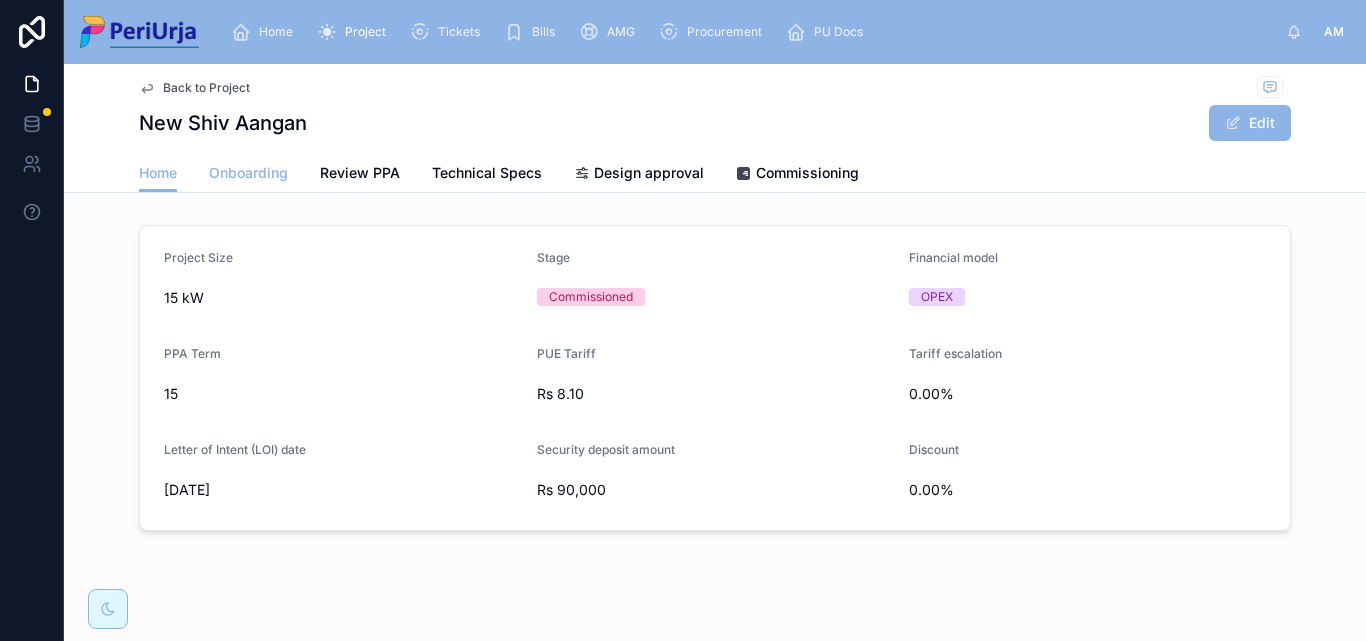click on "Onboarding" at bounding box center [248, 173] 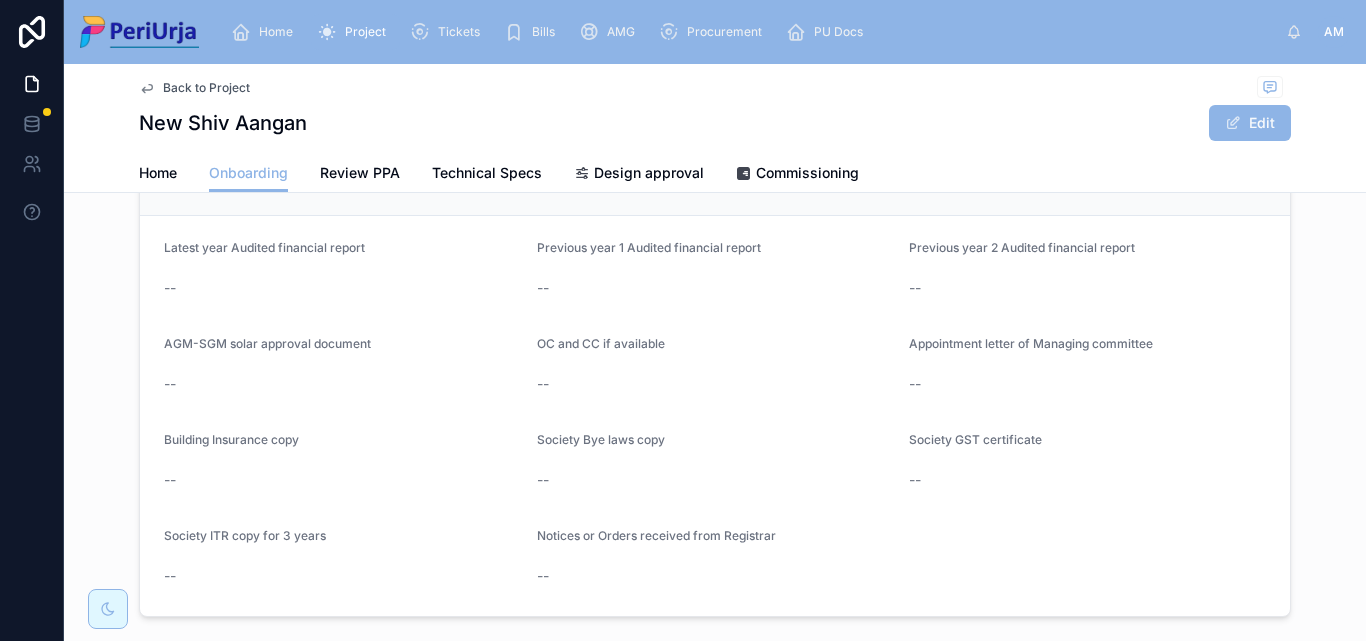 scroll, scrollTop: 1812, scrollLeft: 0, axis: vertical 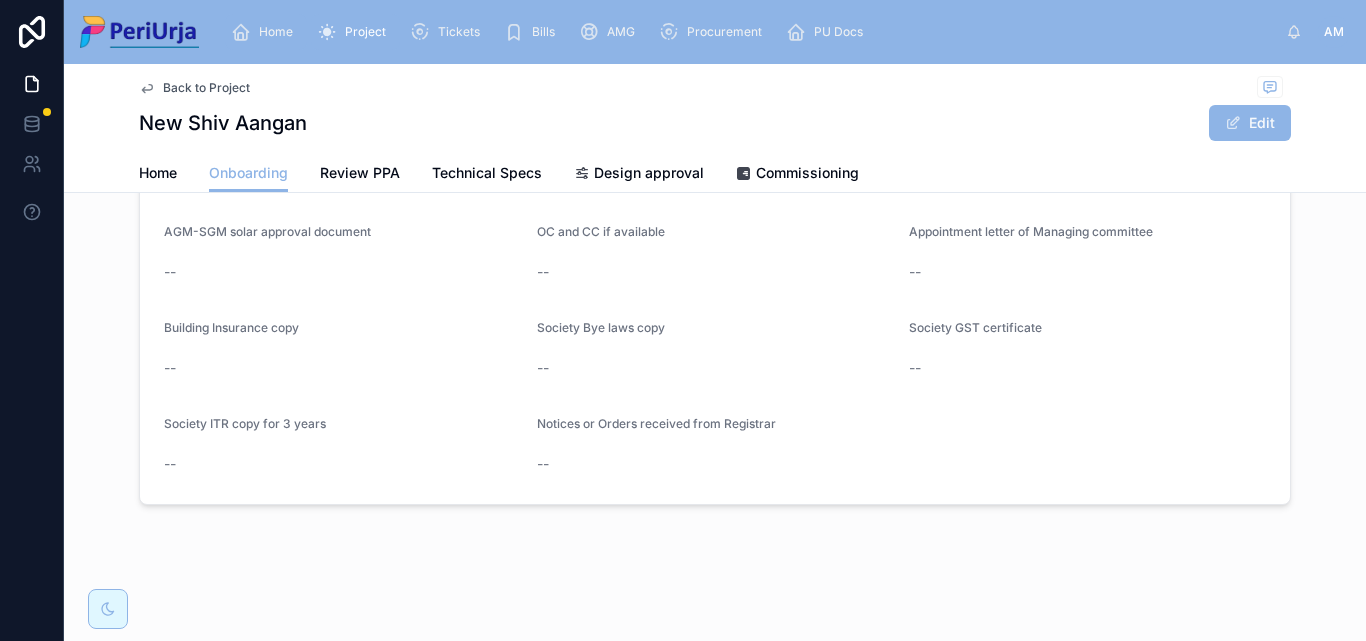 click on "Home" at bounding box center (266, 32) 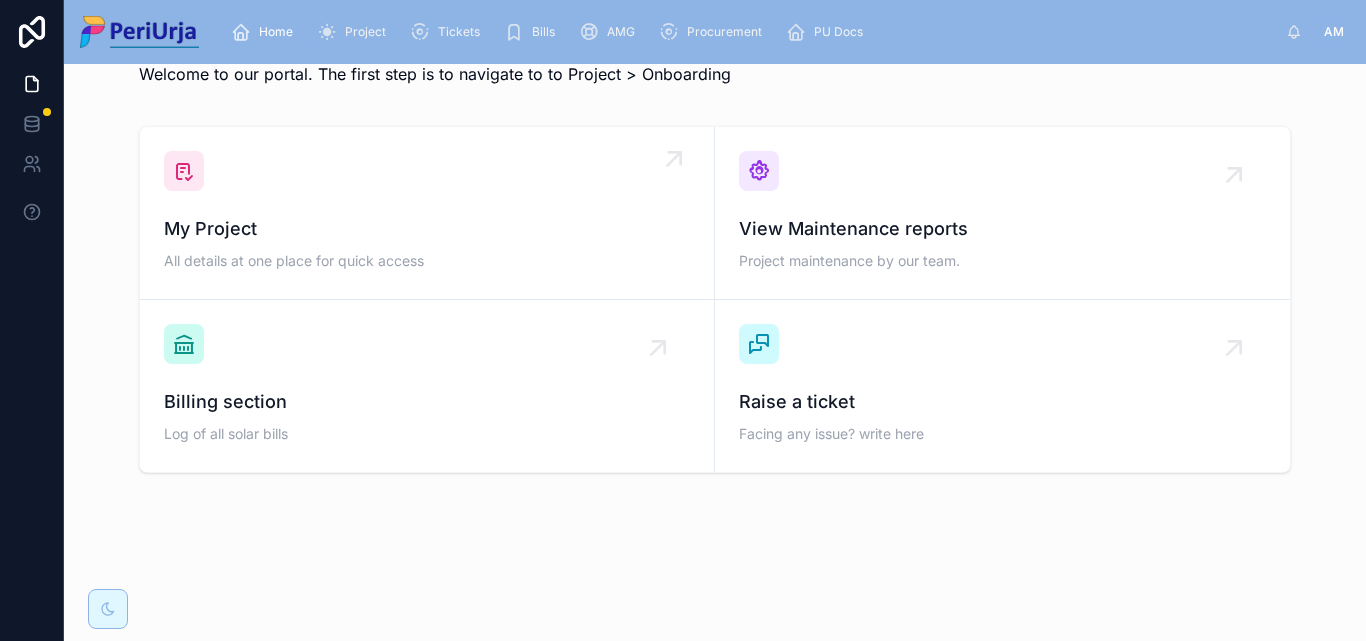 click on "My Project" at bounding box center (427, 229) 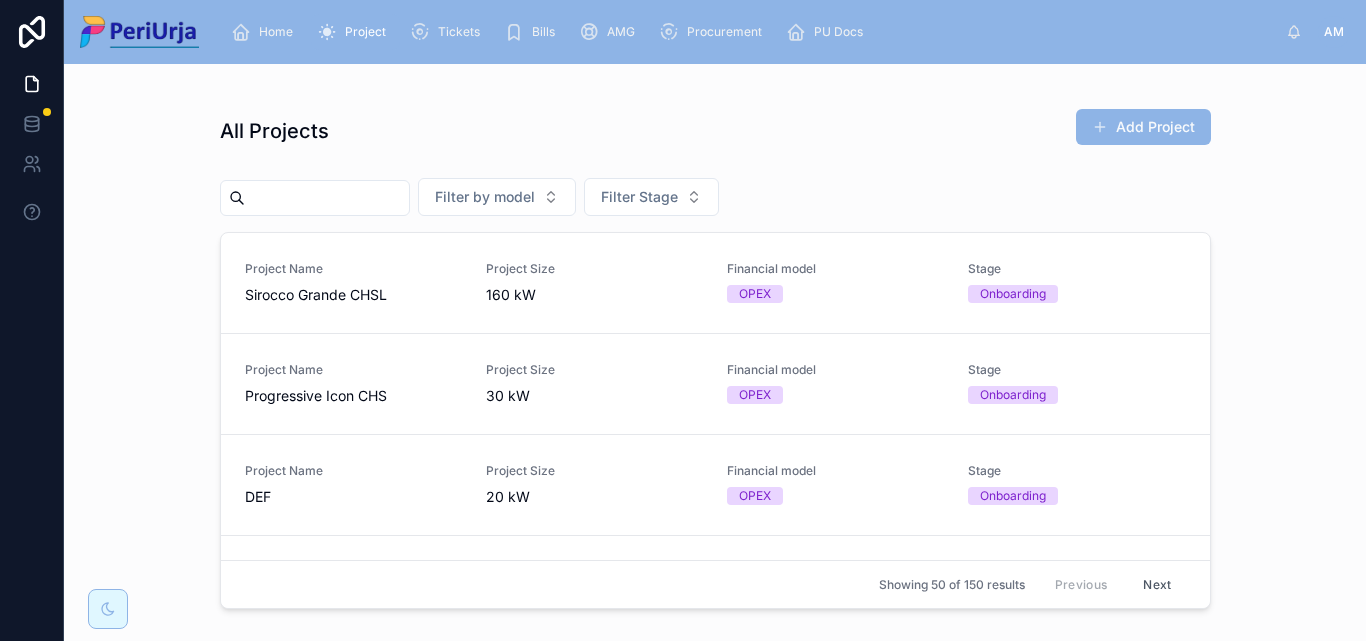 scroll, scrollTop: 0, scrollLeft: 0, axis: both 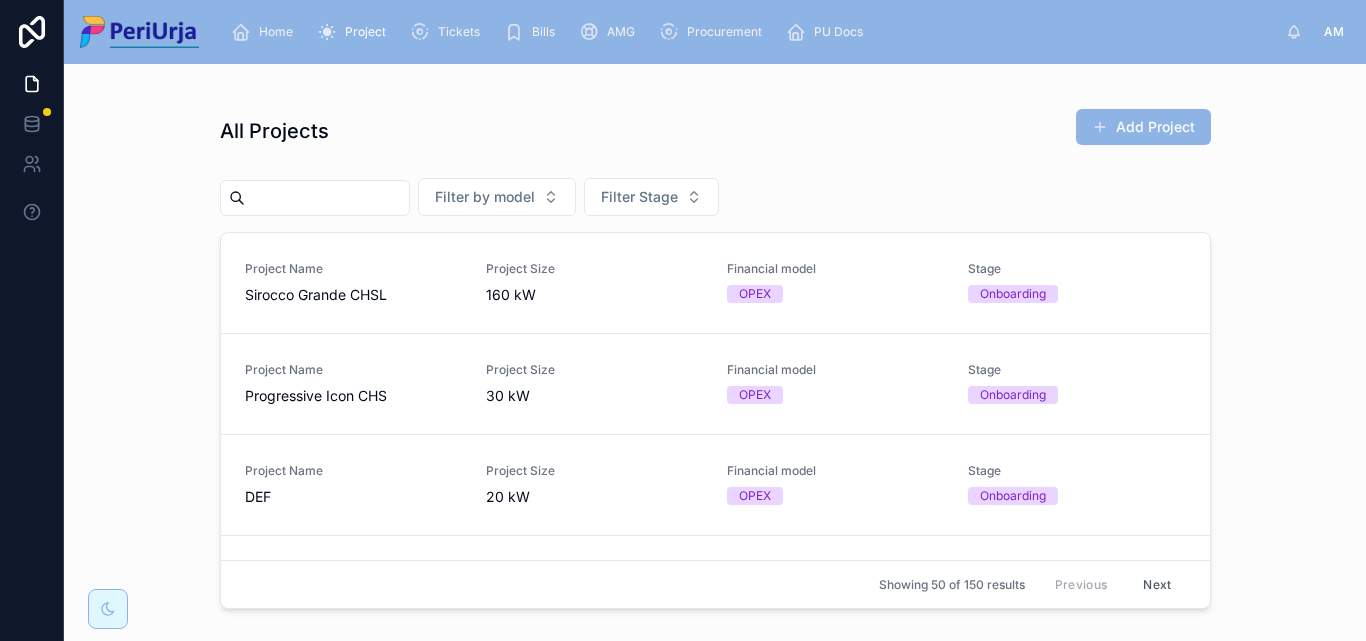 click at bounding box center [327, 198] 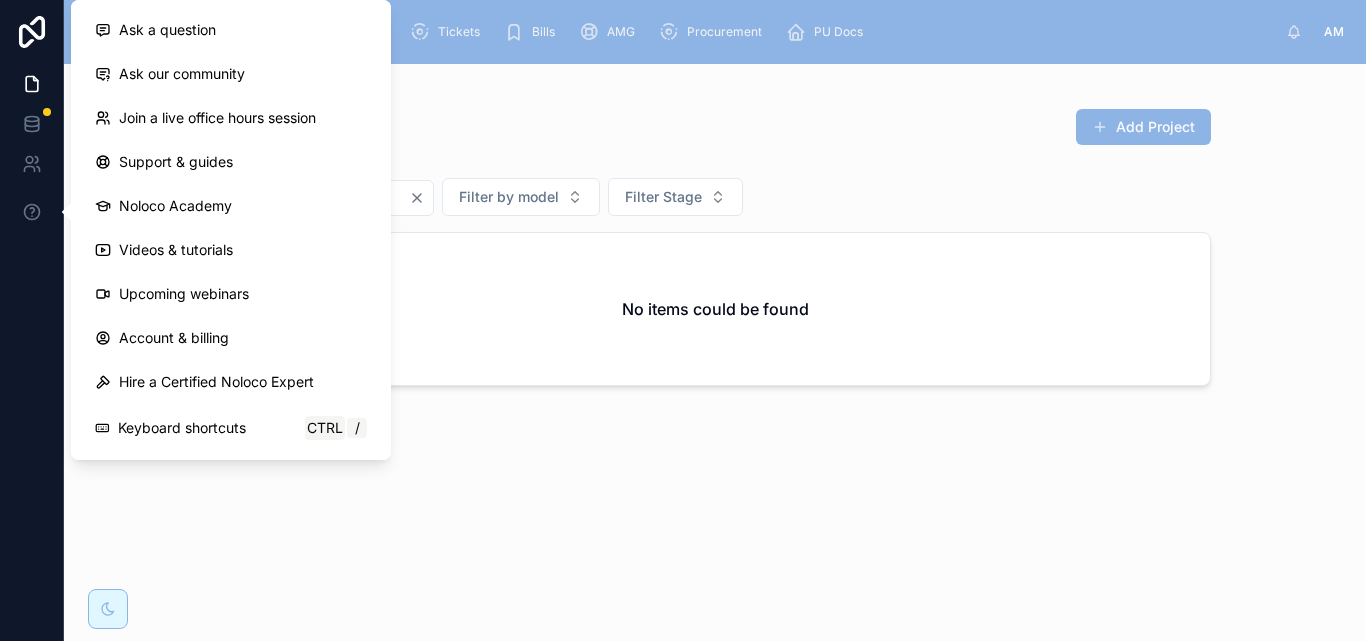 click on "No items could be found" at bounding box center (715, 309) 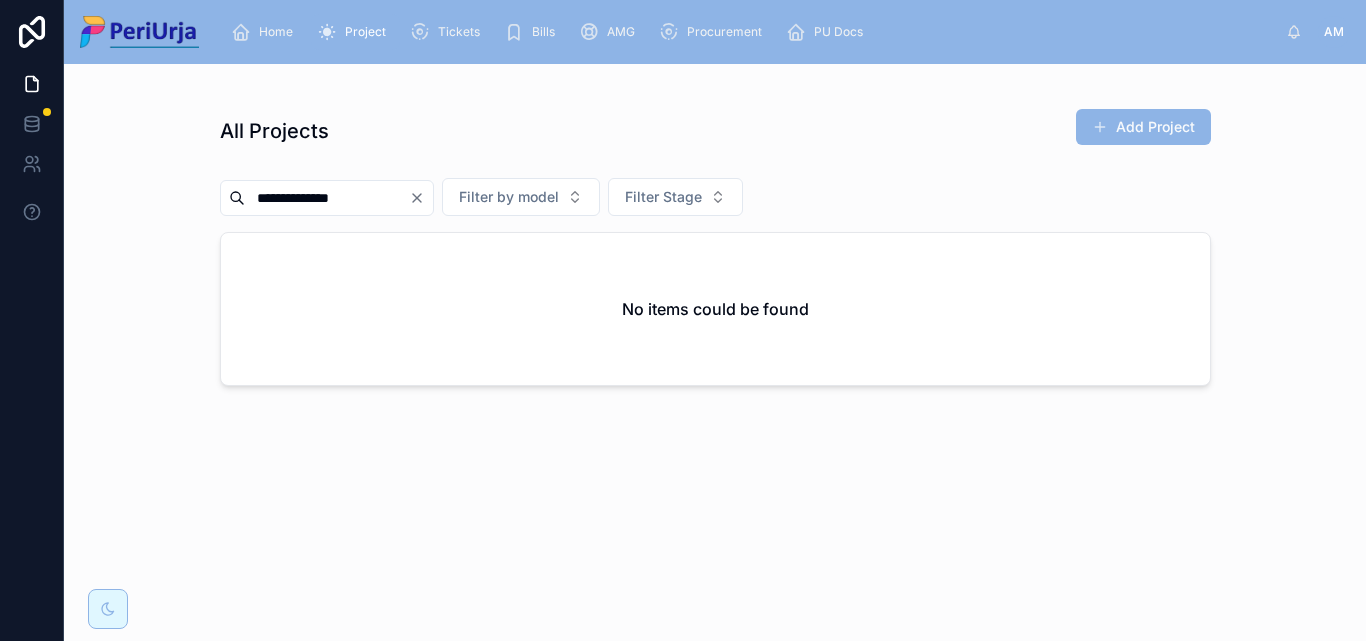 drag, startPoint x: 372, startPoint y: 196, endPoint x: 66, endPoint y: 210, distance: 306.3201 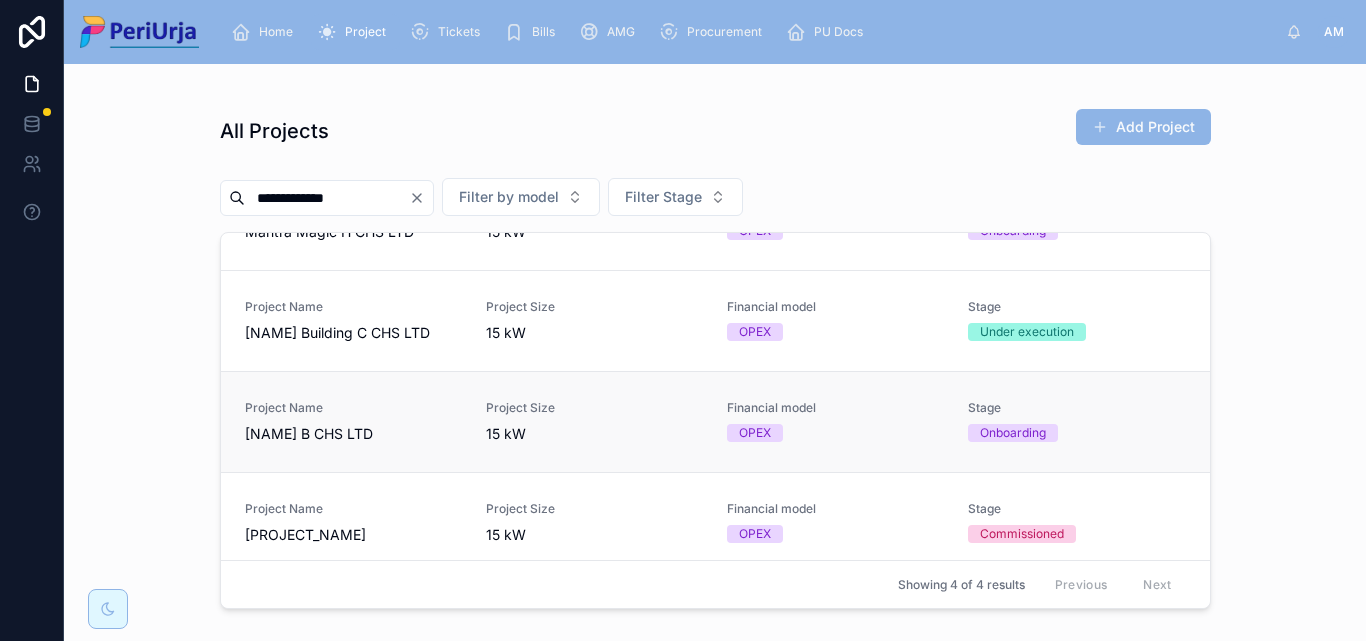 scroll, scrollTop: 96, scrollLeft: 0, axis: vertical 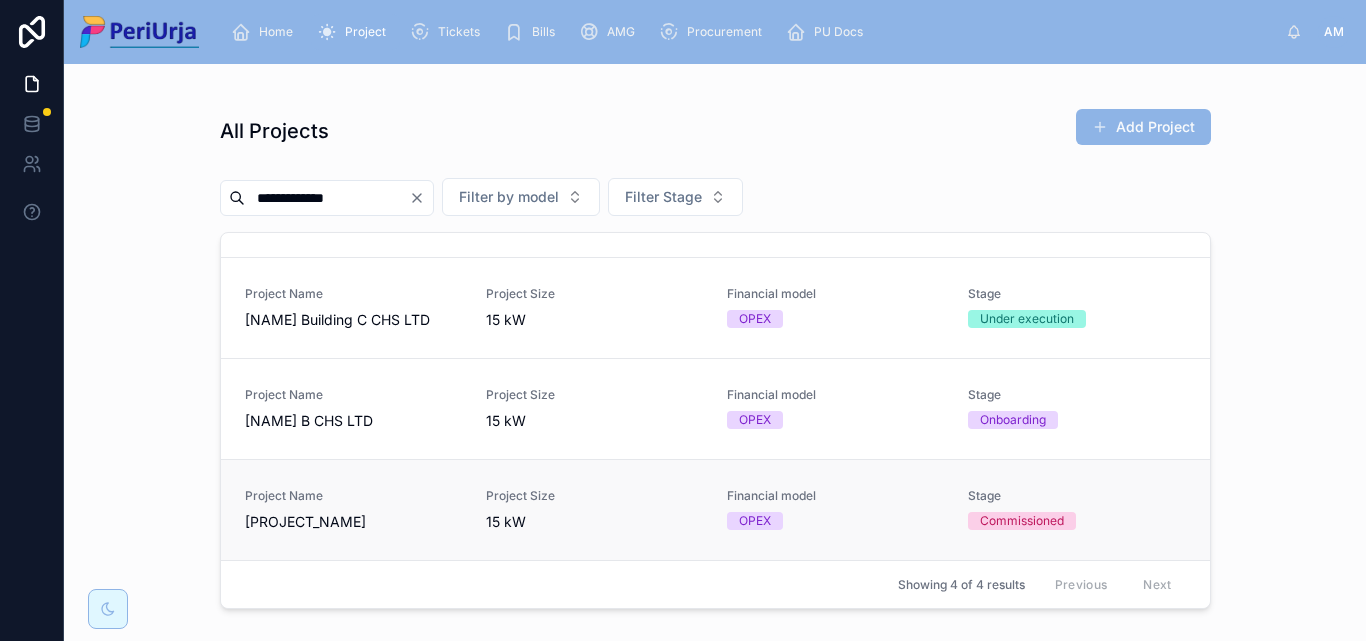 type on "**********" 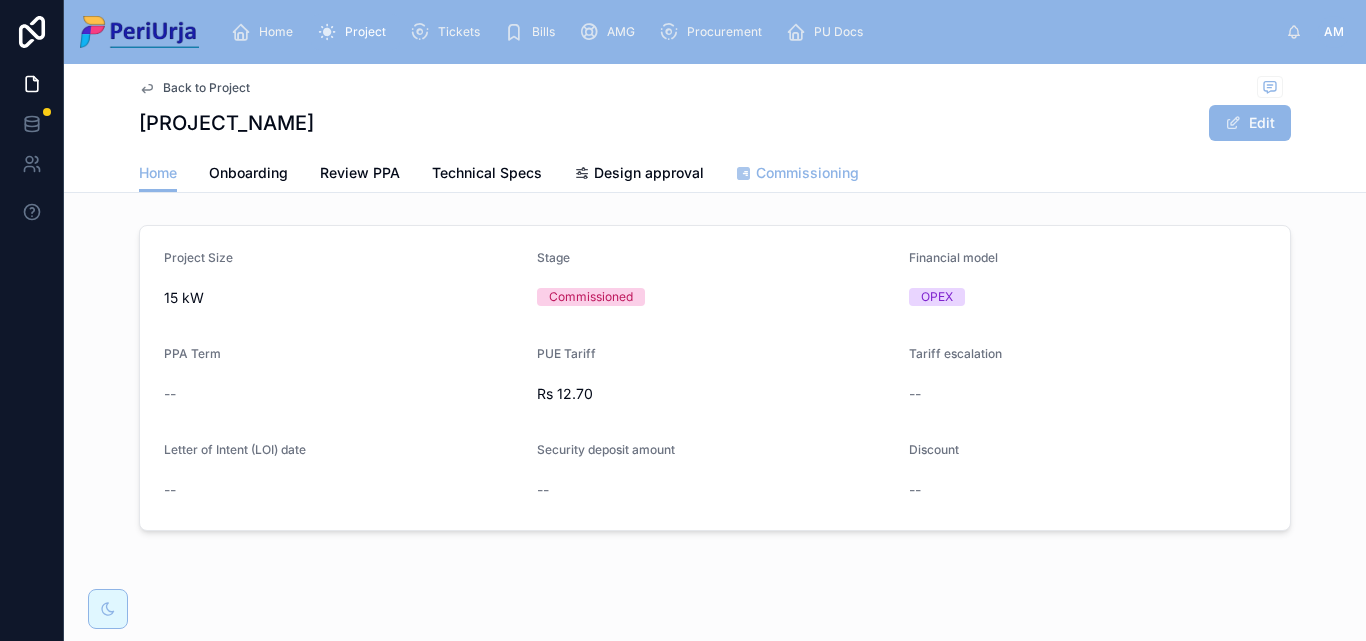 click on "Commissioning" at bounding box center [807, 173] 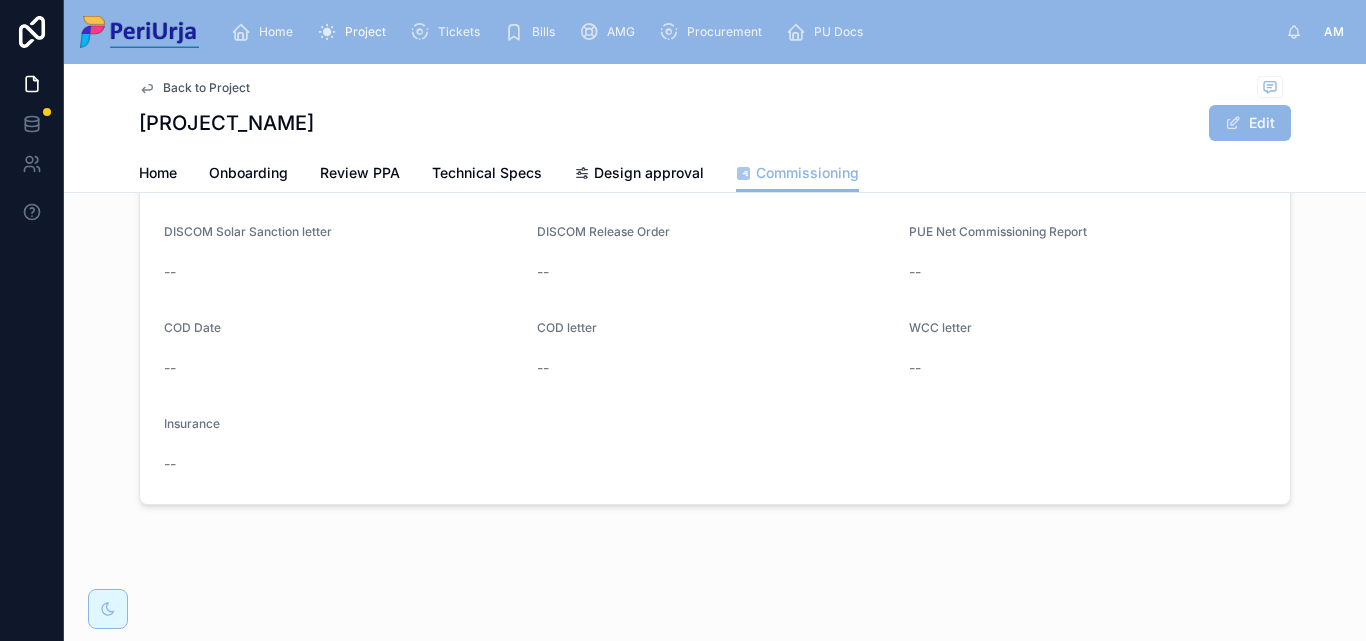 scroll, scrollTop: 0, scrollLeft: 0, axis: both 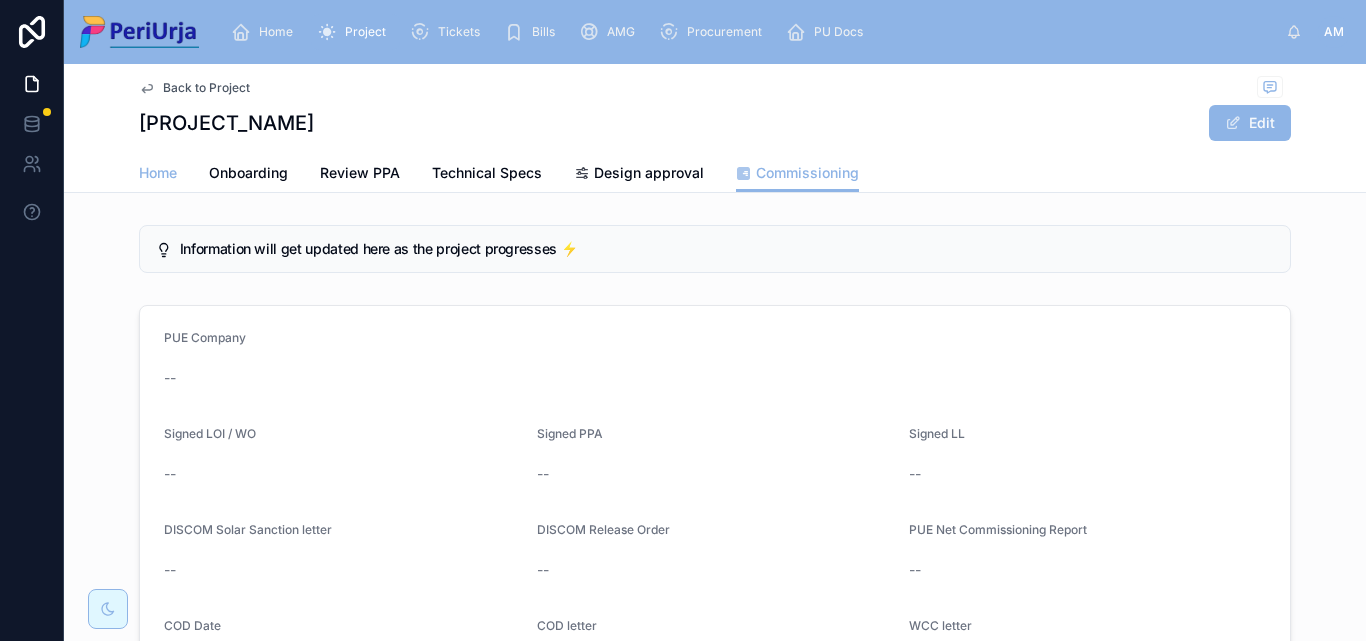 click on "Home" at bounding box center (158, 173) 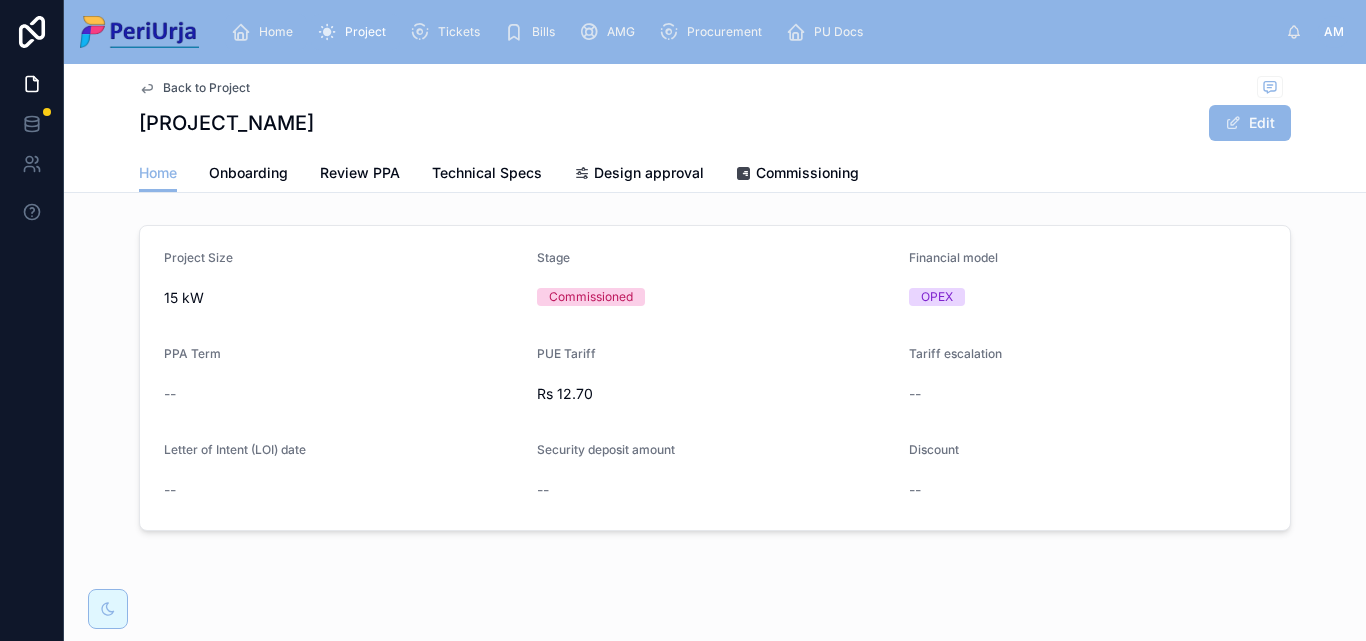 click on "Home" at bounding box center [266, 32] 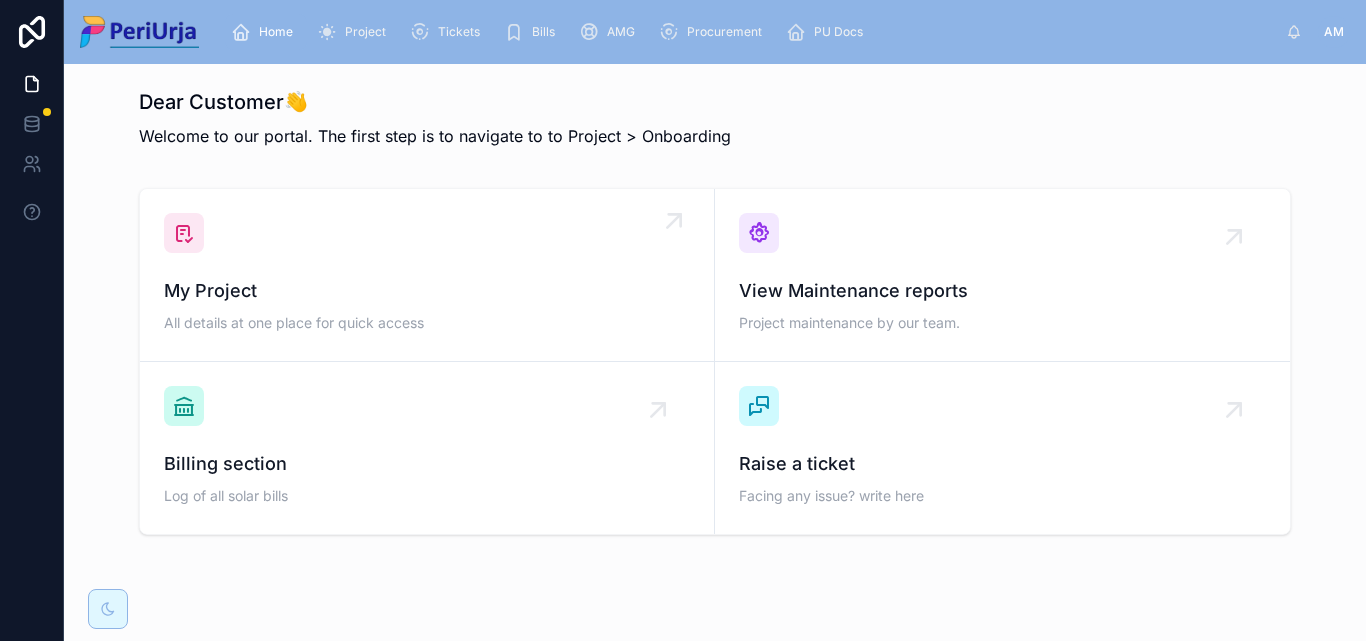 click on "My Project All details at one place for quick access" at bounding box center [427, 275] 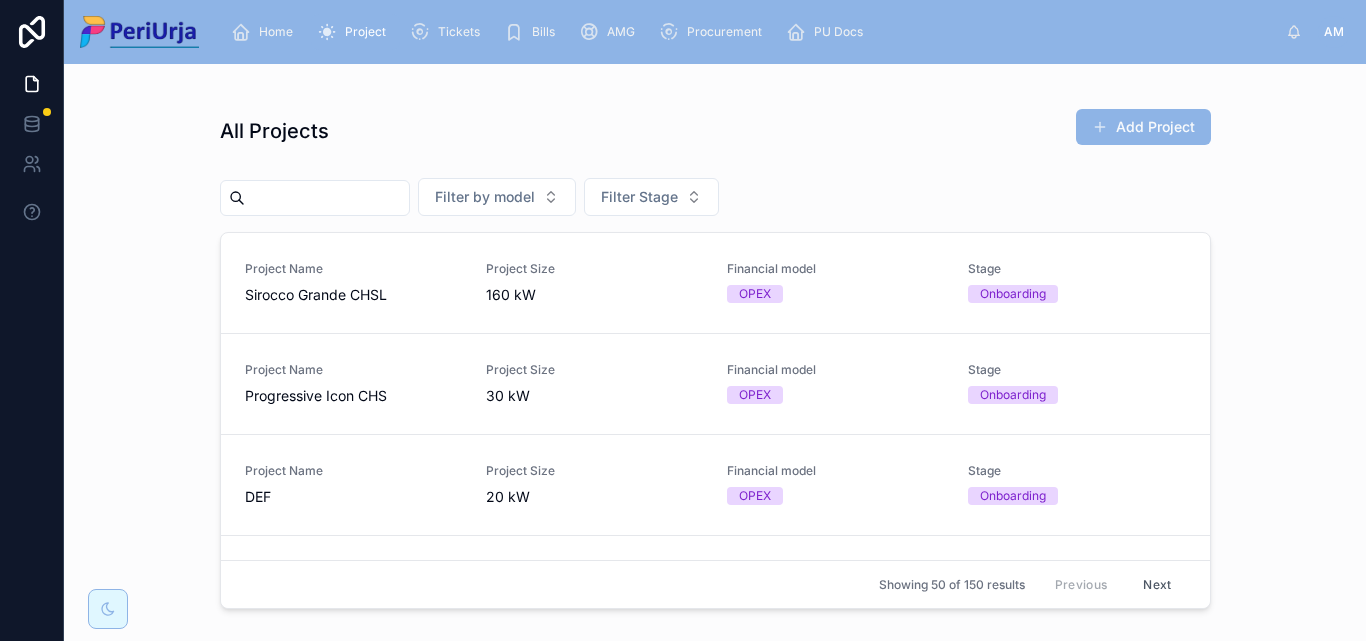 click at bounding box center (327, 198) 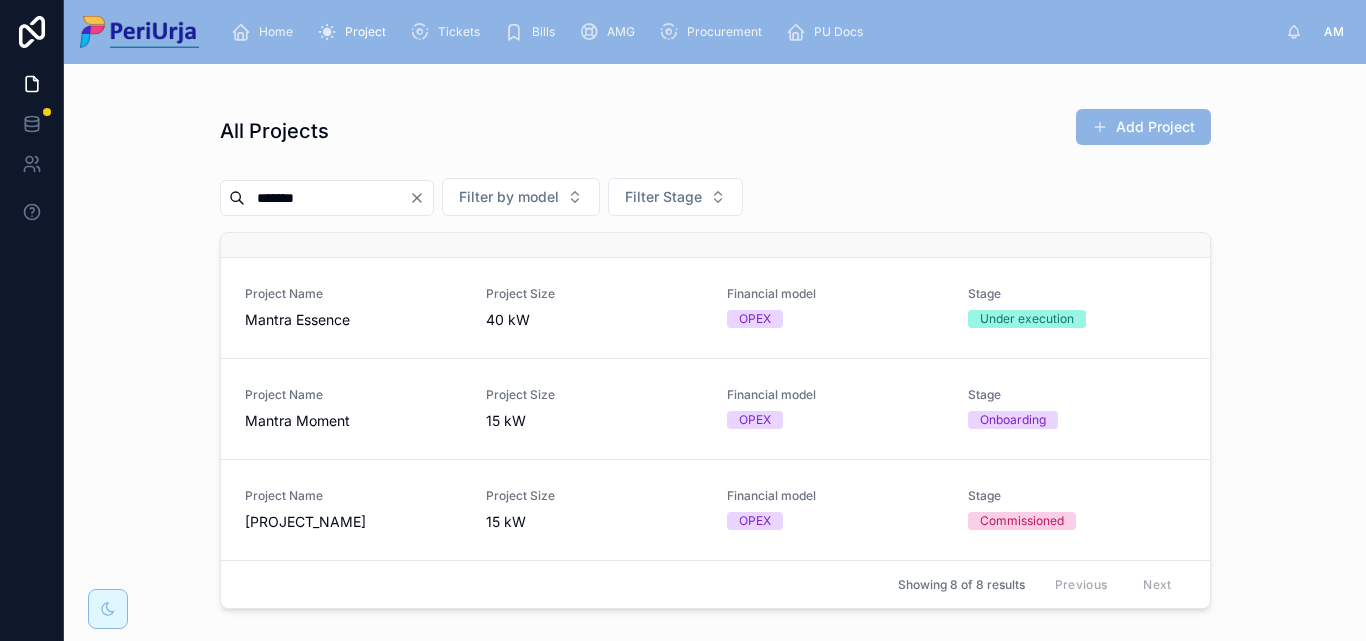 scroll, scrollTop: 540, scrollLeft: 0, axis: vertical 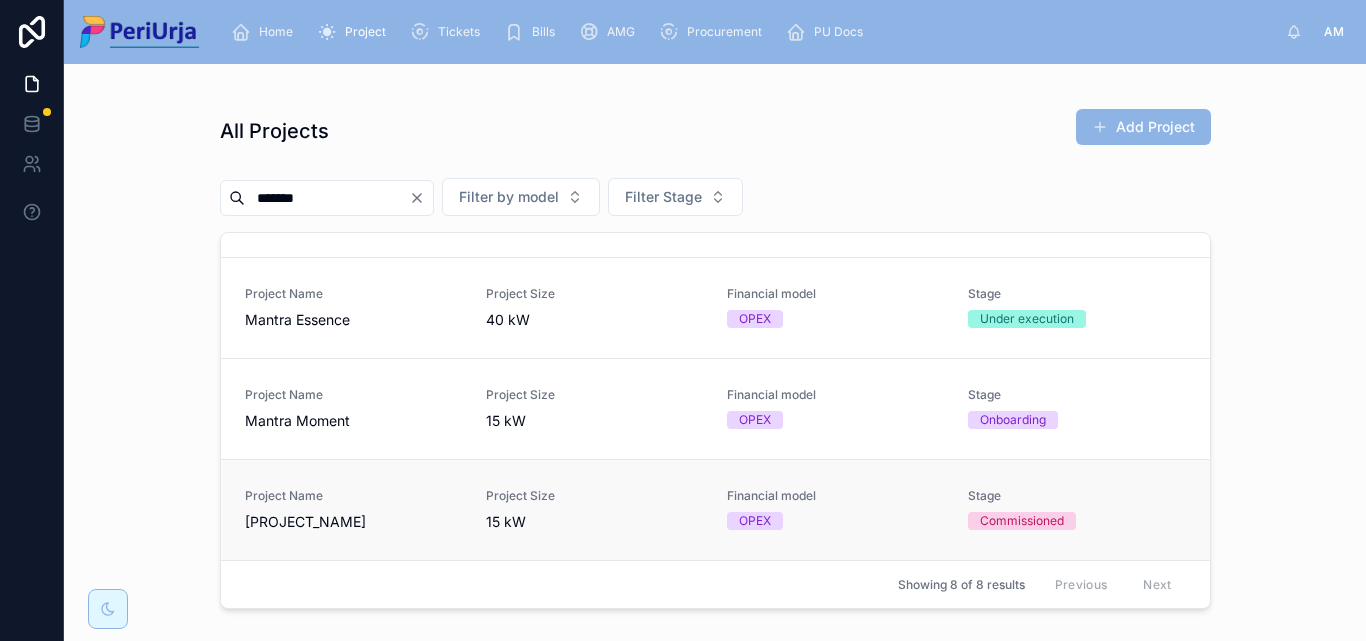 type on "******" 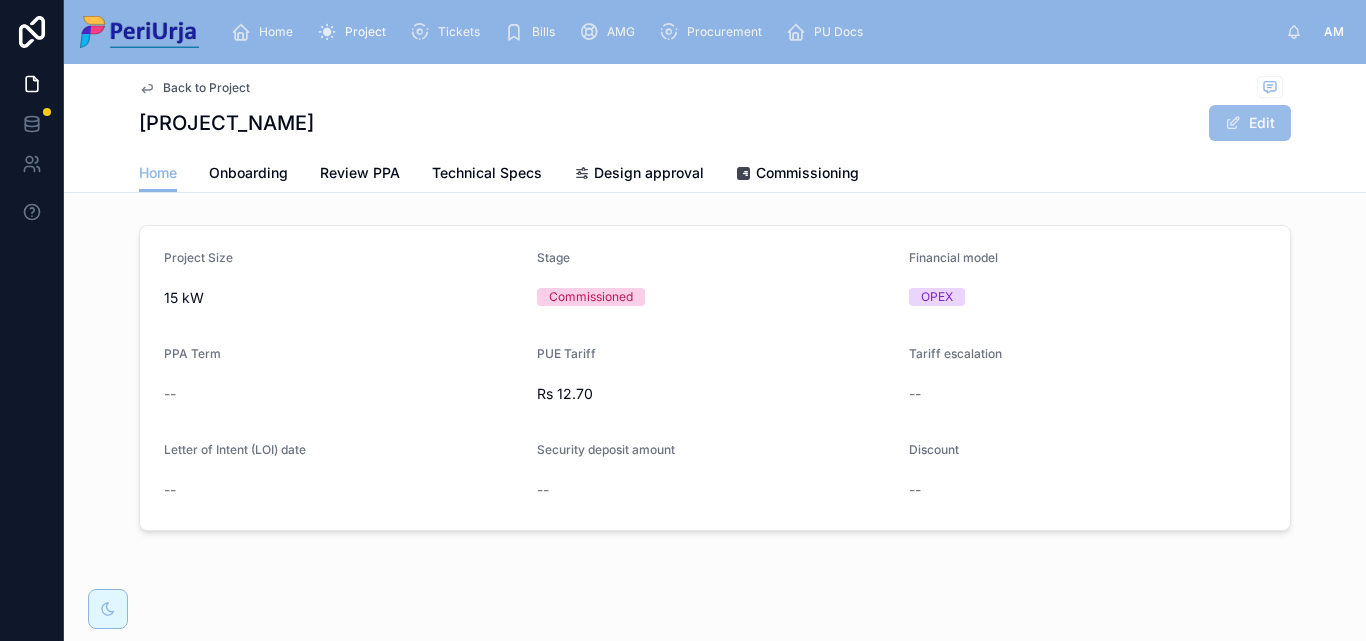 click on "Edit" at bounding box center (1250, 123) 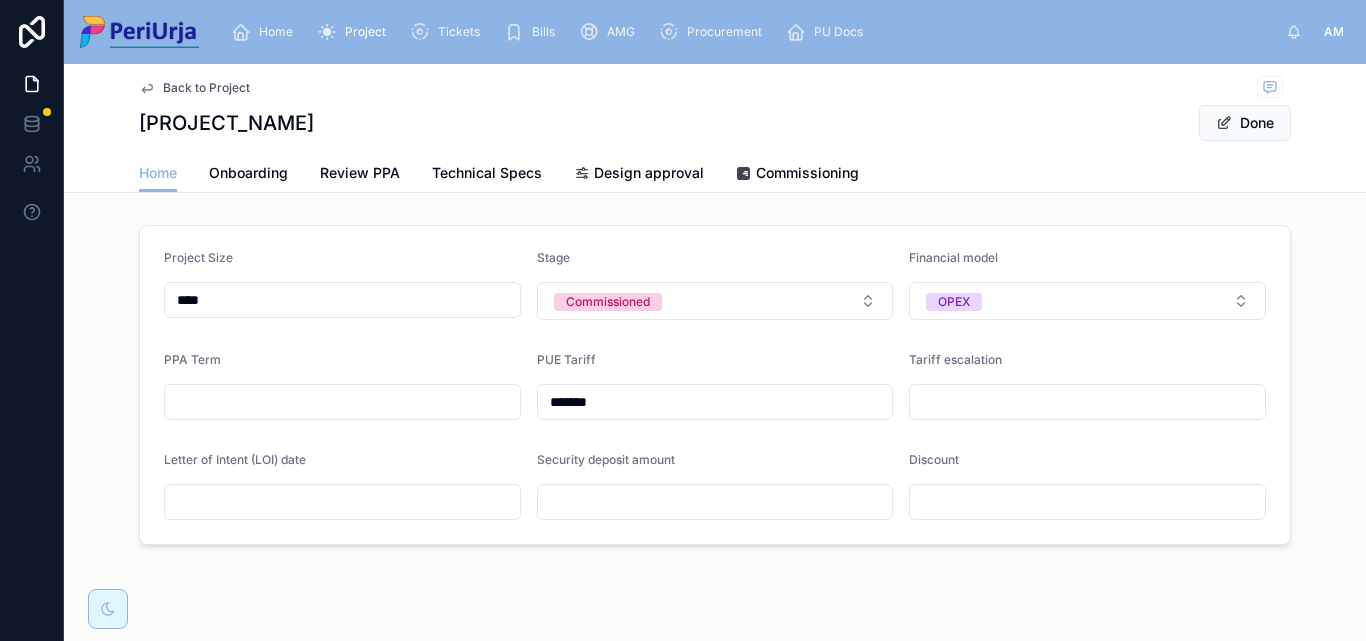 click on "****" at bounding box center (342, 300) 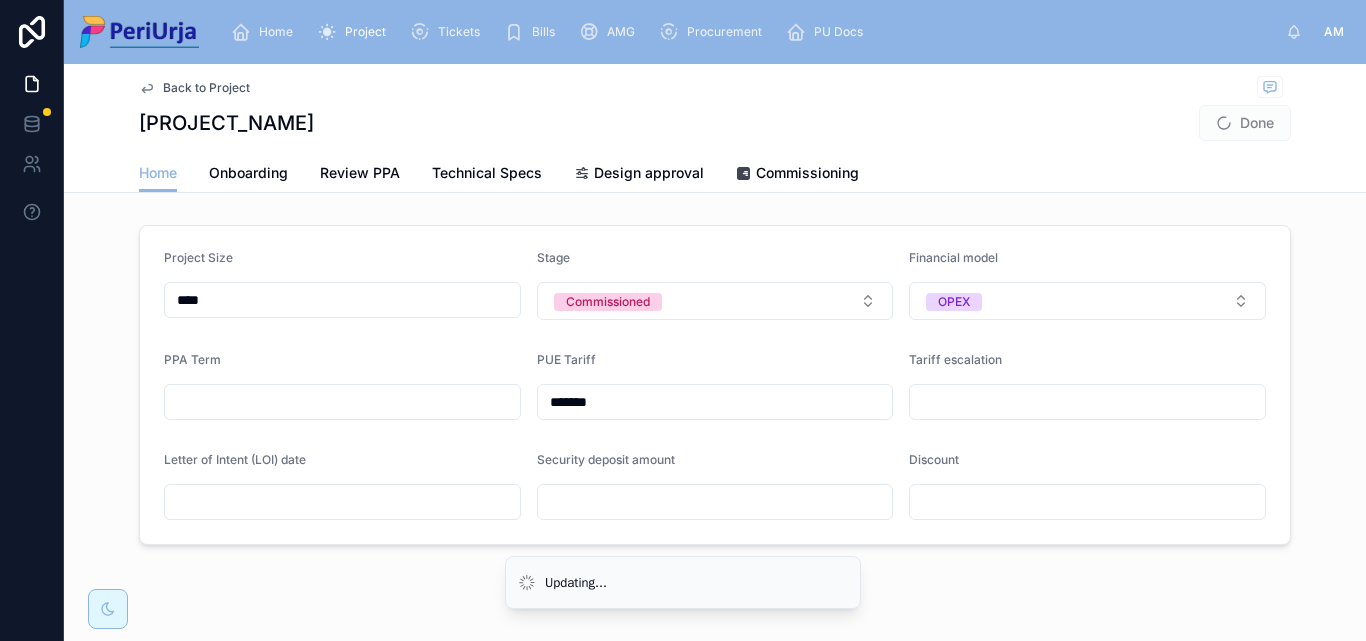 type on "****" 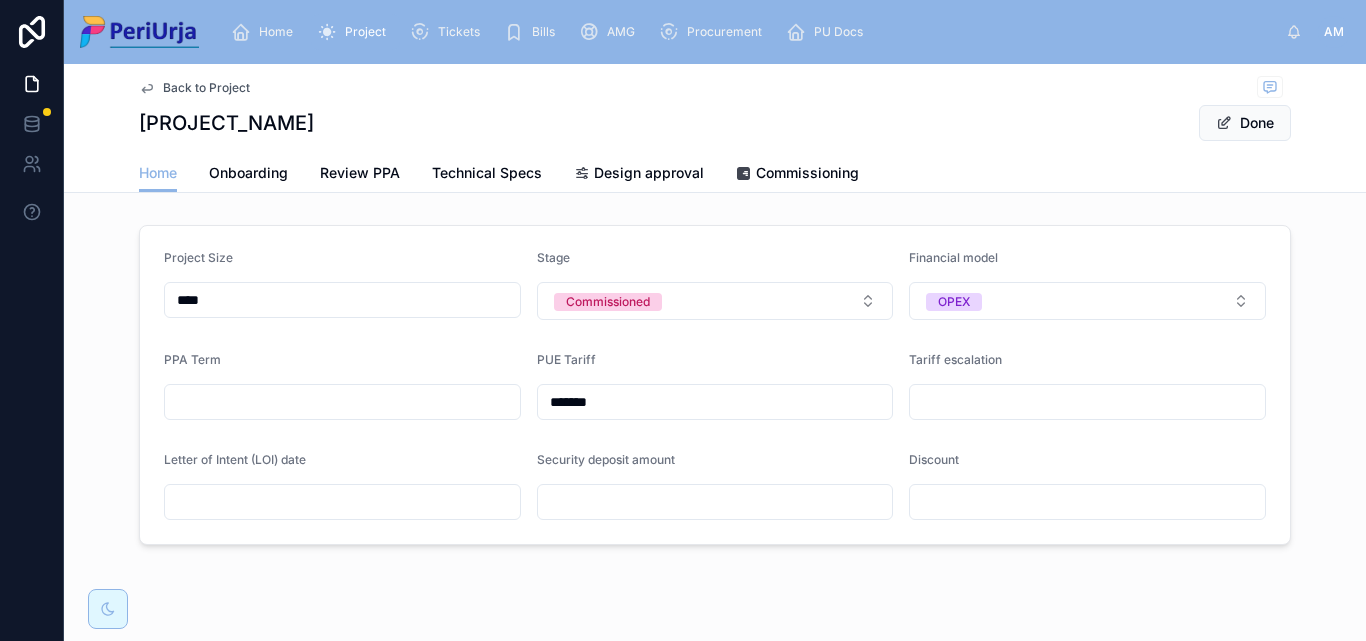 click at bounding box center (342, 402) 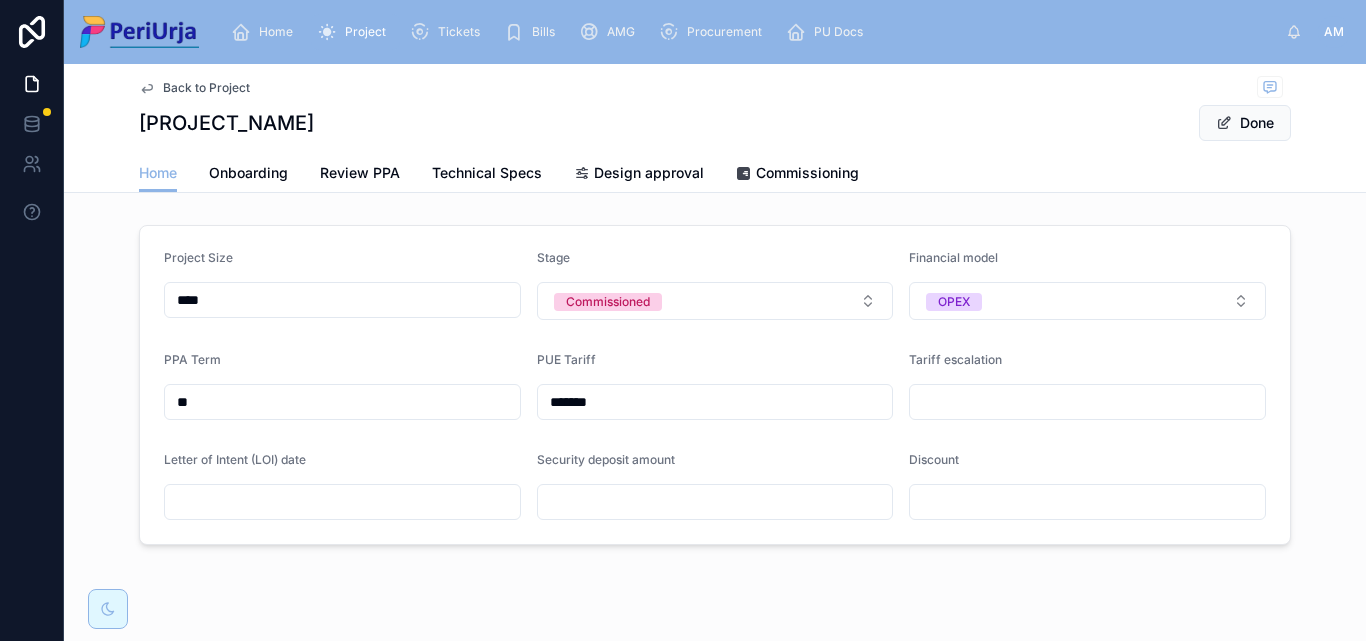 type on "**" 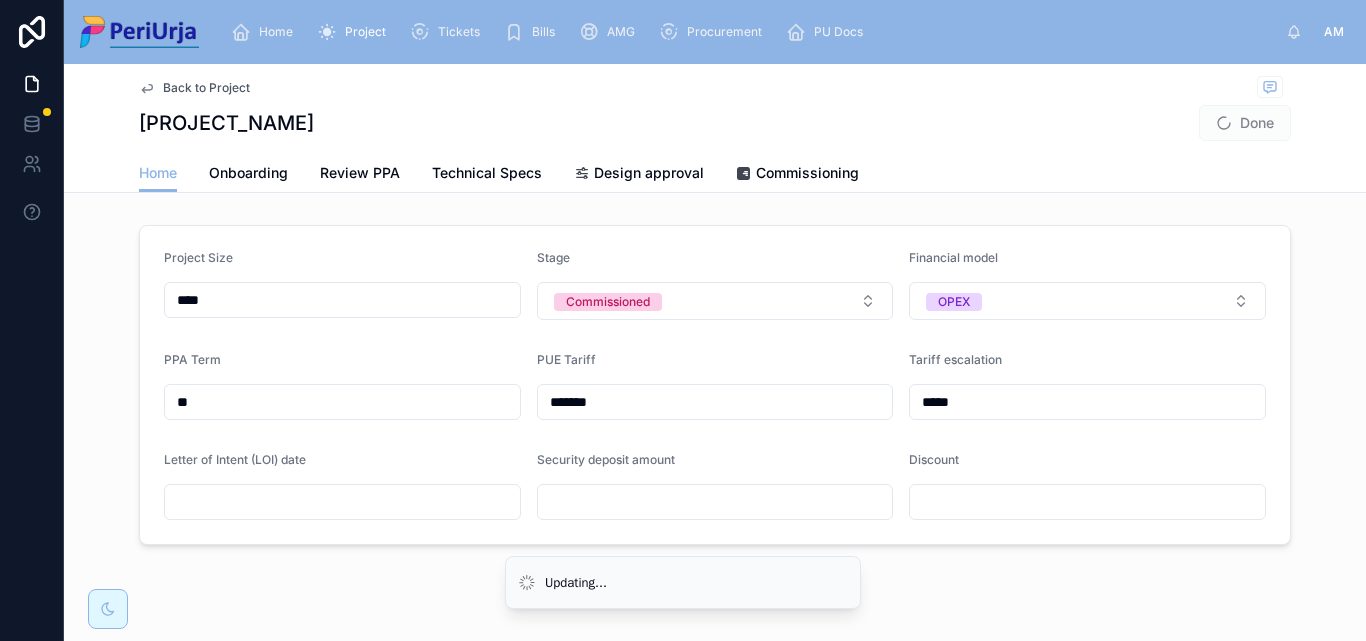 type on "*****" 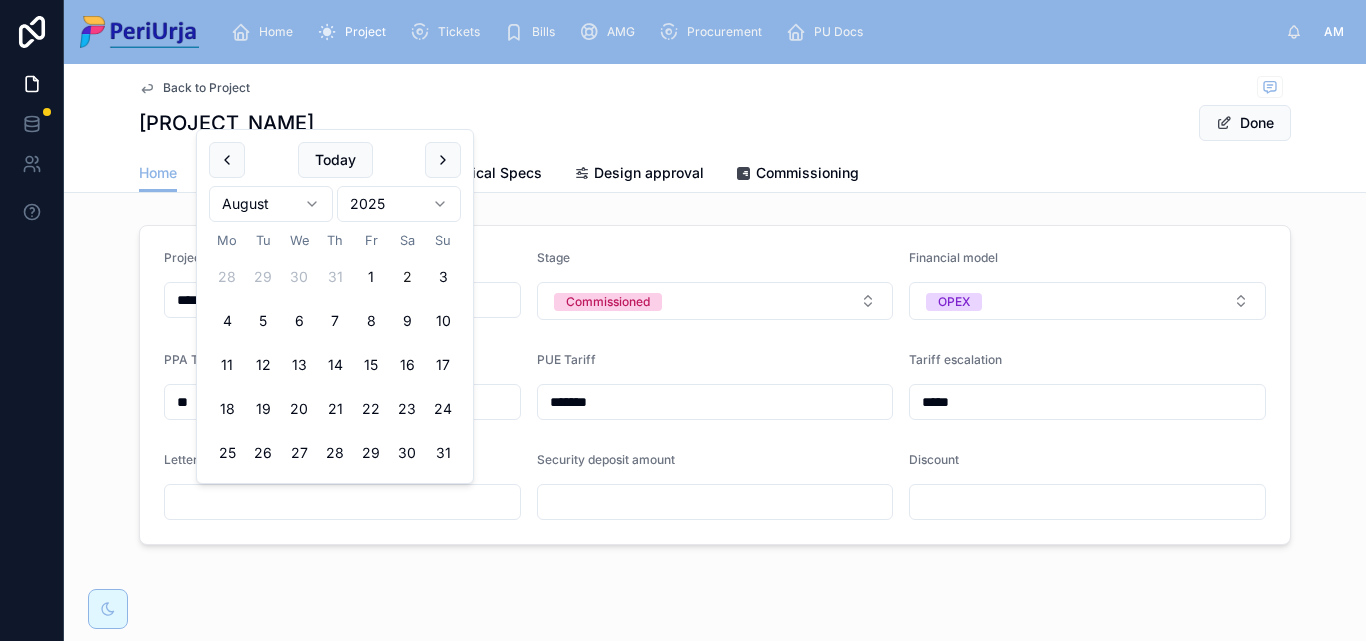 click on "Today August 2025 Mo Tu We Th Fr Sa Su 28 29 30 31 1 2 3 4 5 6 7 8 9 10 11 12 13 14 15 16 17 18 19 20 21 22 23 24 25 26 27 28 29 30 31" at bounding box center [683, 320] 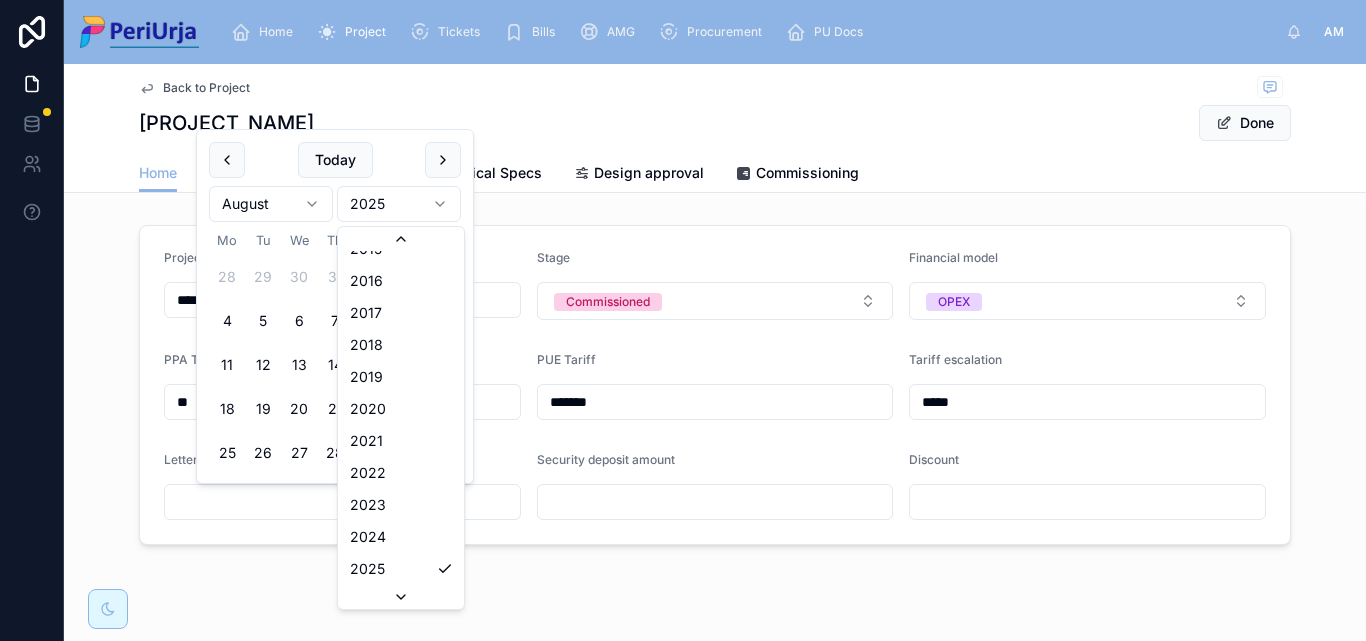 scroll, scrollTop: 3734, scrollLeft: 0, axis: vertical 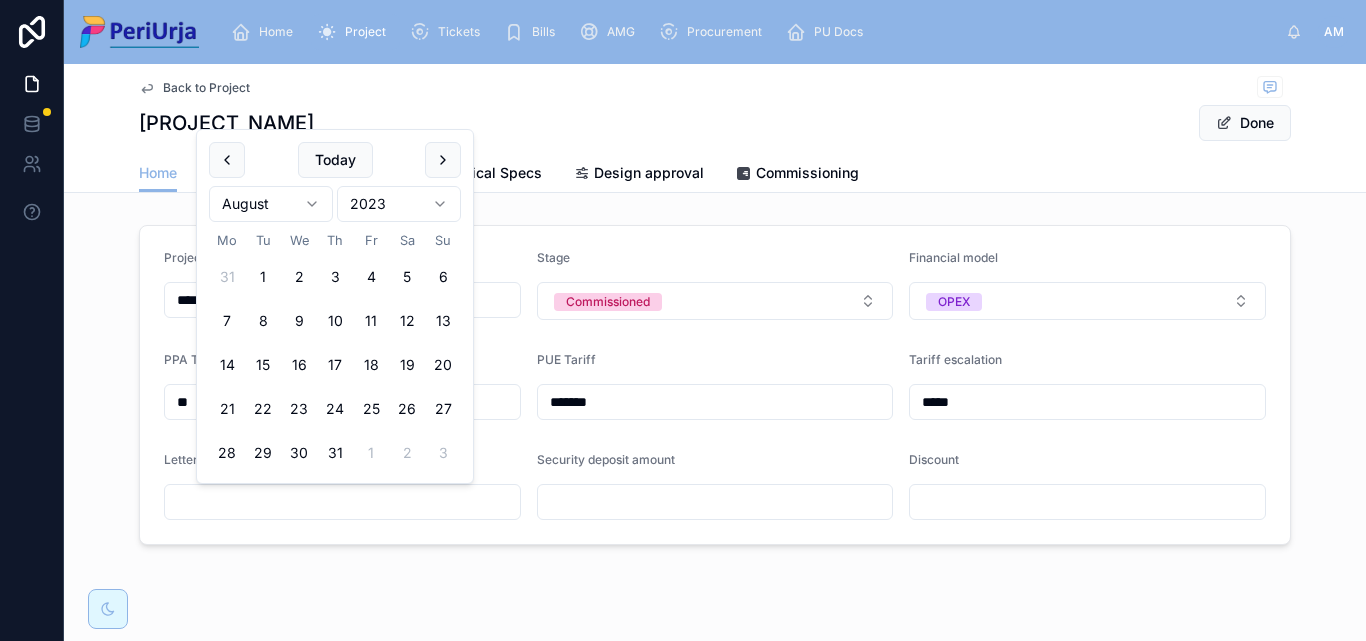 click on "Home Project Tickets Bills AMG Procurement PU Docs AM Anita More Back to Project Mantra Magic Done Home Home Onboarding Review PPA Technical Specs Design approval Commissioning Project Size **** Stage Commissioned Financial model OPEX PPA Term ** PUE Tariff ******* Tariff escalation ***** Letter of Intent (LOI) date Security deposit amount Discount Today August [YEAR] Mo Tu We Th Fr Sa Su 31 1 2 3 4 5 6 7 8 9 10 11 12 13 14 15 16 17 18 19 20 21 22 23 24 25 26 27 28 29 30 31 1 2 3" at bounding box center [683, 320] 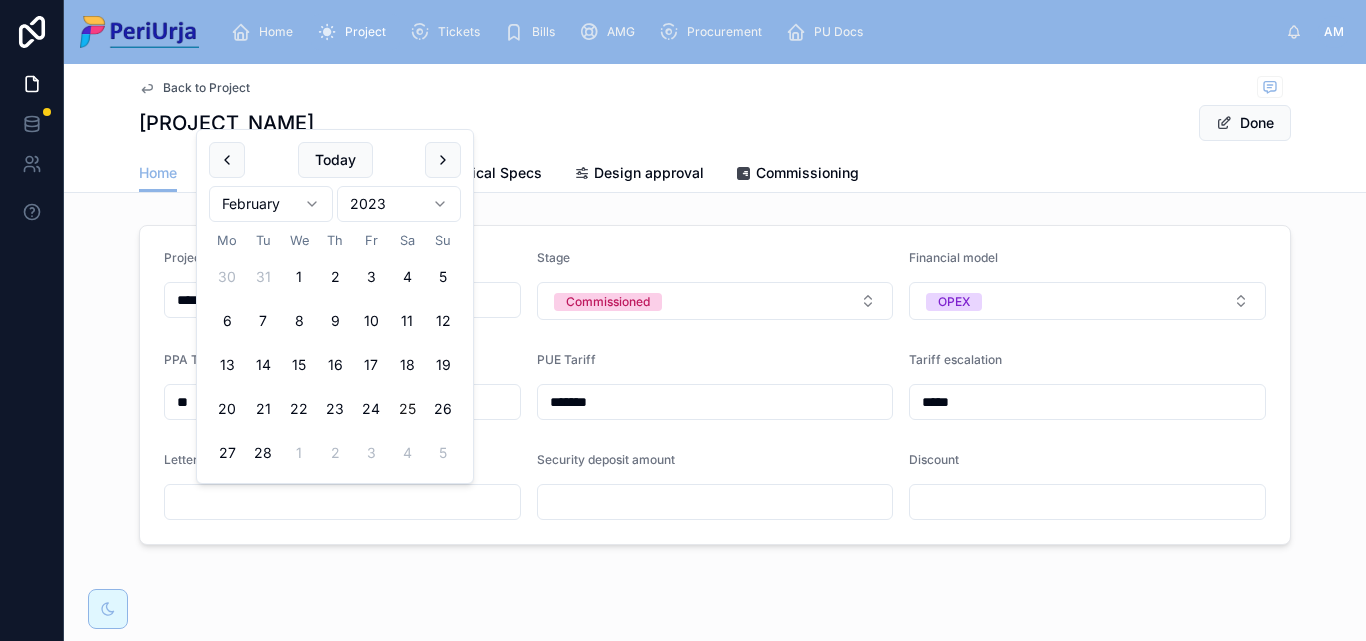 click on "25" at bounding box center [407, 409] 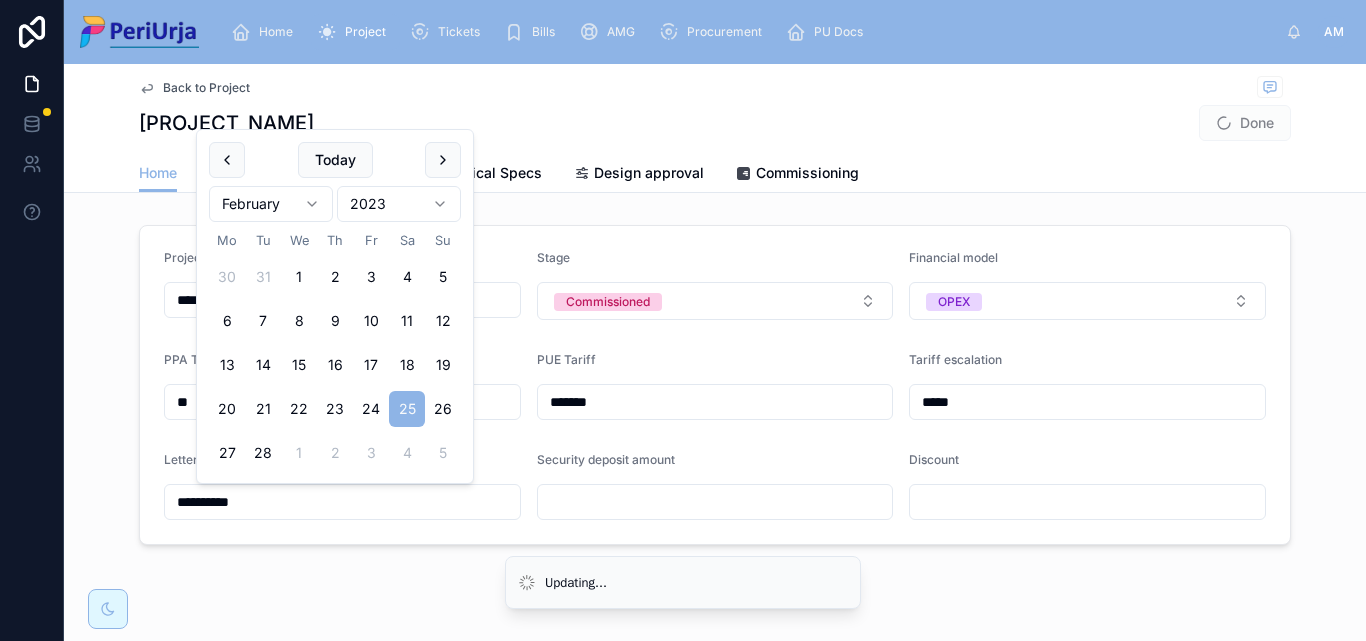 click on "Mantra Magic Done" at bounding box center [715, 123] 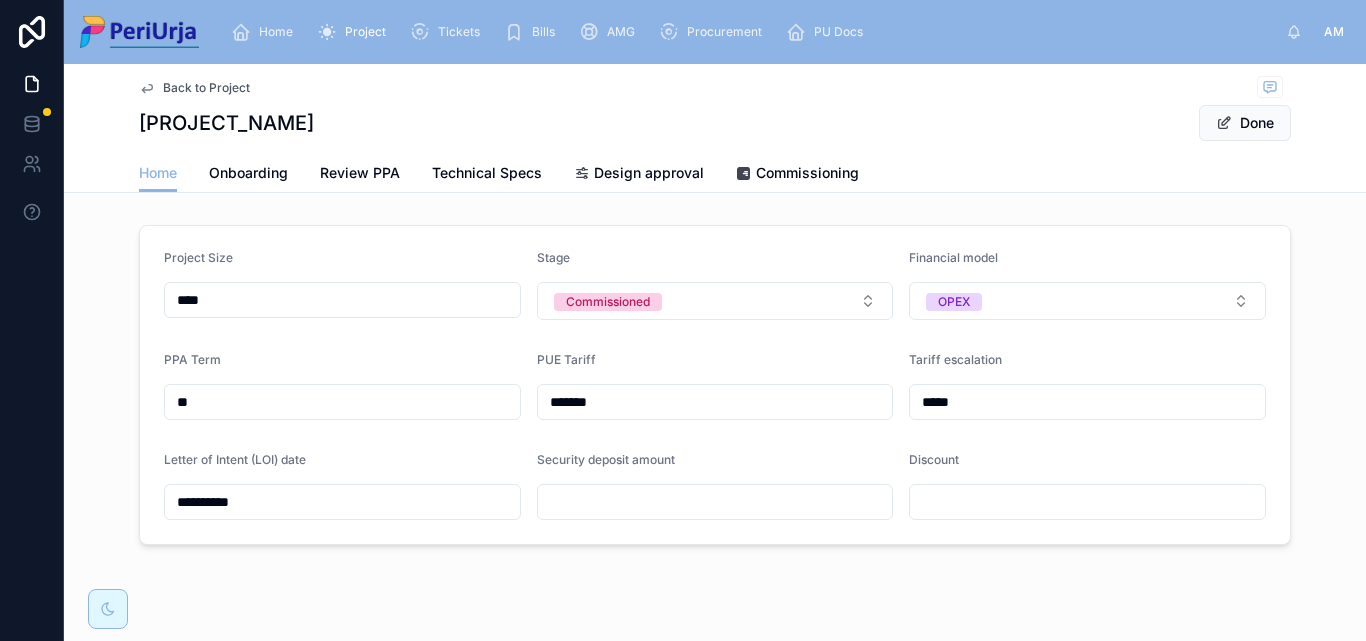 click at bounding box center (715, 502) 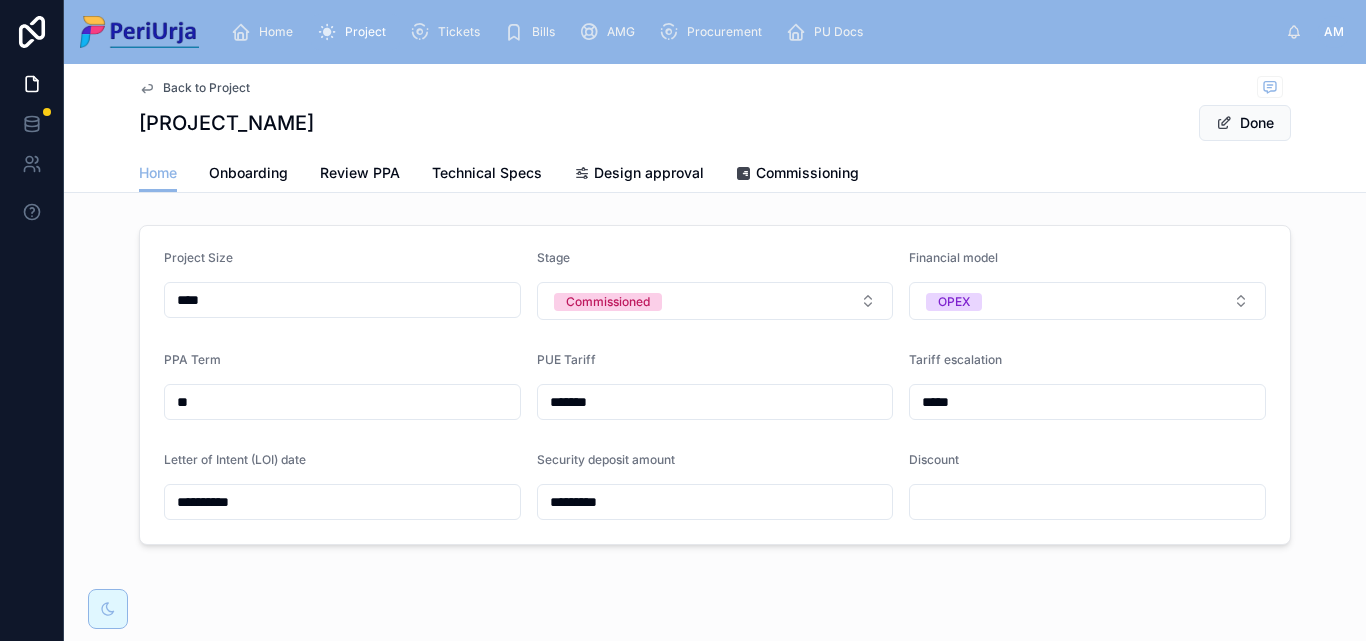 type on "*********" 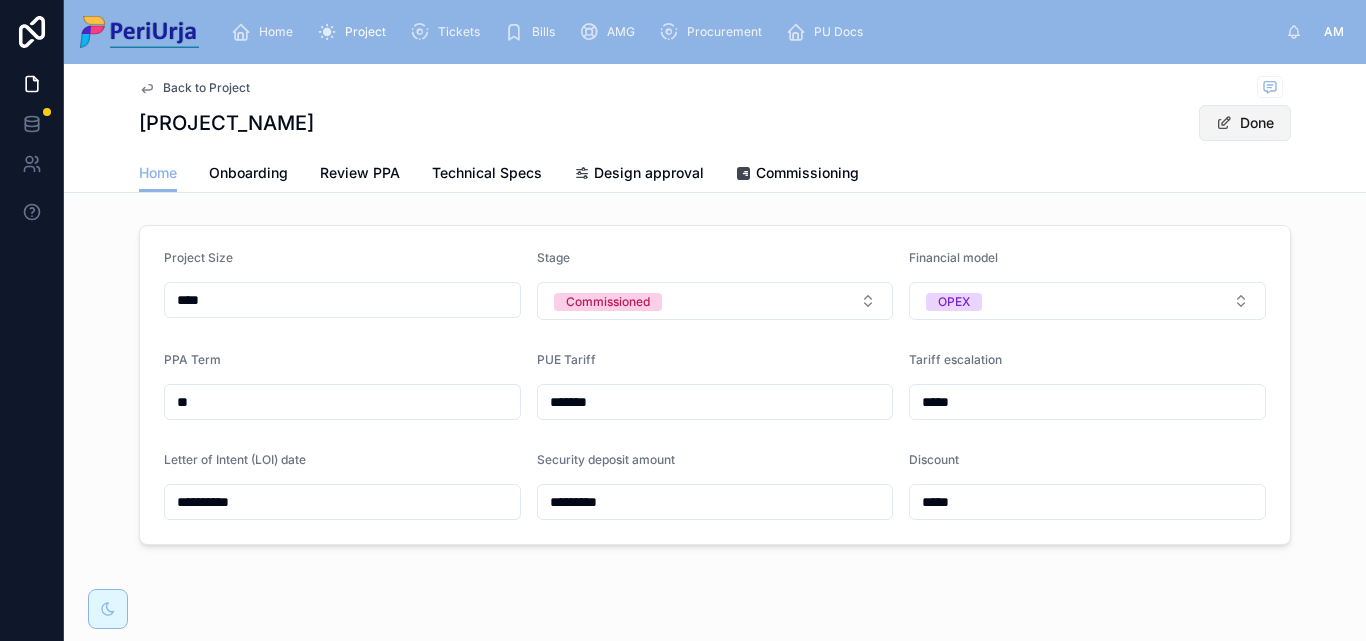 type on "*****" 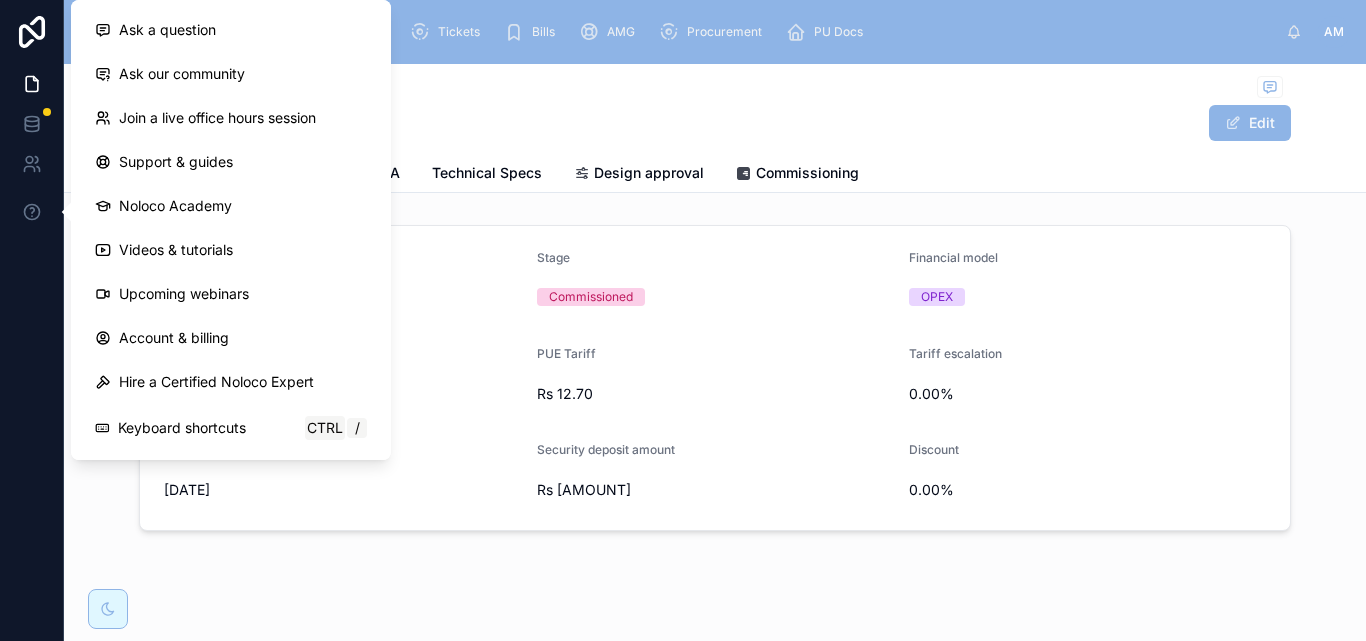 click on "Back to Project Mantra Magic Edit" at bounding box center (715, 109) 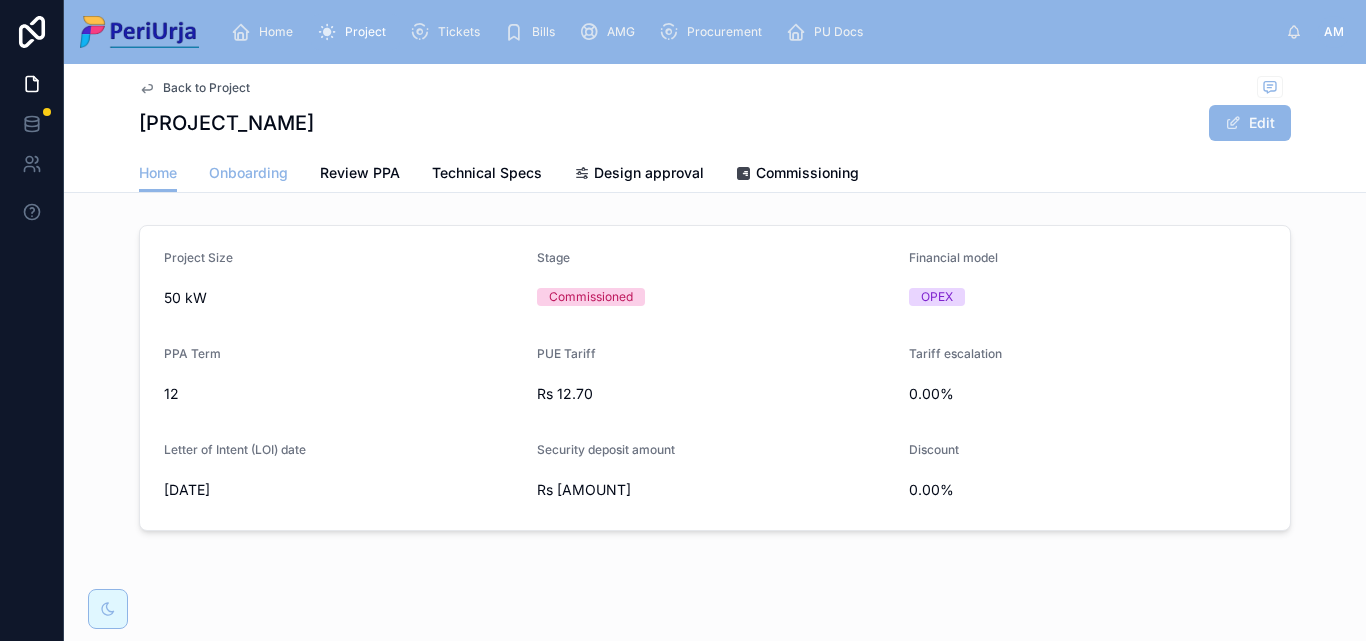 click on "Onboarding" at bounding box center (248, 173) 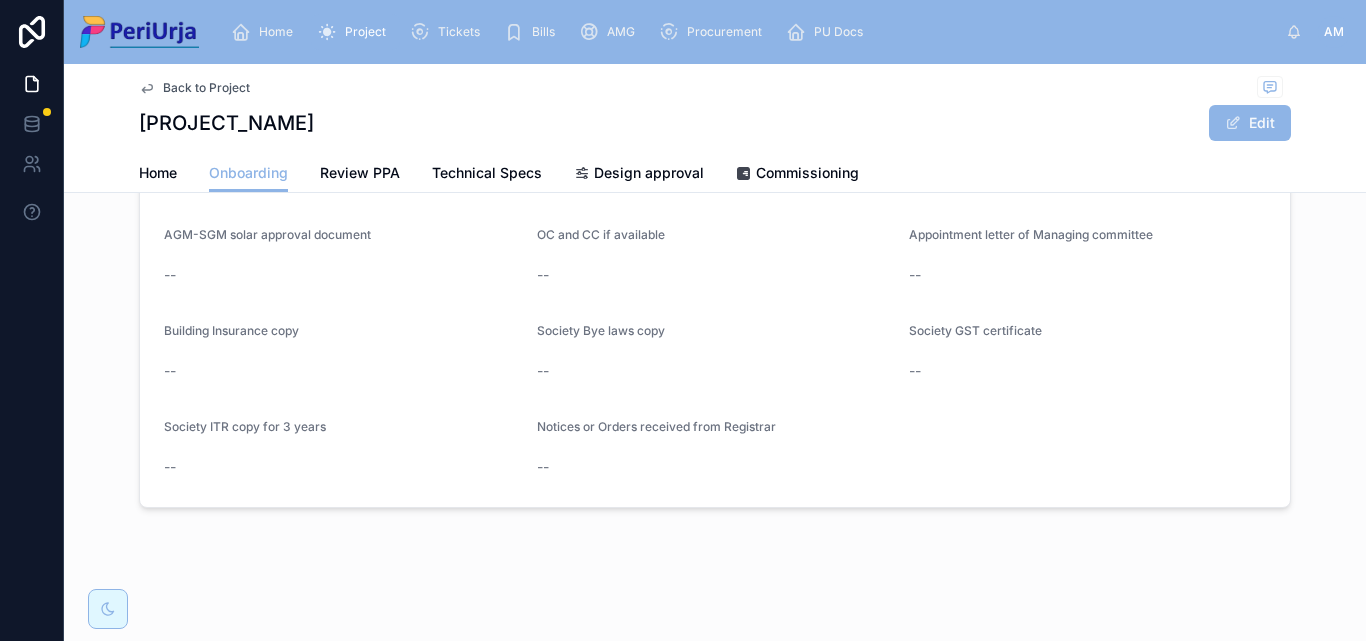 scroll, scrollTop: 1732, scrollLeft: 0, axis: vertical 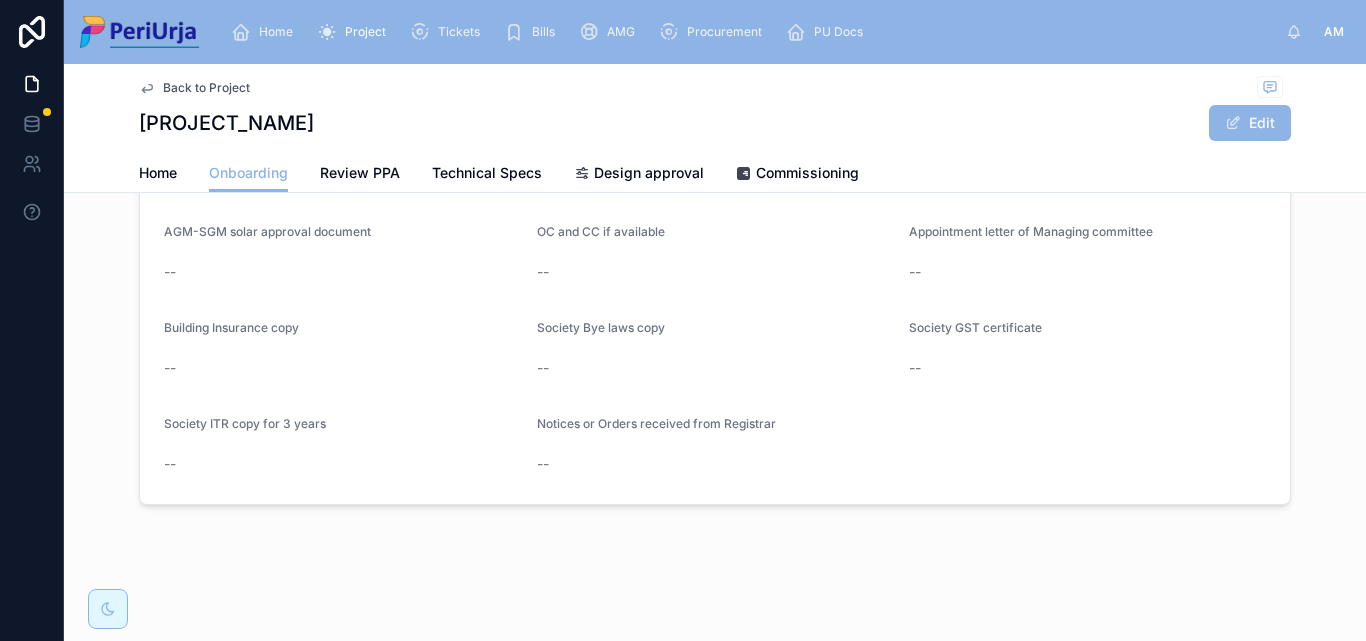 click on "Home" at bounding box center [266, 32] 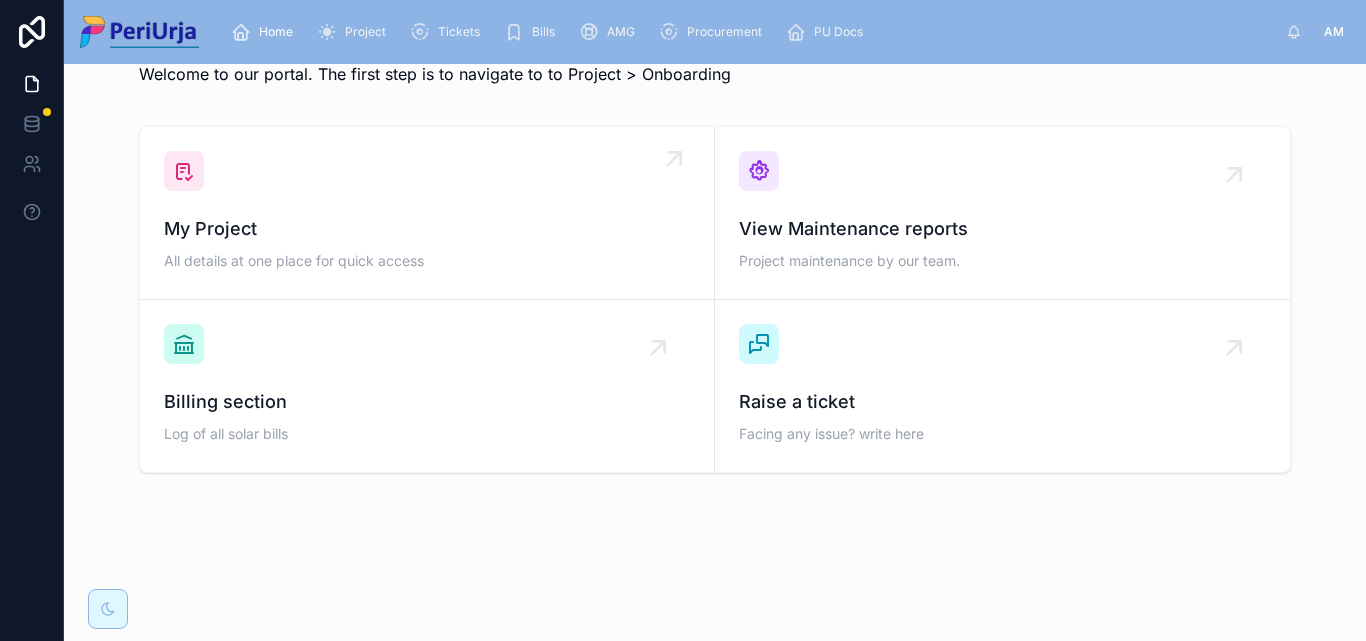 scroll, scrollTop: 62, scrollLeft: 0, axis: vertical 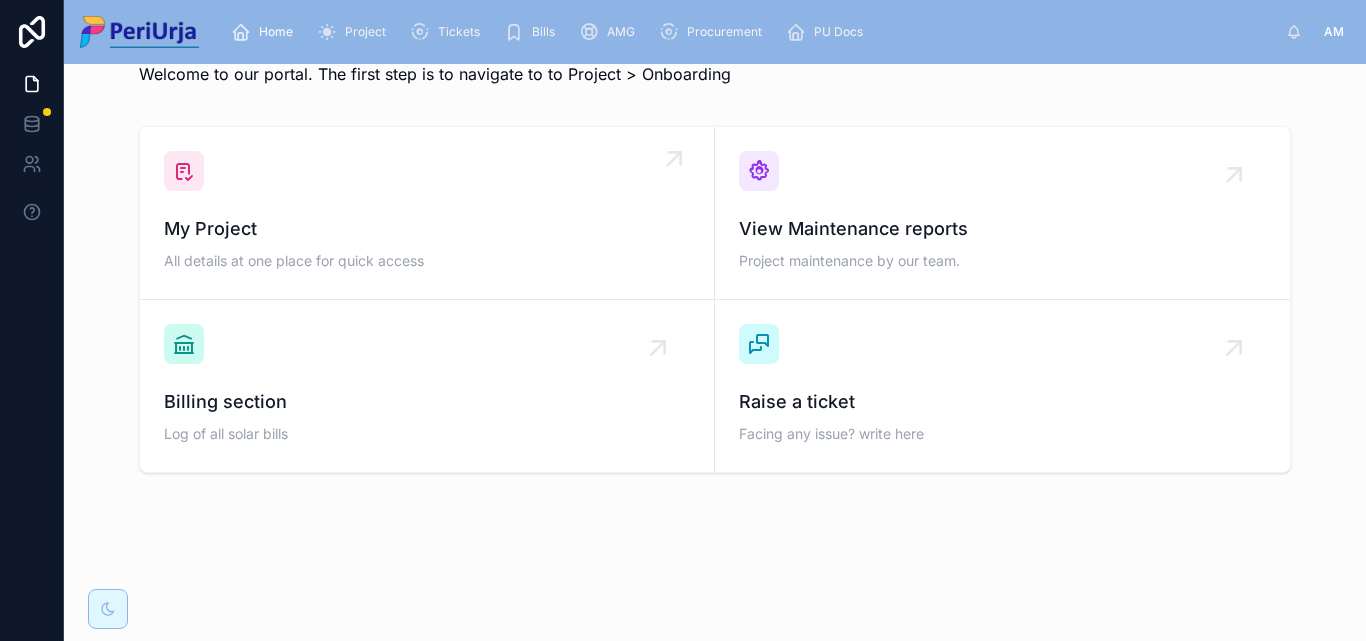 click on "My Project" at bounding box center [427, 229] 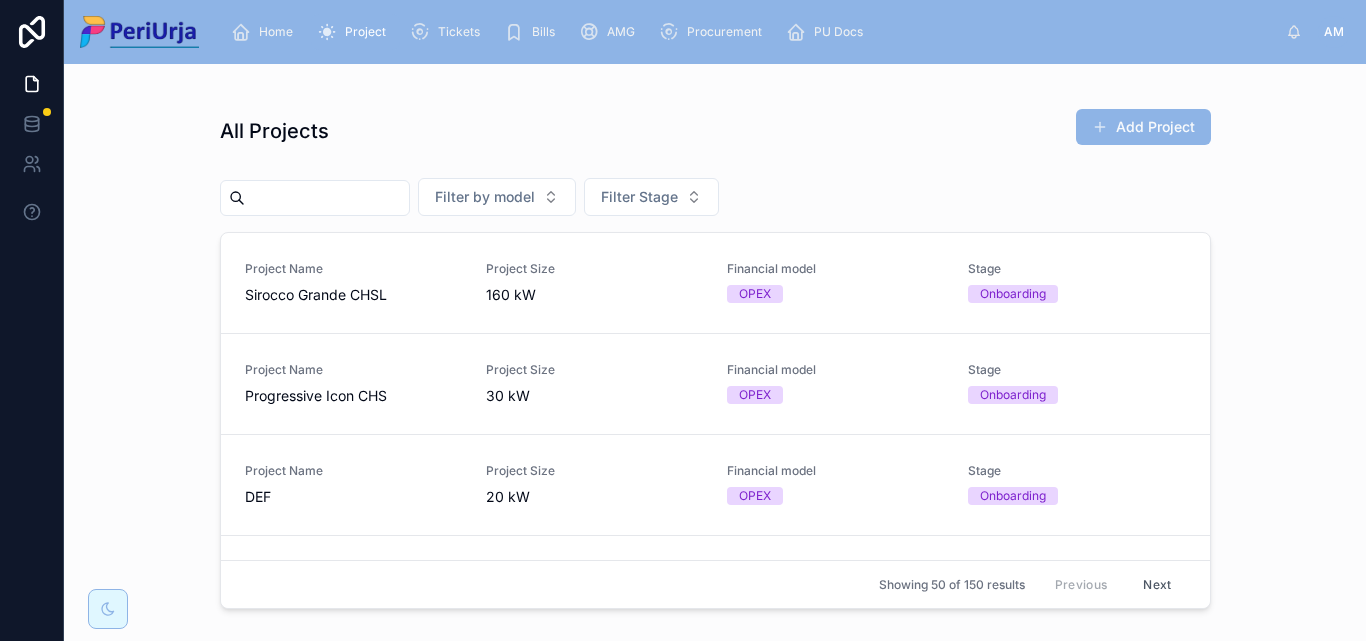scroll, scrollTop: 0, scrollLeft: 0, axis: both 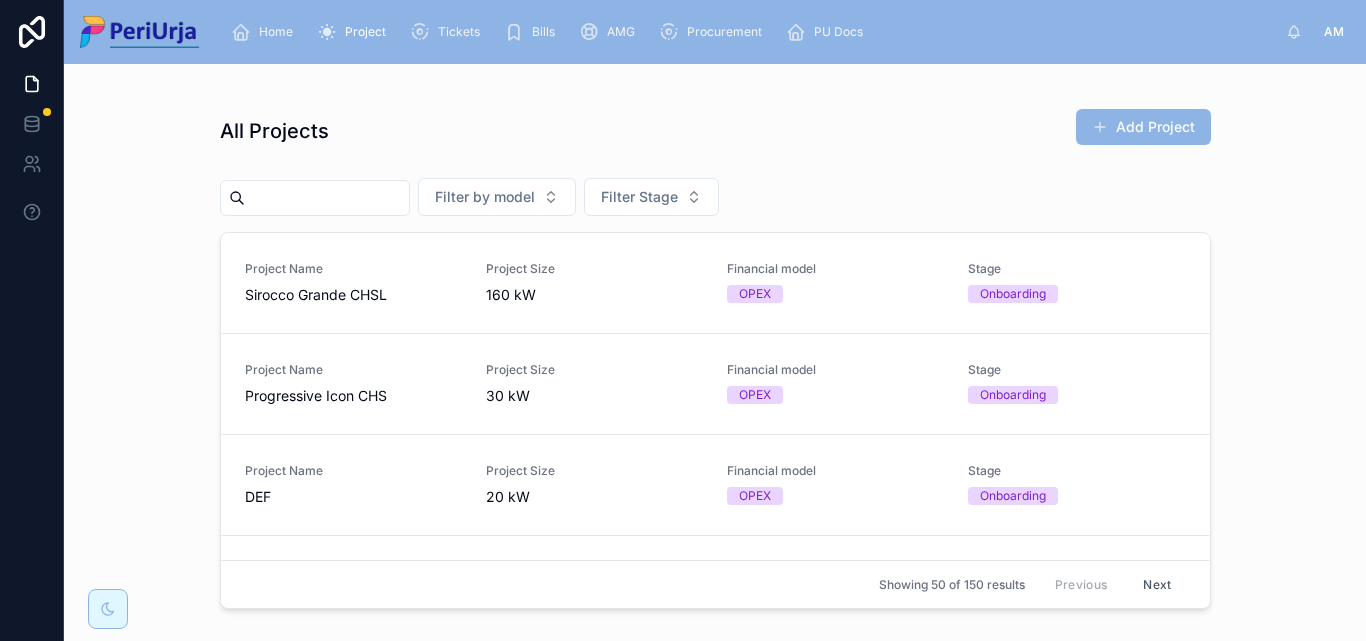 click at bounding box center (327, 198) 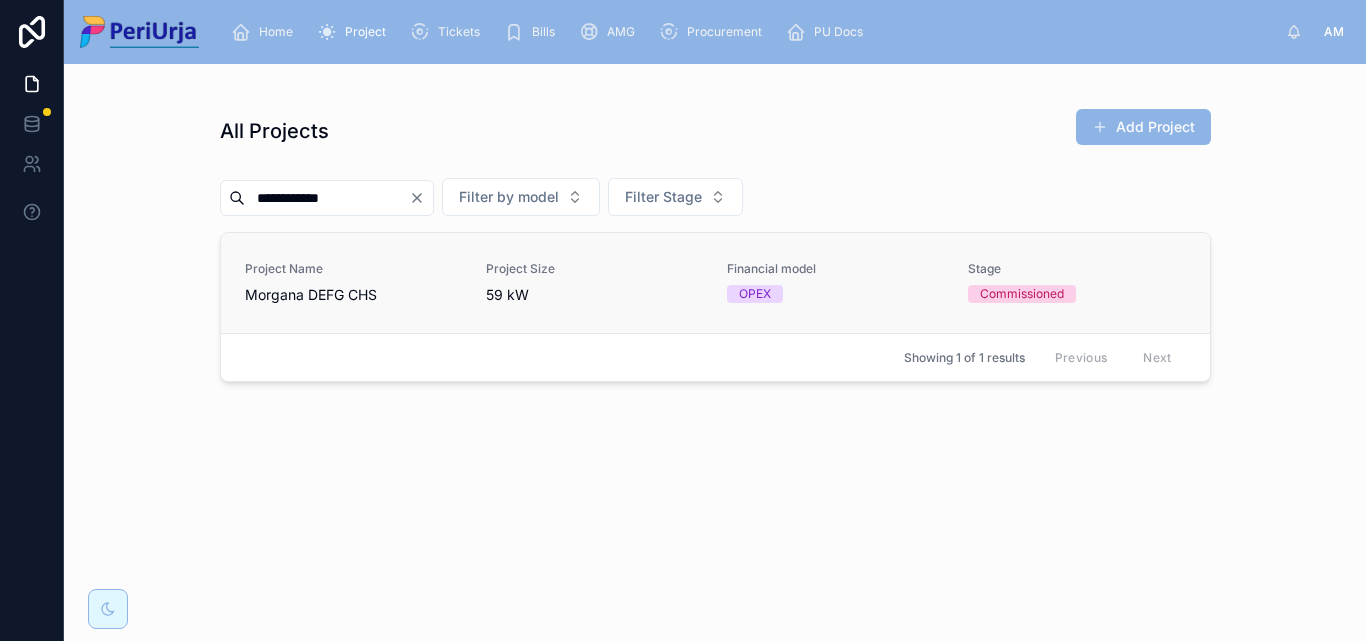 type on "**********" 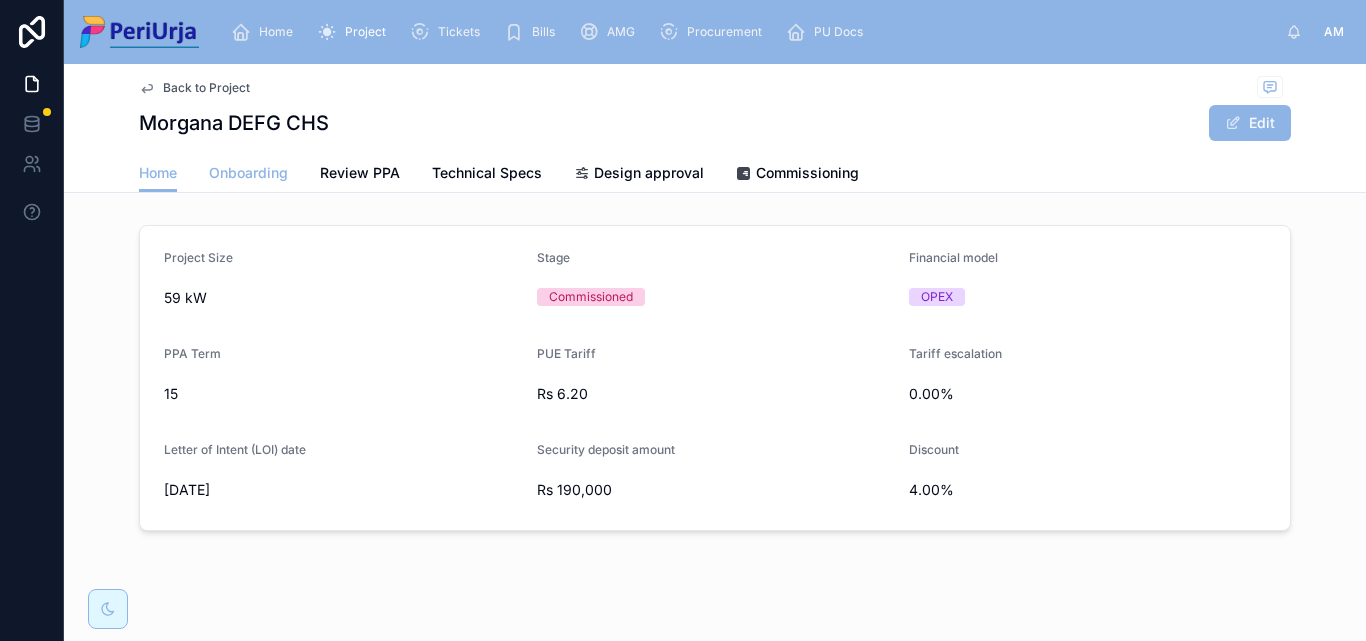 click on "Onboarding" at bounding box center (248, 173) 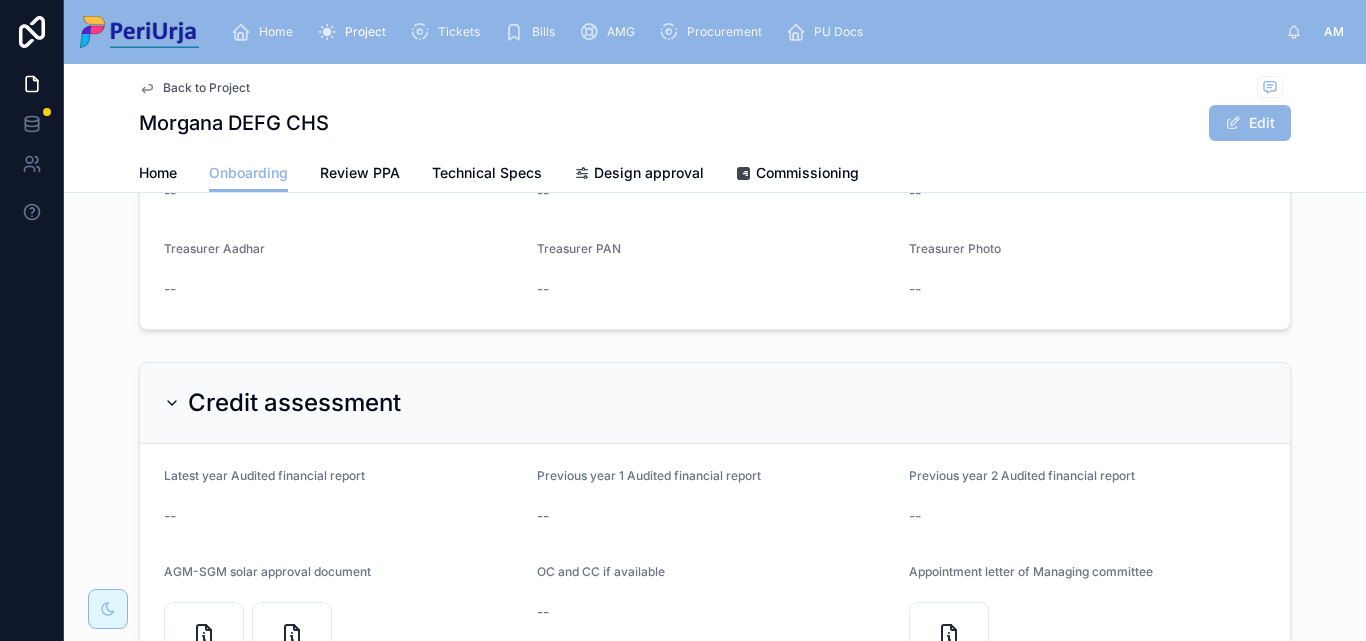 scroll, scrollTop: 1752, scrollLeft: 0, axis: vertical 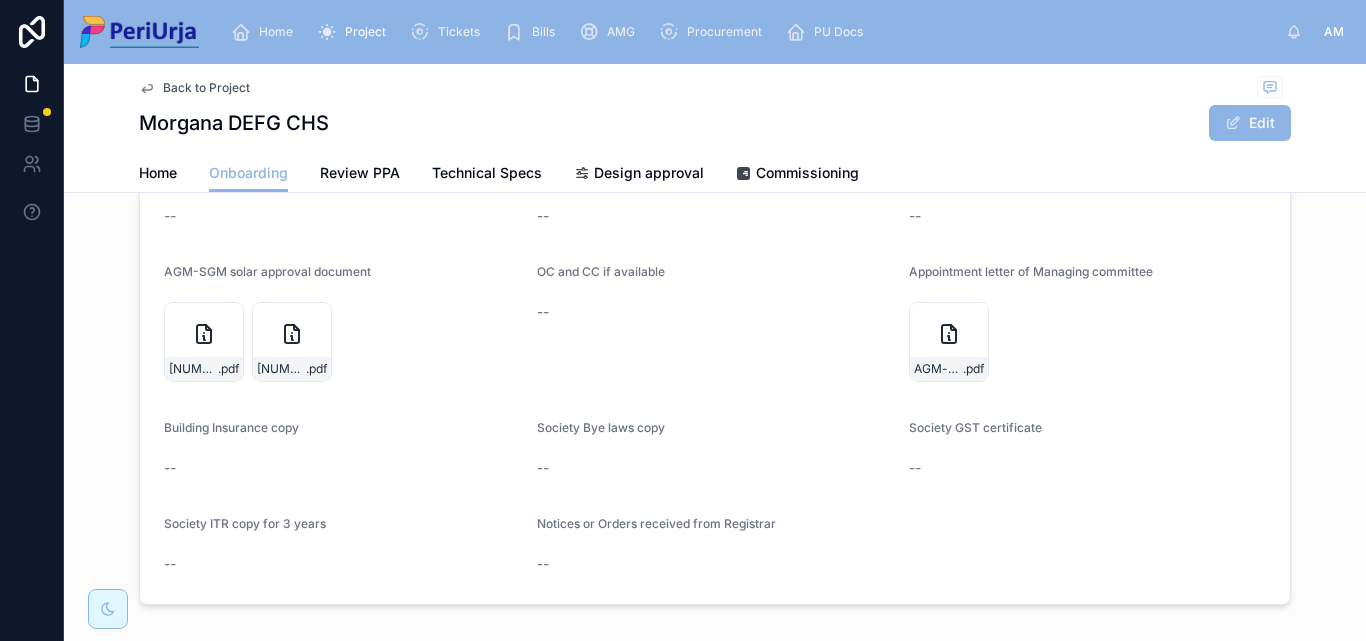 click on "Home" at bounding box center (276, 32) 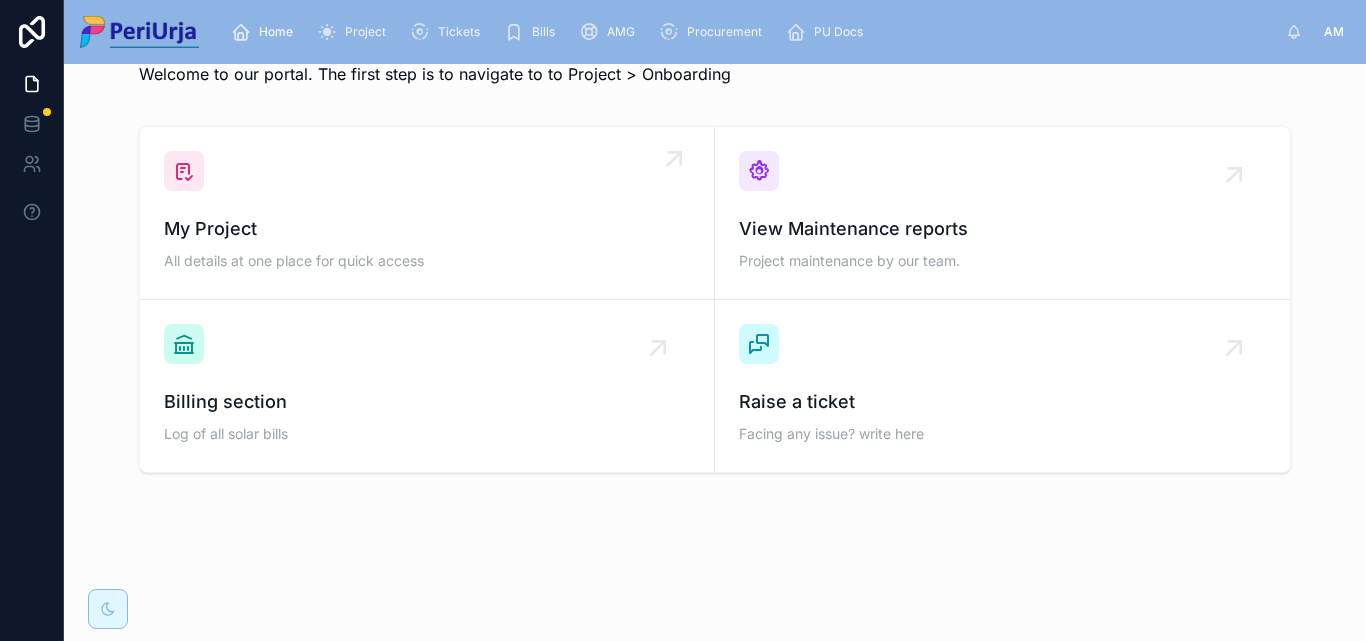 click on "My Project" at bounding box center (427, 229) 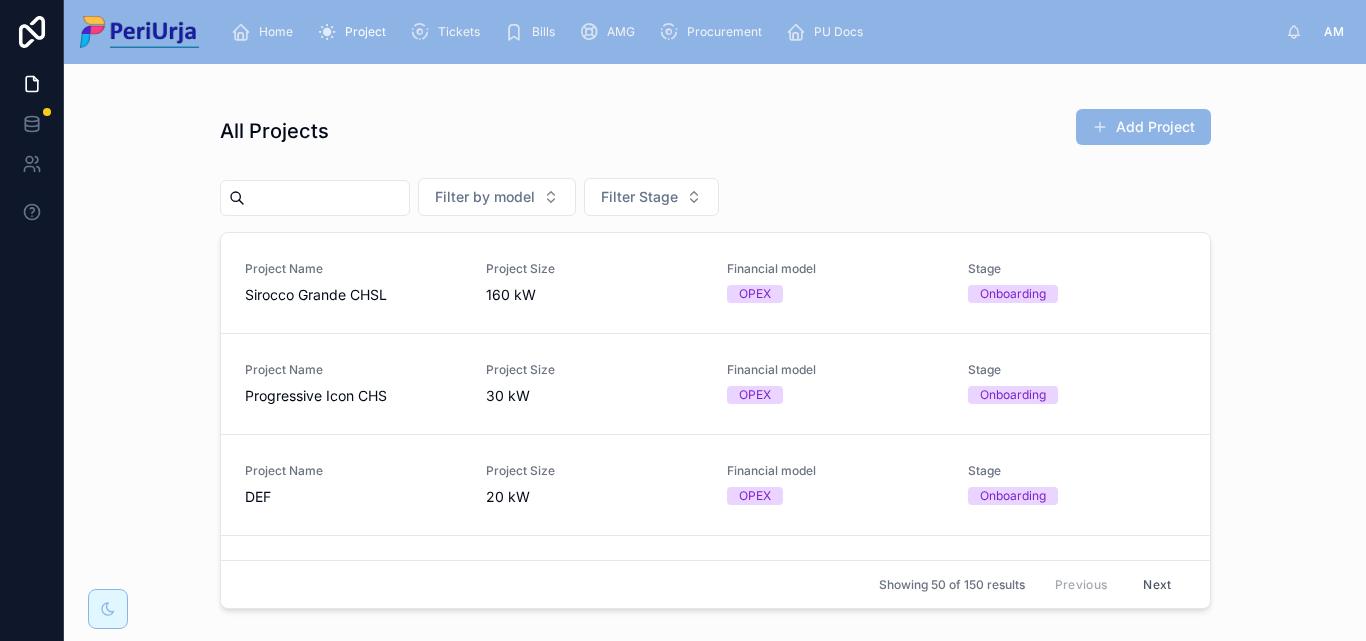 scroll, scrollTop: 0, scrollLeft: 0, axis: both 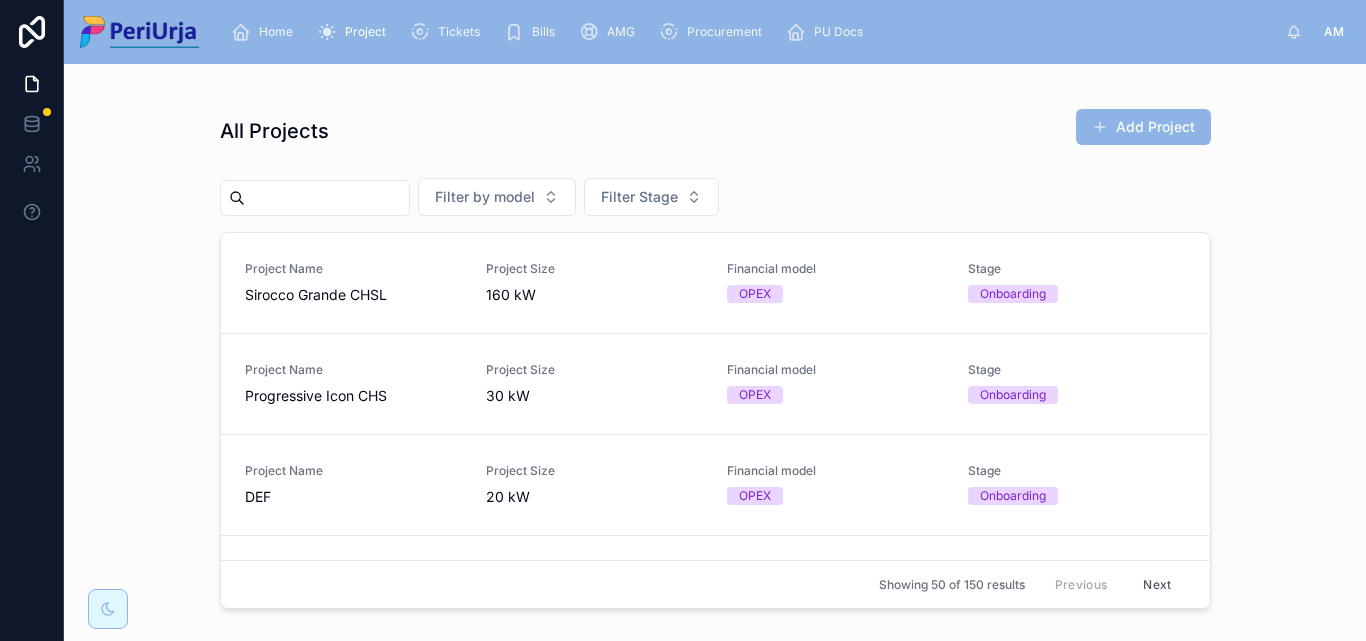 click at bounding box center [327, 198] 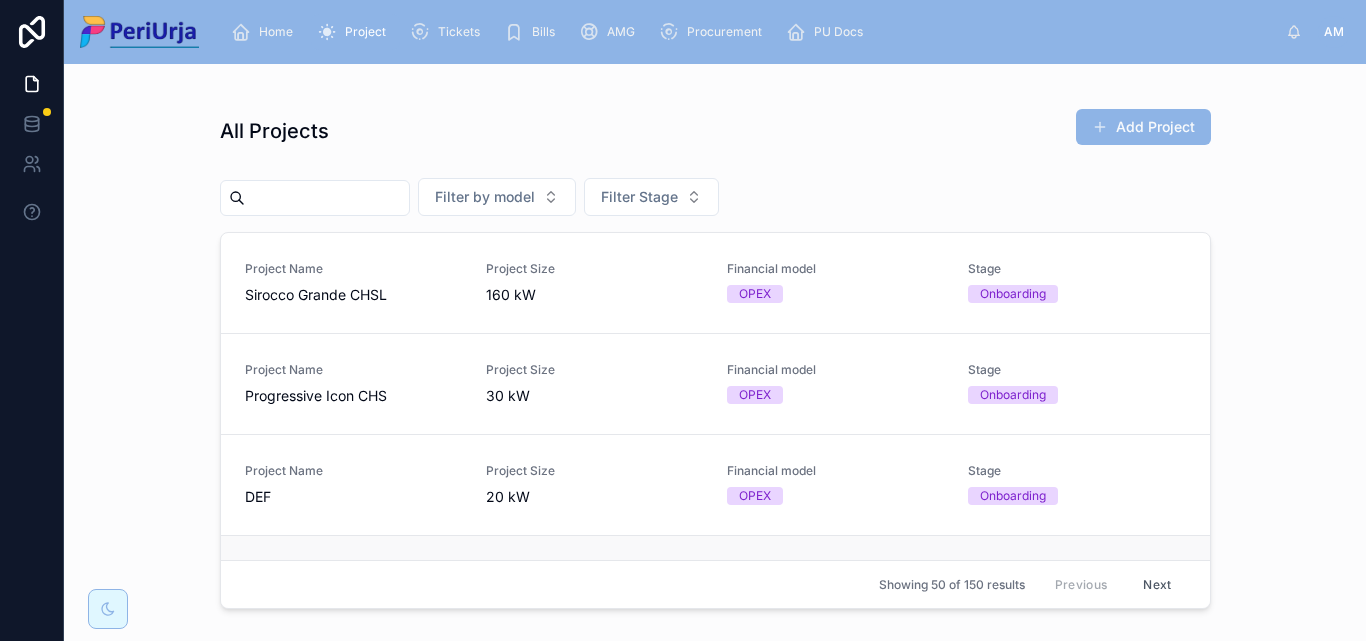paste on "**********" 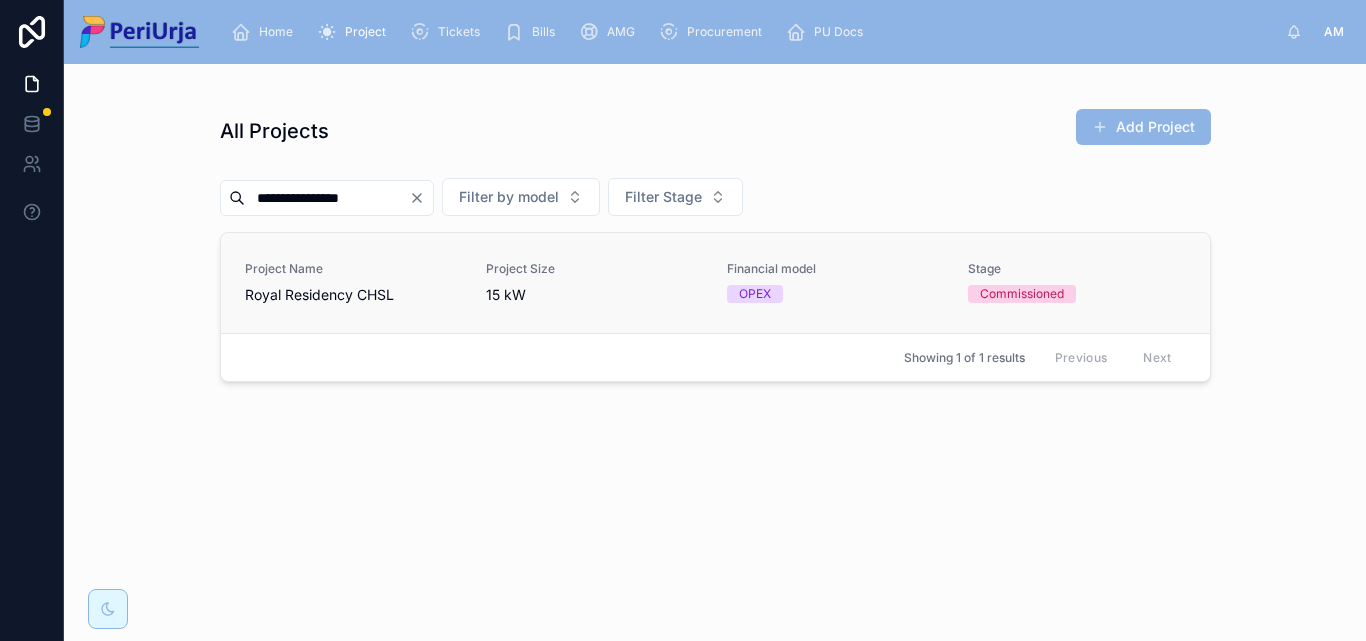 type on "**********" 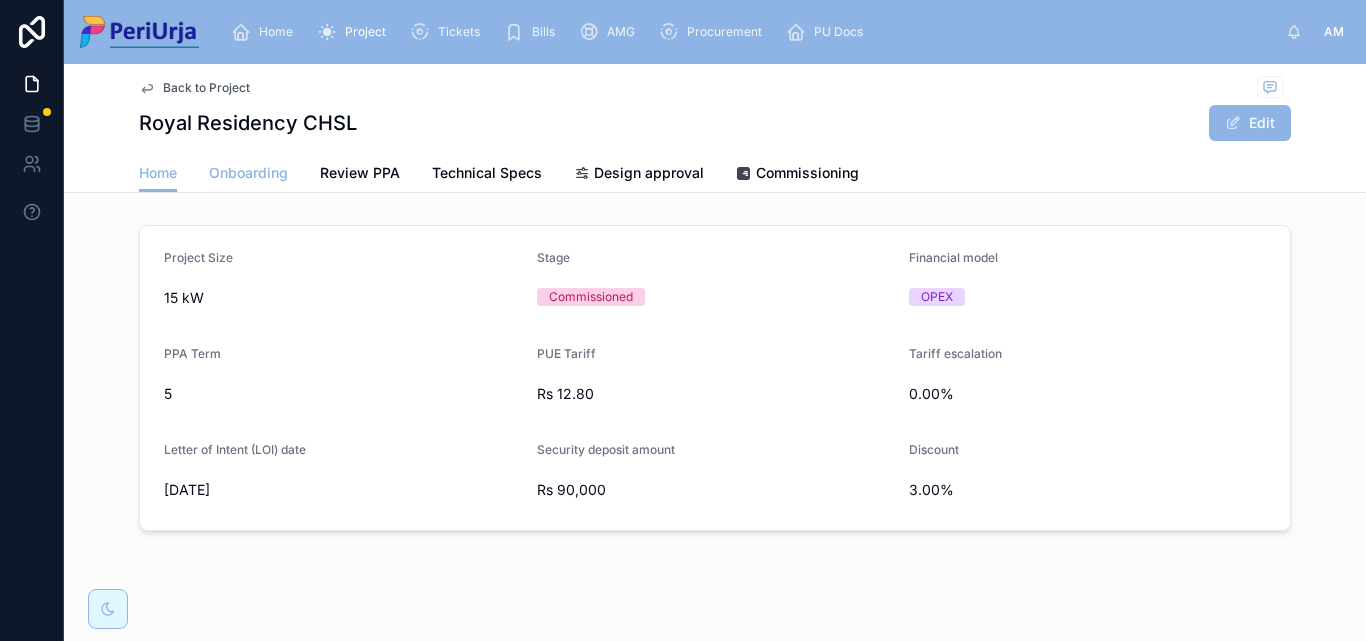 click on "Onboarding" at bounding box center [248, 173] 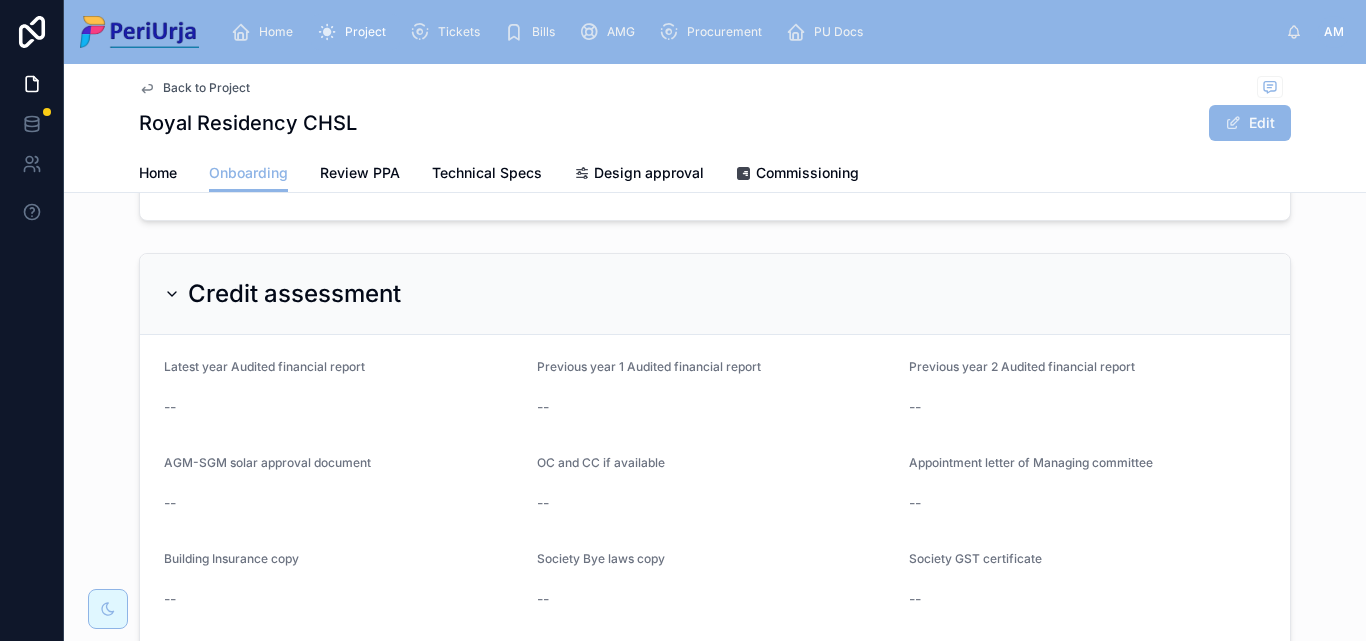 scroll, scrollTop: 1732, scrollLeft: 0, axis: vertical 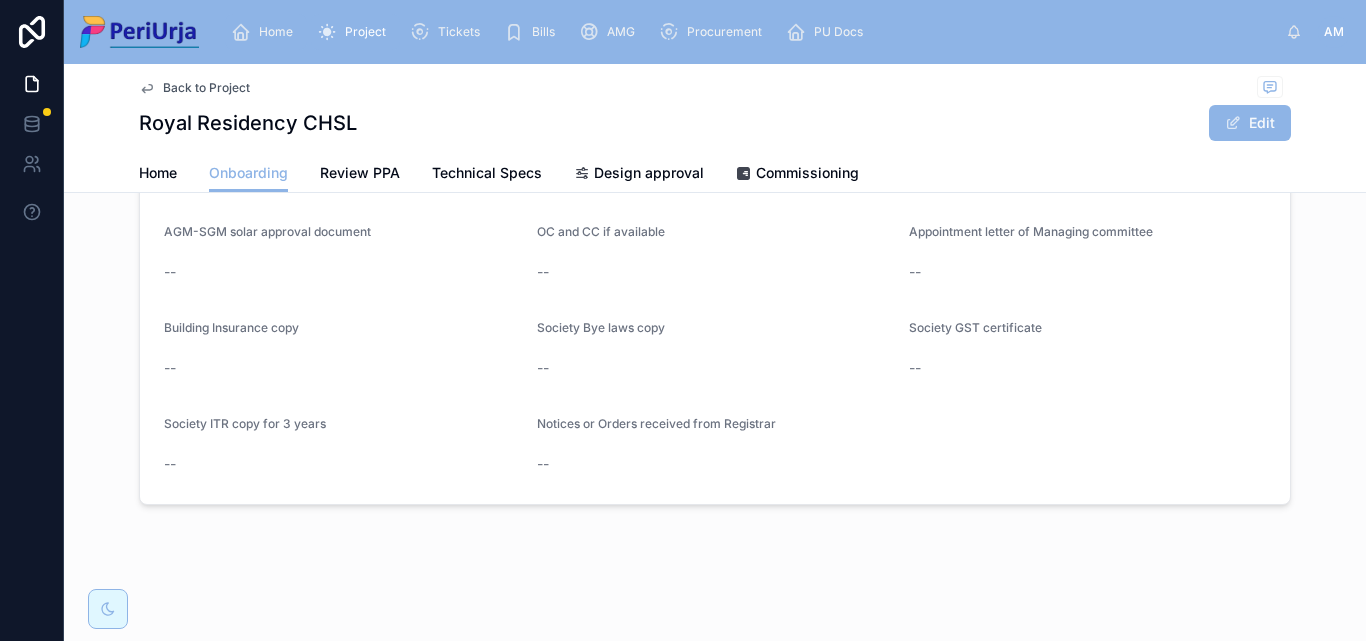 click on "Home" at bounding box center [276, 32] 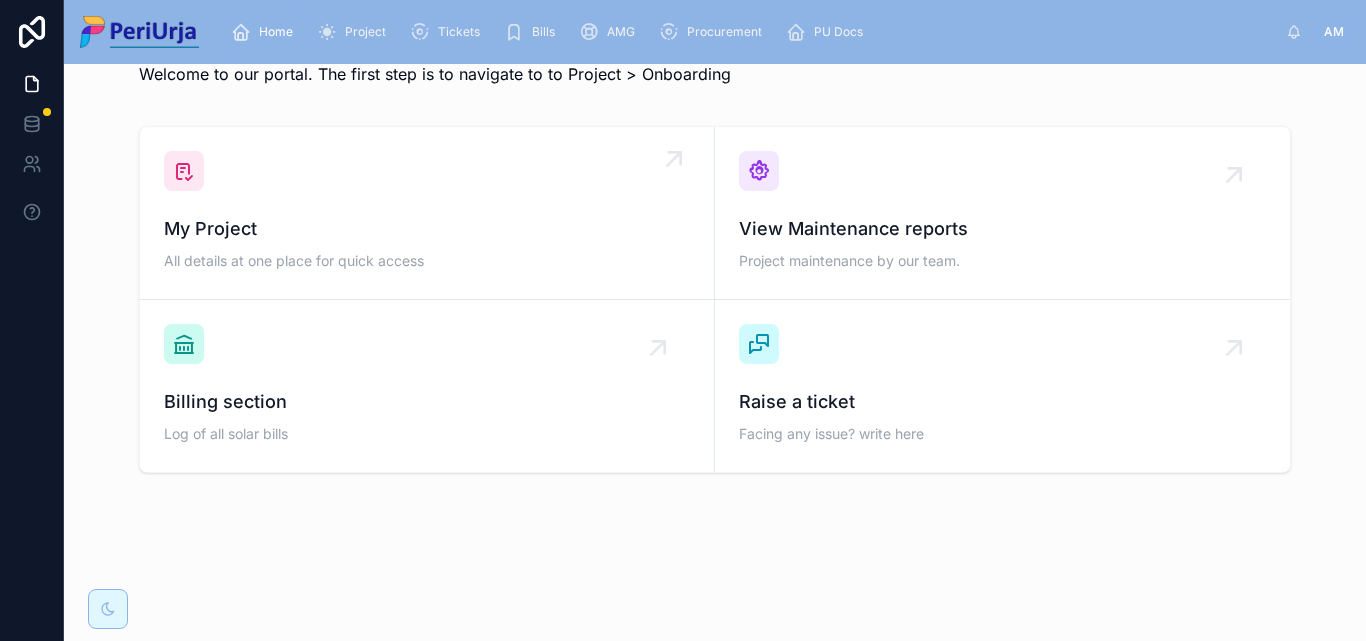 scroll, scrollTop: 62, scrollLeft: 0, axis: vertical 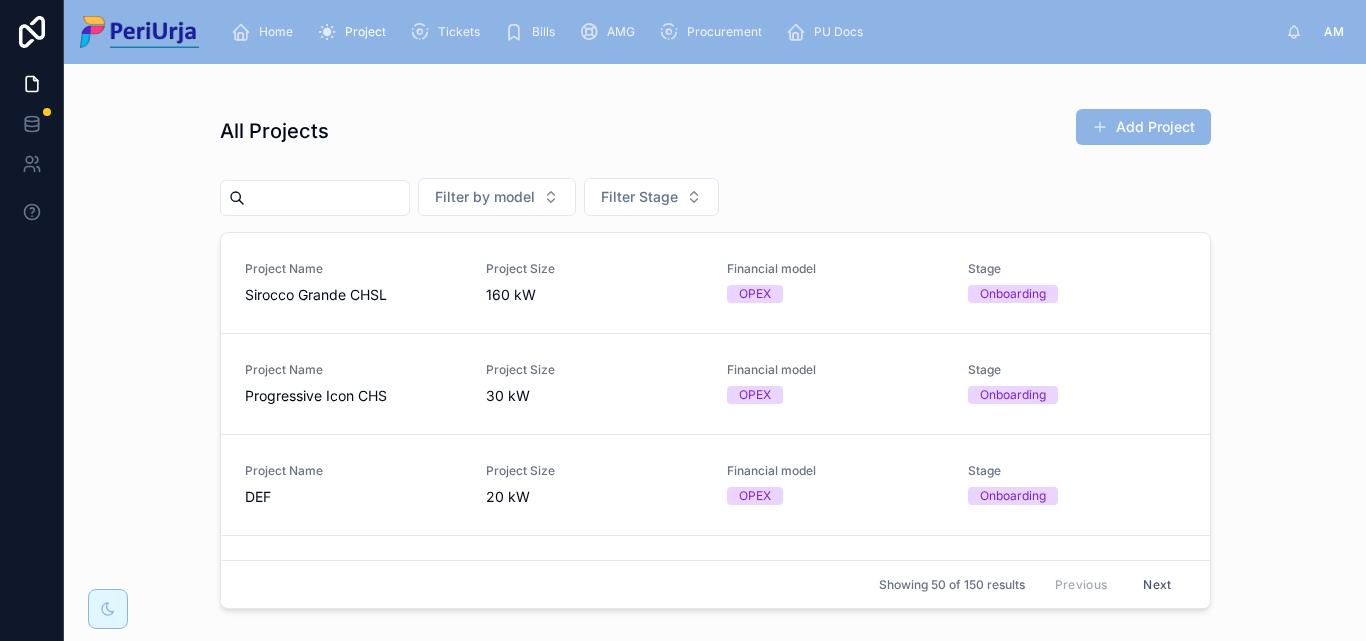 click at bounding box center [327, 198] 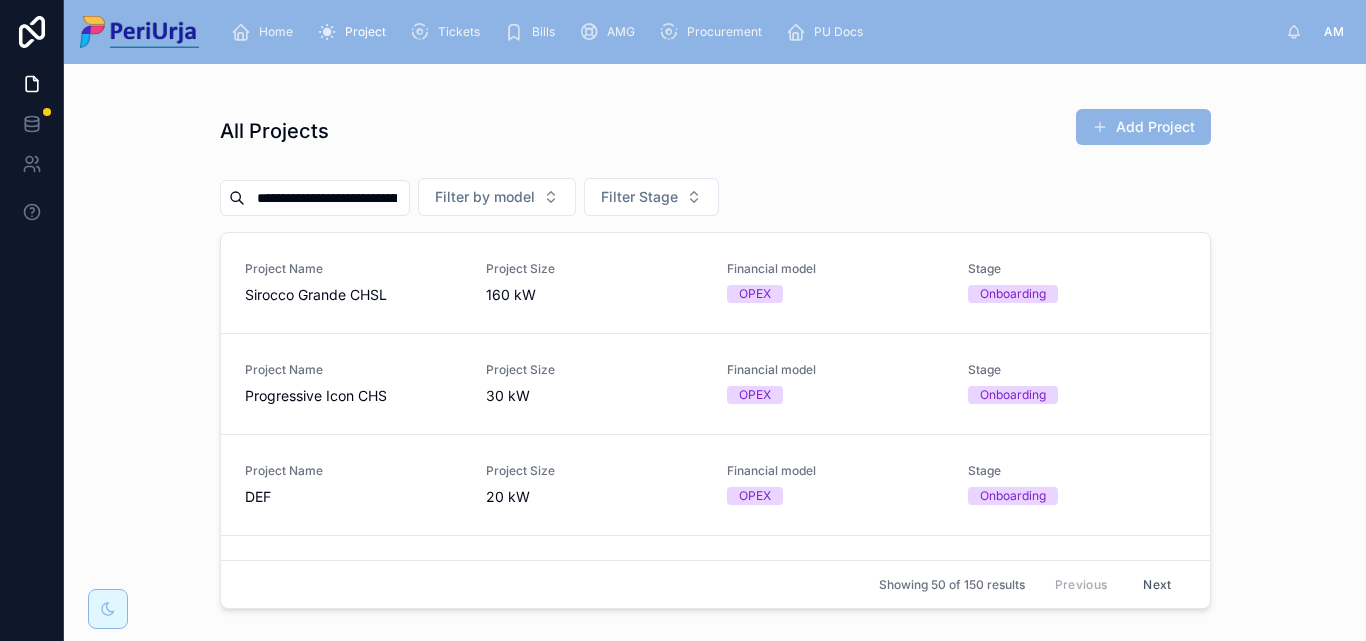 scroll, scrollTop: 0, scrollLeft: 137, axis: horizontal 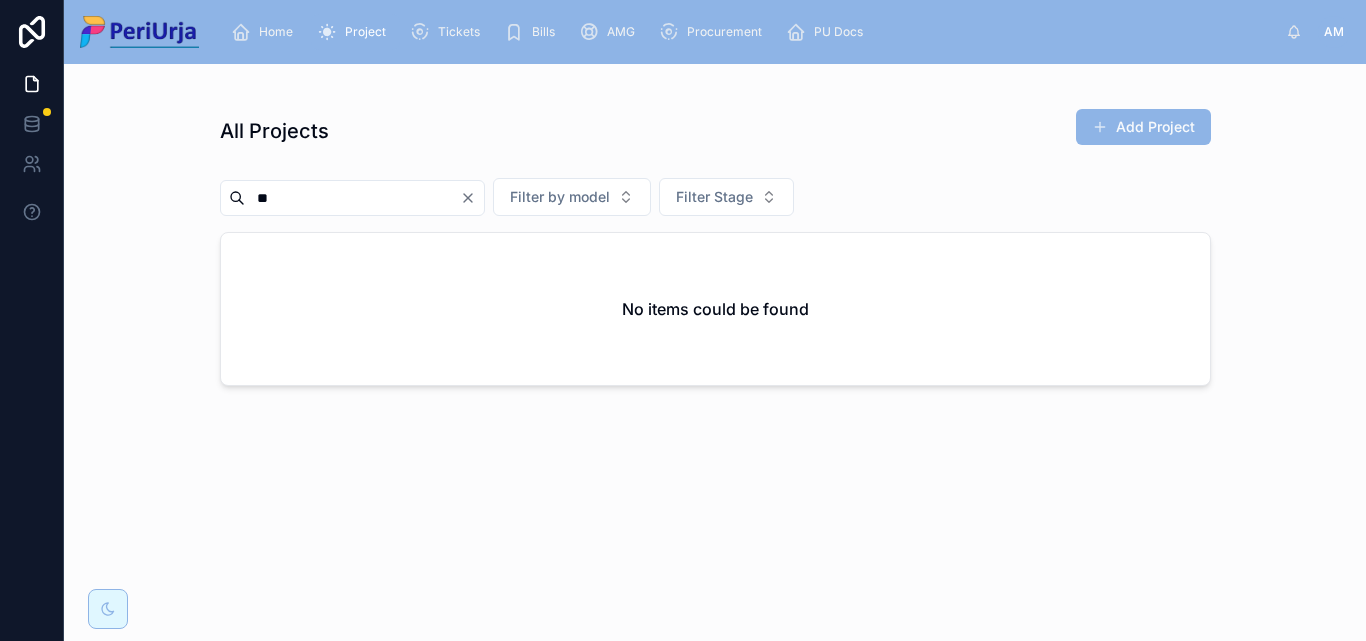 type on "*" 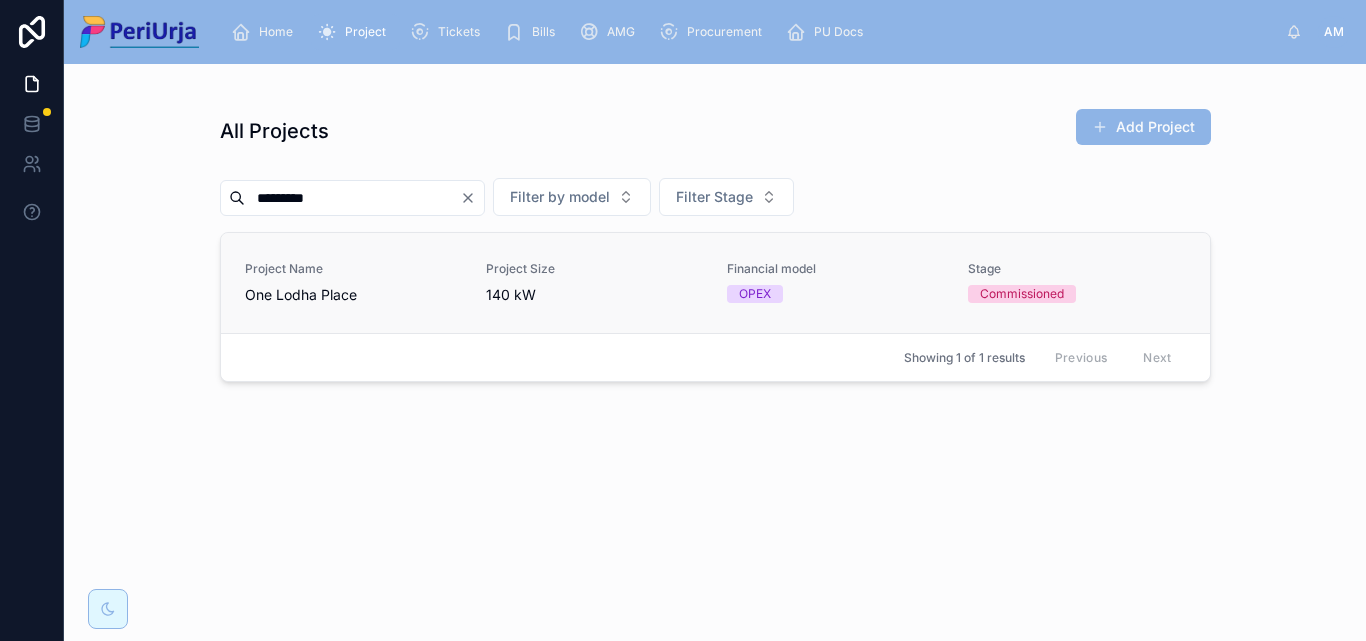 type on "*********" 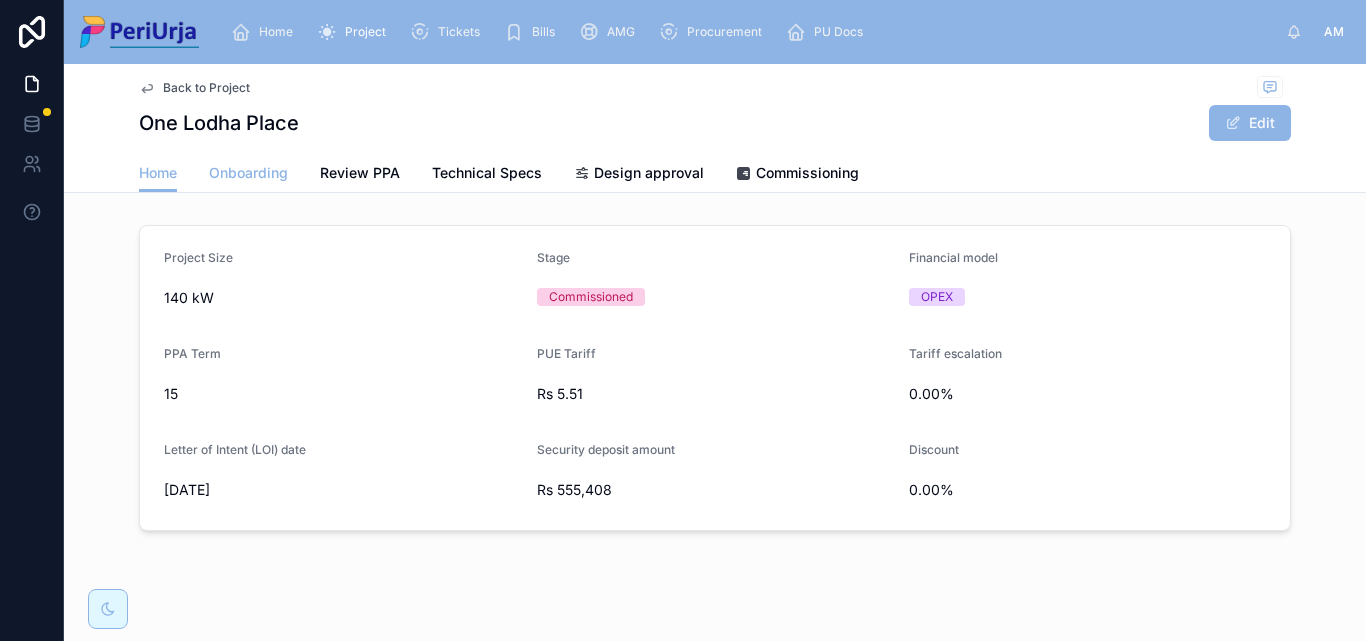drag, startPoint x: 262, startPoint y: 174, endPoint x: 228, endPoint y: 183, distance: 35.17101 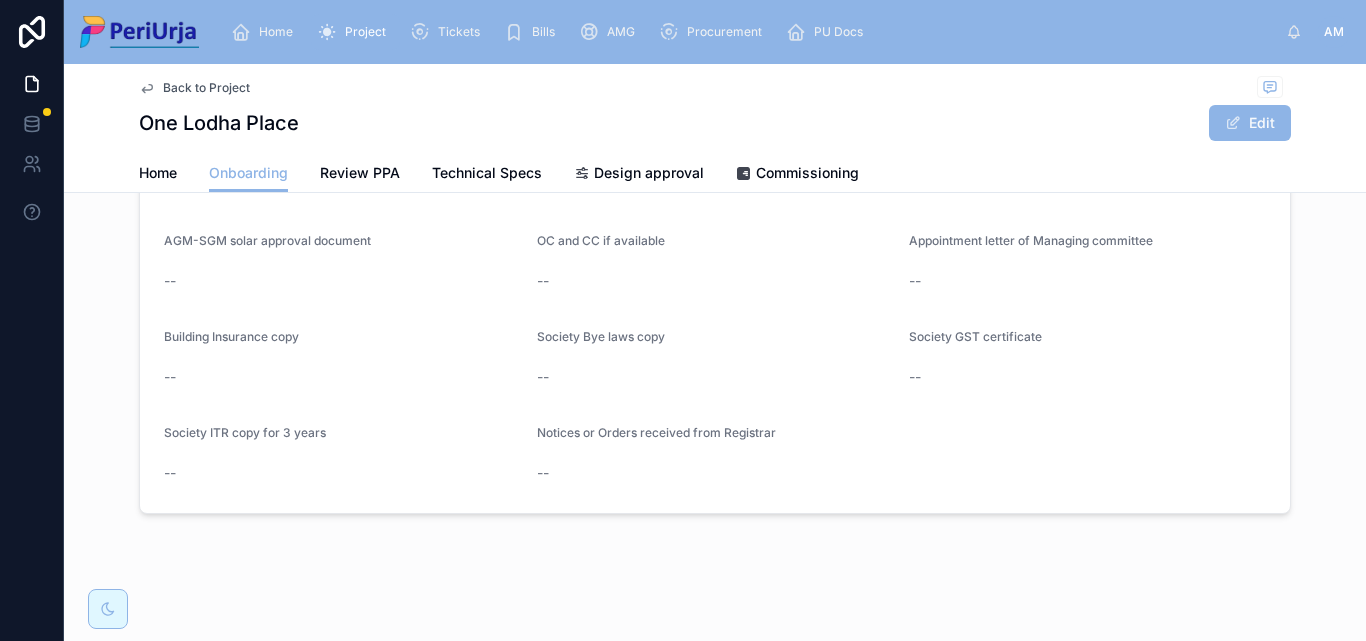 scroll, scrollTop: 1732, scrollLeft: 0, axis: vertical 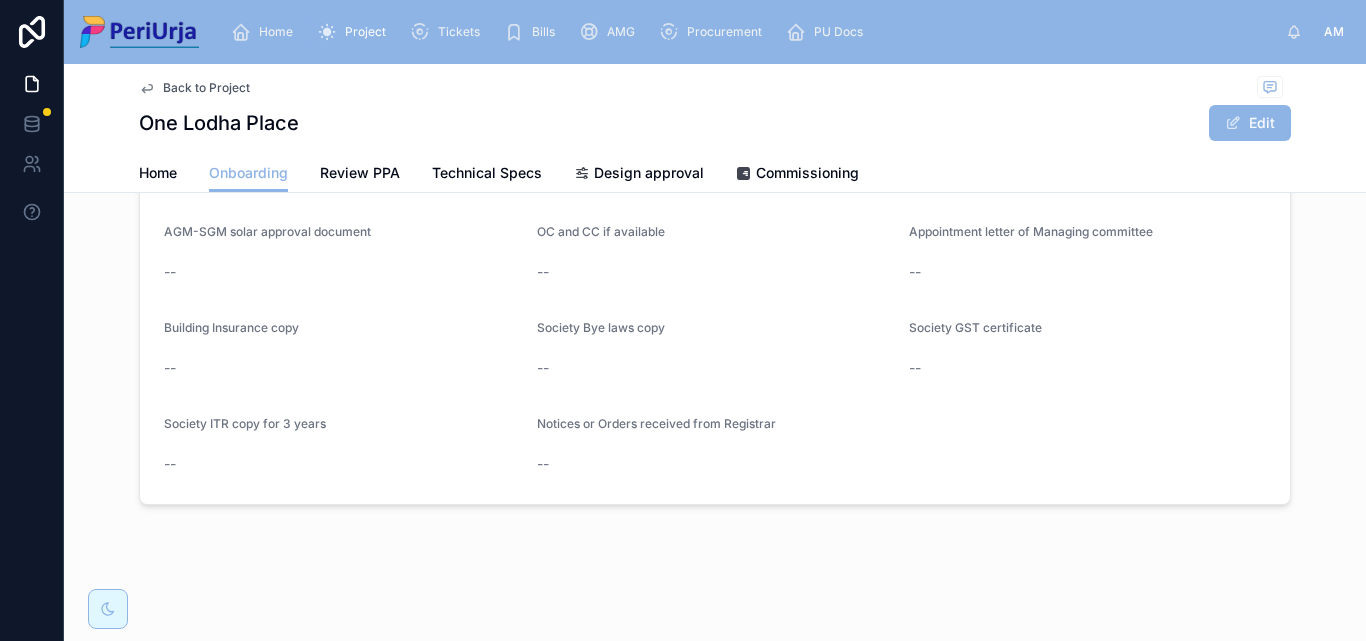 click on "Home" at bounding box center (276, 32) 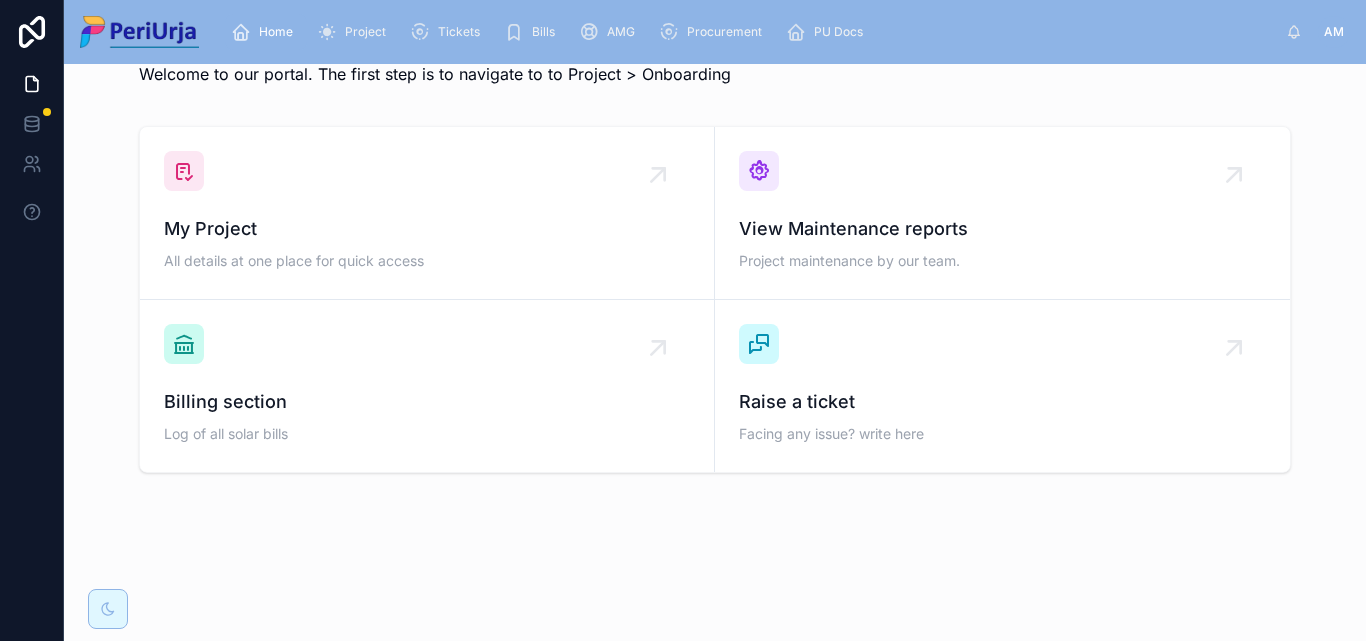 scroll, scrollTop: 62, scrollLeft: 0, axis: vertical 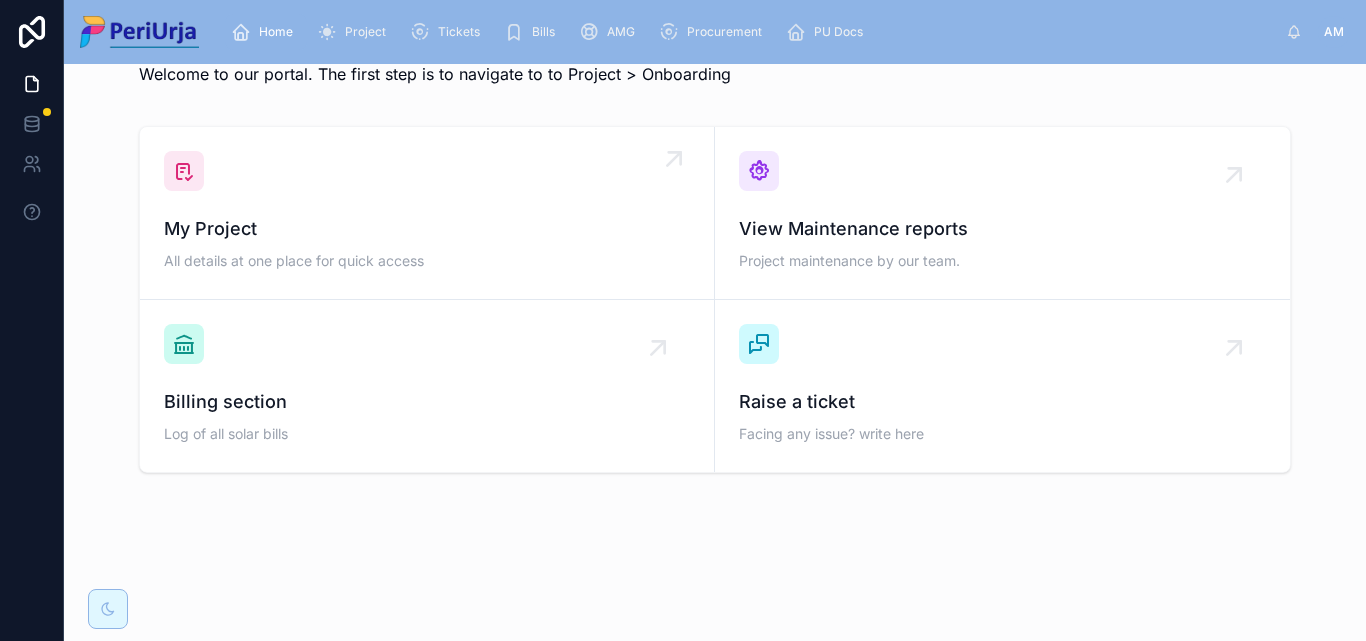 click on "My Project All details at one place for quick access" at bounding box center [427, 213] 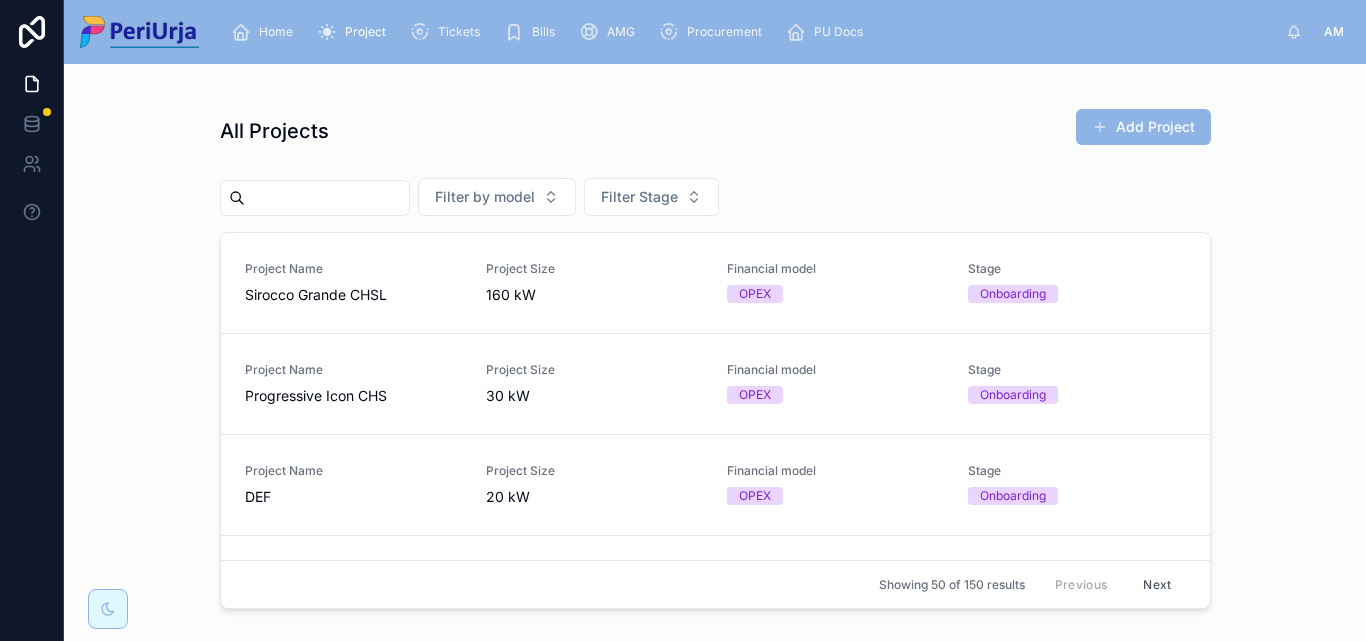 scroll, scrollTop: 0, scrollLeft: 0, axis: both 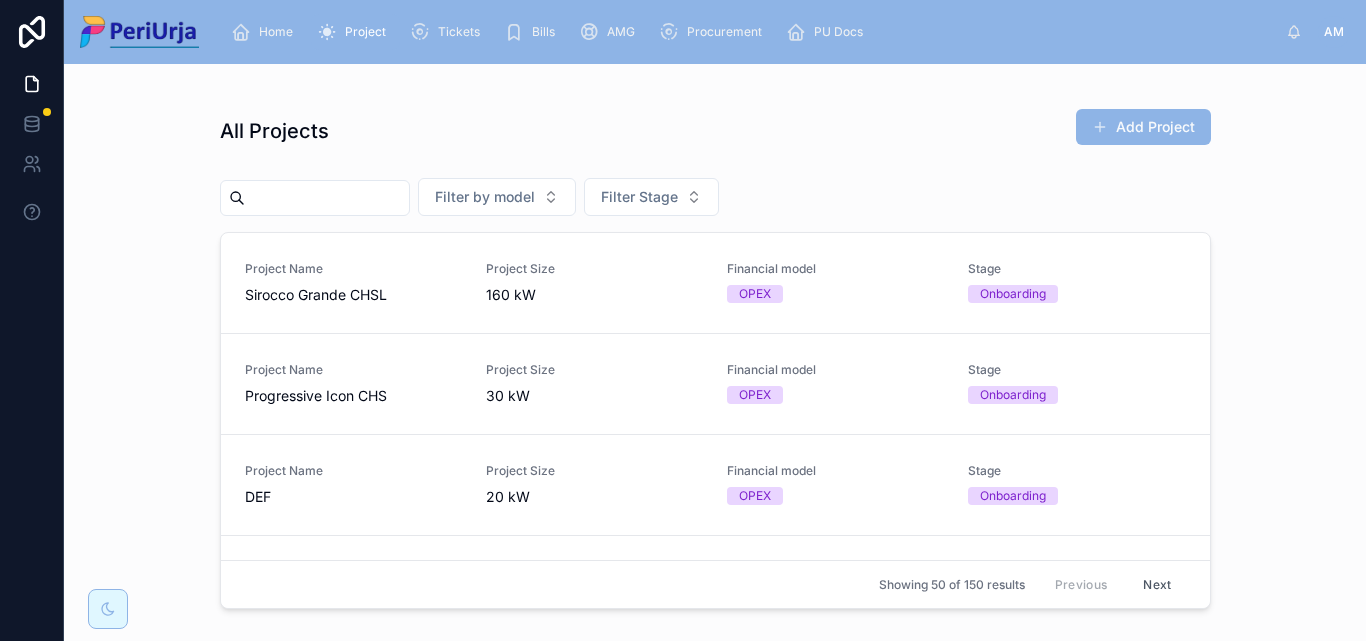 click at bounding box center (327, 198) 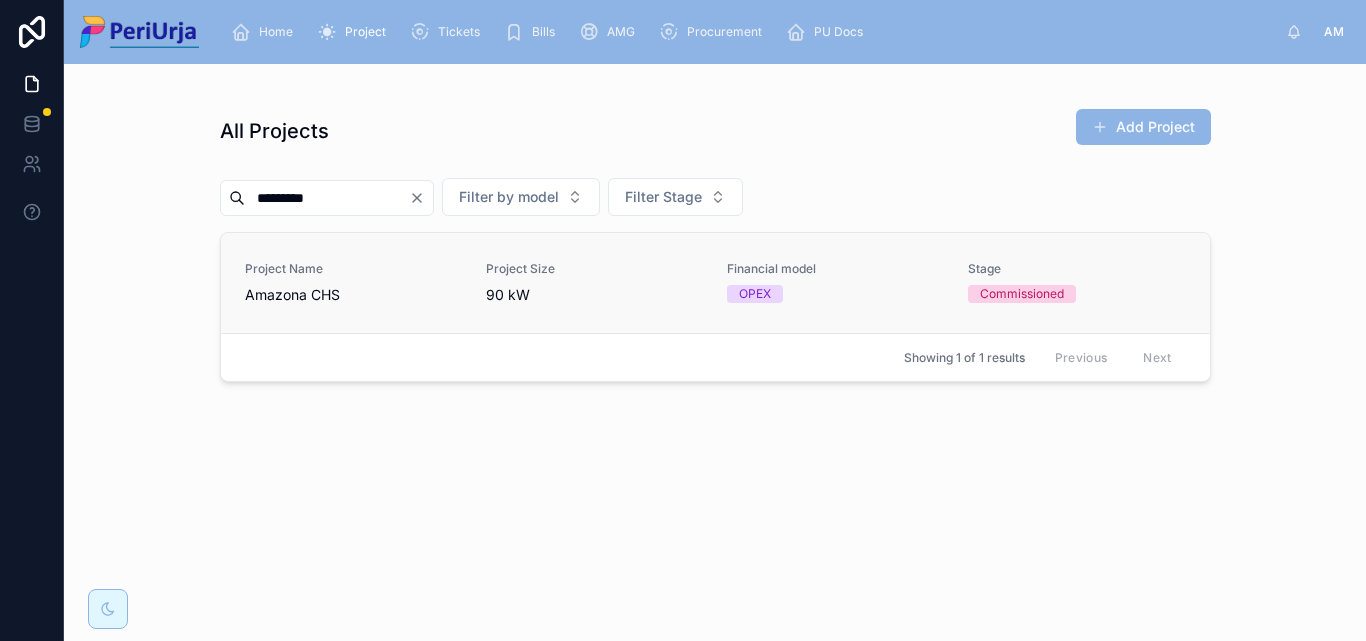 type on "*********" 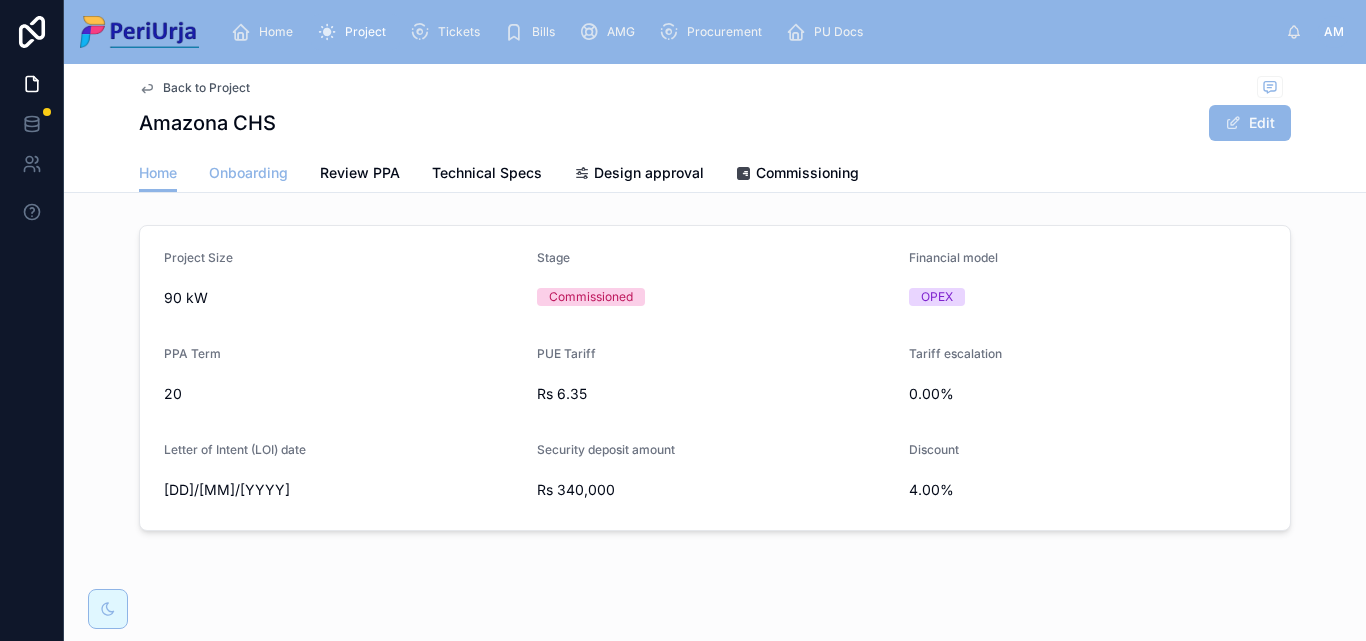 click on "Onboarding" at bounding box center (248, 175) 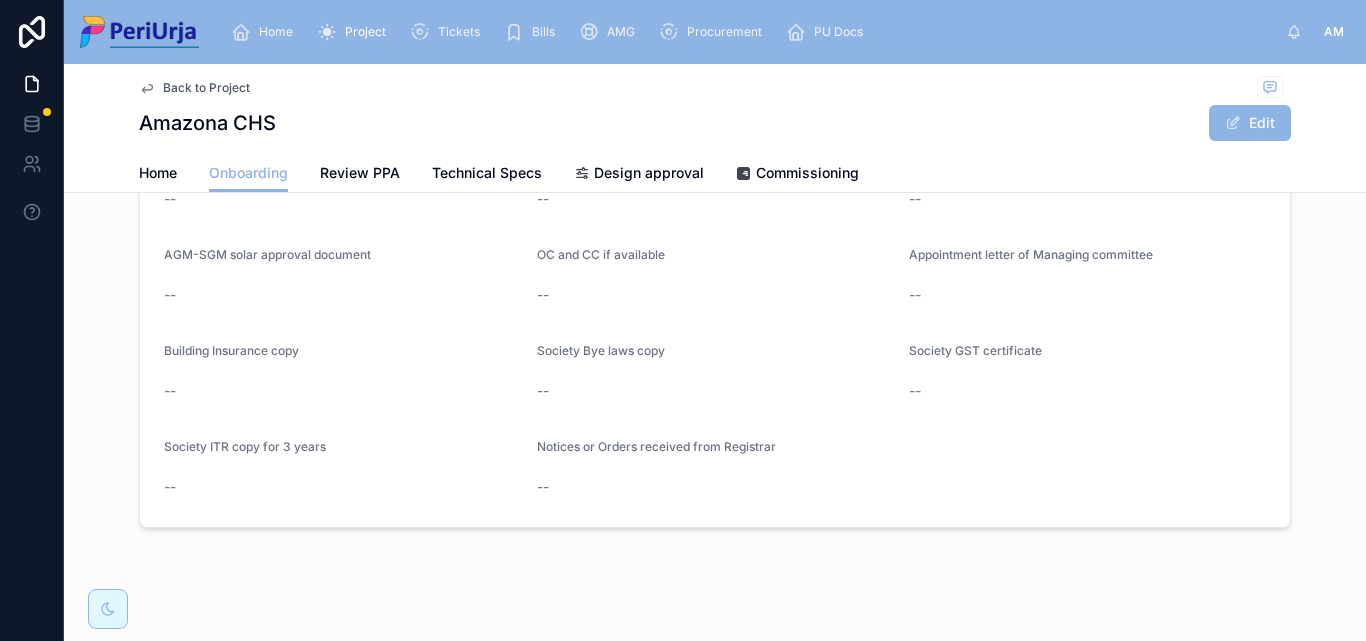 scroll, scrollTop: 1732, scrollLeft: 0, axis: vertical 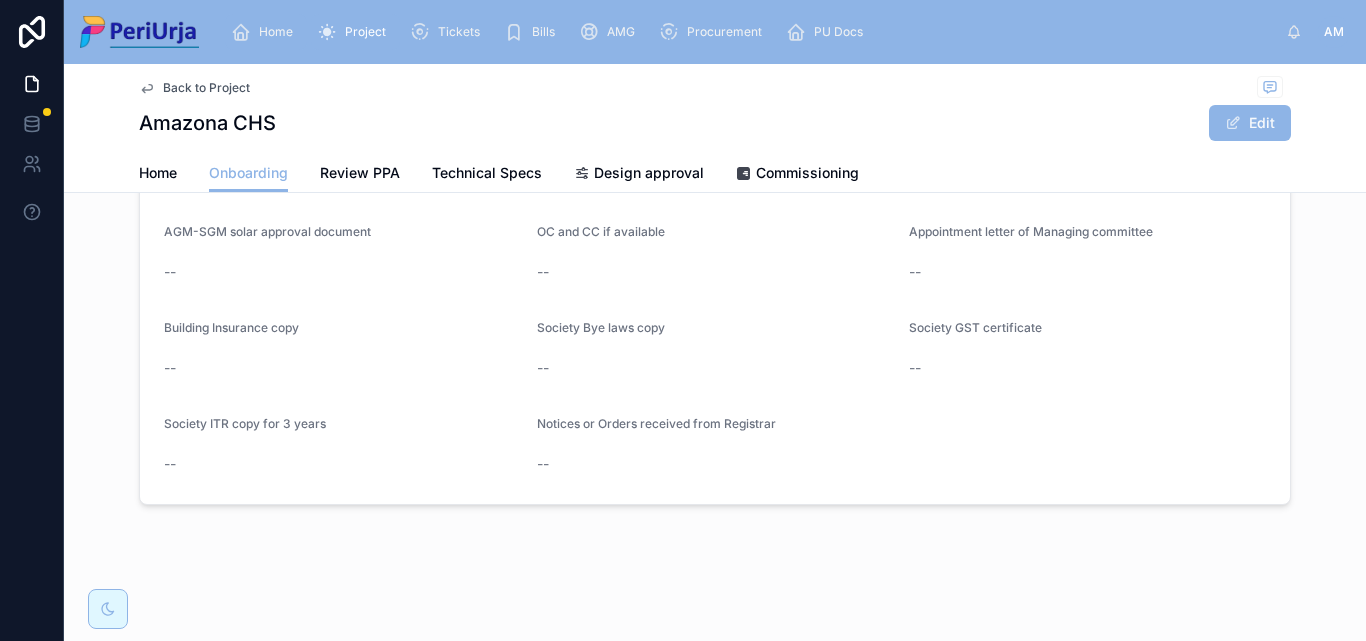 click on "Home" at bounding box center (276, 32) 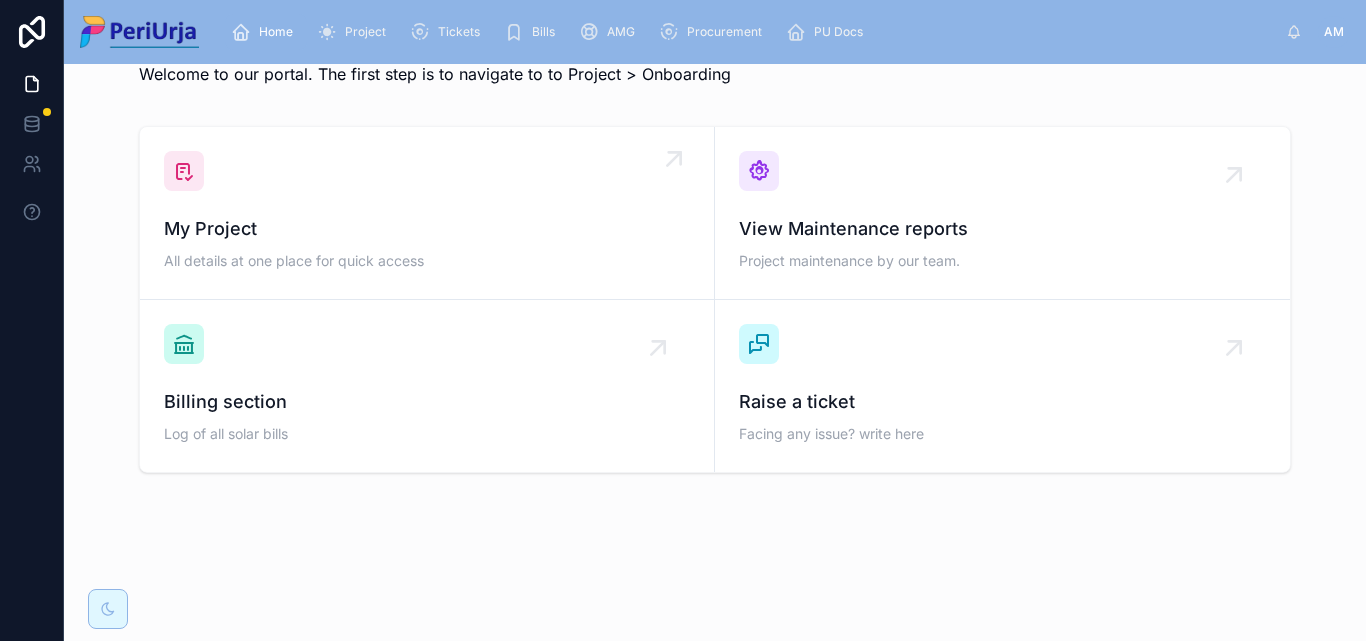 click on "All details at one place for quick access" at bounding box center [427, 261] 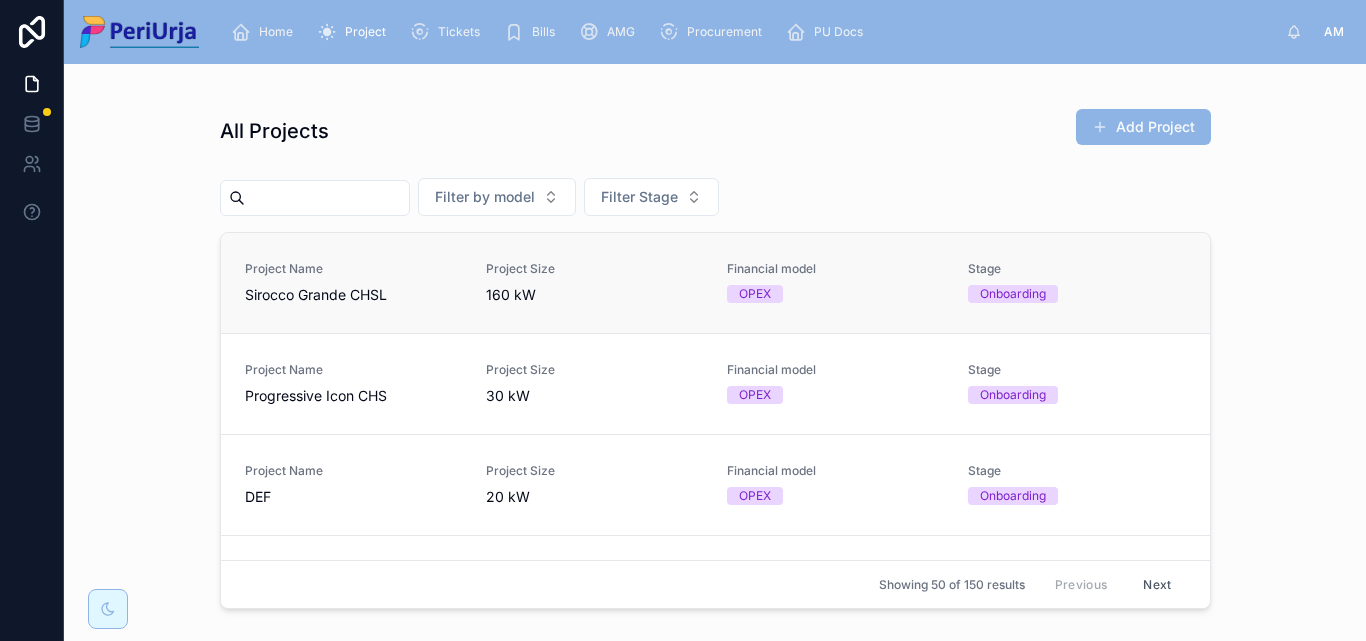scroll, scrollTop: 0, scrollLeft: 0, axis: both 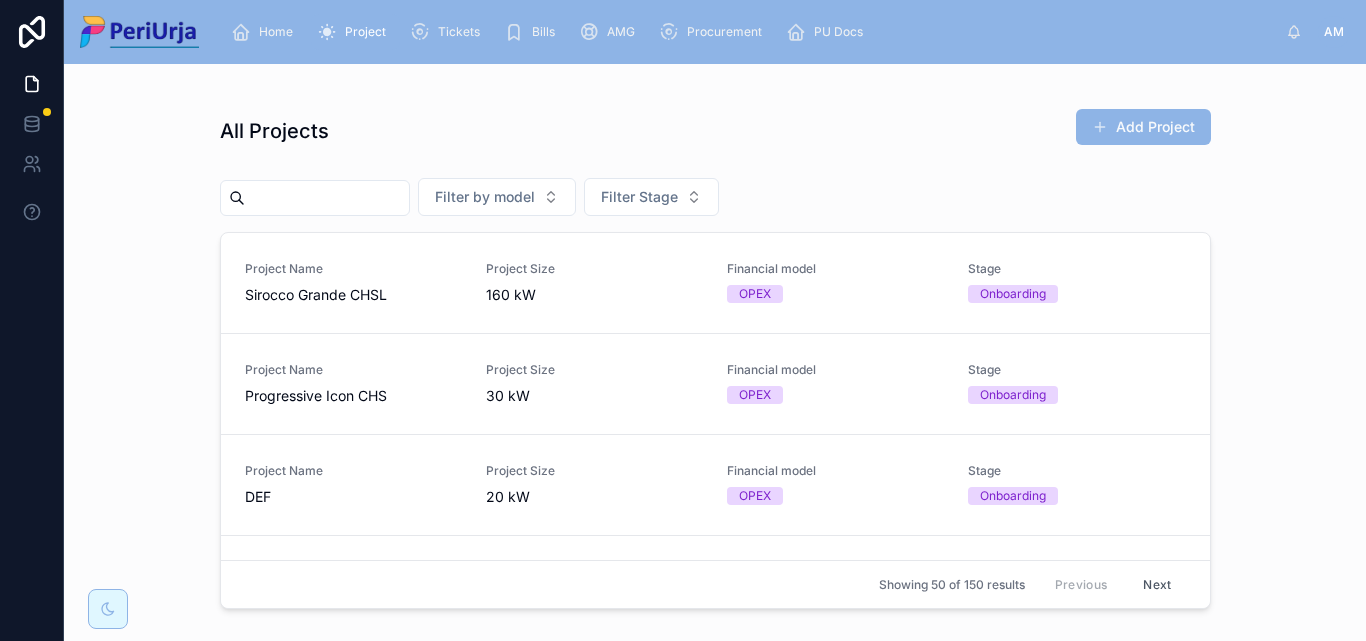 click at bounding box center [327, 198] 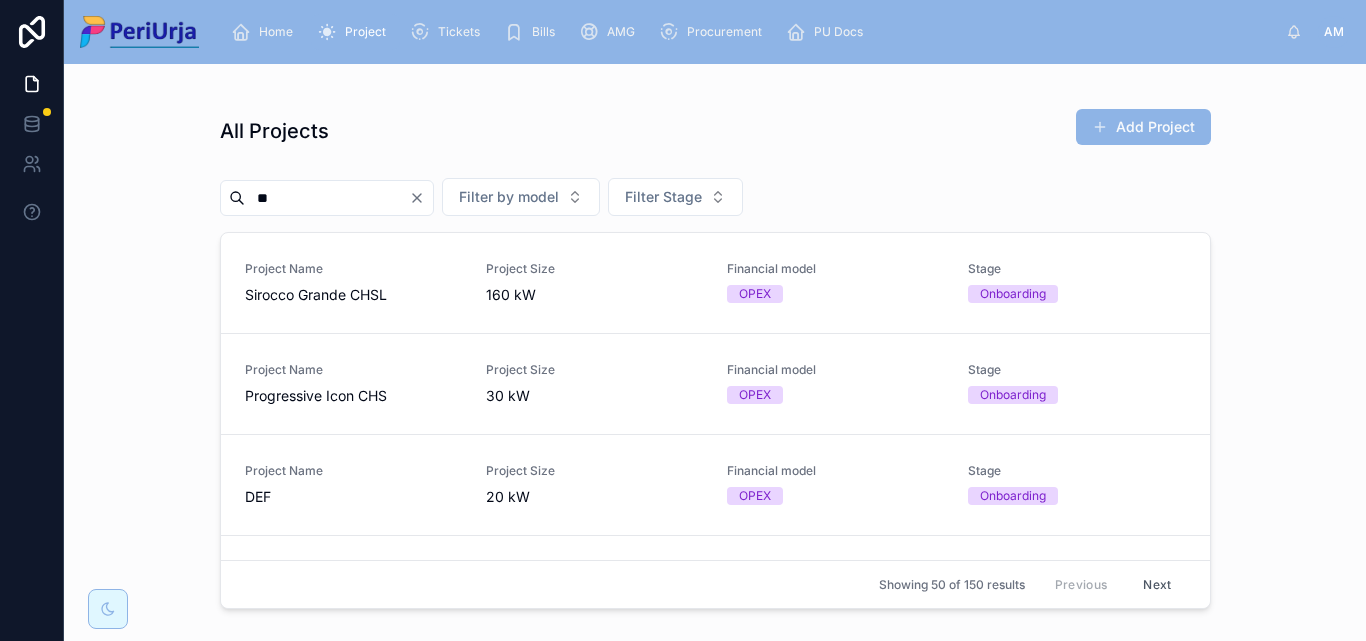 type on "*" 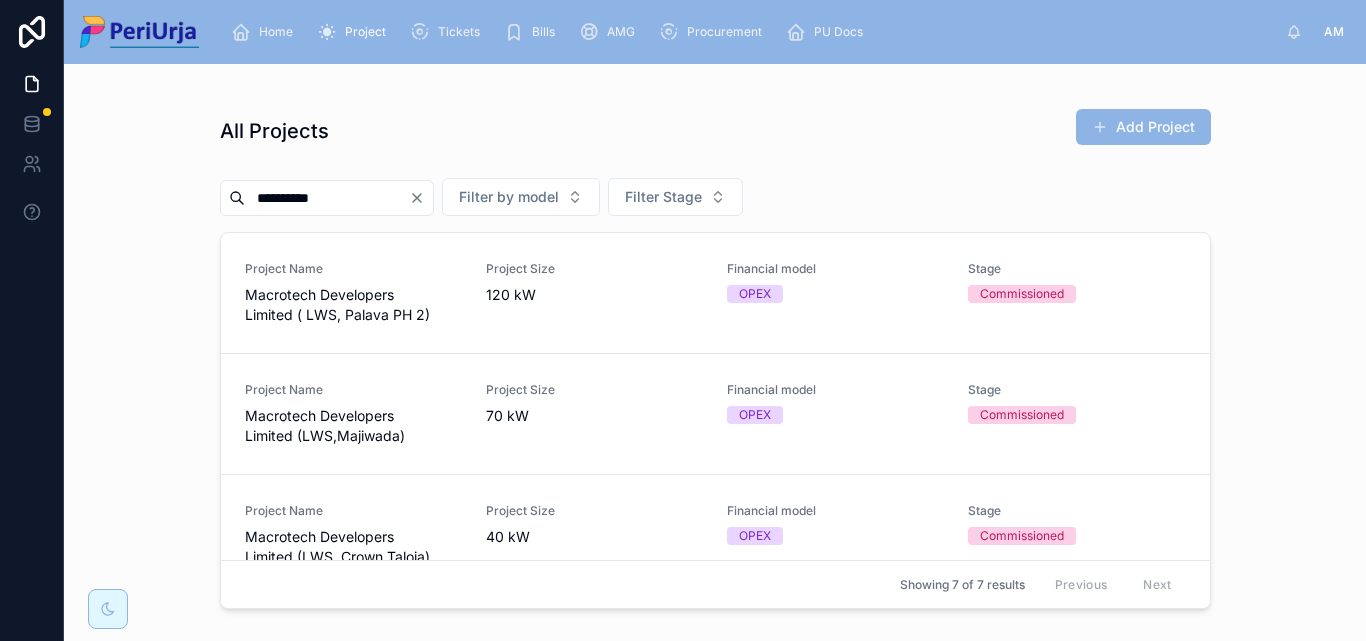 type on "*********" 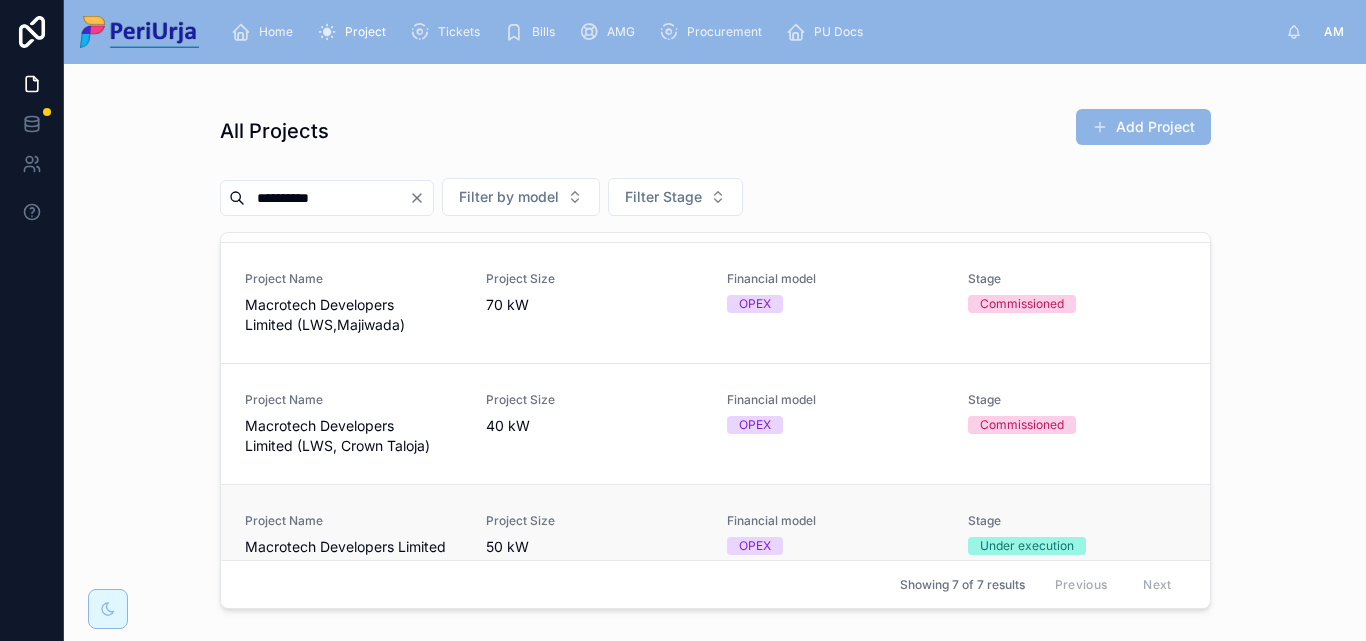 scroll, scrollTop: 0, scrollLeft: 0, axis: both 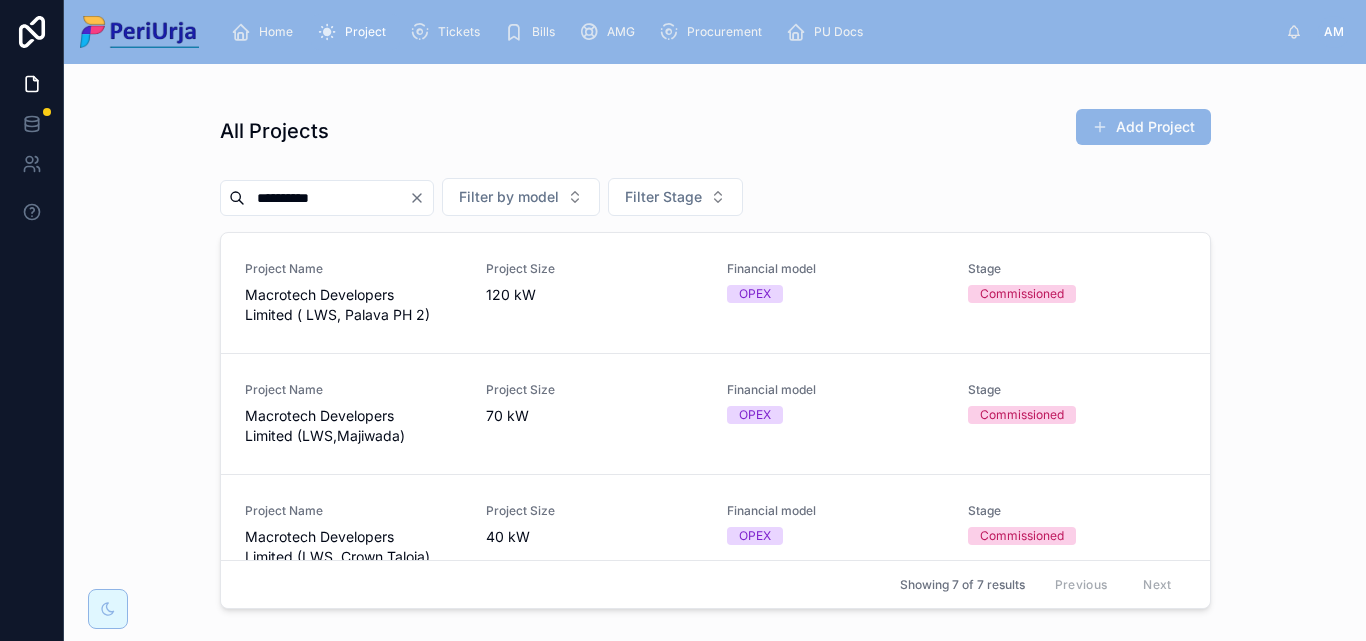 click 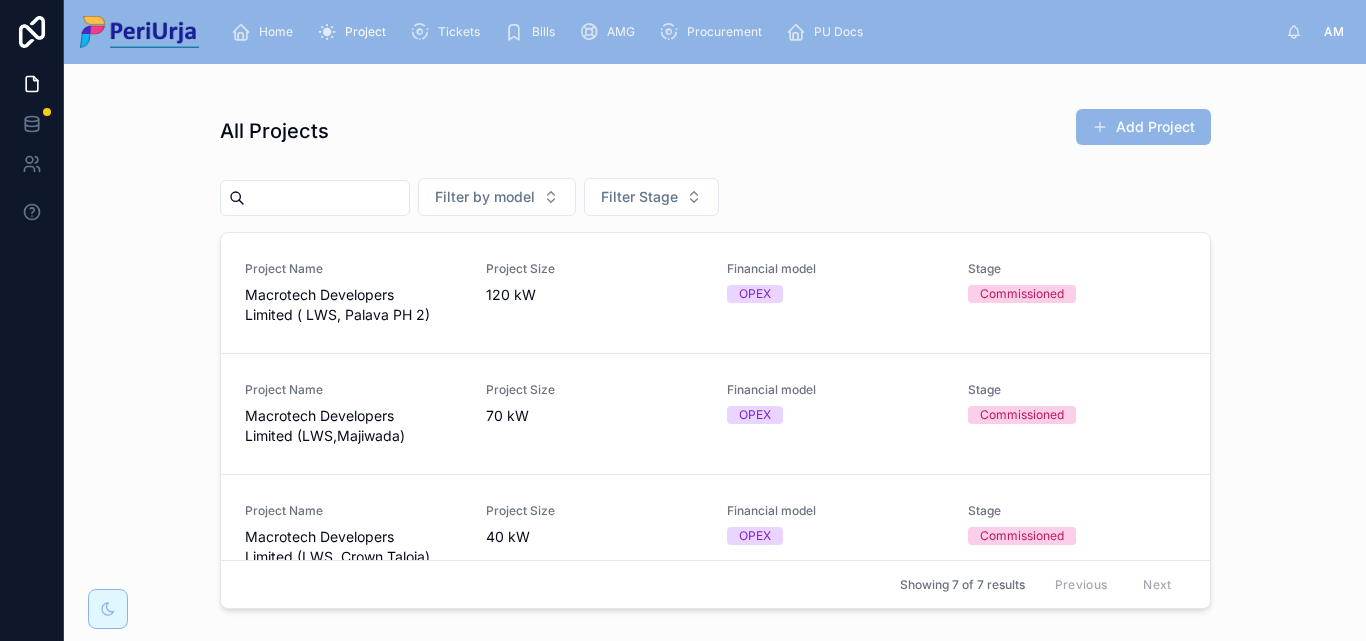 click at bounding box center [327, 198] 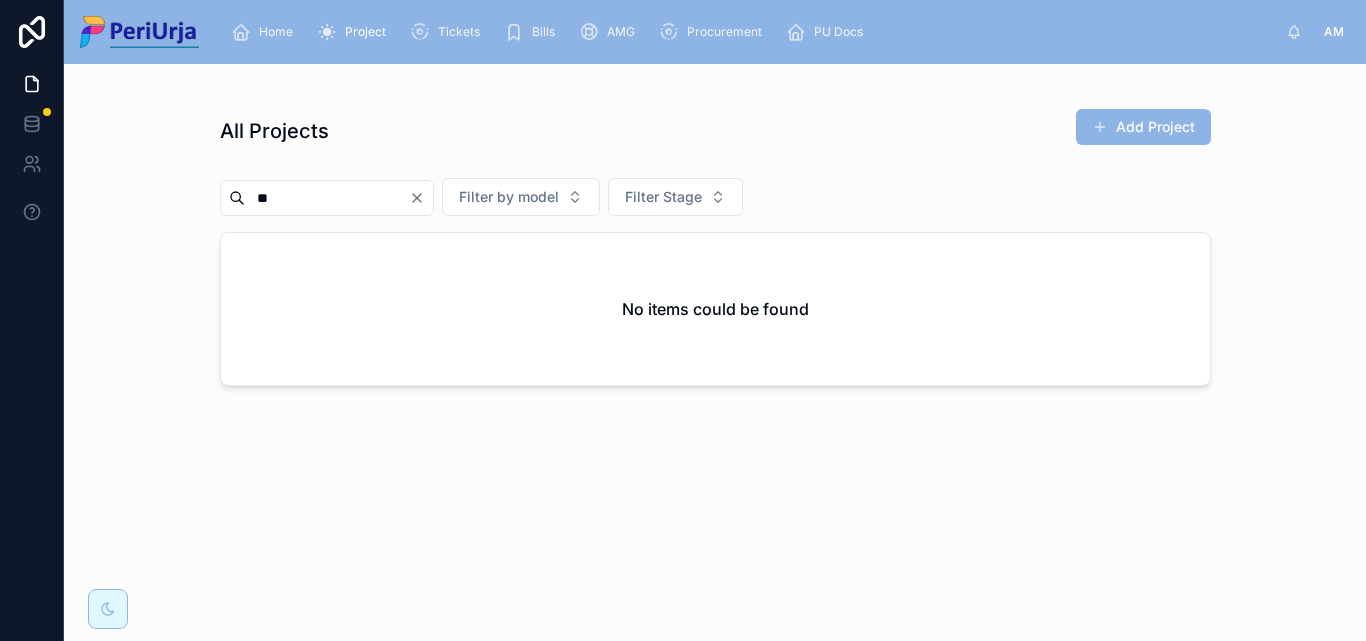 type on "*" 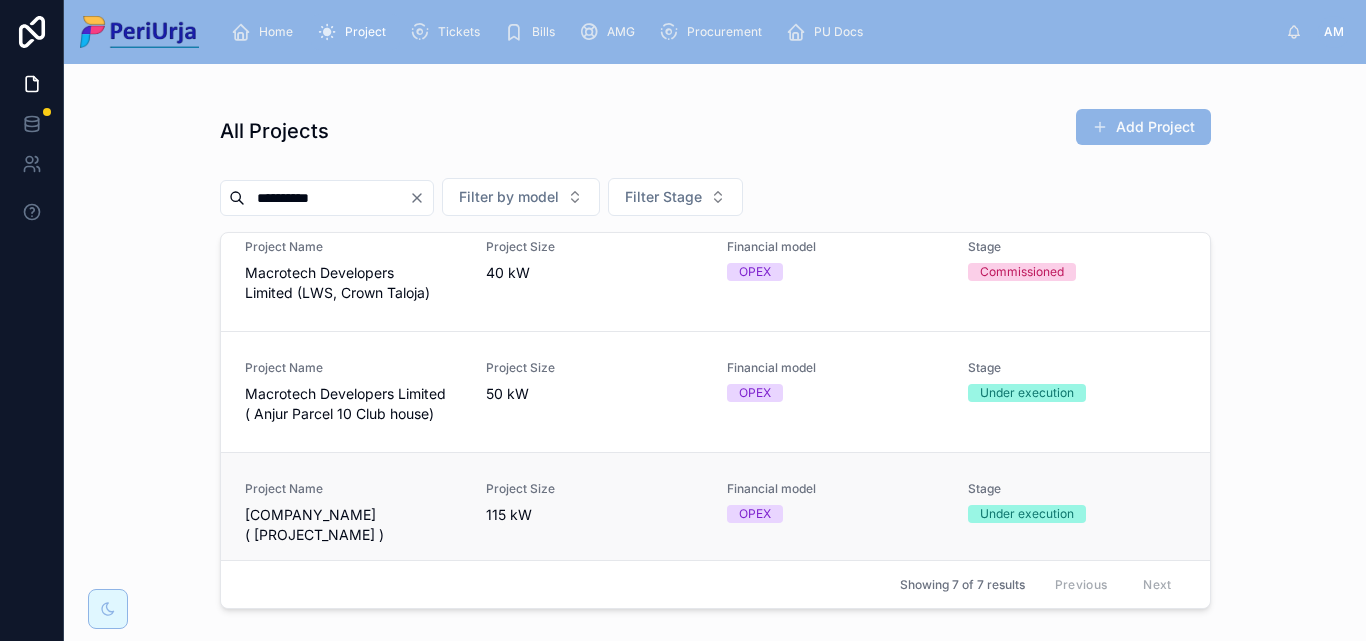 scroll, scrollTop: 299, scrollLeft: 0, axis: vertical 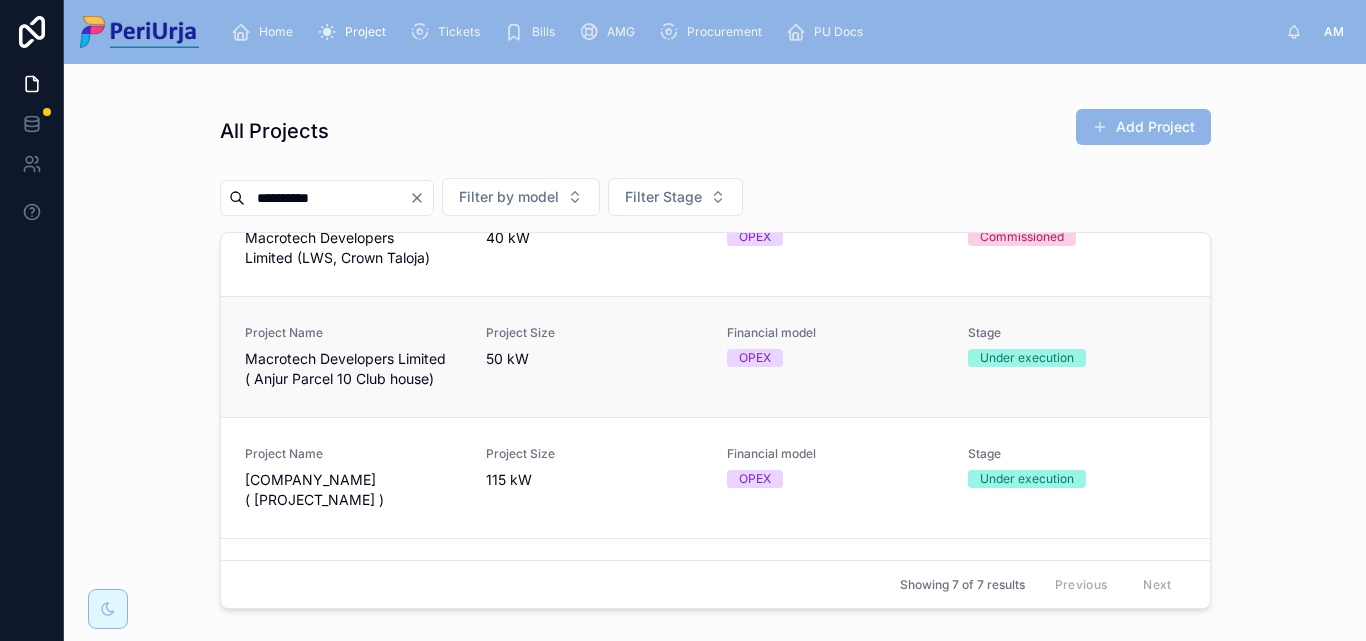 type on "*********" 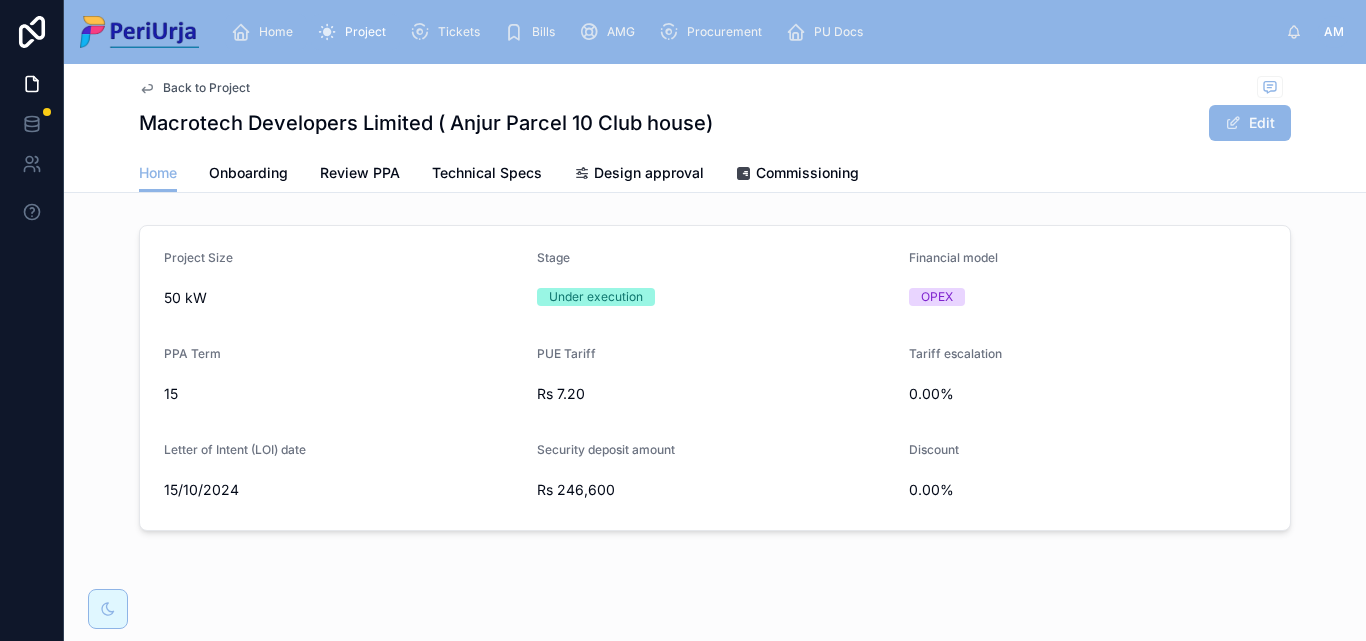 click on "Home" at bounding box center [276, 32] 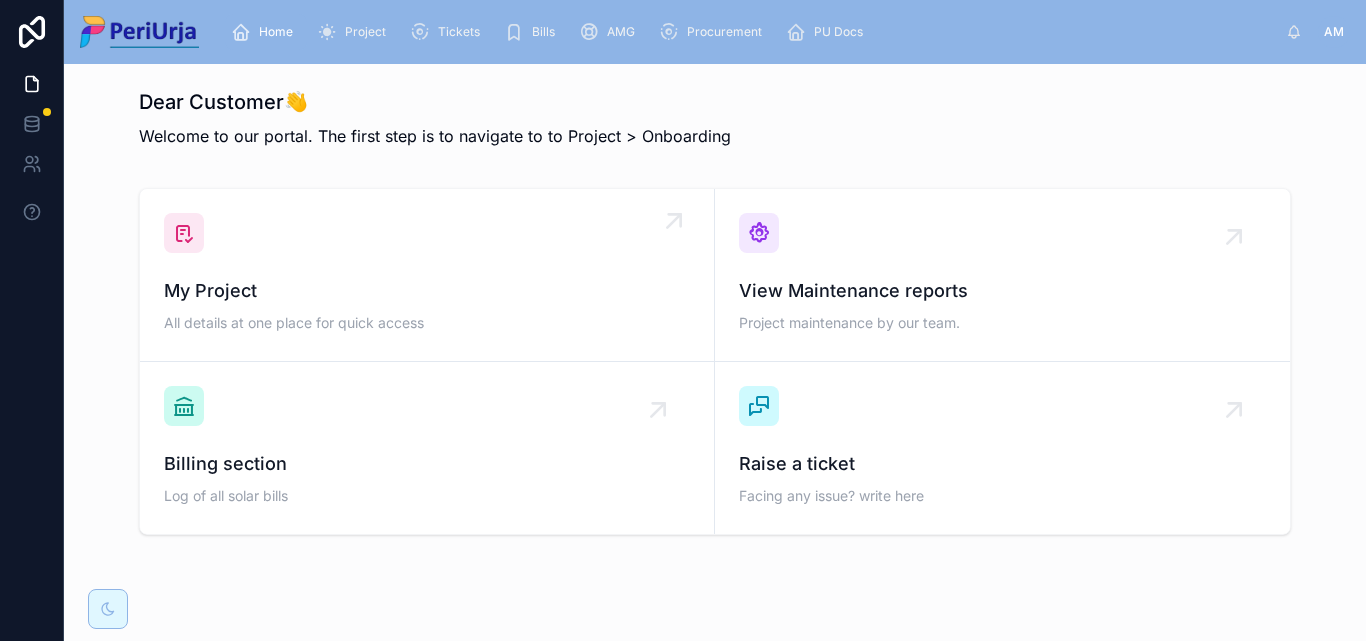 click on "My Project All details at one place for quick access" at bounding box center (427, 275) 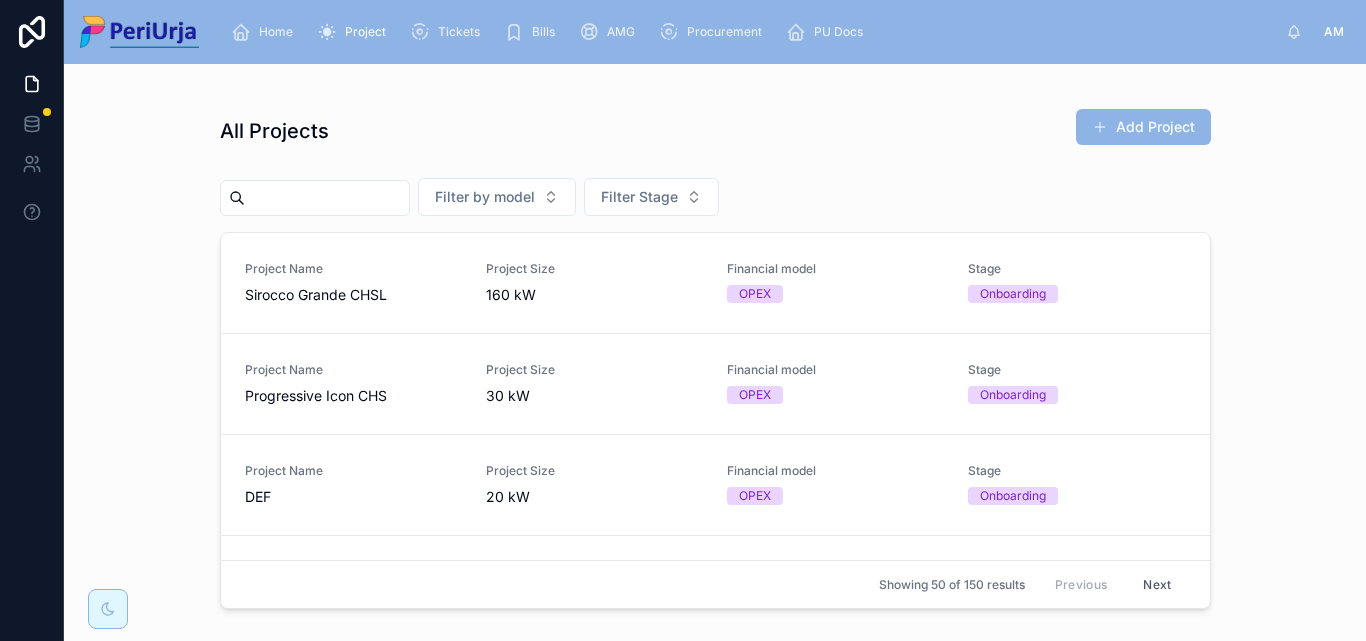 click at bounding box center (327, 198) 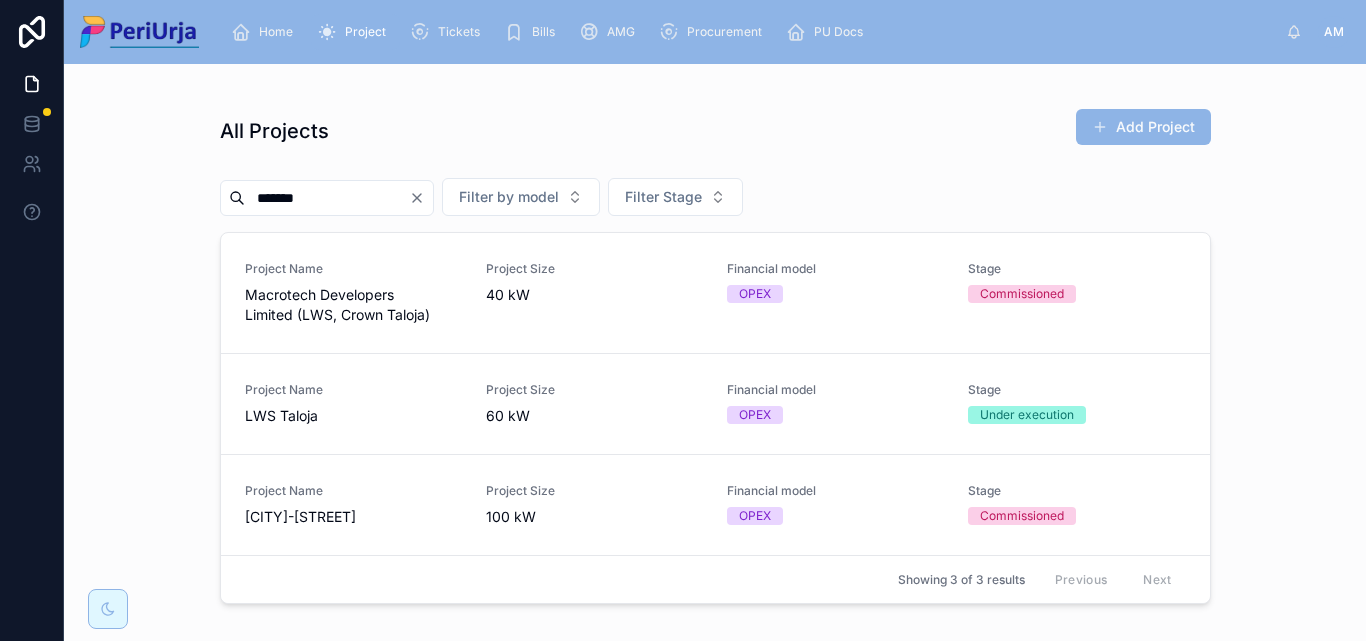 type on "******" 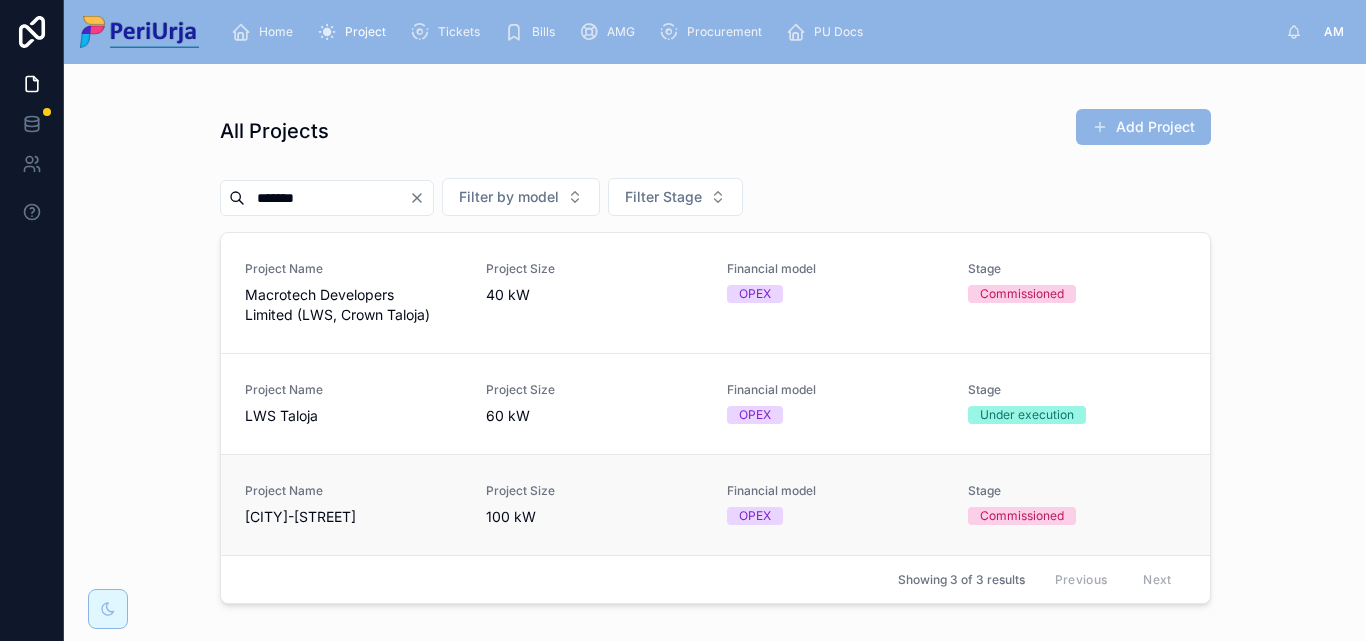 click on "[CITY]-[STREET]" at bounding box center [353, 517] 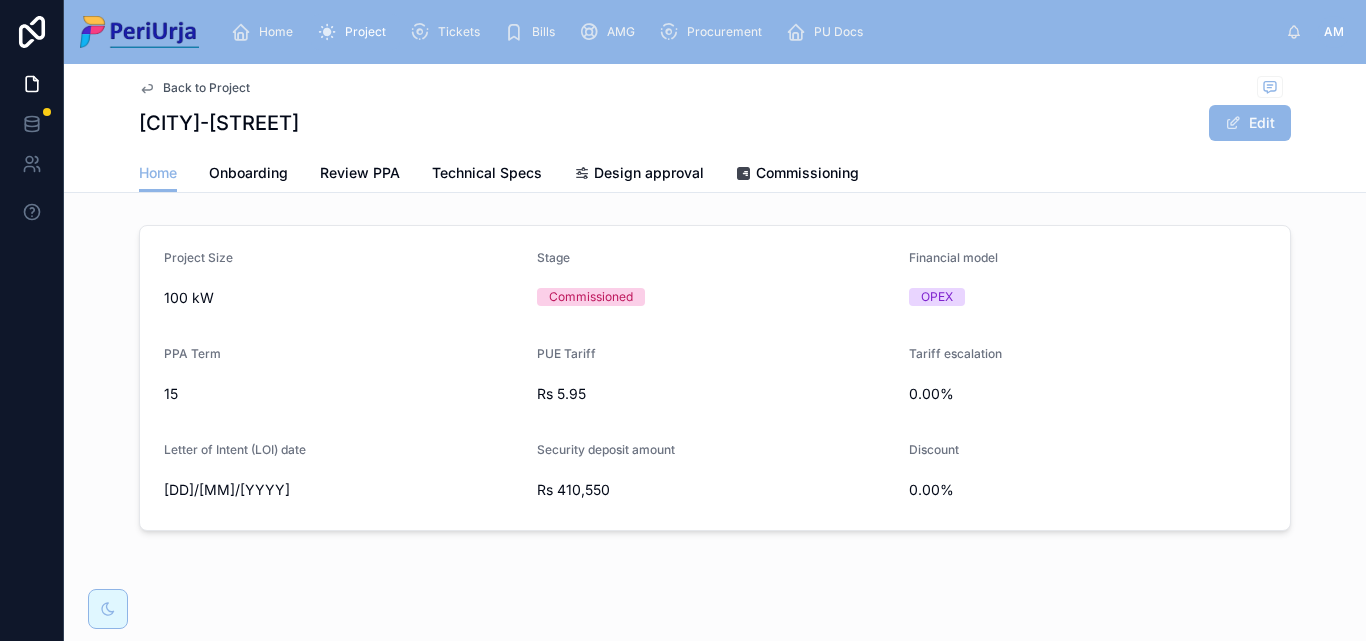 click on "Back to Project" at bounding box center [715, 88] 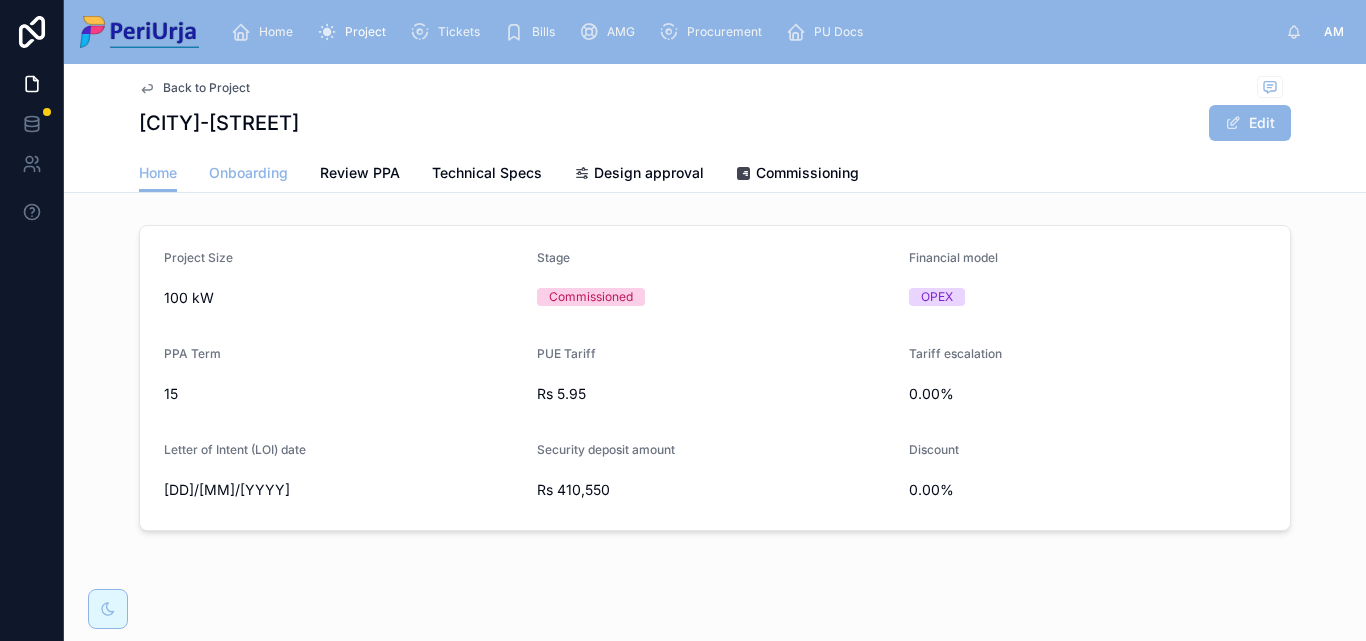 click on "Onboarding" at bounding box center [248, 173] 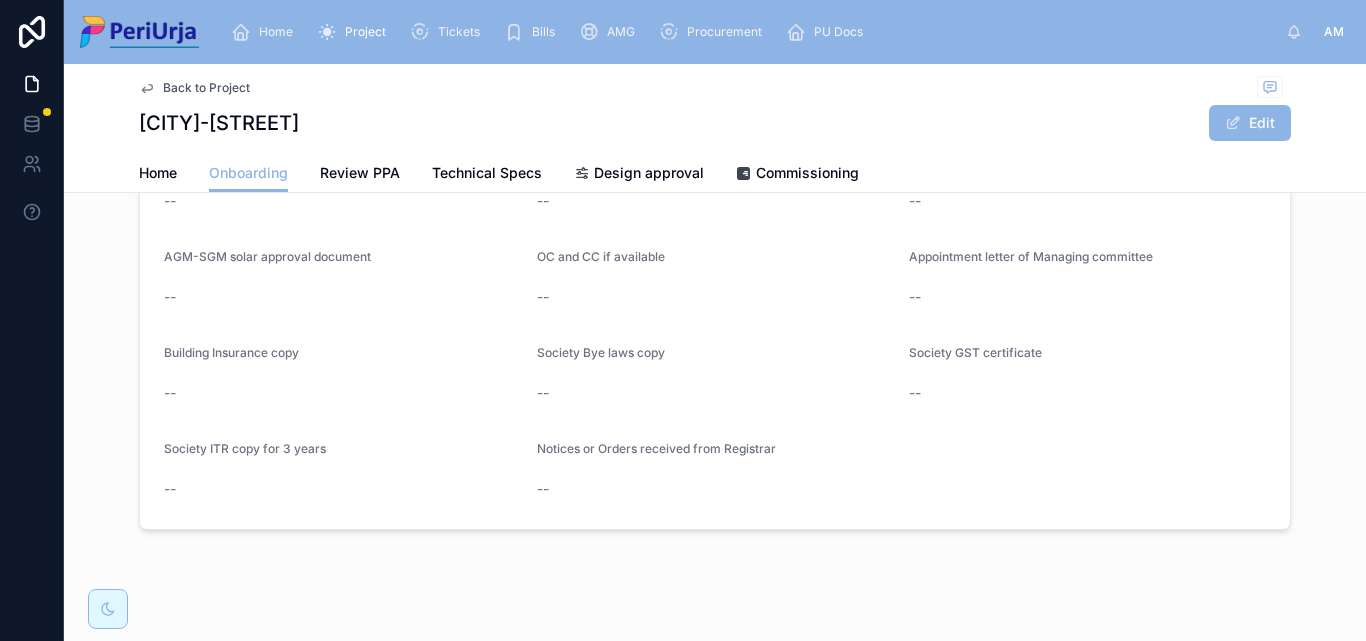 scroll, scrollTop: 1732, scrollLeft: 0, axis: vertical 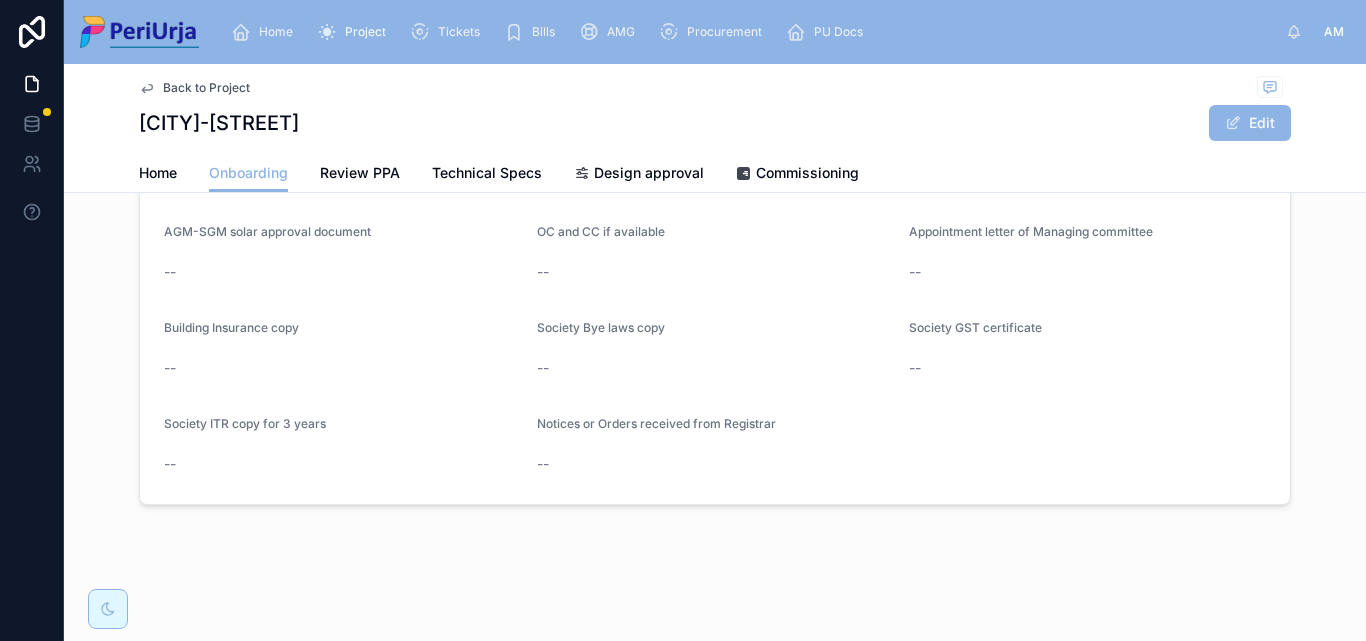 drag, startPoint x: 272, startPoint y: 20, endPoint x: 274, endPoint y: 62, distance: 42.047592 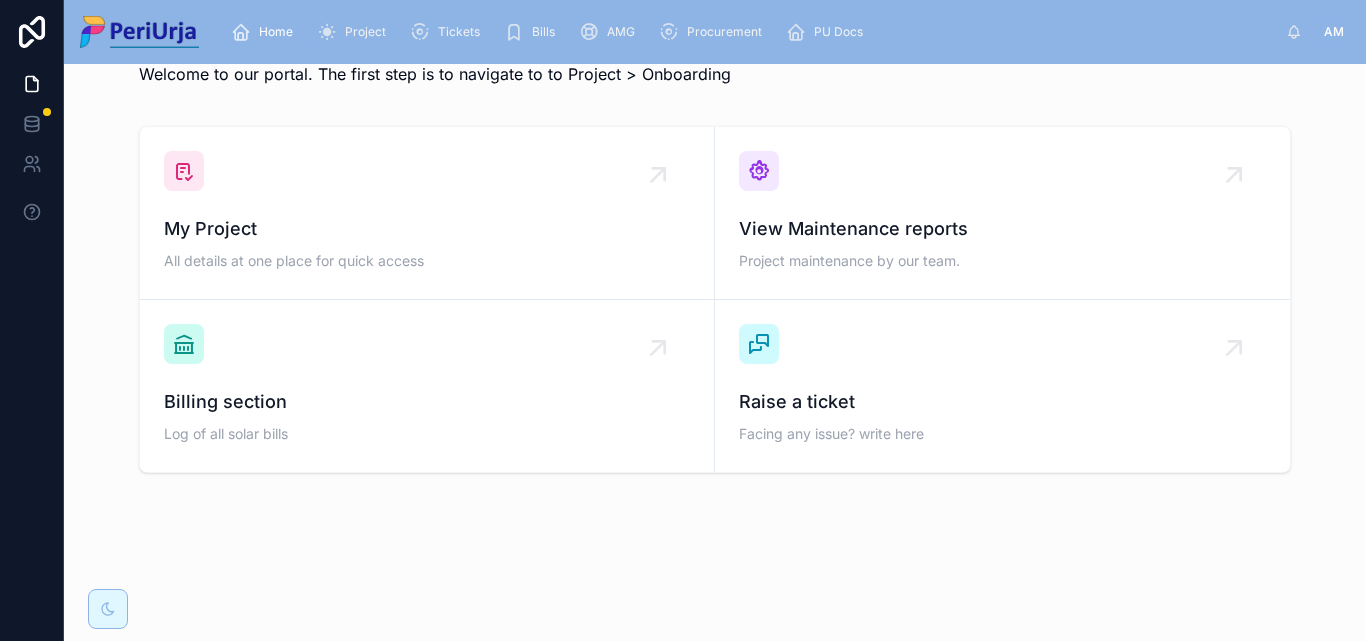 scroll, scrollTop: 62, scrollLeft: 0, axis: vertical 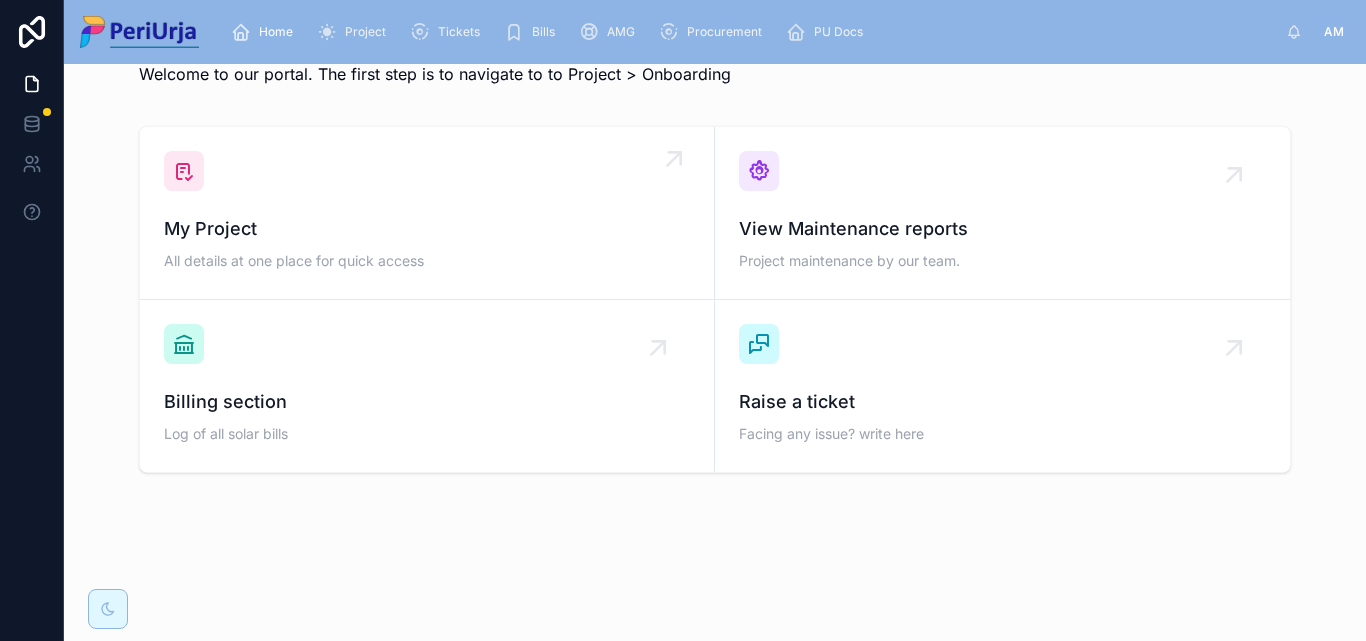 click on "My Project All details at one place for quick access" at bounding box center [427, 213] 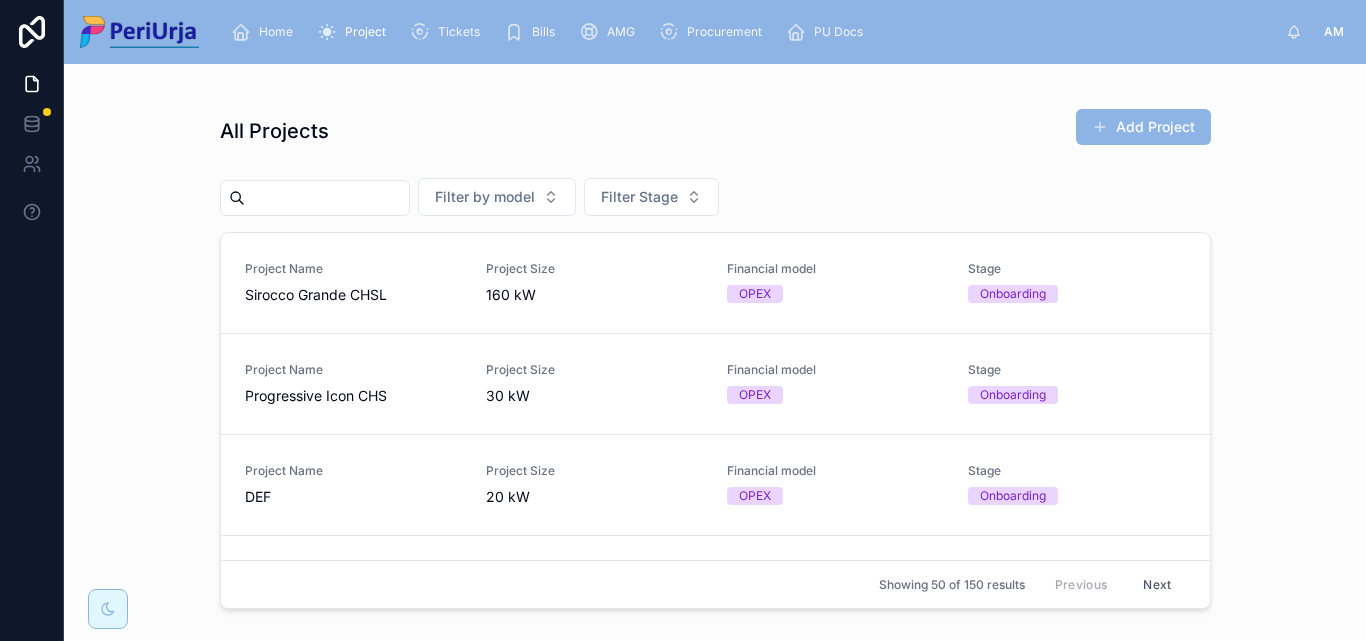 scroll, scrollTop: 0, scrollLeft: 0, axis: both 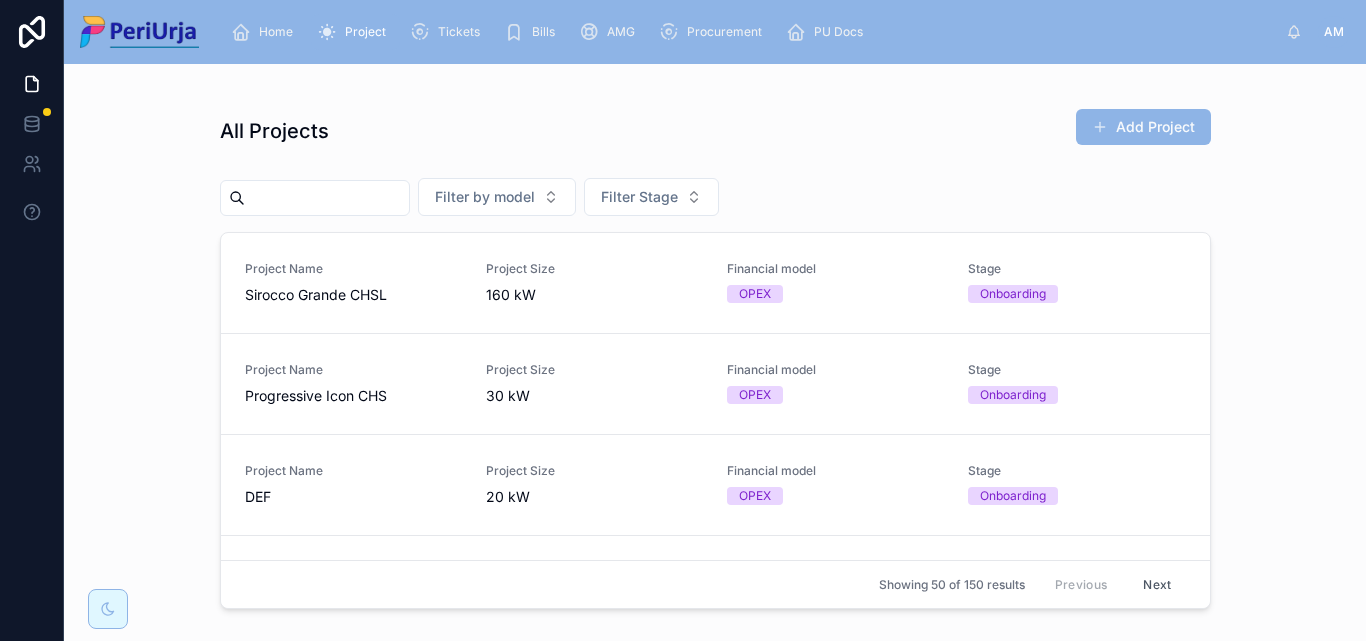 click at bounding box center [327, 198] 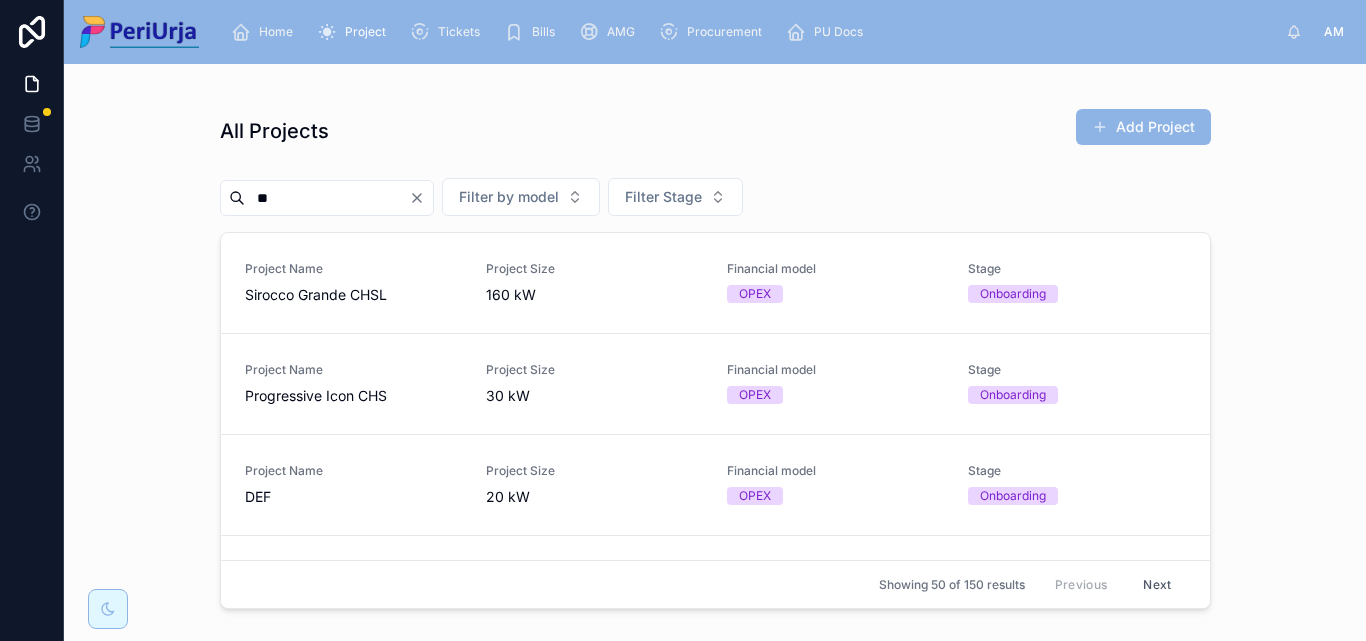 type on "*" 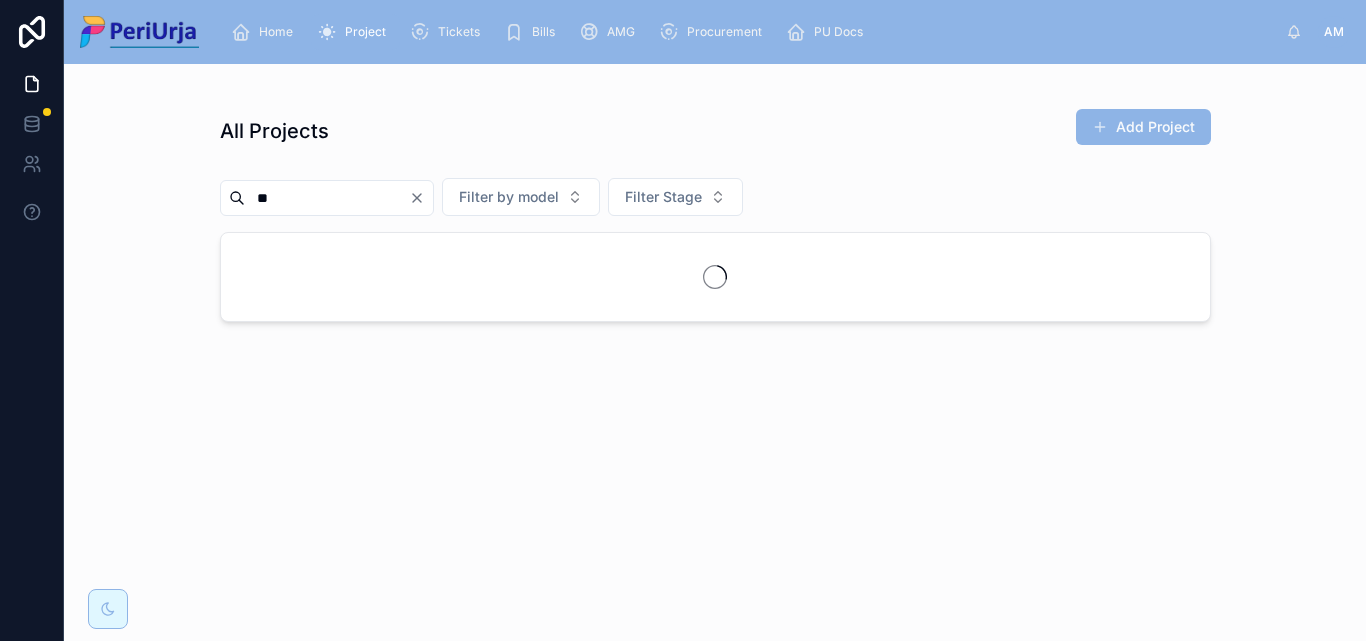type on "*" 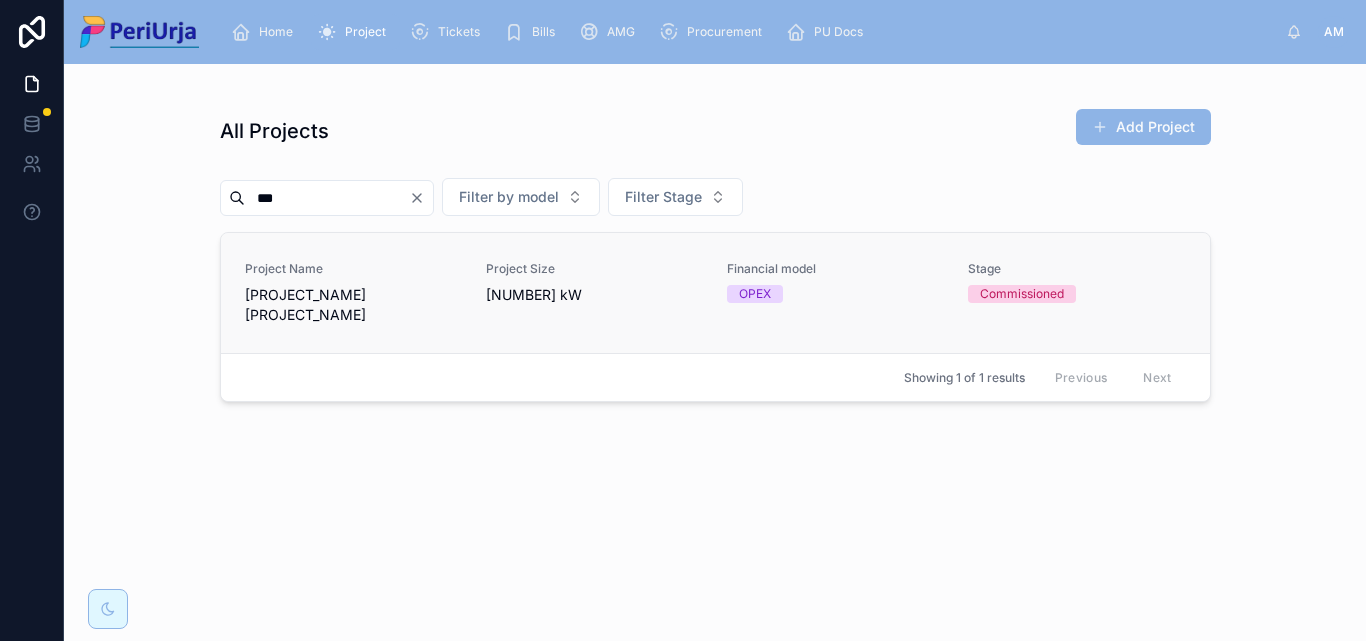 type on "***" 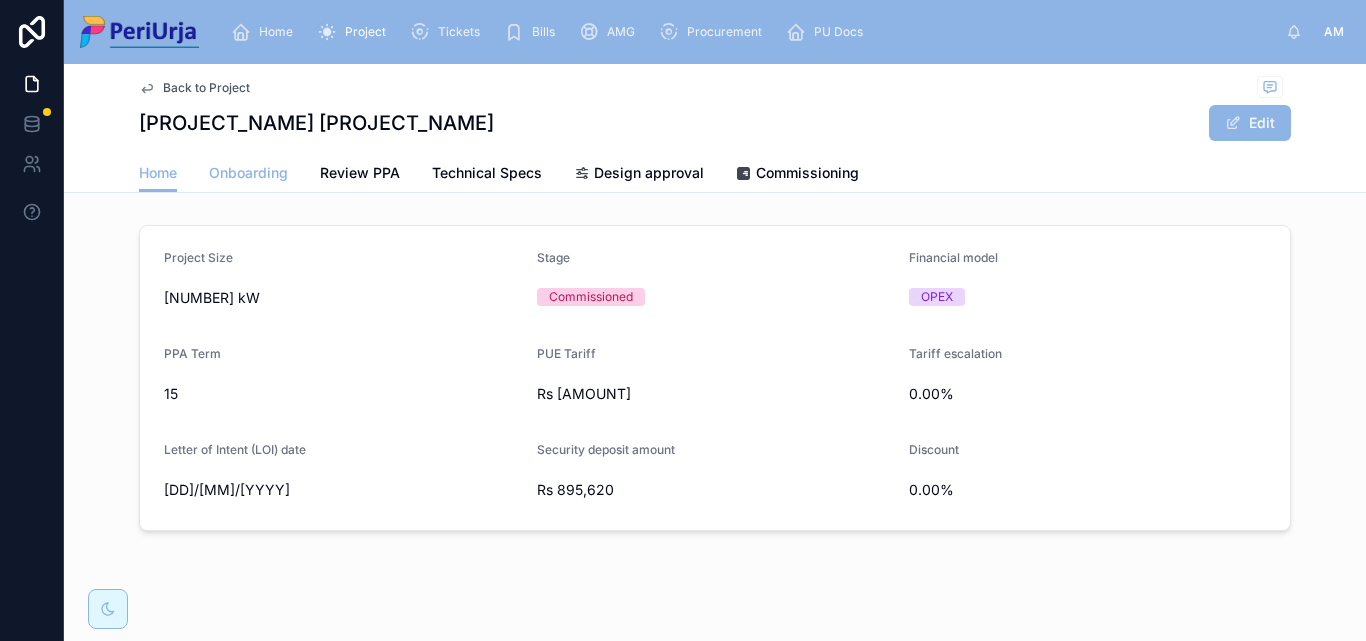 click on "Onboarding" at bounding box center [248, 173] 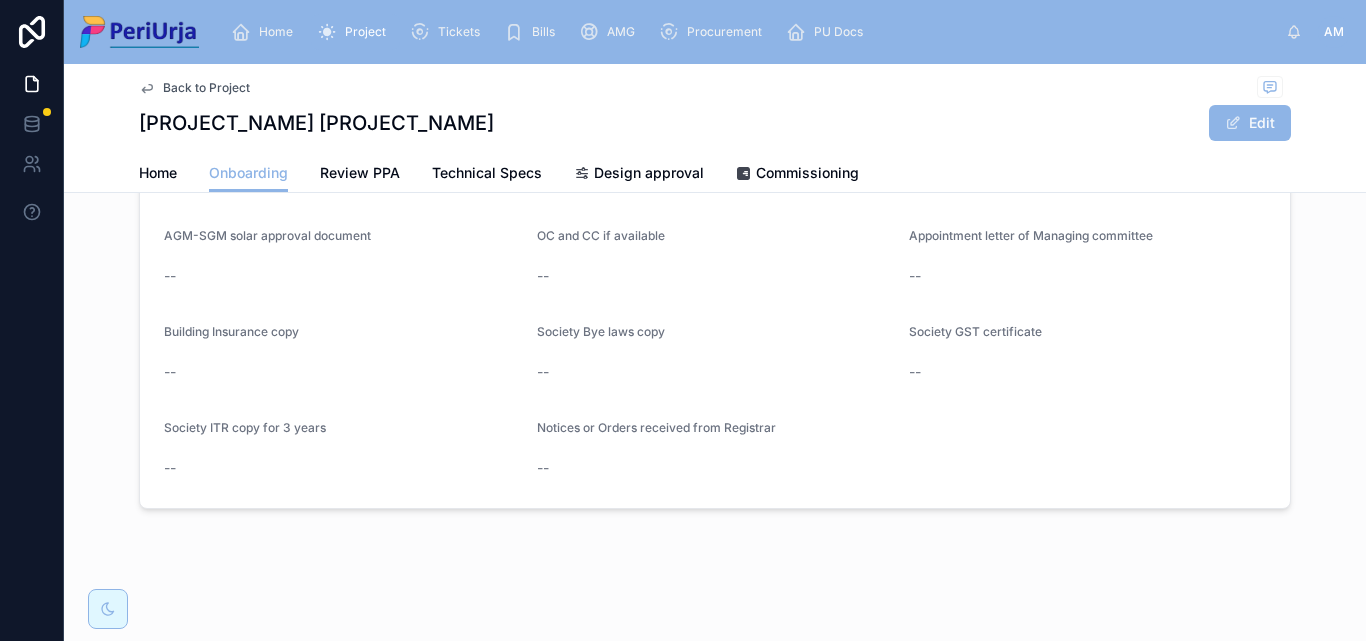 scroll, scrollTop: 1732, scrollLeft: 0, axis: vertical 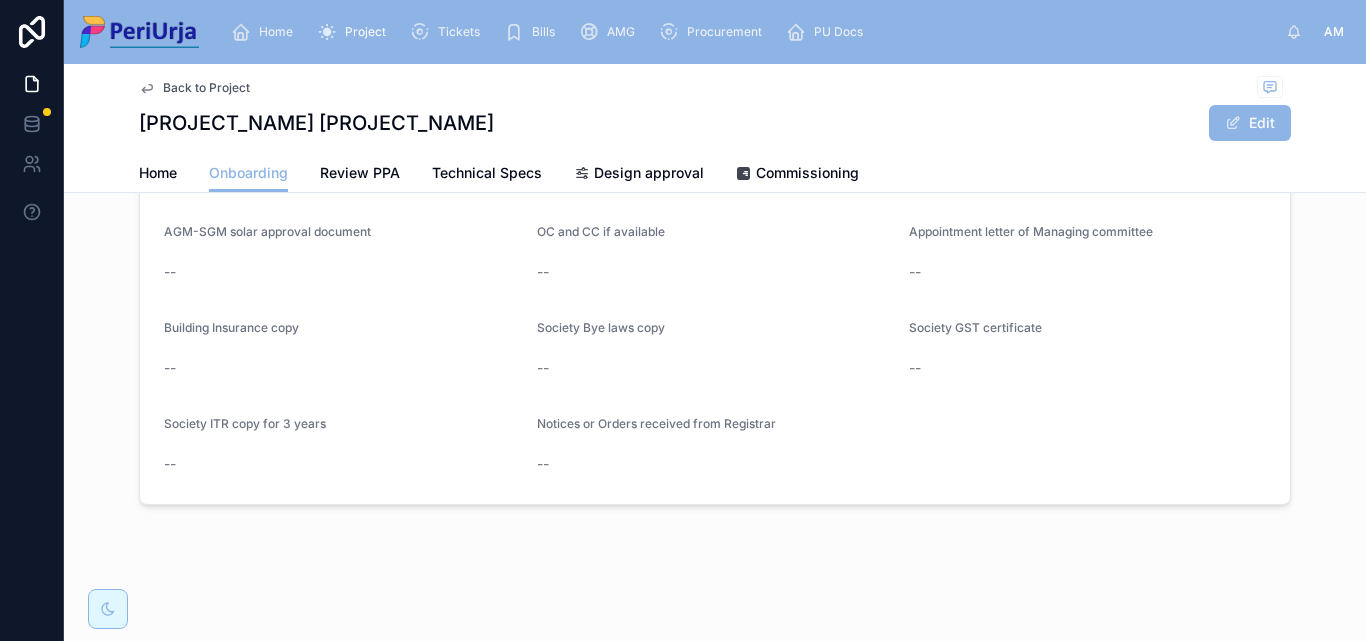 click on "Home" at bounding box center [266, 32] 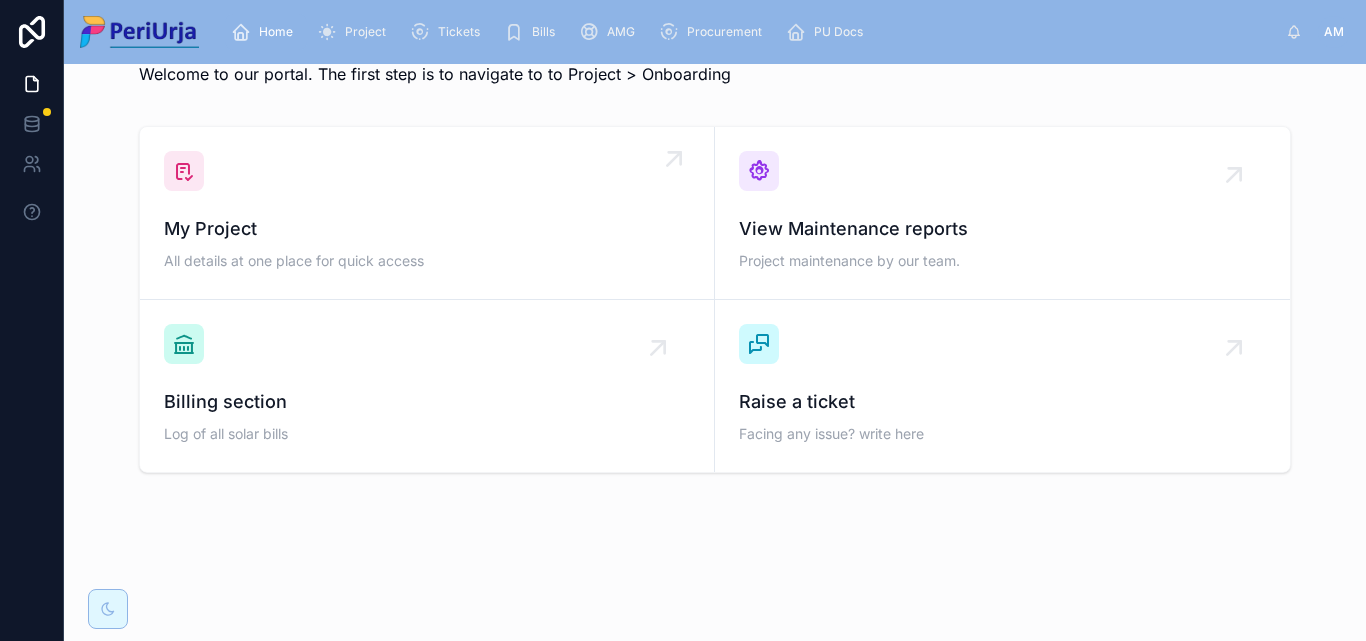 click on "My Project" at bounding box center [427, 229] 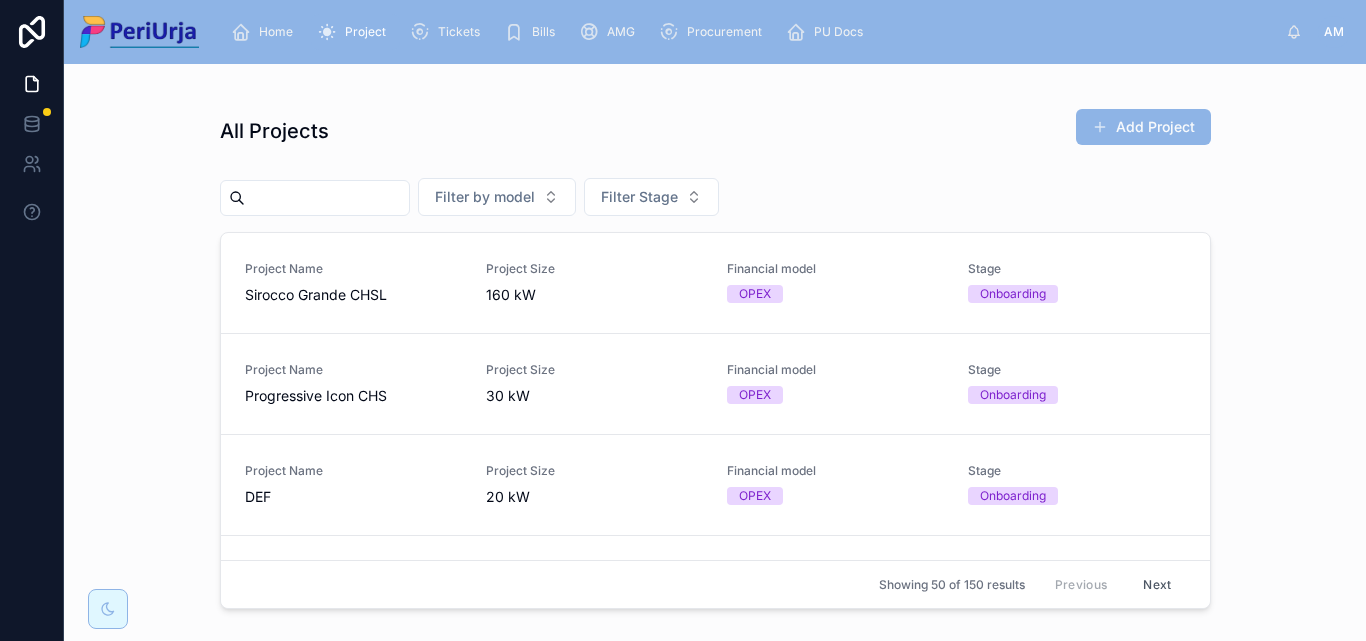 scroll, scrollTop: 0, scrollLeft: 0, axis: both 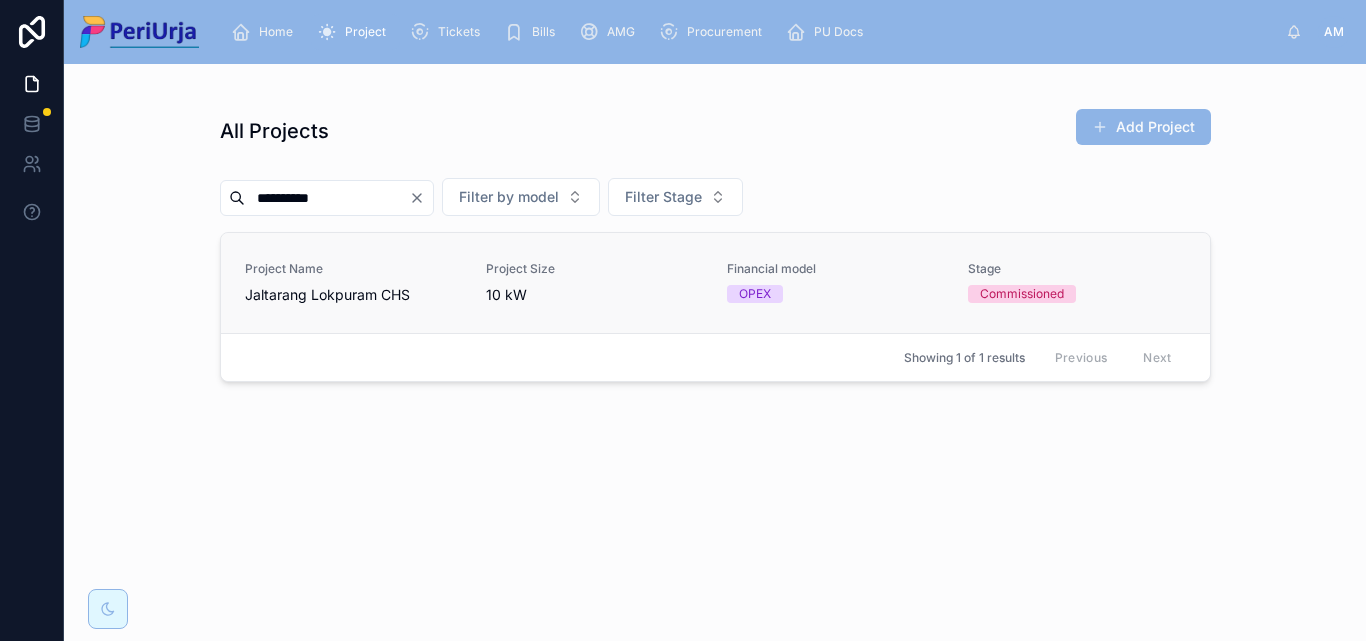 type on "*********" 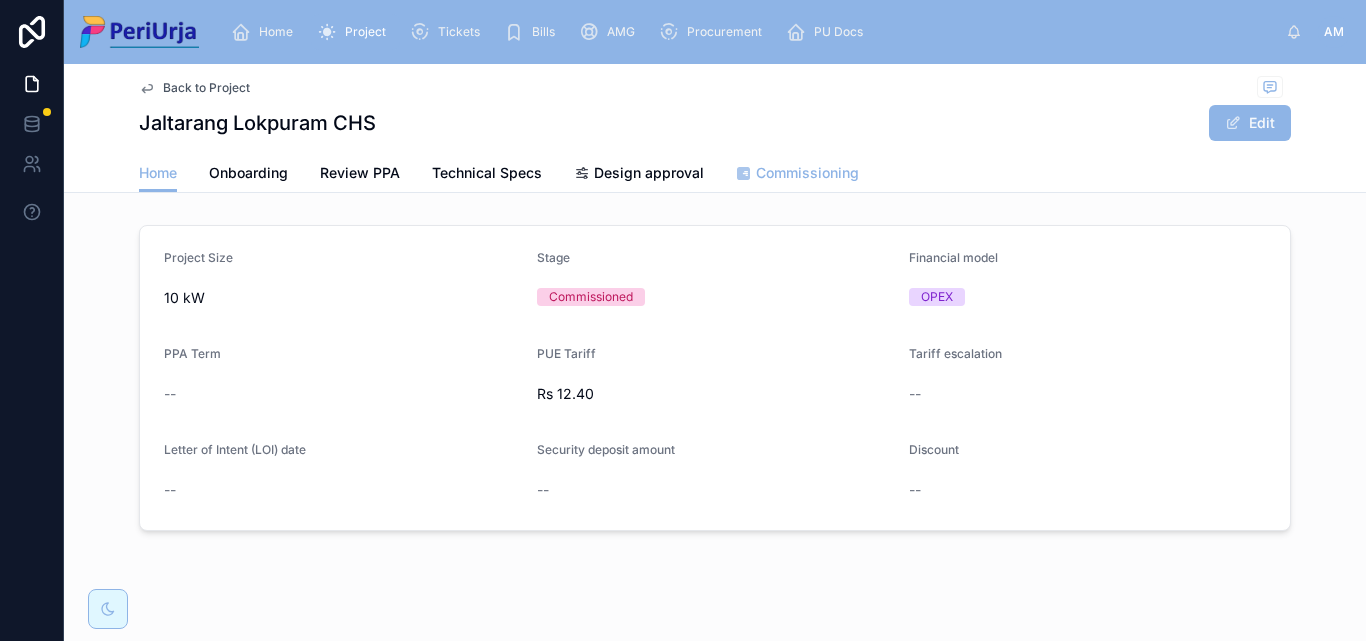 click on "Commissioning" at bounding box center (807, 173) 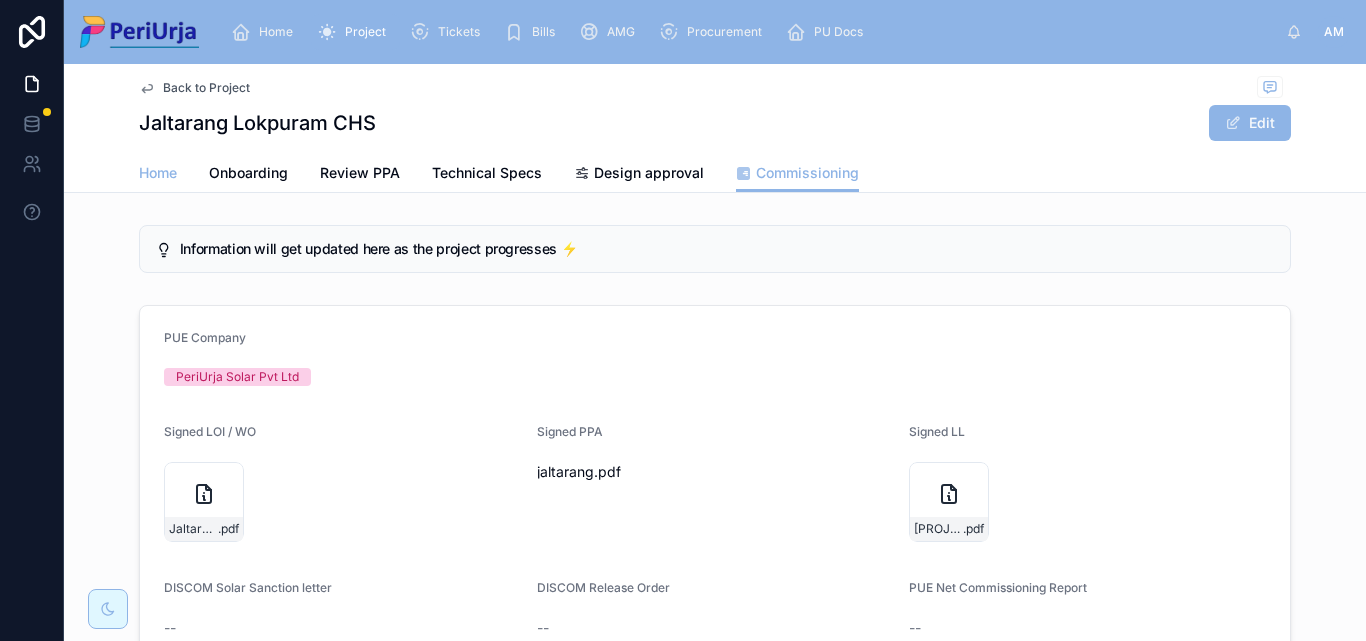 click on "Home" at bounding box center [158, 173] 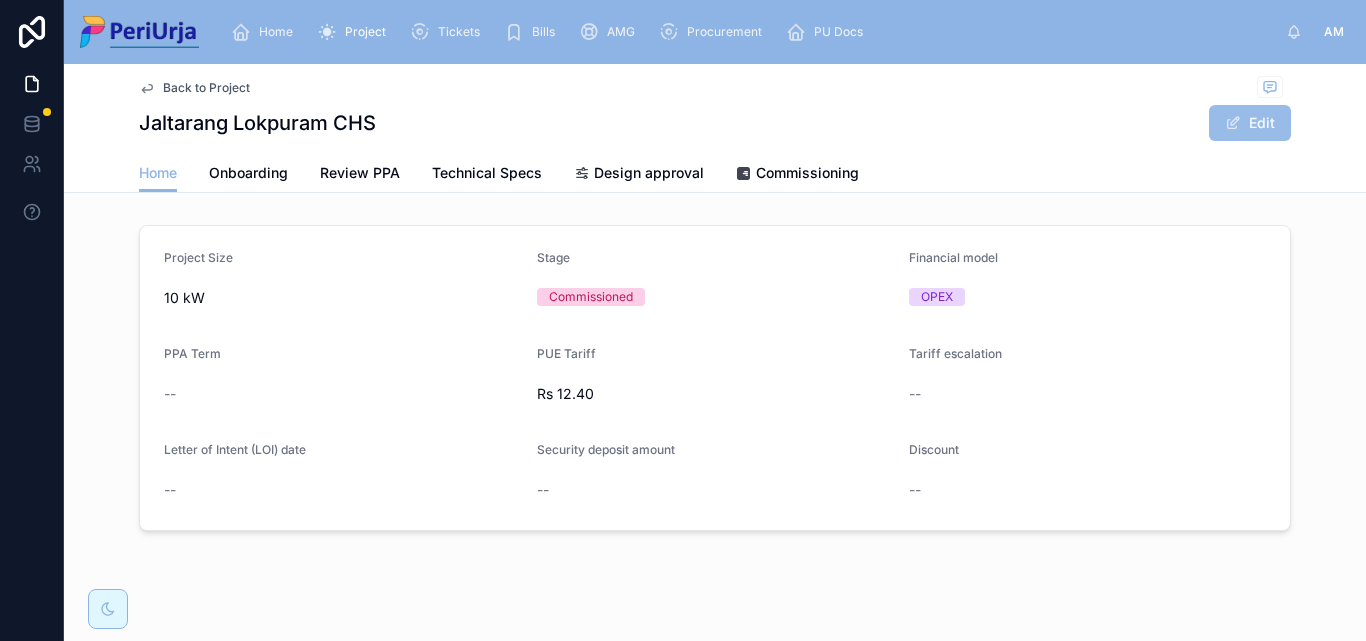 click on "Edit" at bounding box center (1250, 123) 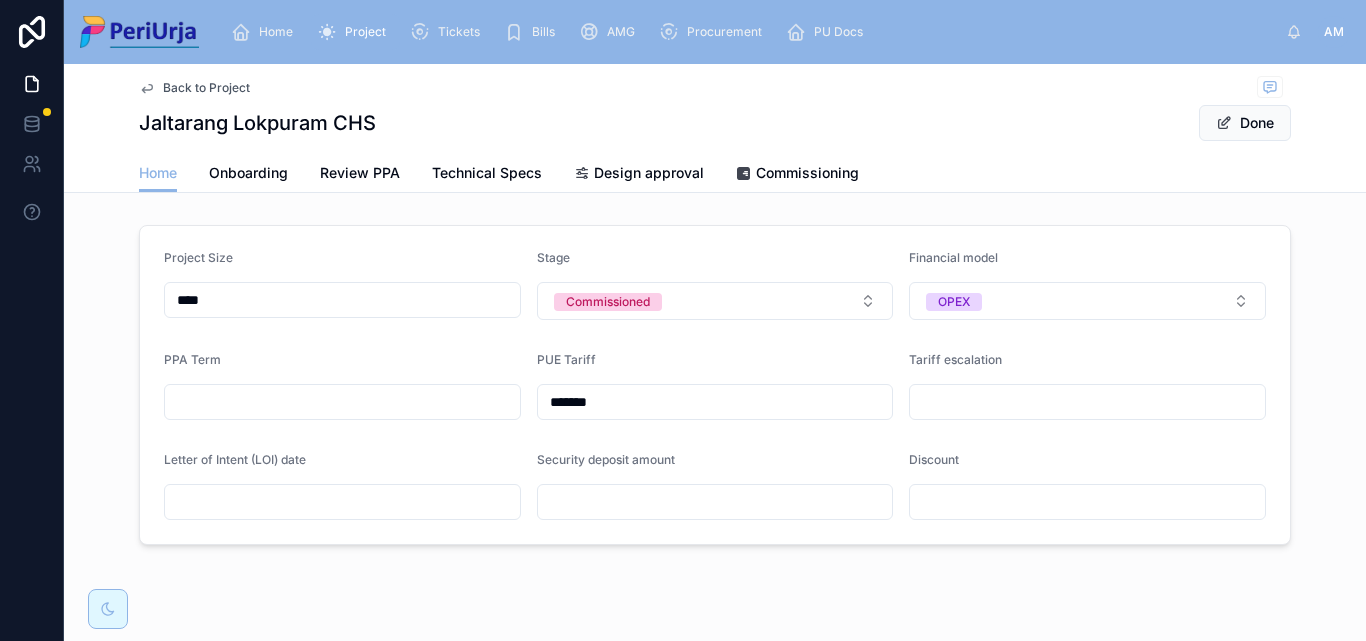 drag, startPoint x: 288, startPoint y: 408, endPoint x: 299, endPoint y: 408, distance: 11 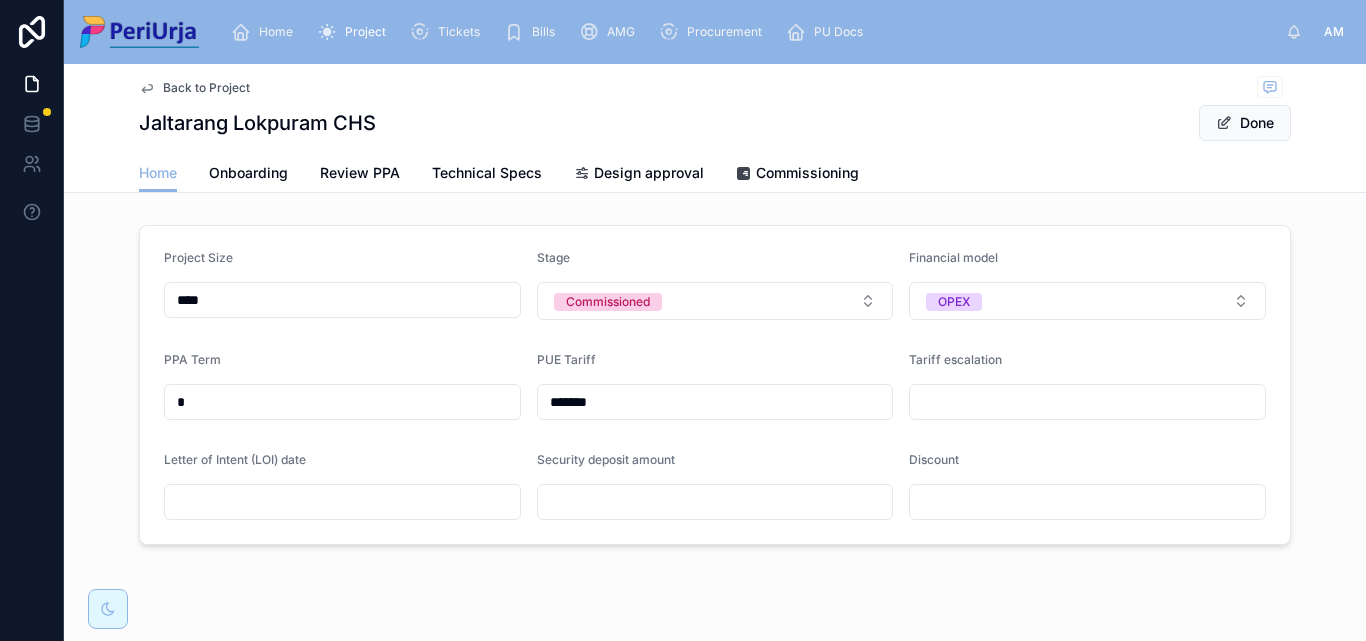 type on "*" 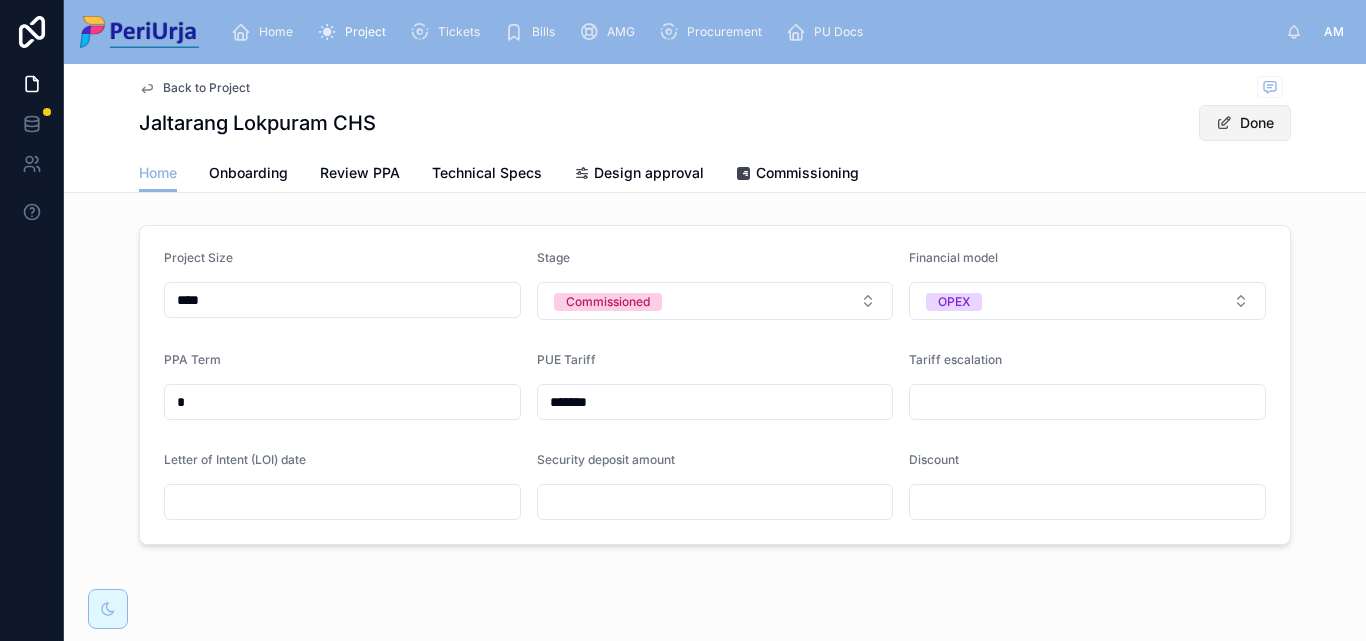 click at bounding box center (1224, 123) 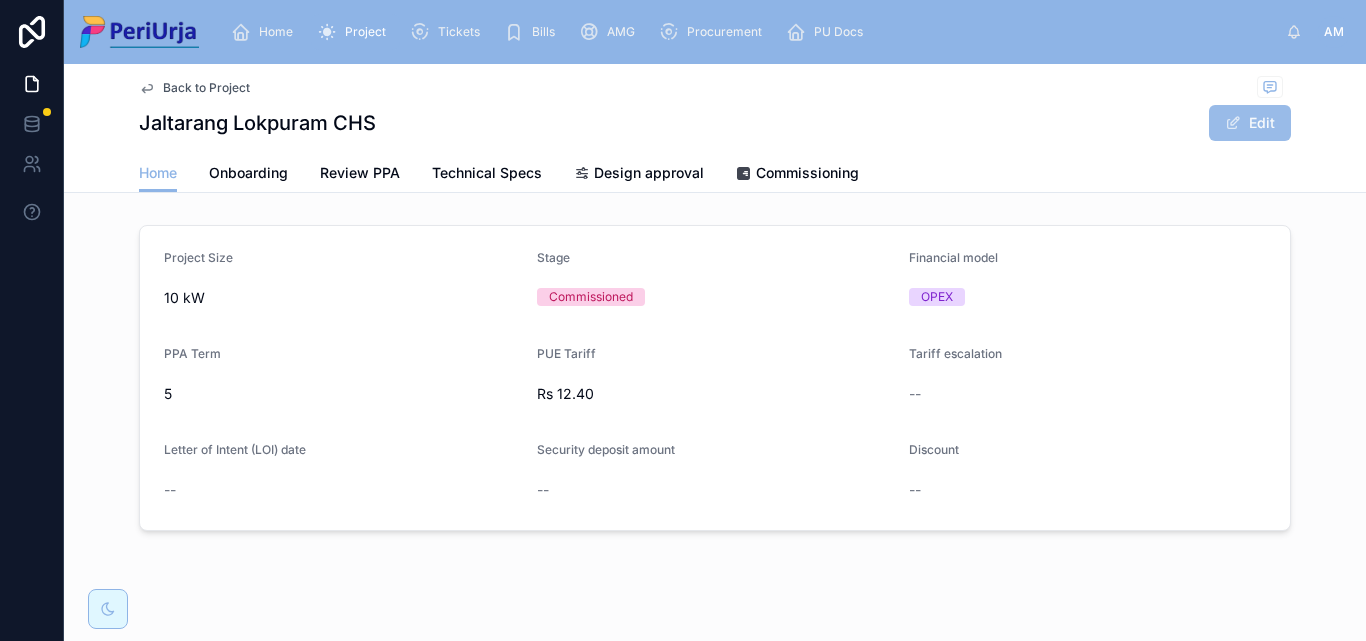 click at bounding box center [1233, 123] 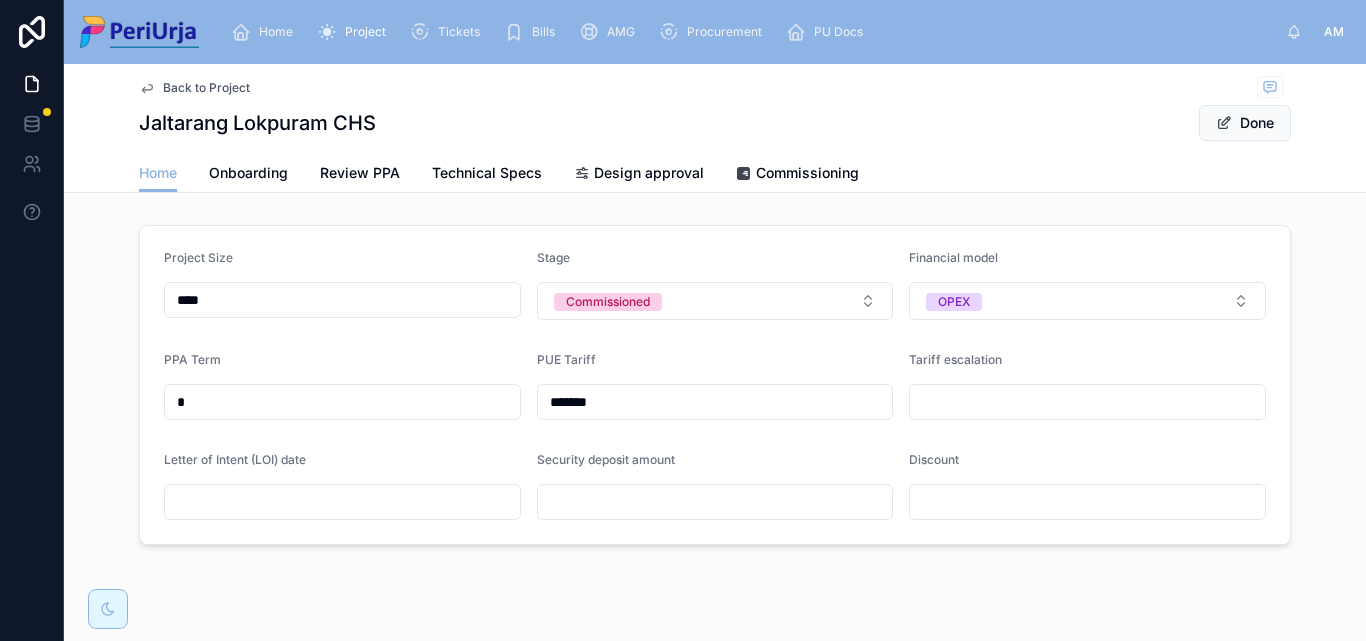 click at bounding box center (342, 502) 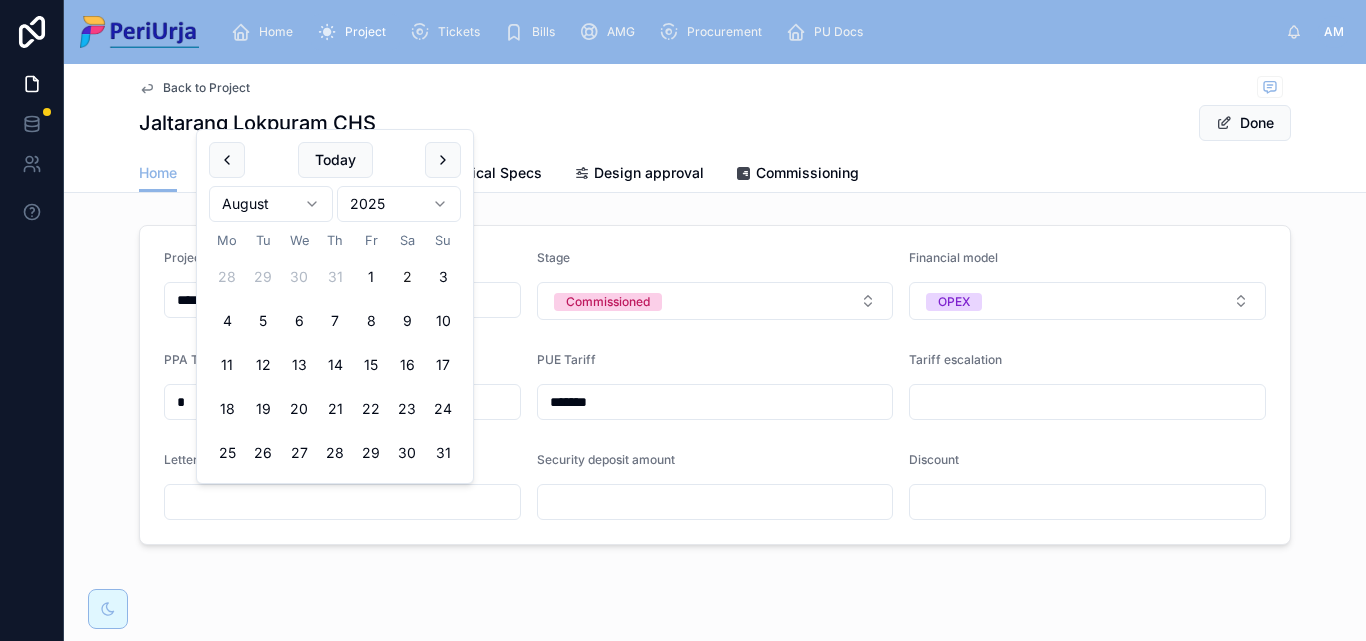 click on "Home Project Tickets Bills AMG Procurement PU Docs AM Anita More Back to Project Jaltarang Lokpuram CHS Done Home Home Onboarding Review PPA Technical Specs Design approval Commissioning Project Size **** Stage Commissioned Financial model OPEX PPA Term * PUE Tariff ******* Tariff escalation Letter of Intent (LOI) date Security deposit amount Discount Today August [YEAR] Mo Tu We Th Fr Sa Su 28 29 30 31 1 2 3 4 5 6 7 8 9 10 11 12 13 14 15 16 17 18 19 20 21 22 23 24 25 26 27 28 29 30 31" at bounding box center (683, 320) 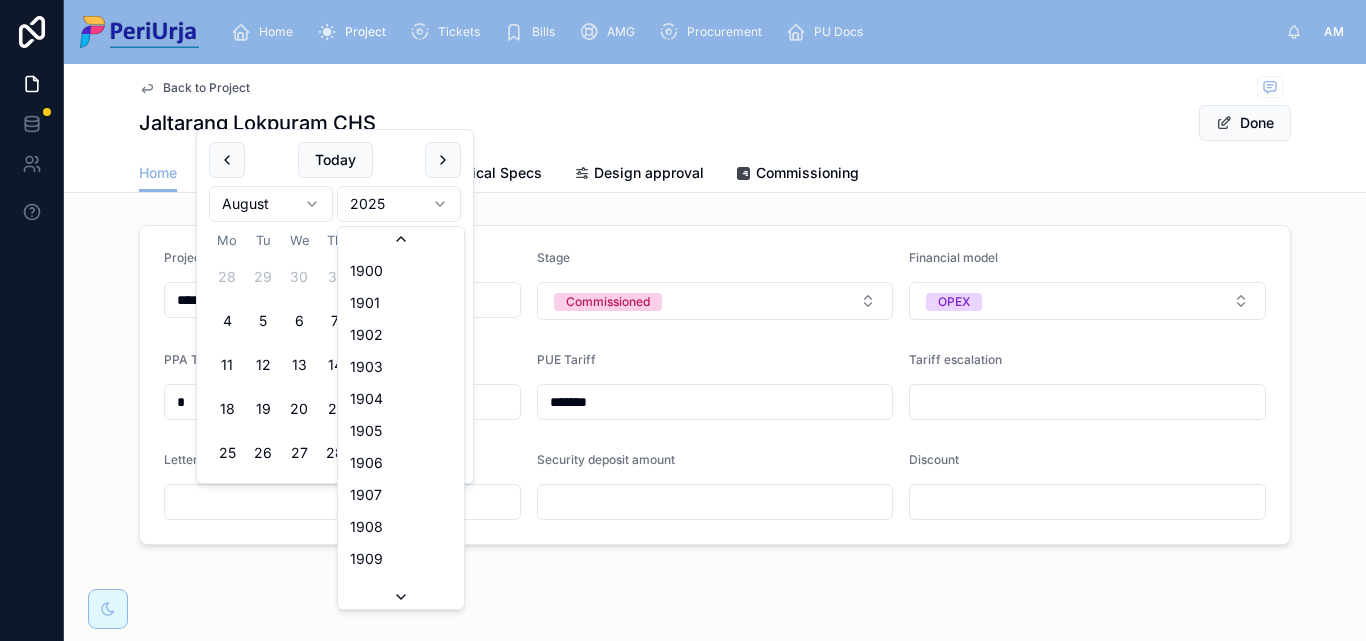 scroll, scrollTop: 3702, scrollLeft: 0, axis: vertical 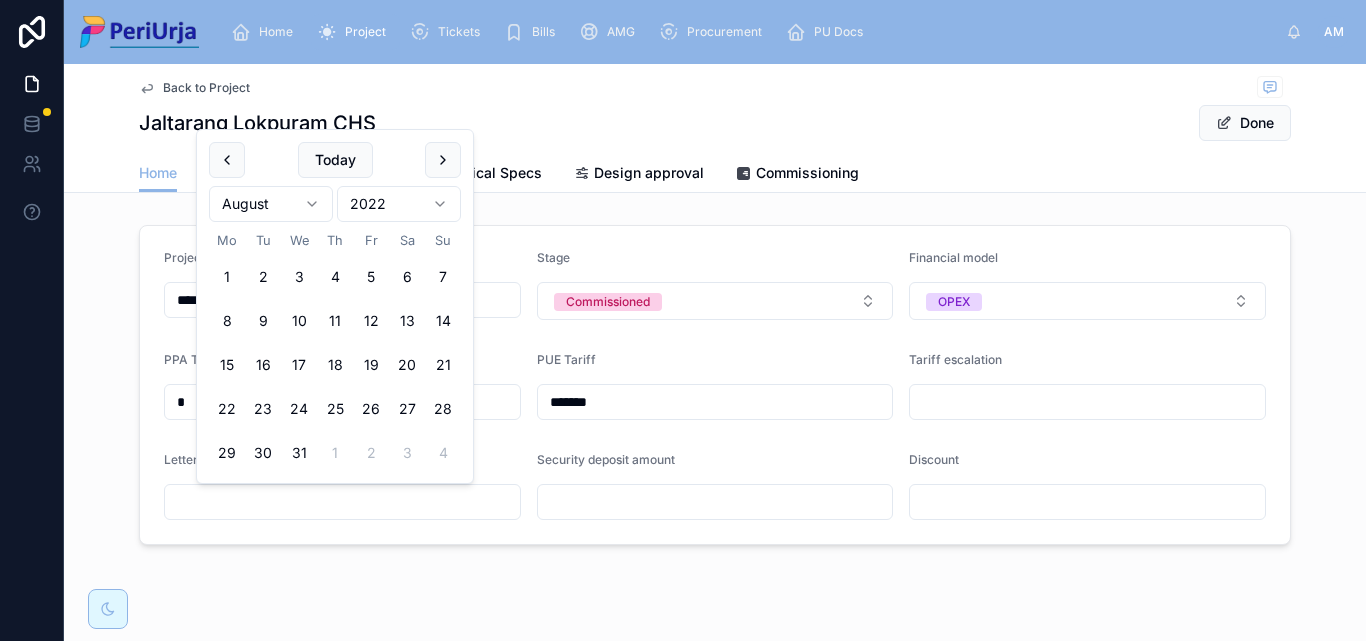 click on "Home Project Tickets Bills AMG Procurement PU Docs AM [FIRST] [LAST] Back to Project [PROJECT_NAME] Done Home Home Onboarding Review PPA Technical Specs Design approval Commissioning Project Size **** Stage Commissioned Financial model OPEX PPA Term * PUE Tariff ******* Tariff escalation Letter of Intent (LOI)  date Security deposit amount Discount Today [MONTH] [YEAR] Mo Tu We Th Fr Sa Su 1 2 3 4 5 6 7 8 9 10 11 12 13 14 15 16 17 18 19 20 21 22 23 24 25 26 27 28 29 30 31 1 2 3 4" at bounding box center [683, 320] 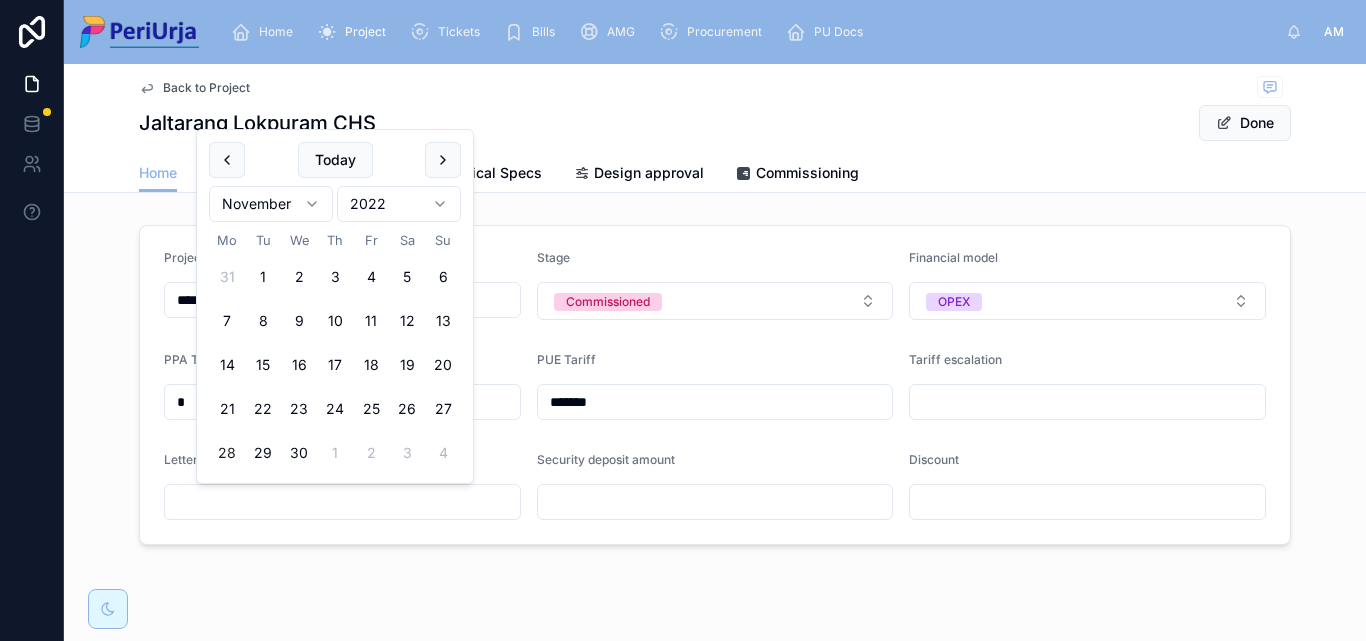 click on "28" at bounding box center (227, 453) 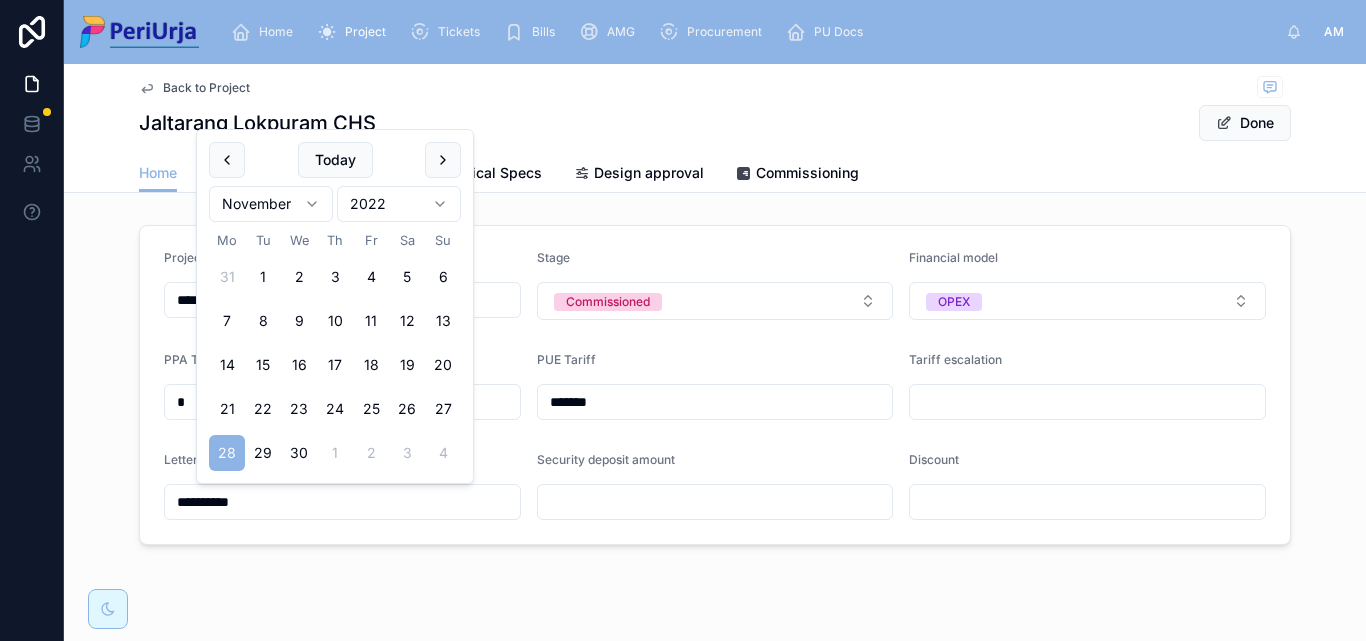 type on "**********" 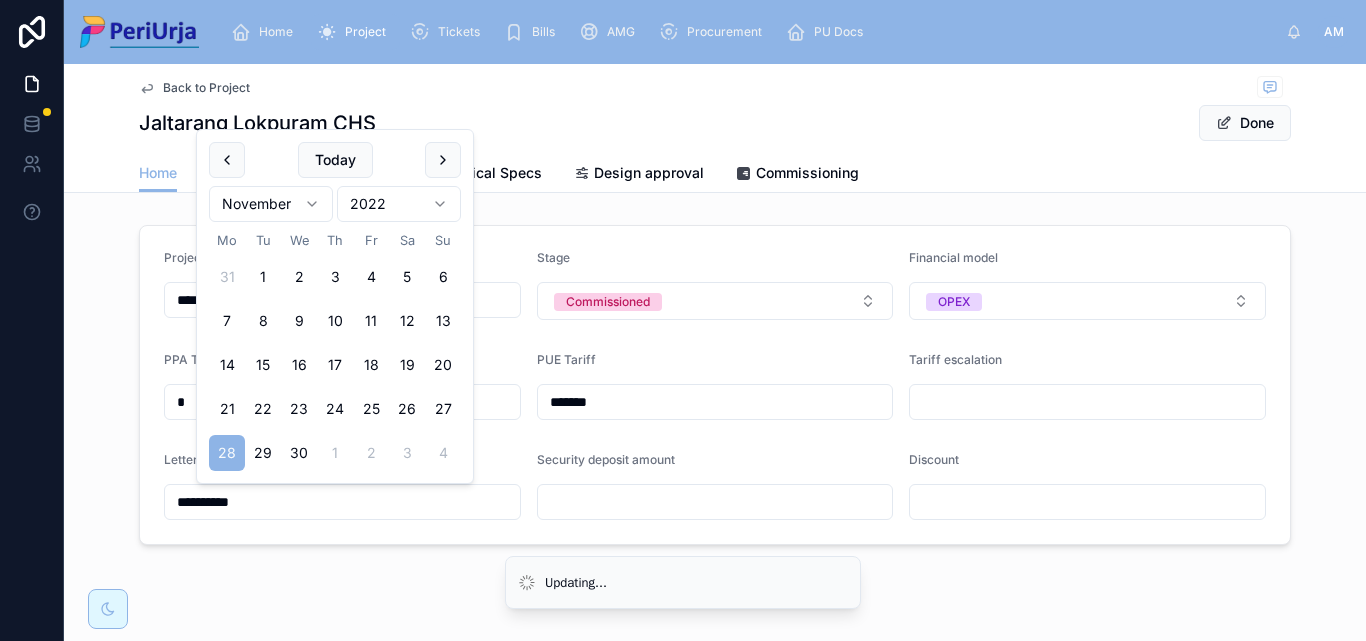 click at bounding box center [715, 502] 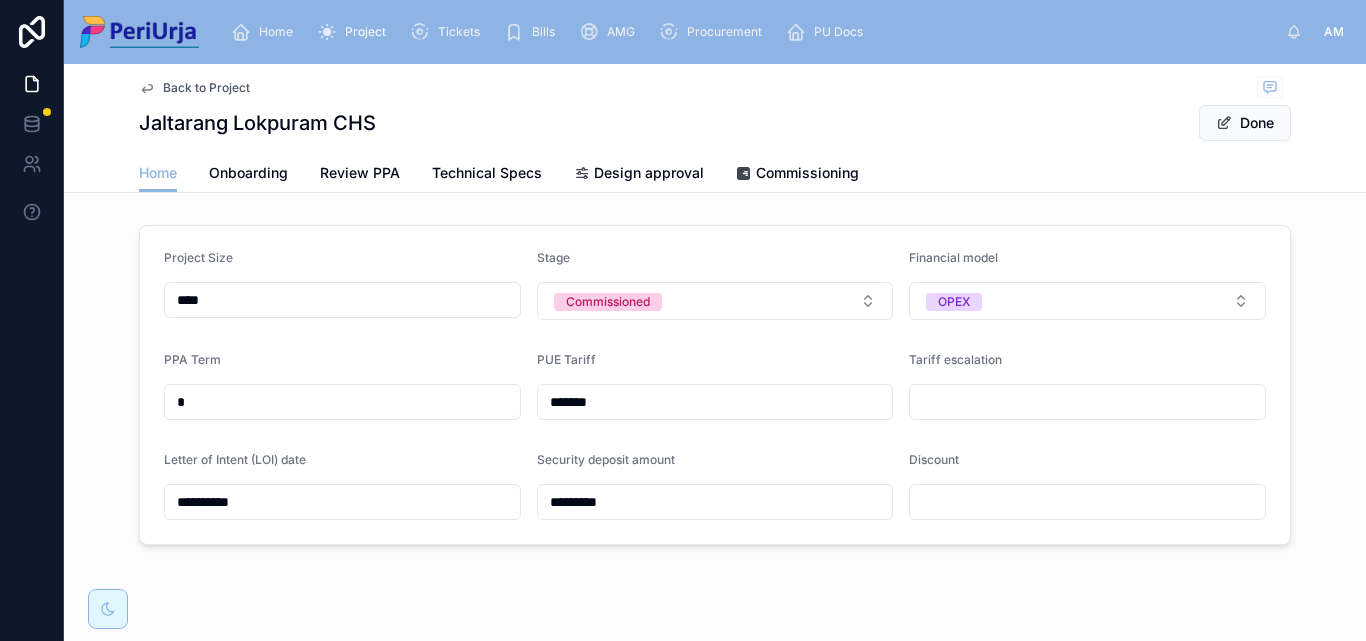 type on "*********" 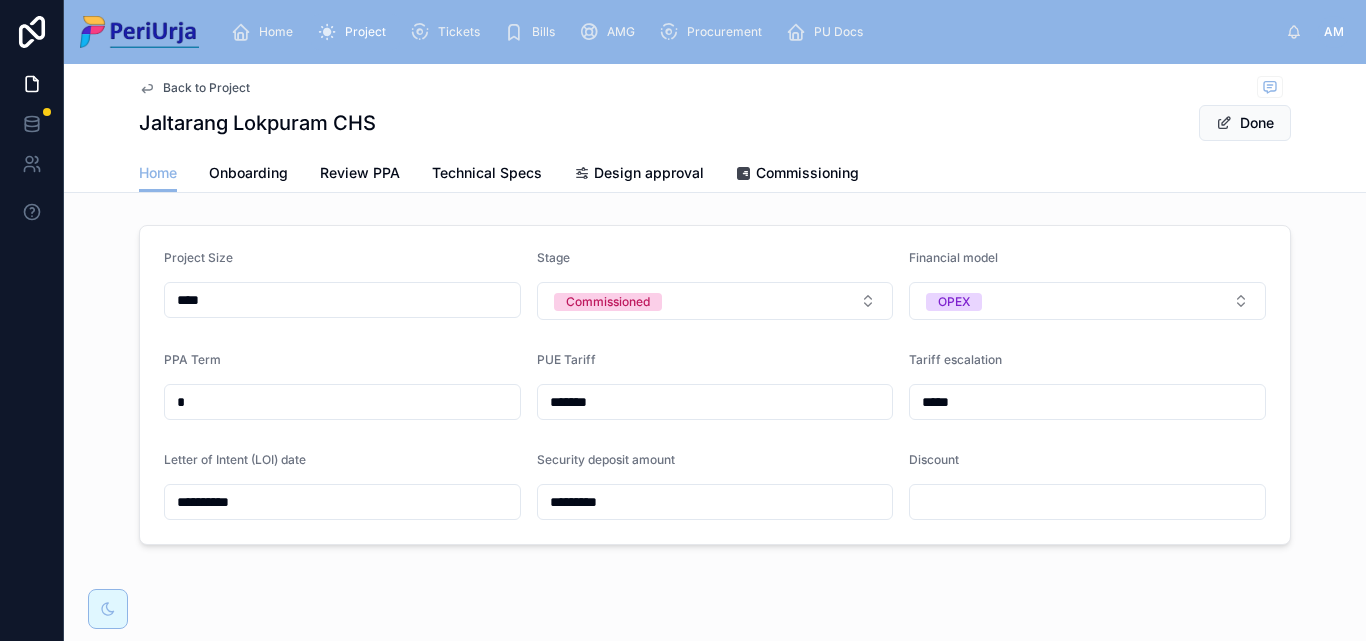 type on "*****" 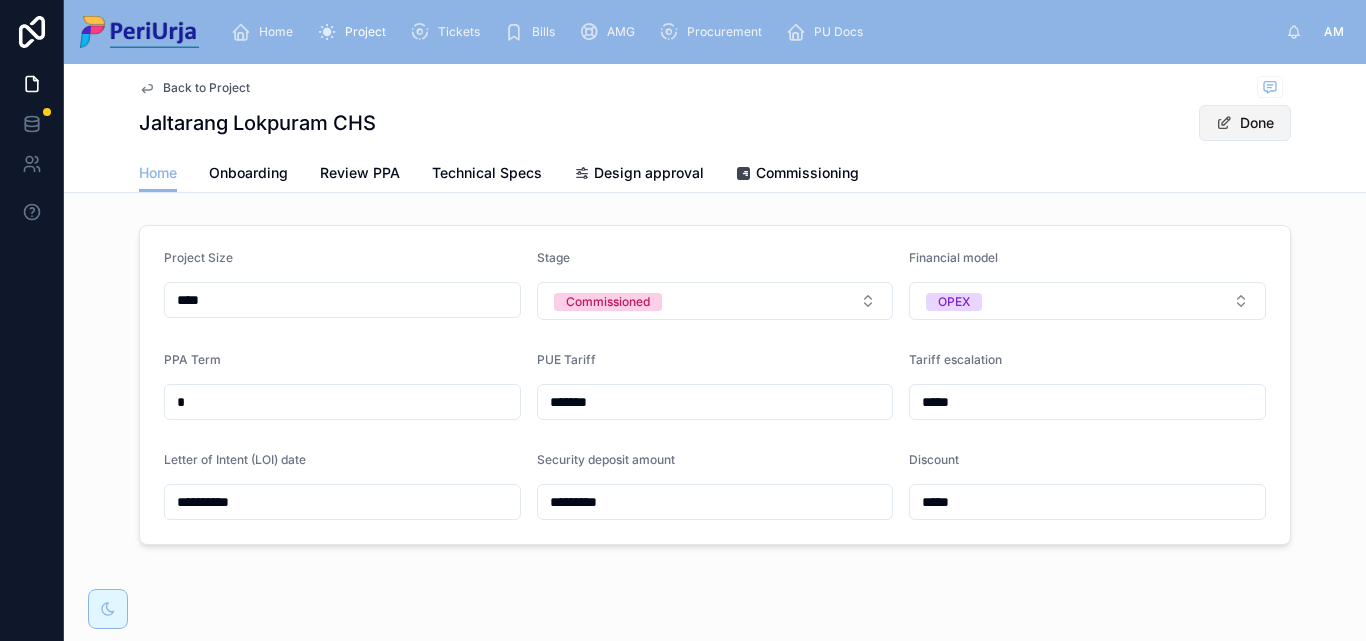 type on "*****" 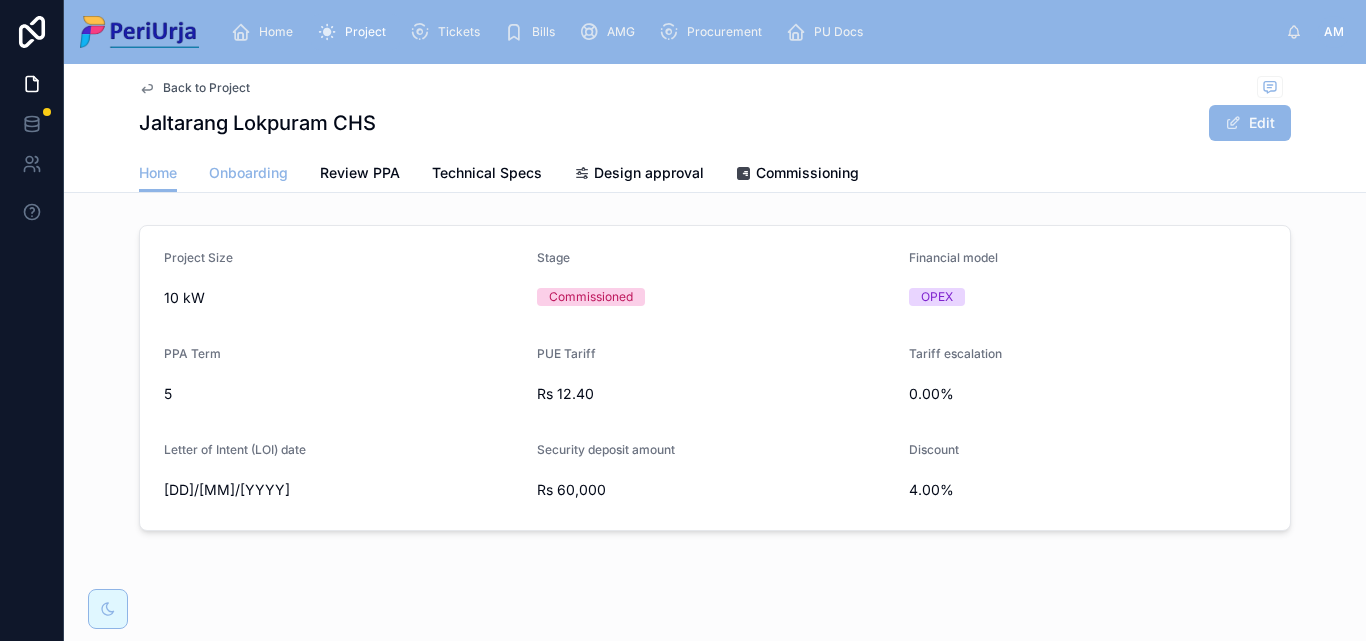 click on "Onboarding" at bounding box center (248, 173) 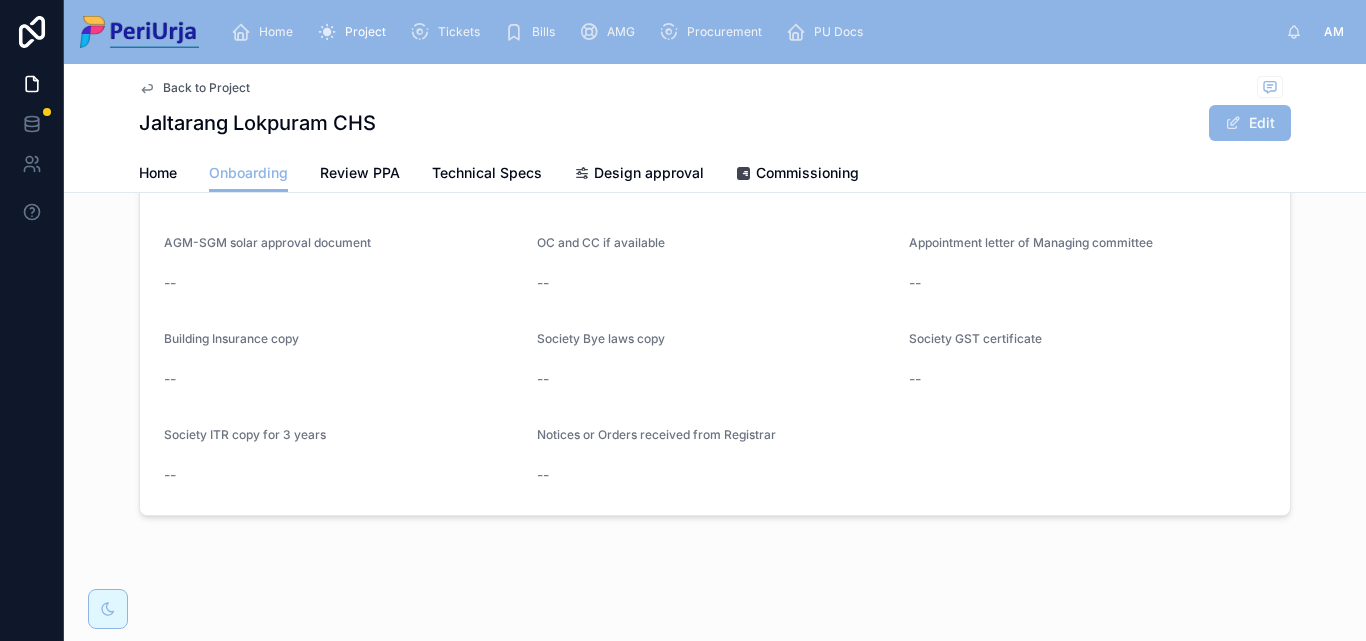 scroll, scrollTop: 1792, scrollLeft: 0, axis: vertical 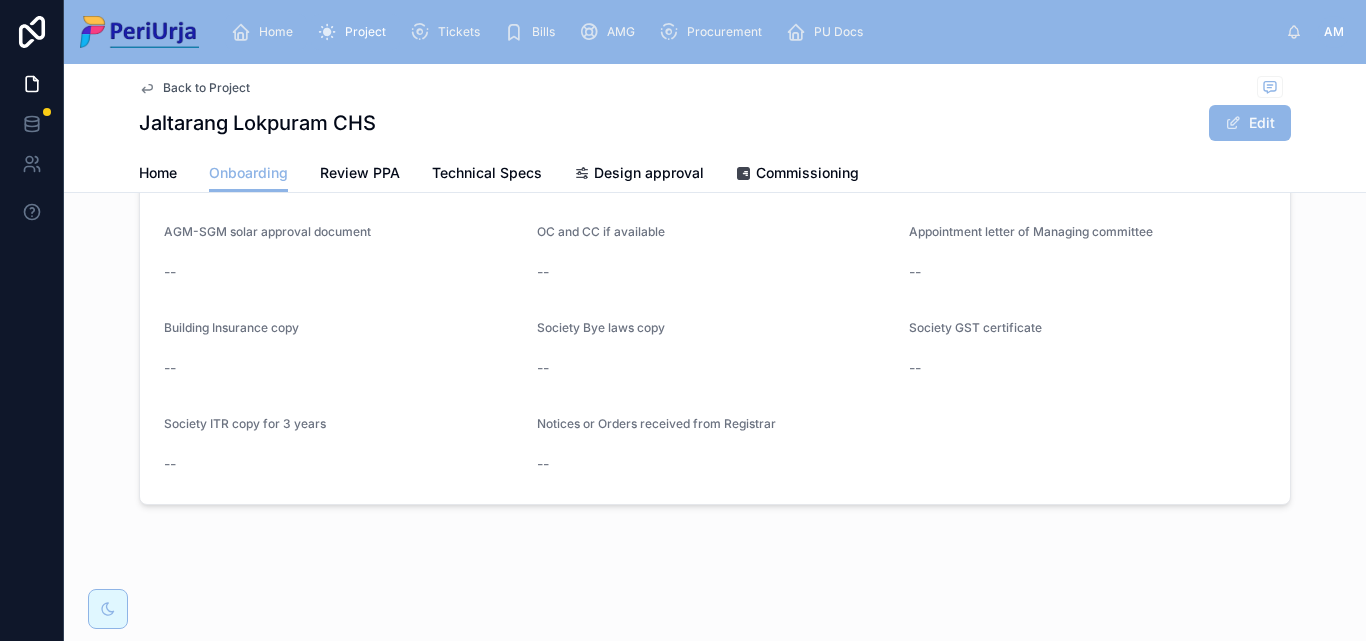 click on "Home" at bounding box center [266, 32] 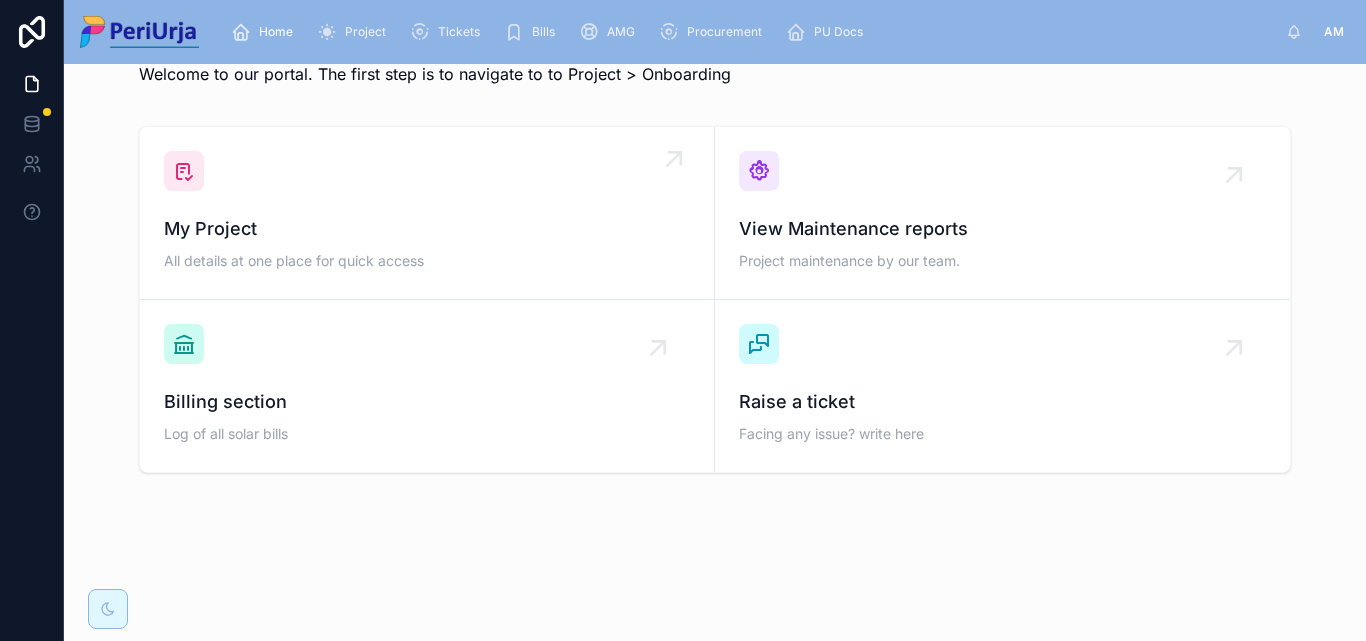 click on "My Project" at bounding box center (427, 229) 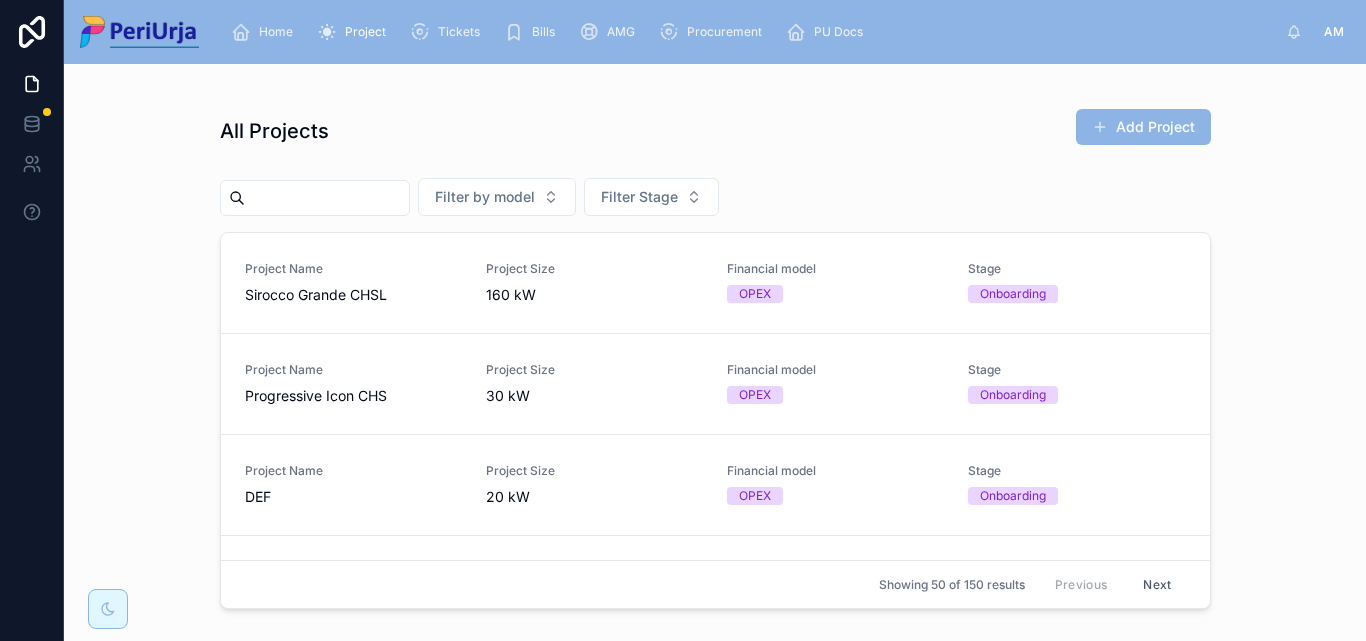 scroll, scrollTop: 0, scrollLeft: 0, axis: both 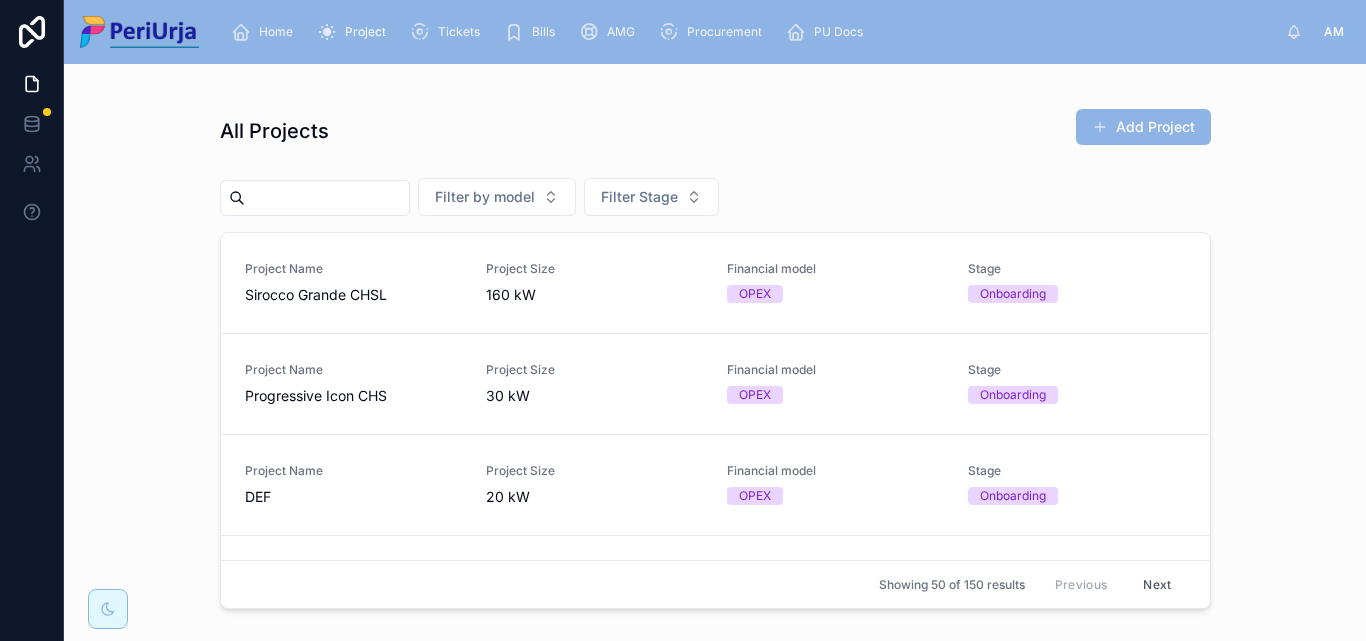 drag, startPoint x: 303, startPoint y: 229, endPoint x: 308, endPoint y: 210, distance: 19.646883 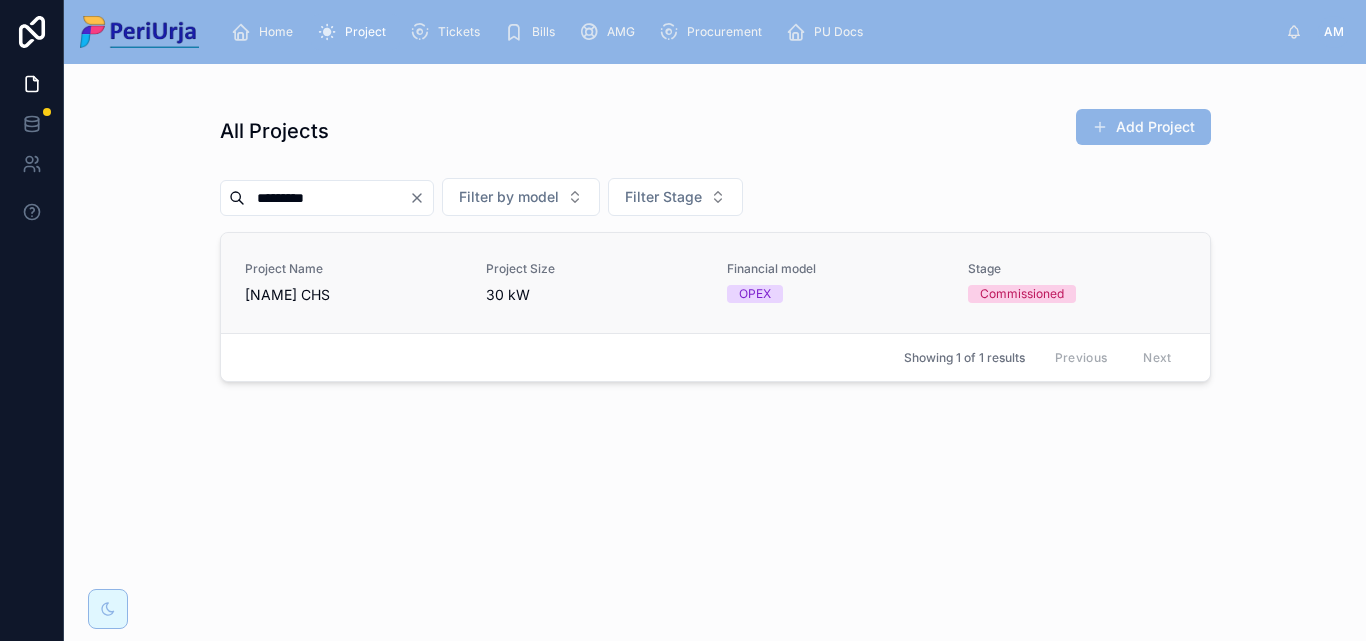 type on "*********" 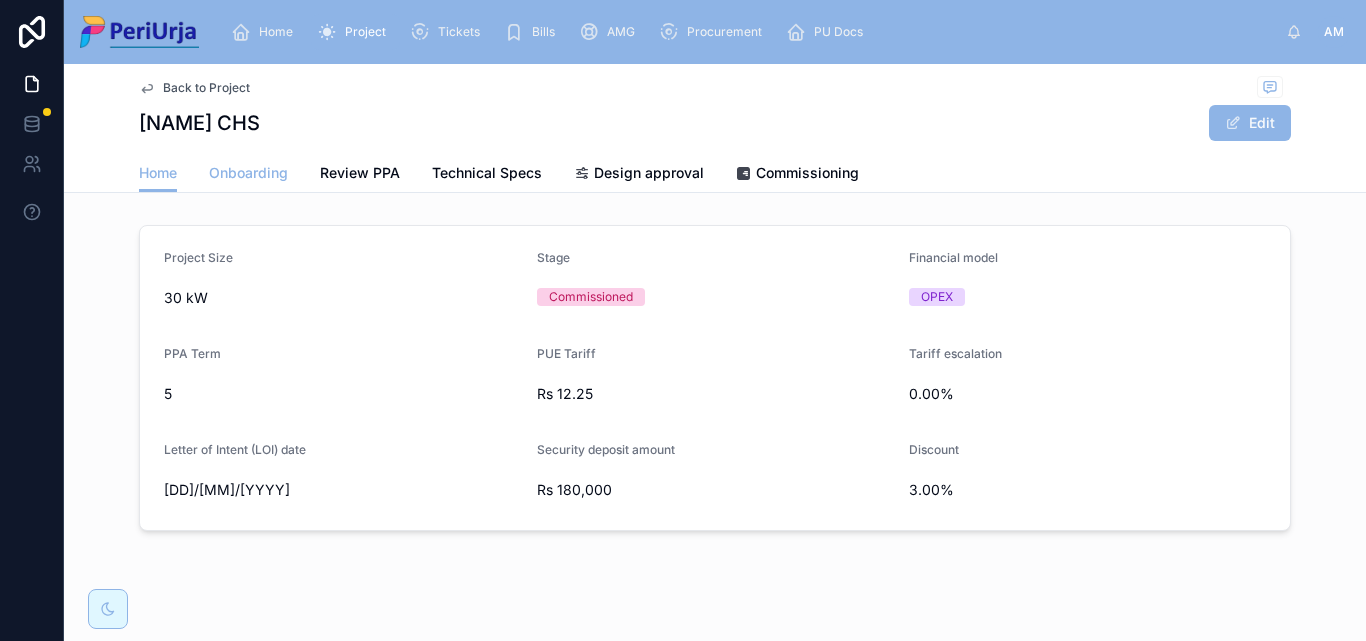 click on "Onboarding" at bounding box center (248, 173) 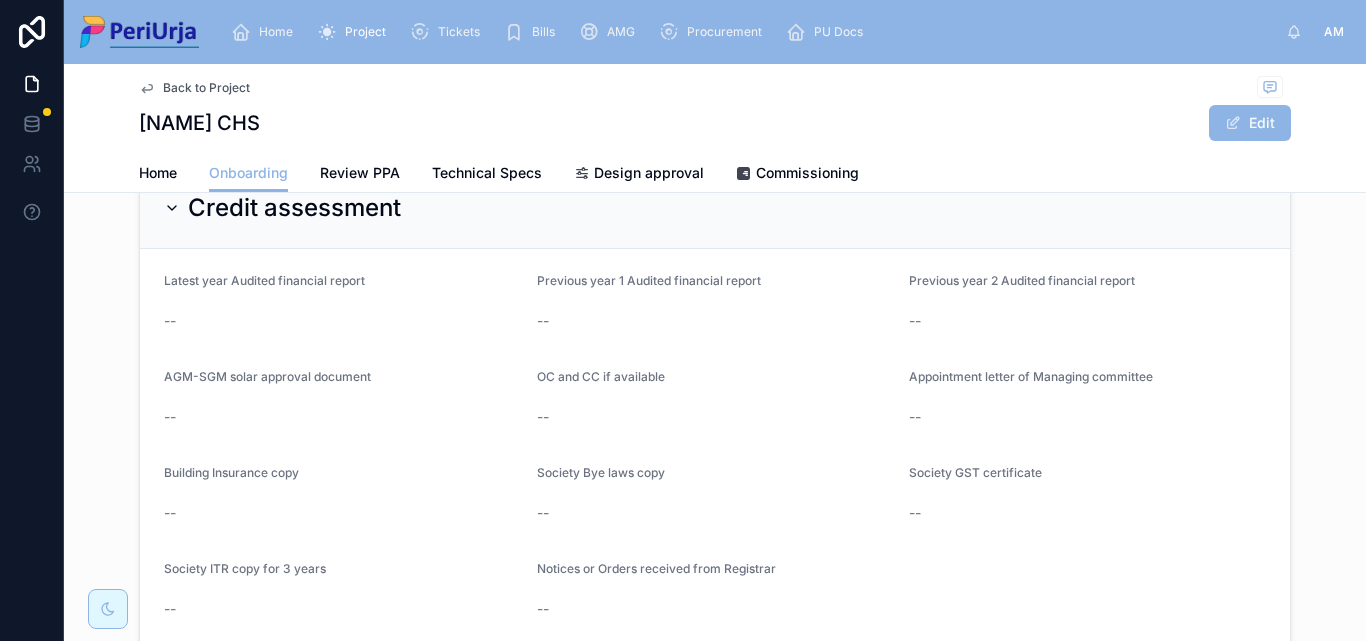 scroll, scrollTop: 1732, scrollLeft: 0, axis: vertical 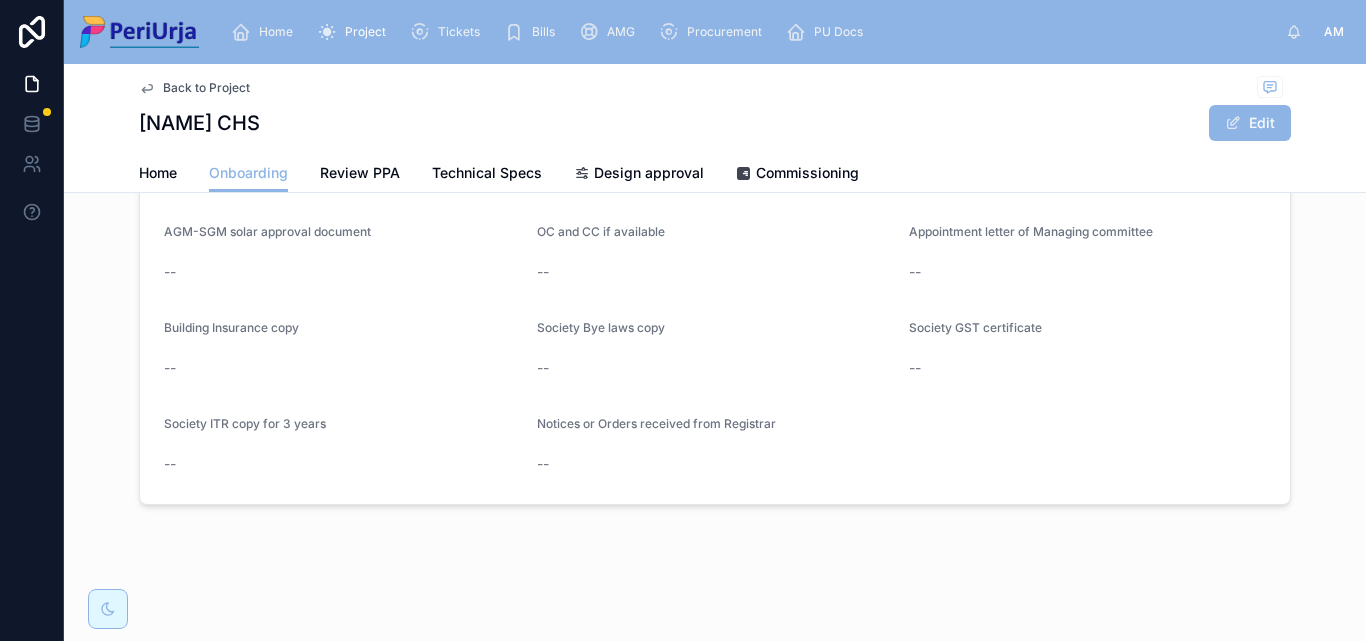 click on "Home" at bounding box center (276, 32) 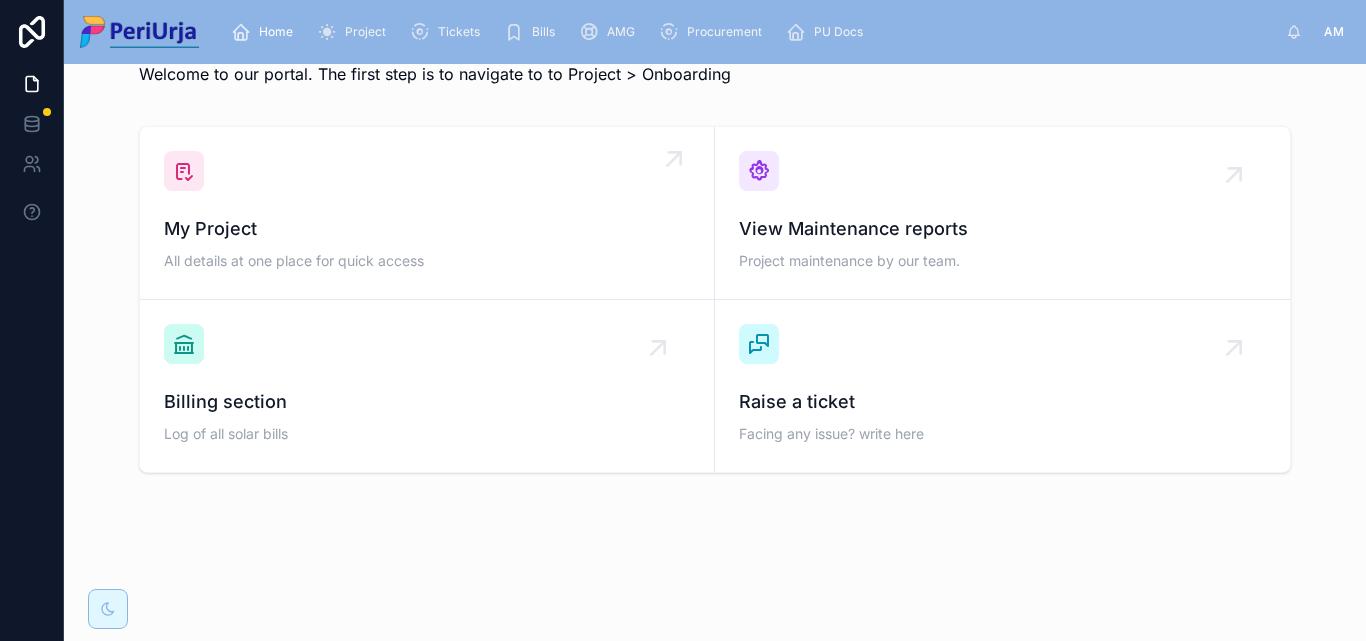 scroll, scrollTop: 62, scrollLeft: 0, axis: vertical 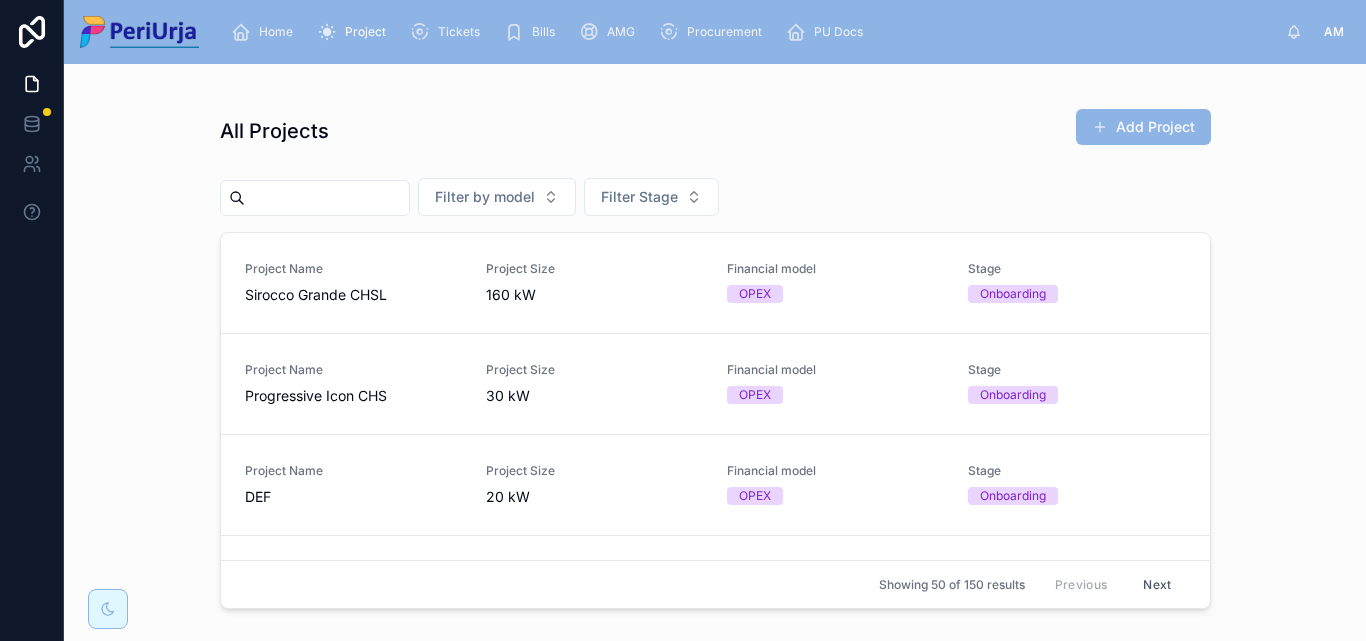 drag, startPoint x: 266, startPoint y: 236, endPoint x: 274, endPoint y: 201, distance: 35.902645 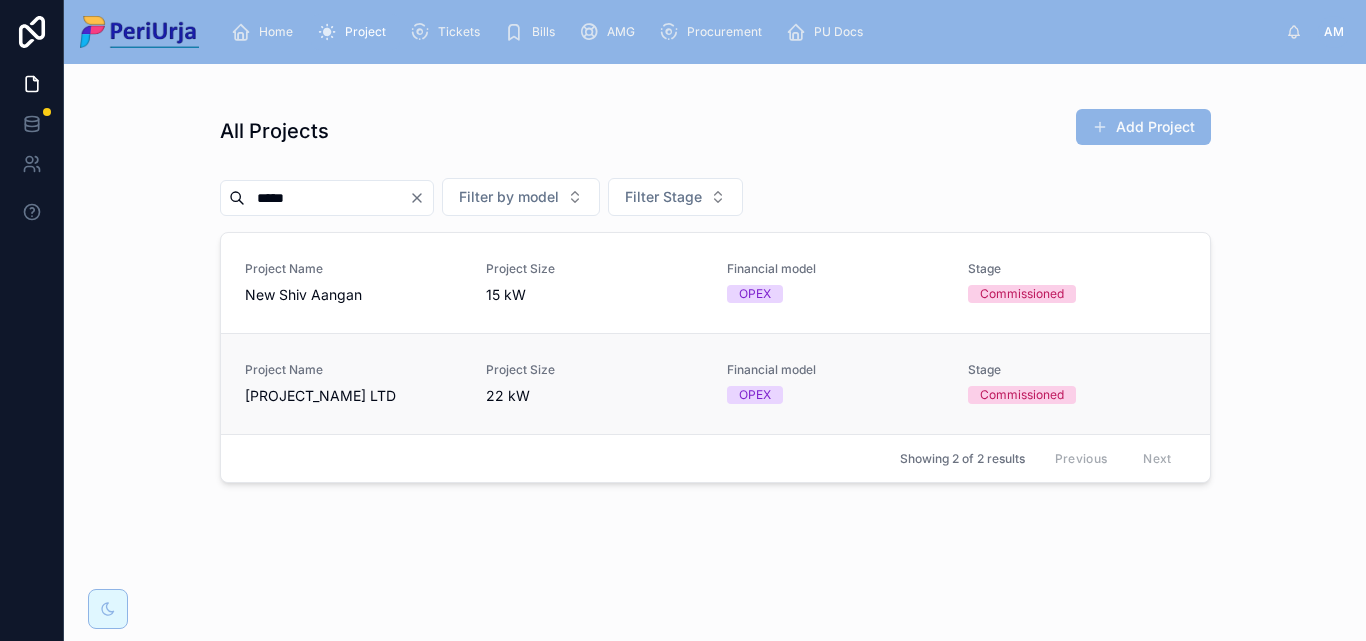 type on "****" 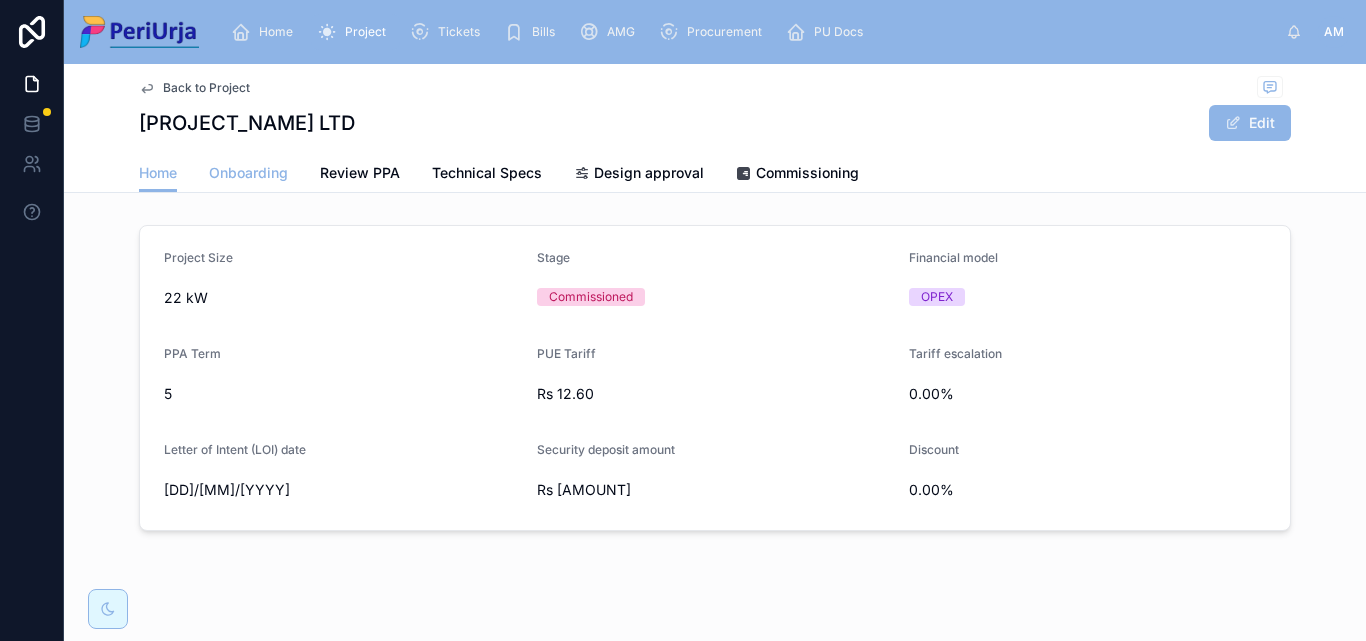 click on "Onboarding" at bounding box center (248, 173) 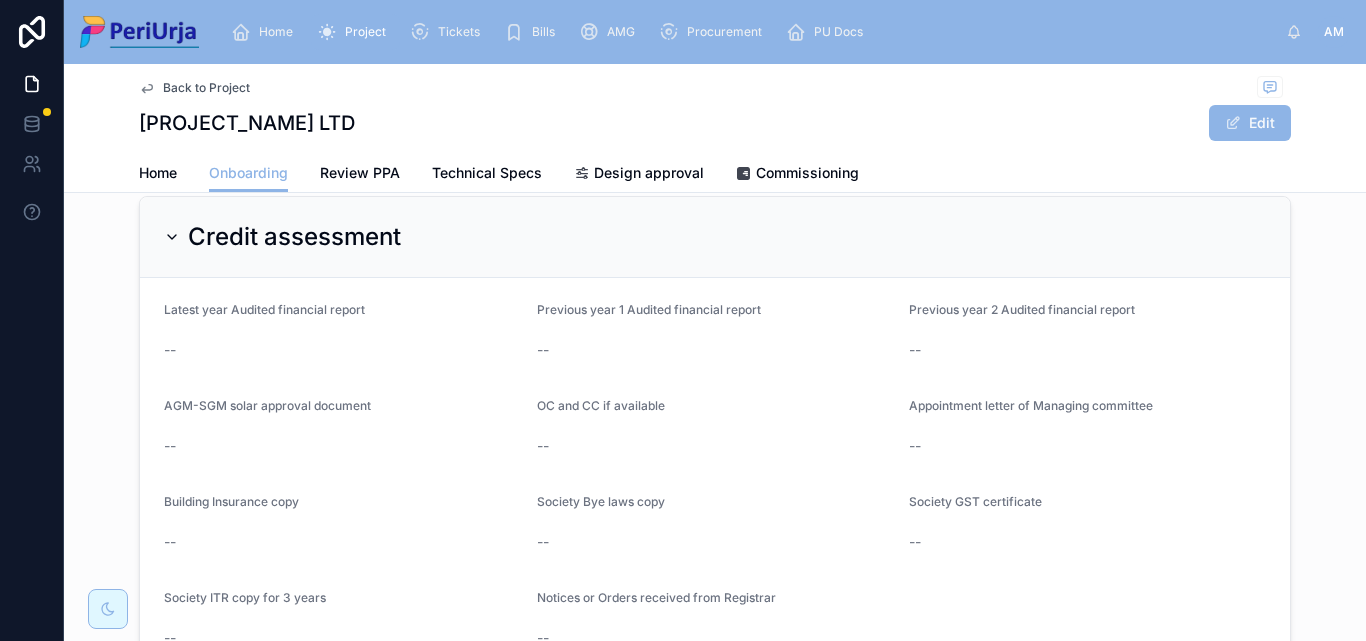 scroll, scrollTop: 1732, scrollLeft: 0, axis: vertical 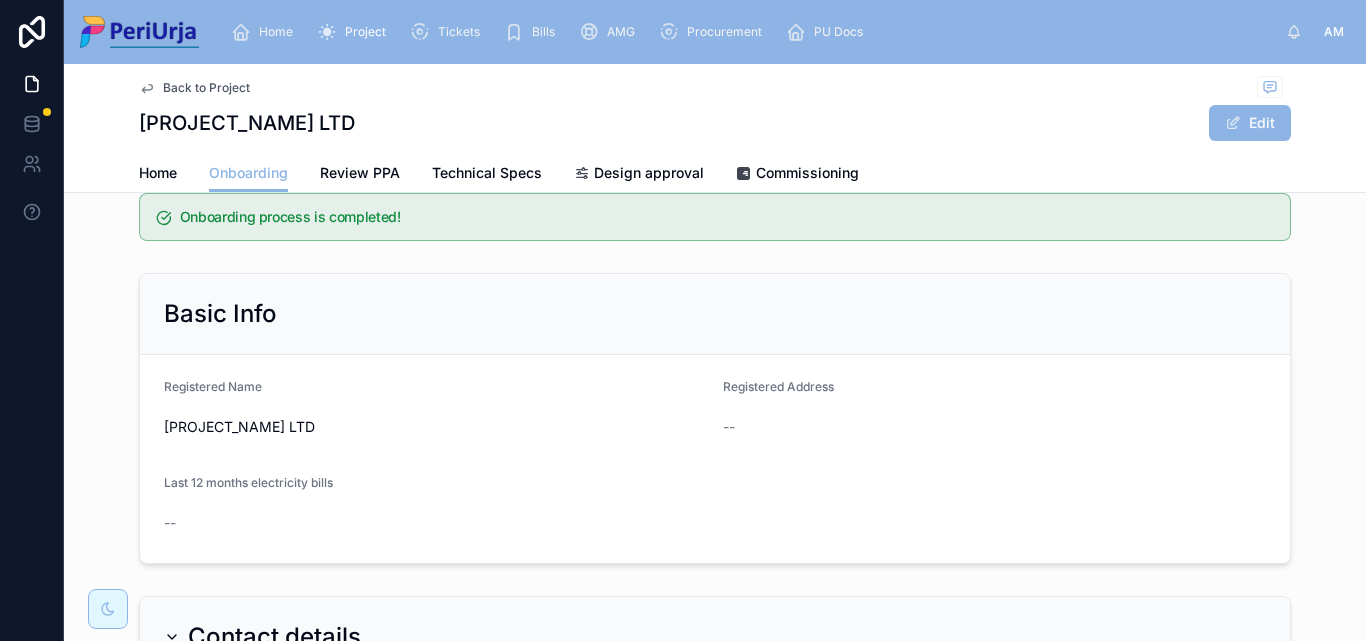 click on "Home" at bounding box center (276, 32) 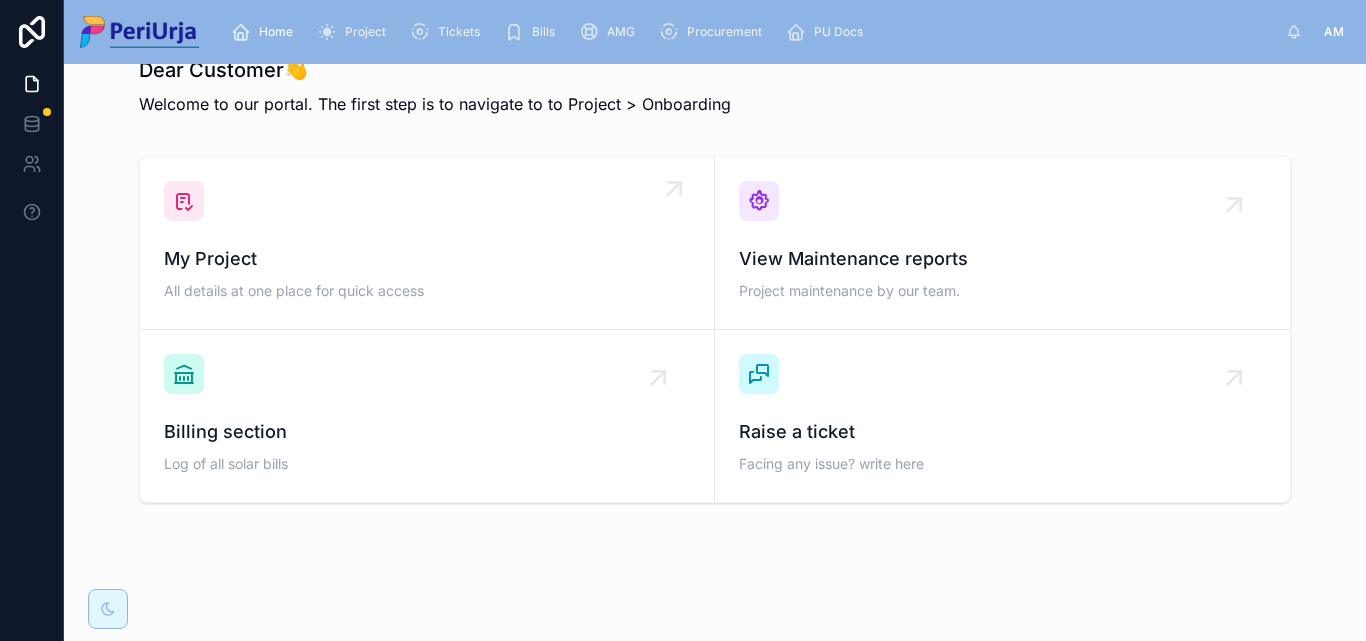 click on "My Project" at bounding box center (427, 259) 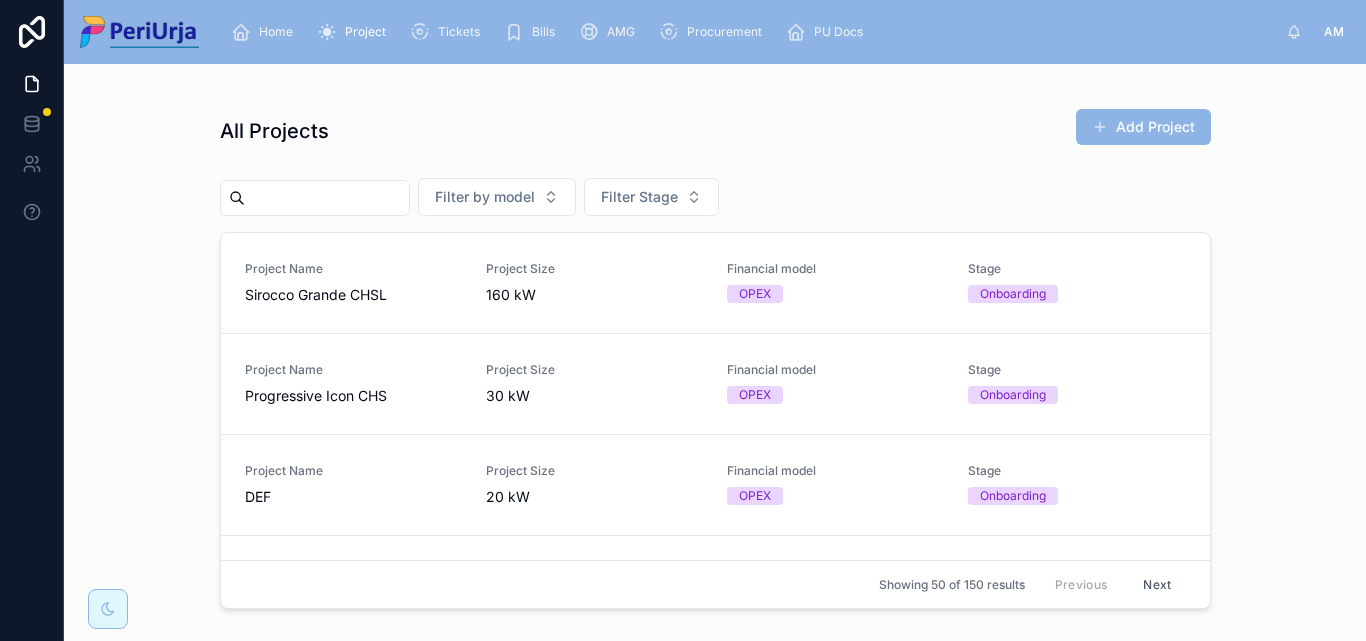 scroll, scrollTop: 0, scrollLeft: 0, axis: both 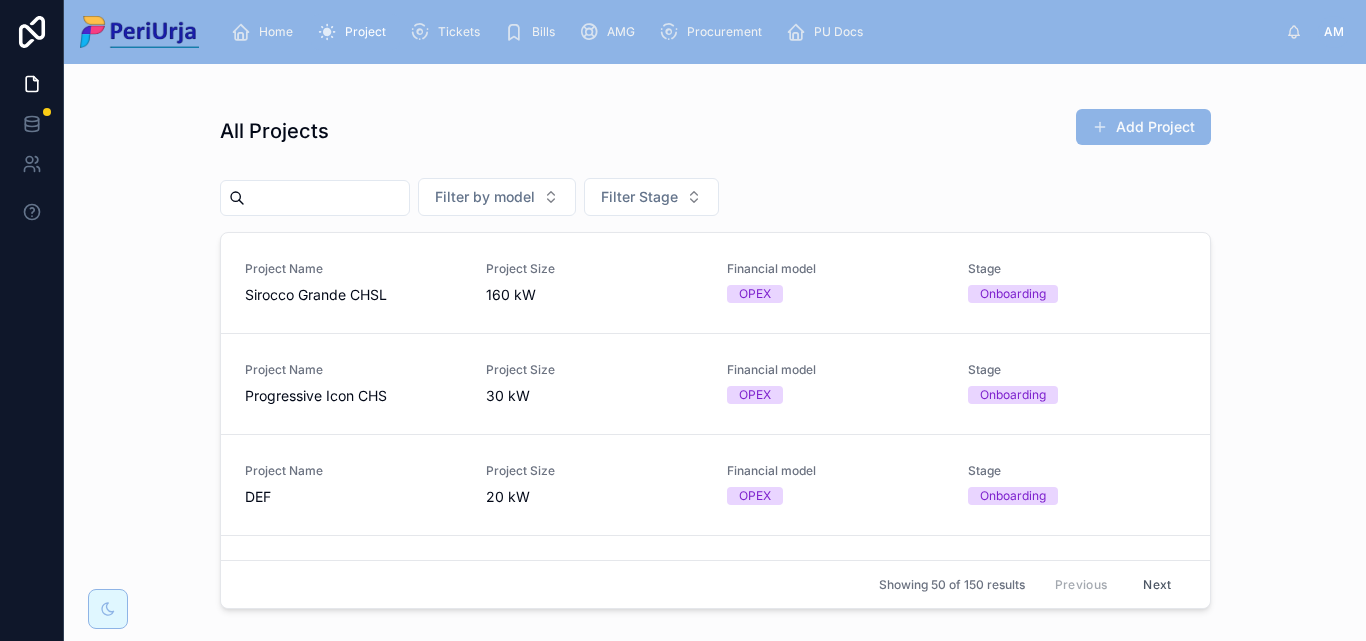click at bounding box center [327, 198] 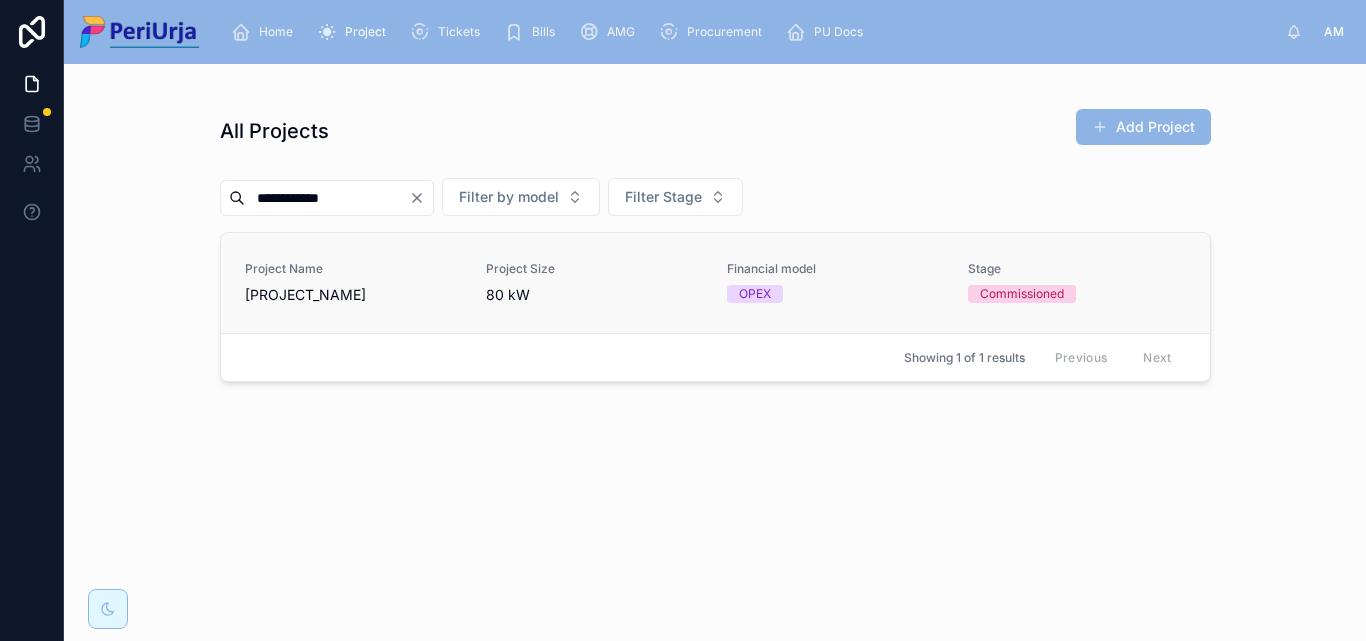 type on "**********" 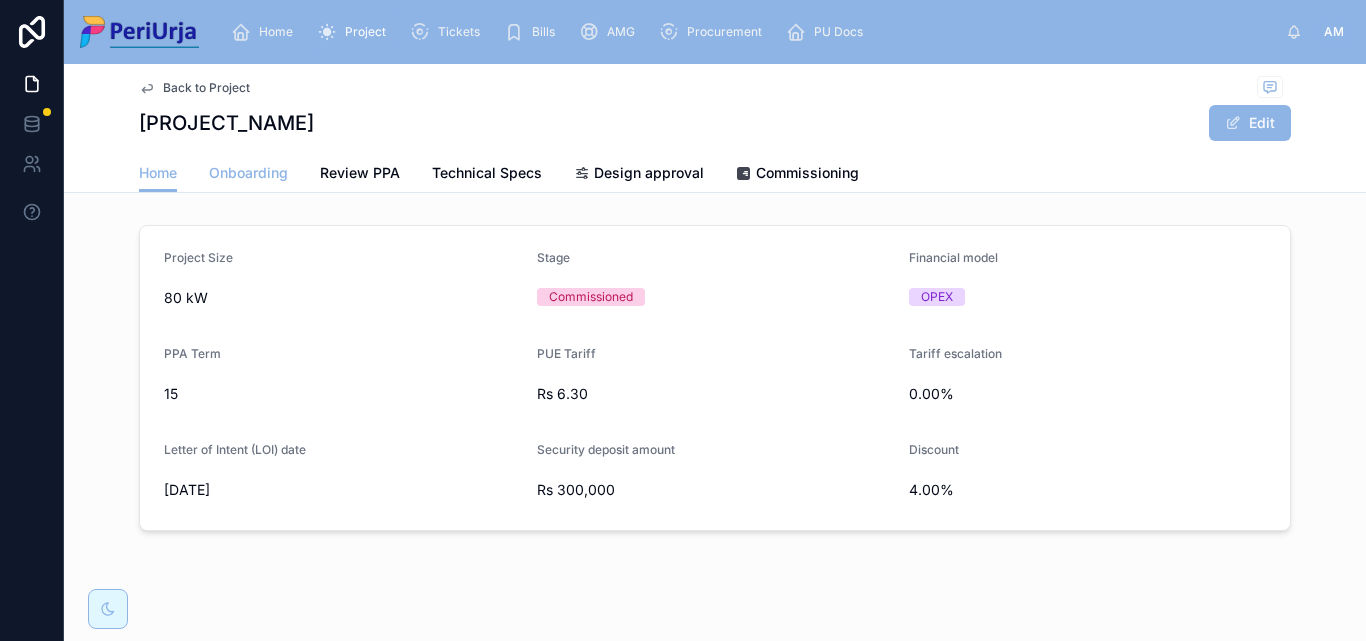 drag, startPoint x: 242, startPoint y: 174, endPoint x: 243, endPoint y: 187, distance: 13.038404 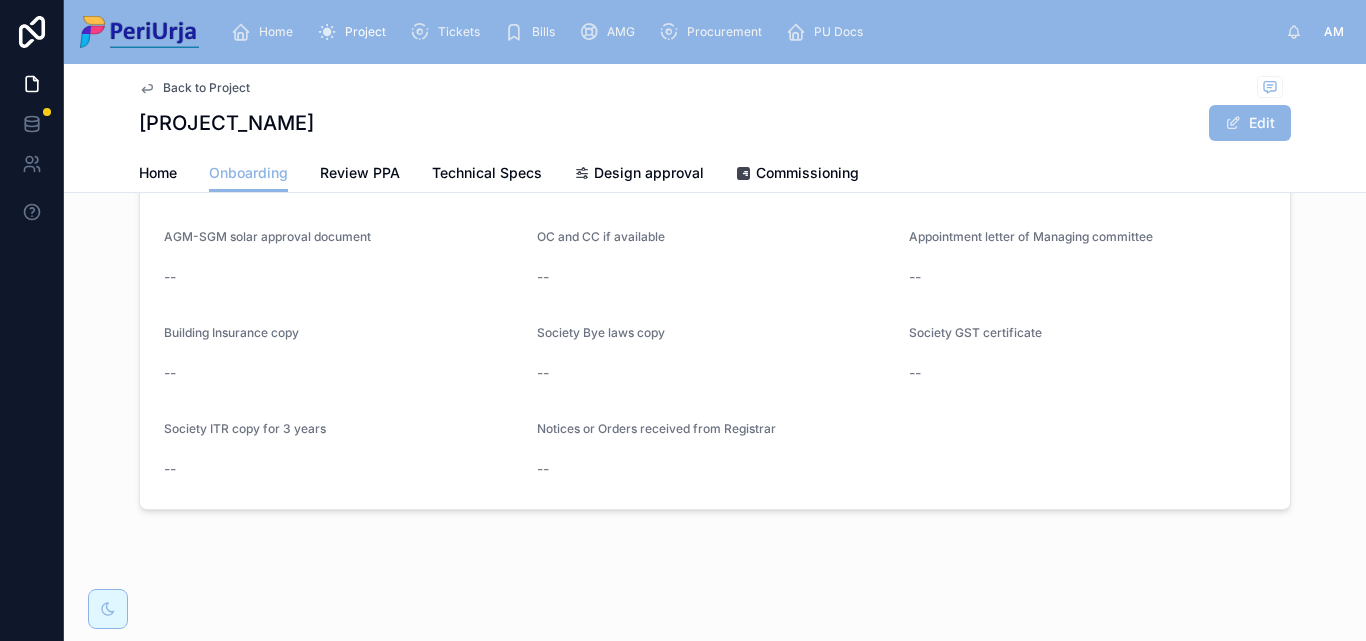 scroll, scrollTop: 1732, scrollLeft: 0, axis: vertical 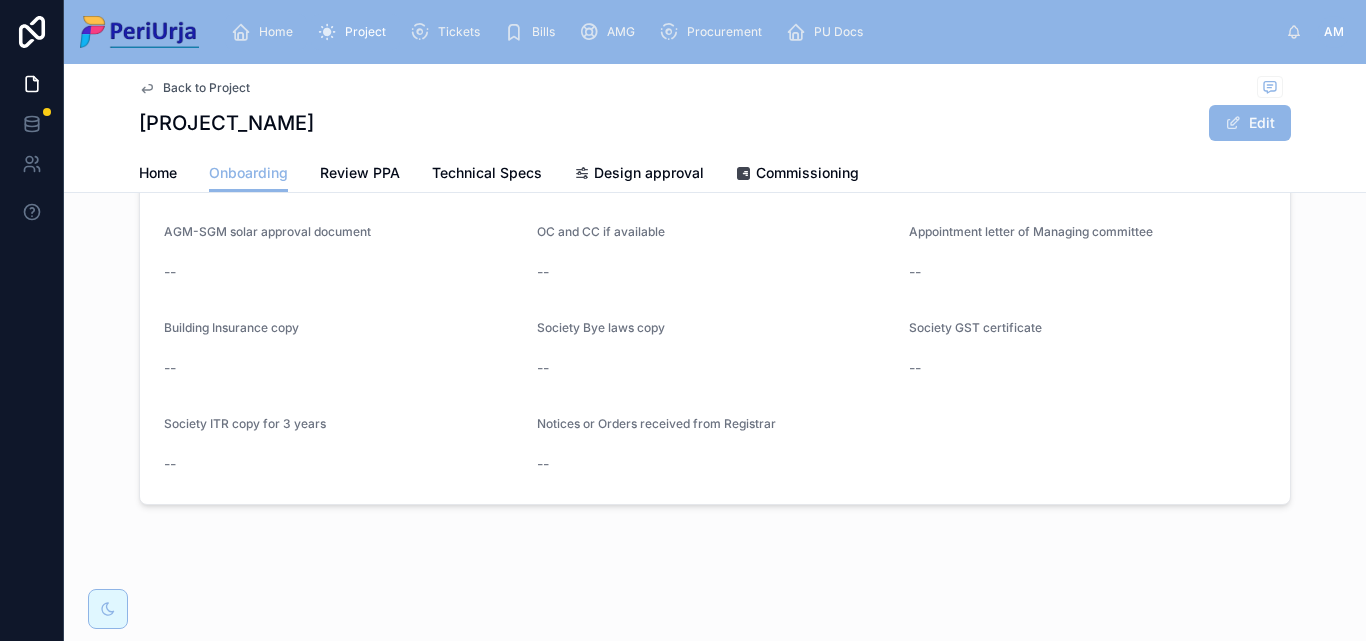 click on "Home" at bounding box center (266, 32) 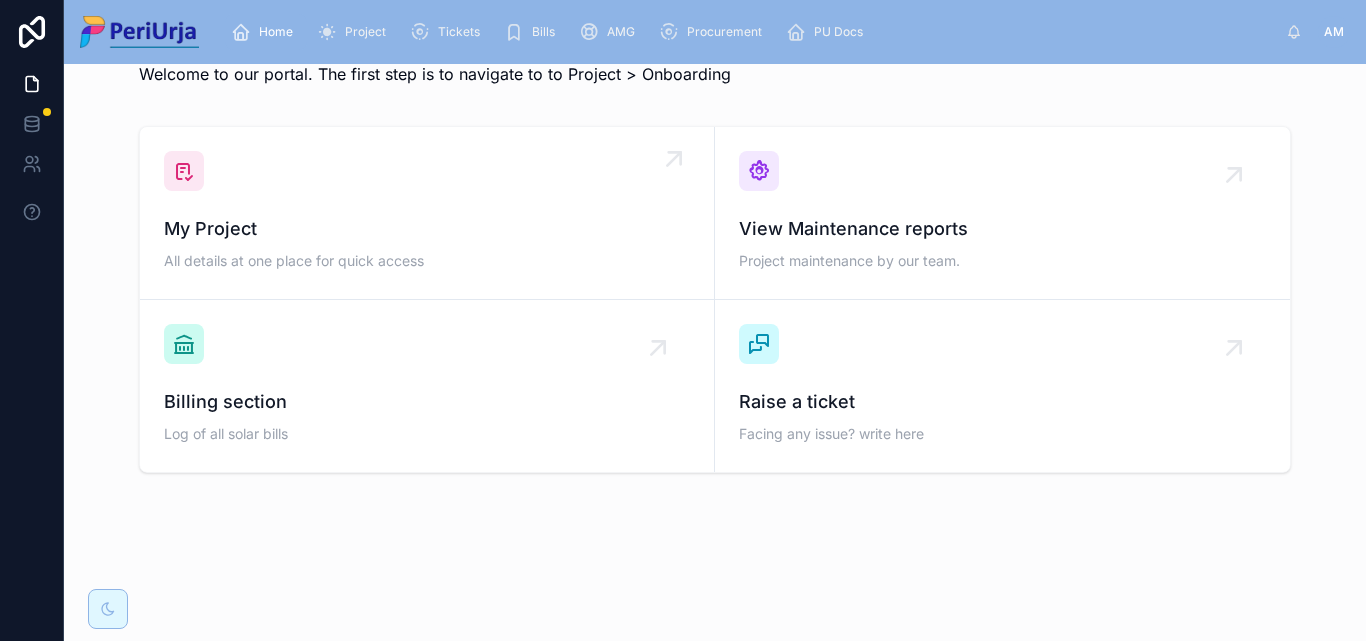 click on "My Project" at bounding box center [427, 229] 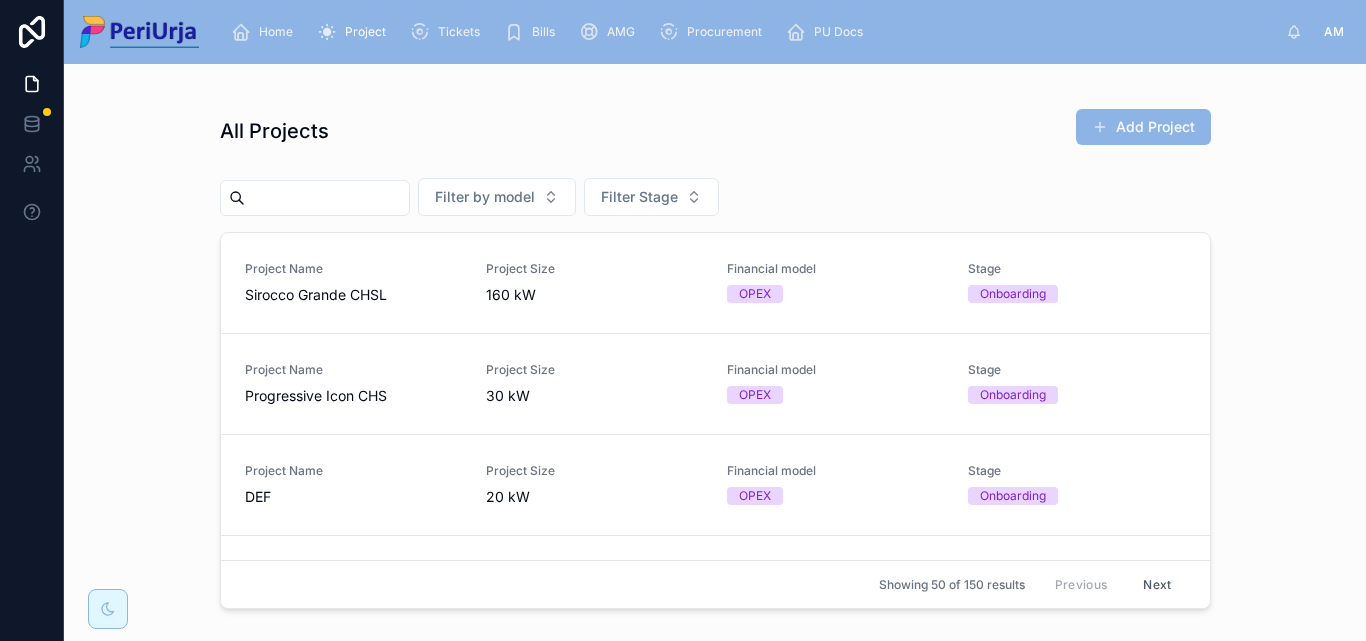 scroll, scrollTop: 0, scrollLeft: 0, axis: both 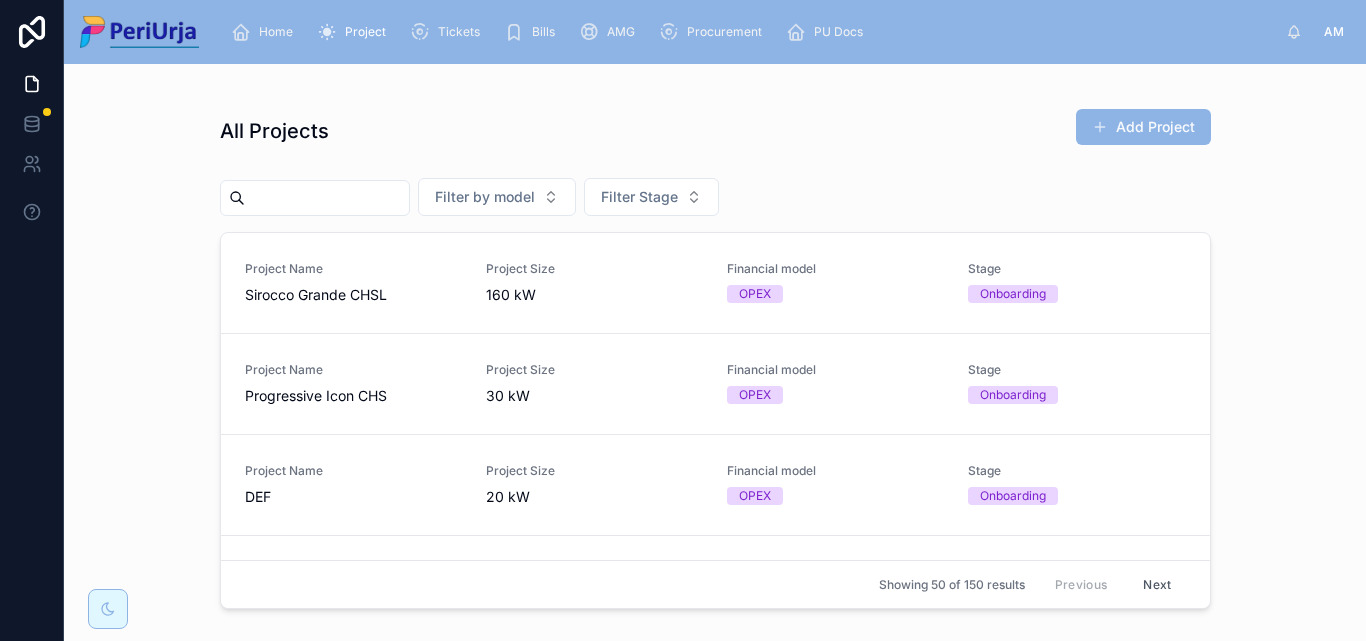 click at bounding box center (327, 198) 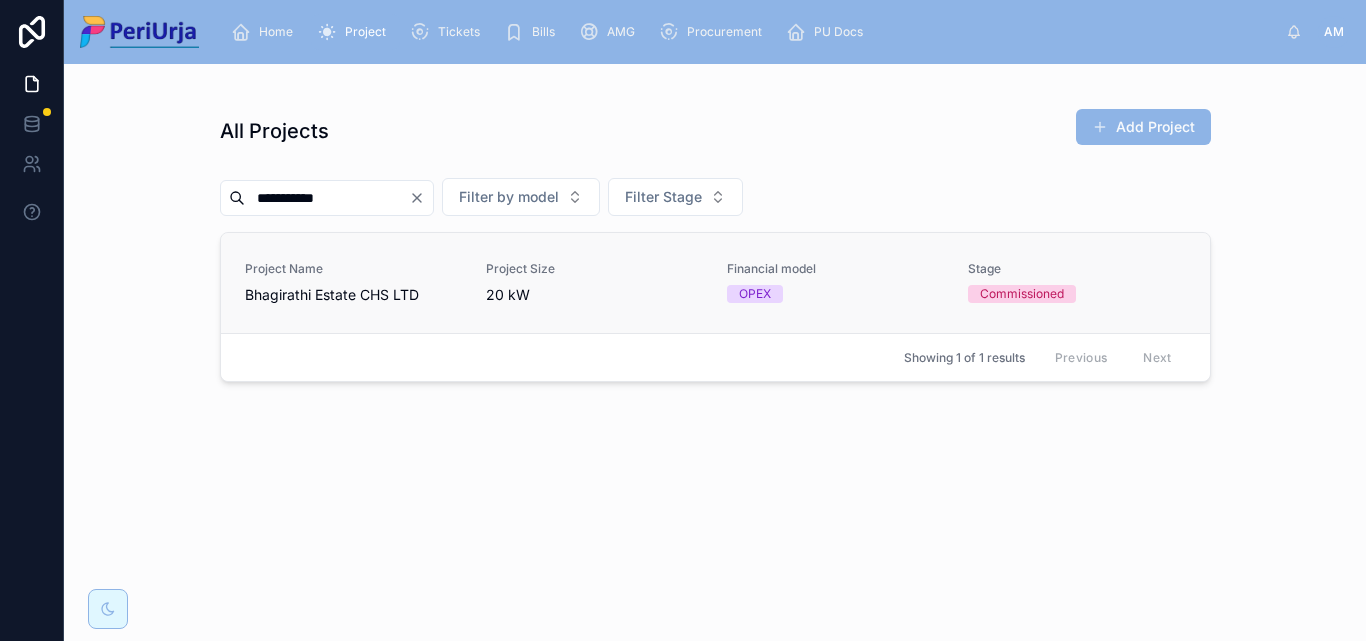 type on "**********" 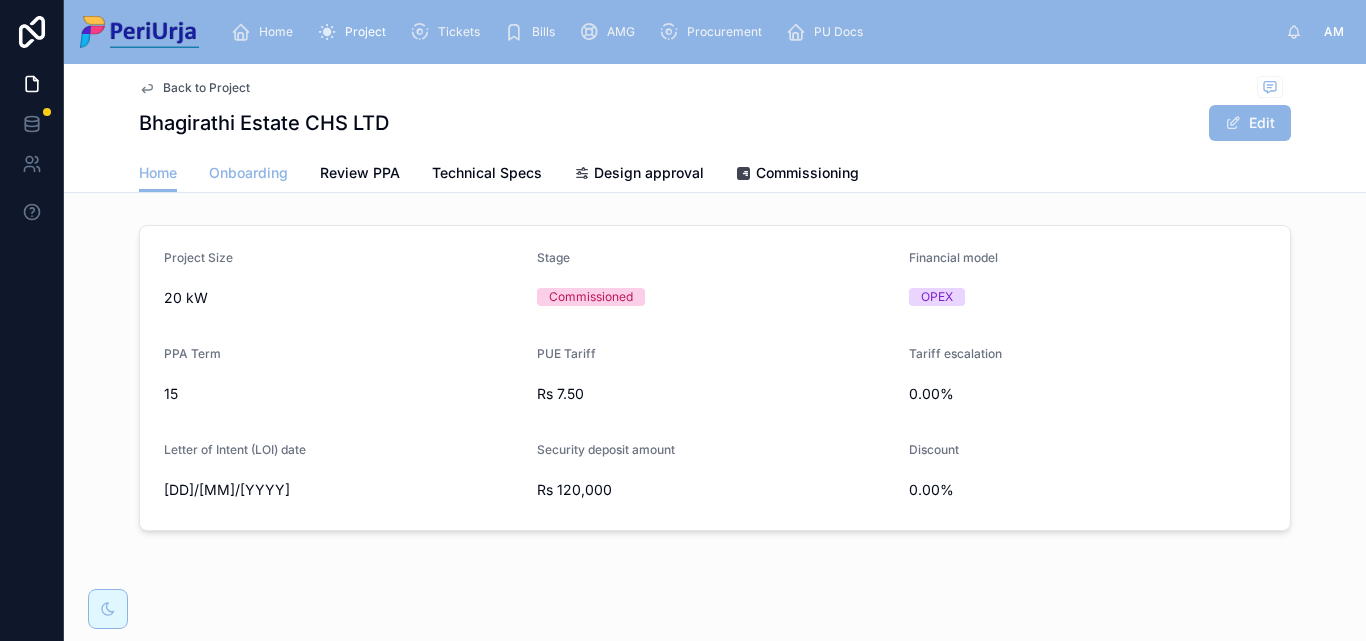 click on "Onboarding" at bounding box center [248, 173] 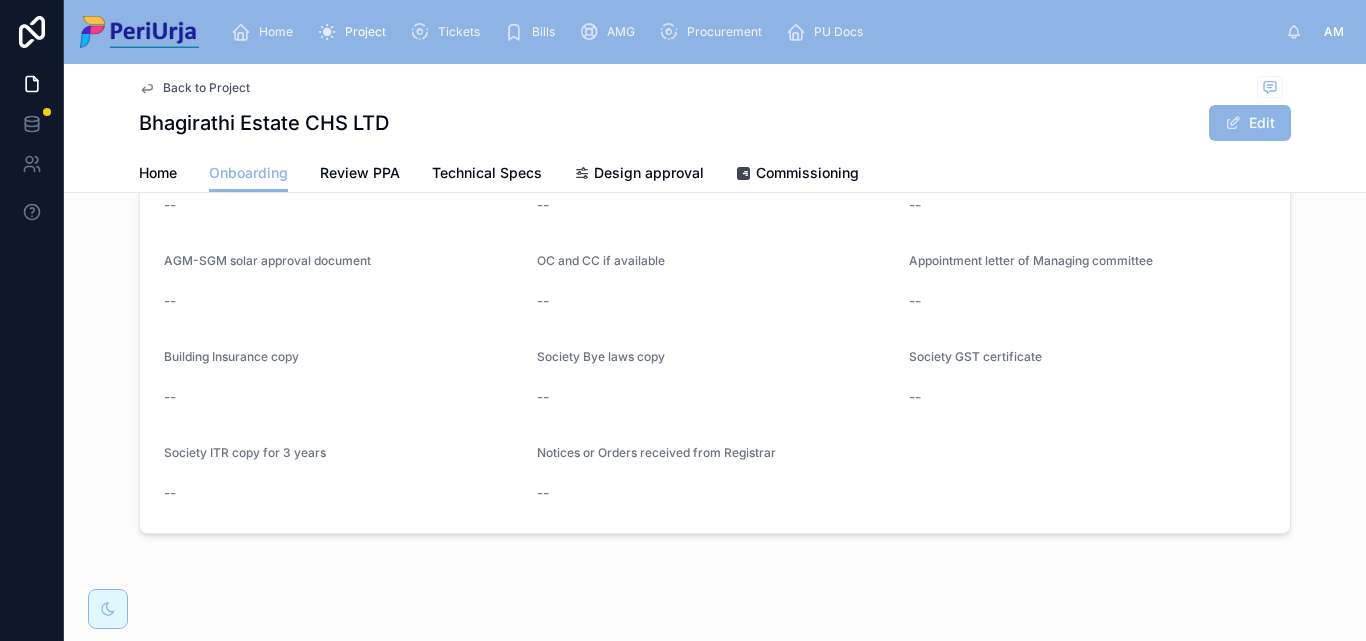 scroll, scrollTop: 1732, scrollLeft: 0, axis: vertical 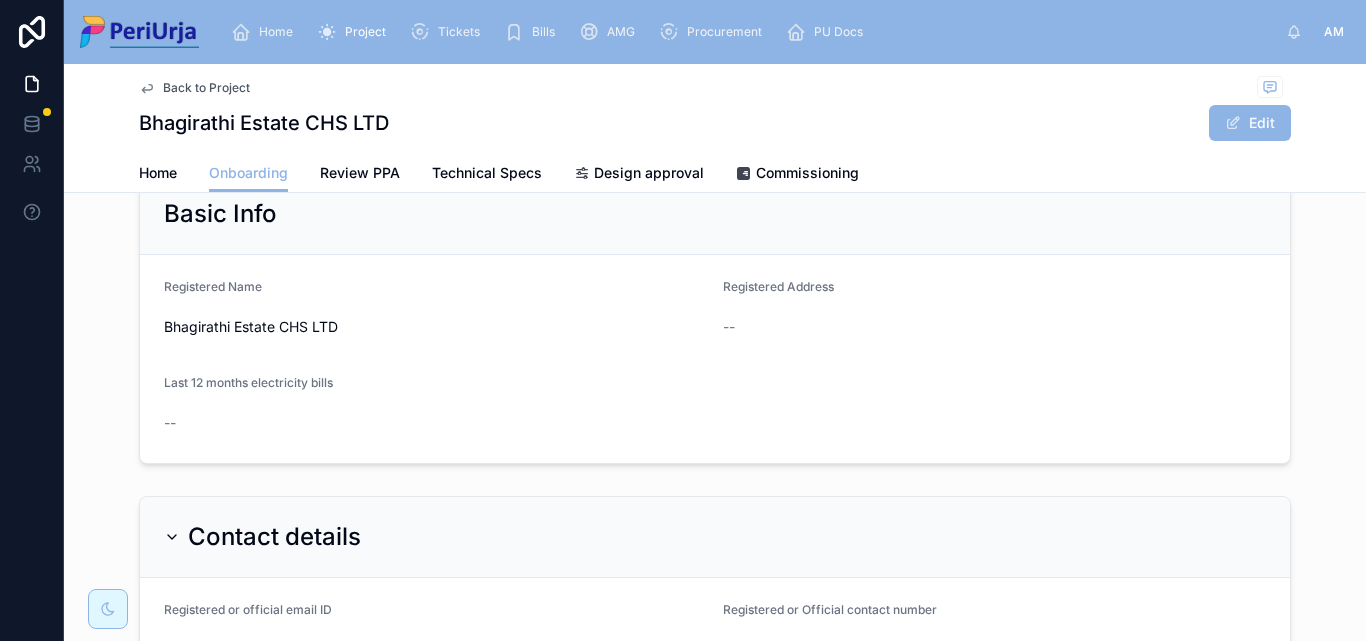 click on "Home" at bounding box center (276, 32) 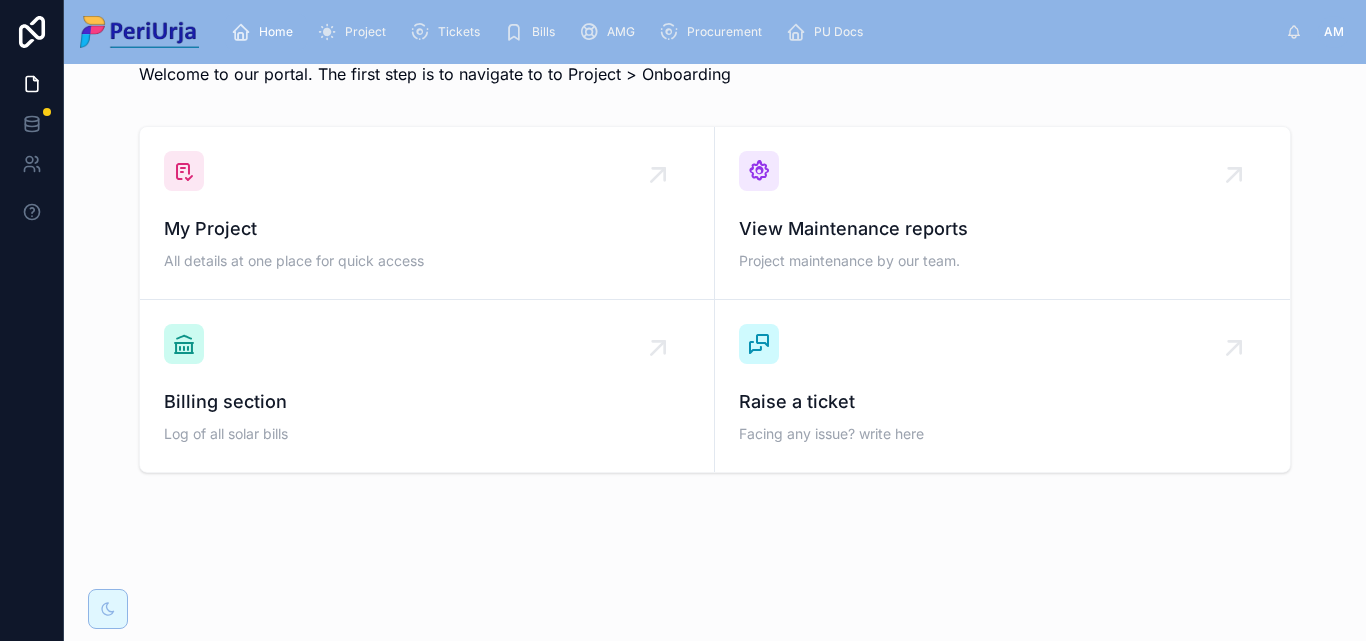 scroll, scrollTop: 62, scrollLeft: 0, axis: vertical 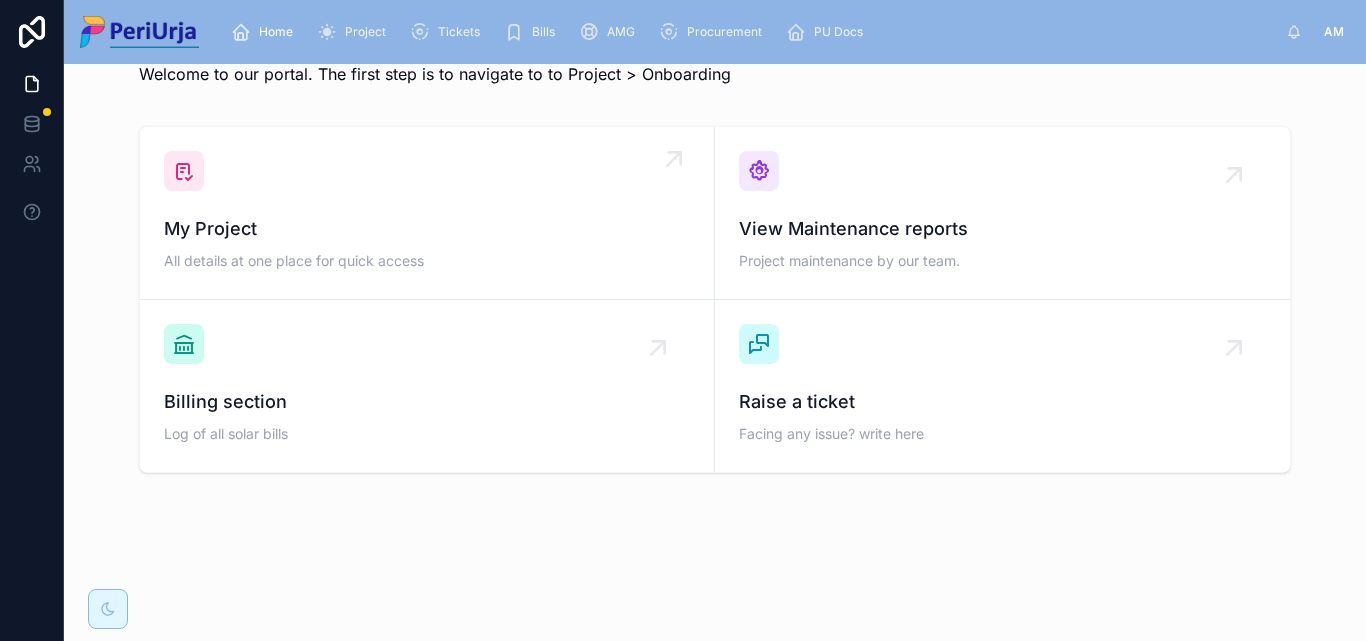 click on "My Project" at bounding box center [427, 229] 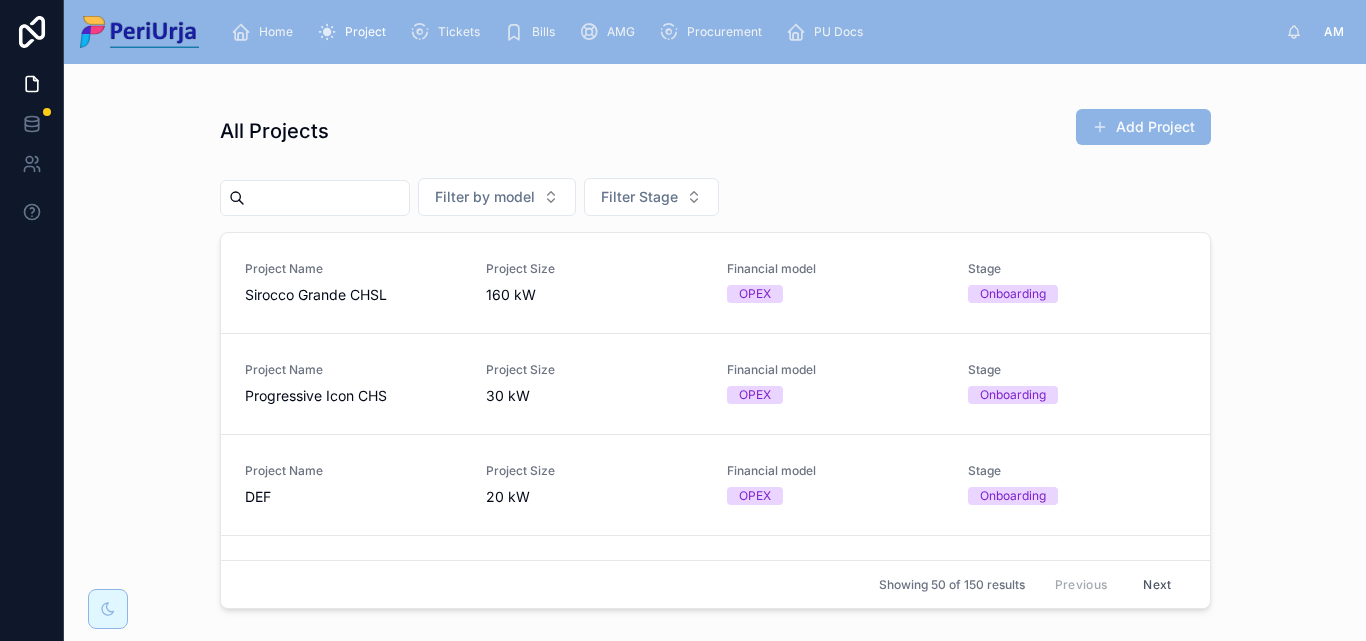 scroll, scrollTop: 0, scrollLeft: 0, axis: both 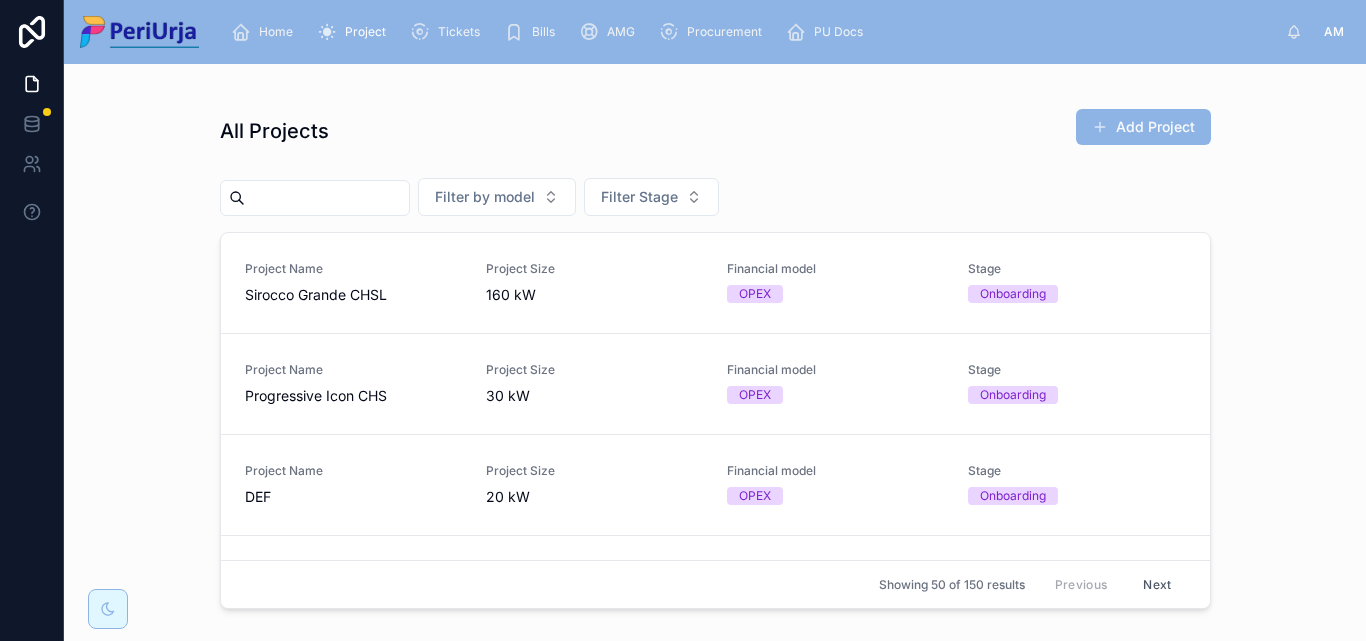 click at bounding box center (327, 198) 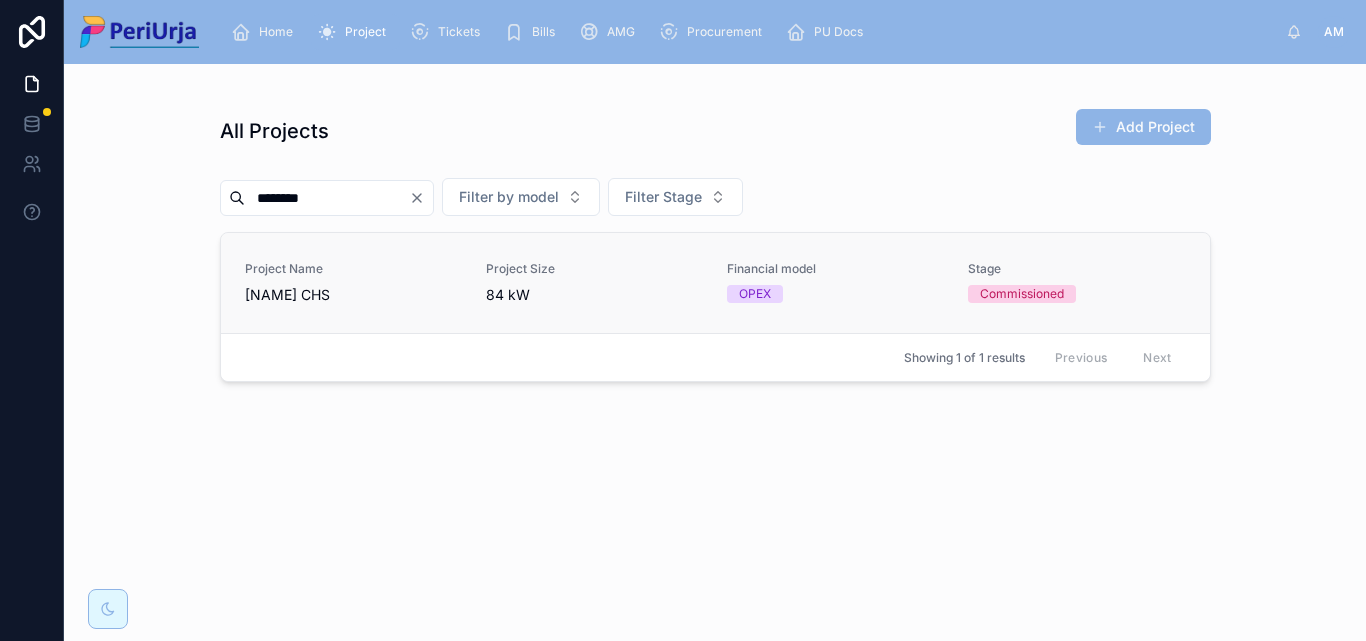 type on "*******" 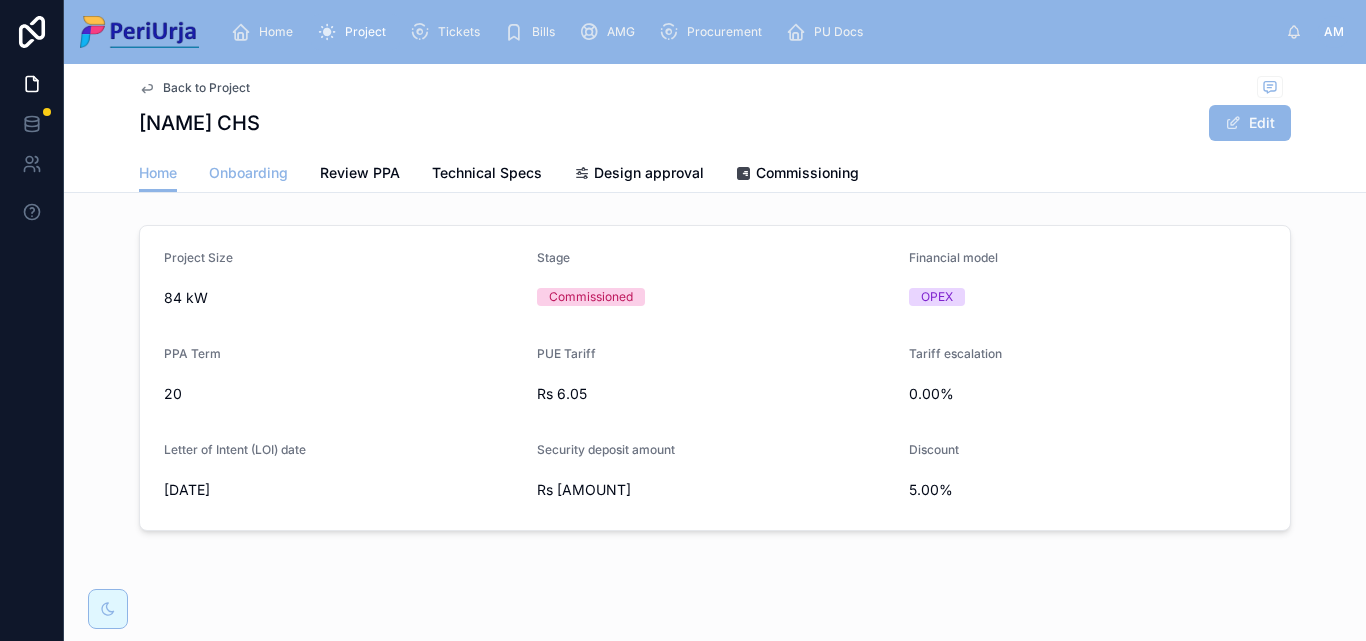 click on "Onboarding" at bounding box center (248, 173) 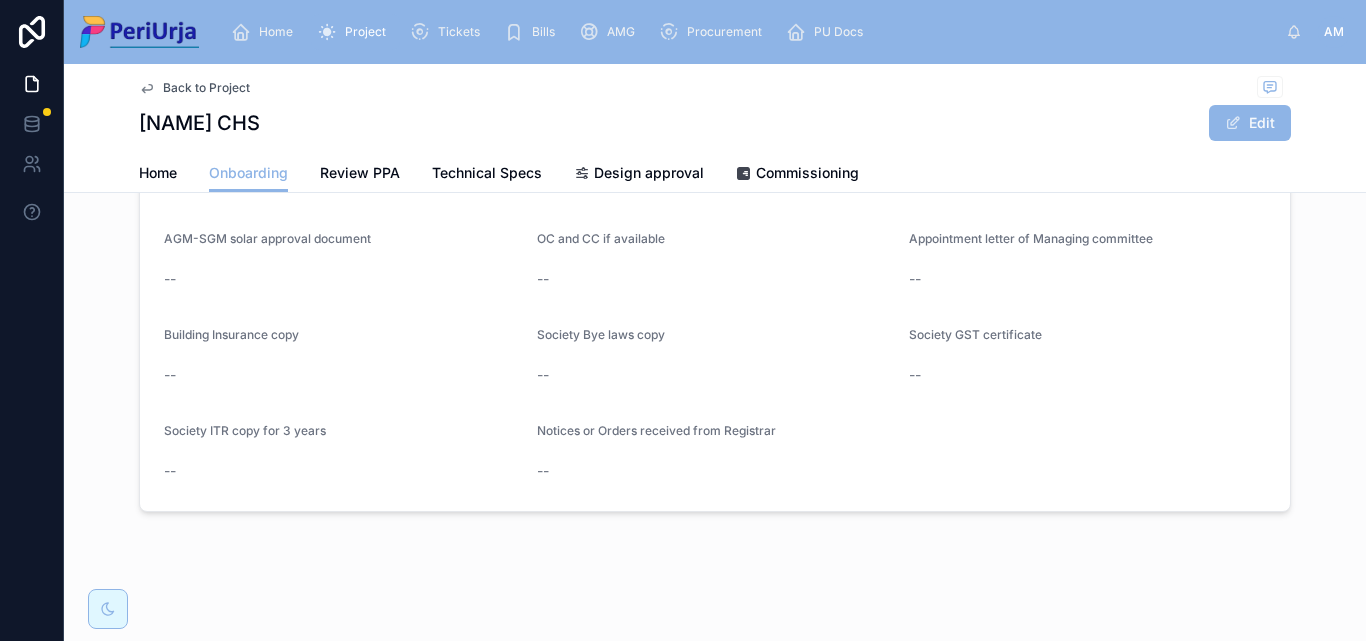scroll, scrollTop: 1732, scrollLeft: 0, axis: vertical 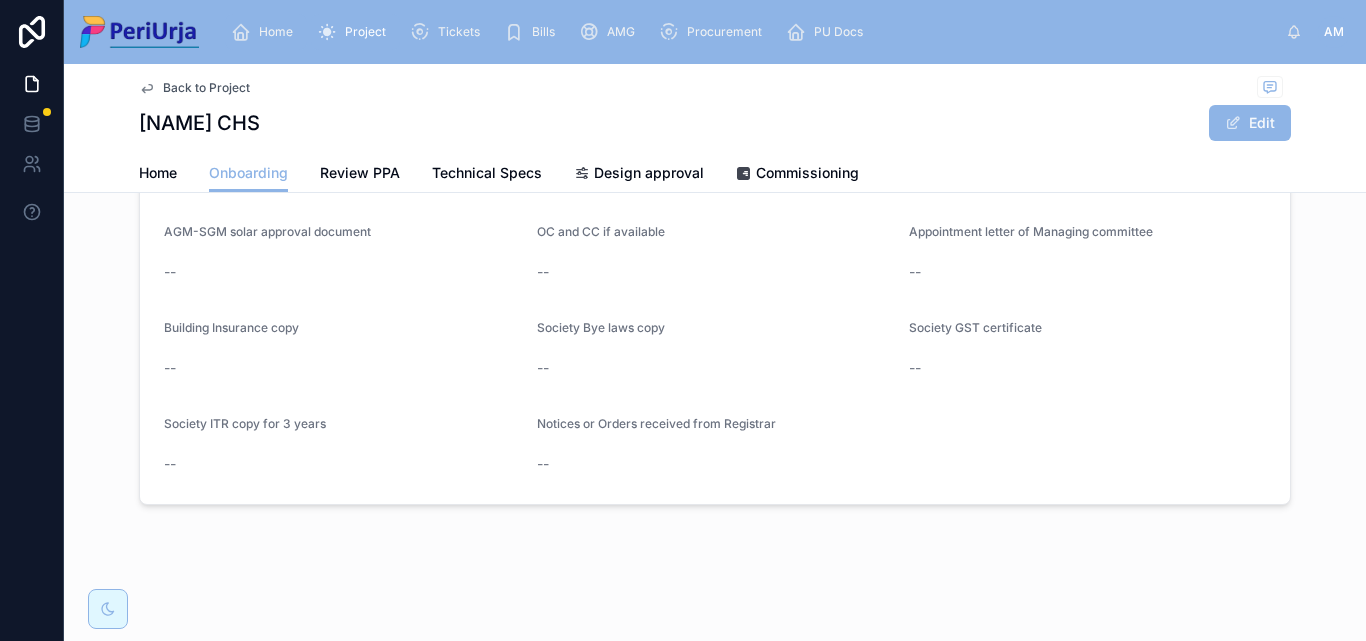 click on "Home" at bounding box center [276, 32] 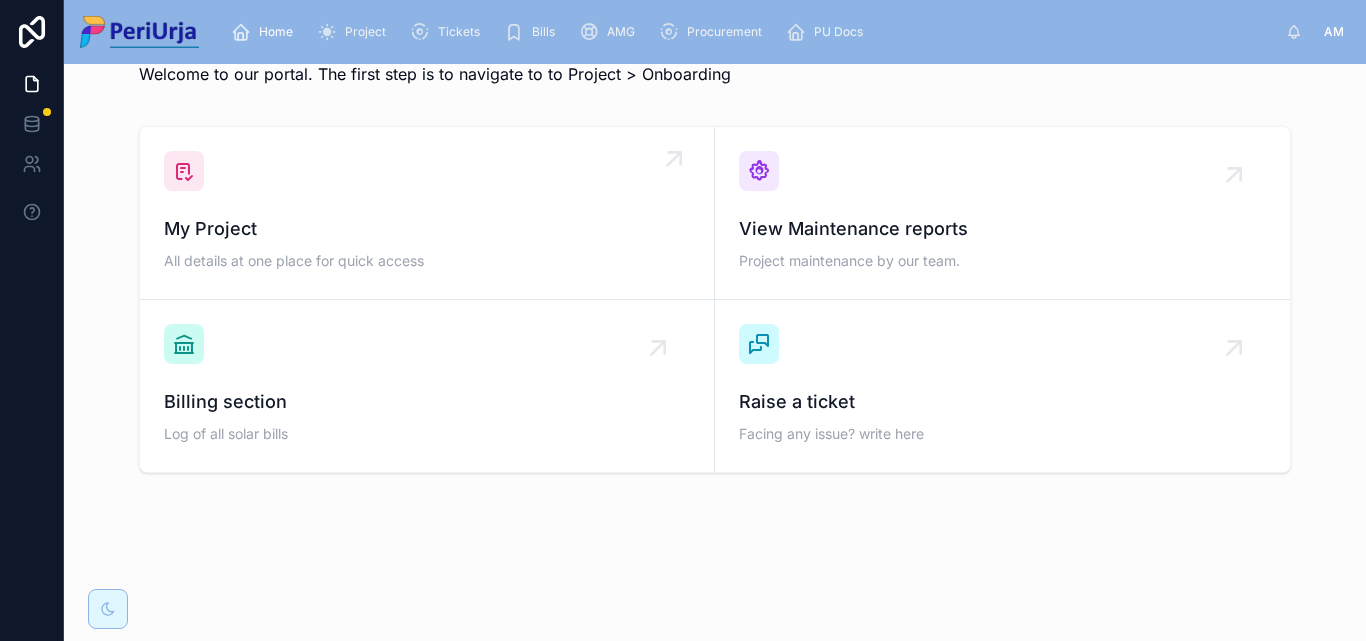 click on "My Project All details at one place for quick access" at bounding box center (427, 213) 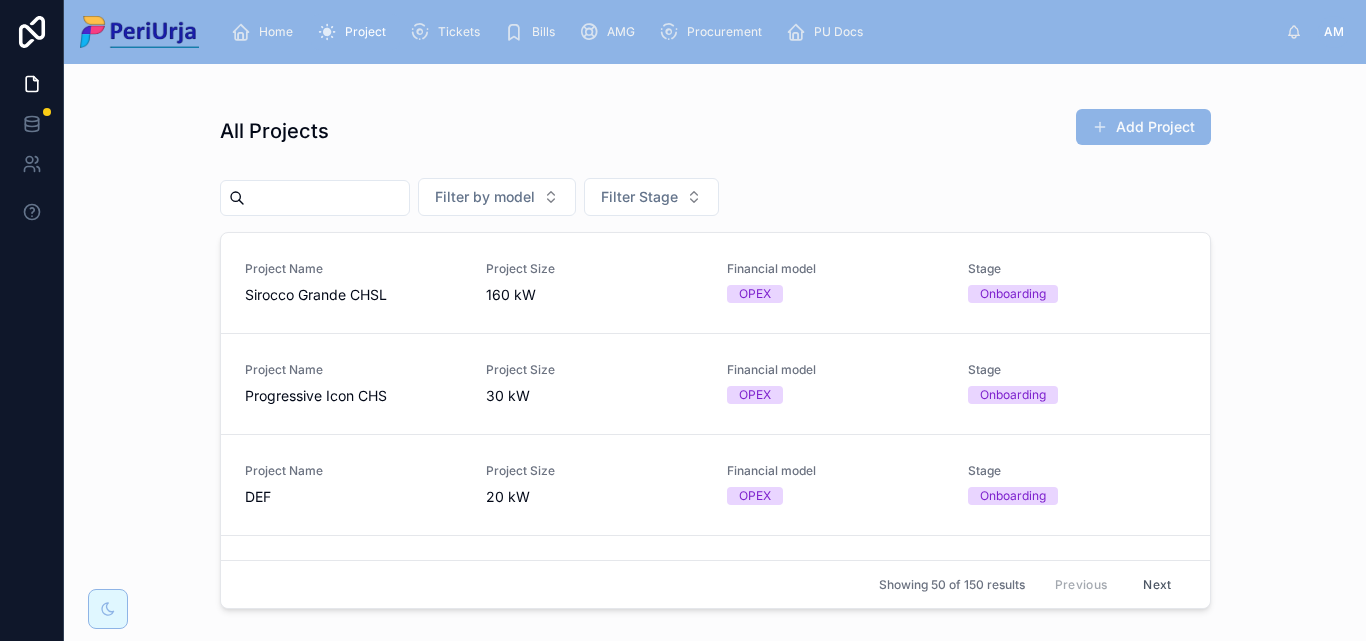 scroll, scrollTop: 0, scrollLeft: 0, axis: both 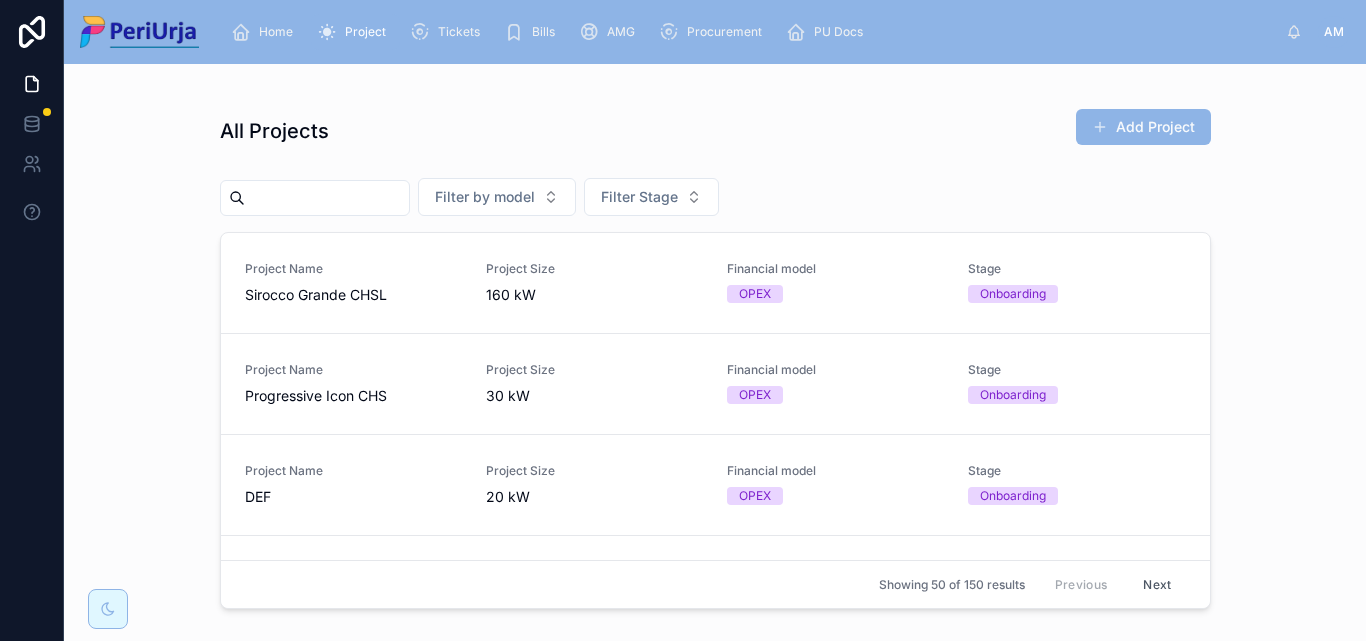 click at bounding box center [327, 198] 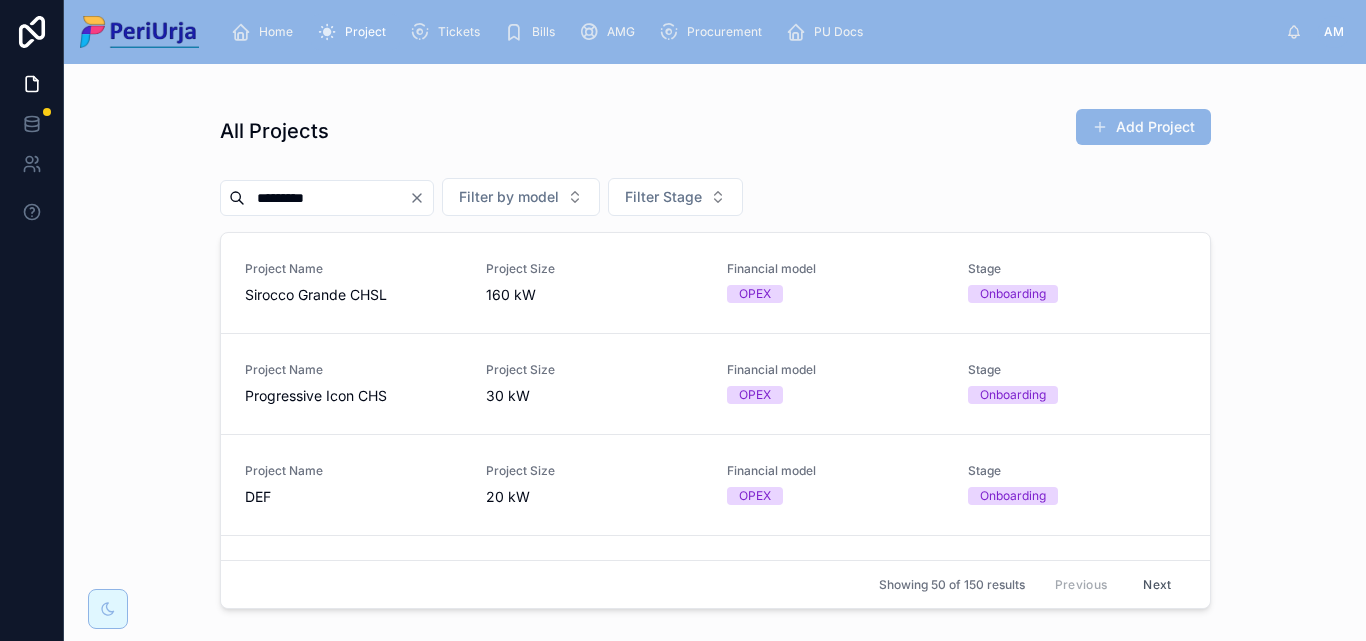 type on "********" 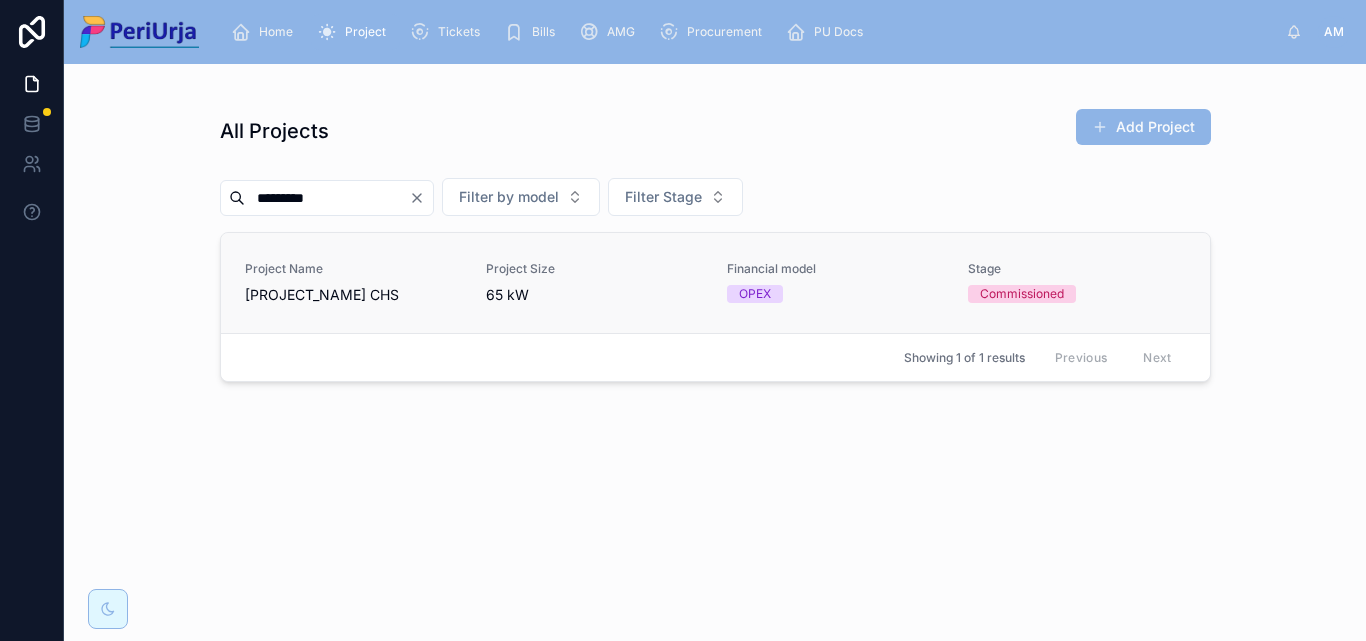 click on "Project Name Giardino CHS" at bounding box center (353, 283) 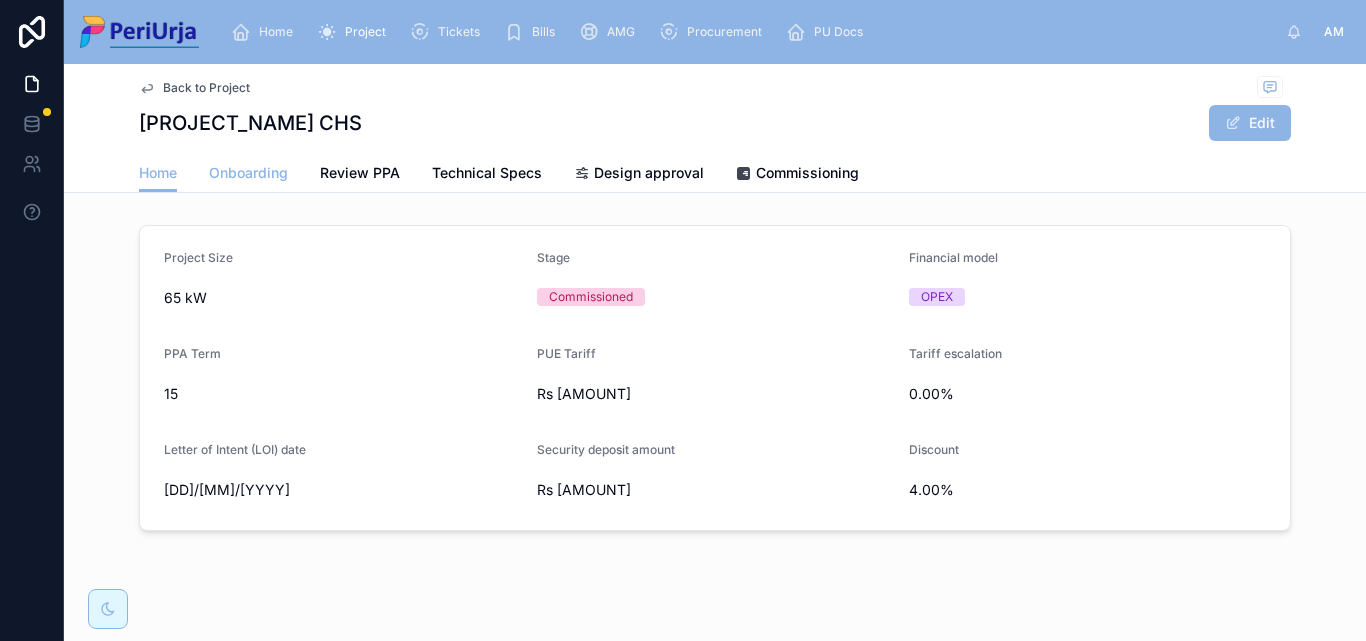 click on "Onboarding" at bounding box center [248, 173] 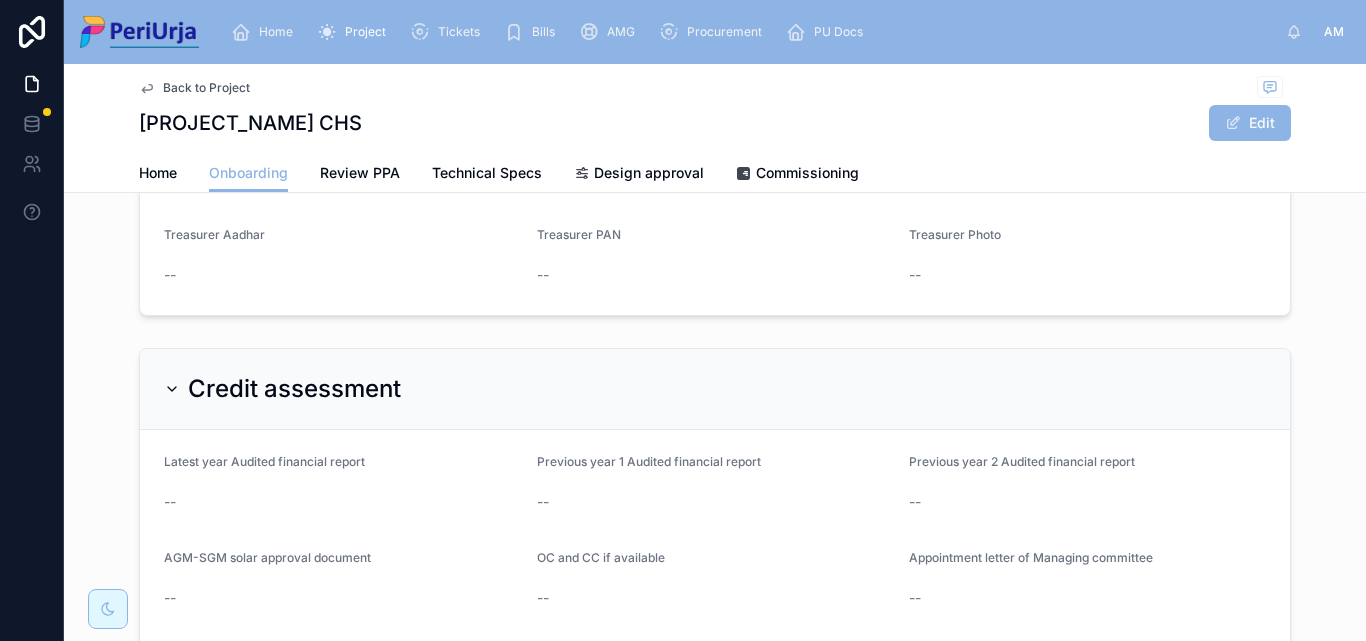scroll, scrollTop: 1732, scrollLeft: 0, axis: vertical 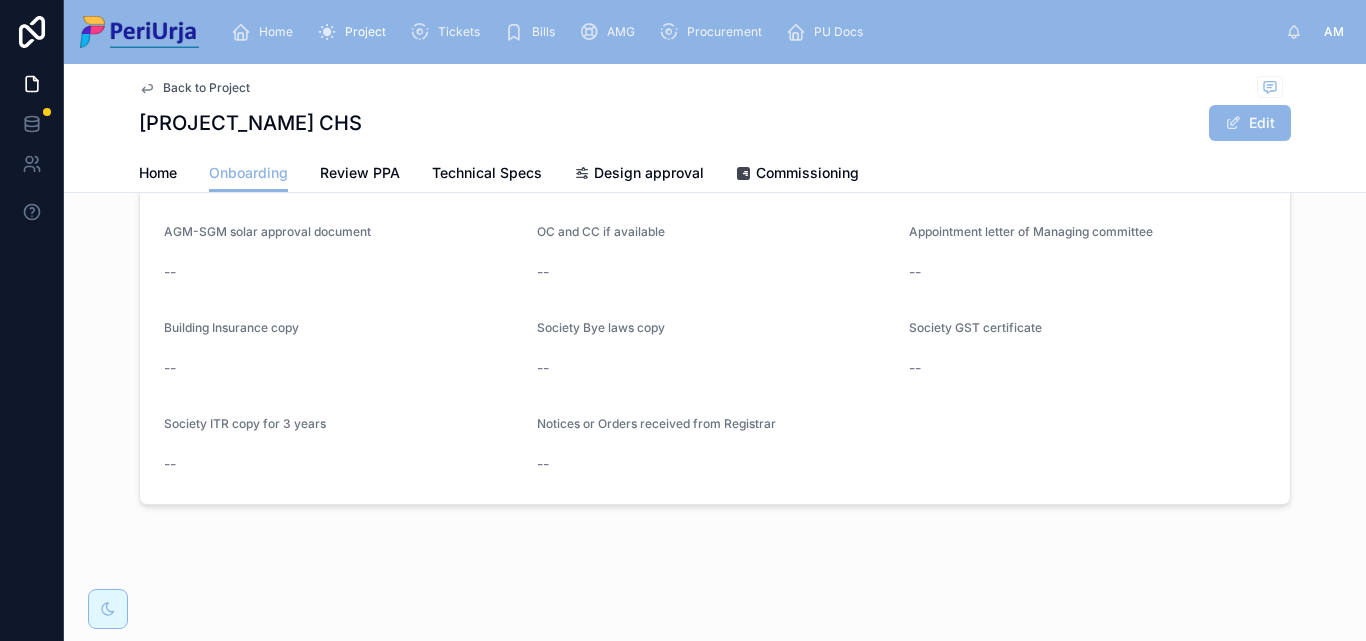 click on "Home" at bounding box center [276, 32] 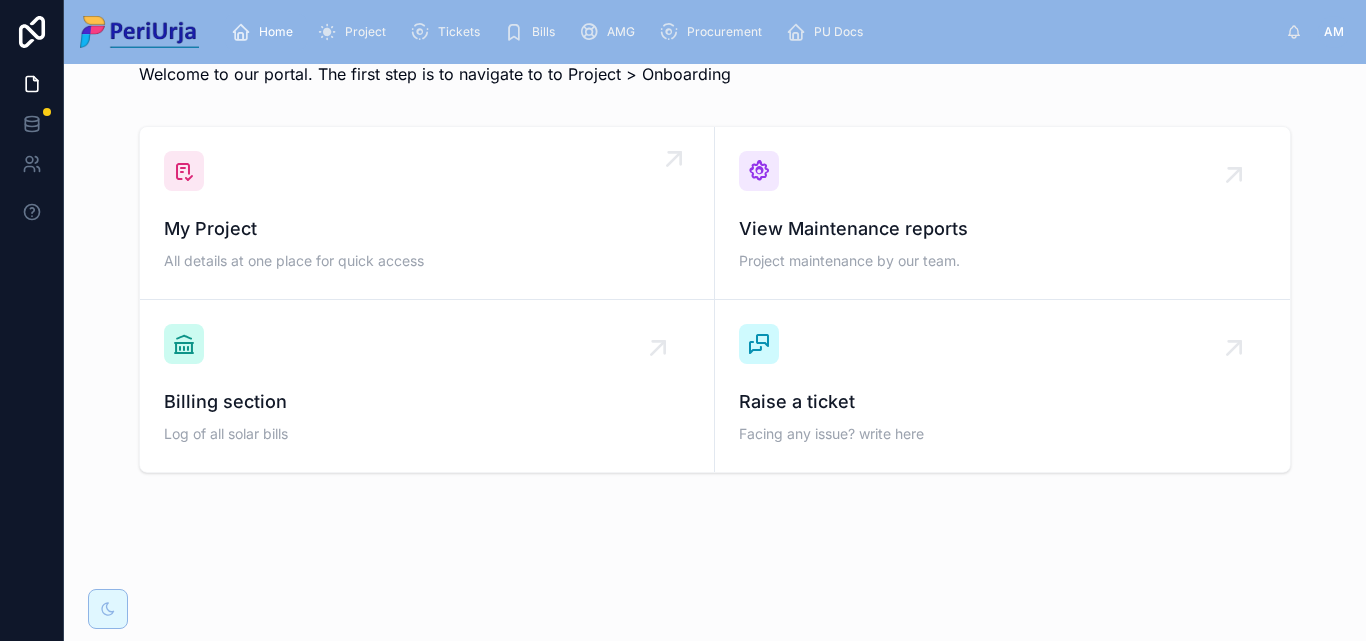 scroll, scrollTop: 62, scrollLeft: 0, axis: vertical 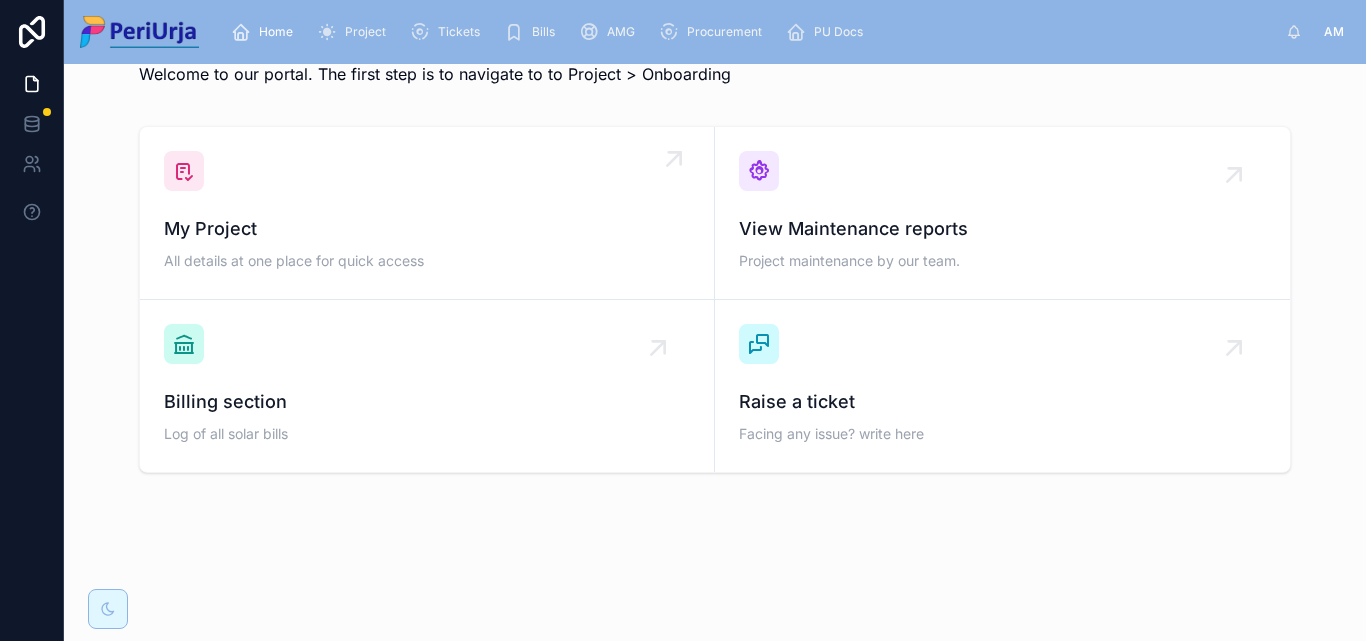 click on "My Project" at bounding box center (427, 229) 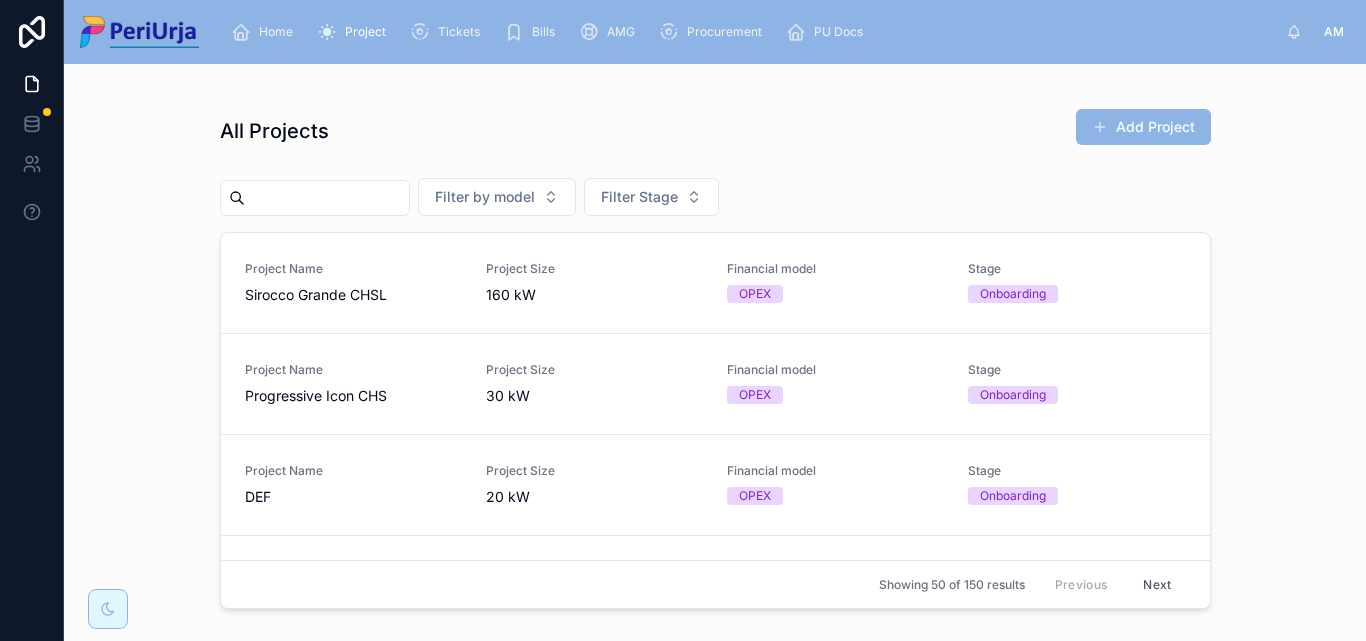 scroll, scrollTop: 0, scrollLeft: 0, axis: both 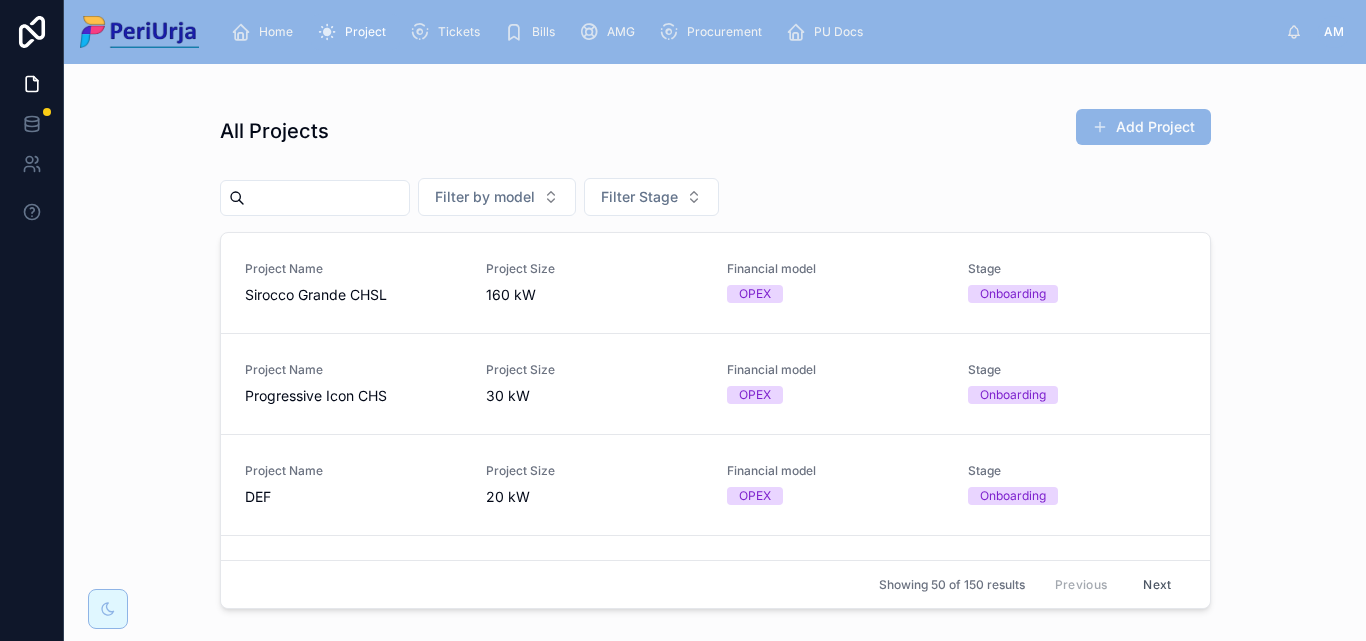 click at bounding box center [327, 198] 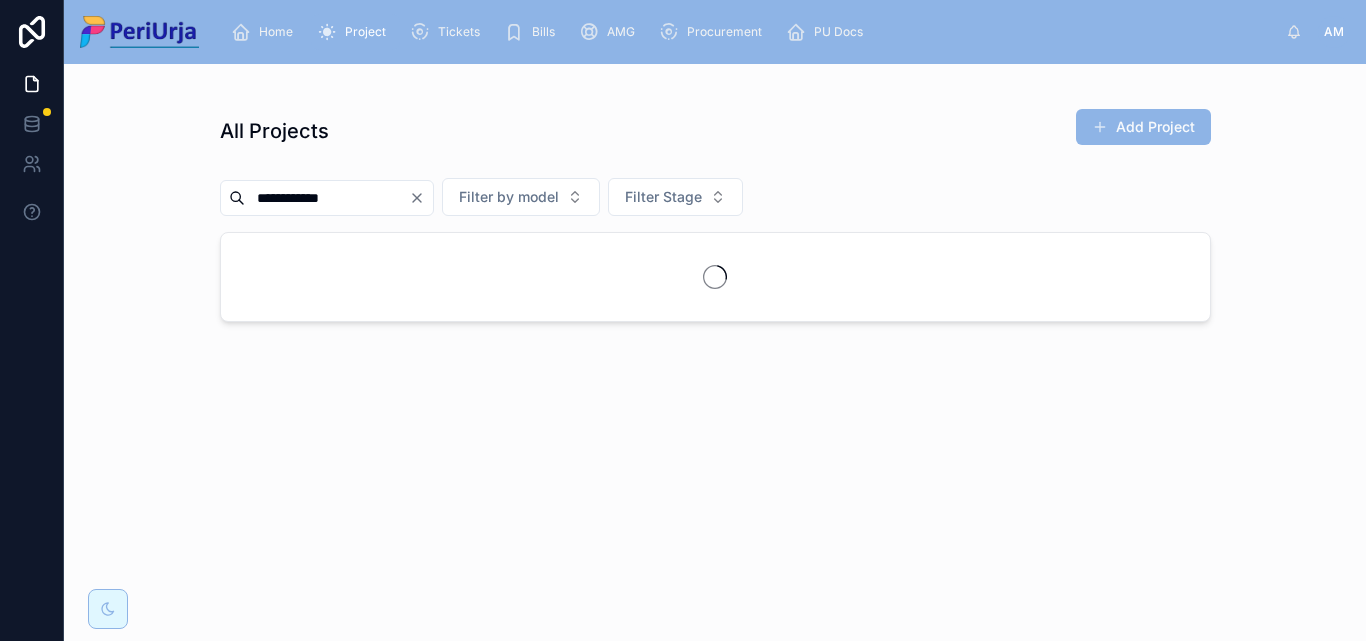 type on "**********" 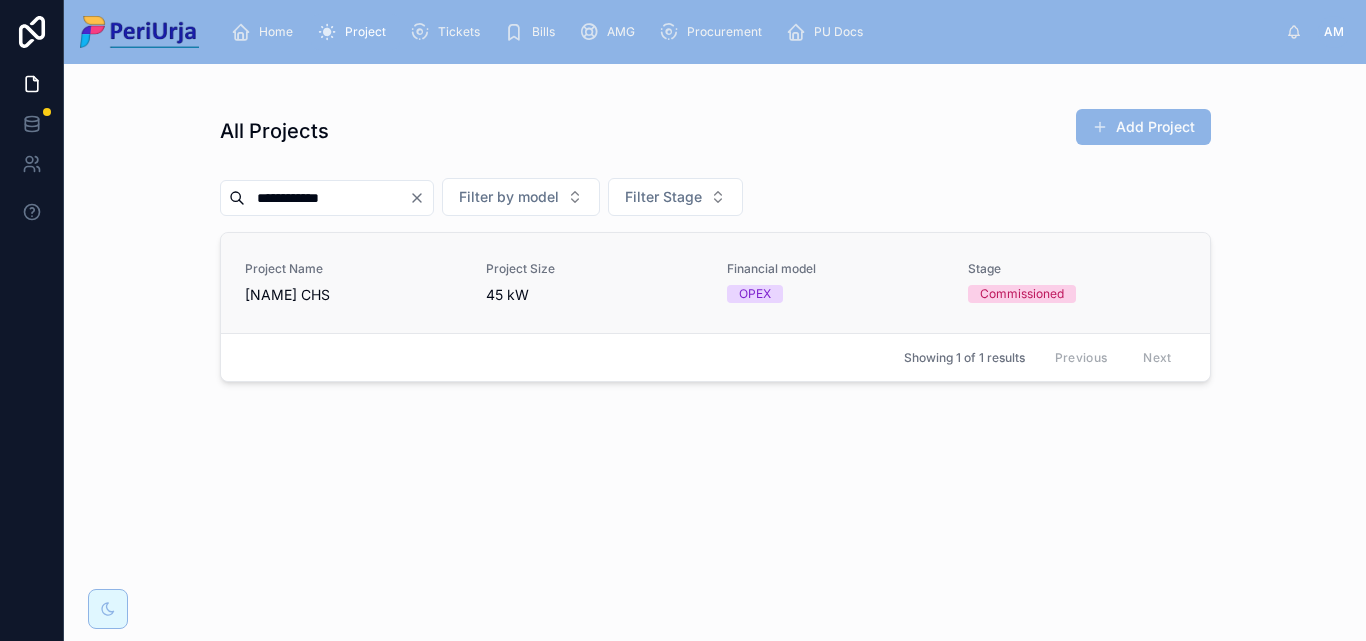 click on "Project Name" at bounding box center [353, 269] 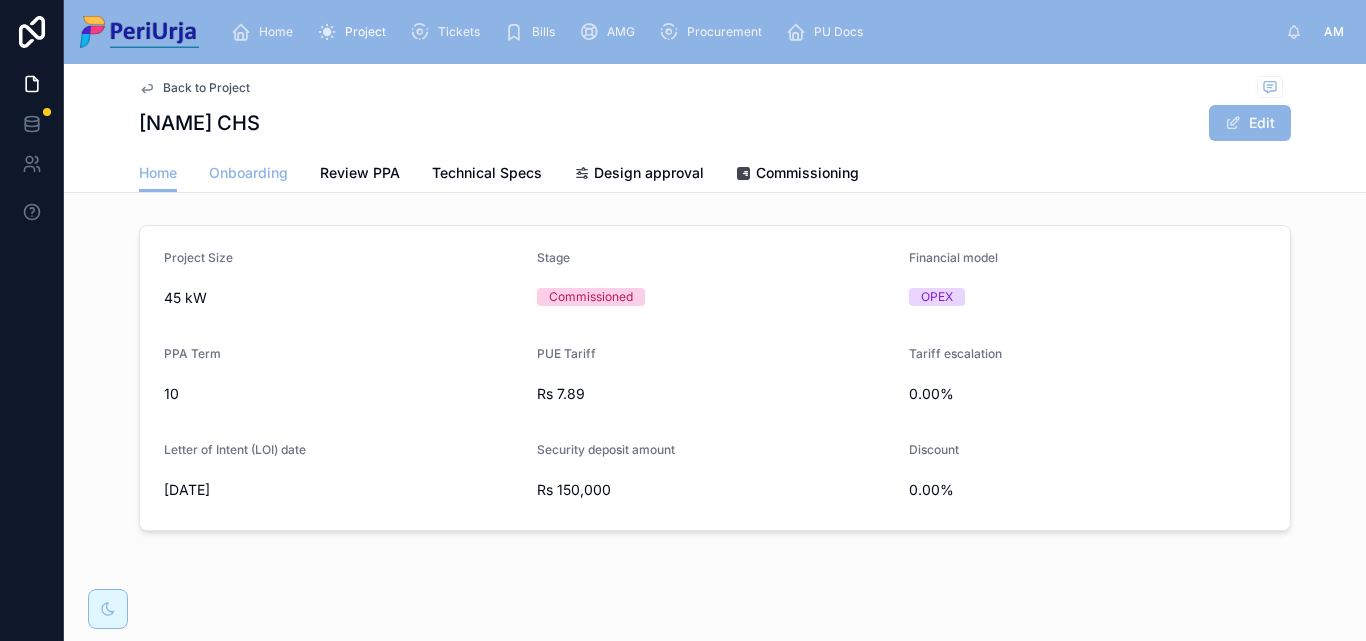 click on "Onboarding" at bounding box center (248, 173) 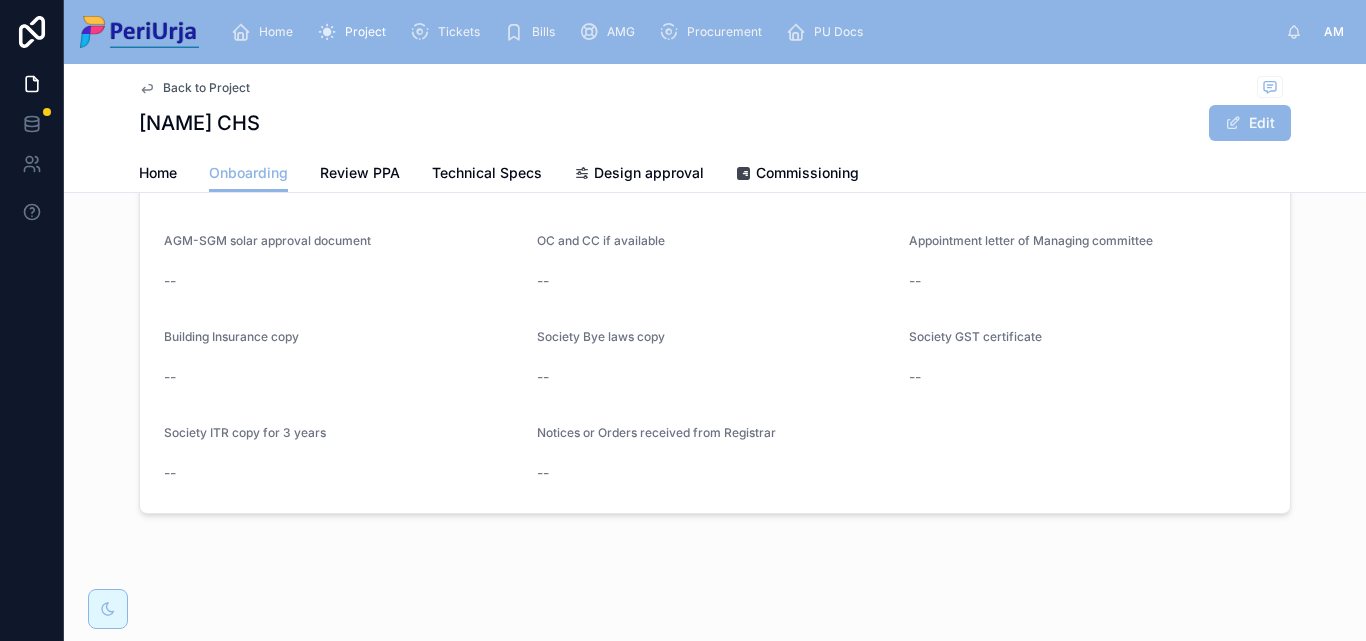 scroll, scrollTop: 1732, scrollLeft: 0, axis: vertical 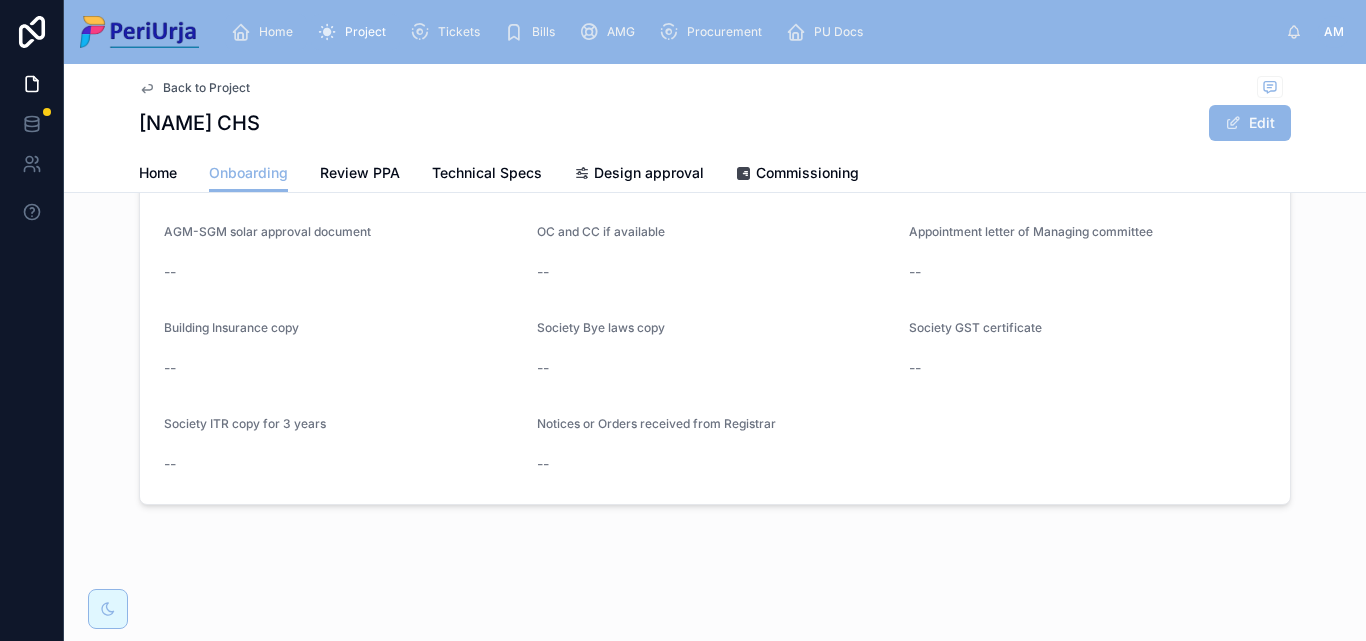 click on "Home" at bounding box center [276, 32] 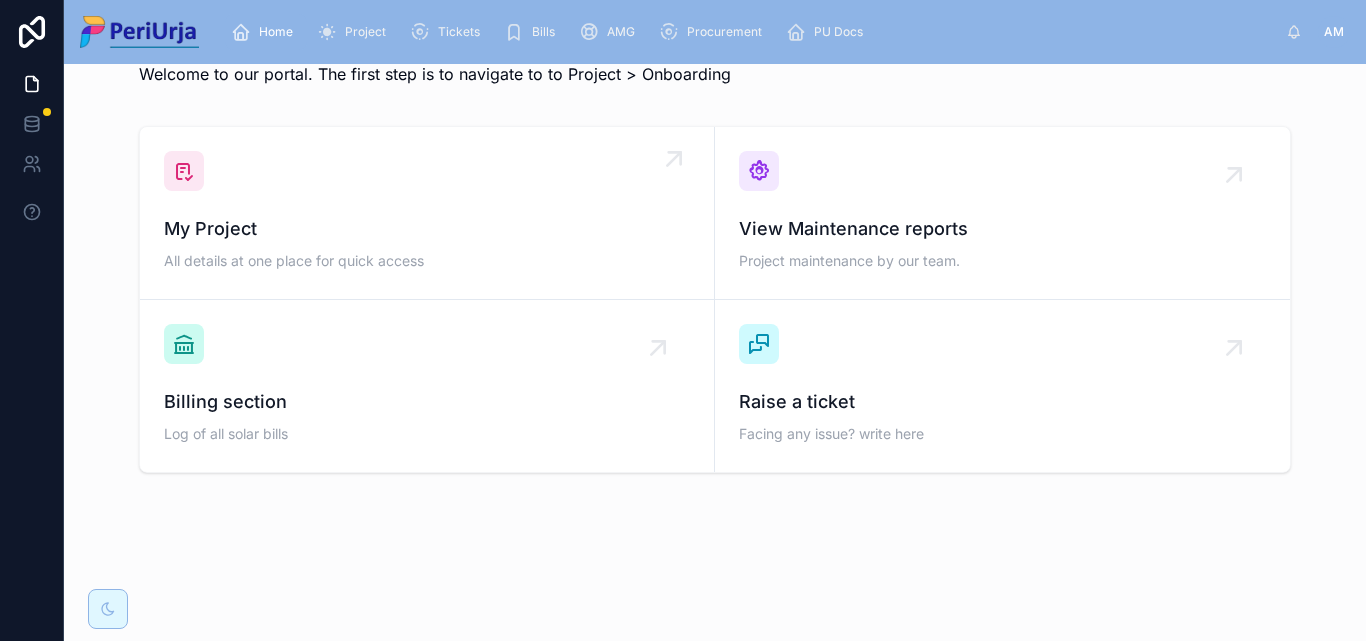 scroll, scrollTop: 62, scrollLeft: 0, axis: vertical 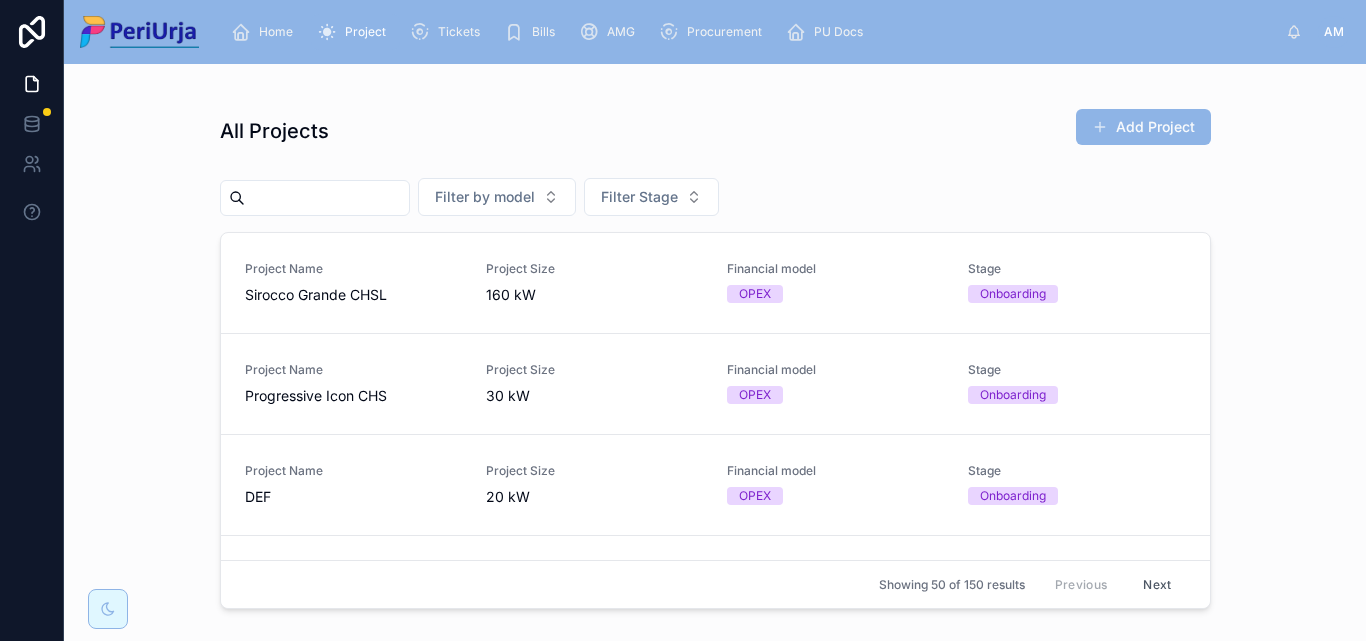drag, startPoint x: 362, startPoint y: 135, endPoint x: 312, endPoint y: 198, distance: 80.43009 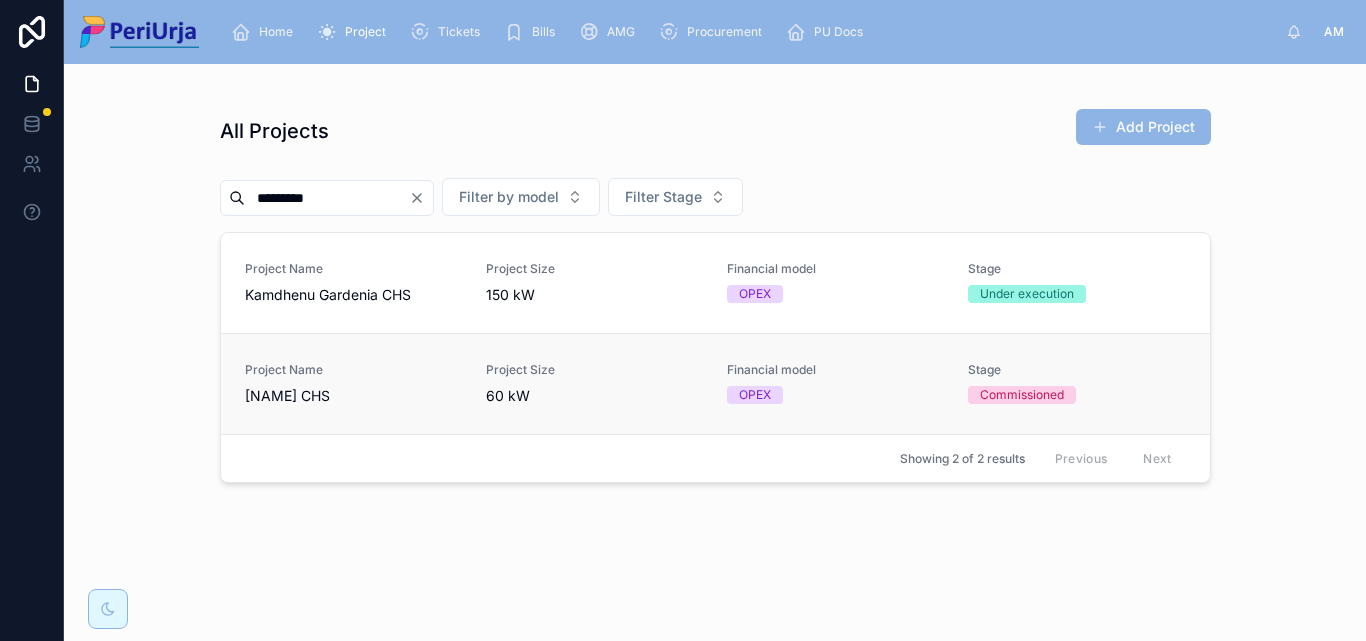 type on "********" 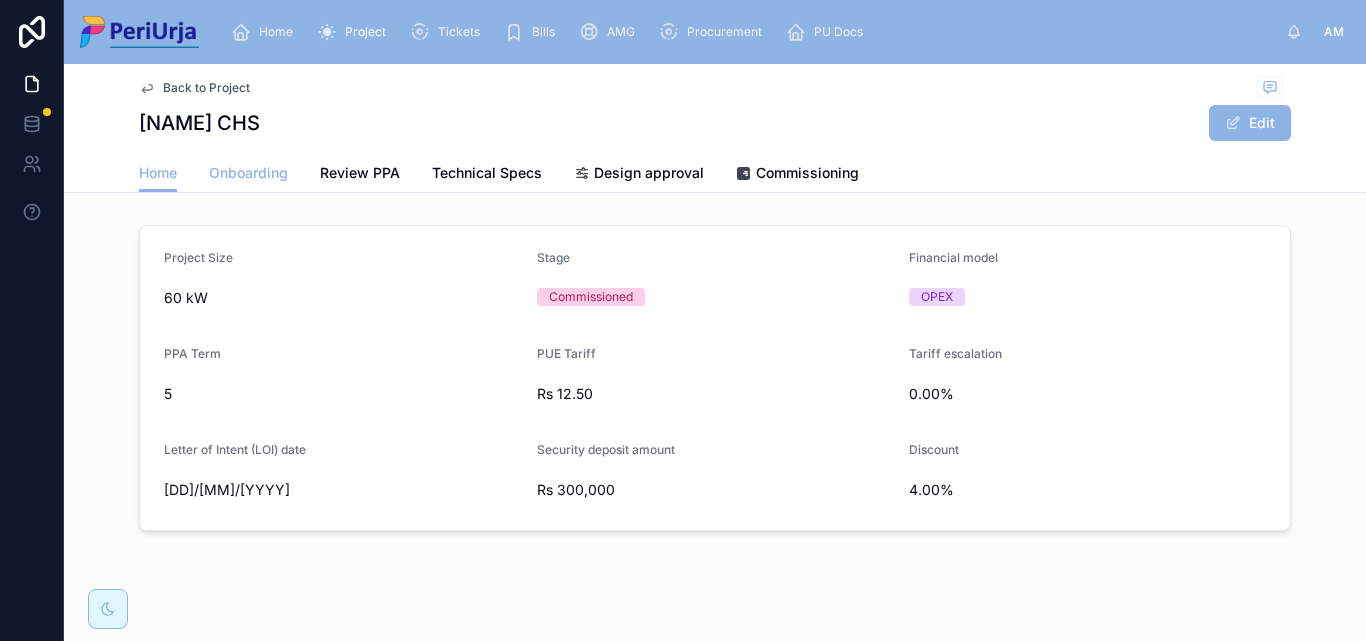 click on "Onboarding" at bounding box center [248, 173] 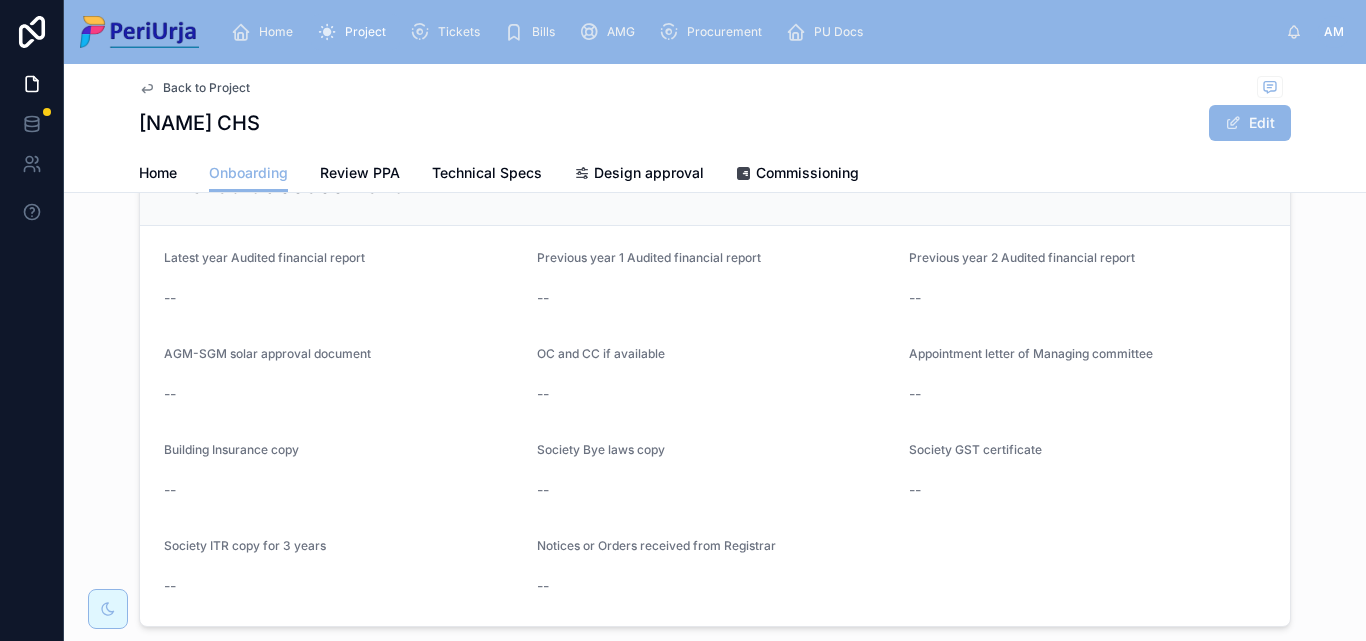 scroll, scrollTop: 1732, scrollLeft: 0, axis: vertical 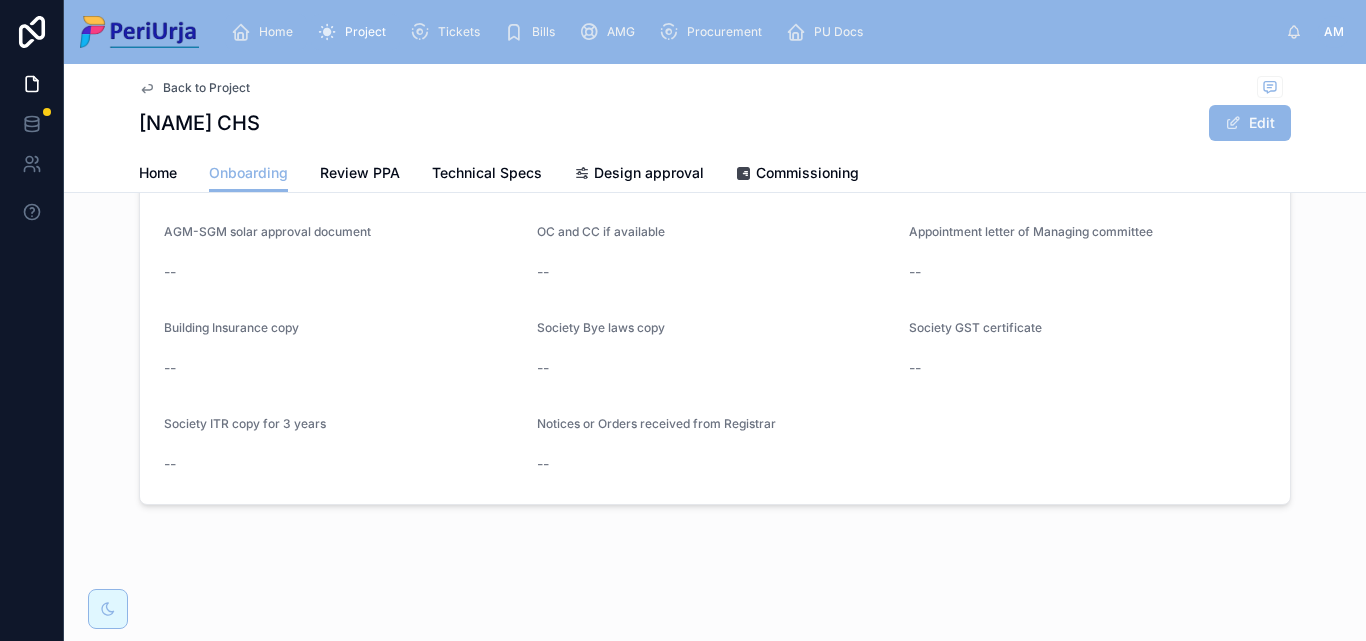 click on "Home" at bounding box center [276, 32] 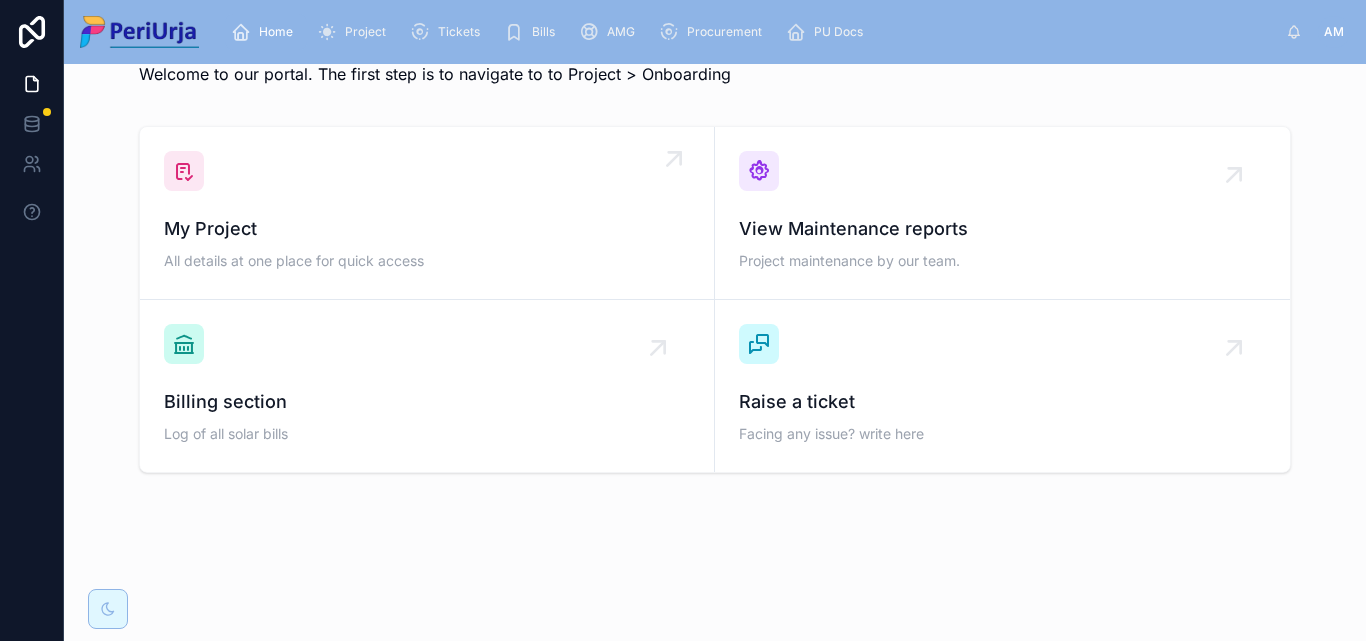 click on "My Project All details at one place for quick access" at bounding box center [427, 213] 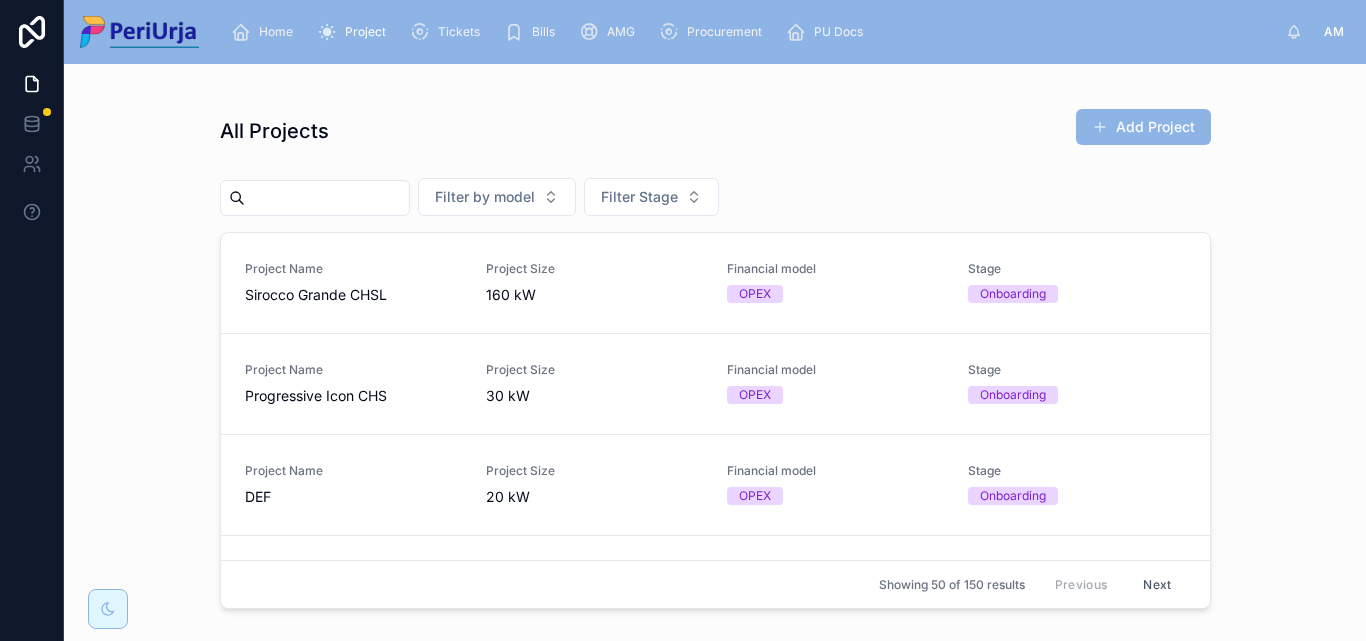 scroll, scrollTop: 0, scrollLeft: 0, axis: both 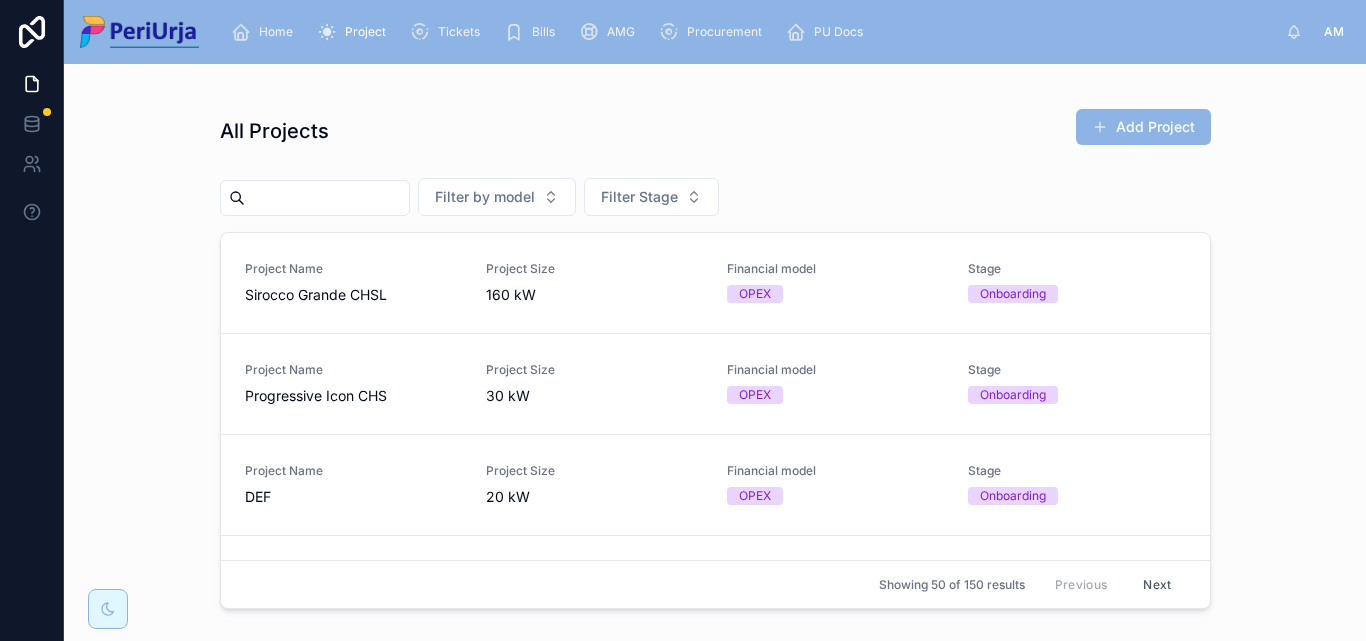 click at bounding box center [327, 198] 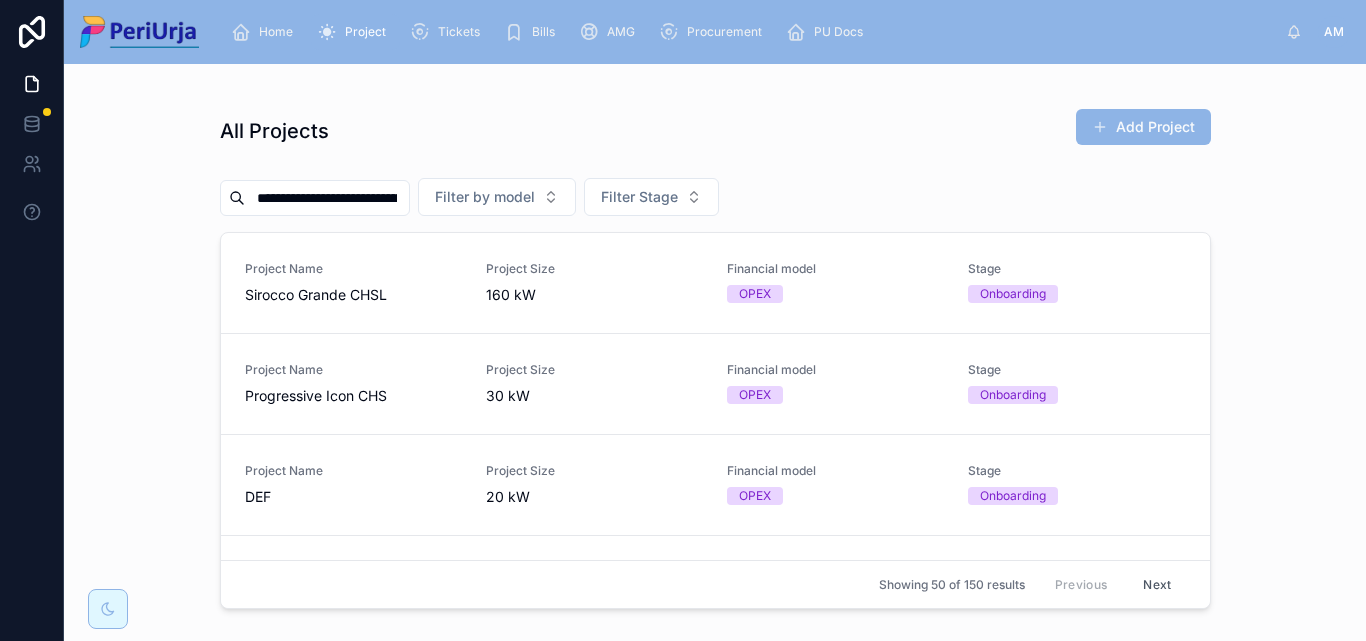 scroll, scrollTop: 0, scrollLeft: 46, axis: horizontal 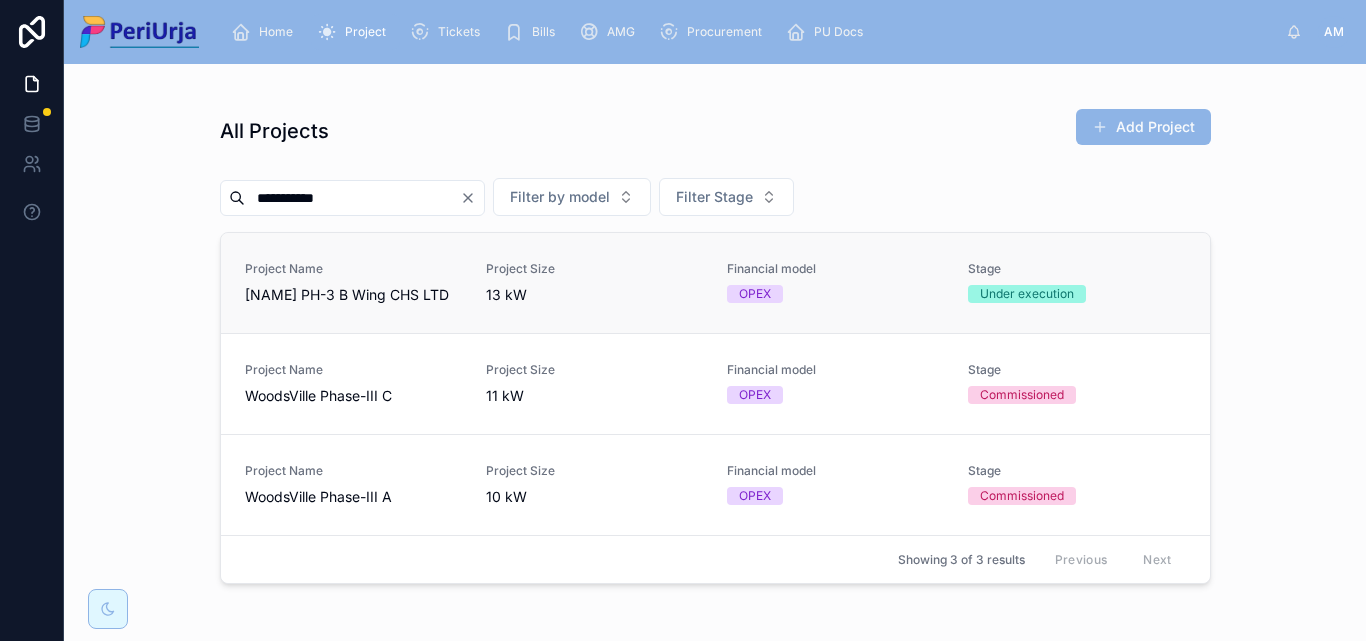 type on "**********" 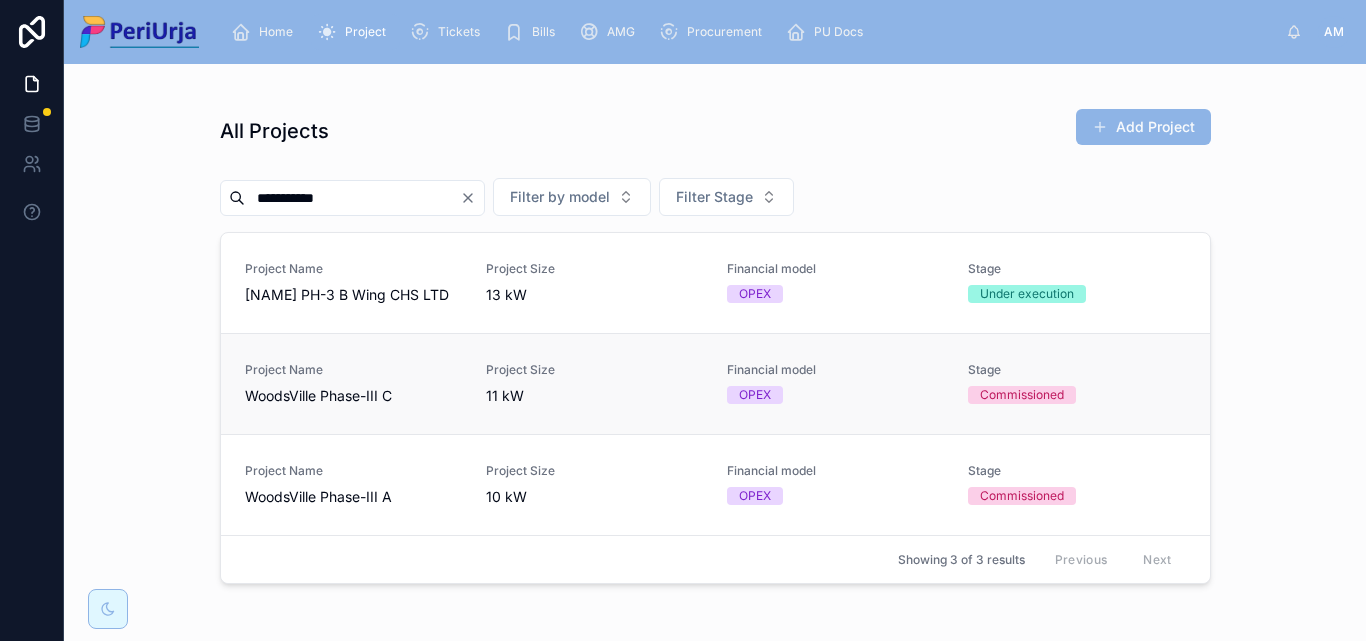 click on "Project Name WoodsVille Phase-III C" at bounding box center [353, 384] 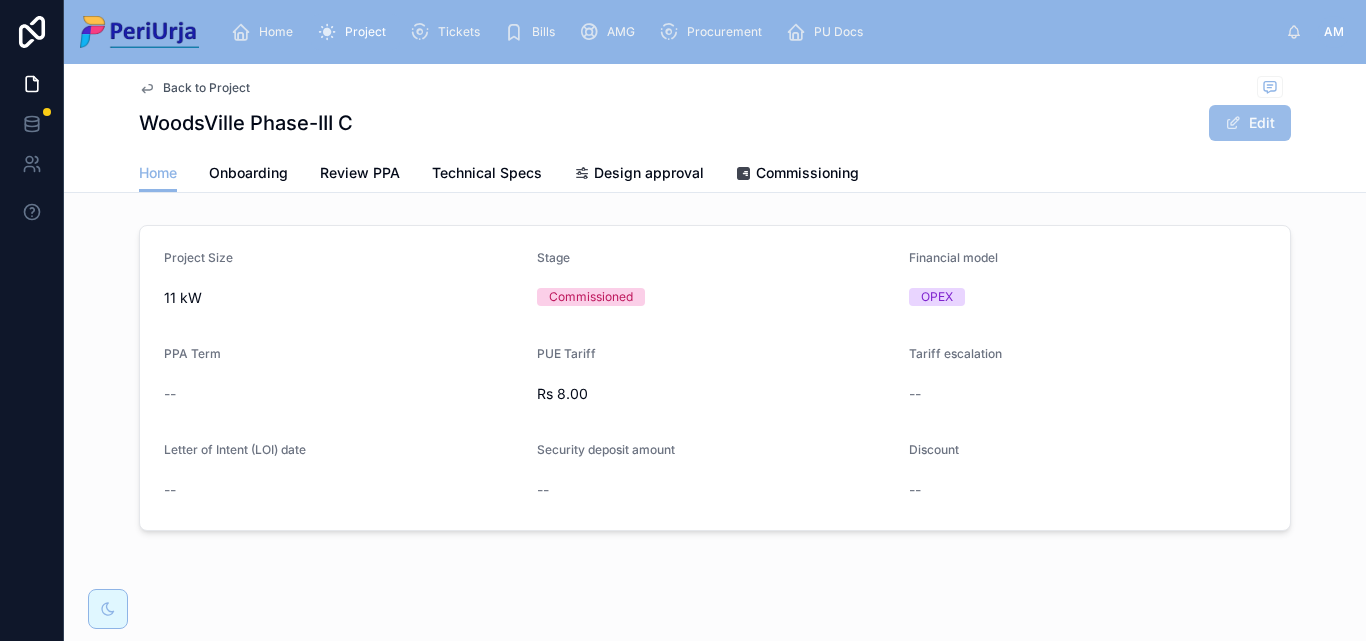 click at bounding box center (1233, 123) 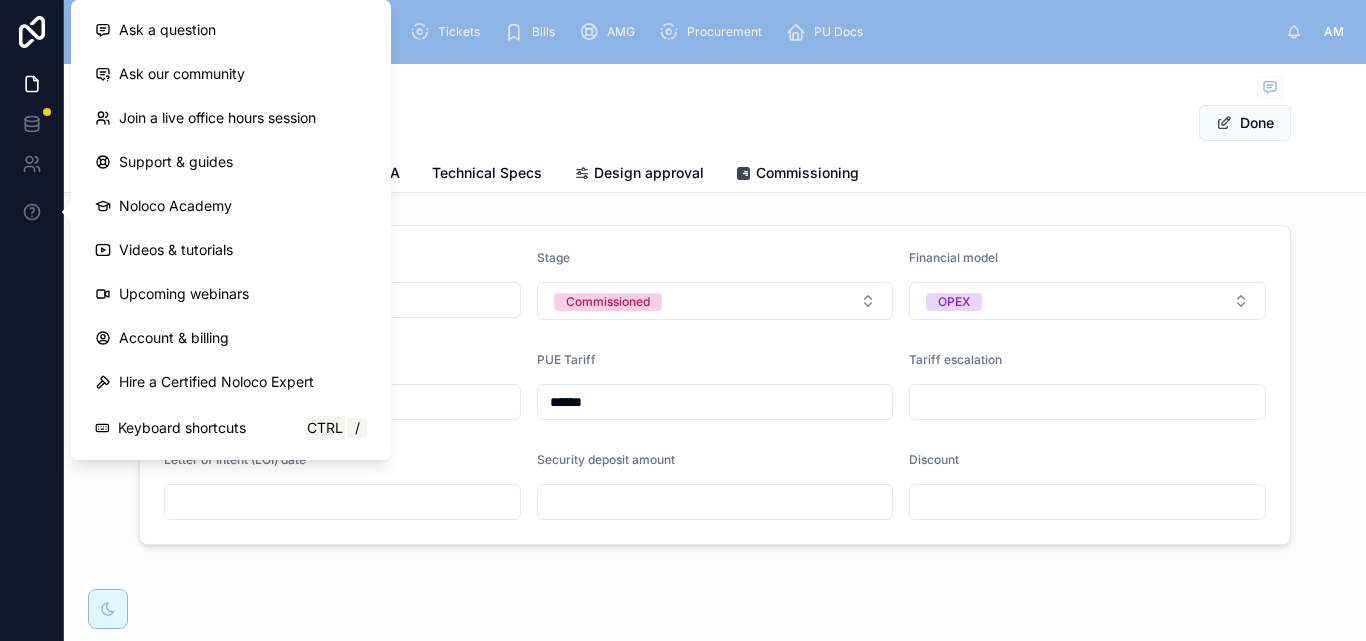 click on "Project Size **** Stage Commissioned Financial model OPEX PPA Term PUE Tariff ****** Tariff escalation Letter of Intent (LOI) date Security deposit amount Discount" at bounding box center (715, 385) 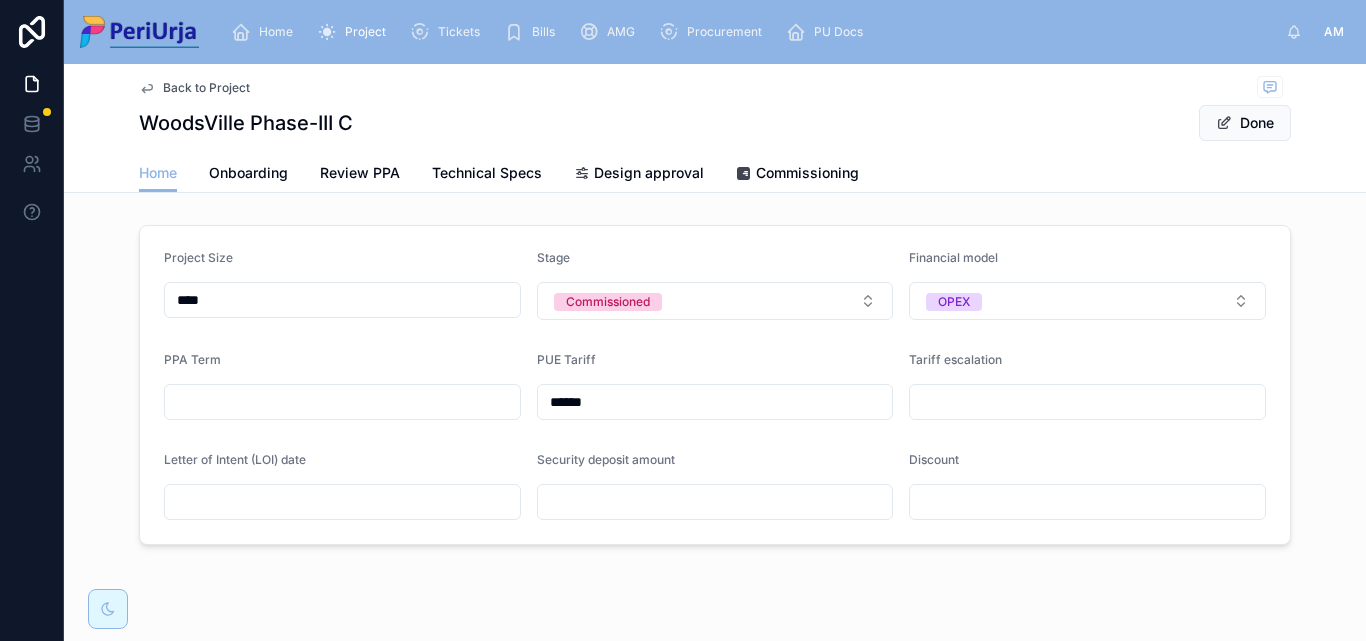 click on "****" at bounding box center (342, 300) 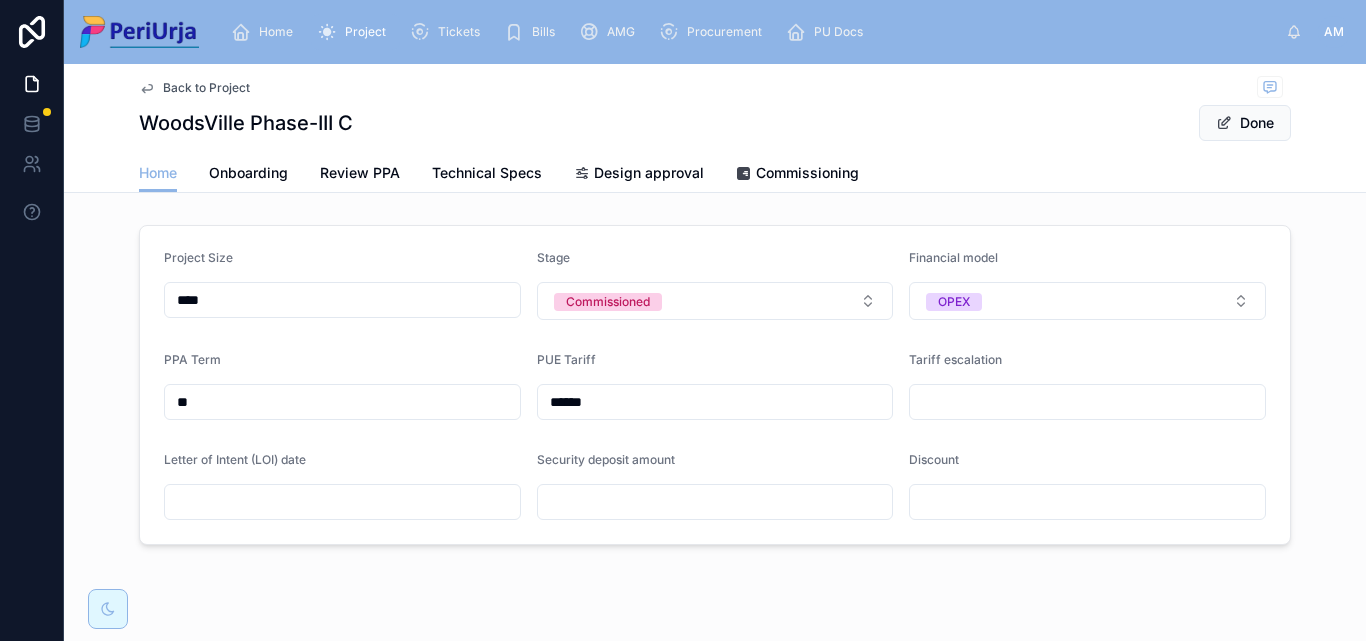 type on "**" 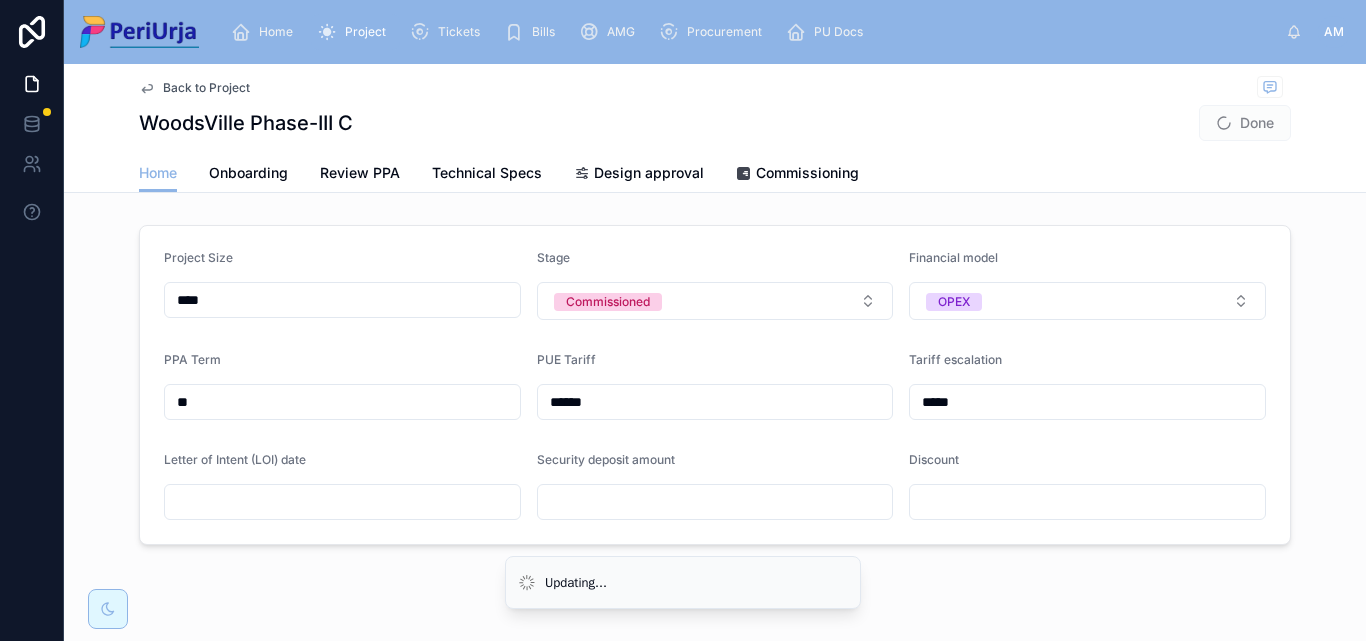 type on "*****" 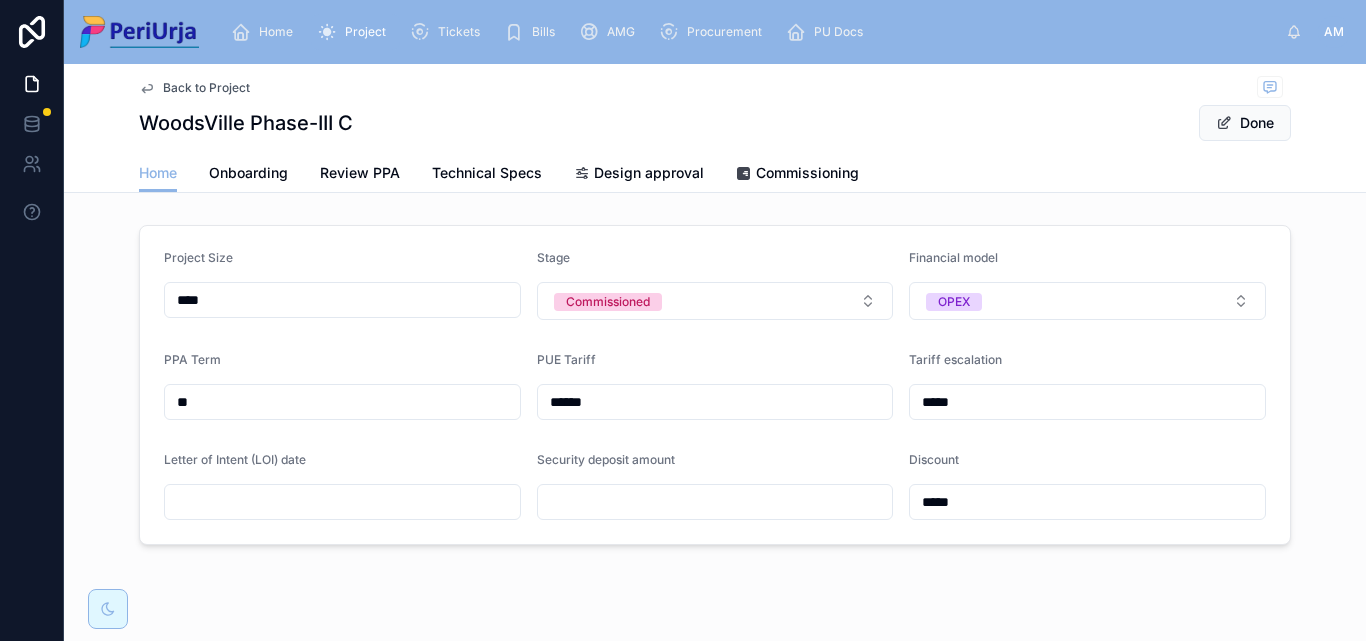 type on "*****" 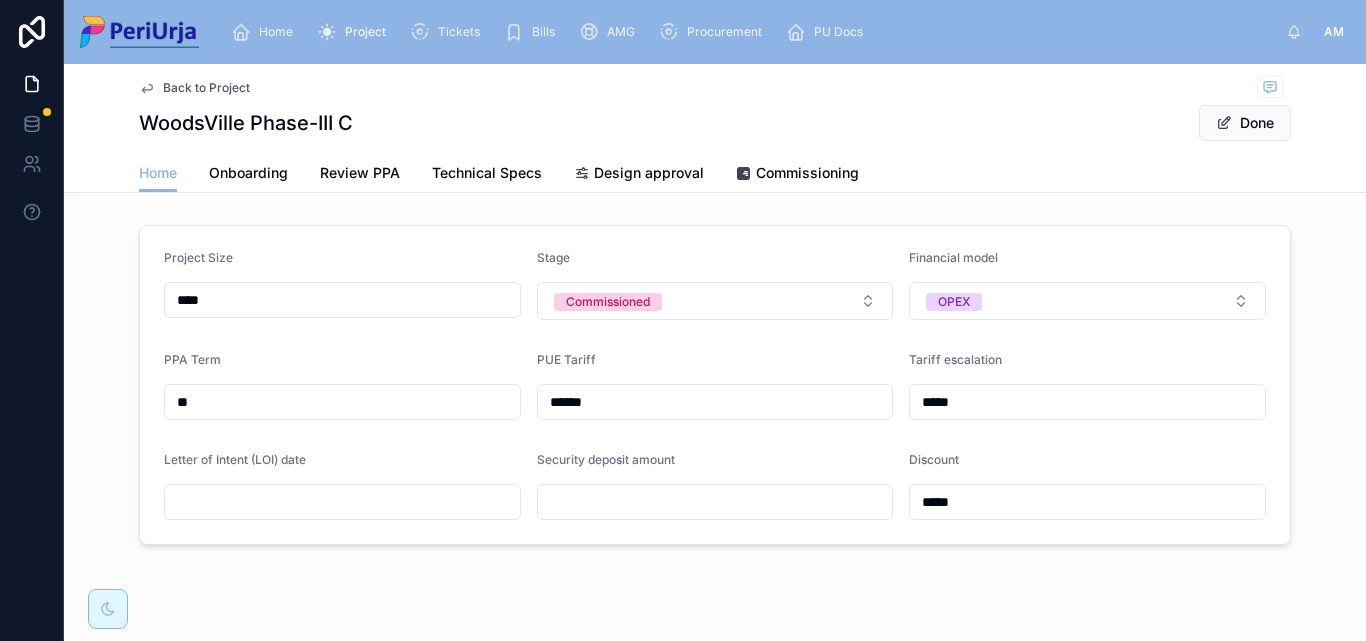 click at bounding box center [342, 502] 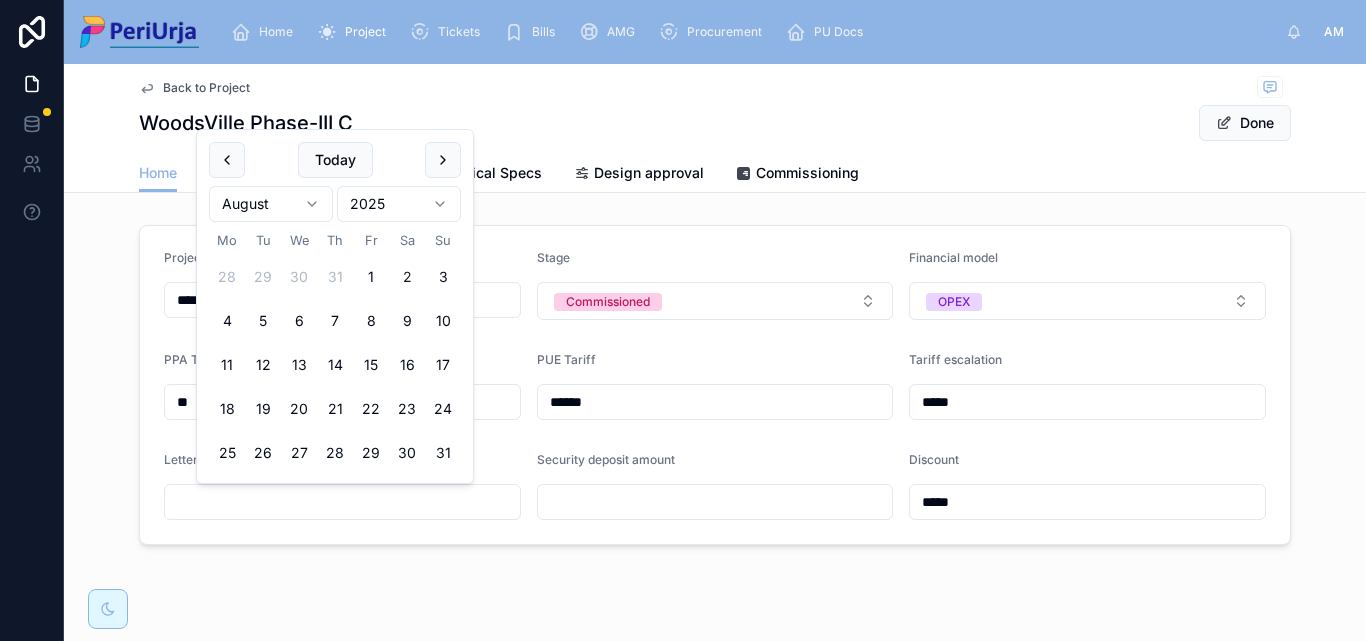 click on "Home Project Tickets Bills AMG Procurement PU Docs AM [FIRST] [LAST] Back to Project [PROJECT_NAME] Done Home Home Onboarding Review PPA Technical Specs Design approval Commissioning Project Size **** Stage Commissioned Financial model OPEX PPA Term ** PUE Tariff ****** Tariff escalation ***** Letter of Intent (LOI)  date Security deposit amount Discount ***** Today [MONTH] [YEAR] Mo Tu We Th Fr Sa Su 28 29 30 31 1 2 3 4 5 6 7 8 9 10 11 12 13 14 15 16 17 18 19 20 21 22 23 24 25 26 27 28 29 30 31" at bounding box center [683, 320] 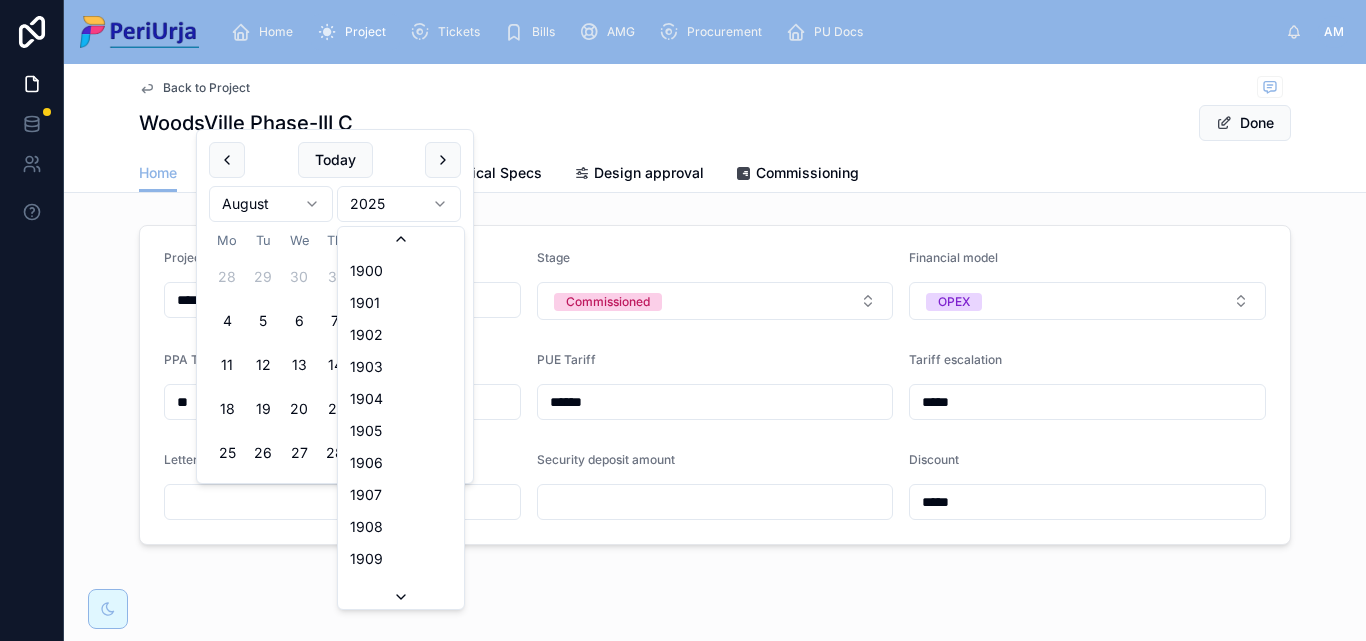 scroll, scrollTop: 3702, scrollLeft: 0, axis: vertical 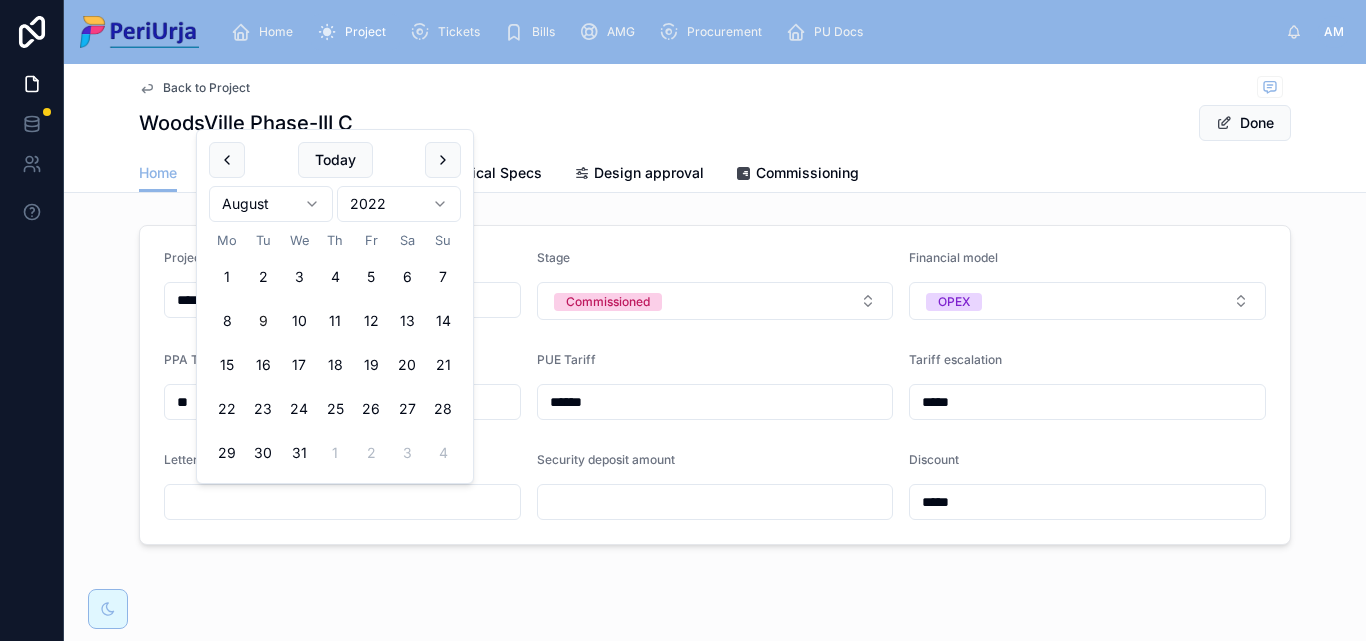 click on "9" at bounding box center [263, 321] 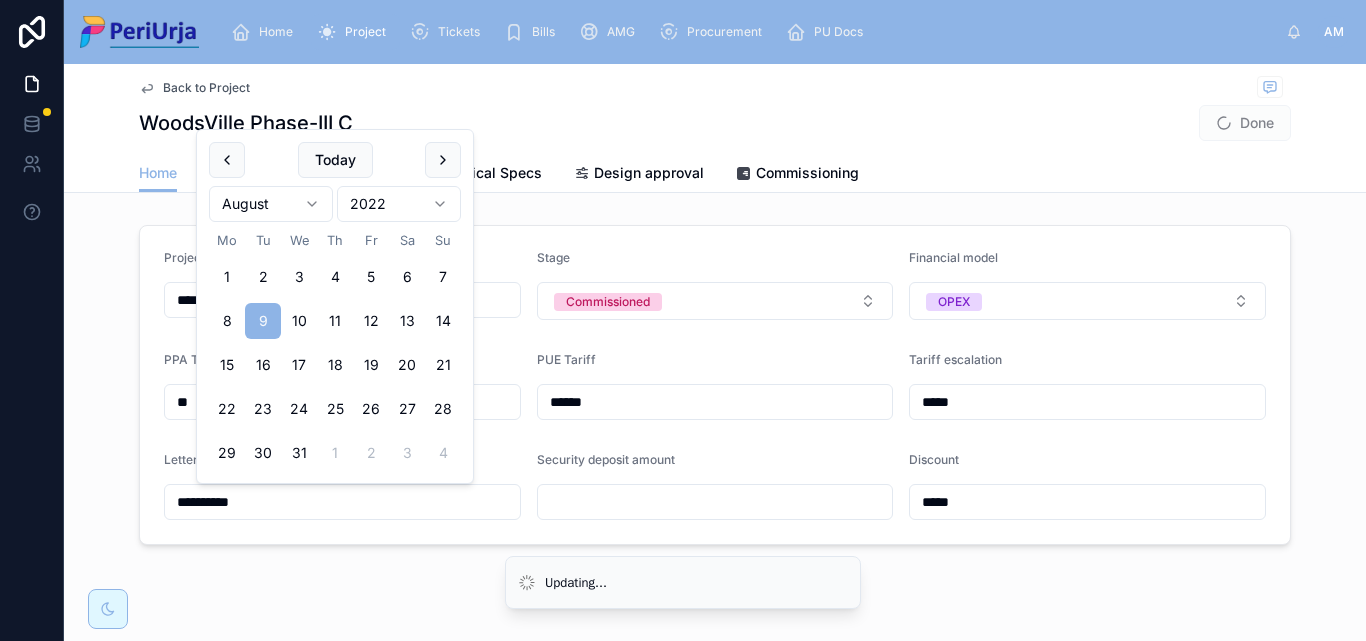 click at bounding box center (715, 502) 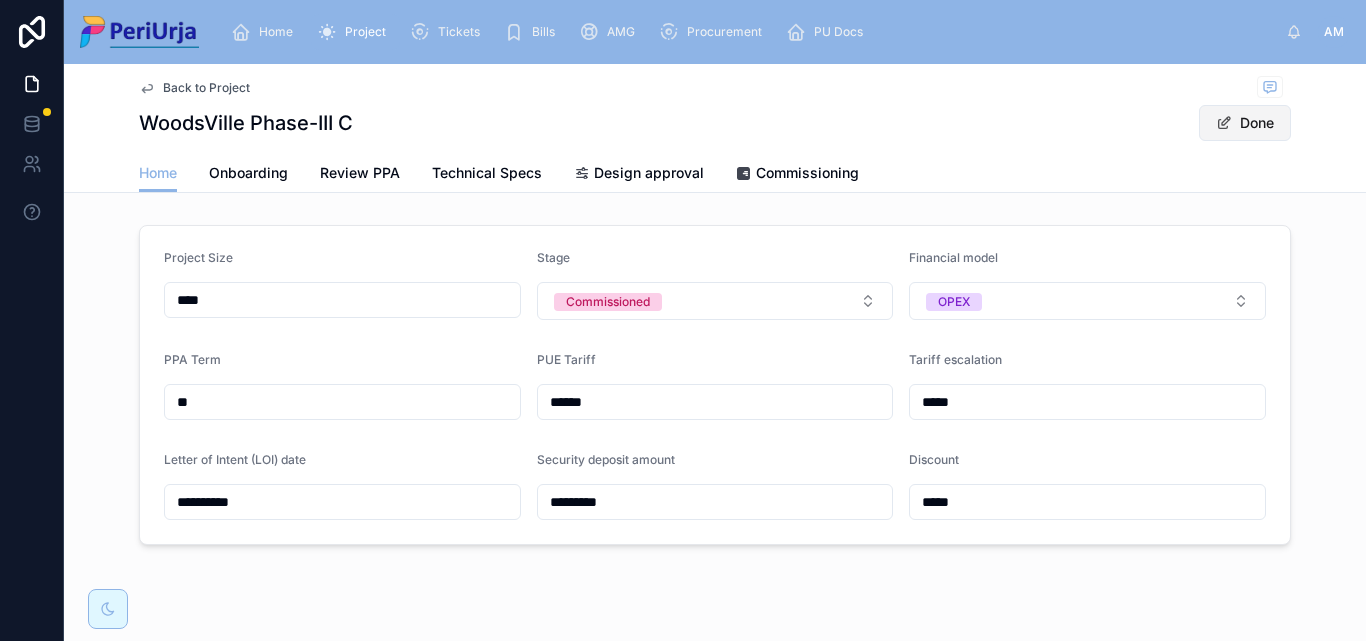 type on "*********" 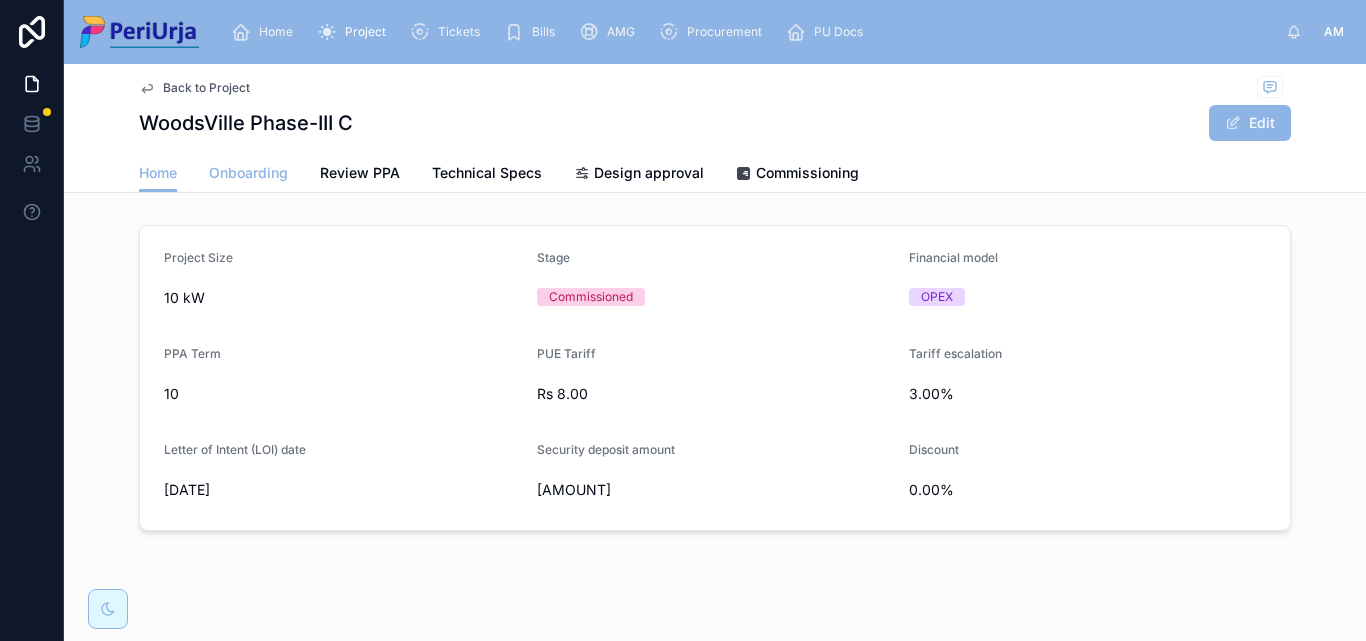 click on "Onboarding" at bounding box center (248, 173) 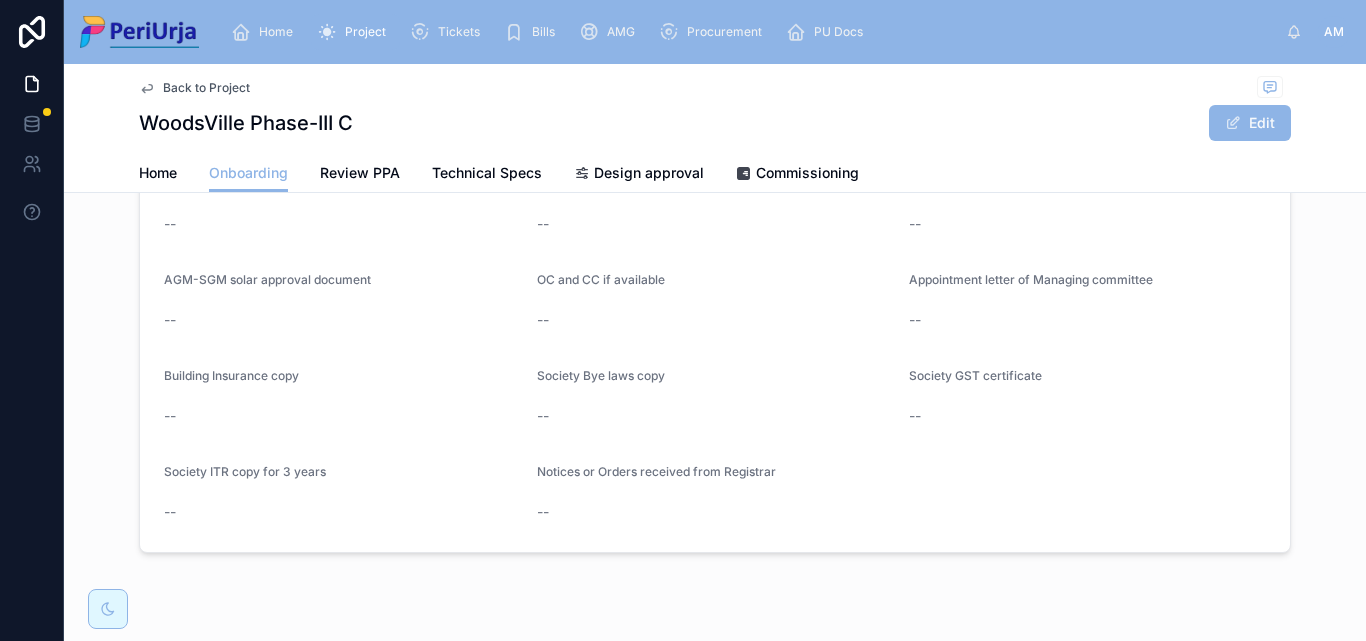 scroll, scrollTop: 1732, scrollLeft: 0, axis: vertical 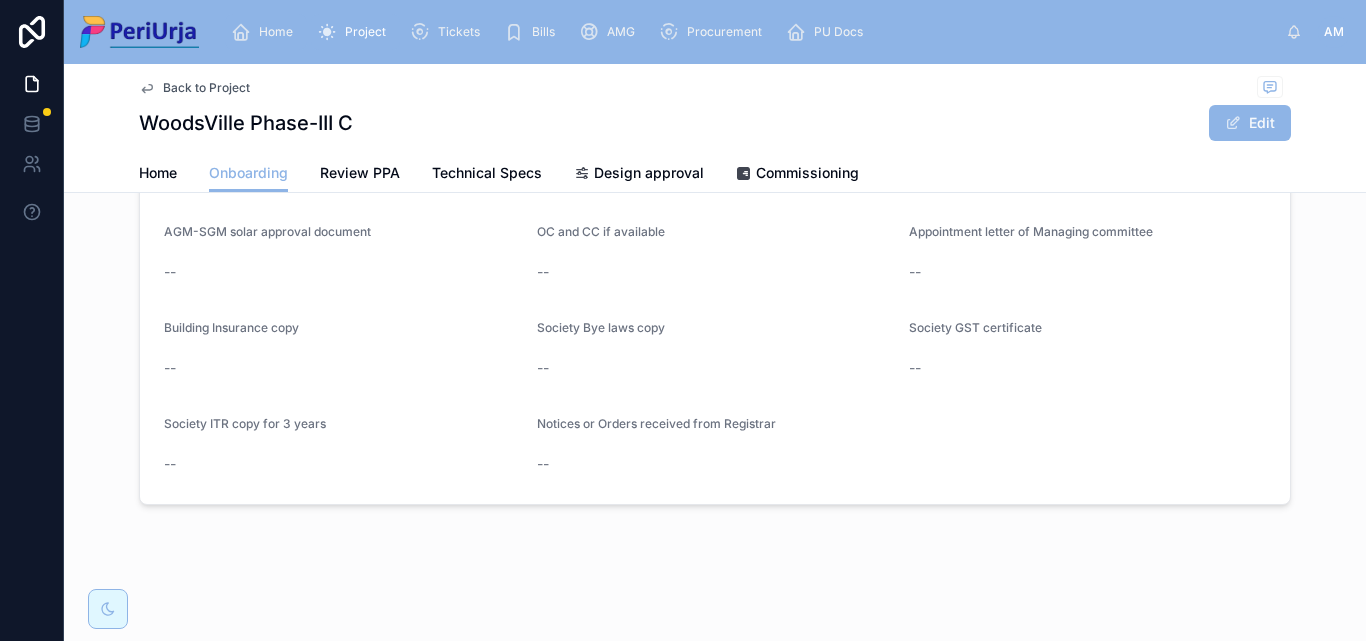 click on "Home" at bounding box center (276, 32) 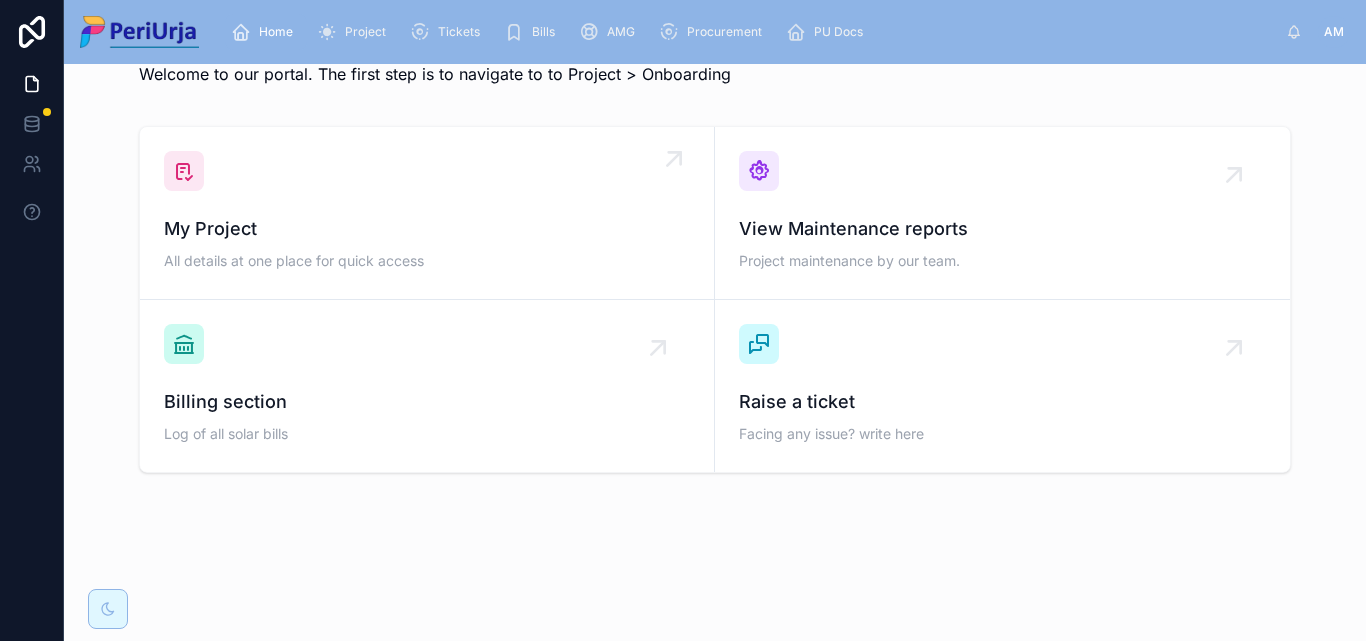 click on "My Project" at bounding box center (427, 229) 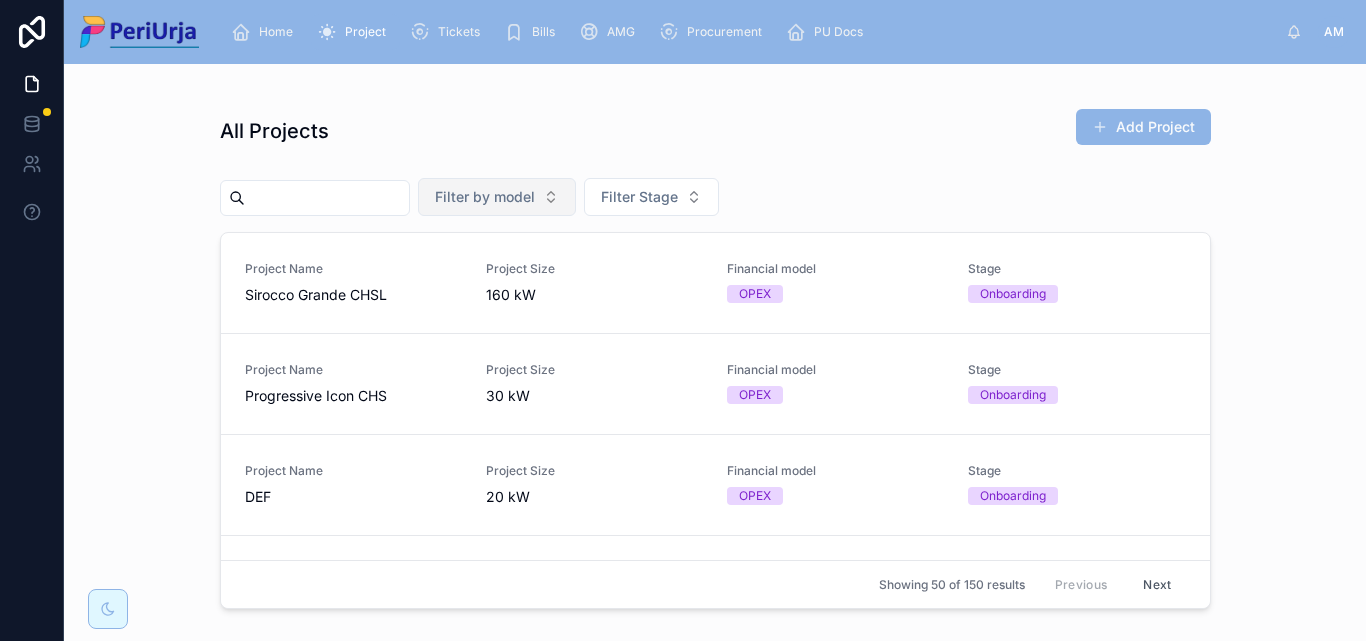 scroll, scrollTop: 0, scrollLeft: 0, axis: both 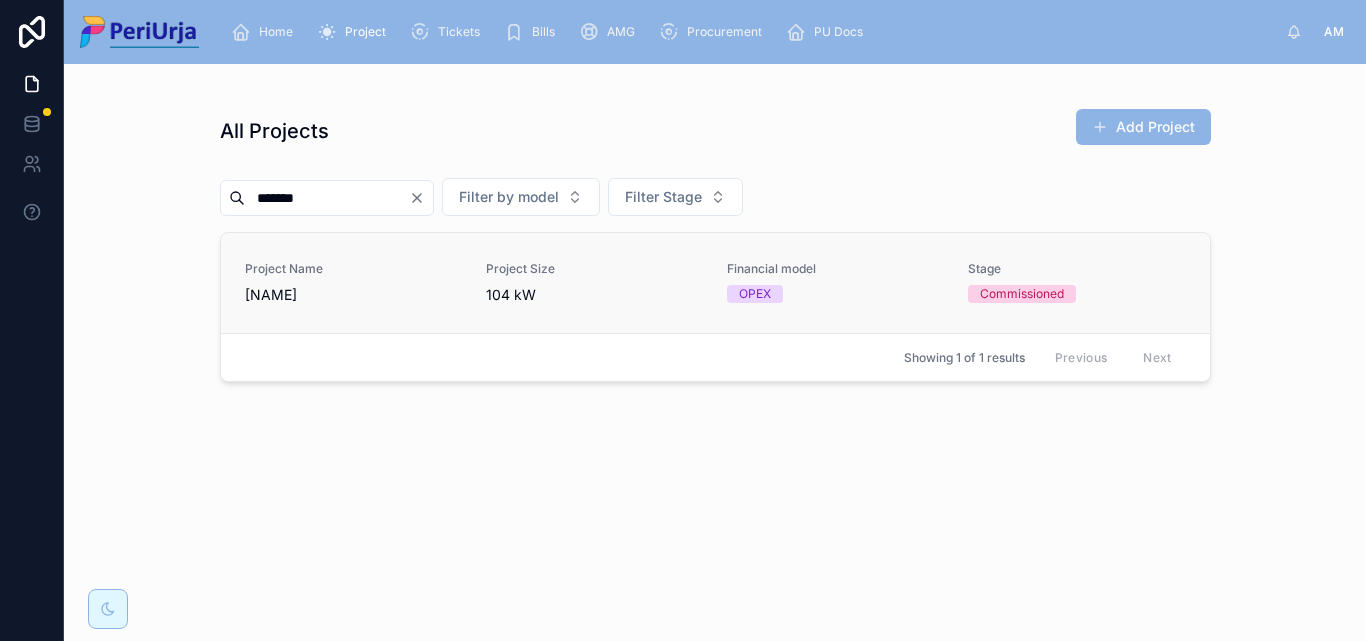 type on "******" 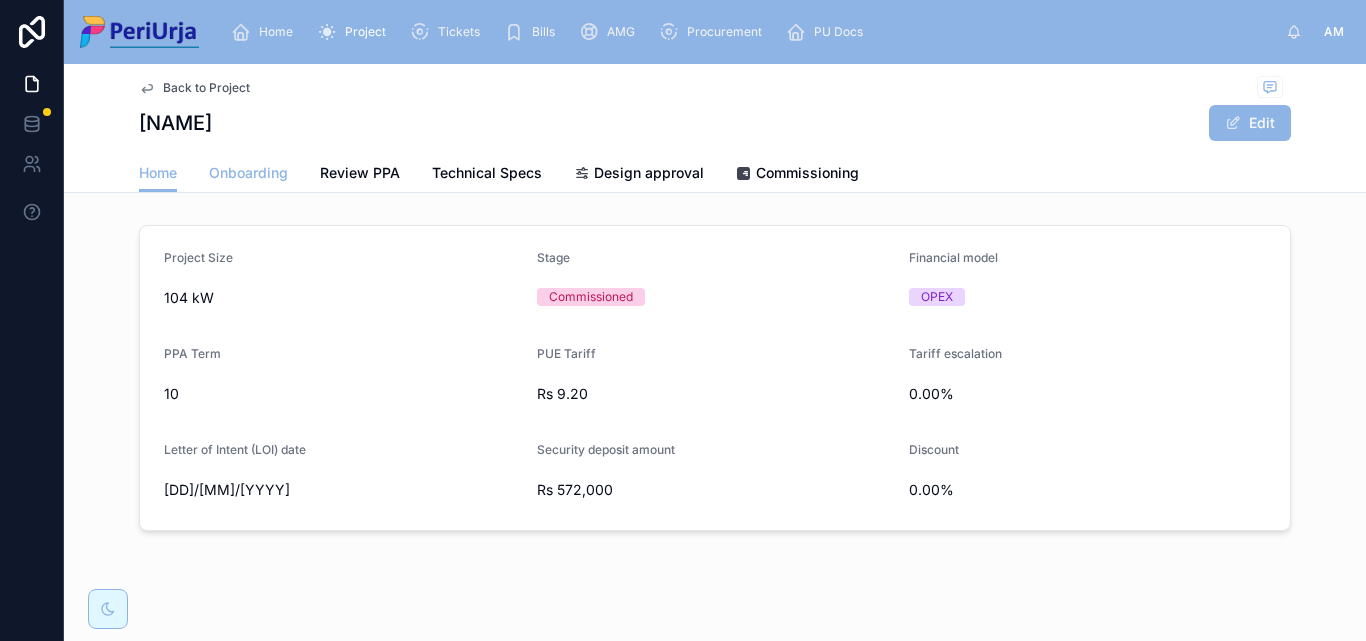 click on "Onboarding" at bounding box center (248, 175) 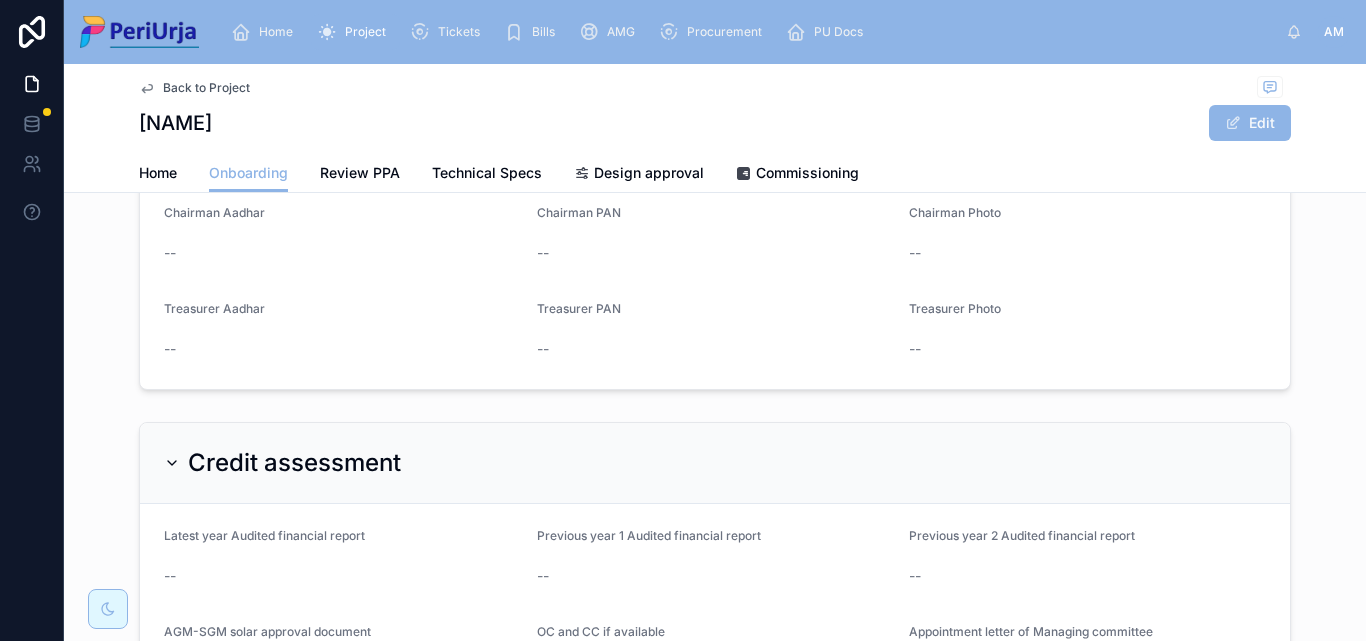 scroll, scrollTop: 932, scrollLeft: 0, axis: vertical 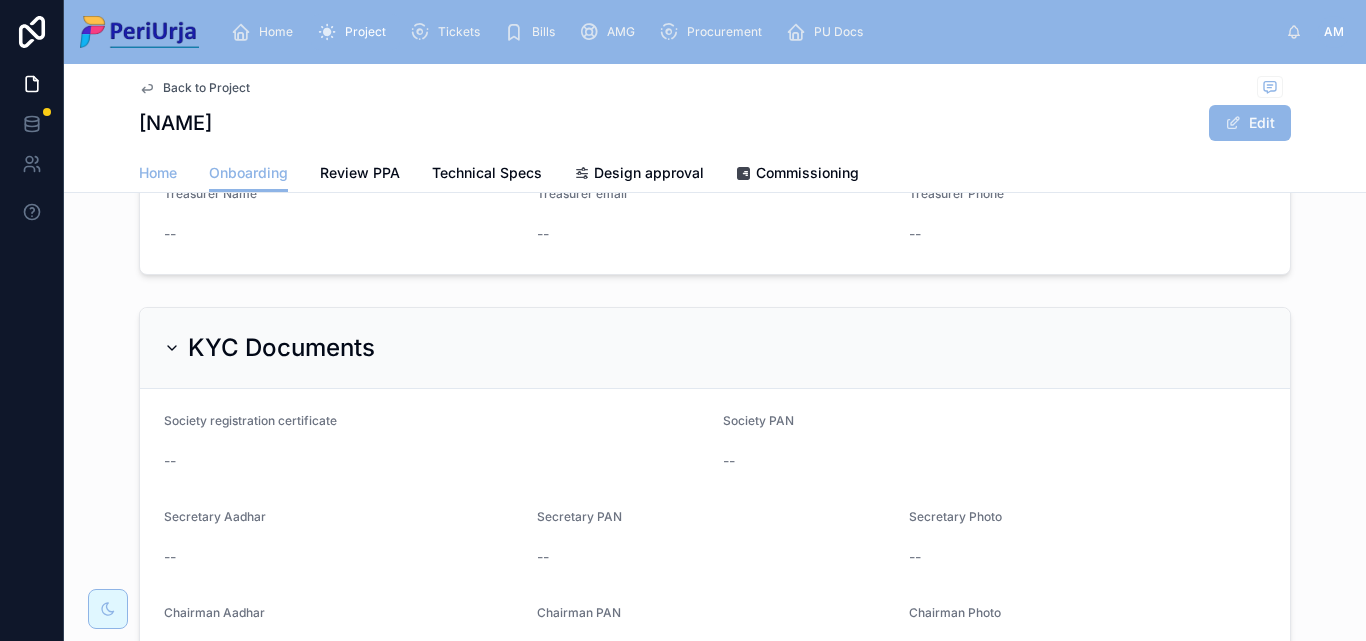 click on "Home" at bounding box center (158, 175) 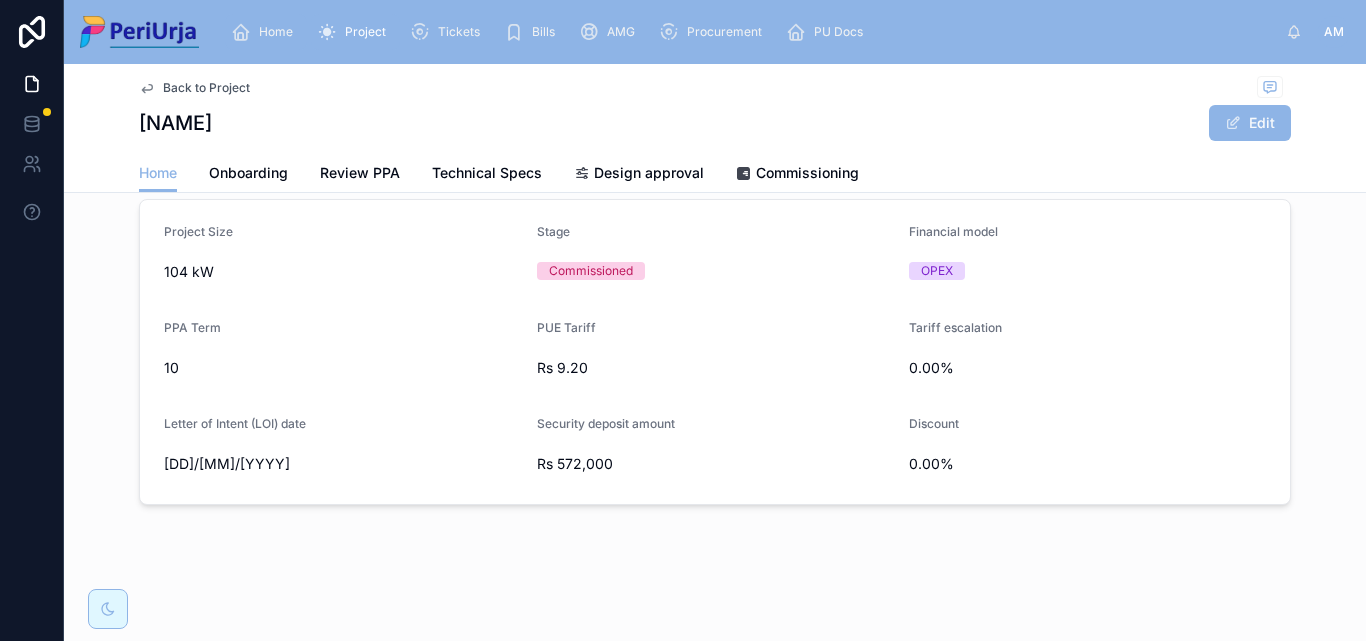 click on "Home" at bounding box center [276, 32] 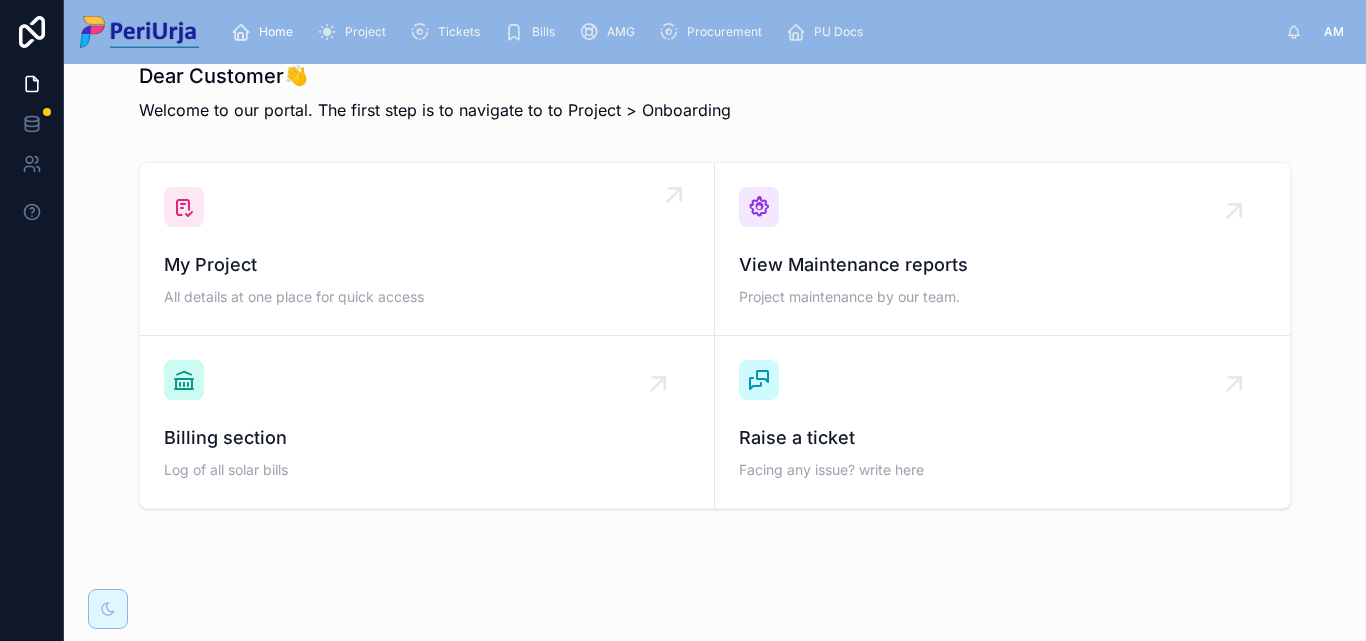 click on "My Project All details at one place for quick access" at bounding box center (427, 249) 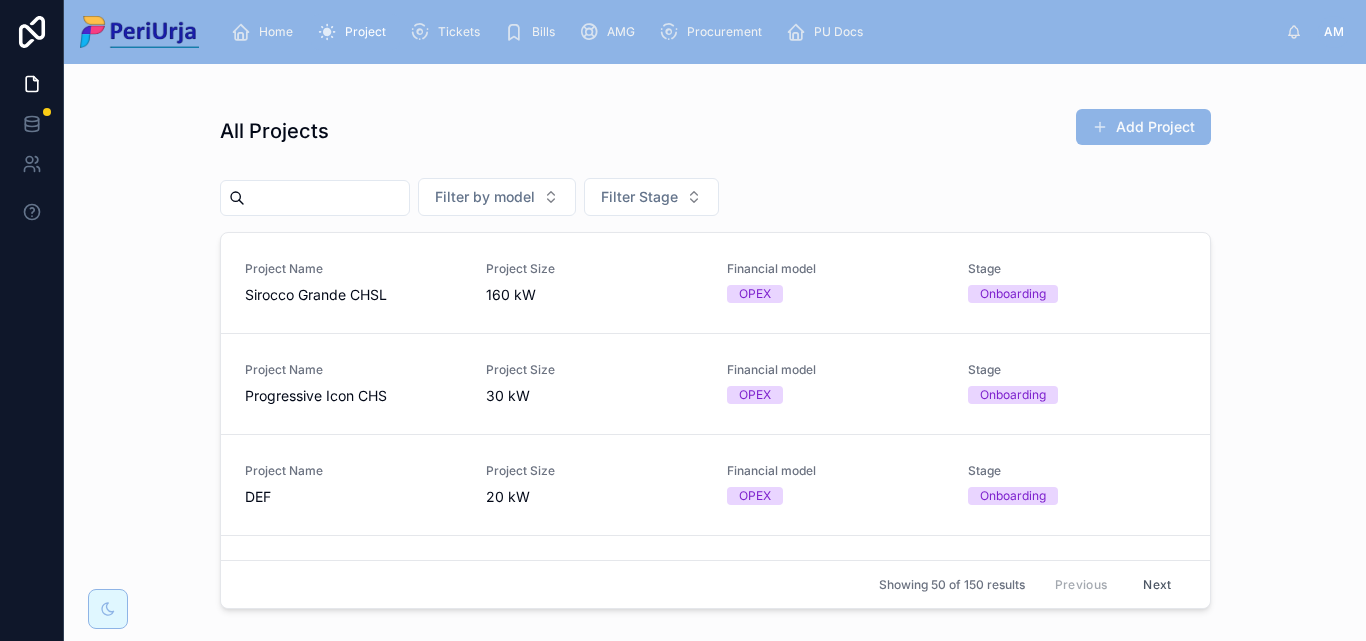 scroll, scrollTop: 0, scrollLeft: 0, axis: both 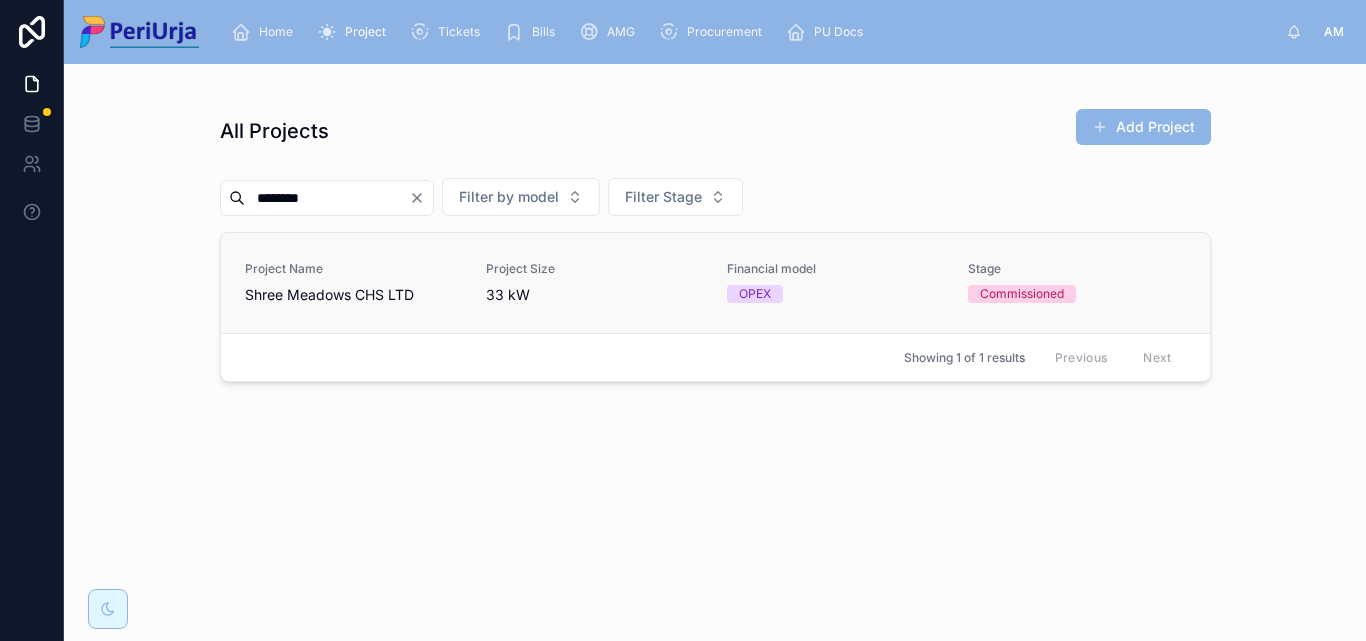 type on "********" 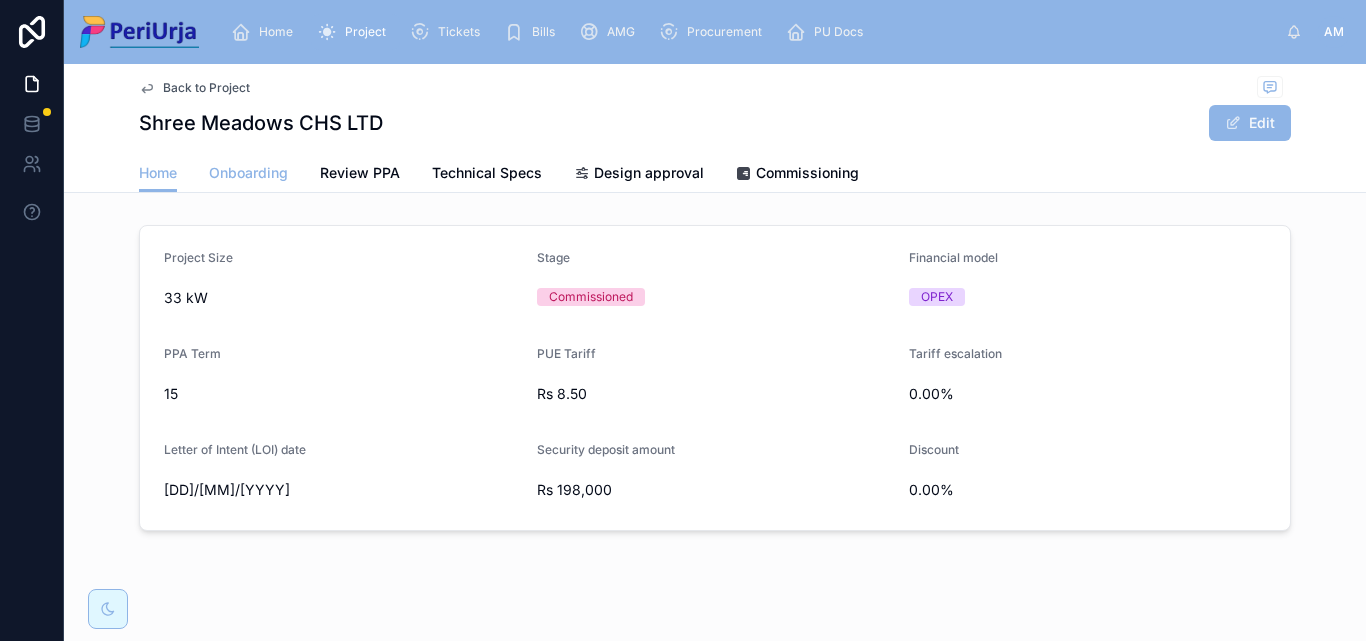 click on "Onboarding" at bounding box center (248, 173) 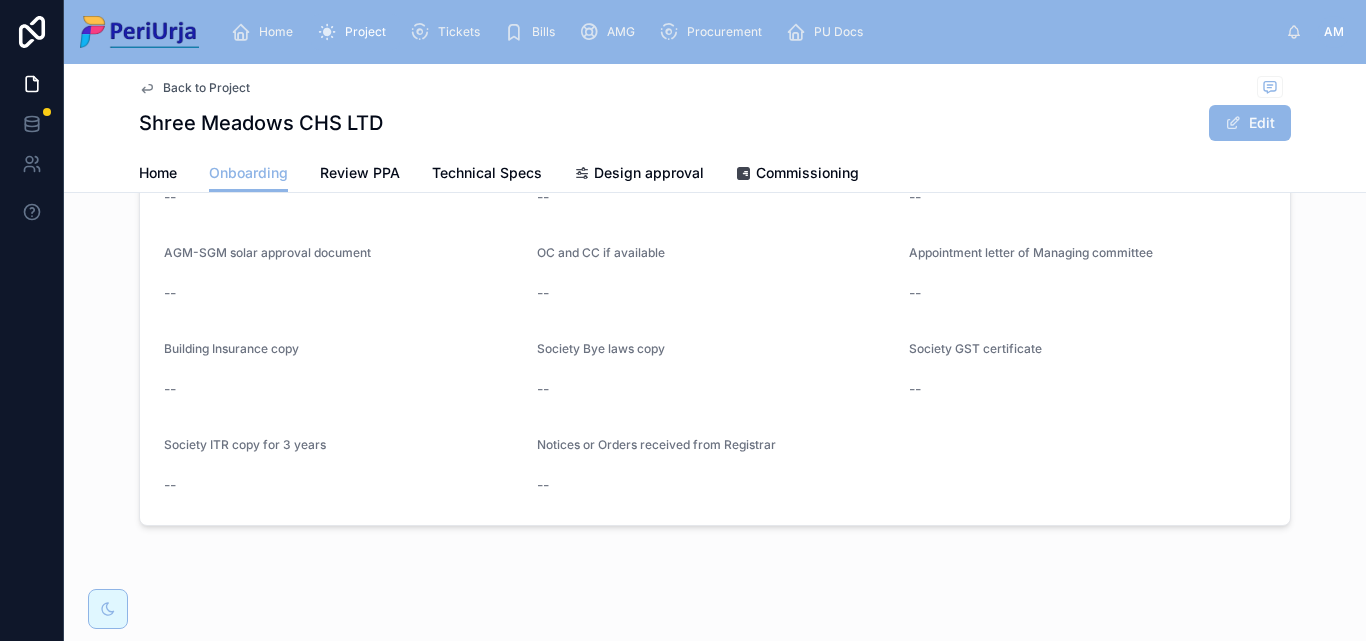 scroll, scrollTop: 1732, scrollLeft: 0, axis: vertical 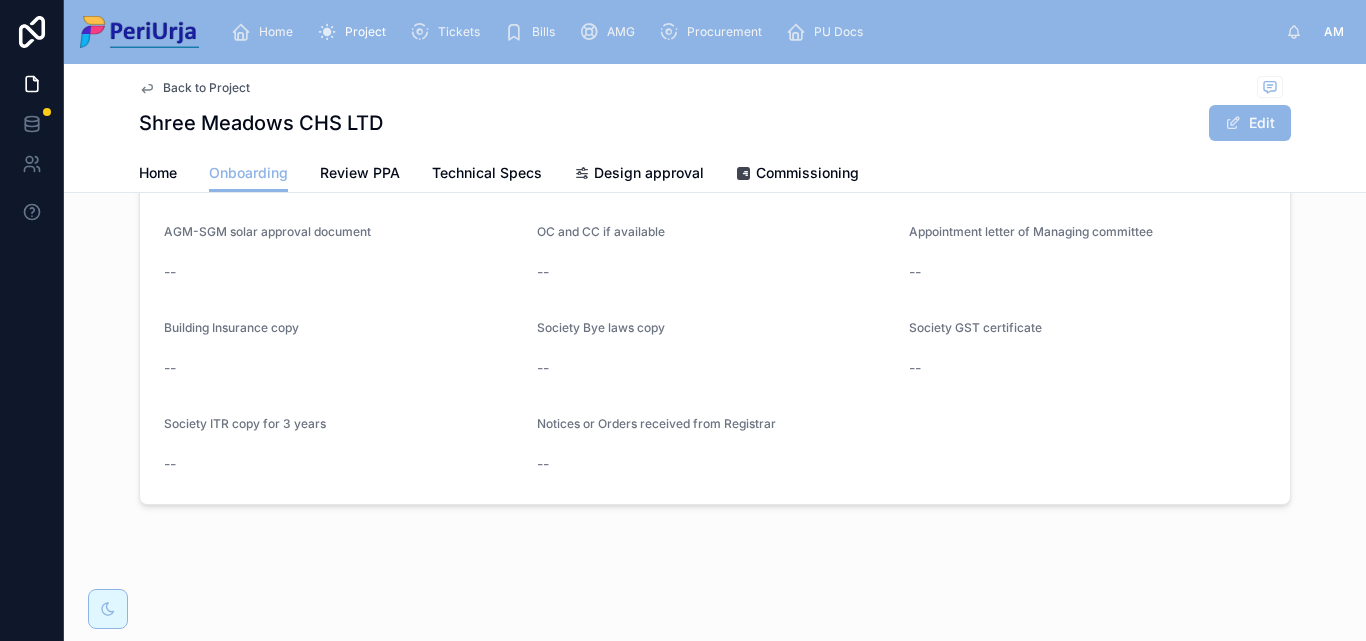 click on "Home" at bounding box center (266, 32) 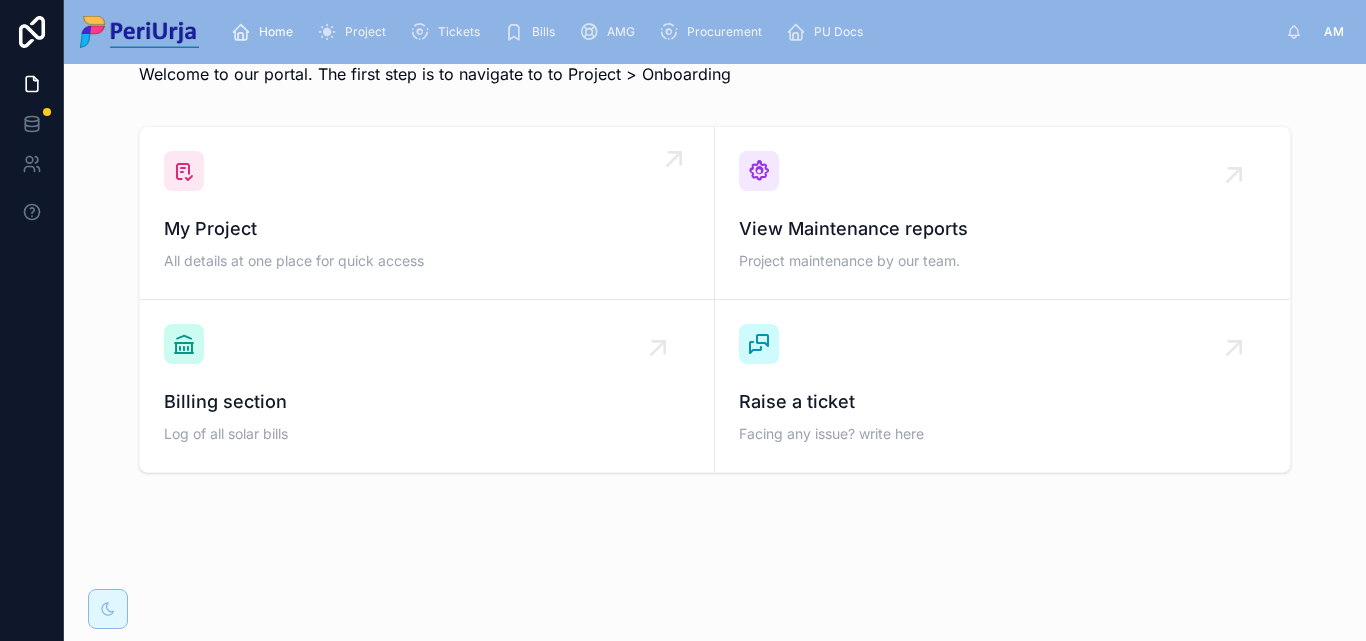 scroll, scrollTop: 62, scrollLeft: 0, axis: vertical 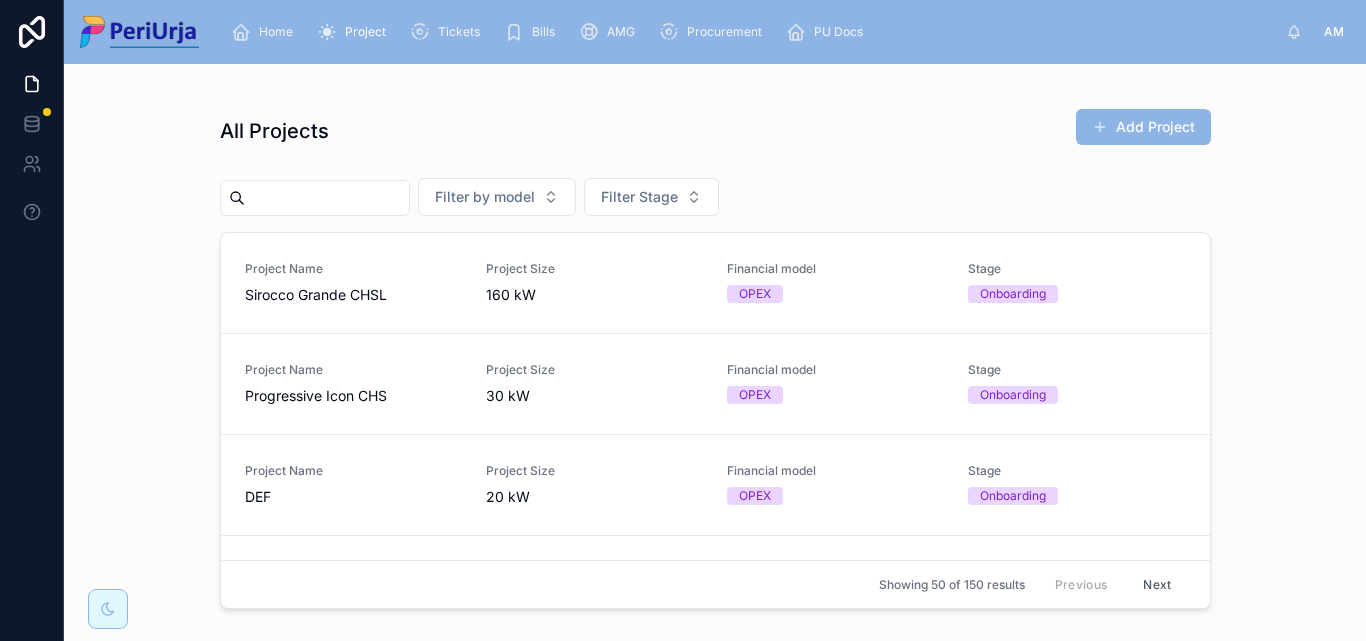 click at bounding box center [327, 198] 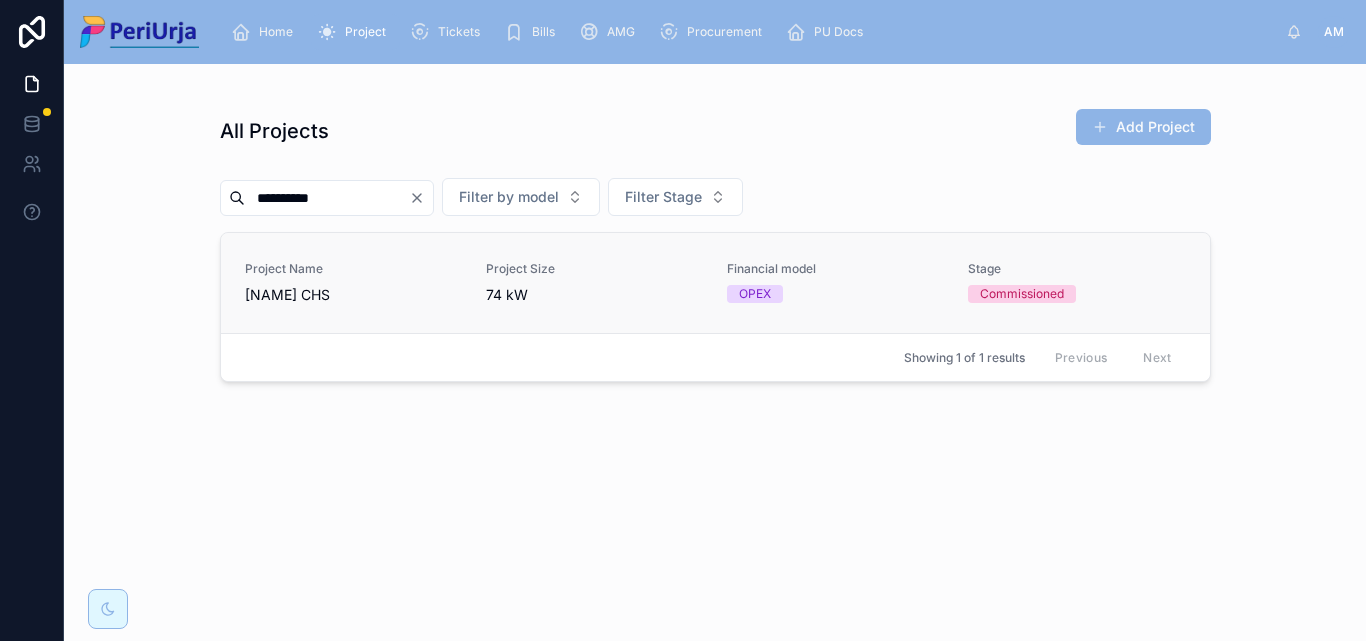 type on "*********" 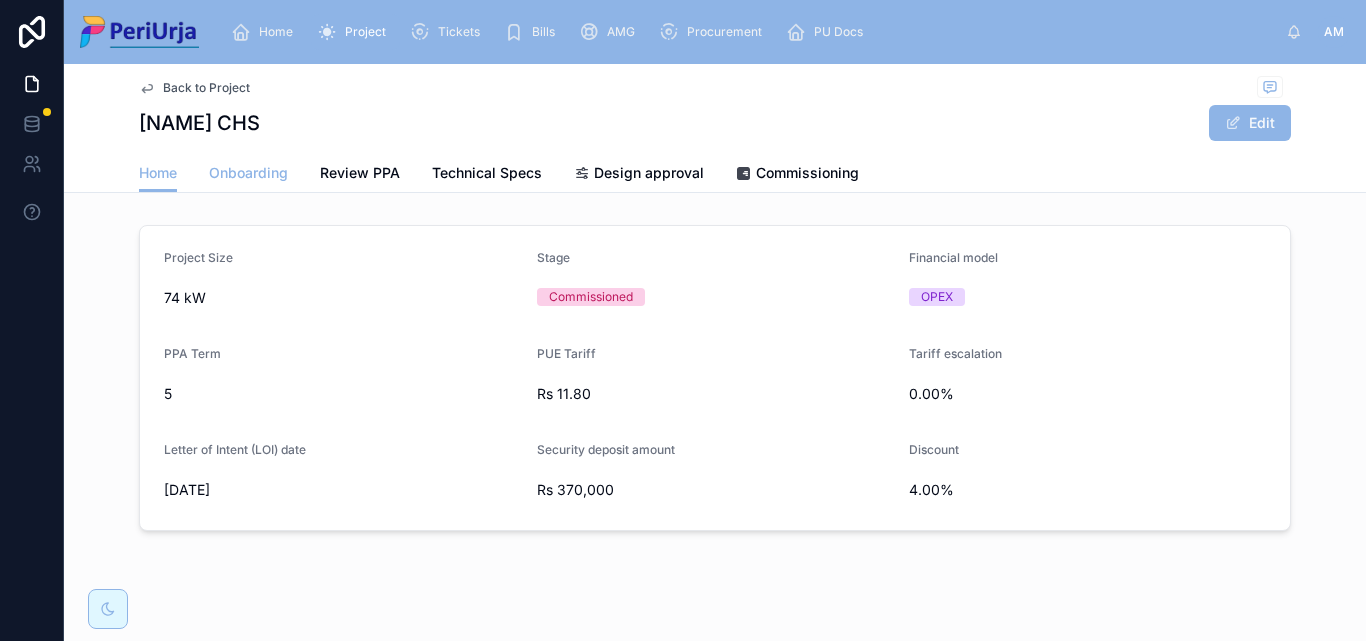 click on "Onboarding" at bounding box center [248, 175] 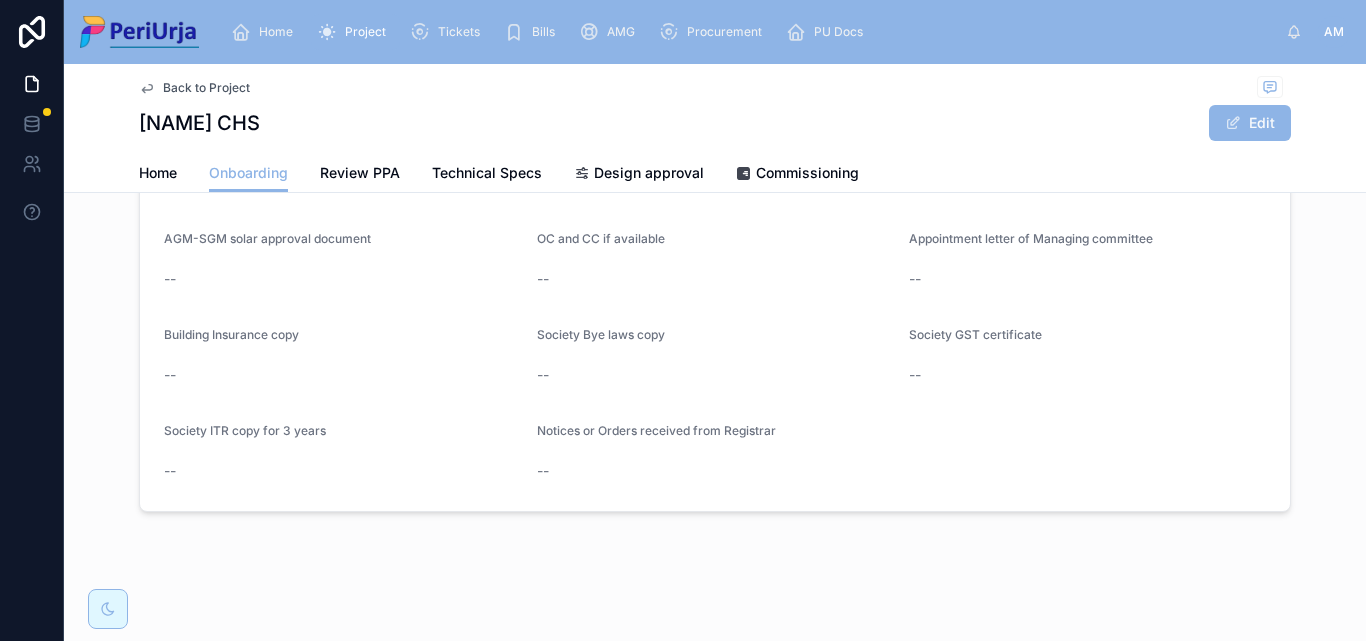 scroll, scrollTop: 1732, scrollLeft: 0, axis: vertical 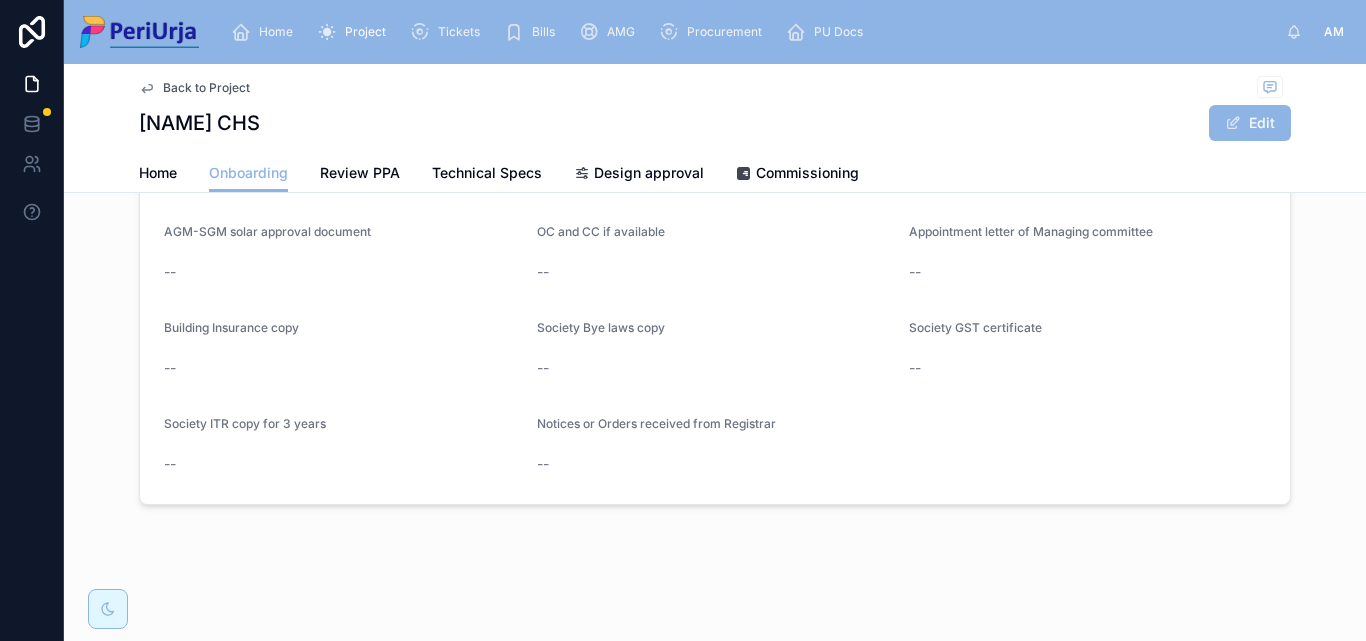 click on "Home" at bounding box center (266, 32) 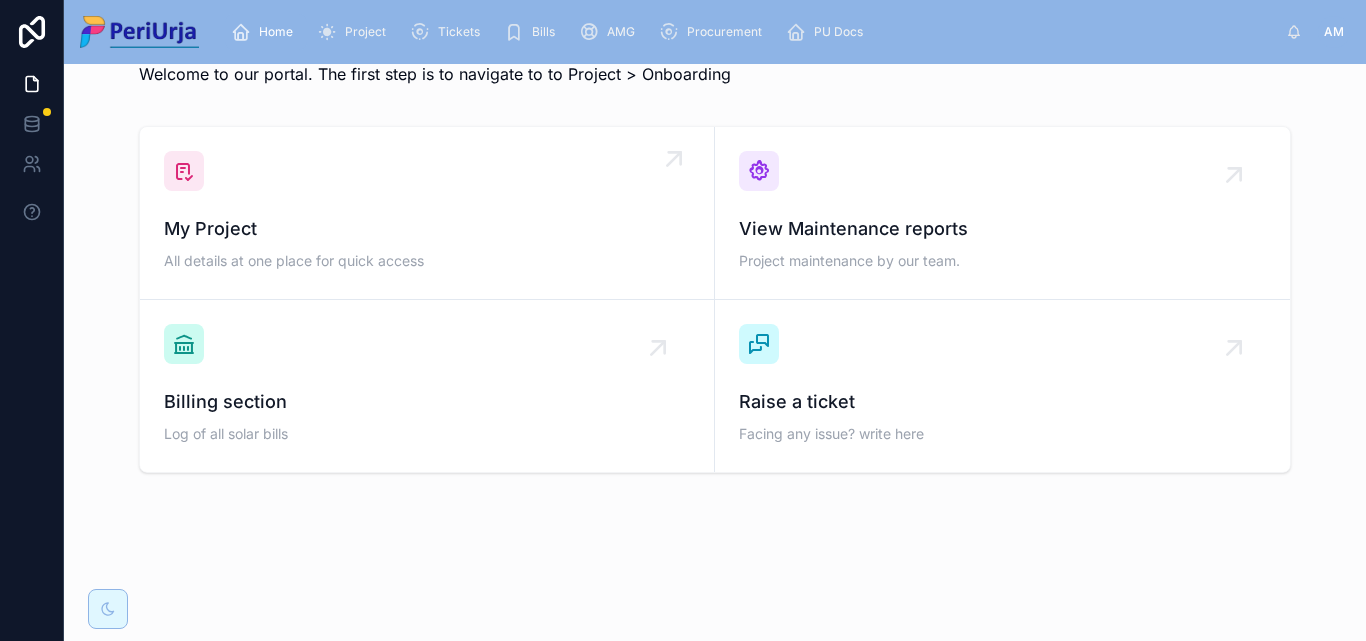 scroll, scrollTop: 62, scrollLeft: 0, axis: vertical 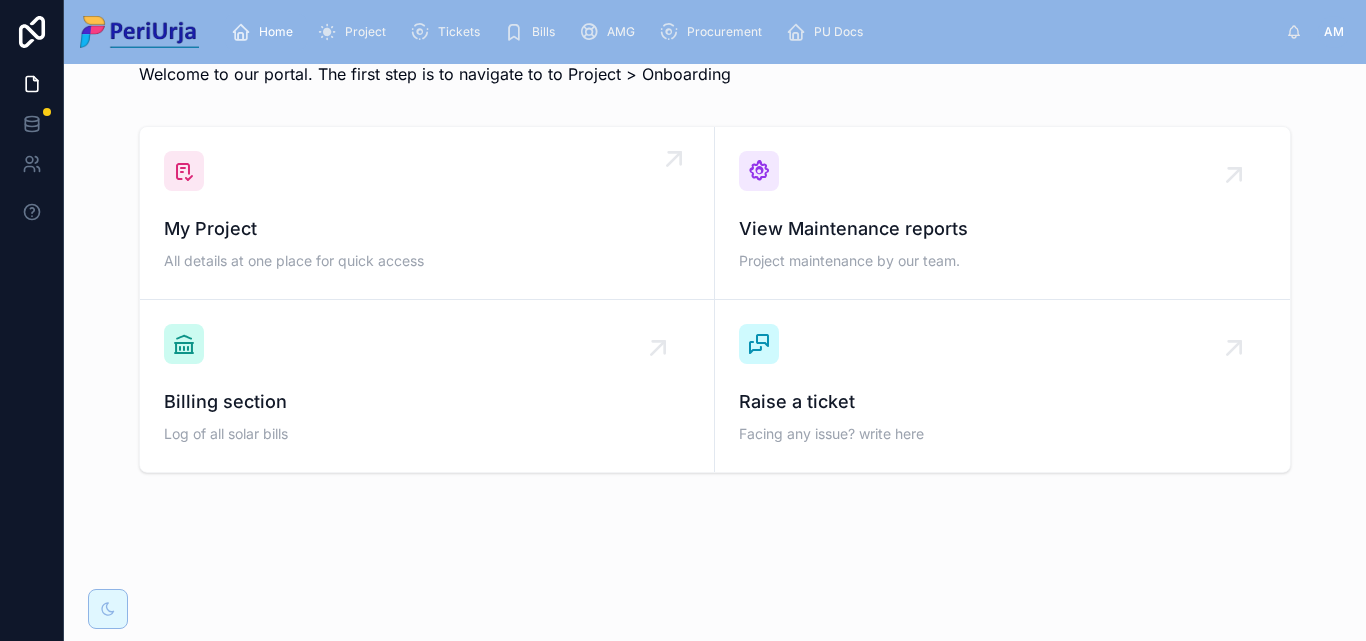 click on "My Project" at bounding box center [427, 229] 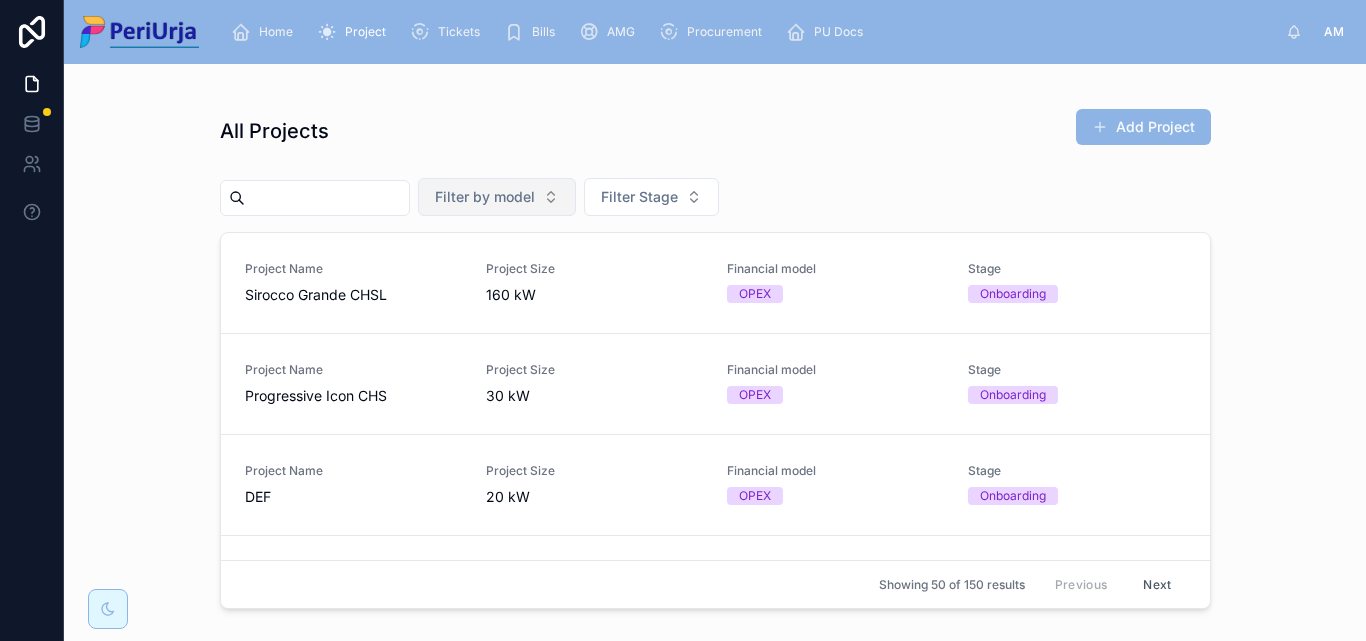 scroll, scrollTop: 0, scrollLeft: 0, axis: both 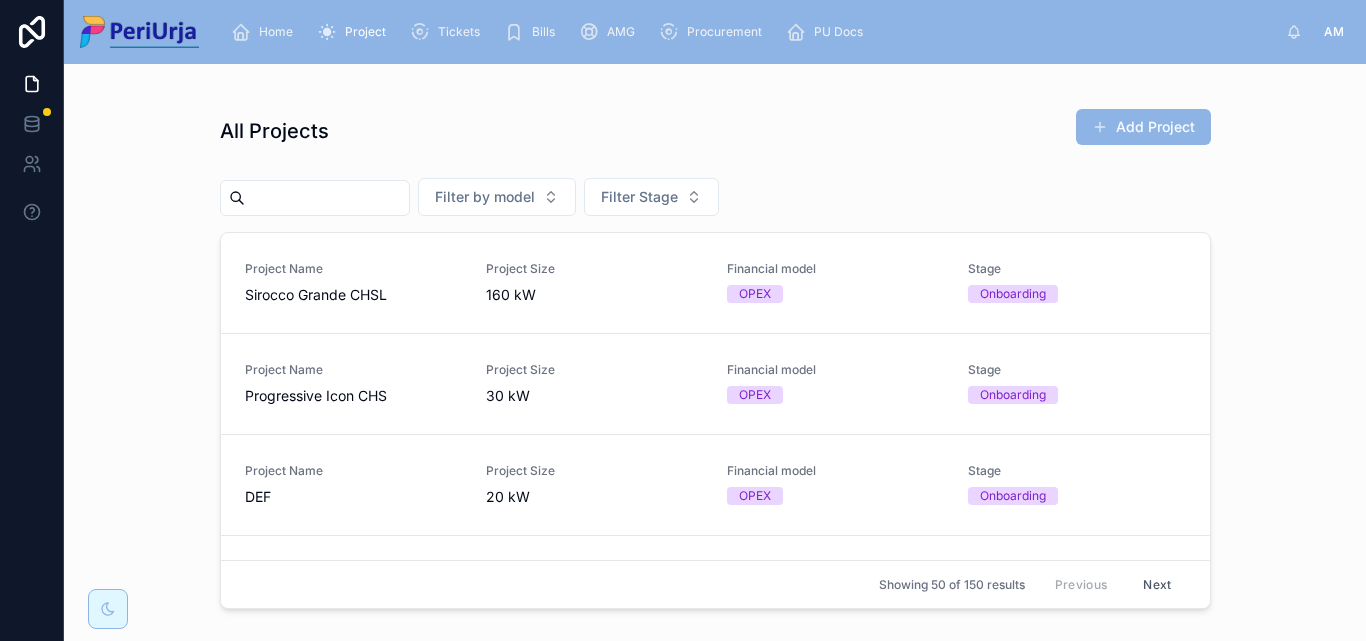 drag, startPoint x: 480, startPoint y: 197, endPoint x: 354, endPoint y: 196, distance: 126.00397 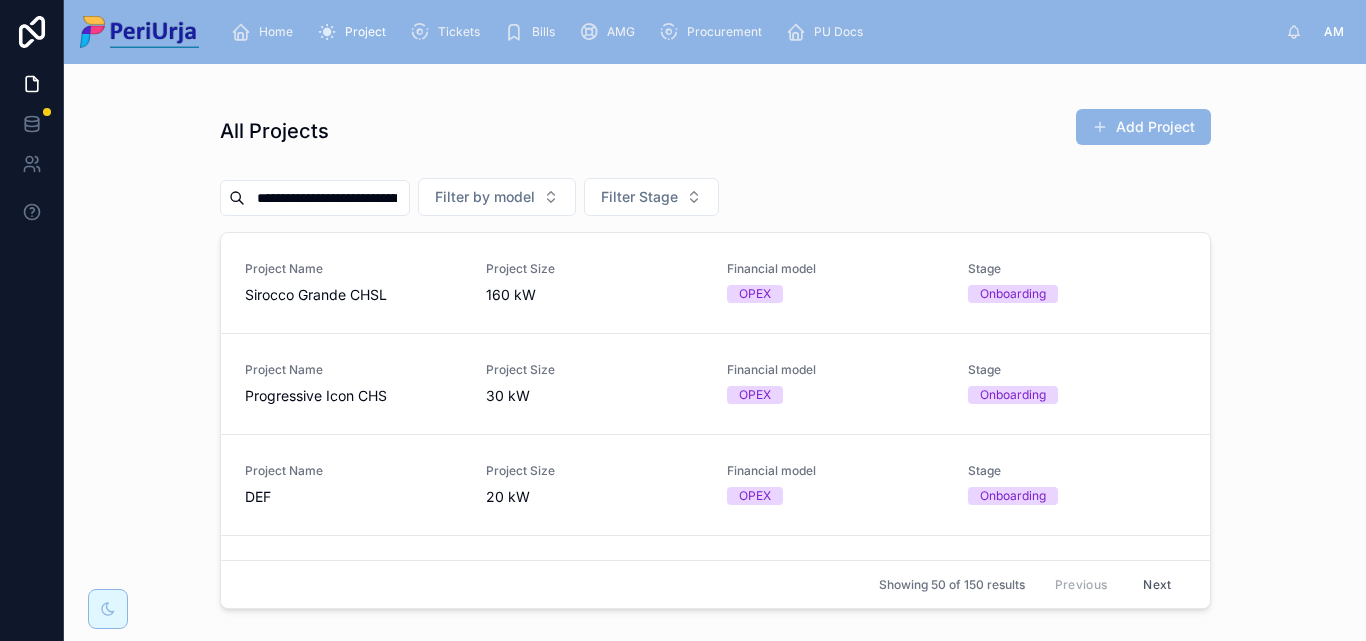 scroll, scrollTop: 0, scrollLeft: 43, axis: horizontal 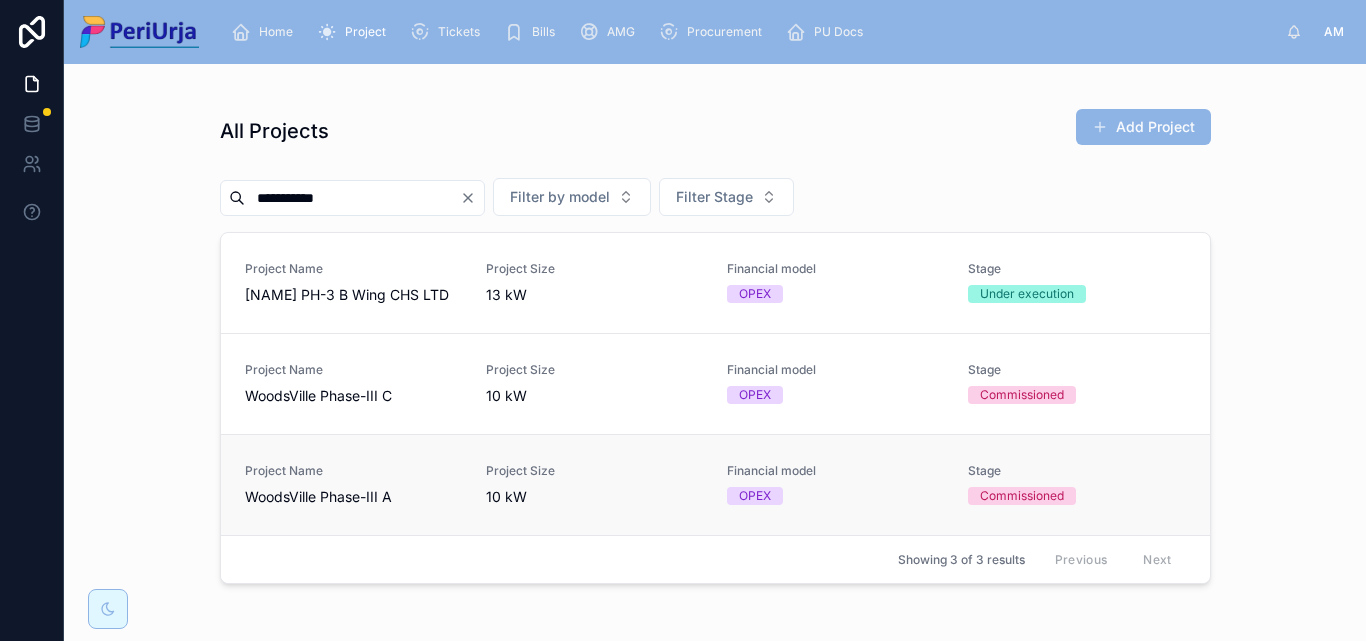type on "**********" 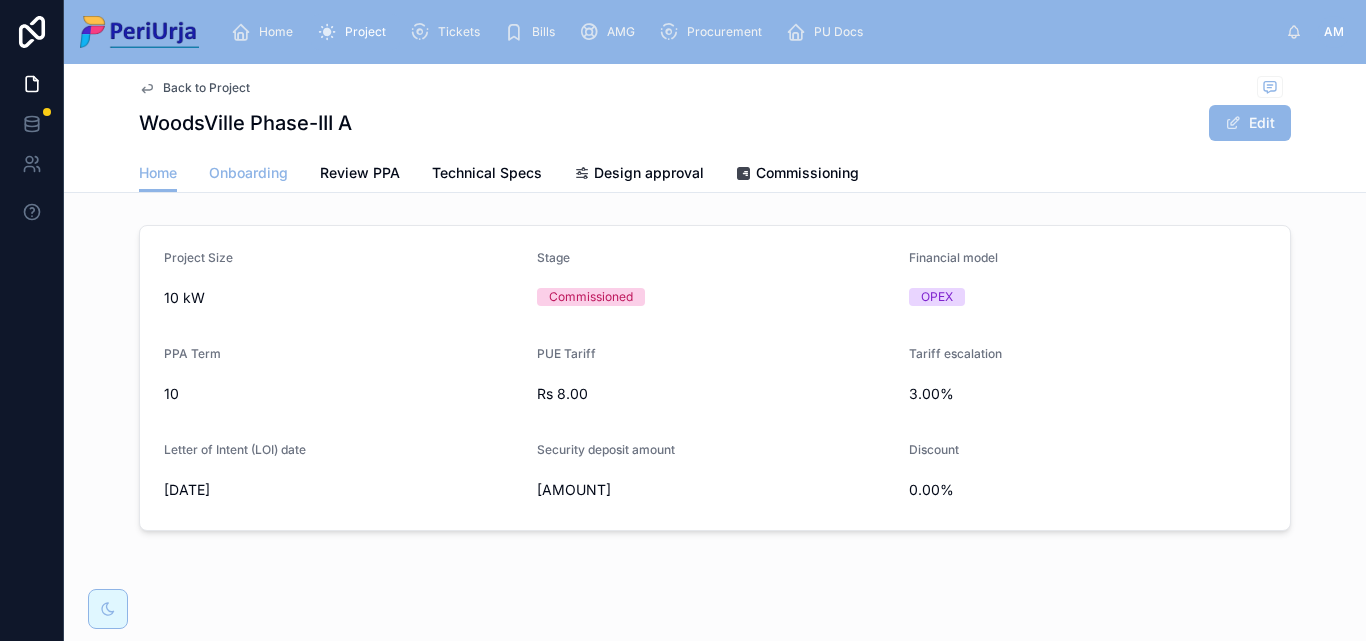 click on "Onboarding" at bounding box center (248, 173) 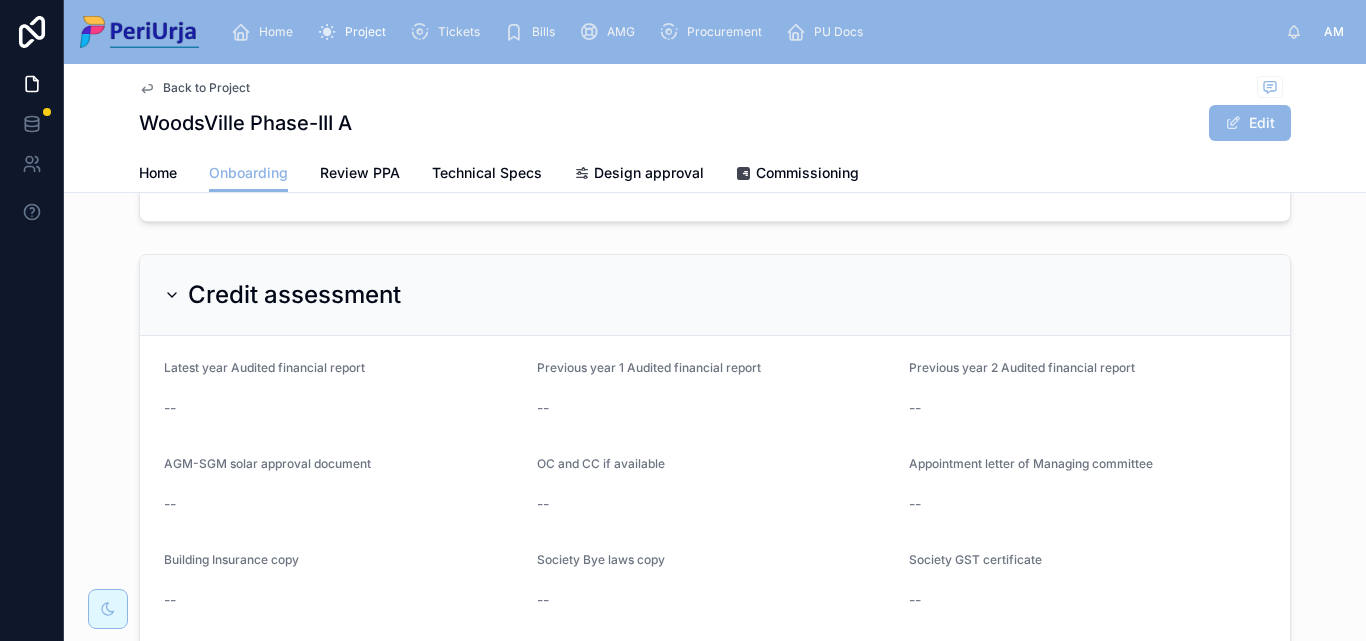 scroll, scrollTop: 1732, scrollLeft: 0, axis: vertical 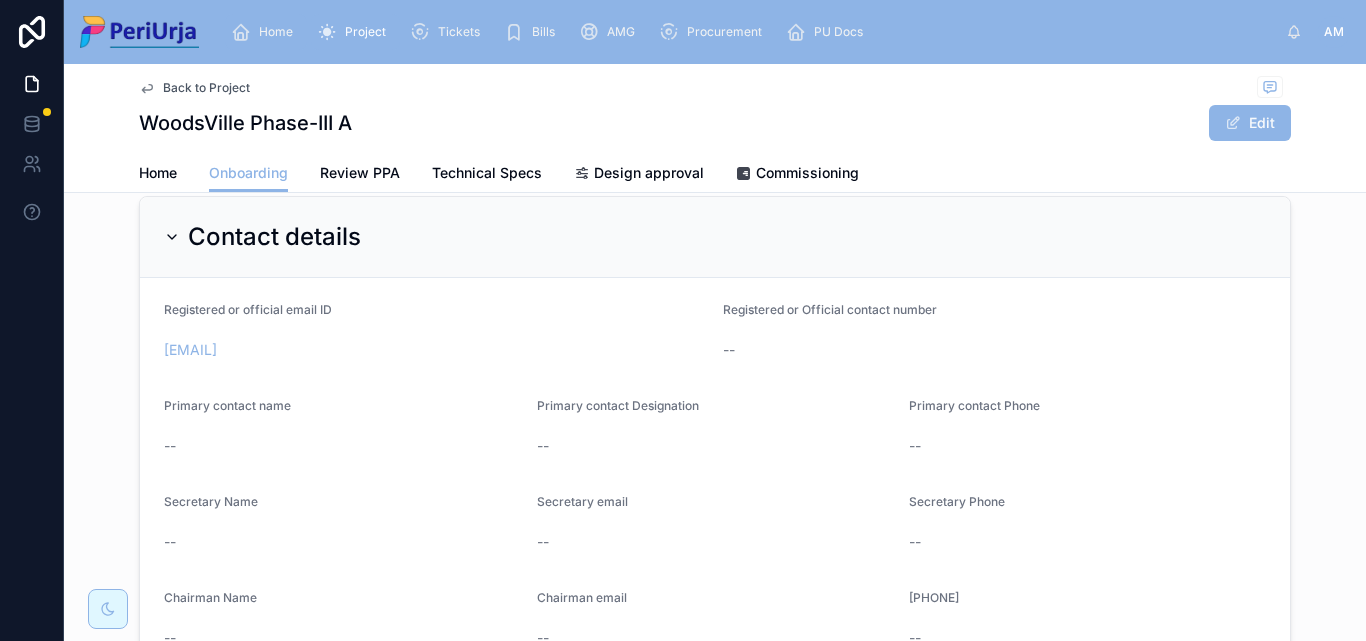 click on "Home" at bounding box center [266, 32] 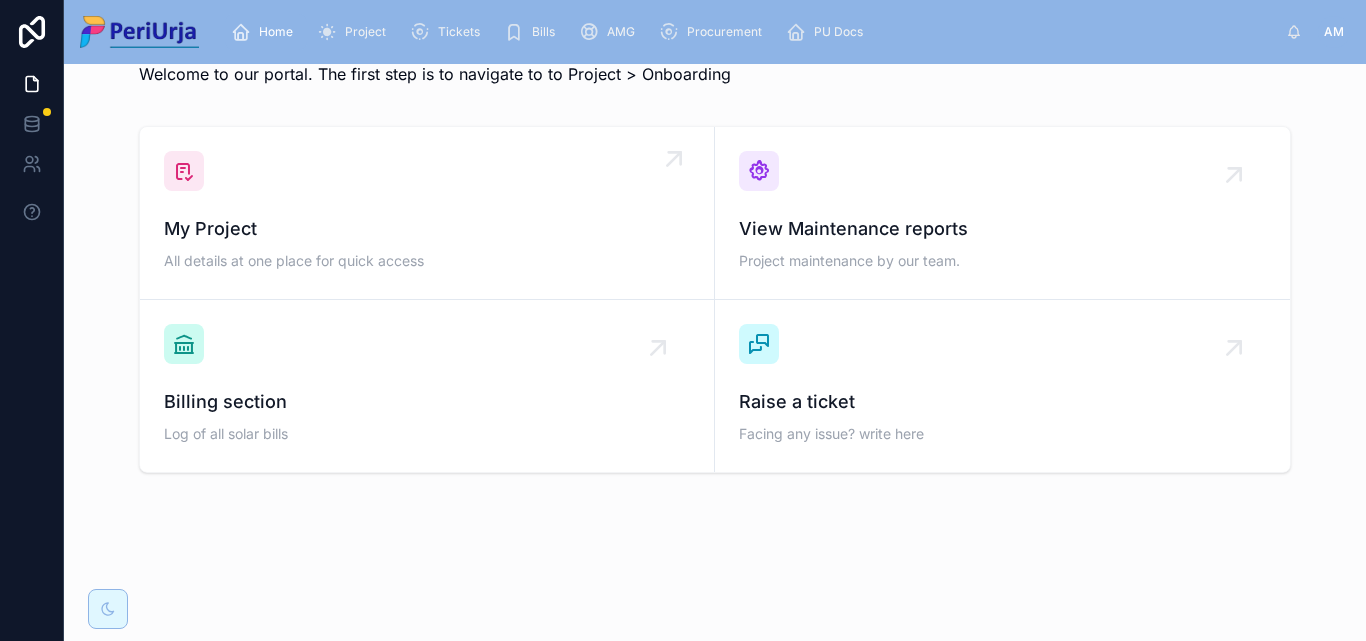 click on "My Project All details at one place for quick access" at bounding box center [427, 245] 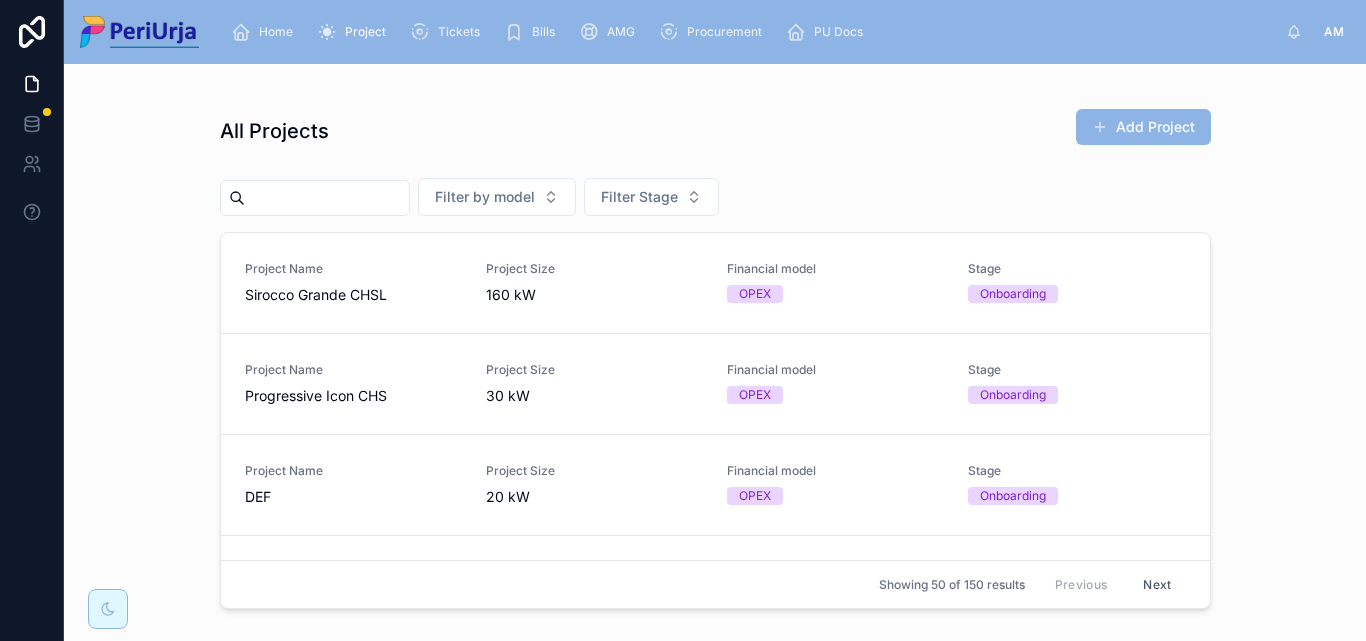 scroll, scrollTop: 0, scrollLeft: 0, axis: both 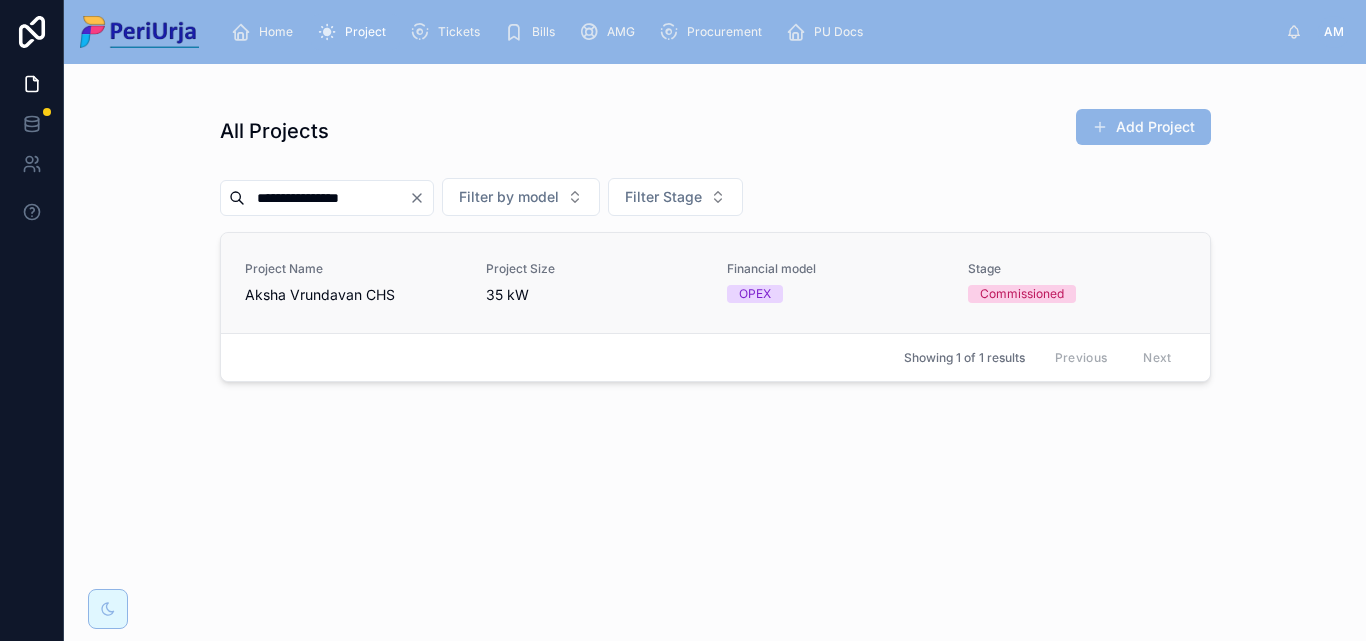type on "**********" 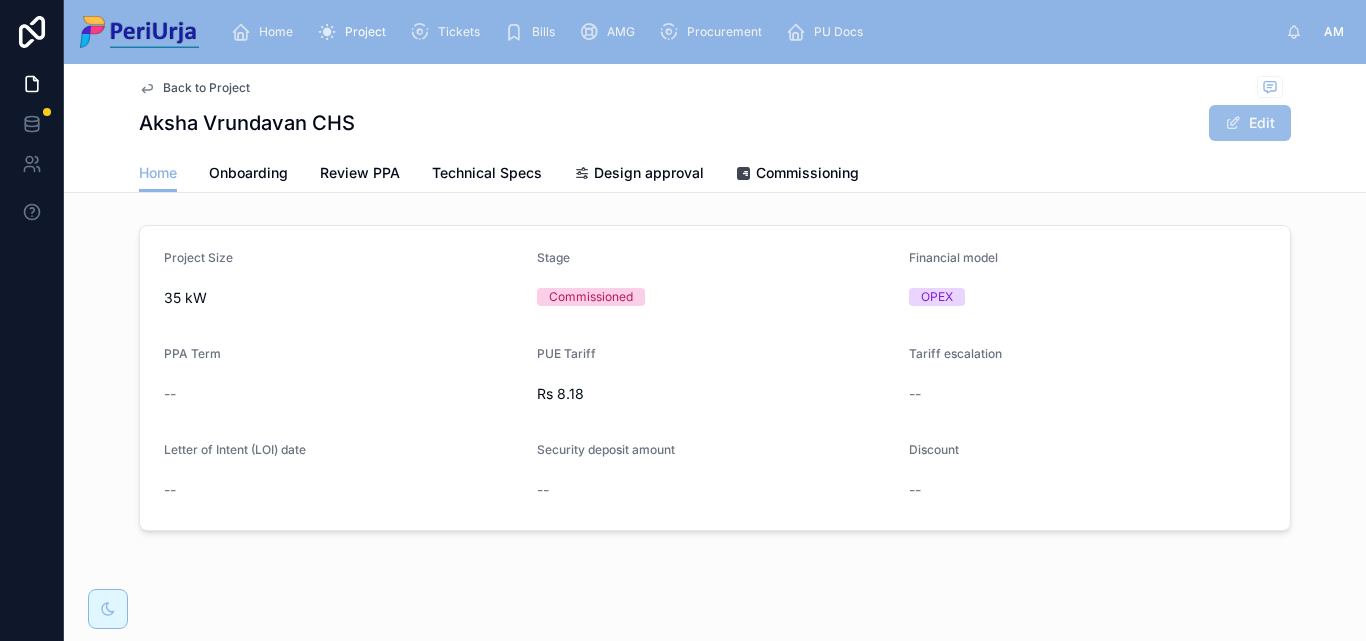 click on "Edit" at bounding box center (1250, 123) 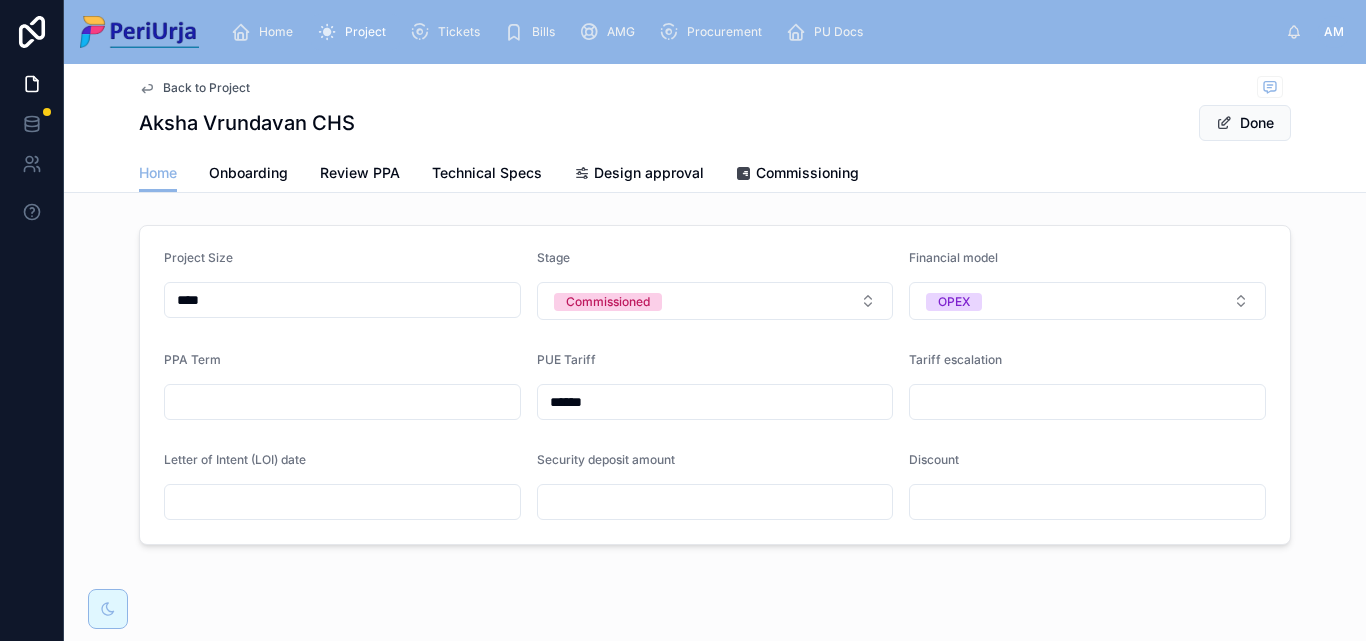 click at bounding box center [342, 402] 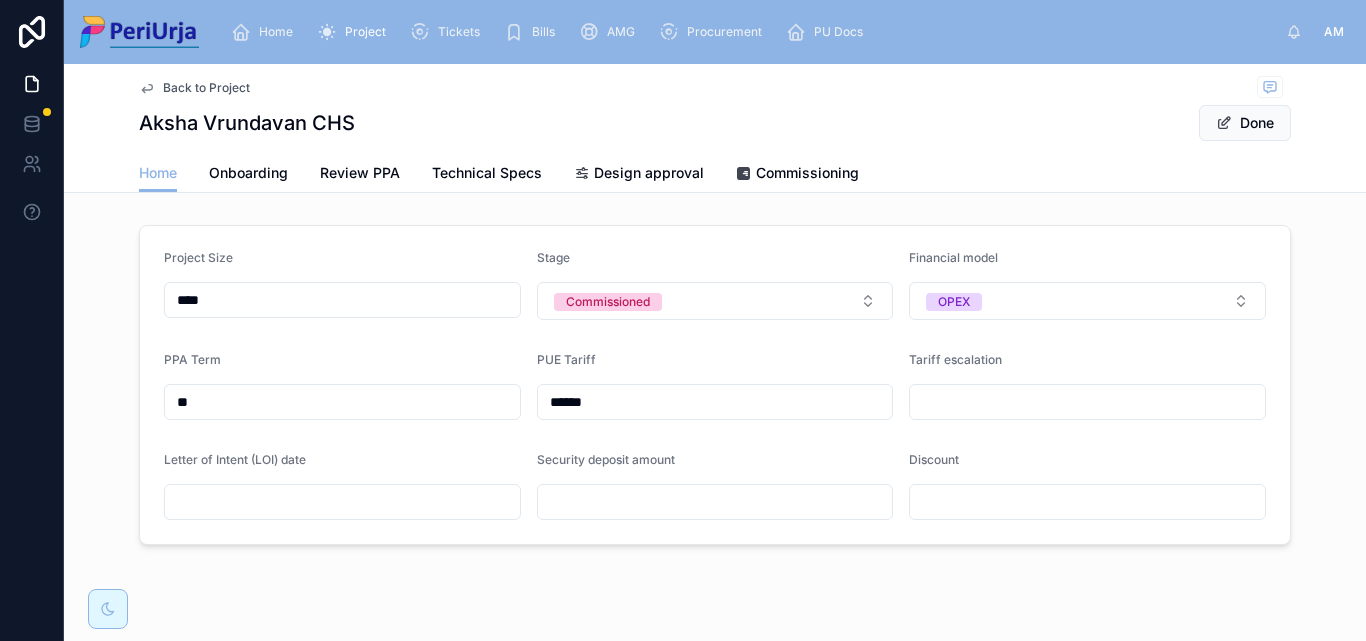 type on "**" 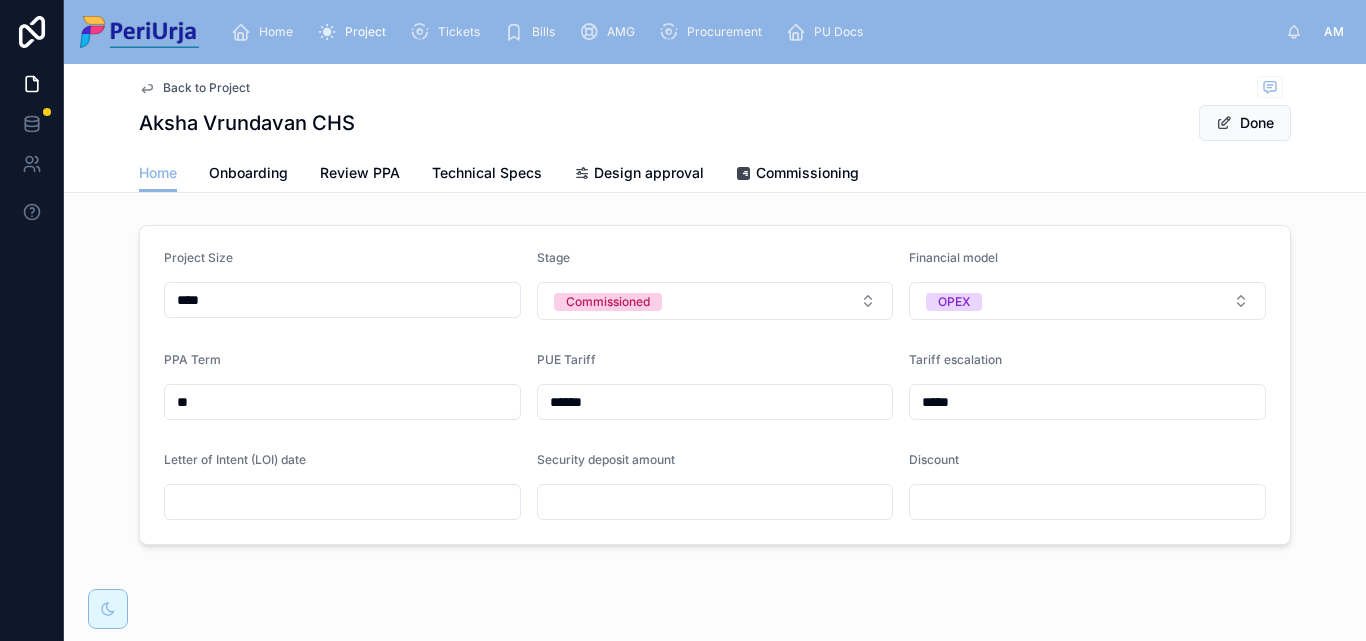 type on "*****" 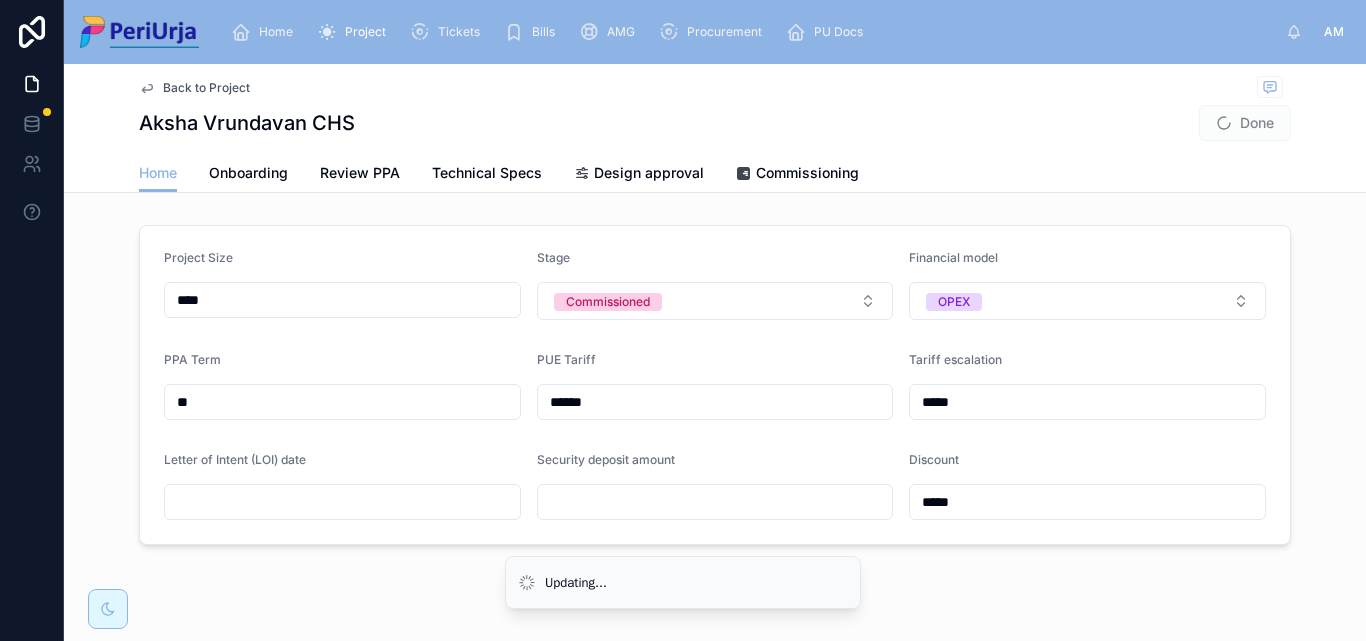 type on "*****" 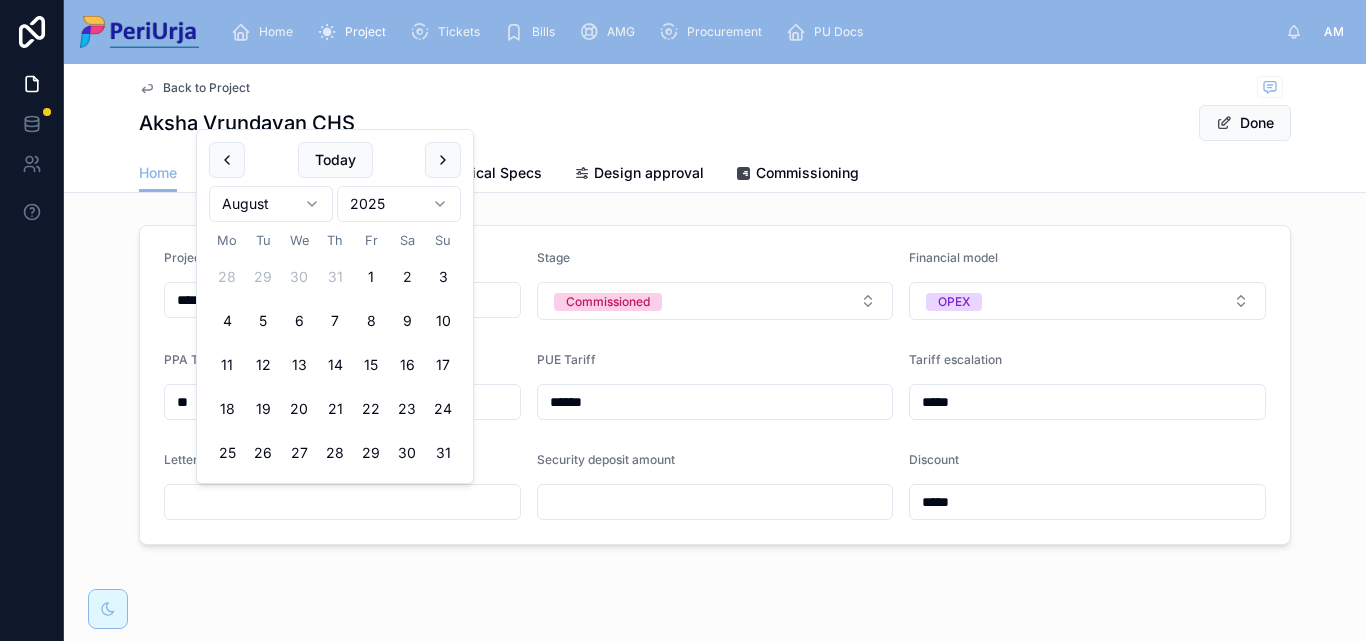 click on "Home Project Tickets Bills AMG Procurement PU Docs AM Anita More Back to Project Aksha Vrundavan CHS Done Home Home Onboarding Review PPA Technical Specs Design approval Commissioning Project Size **** Stage Commissioned Financial model OPEX PPA Term ** PUE Tariff ****** Tariff escalation ***** Letter of Intent (LOI) date Security deposit amount Discount ***** Today August [YEAR] Mo Tu We Th Fr Sa Su 28 29 30 31 1 2 3 4 5 6 7 8 9 10 11 12 13 14 15 16 17 18 19 20 21 22 23 24 25 26 27 28 29 30 31" at bounding box center (683, 320) 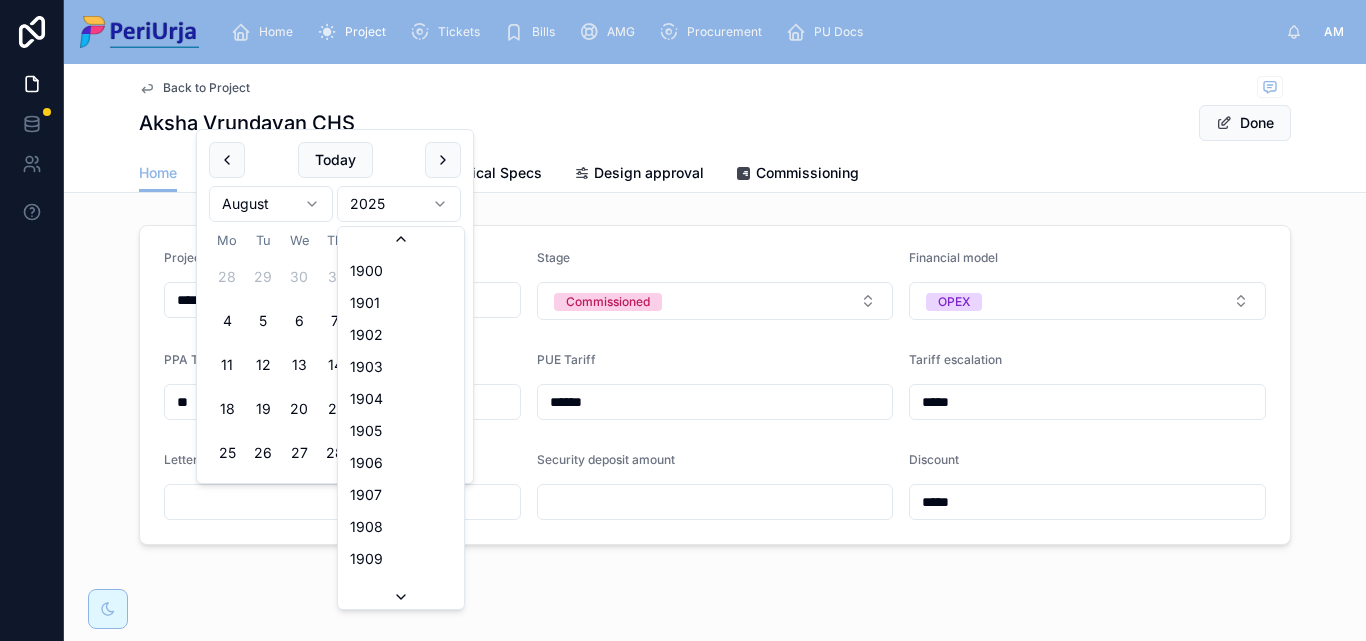 scroll, scrollTop: 3702, scrollLeft: 0, axis: vertical 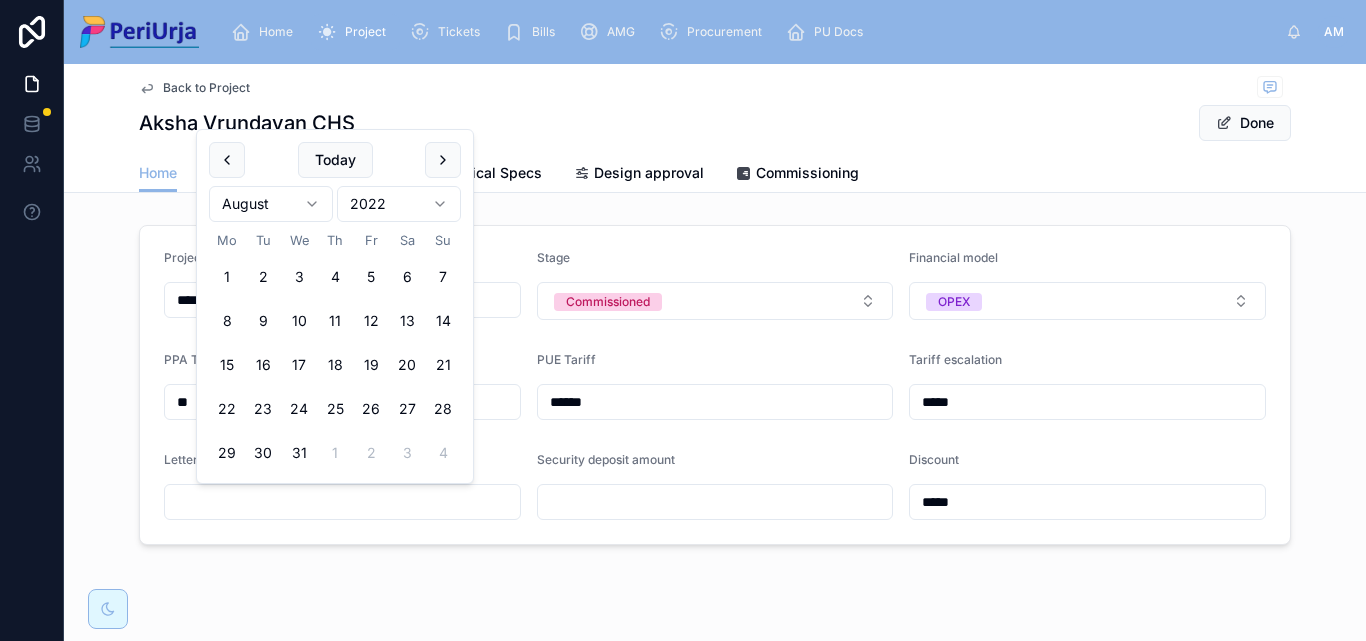 click on "Today August 2022 Mo Tu We Th Fr Sa Su 1 2 3 4 5 6 7 8 9 10 11 12 13 14 15 16 17 18 19 20 21 22 23 24 25 26 27 28 29 30 31 1 2 3 4" at bounding box center [683, 320] 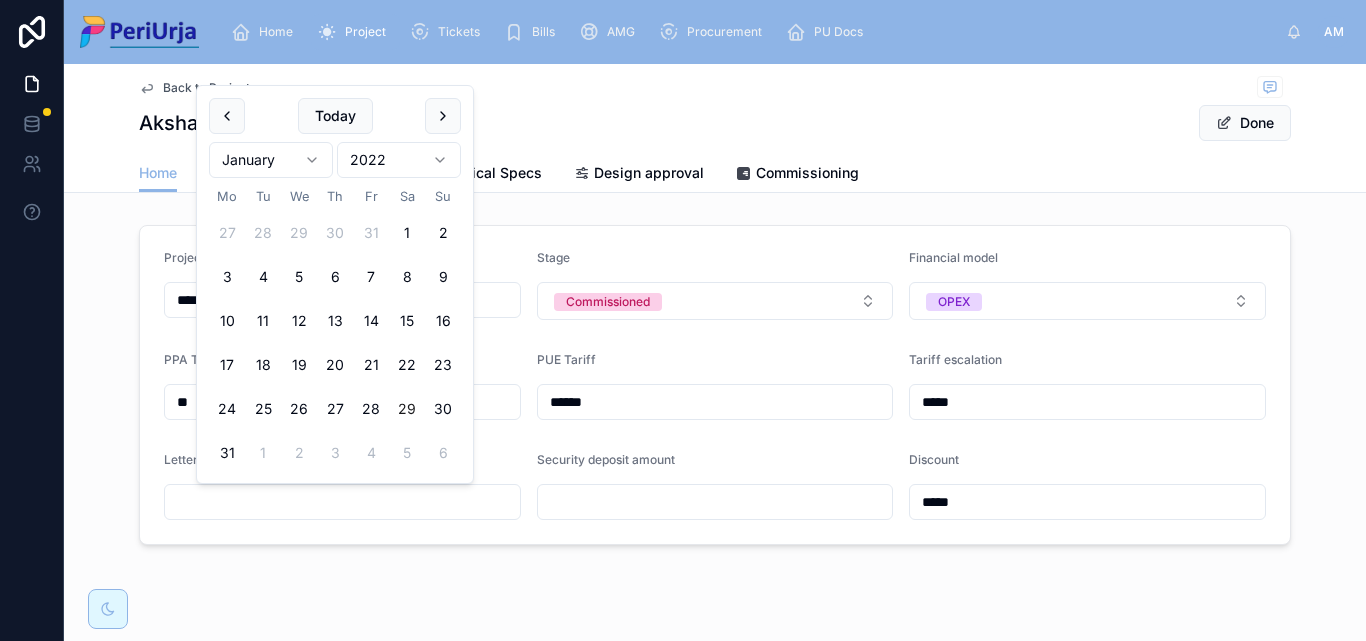 click on "29" at bounding box center (407, 409) 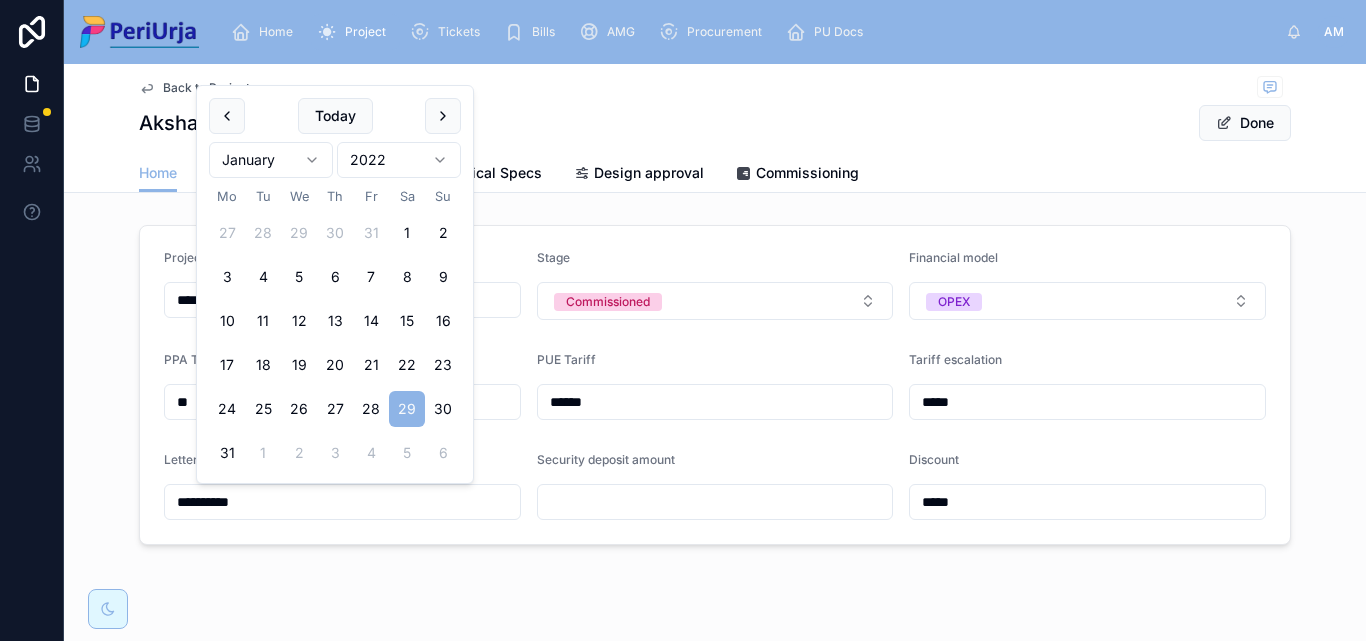 type on "**********" 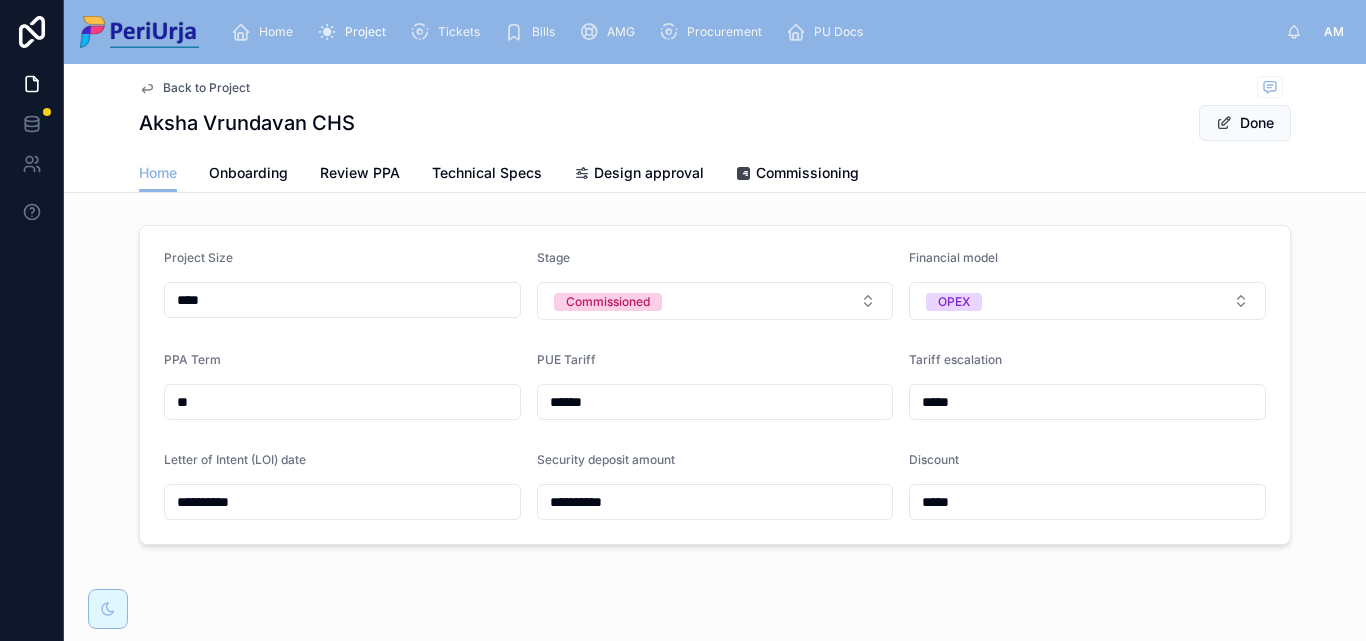 type on "**********" 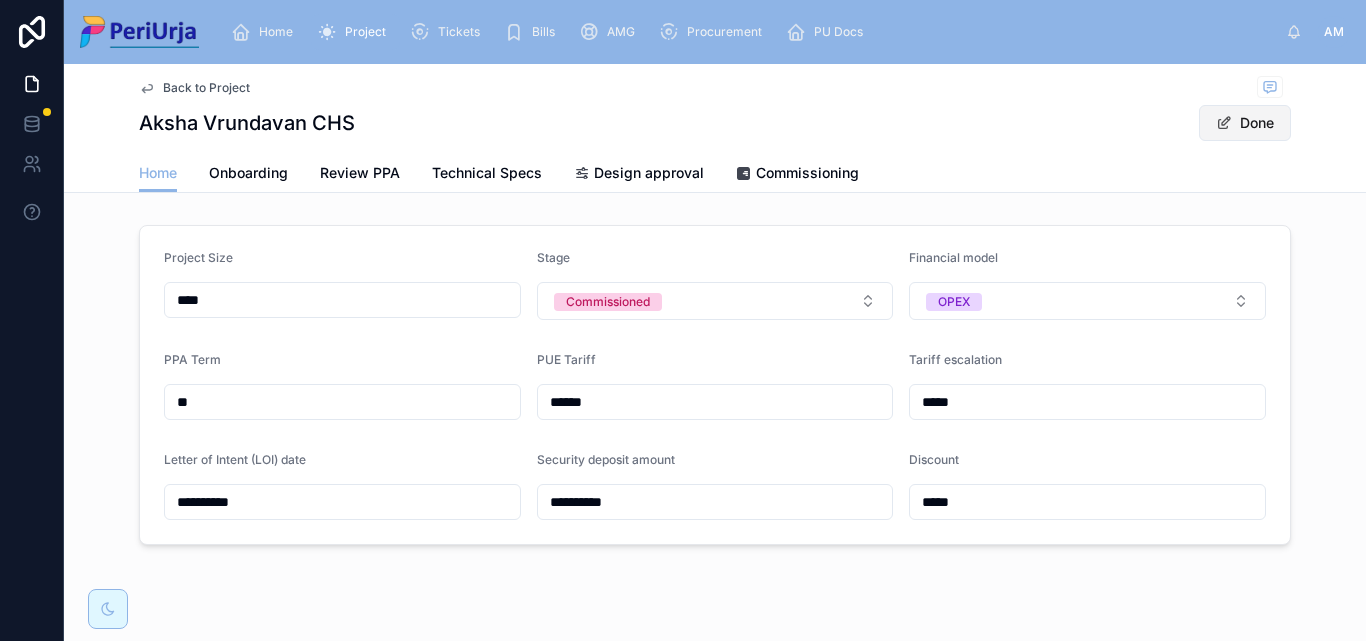 click on "Done" at bounding box center [1245, 123] 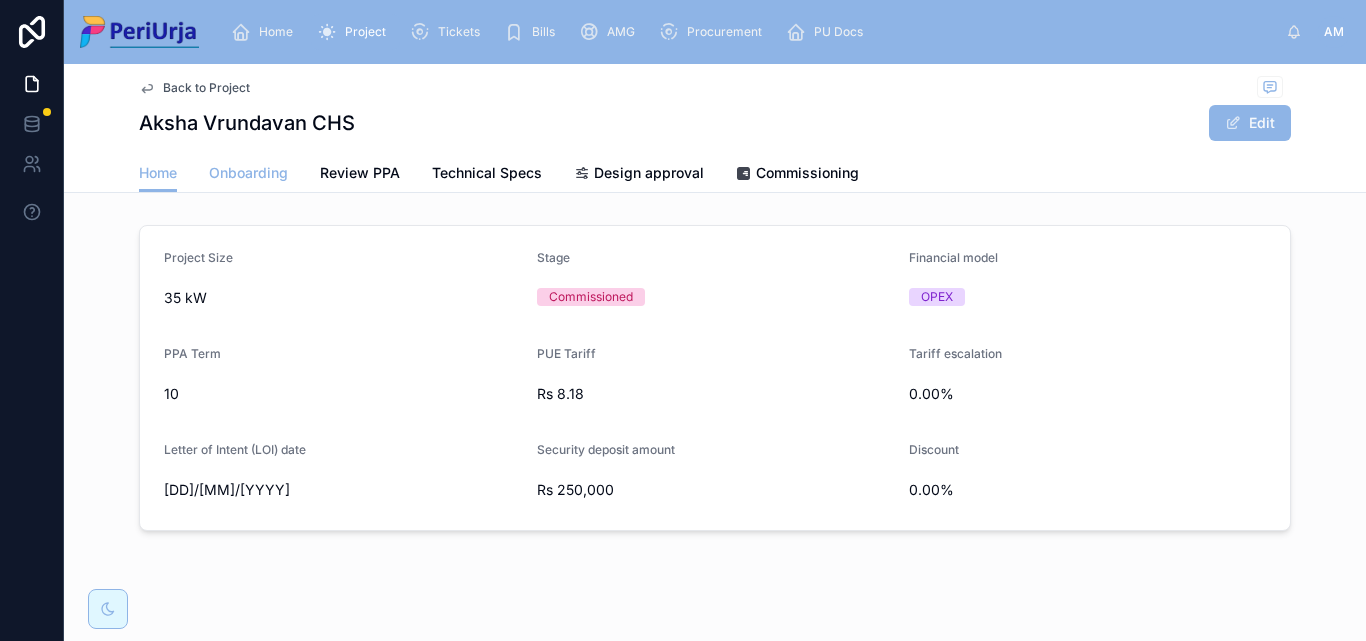 click on "Onboarding" at bounding box center (248, 173) 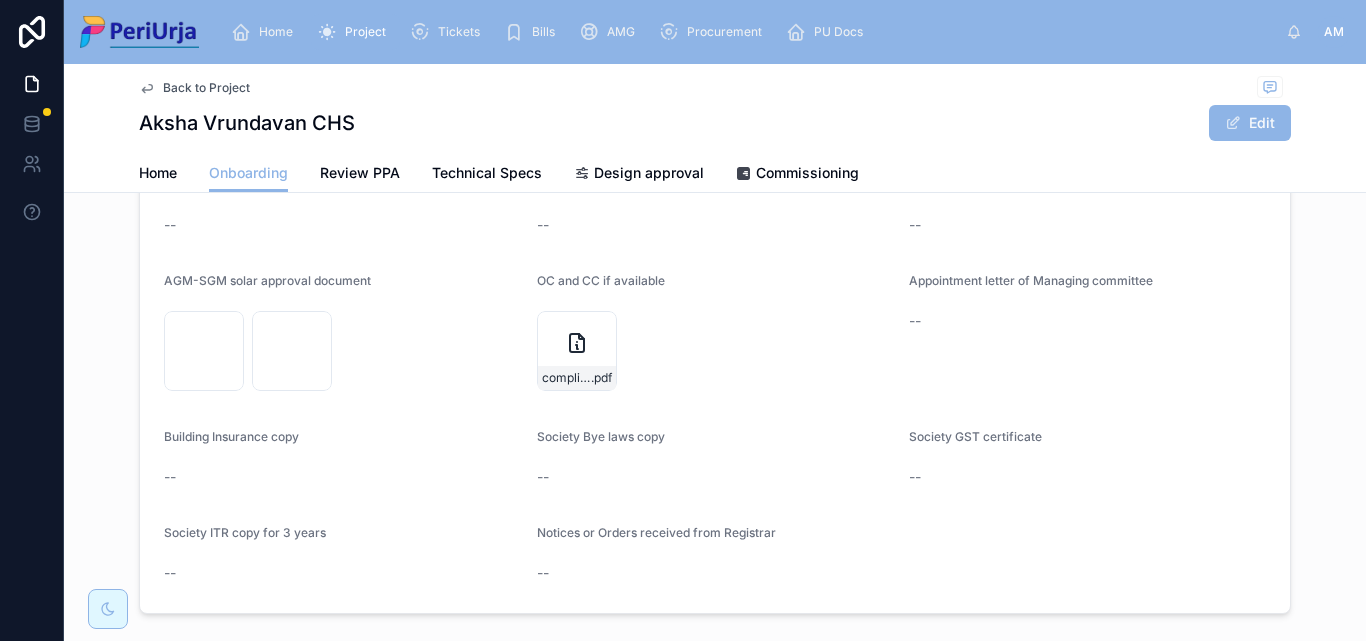 scroll, scrollTop: 1652, scrollLeft: 0, axis: vertical 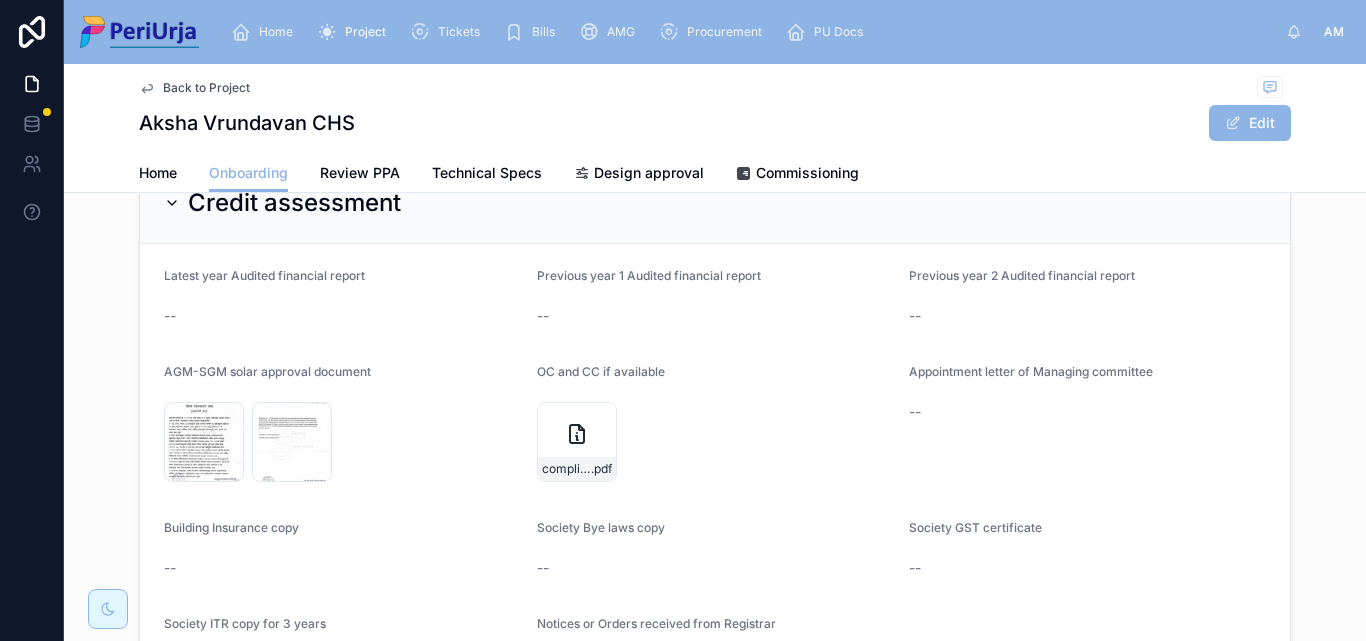 click on "Home Project Tickets Bills AMG Procurement PU Docs AM [FIRST] [LAST]" at bounding box center (715, 32) 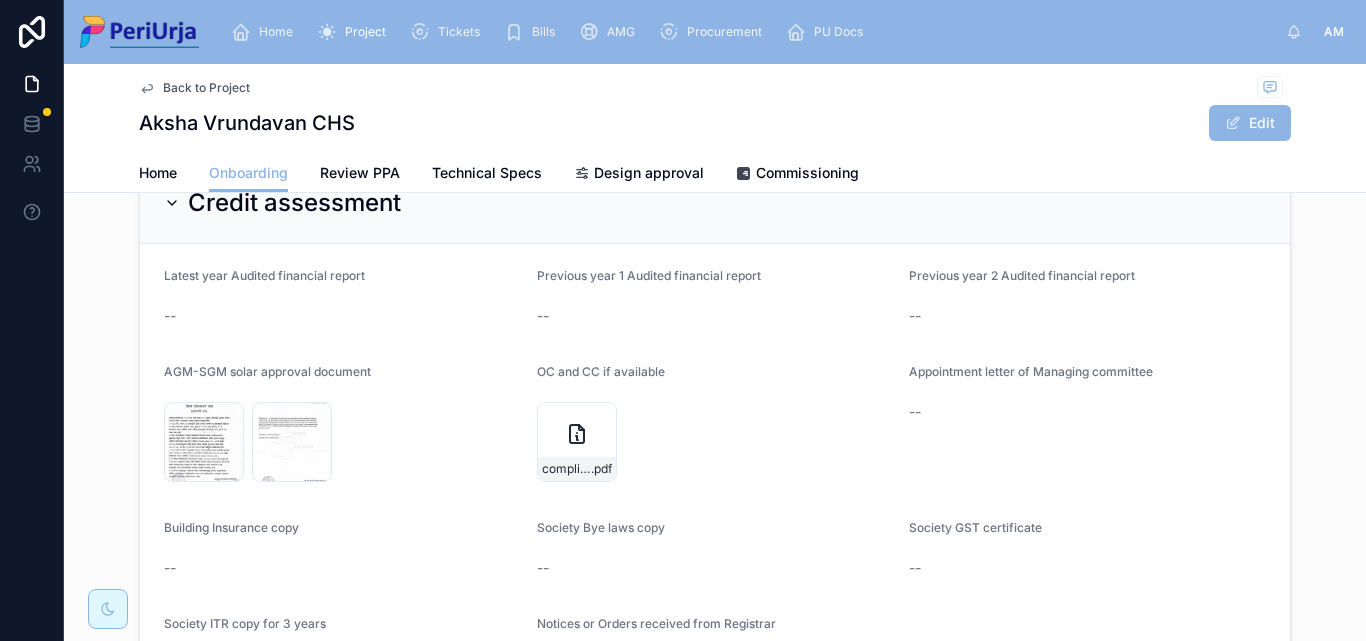 click on "Home" at bounding box center (266, 32) 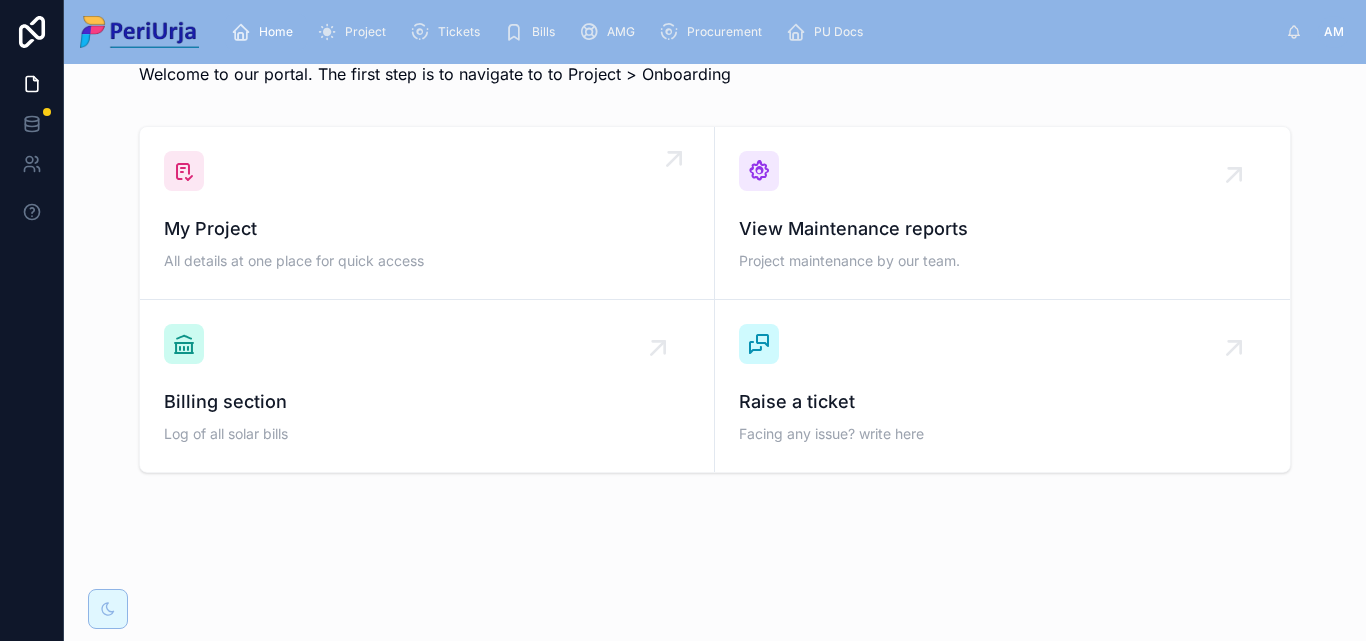 click on "My Project All details at one place for quick access" at bounding box center [427, 213] 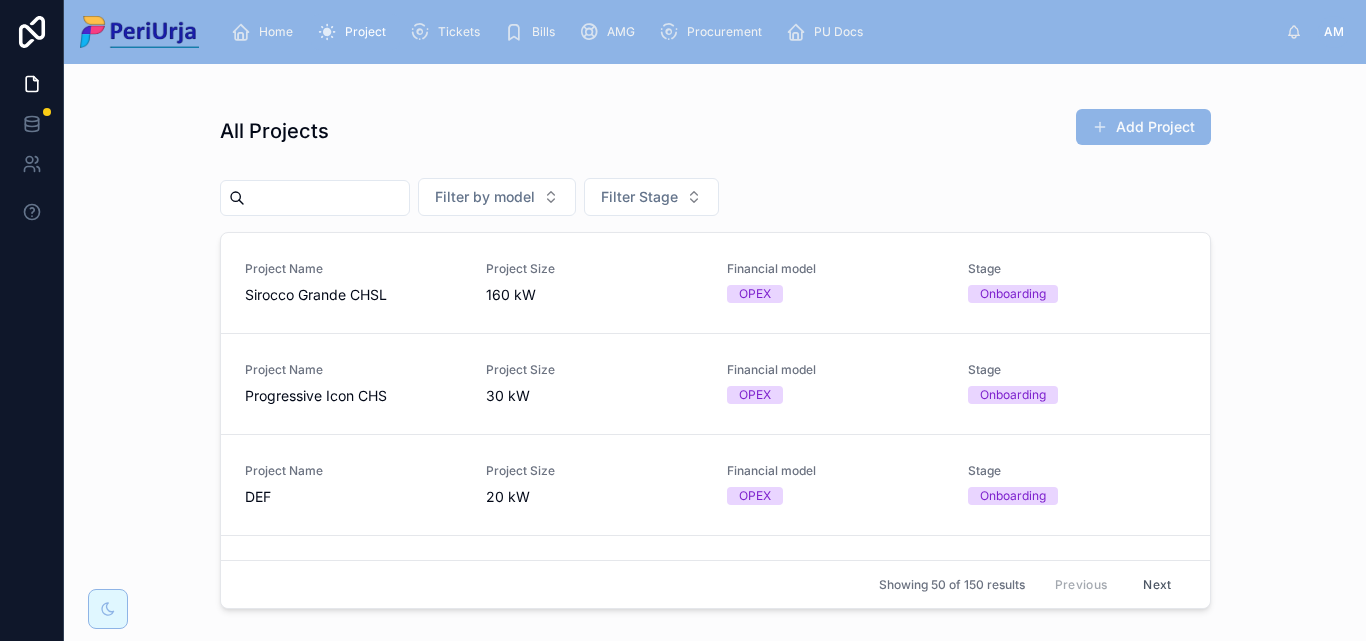 scroll, scrollTop: 0, scrollLeft: 0, axis: both 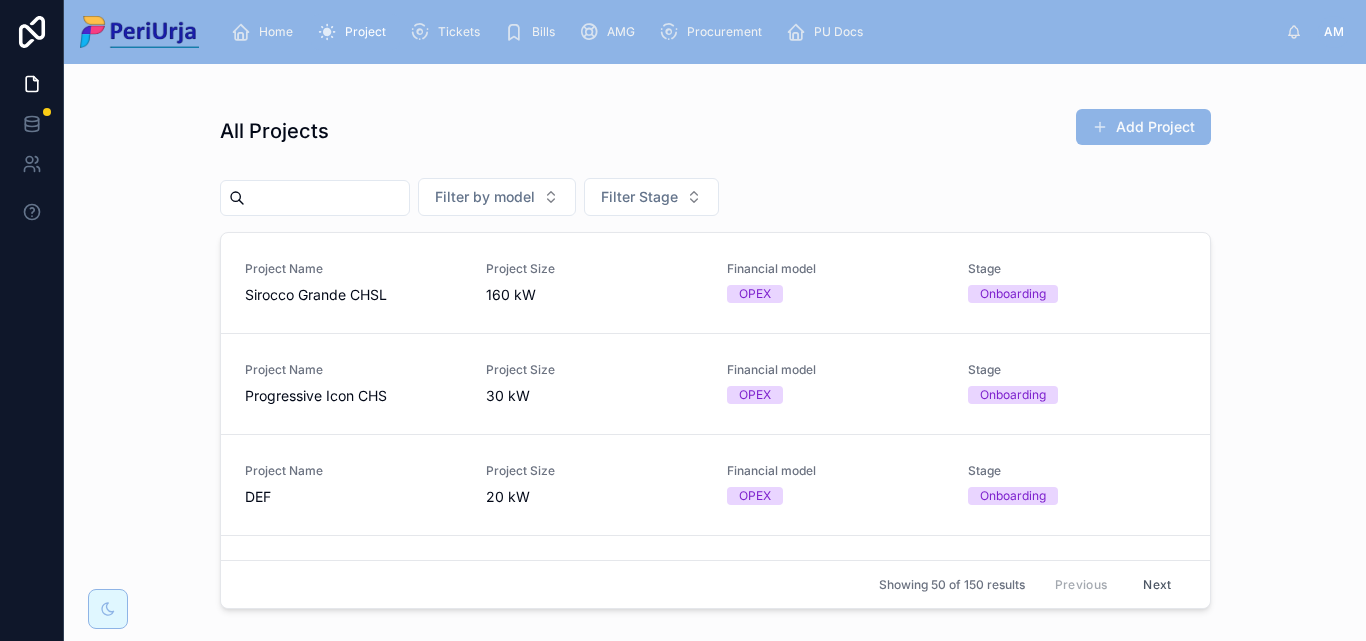 click at bounding box center [327, 198] 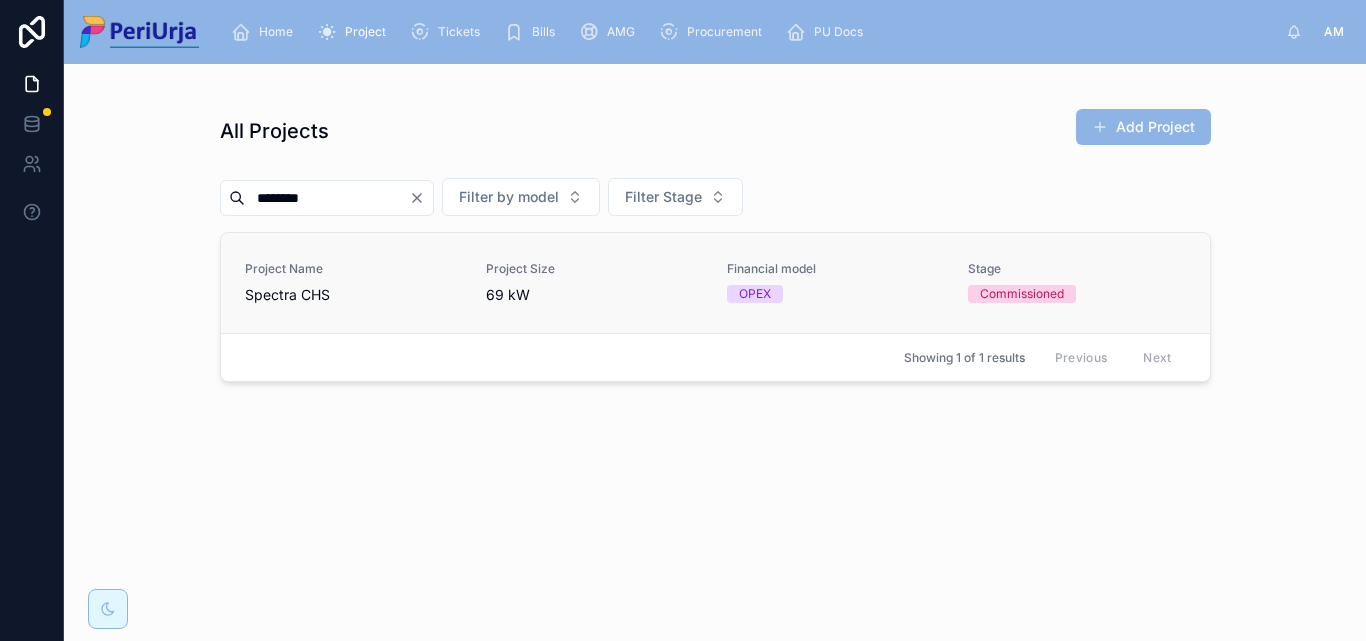 type on "*******" 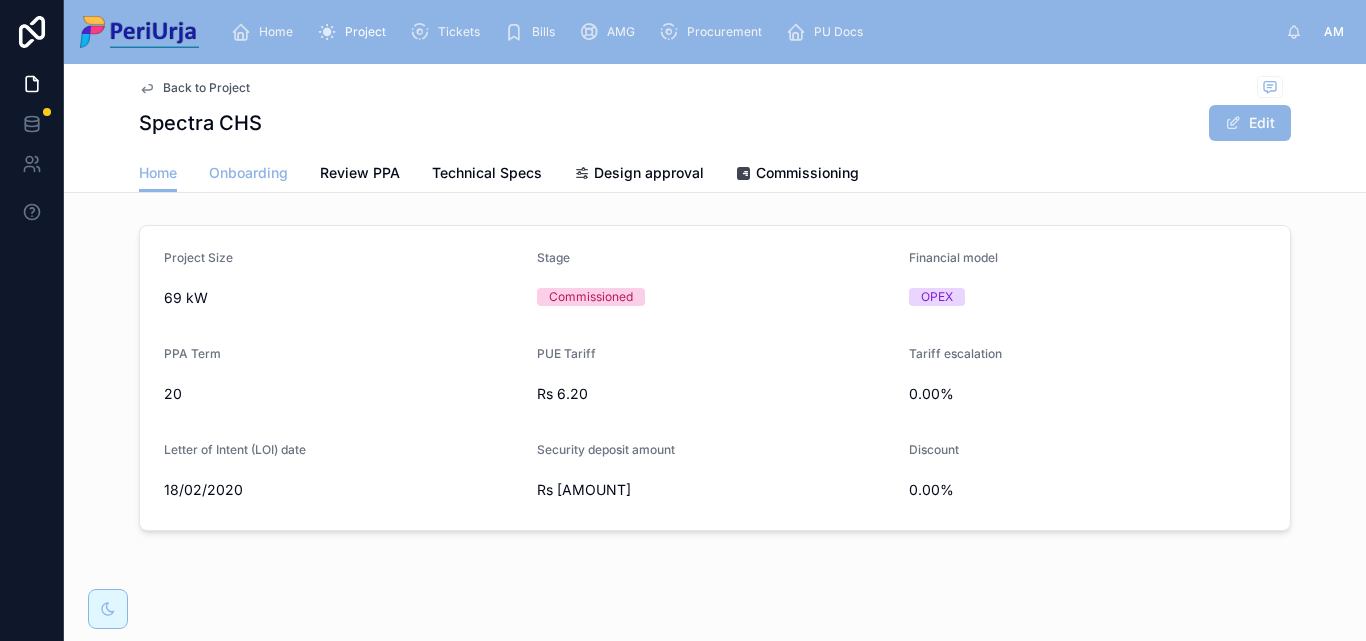 click on "Onboarding" at bounding box center [248, 173] 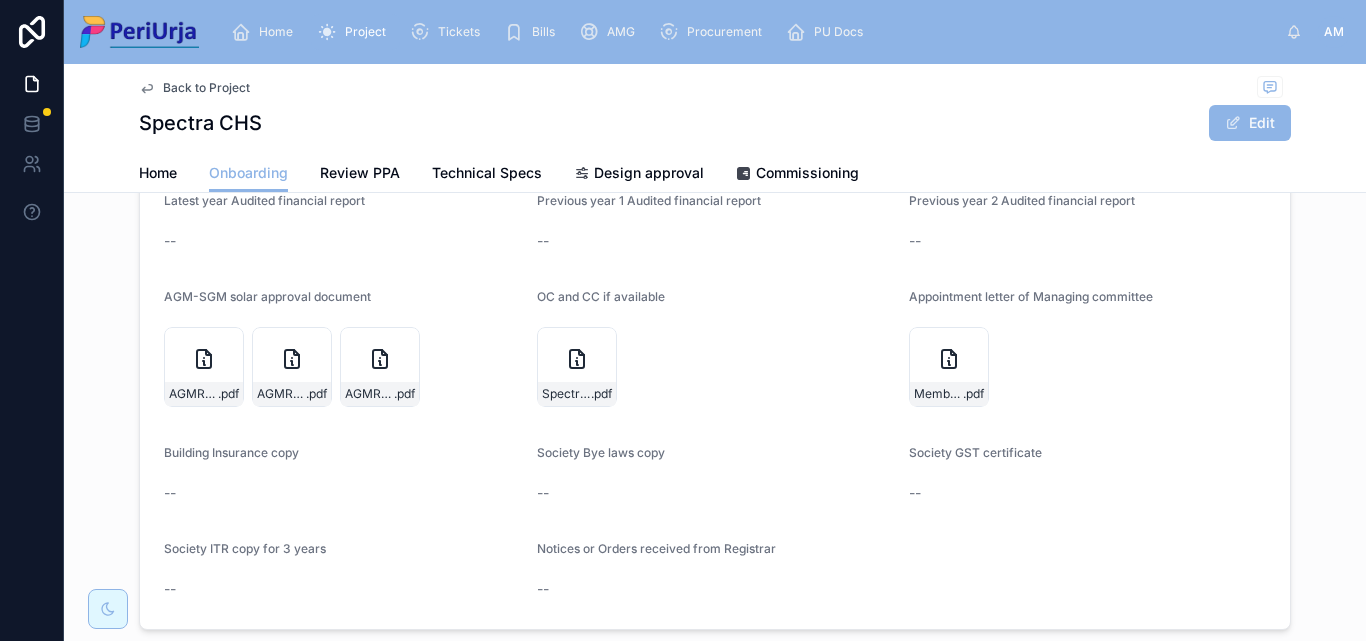 scroll, scrollTop: 1932, scrollLeft: 0, axis: vertical 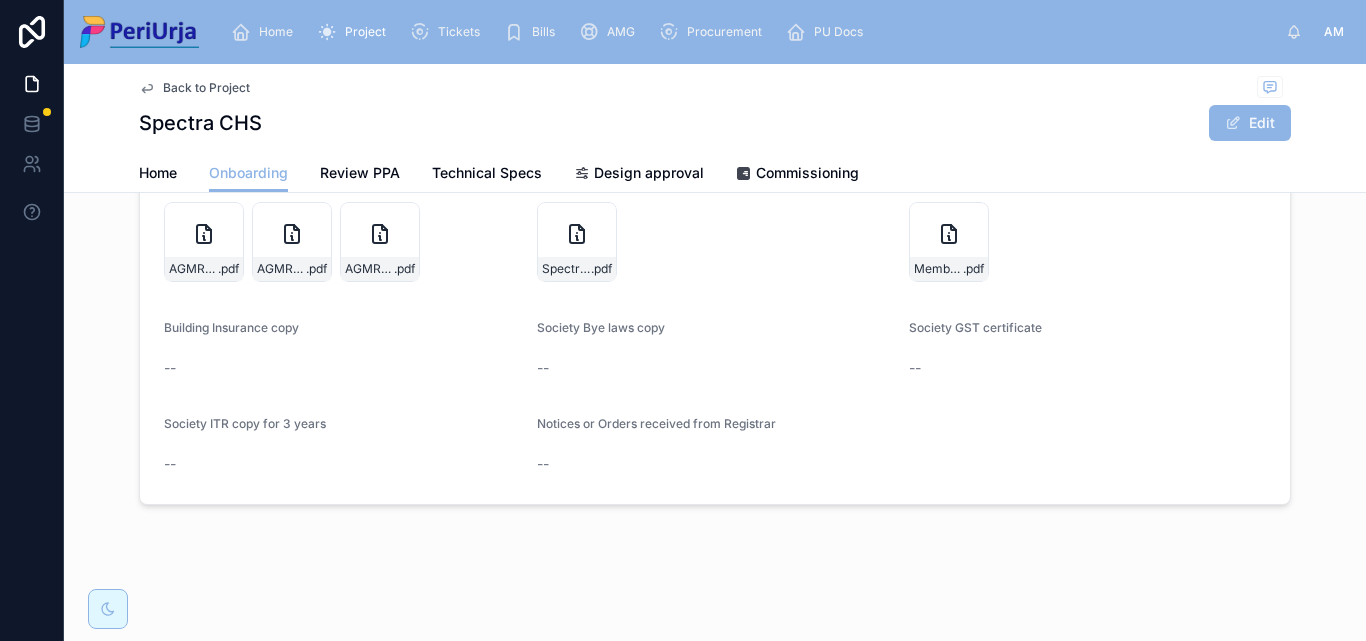 click on "Home" at bounding box center [266, 32] 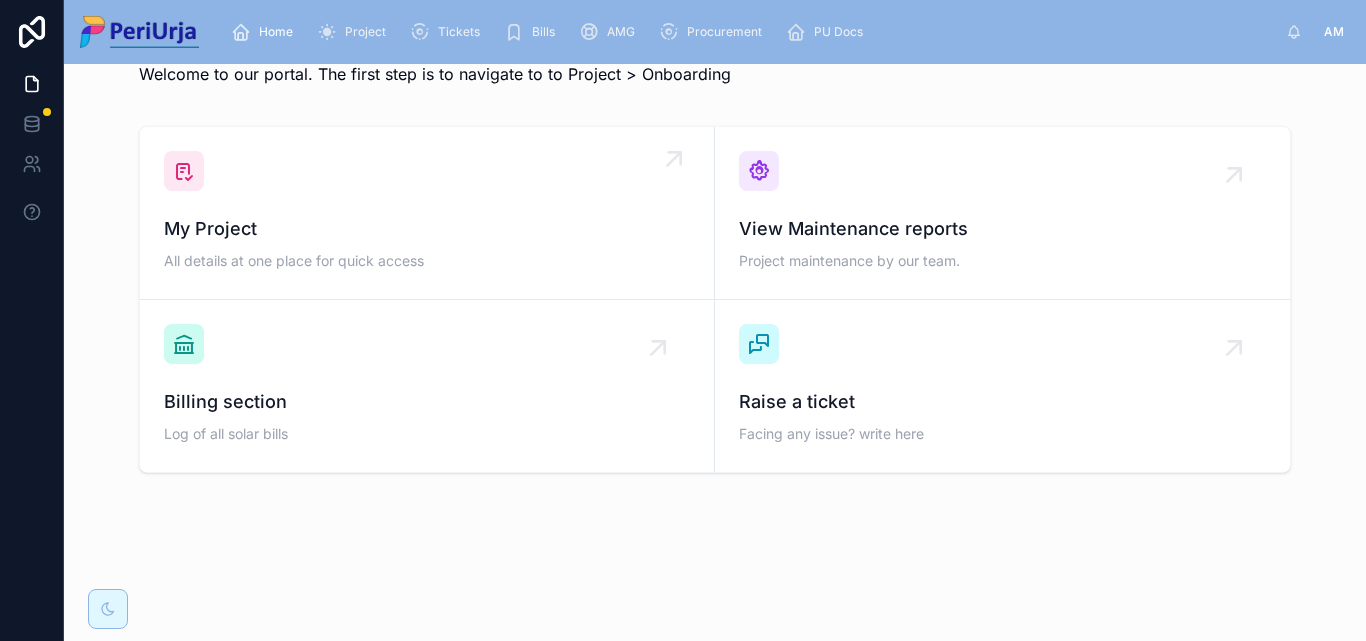 click on "My Project All details at one place for quick access" at bounding box center [427, 213] 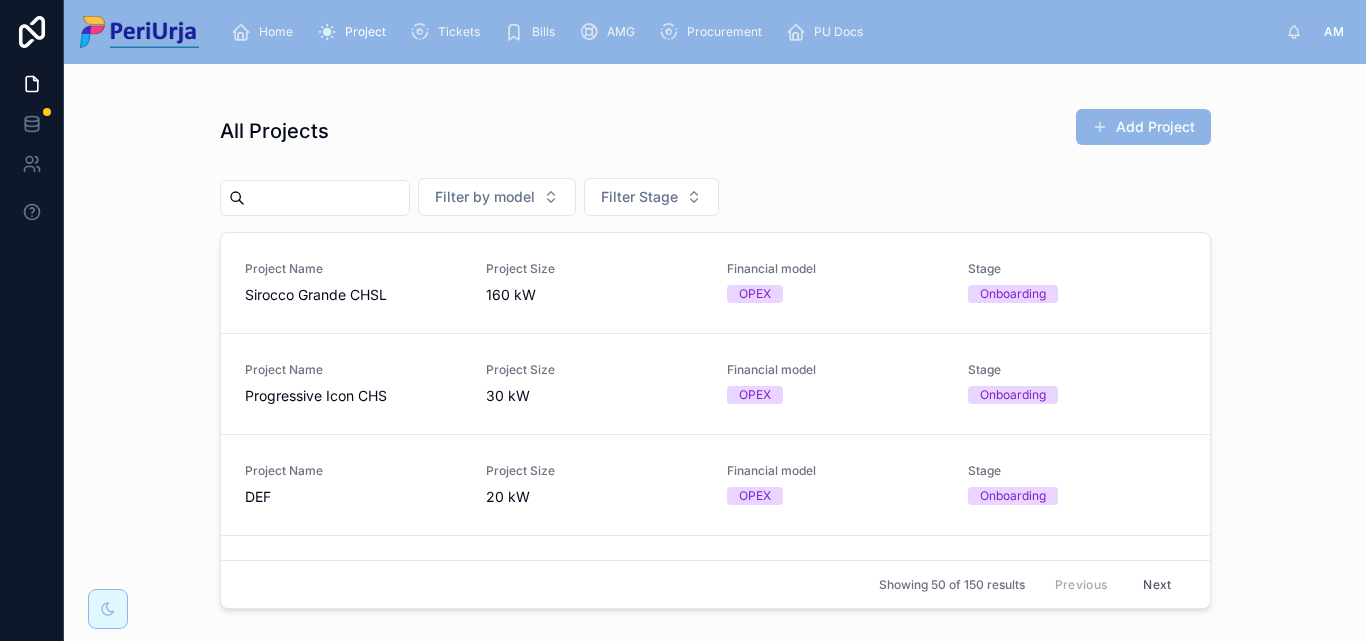 scroll, scrollTop: 0, scrollLeft: 0, axis: both 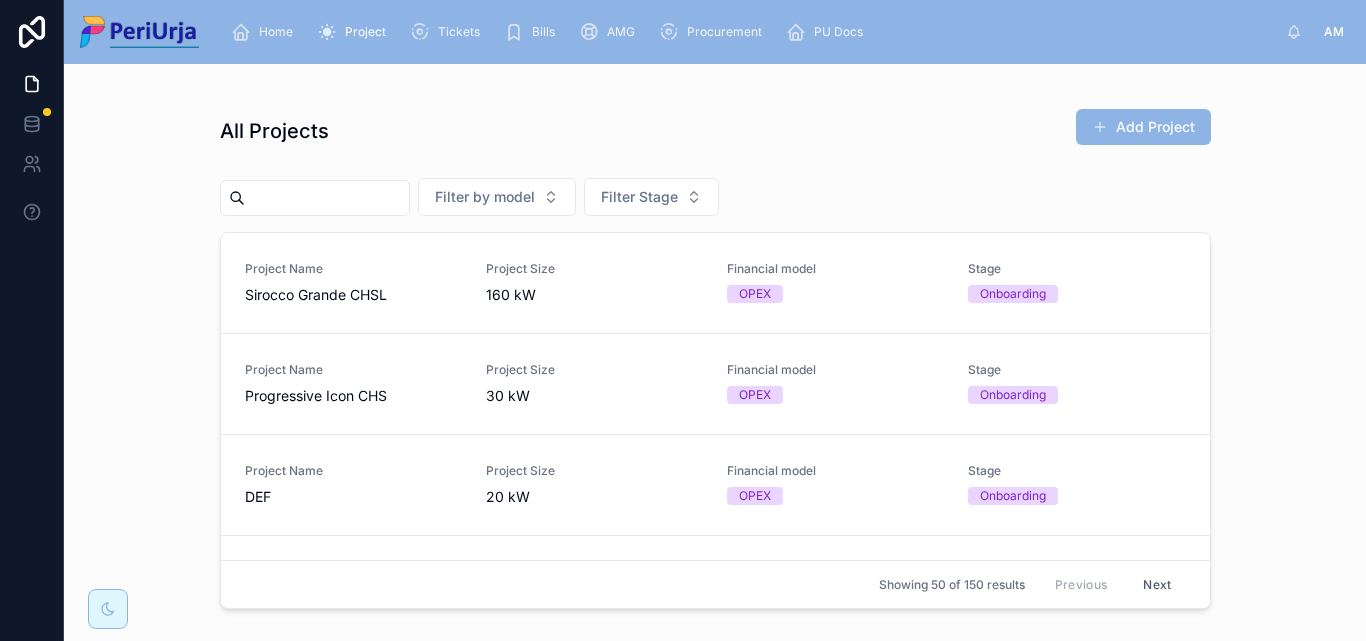 click at bounding box center [327, 198] 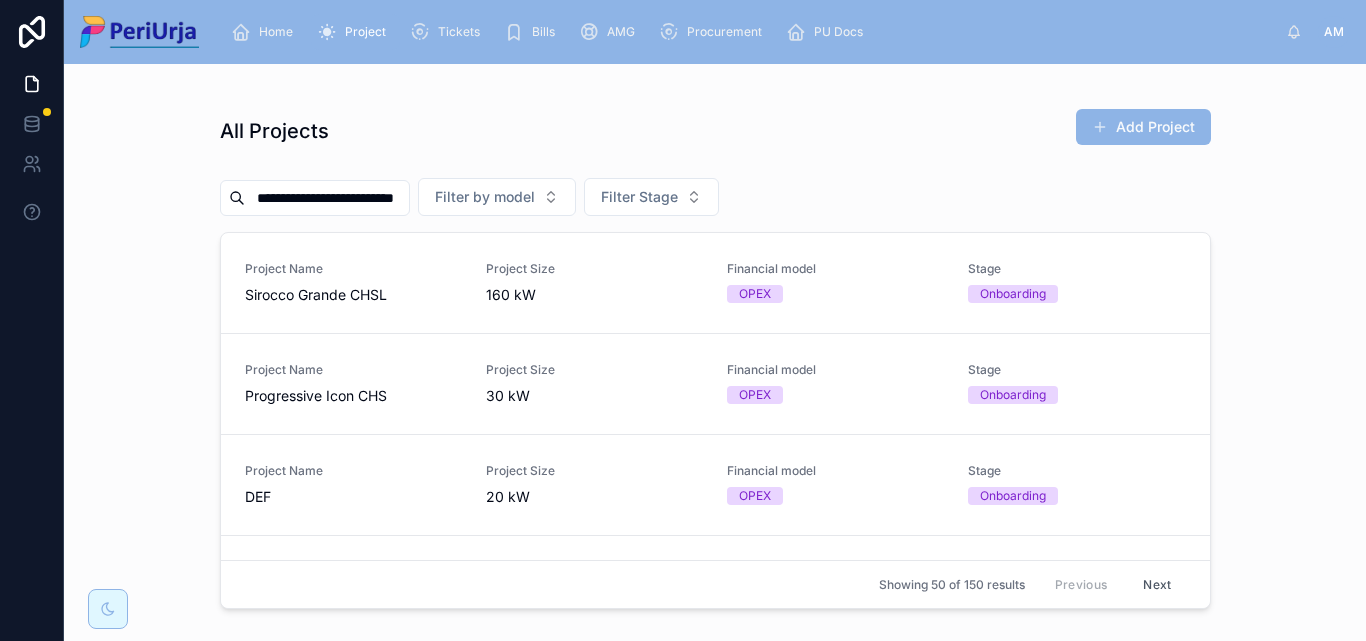 scroll, scrollTop: 0, scrollLeft: 3, axis: horizontal 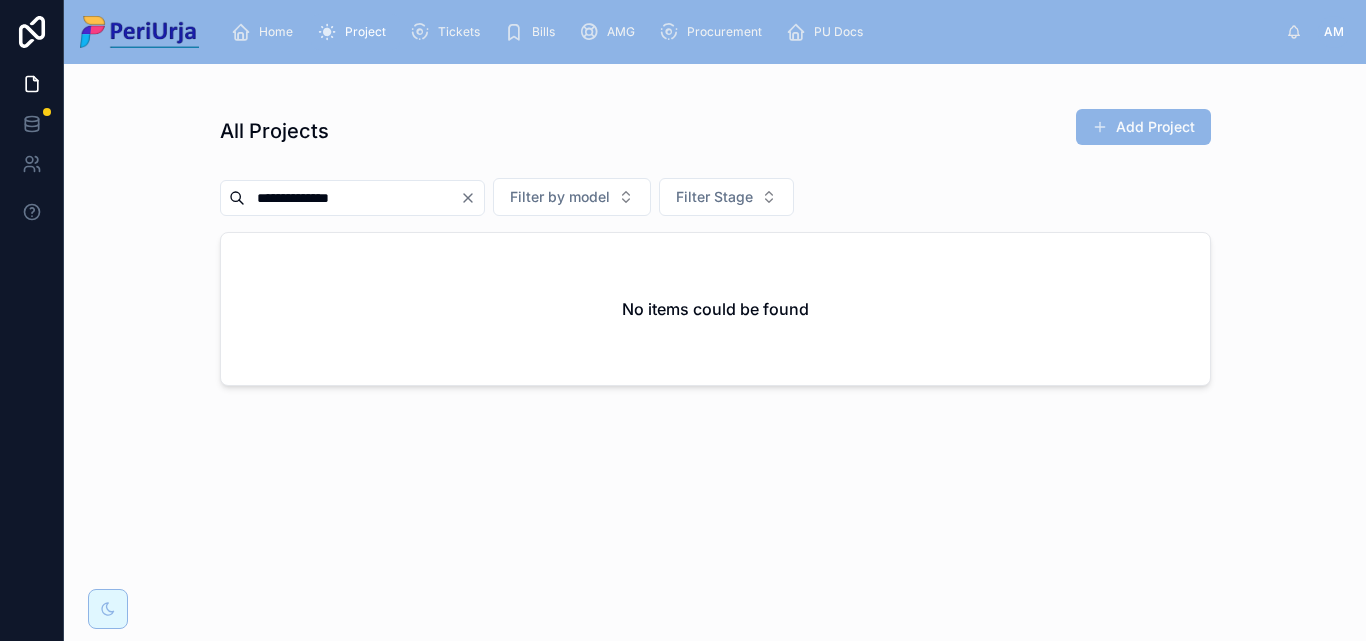 type on "**********" 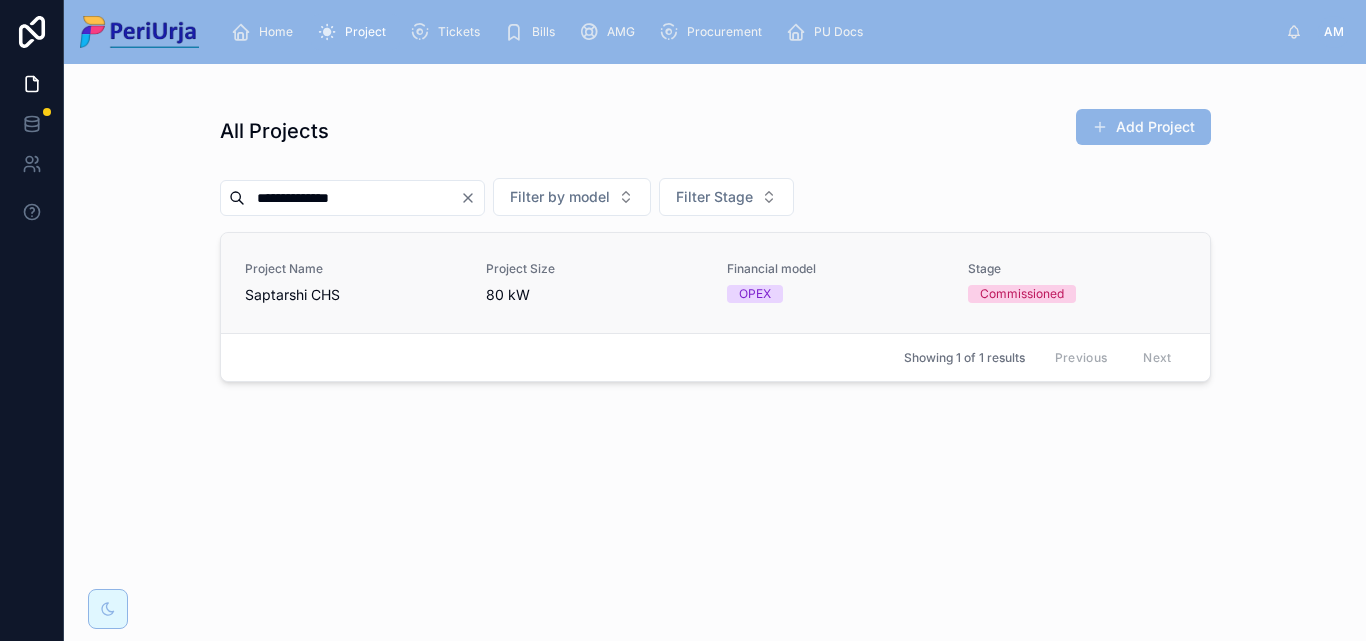 click on "Project Name" at bounding box center (353, 269) 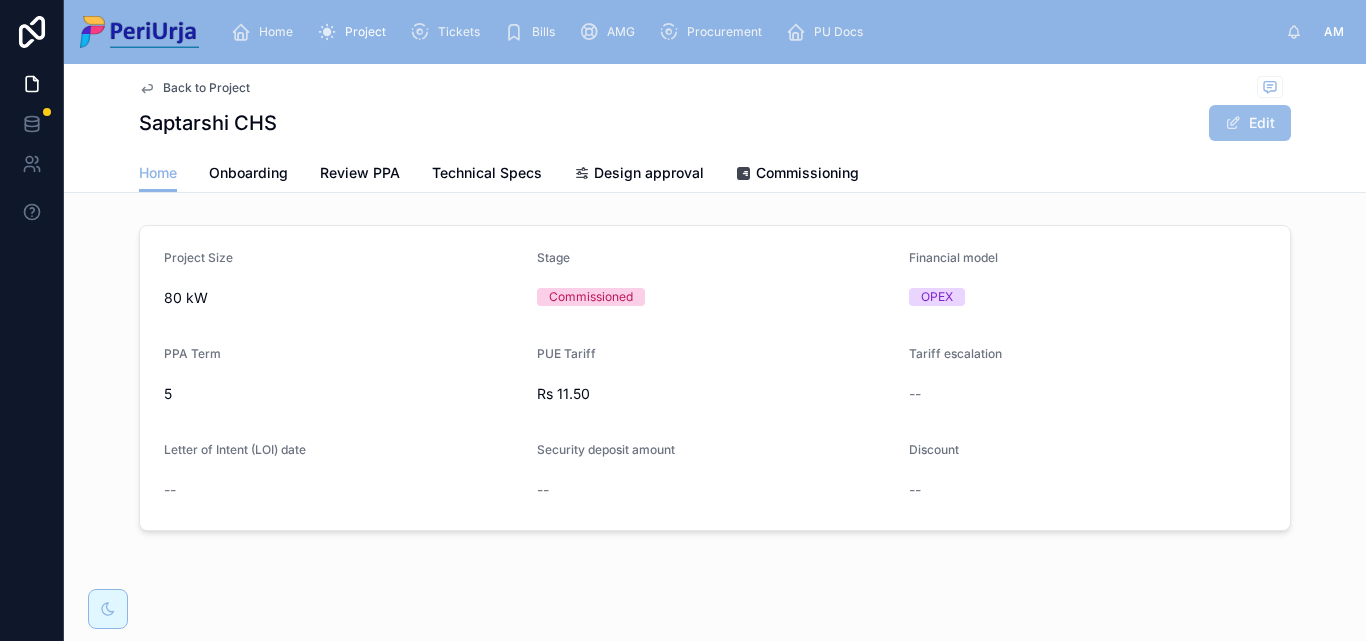 click on "Edit" at bounding box center (1250, 123) 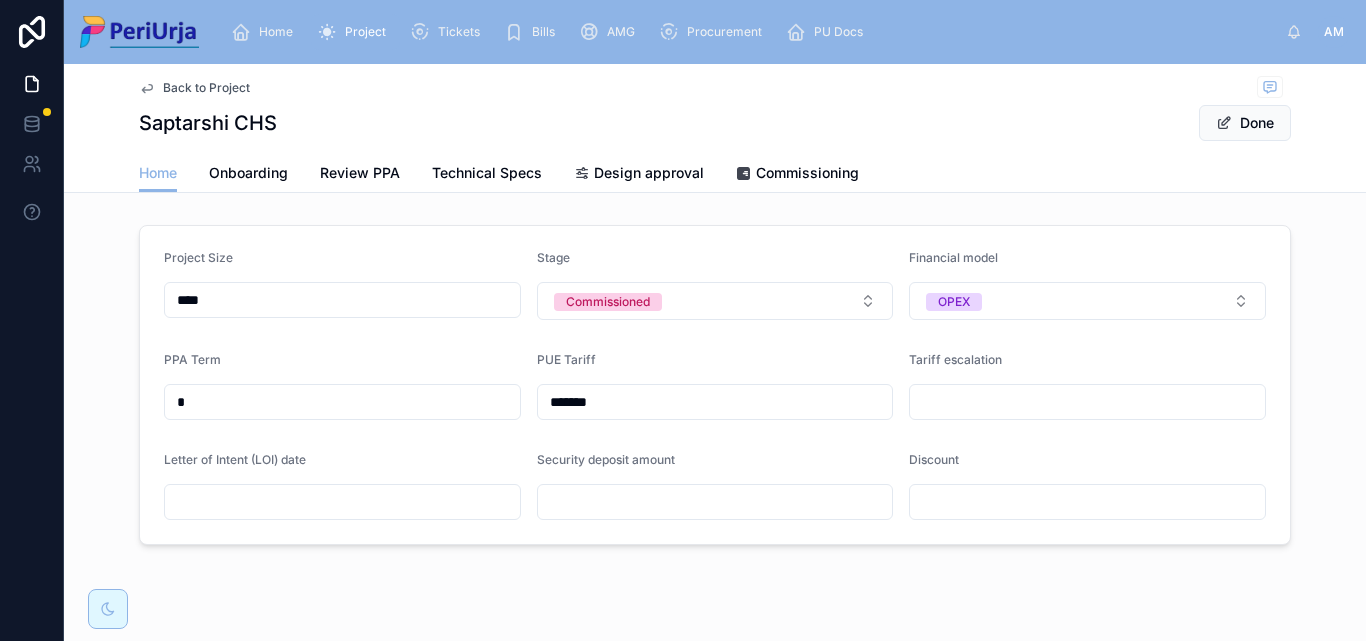 drag, startPoint x: 950, startPoint y: 405, endPoint x: 948, endPoint y: 418, distance: 13.152946 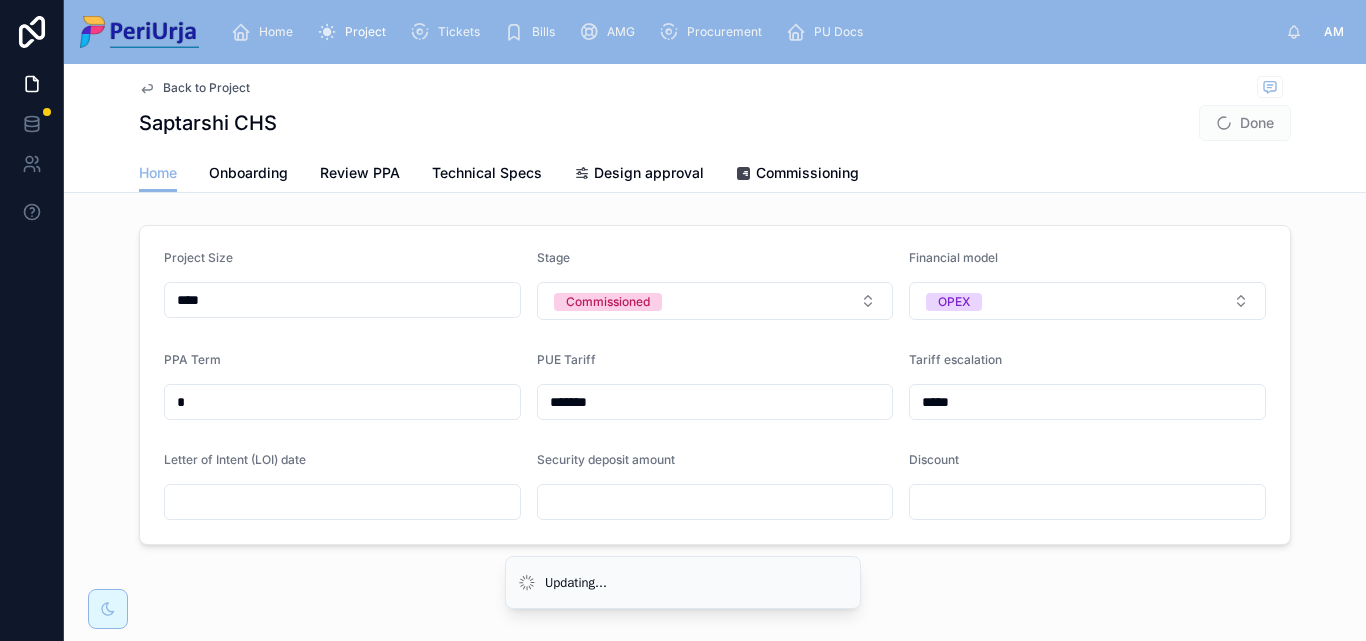 type on "*****" 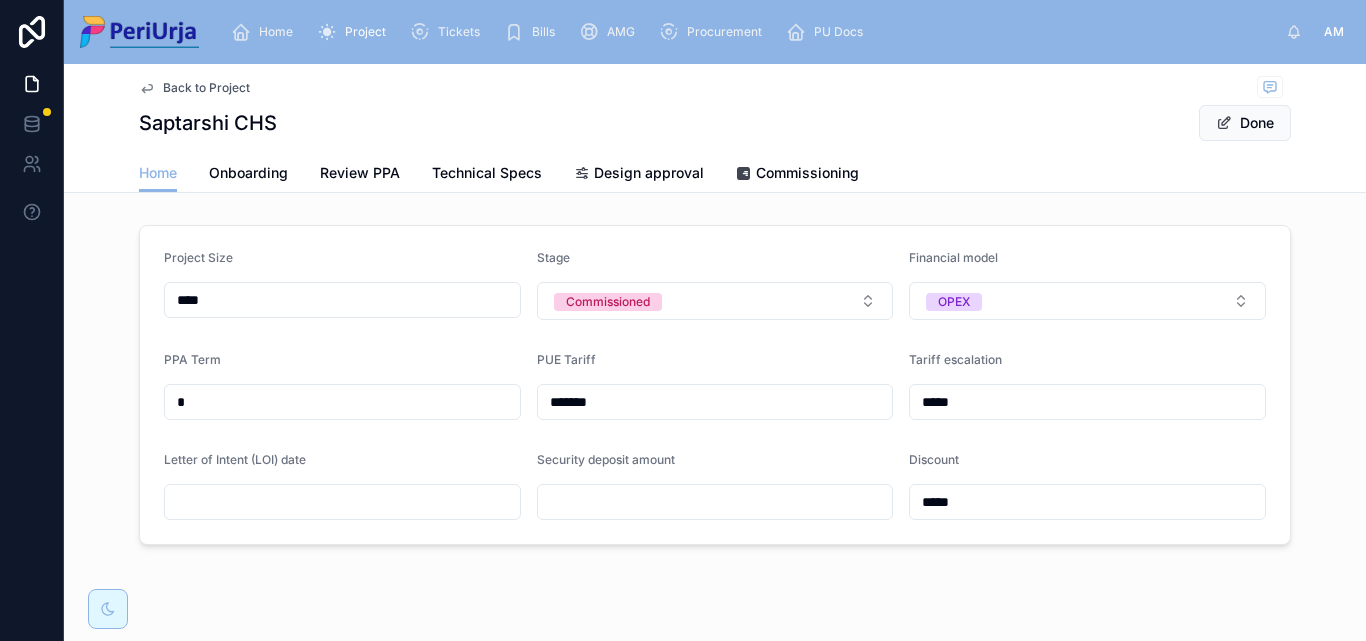type on "*****" 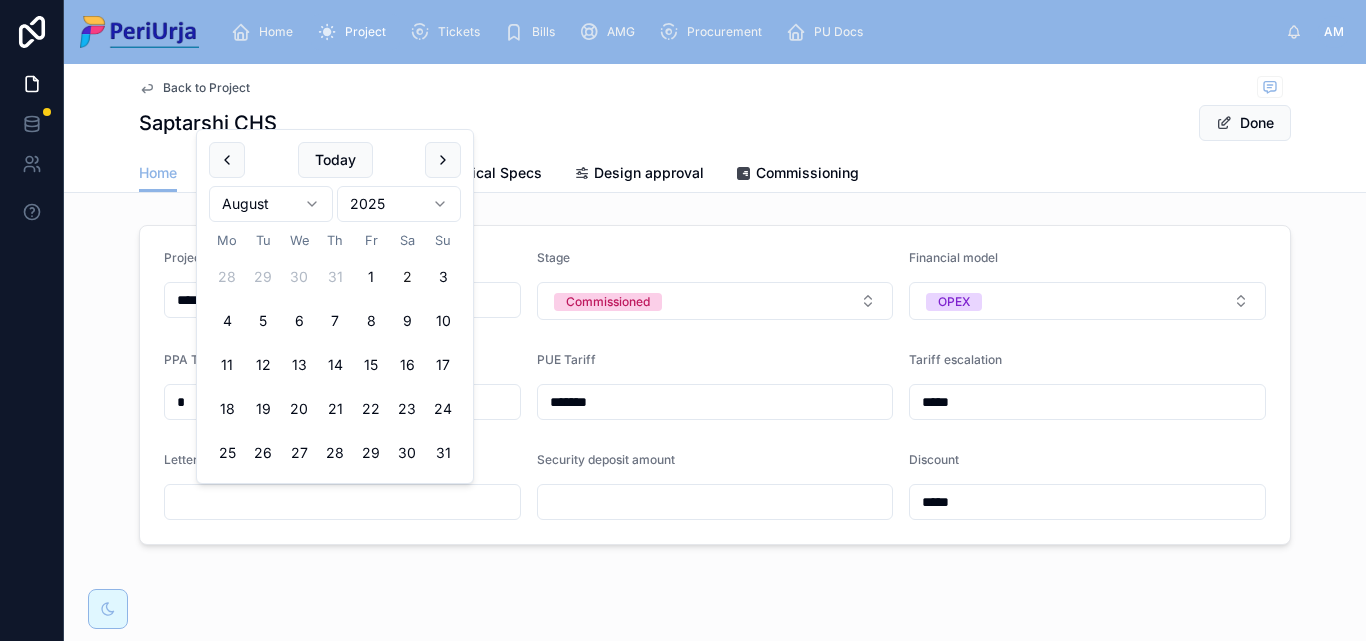 click on "Saptarshi CHS Done" at bounding box center [715, 123] 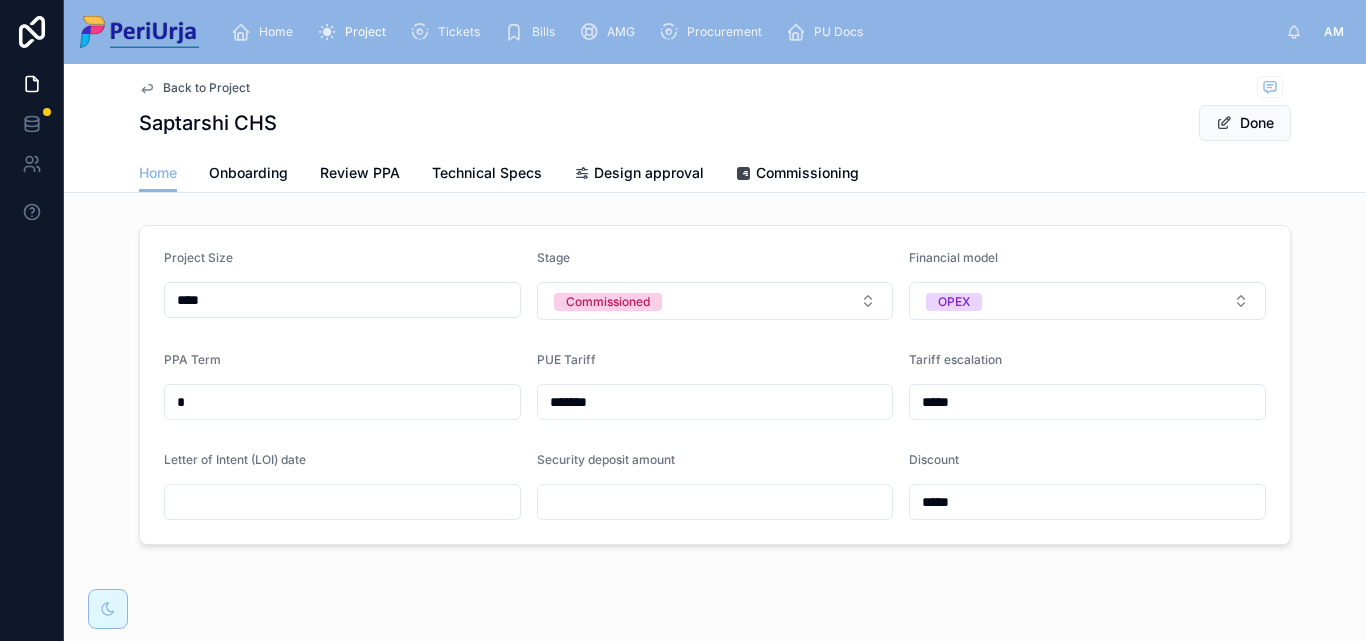click on "Back to Project [PROJECT_NAME] Done" at bounding box center [715, 109] 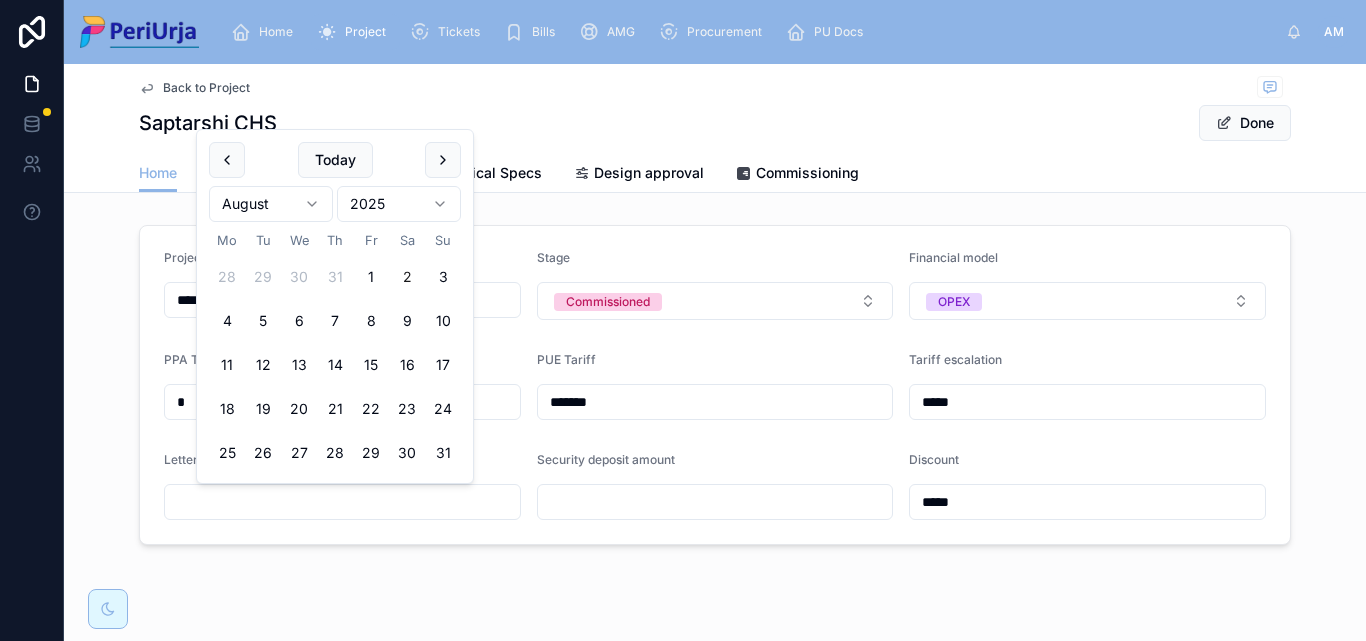 click on "Home Project Tickets Bills AMG Procurement PU Docs AM Anita More Back to Project Saptarshi CHS Done Home Home Onboarding Review PPA Technical Specs Design approval Commissioning Project Size **** Stage Commissioned Financial model OPEX PPA Term * PUE Tariff ******* Tariff escalation Letter of Intent (LOI) date Security deposit amount Discount ***** Today August [YEAR] Mo Tu We Th Fr Sa Su 28 29 30 31 1 2 3 4 5 6 7 8 9 10 11 12 13 14 15 16 17 18 19 20 21 22 23 24 25 26 27 28 29 30 31" at bounding box center [683, 320] 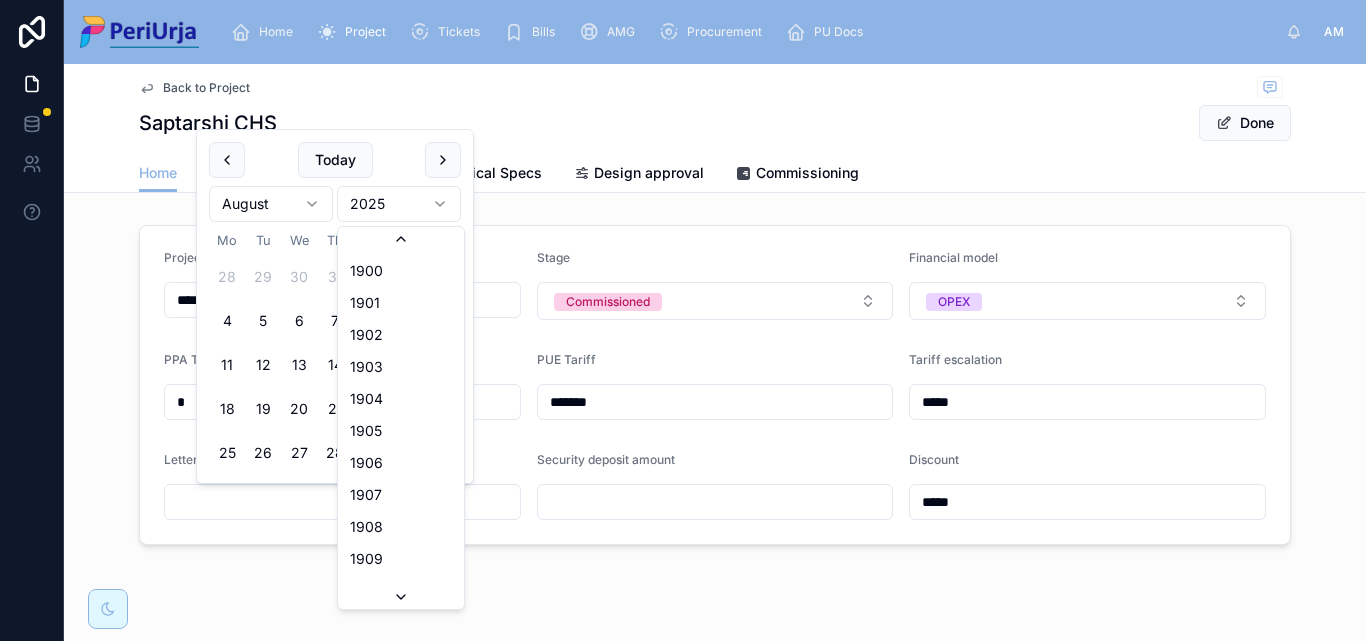 scroll, scrollTop: 3702, scrollLeft: 0, axis: vertical 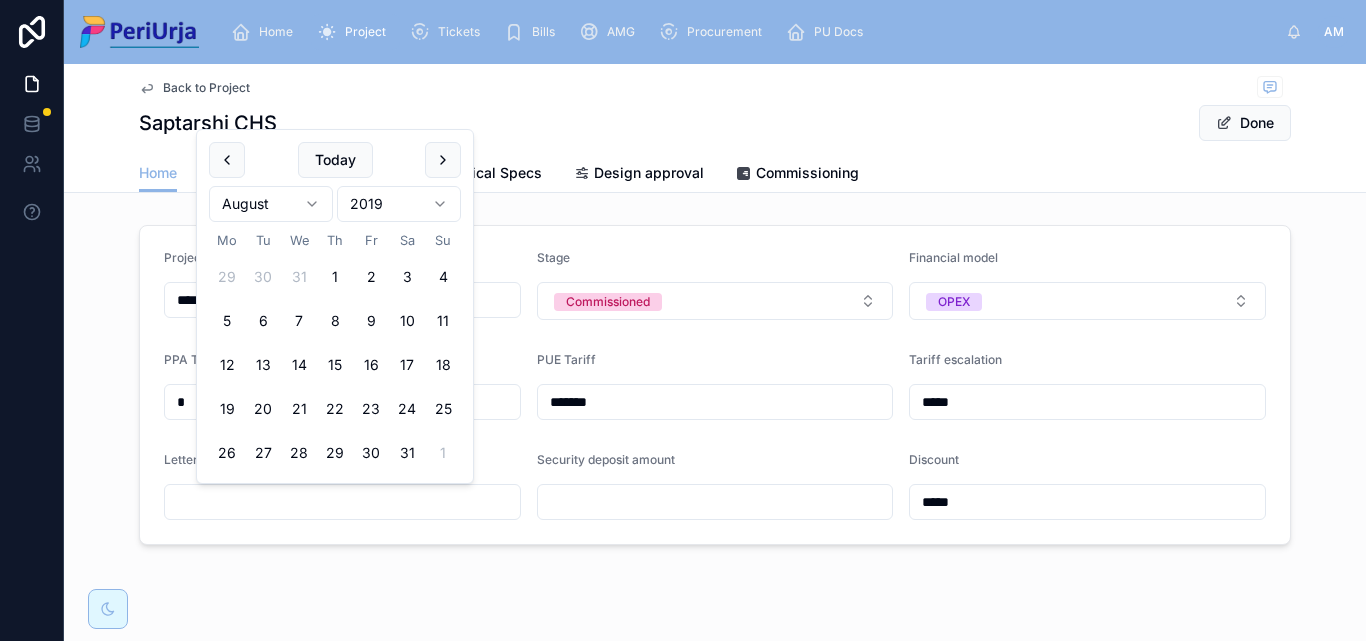 click on "Today August 2019 Mo Tu We Th Fr Sa Su 29 30 31 1 2 3 4 5 6 7 8 9 10 11 12 13 14 15 16 17 18 19 20 21 22 23 24 25 26 27 28 29 30 31 1" at bounding box center [683, 320] 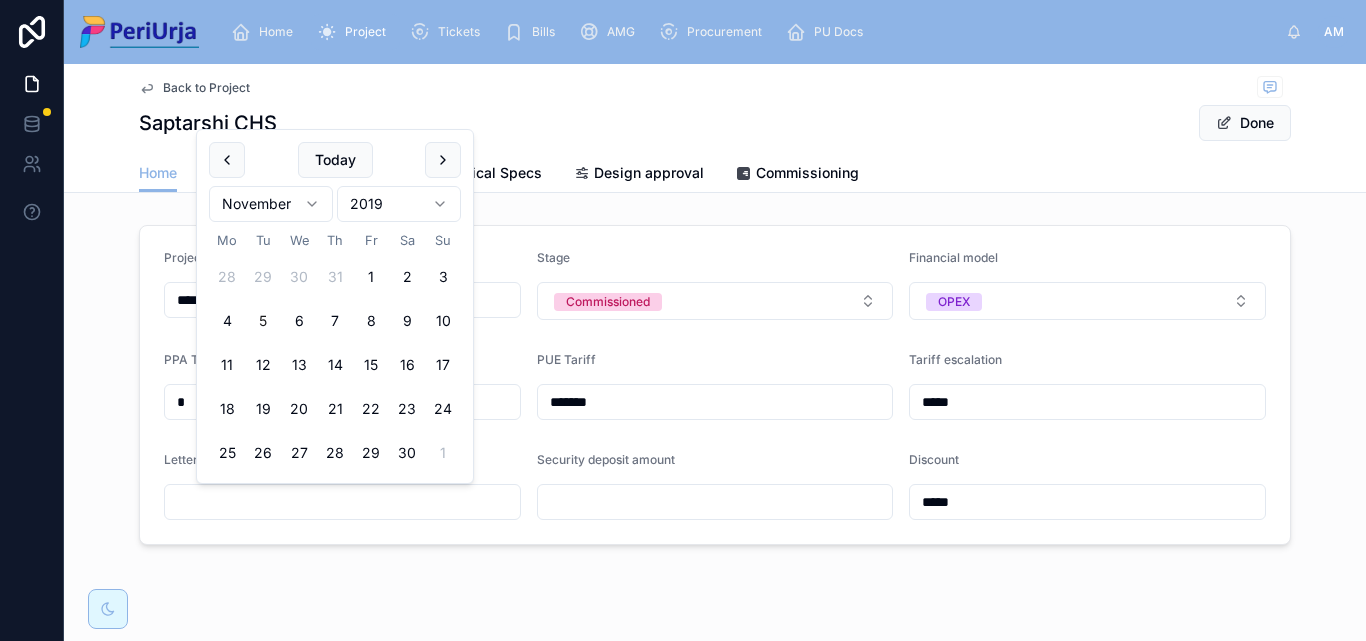 click on "5" at bounding box center [263, 321] 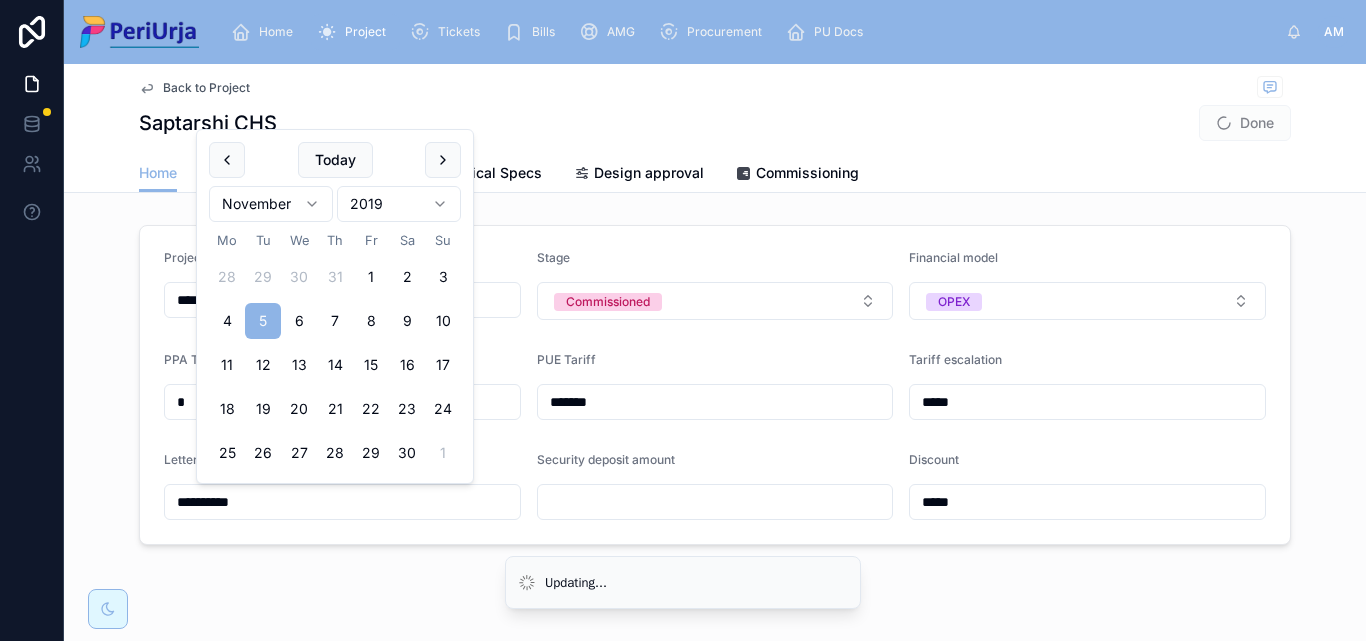click on "Saptarshi CHS Done" at bounding box center (715, 123) 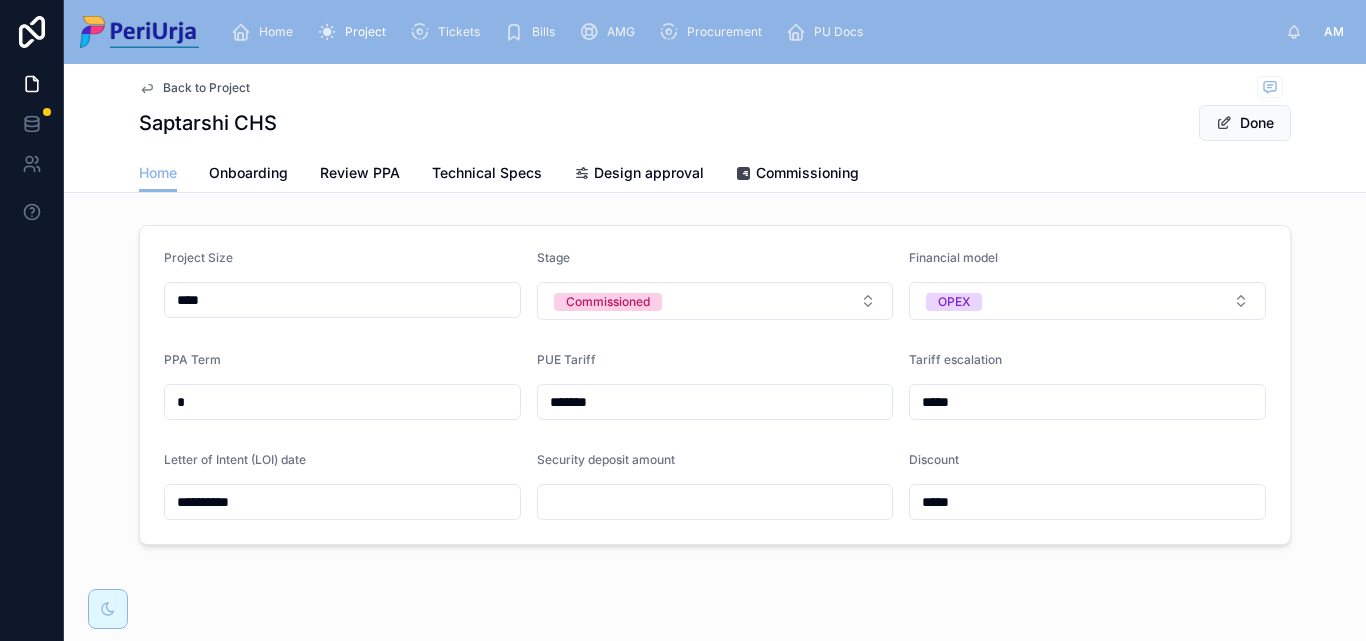 click at bounding box center [715, 502] 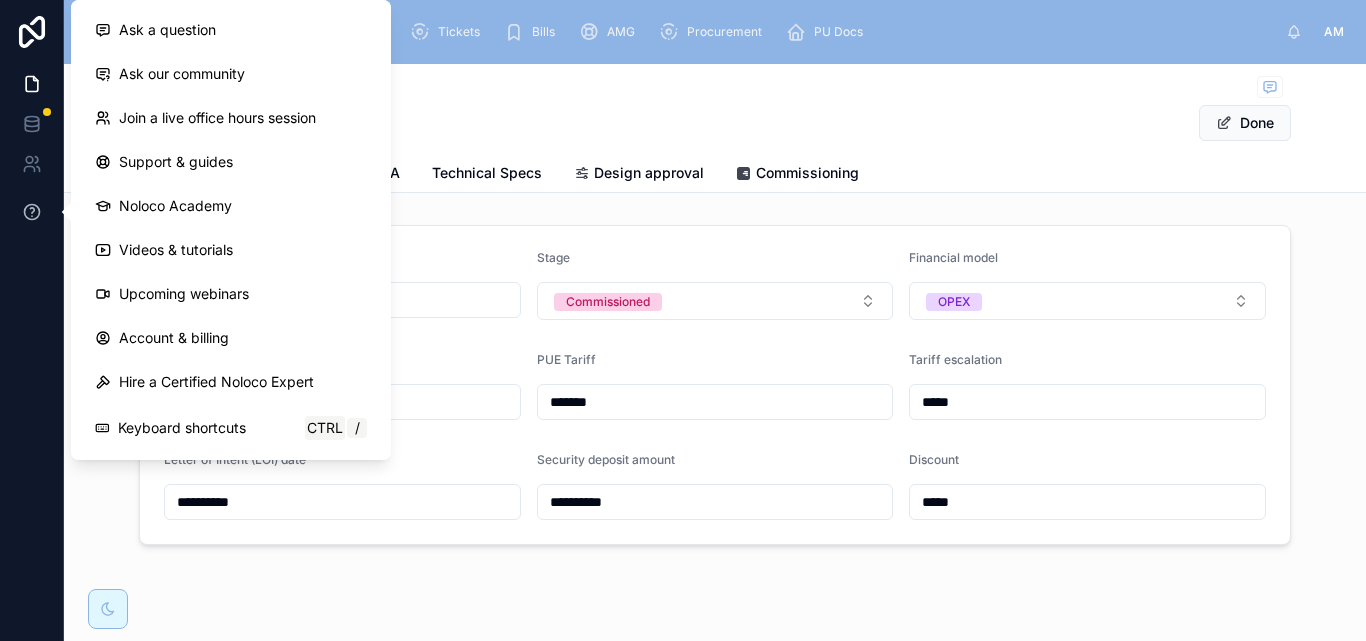 type on "**********" 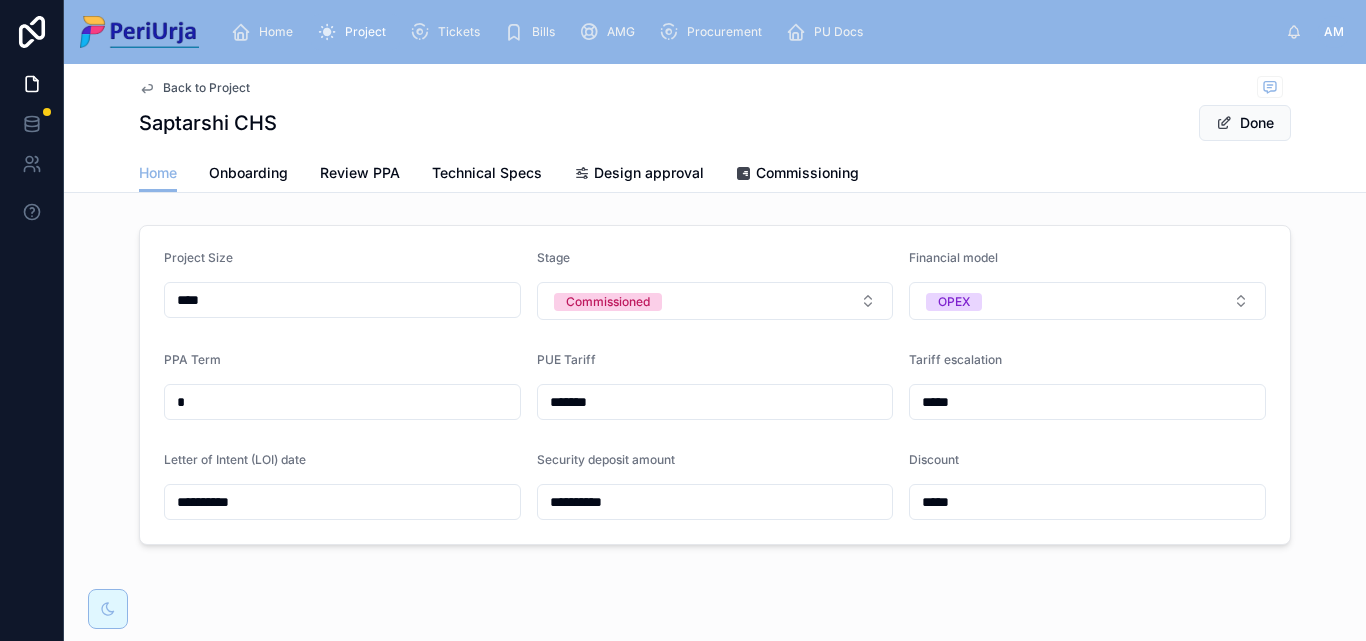 click on "Back to Project [PROJECT_NAME] Done" at bounding box center (715, 109) 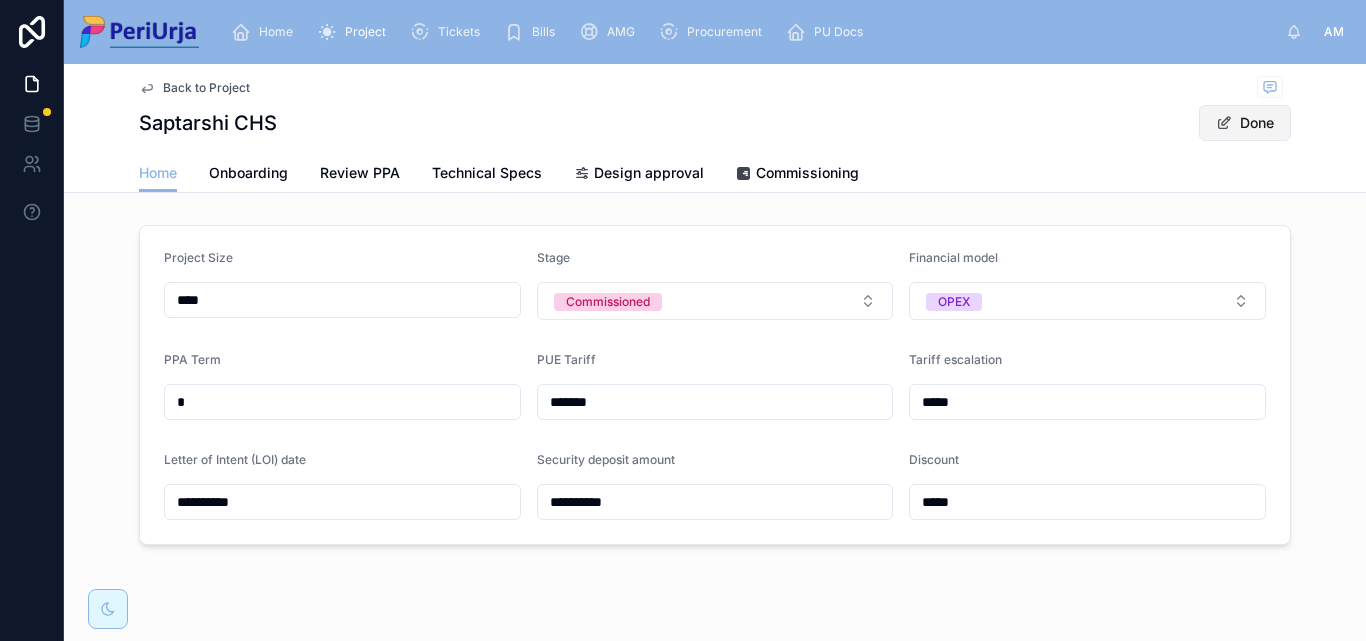 click on "Done" at bounding box center [1245, 123] 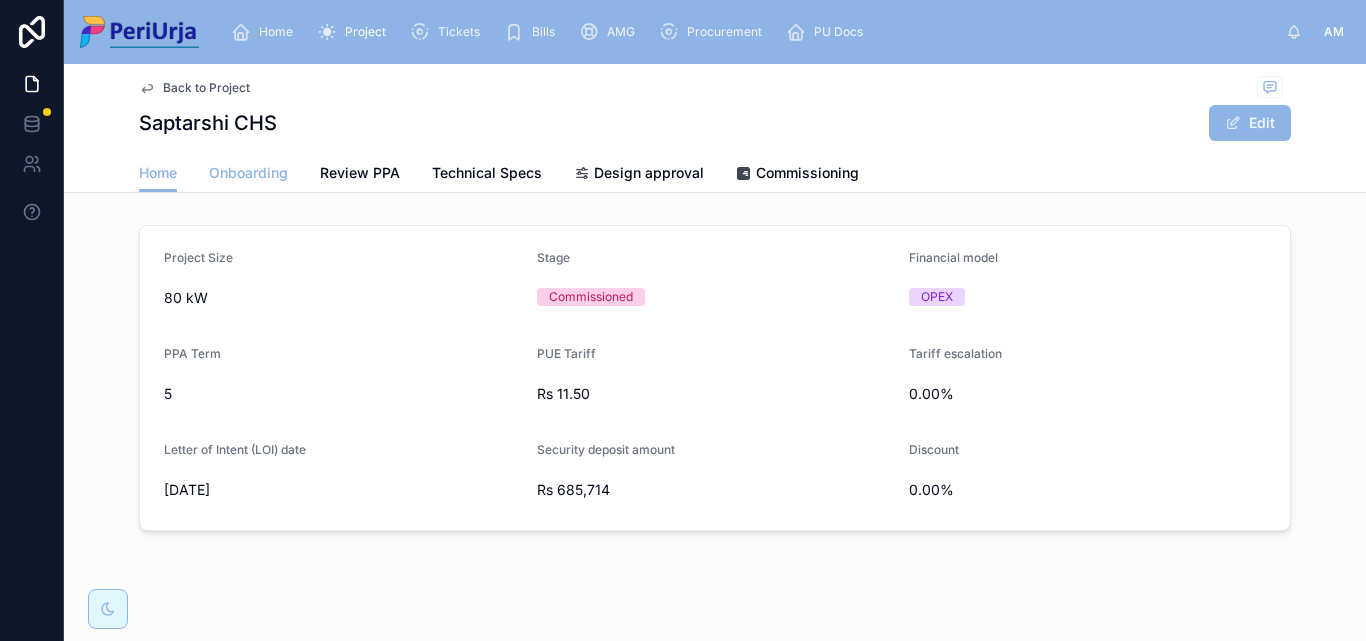 click on "Onboarding" at bounding box center (248, 173) 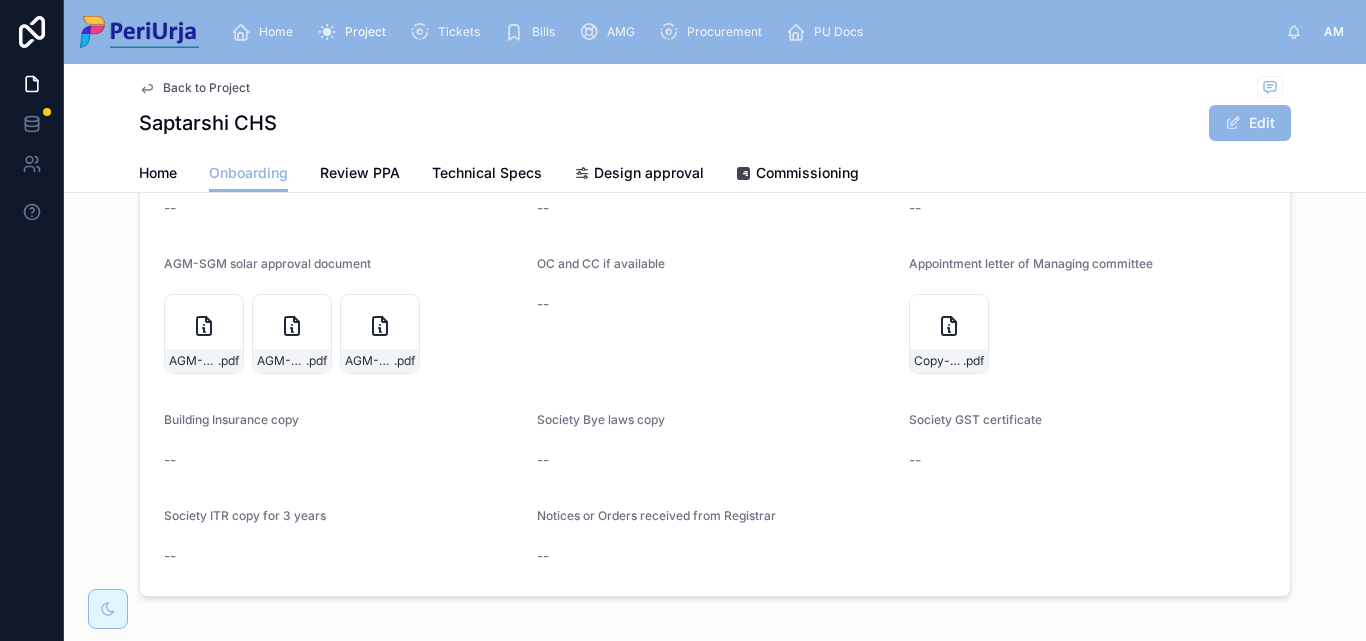 scroll, scrollTop: 1912, scrollLeft: 0, axis: vertical 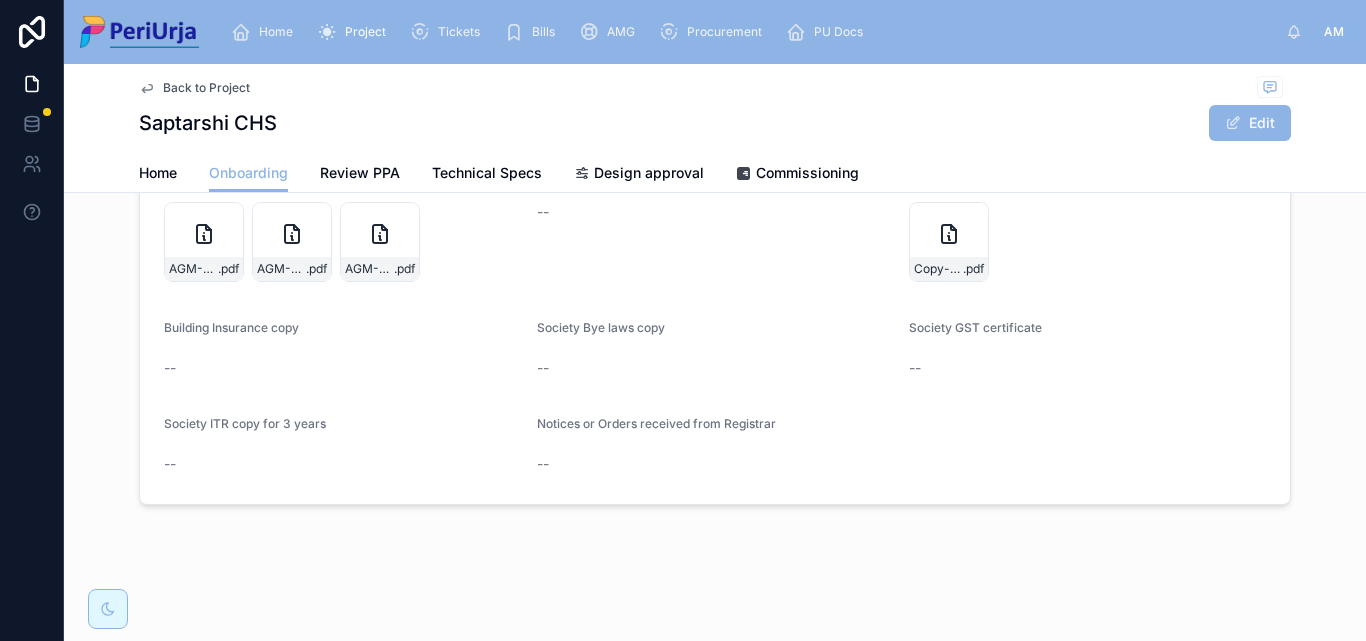 click on "Home" at bounding box center [276, 32] 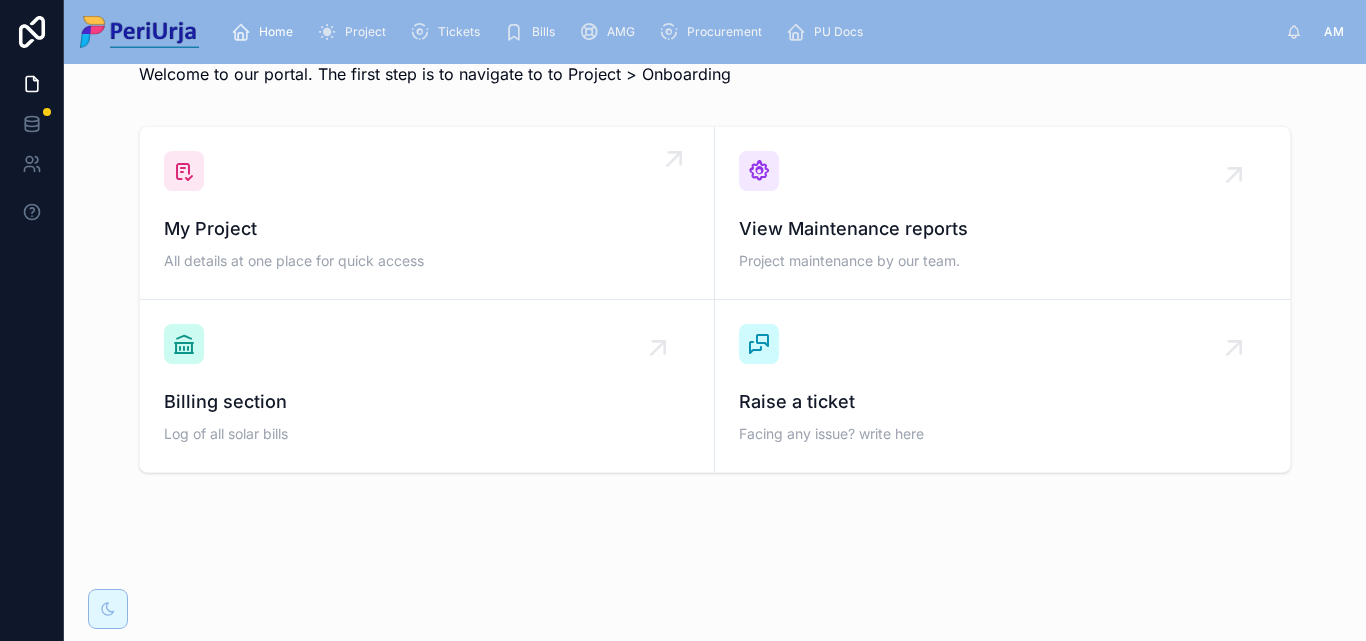 click on "My Project All details at one place for quick access" at bounding box center [427, 213] 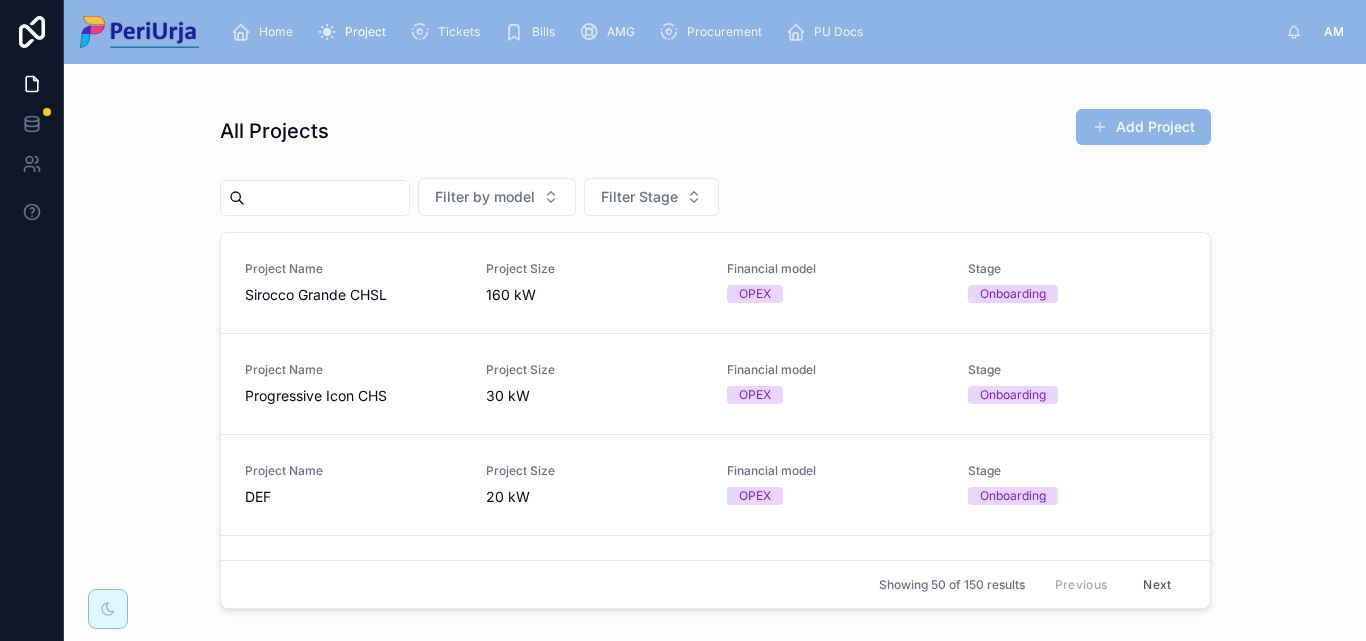 scroll, scrollTop: 0, scrollLeft: 0, axis: both 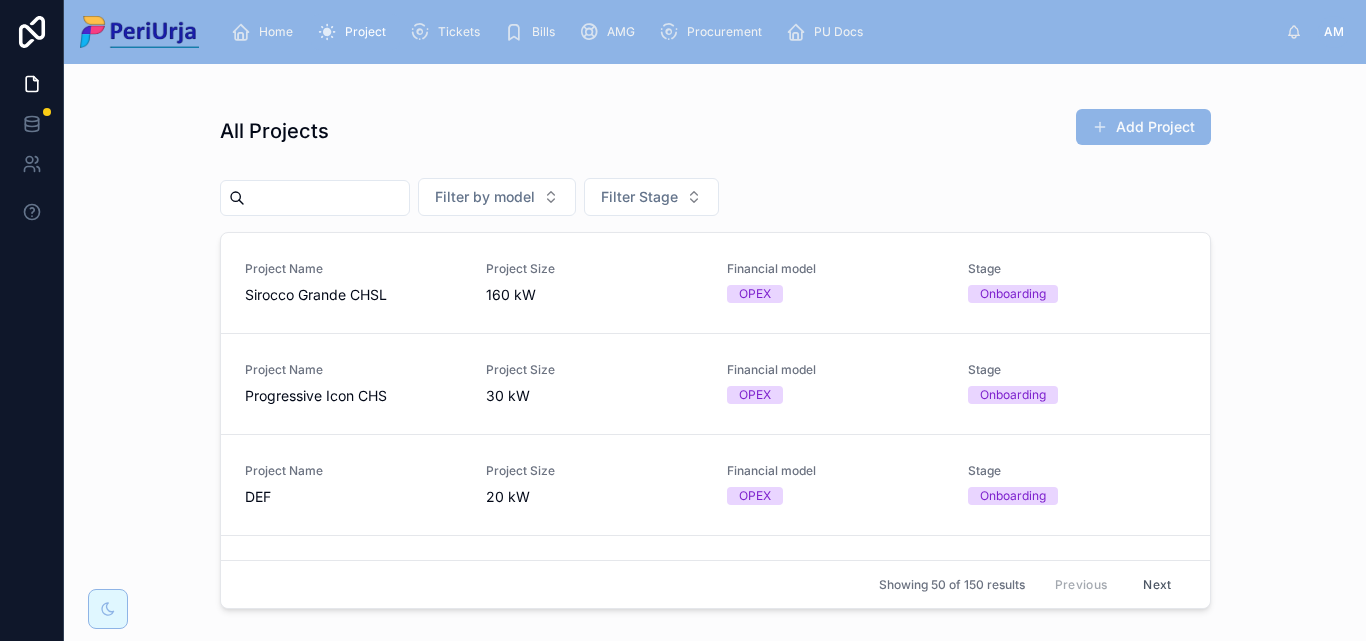 click at bounding box center [315, 198] 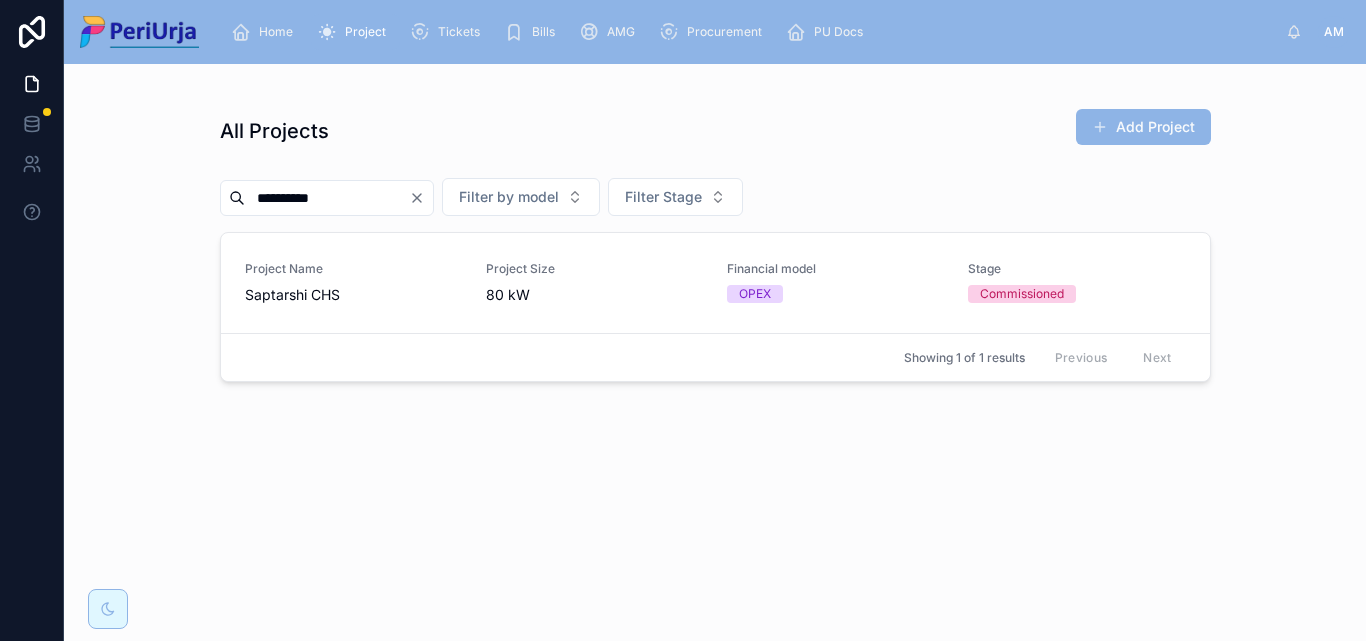 type on "*********" 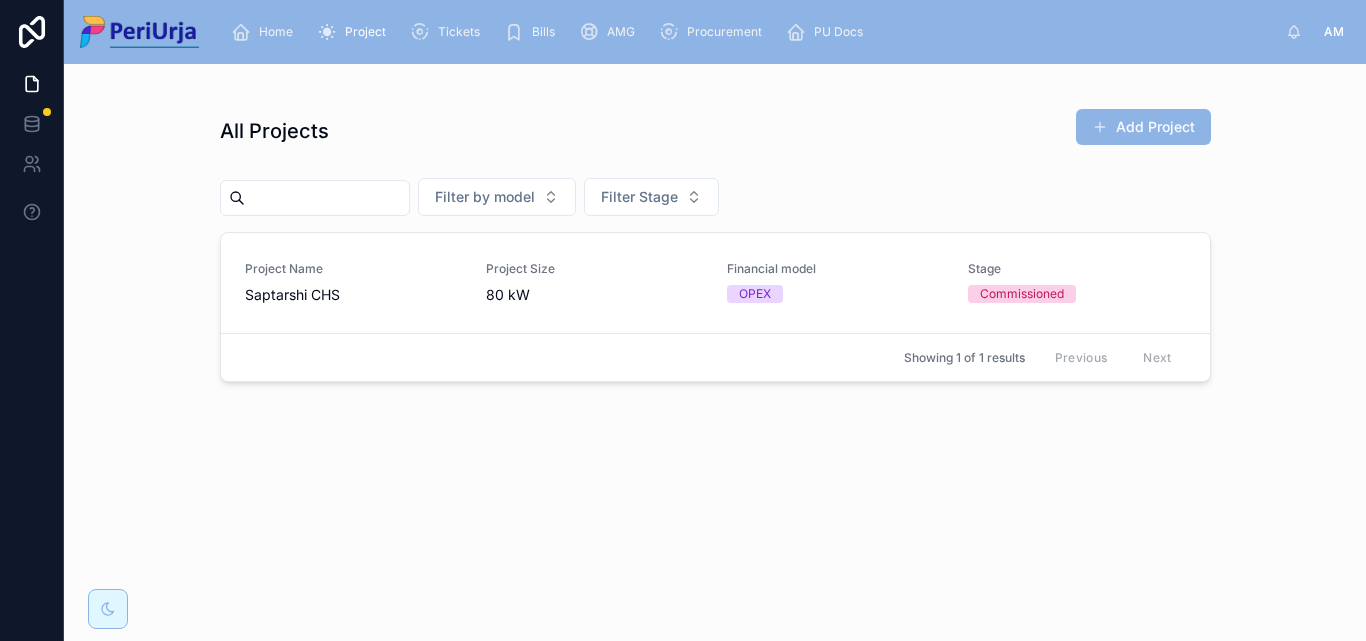 click at bounding box center (327, 198) 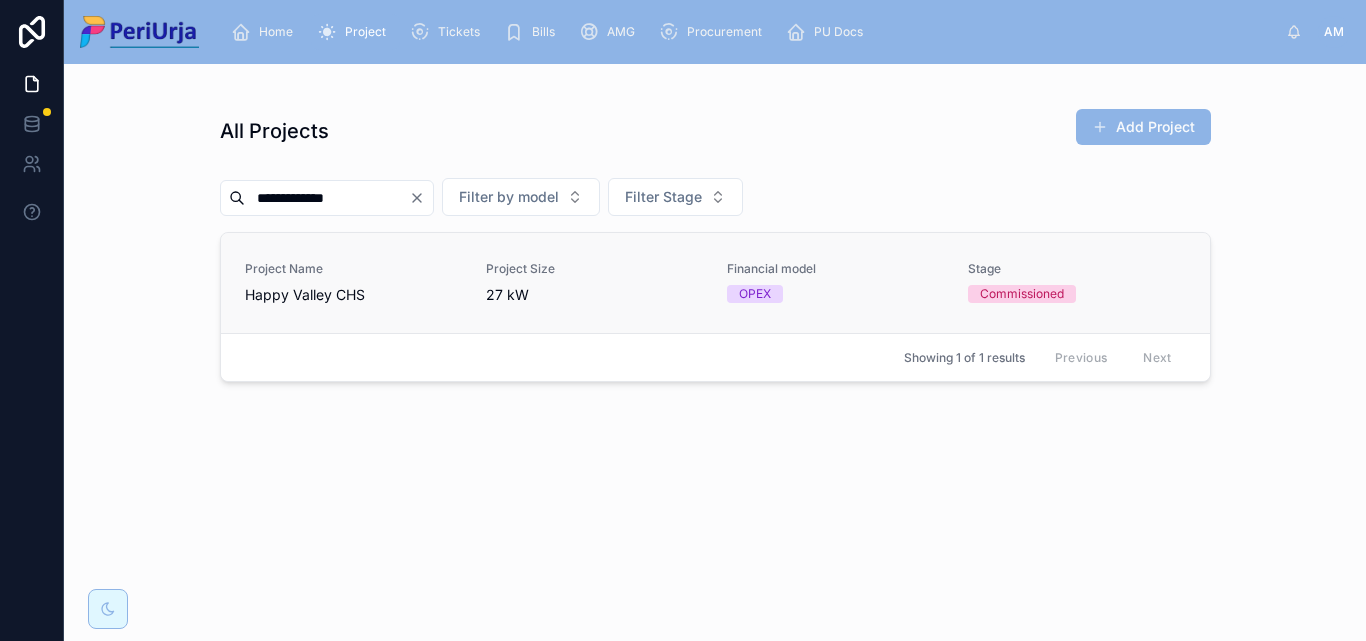 type on "**********" 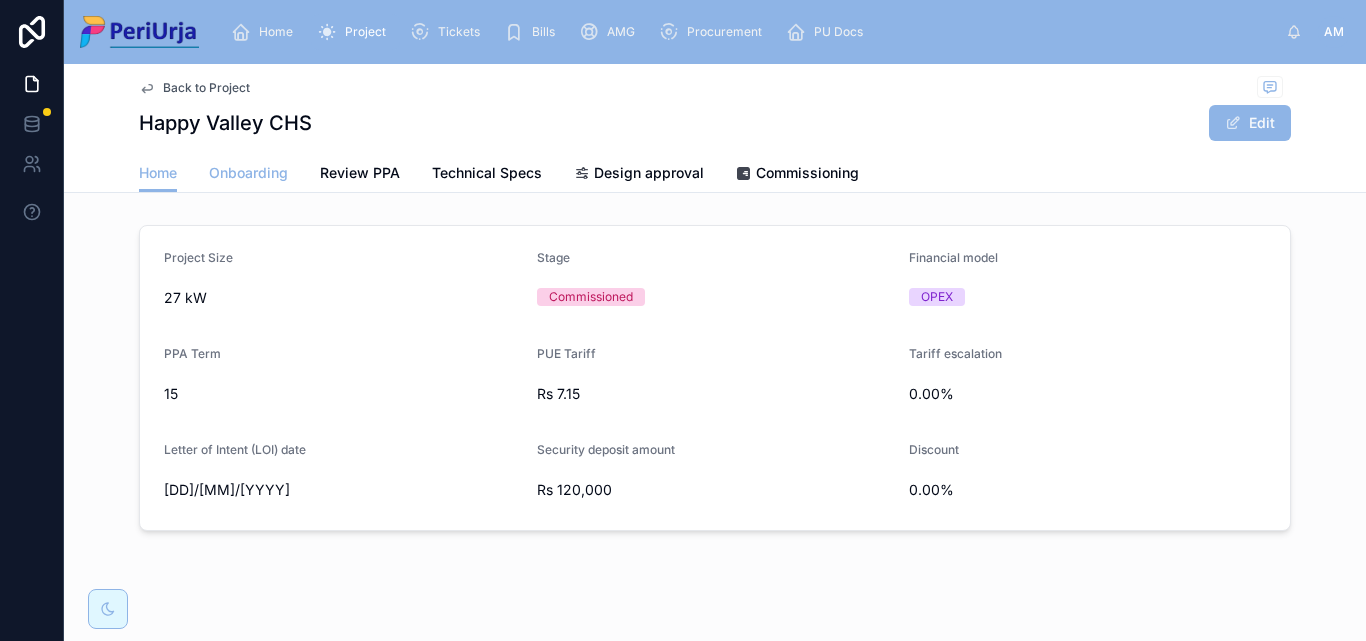 click on "Onboarding" at bounding box center (248, 173) 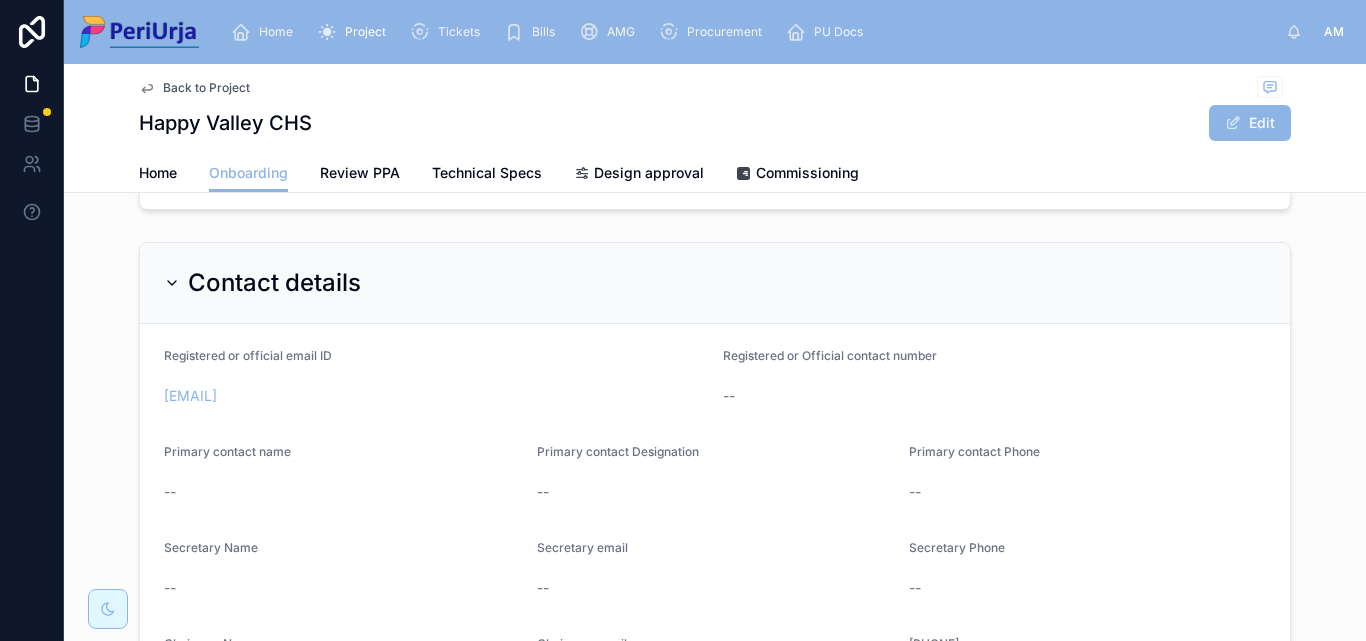 scroll, scrollTop: 192, scrollLeft: 0, axis: vertical 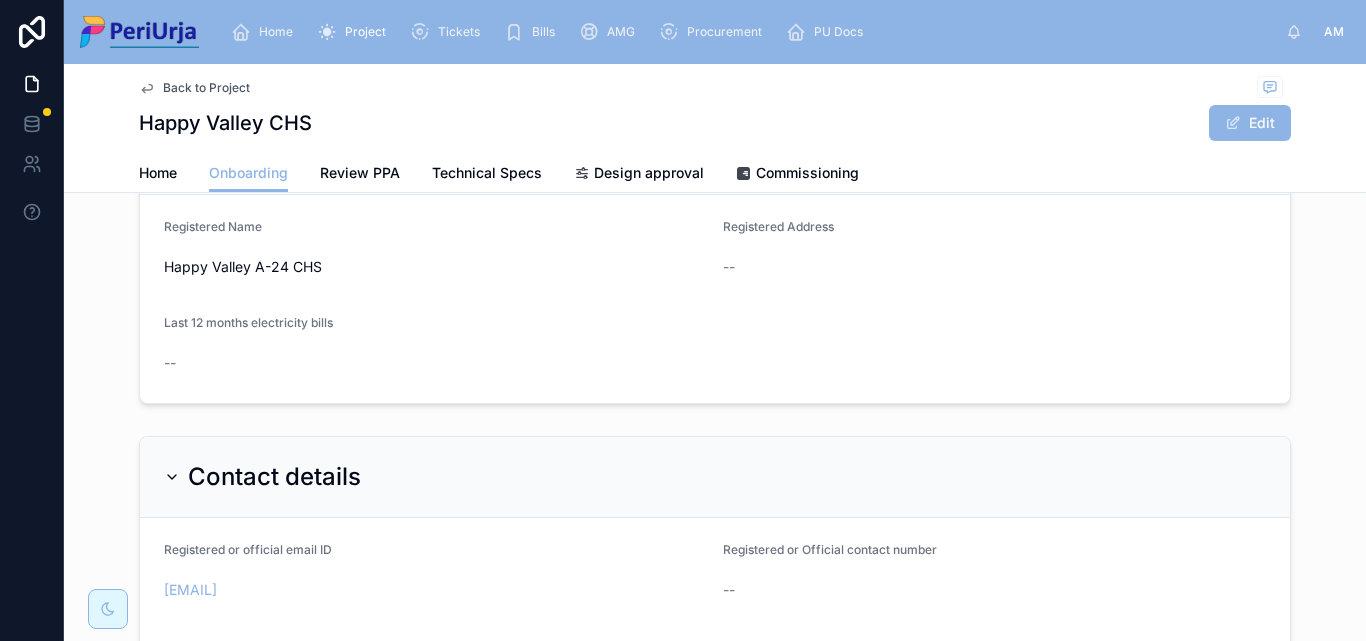 click on "Home" at bounding box center [276, 32] 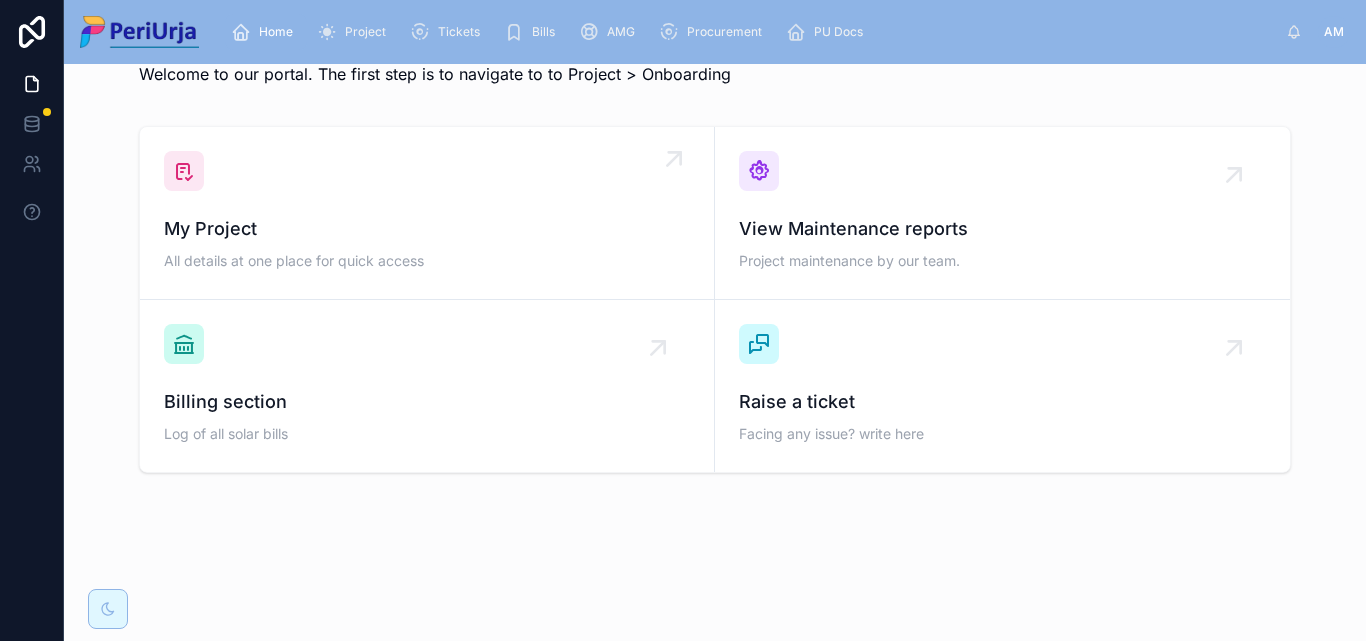 scroll, scrollTop: 62, scrollLeft: 0, axis: vertical 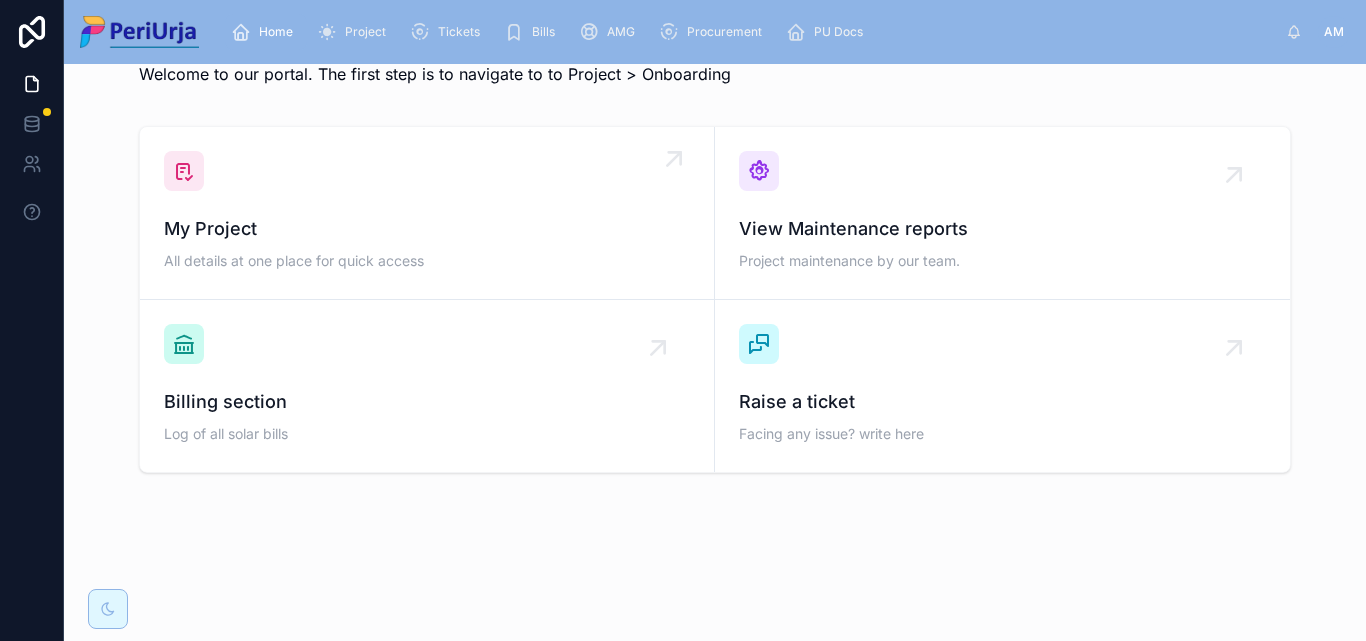 click on "My Project All details at one place for quick access" at bounding box center [427, 213] 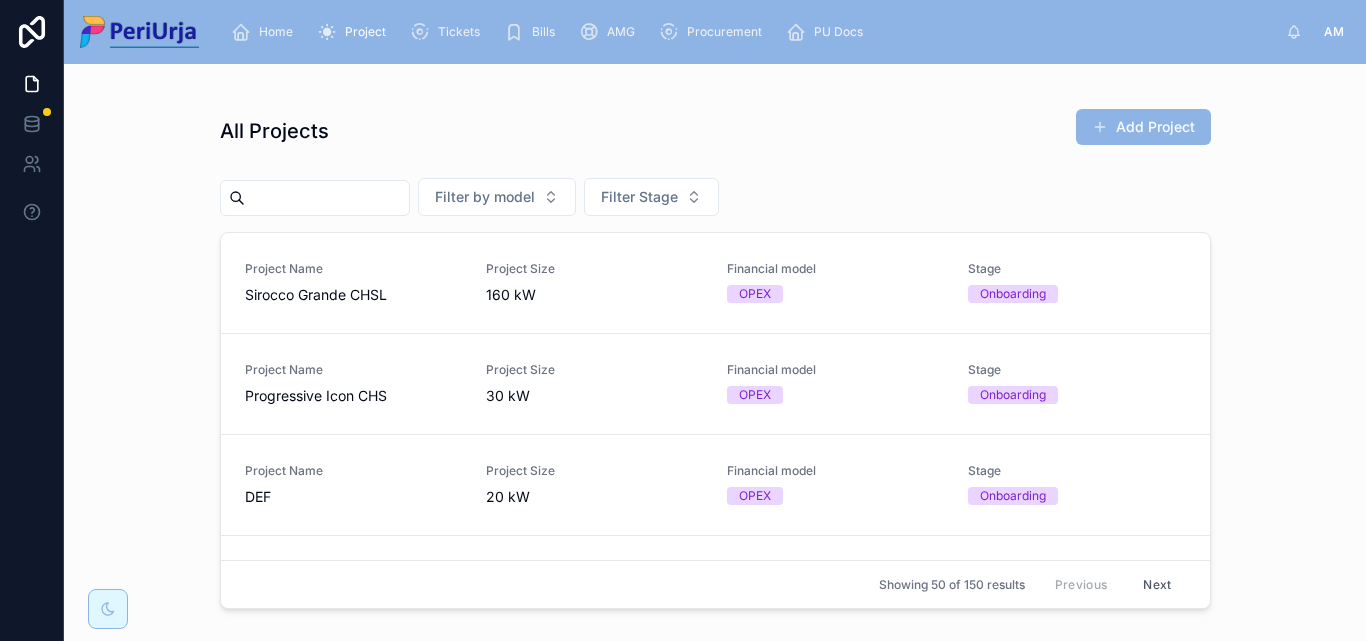 scroll, scrollTop: 0, scrollLeft: 0, axis: both 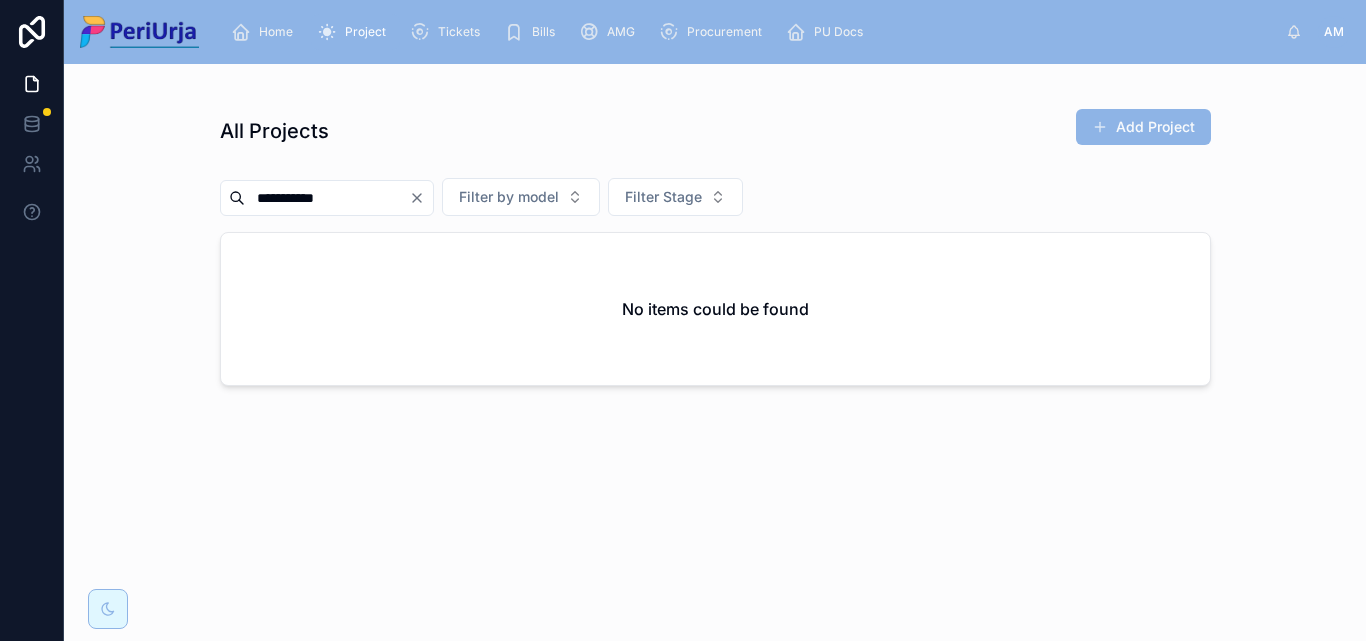 click on "**********" at bounding box center [327, 198] 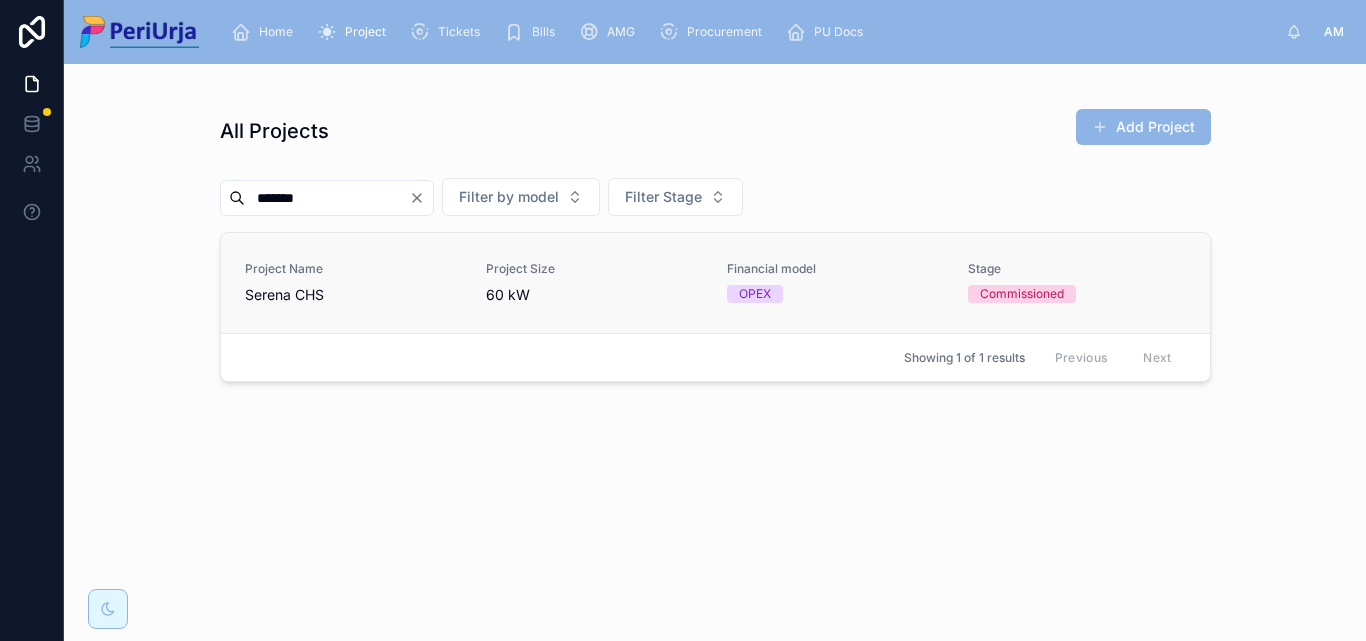 type on "******" 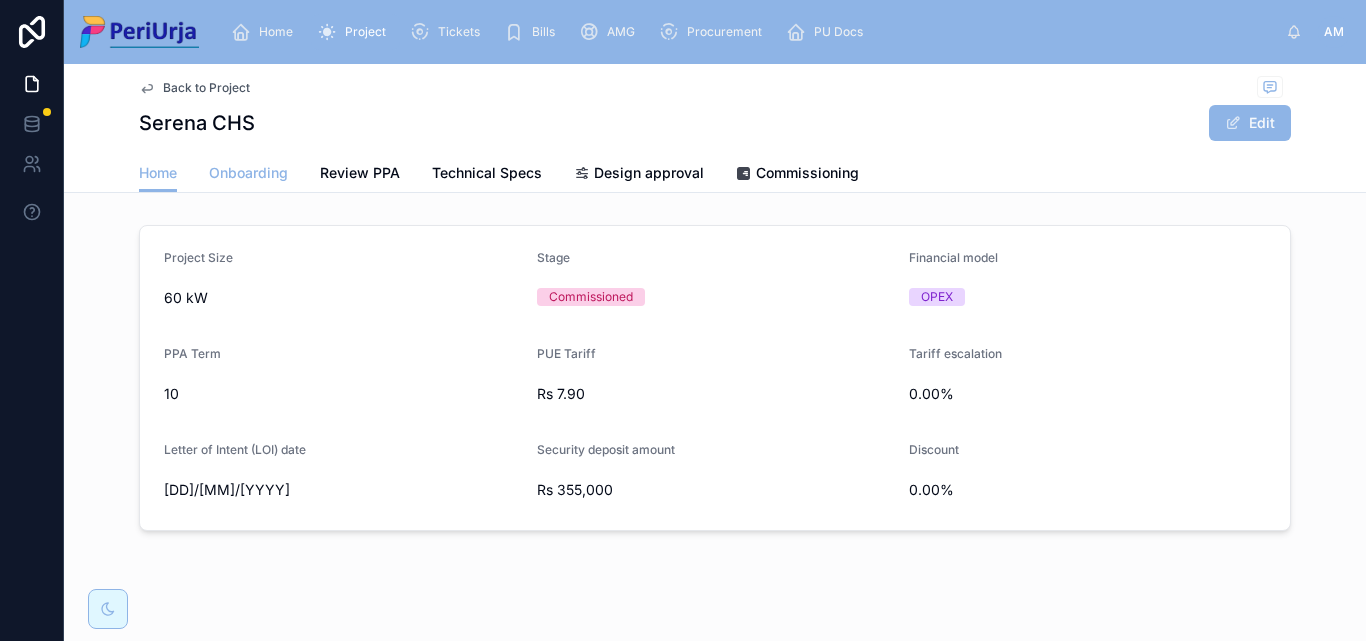 click on "Onboarding" at bounding box center [248, 173] 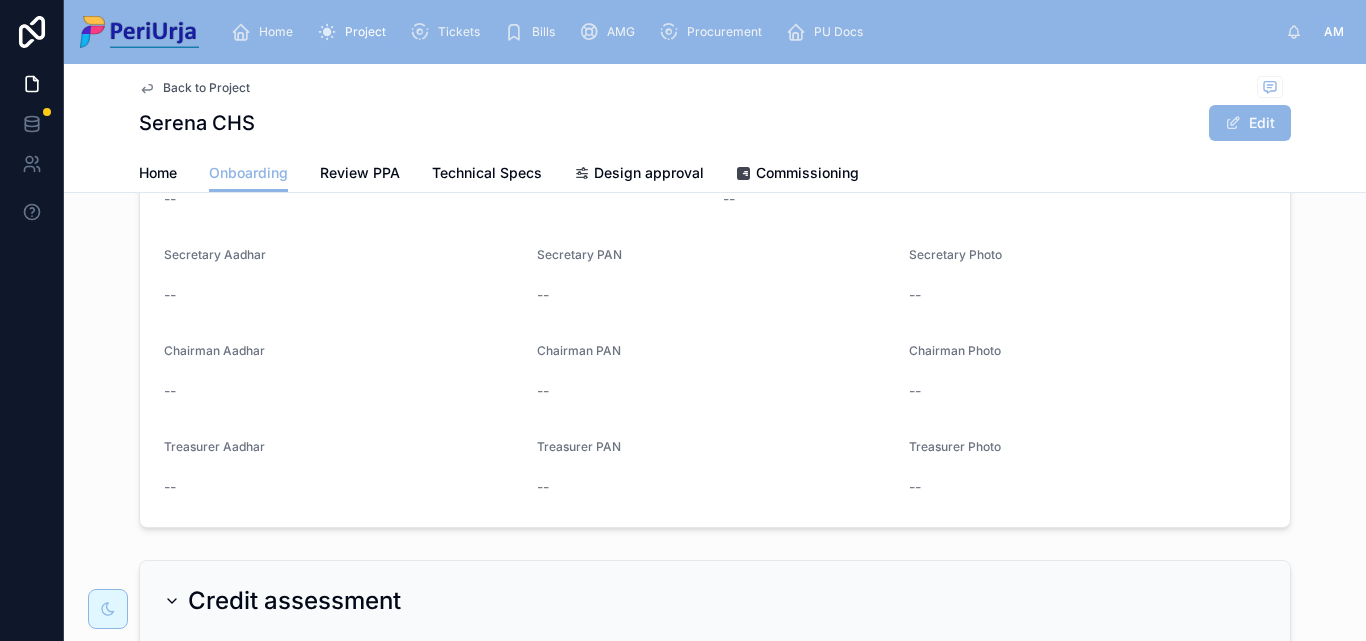 scroll, scrollTop: 1152, scrollLeft: 0, axis: vertical 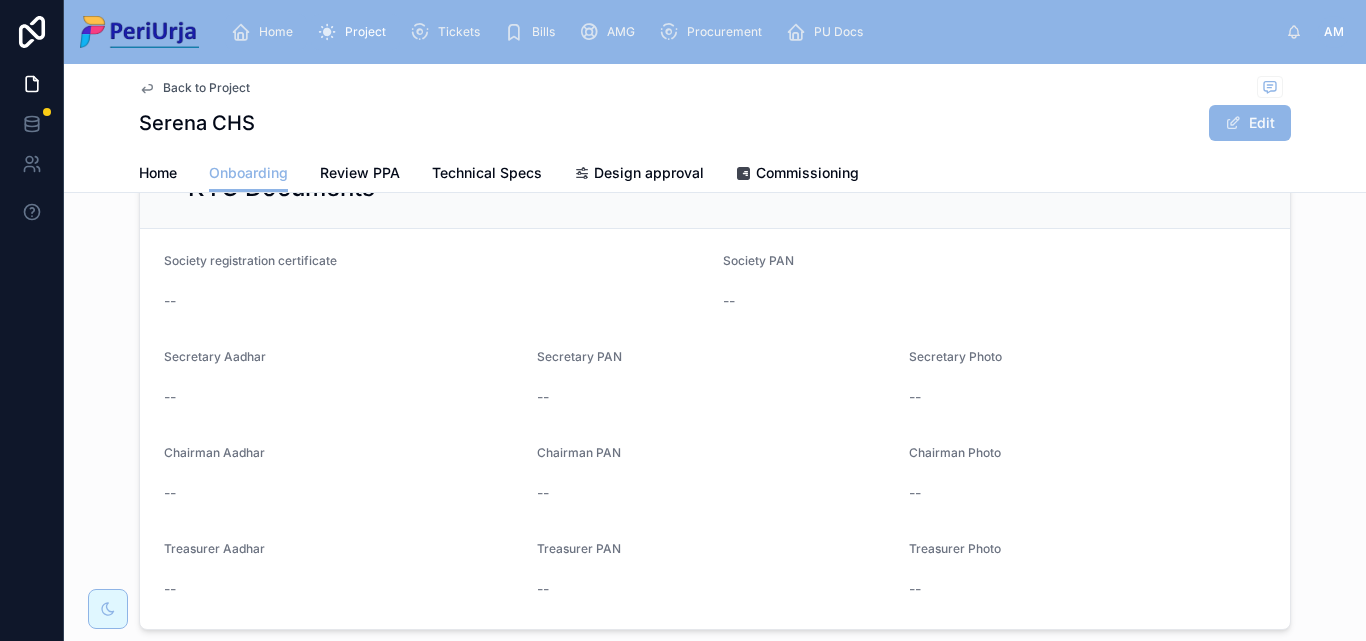 click on "Home" at bounding box center [266, 32] 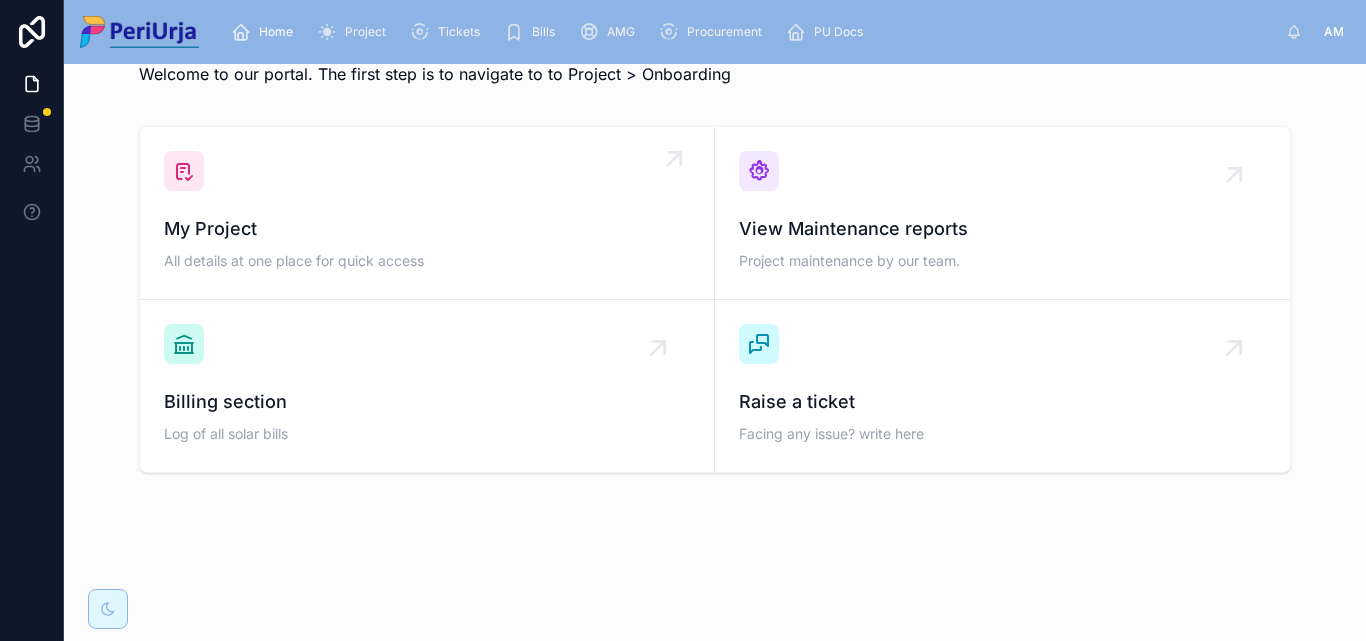 click on "My Project All details at one place for quick access" at bounding box center (427, 213) 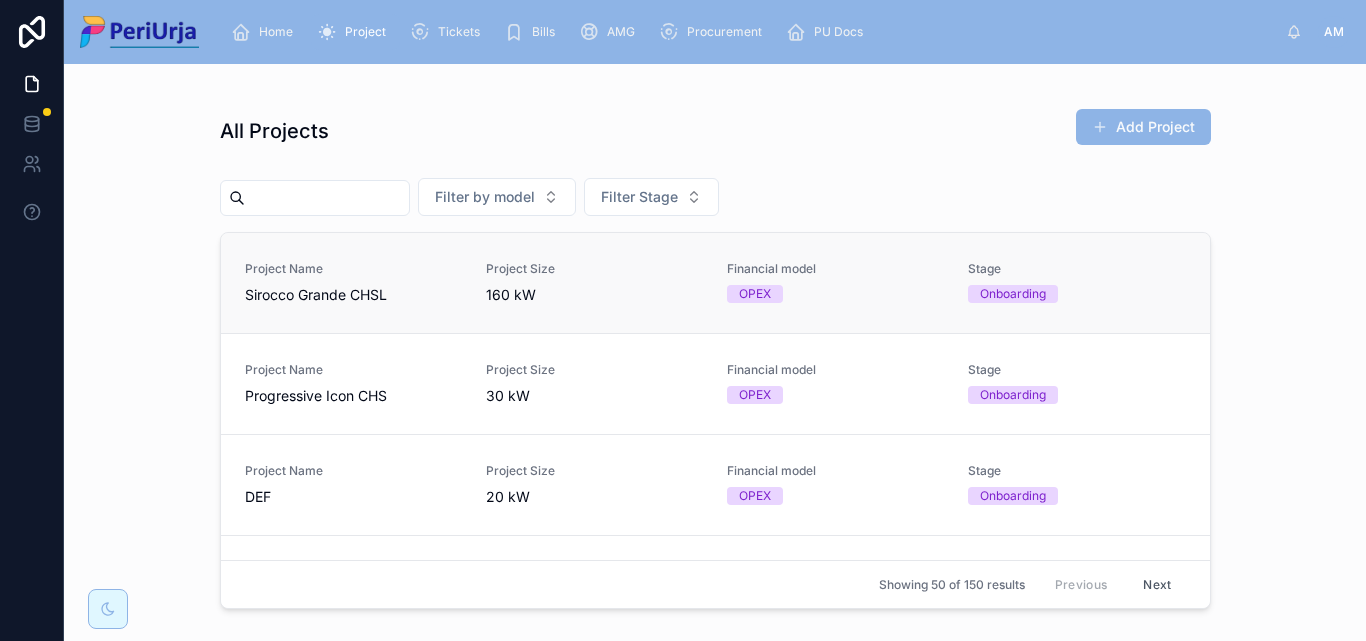 scroll, scrollTop: 0, scrollLeft: 0, axis: both 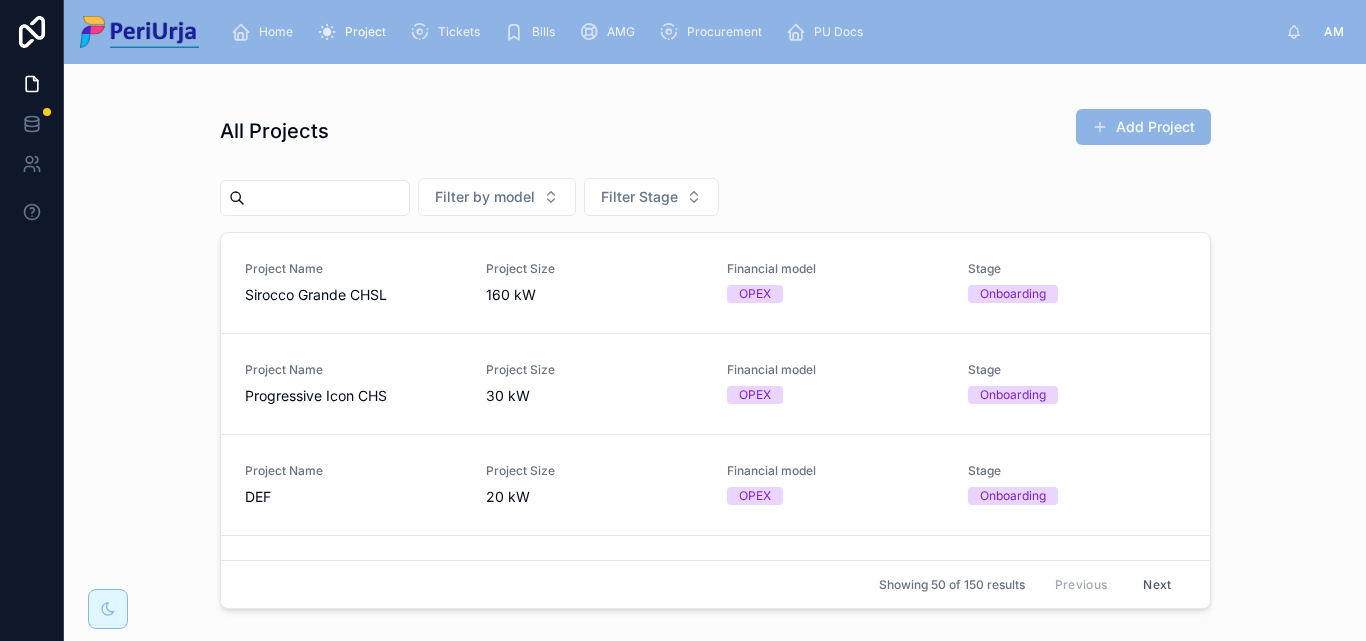 click at bounding box center (327, 198) 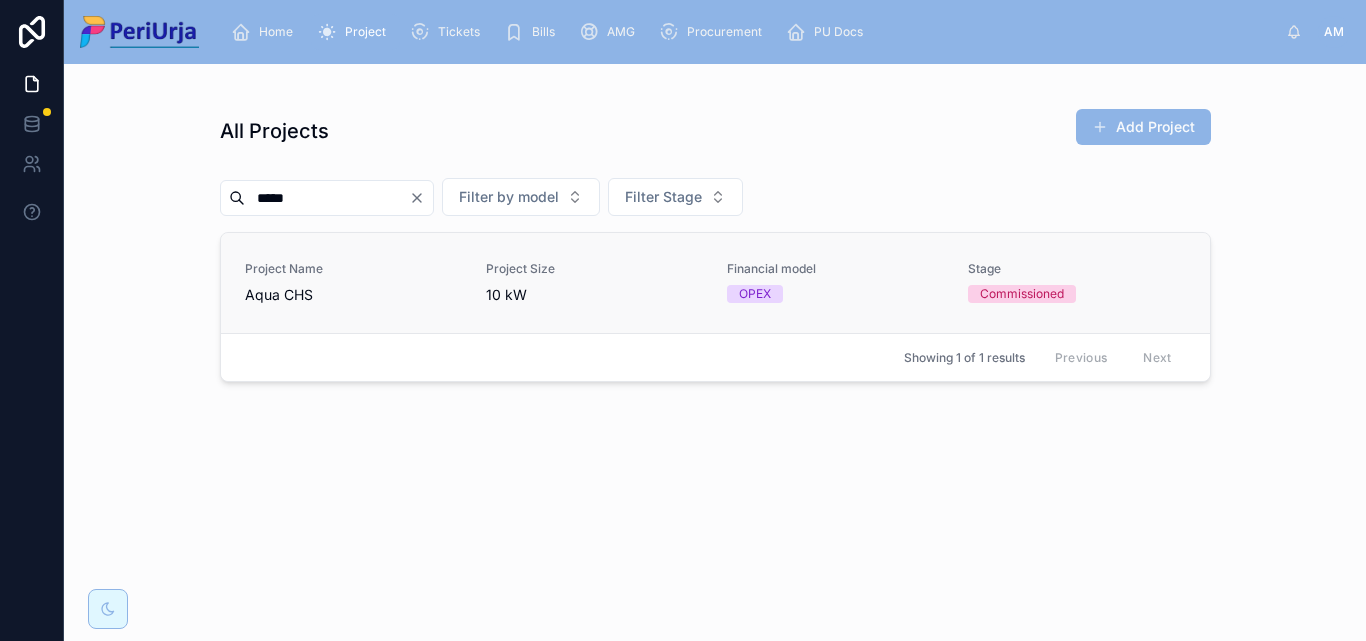 type on "****" 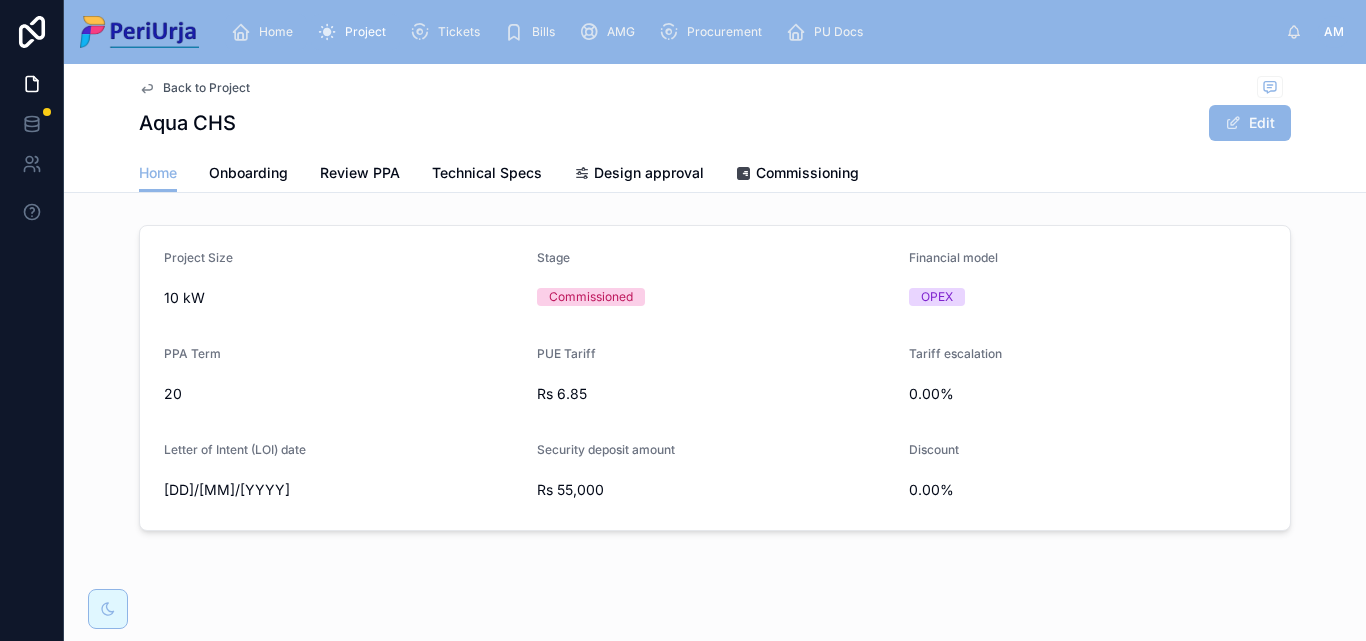 click on "Home" at bounding box center (276, 32) 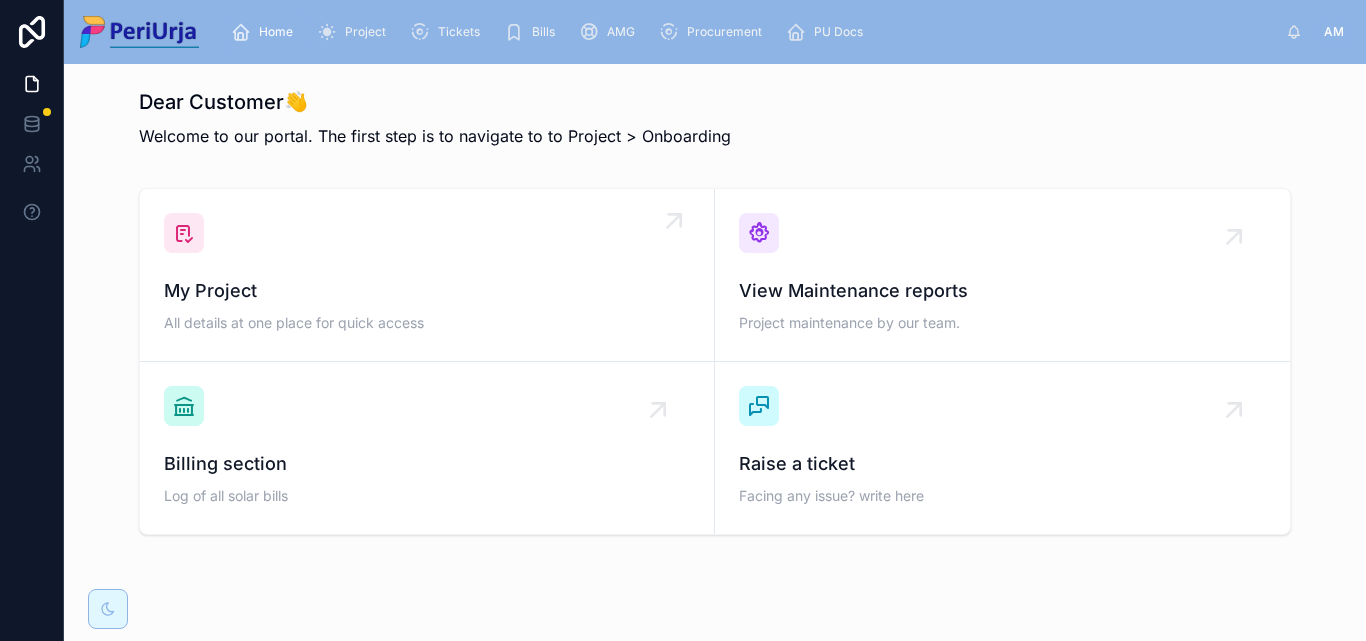 click on "My Project All details at one place for quick access" at bounding box center [427, 275] 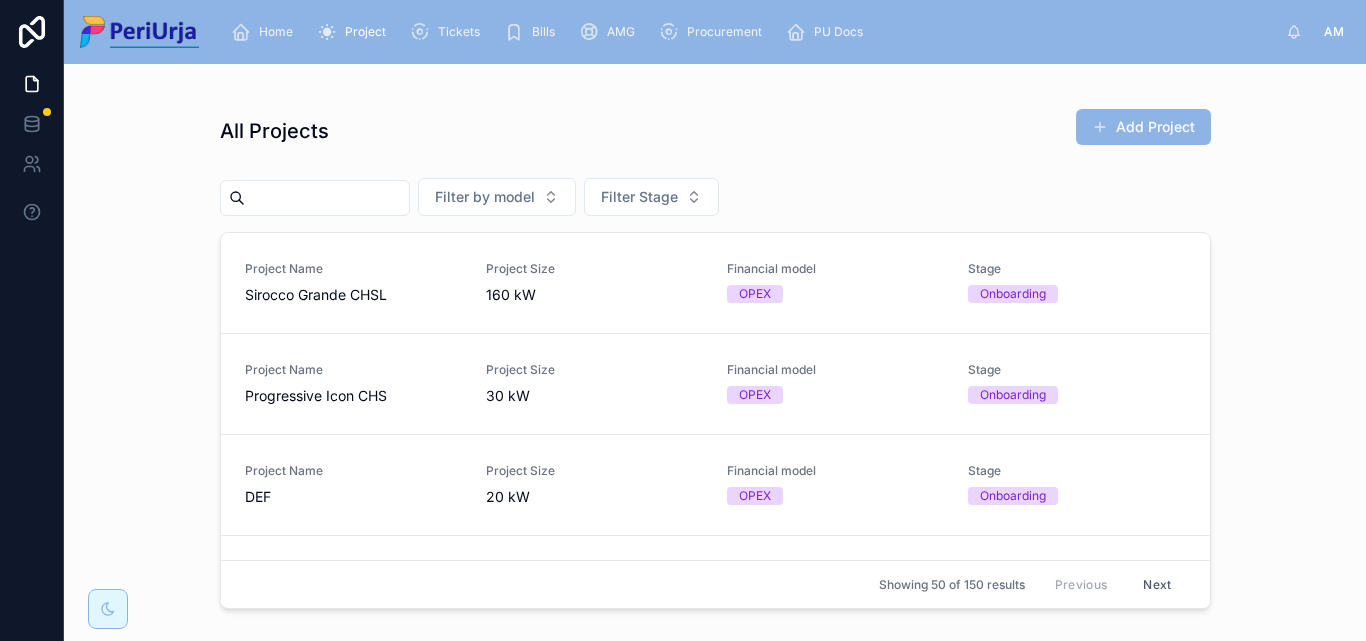 click at bounding box center [327, 198] 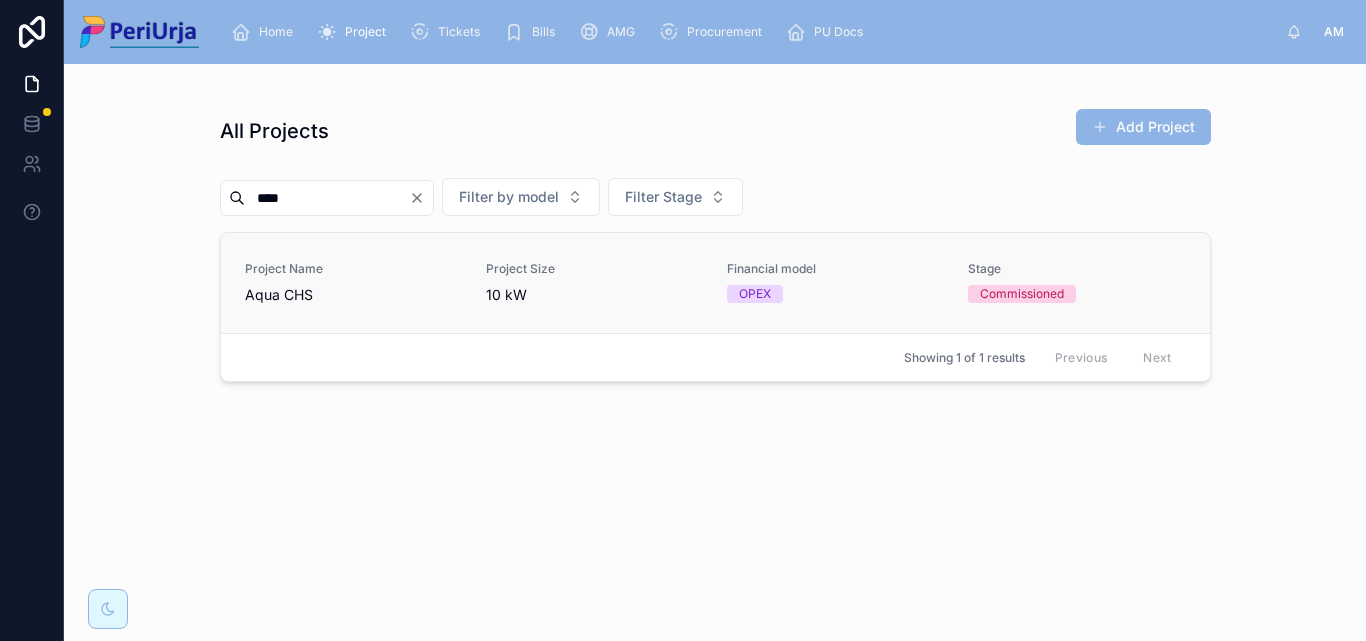 type on "****" 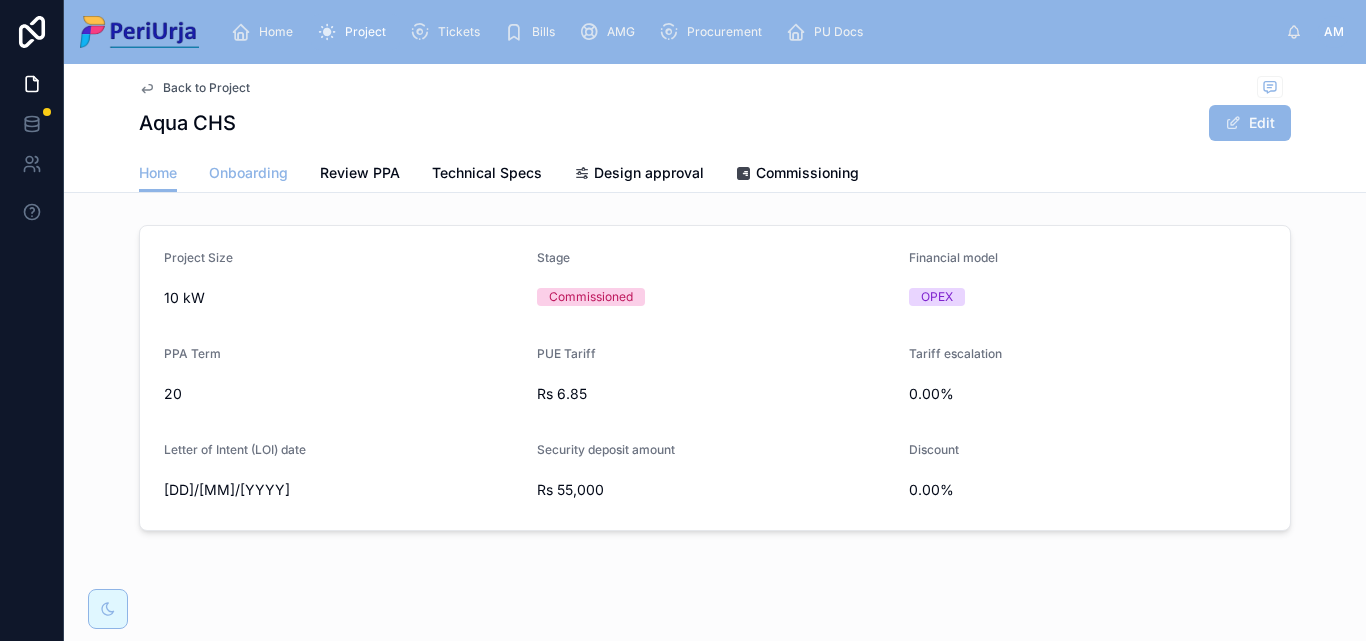 click on "Onboarding" at bounding box center (248, 173) 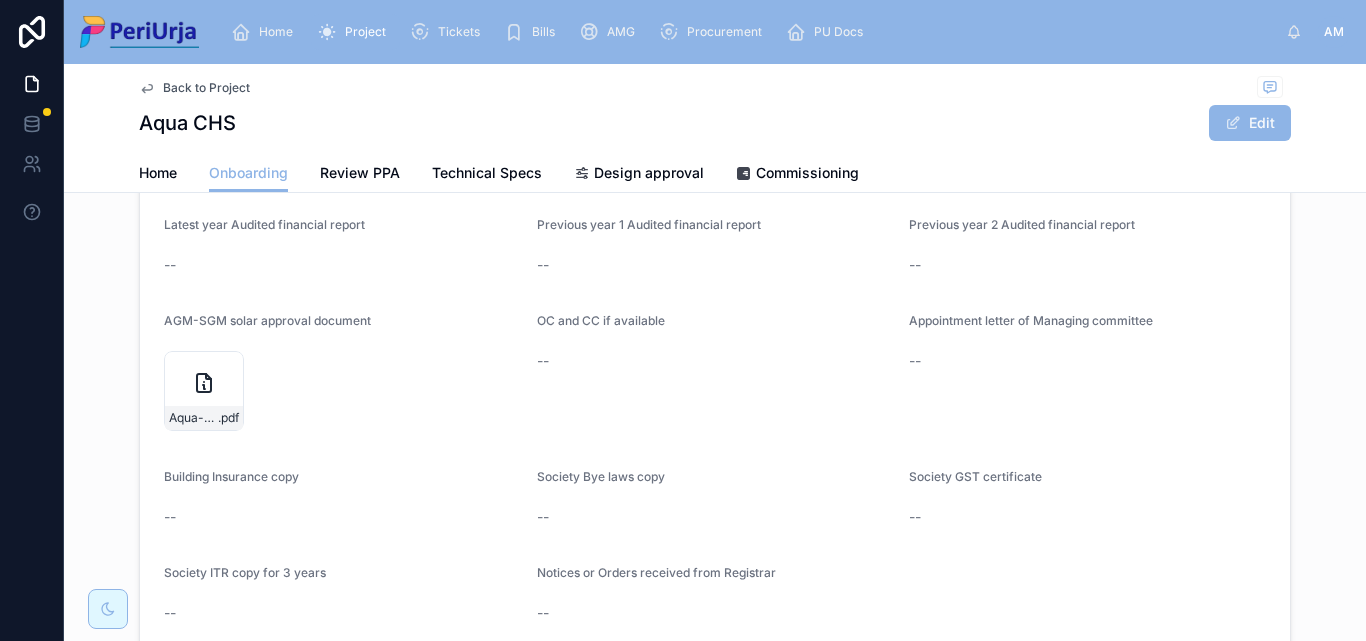 scroll, scrollTop: 1912, scrollLeft: 0, axis: vertical 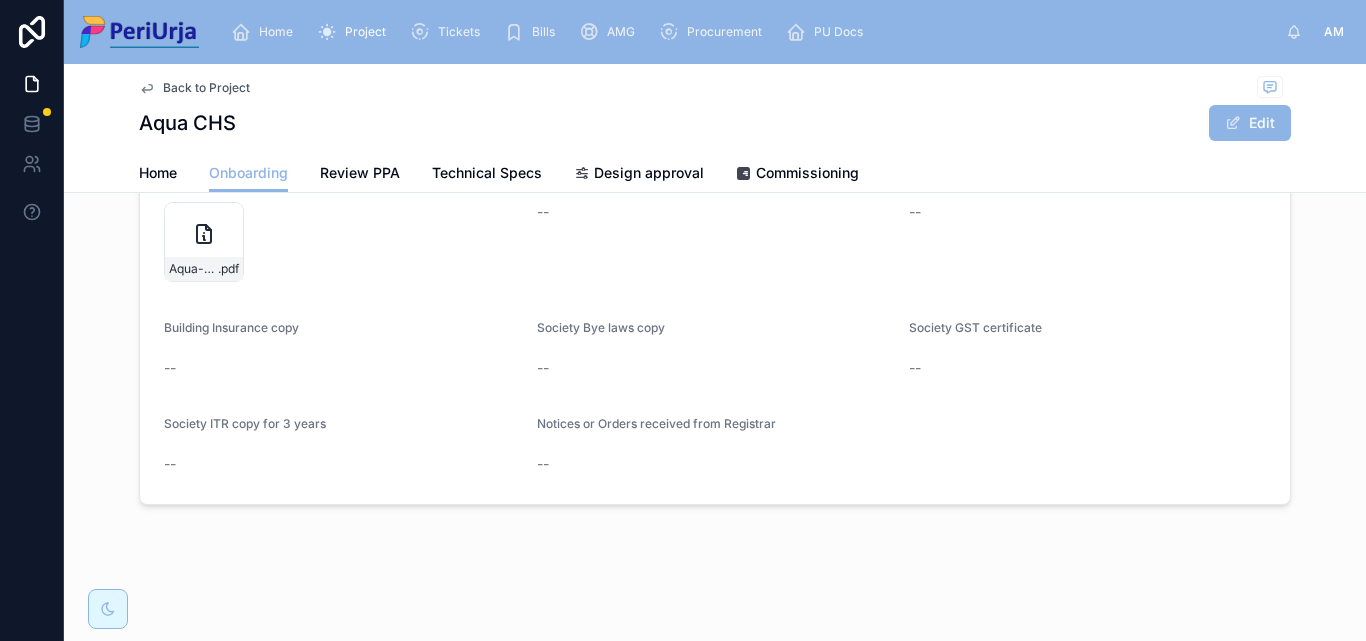 click on "Home" at bounding box center (266, 32) 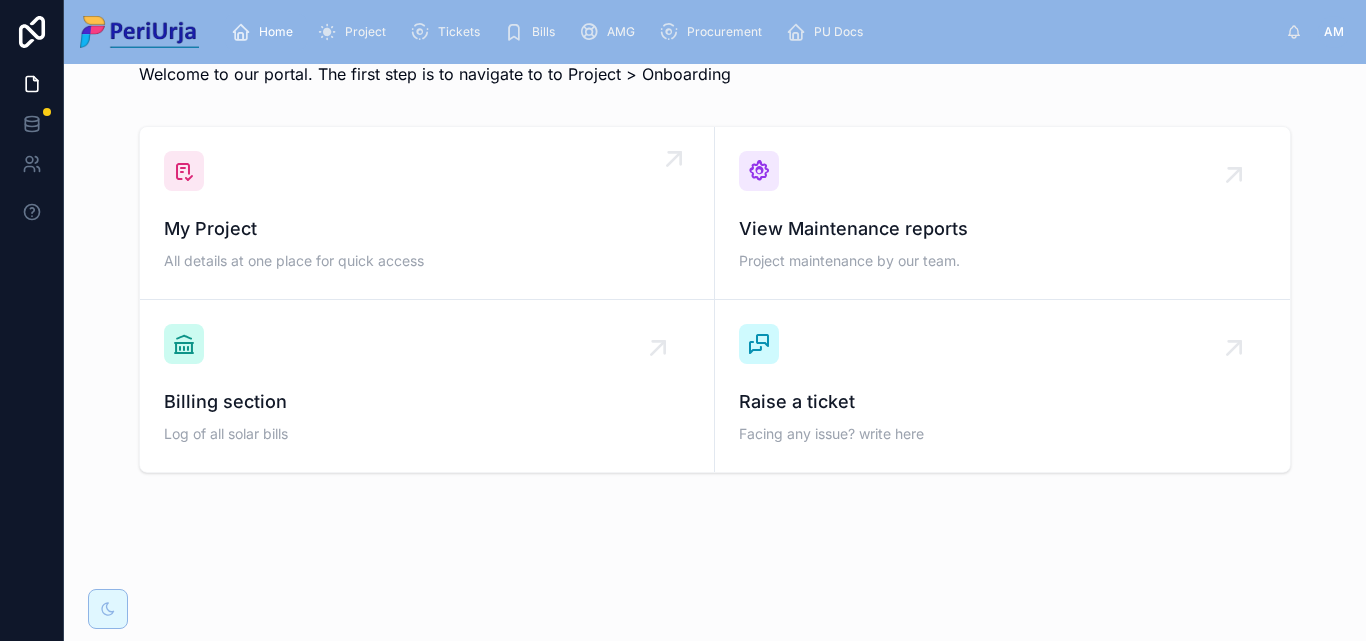 click on "My Project" at bounding box center (427, 229) 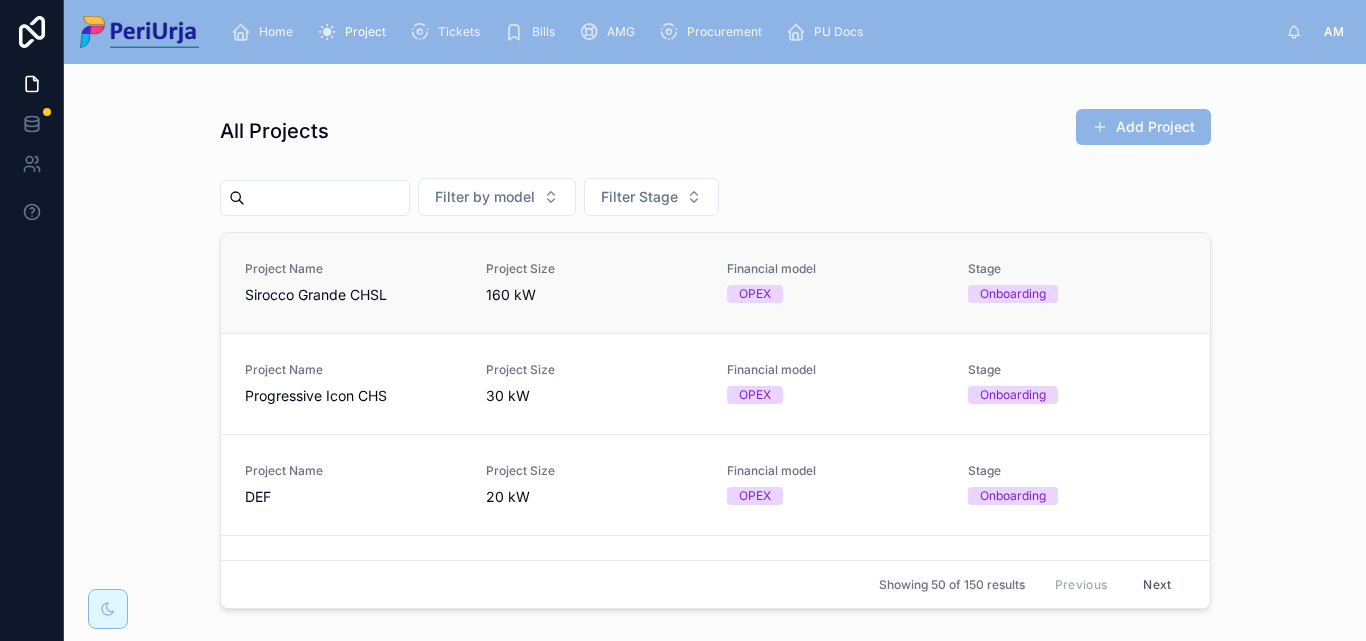 scroll, scrollTop: 0, scrollLeft: 0, axis: both 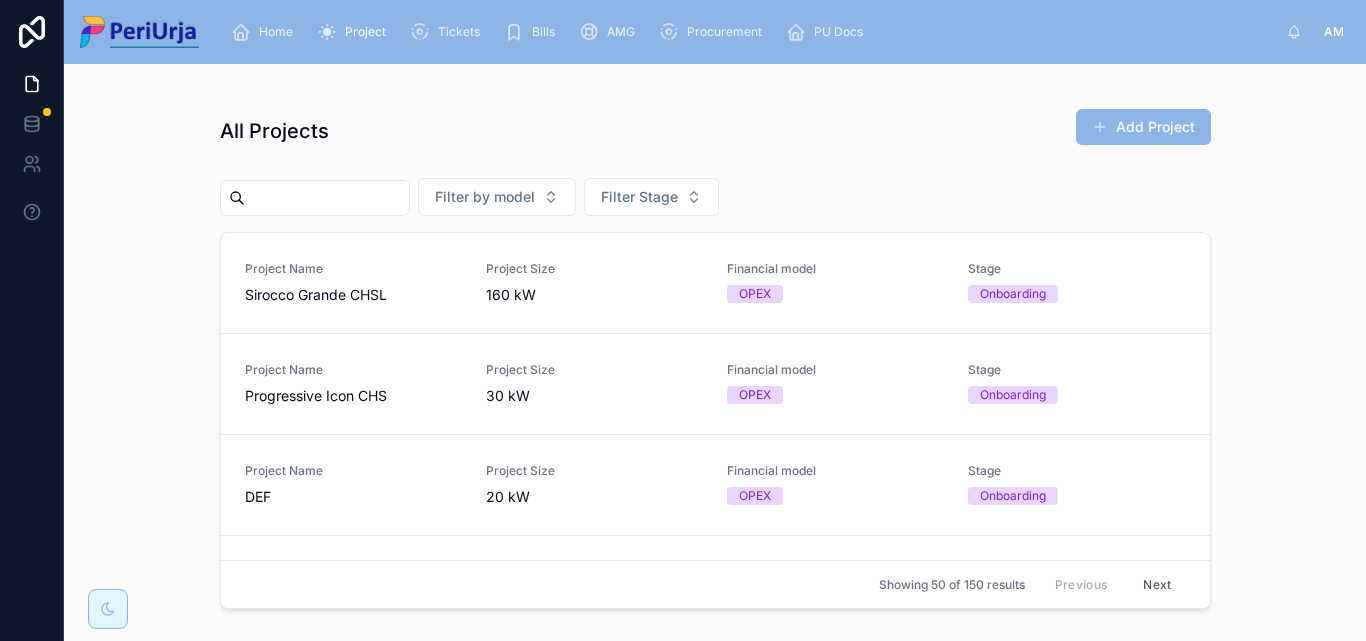 click at bounding box center [327, 198] 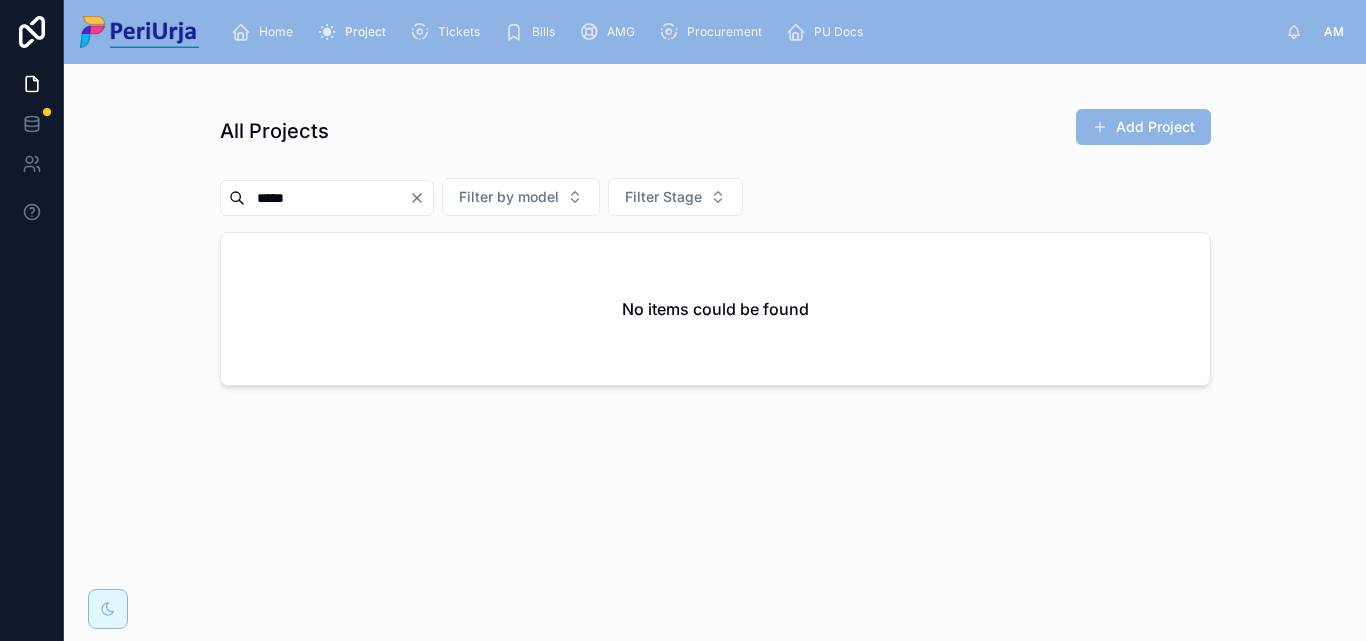 type on "****" 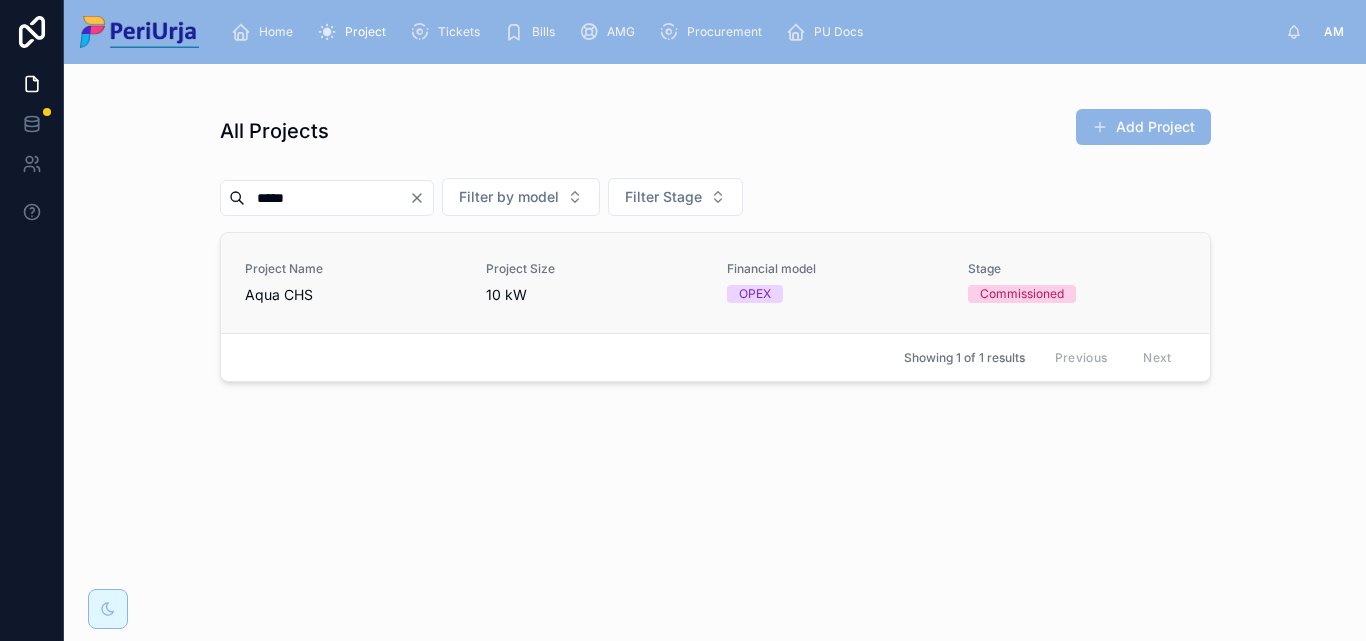 click on "Project Name Aqua CHS Project Size 10 kW Financial model OPEX Stage Commissioned" at bounding box center [715, 283] 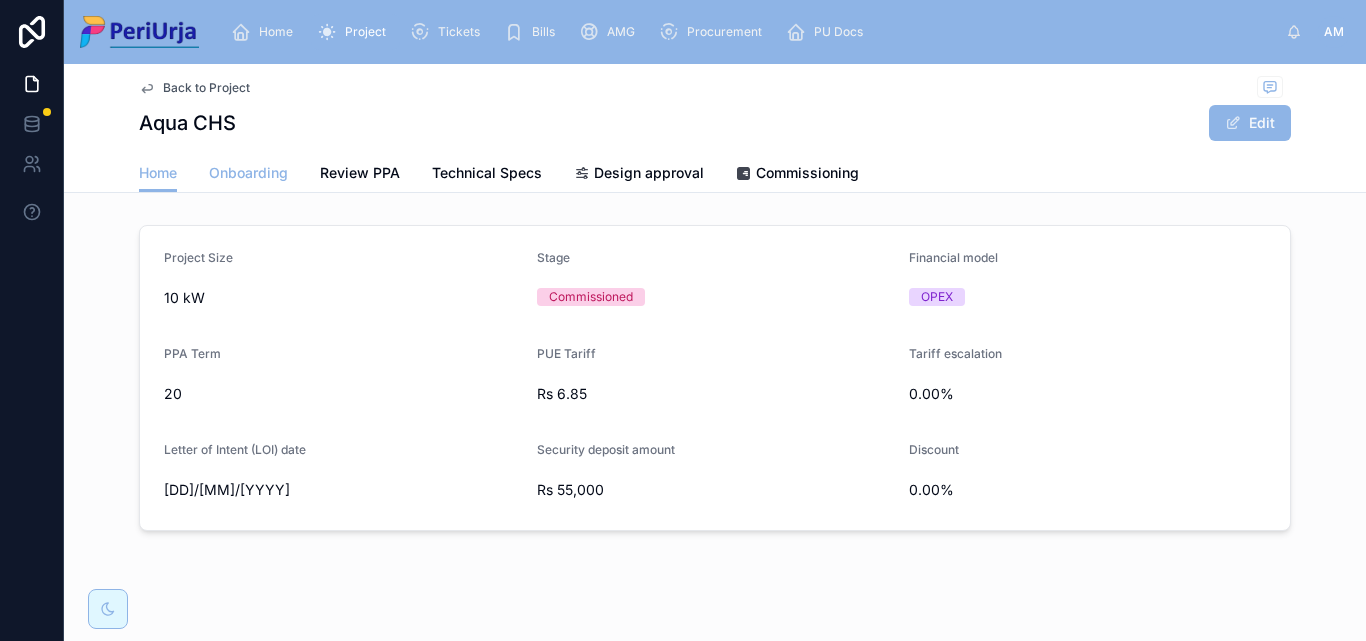 click on "Onboarding" at bounding box center [248, 173] 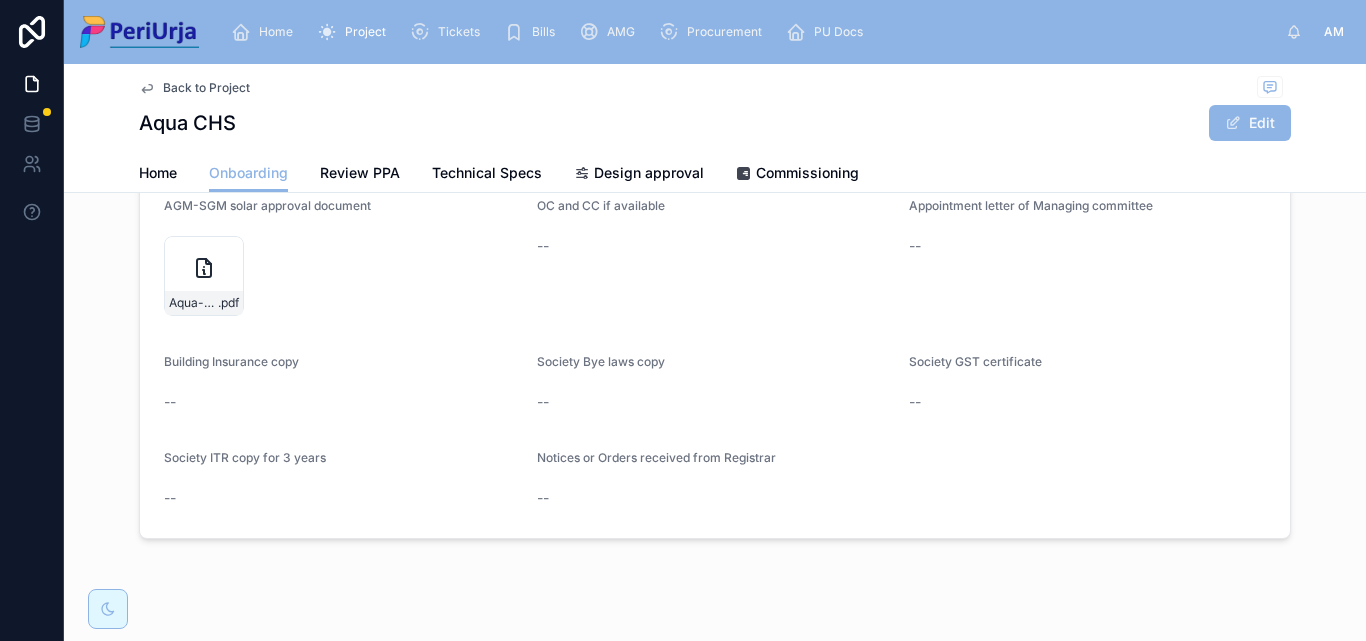 scroll, scrollTop: 1912, scrollLeft: 0, axis: vertical 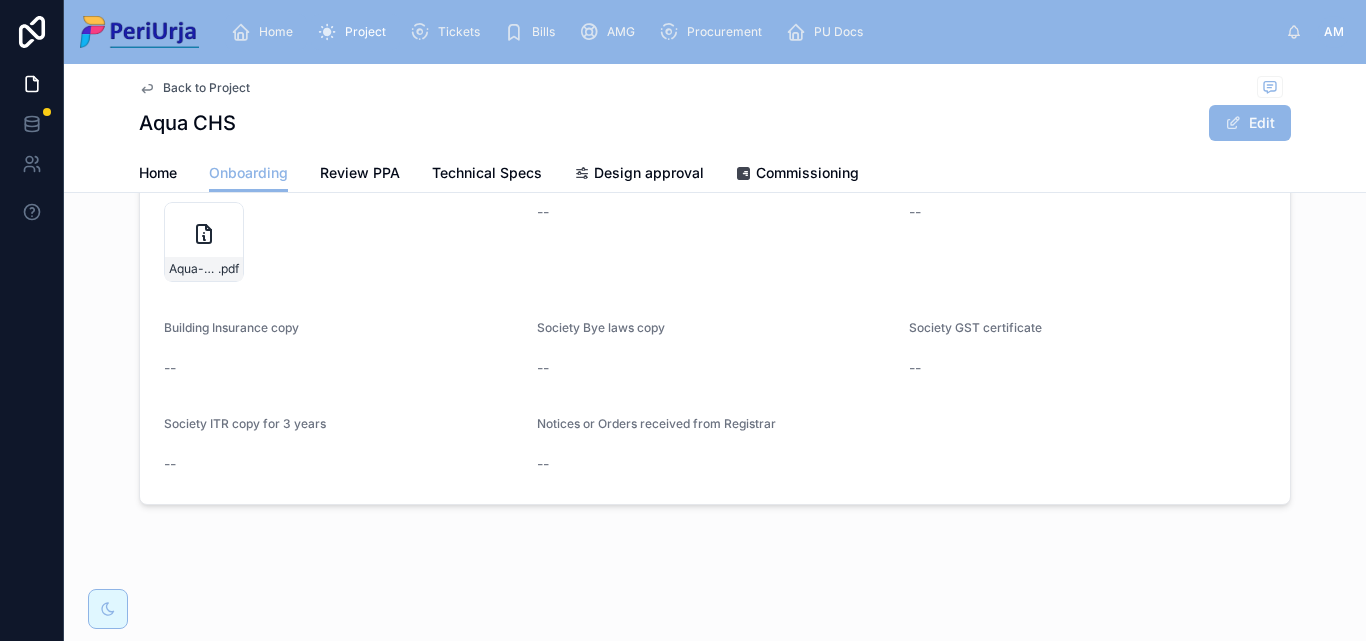 click on "Home" at bounding box center (276, 32) 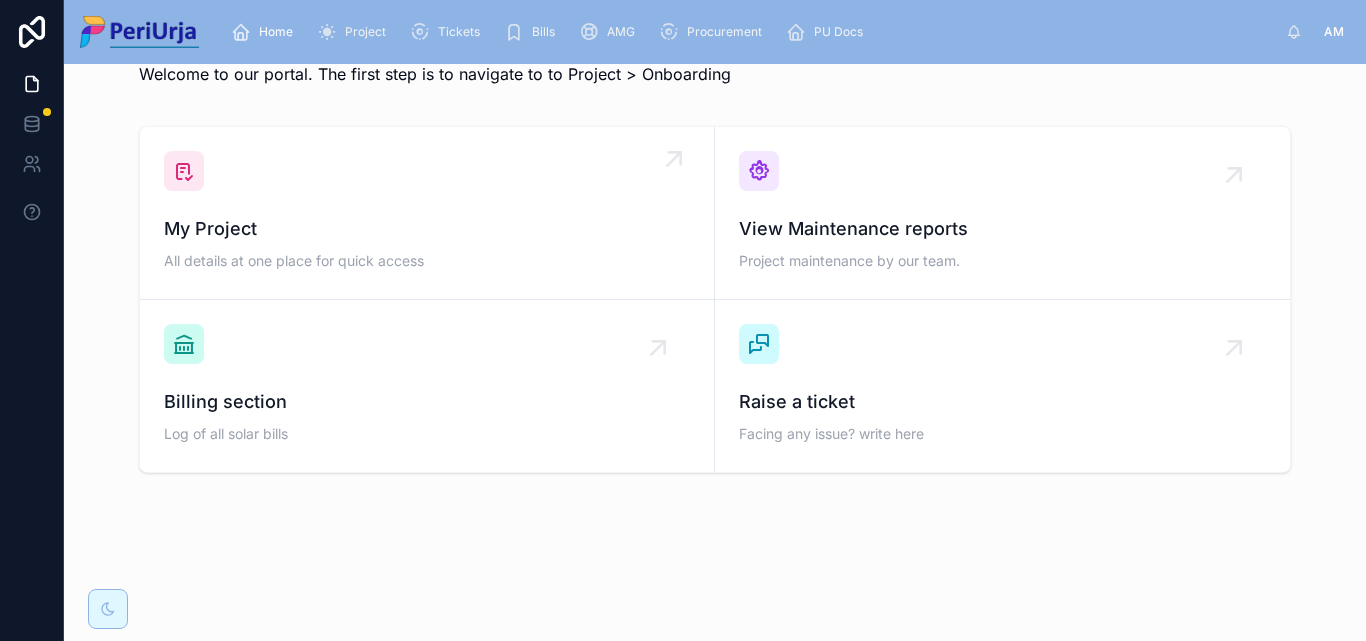 scroll, scrollTop: 62, scrollLeft: 0, axis: vertical 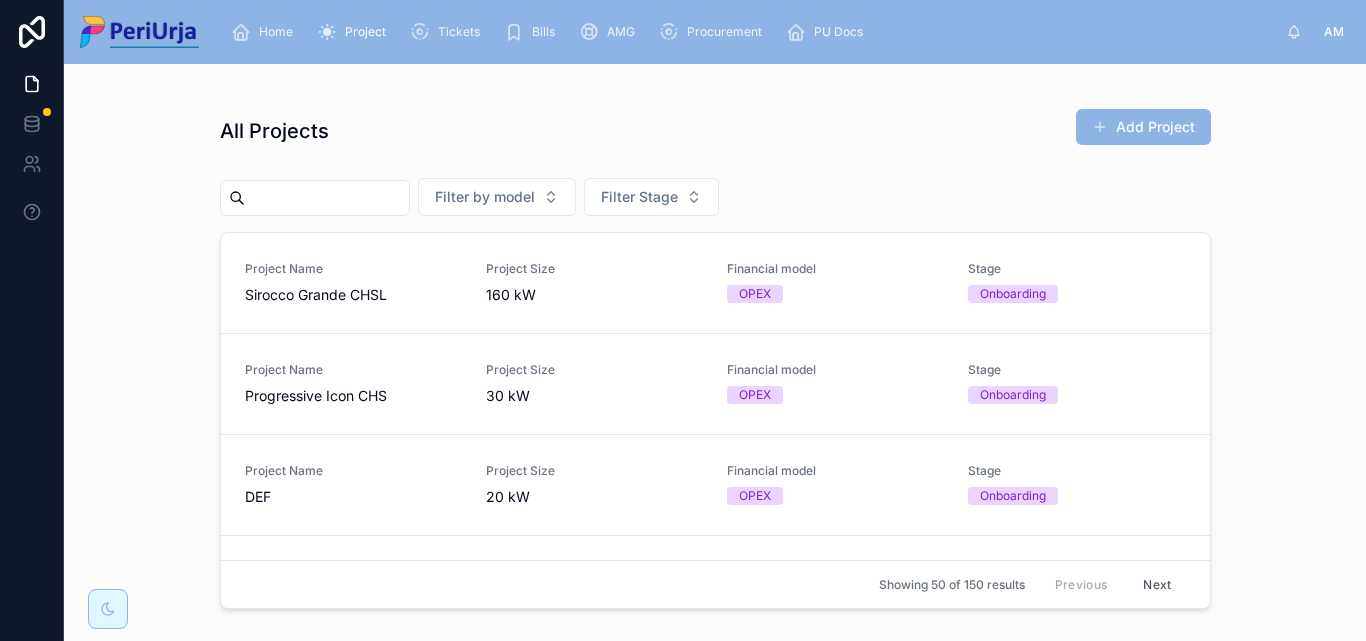 click at bounding box center (327, 198) 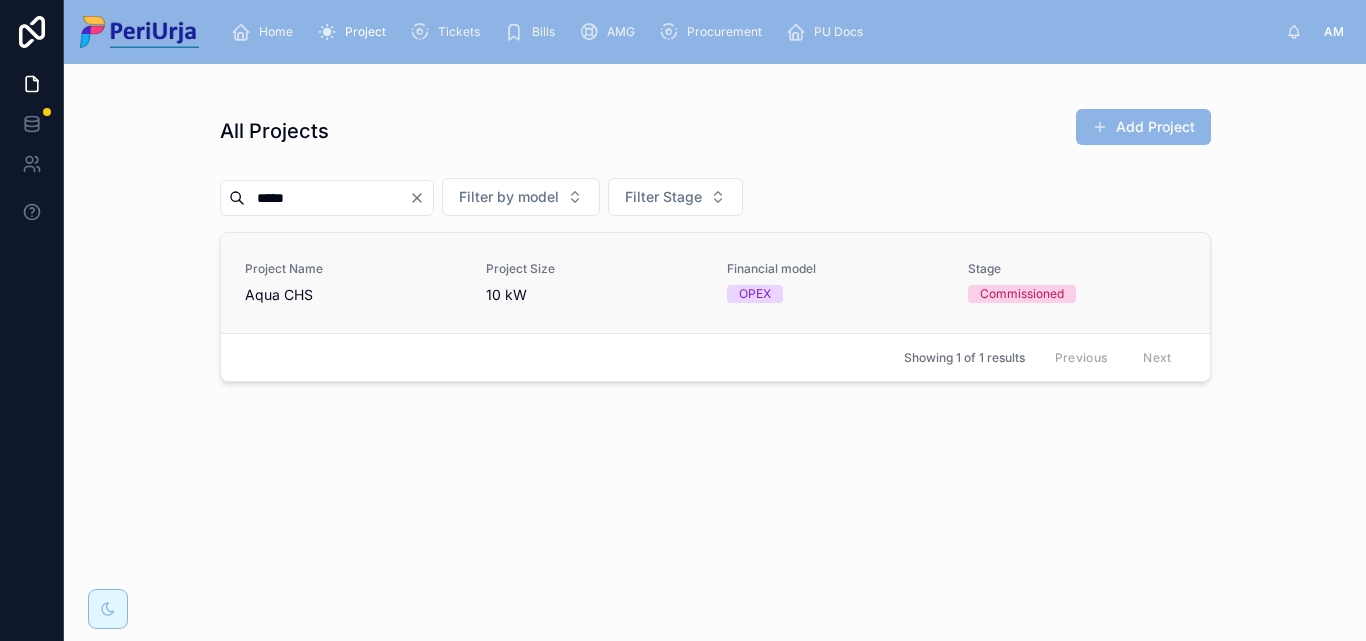 type on "****" 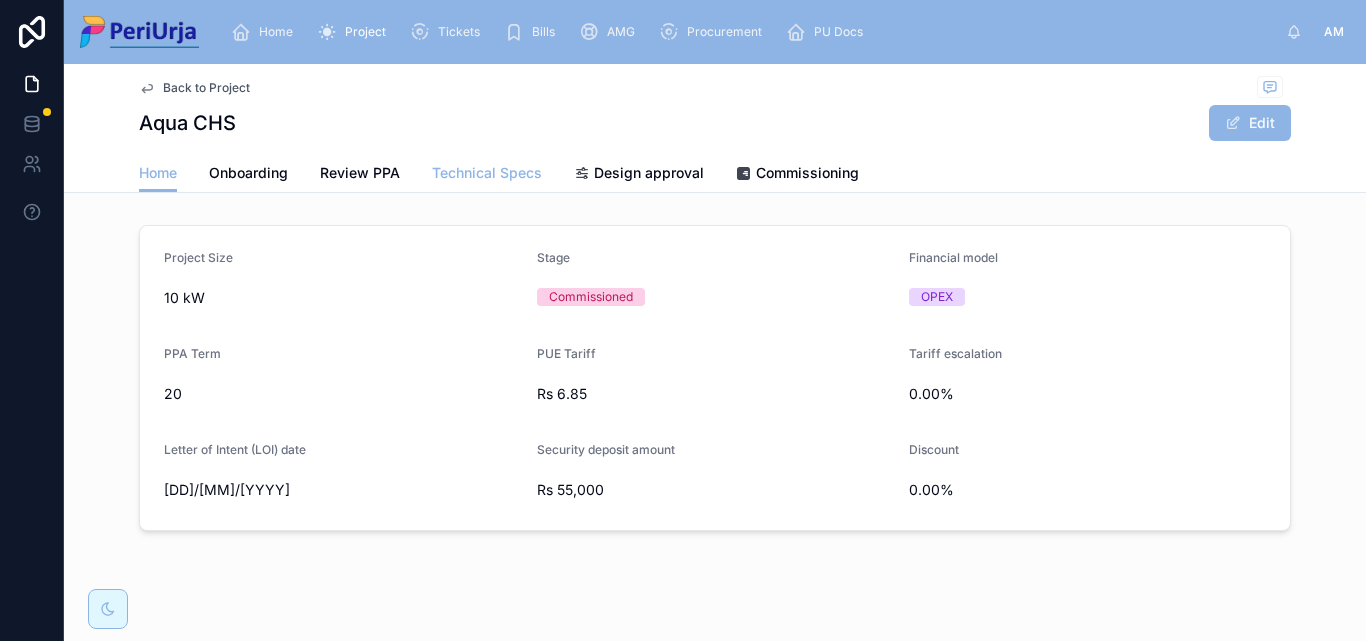 scroll, scrollTop: 26, scrollLeft: 0, axis: vertical 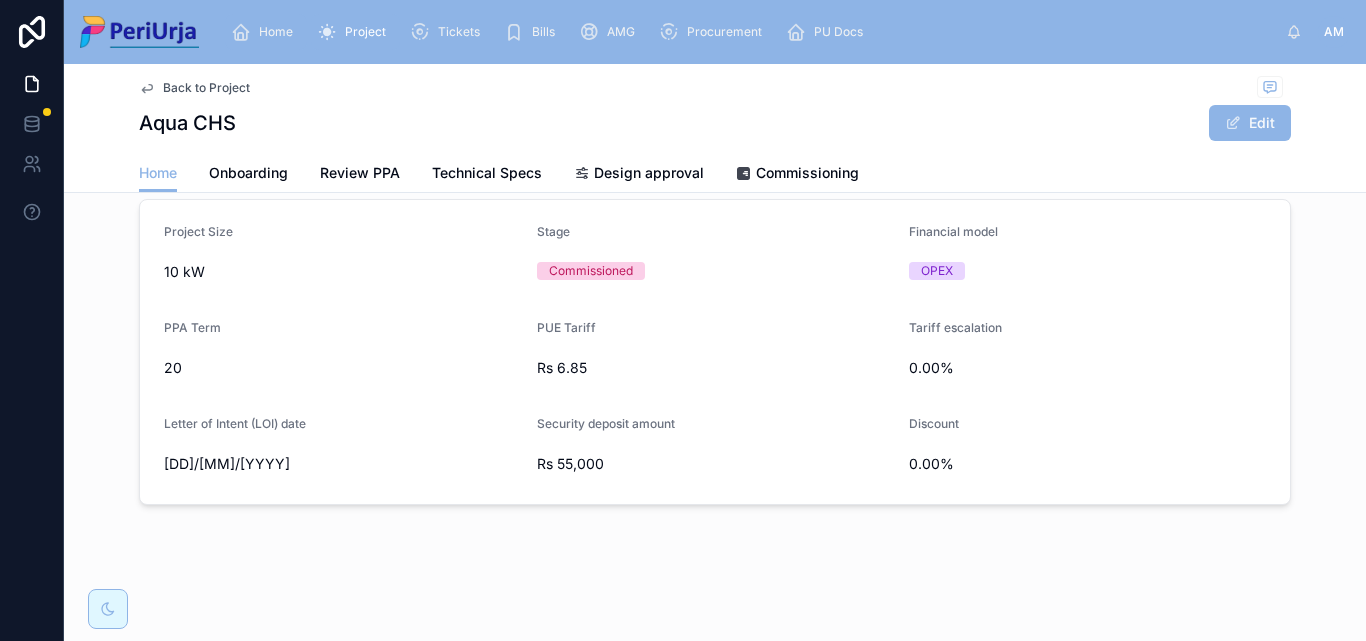 click on "Home" at bounding box center (276, 32) 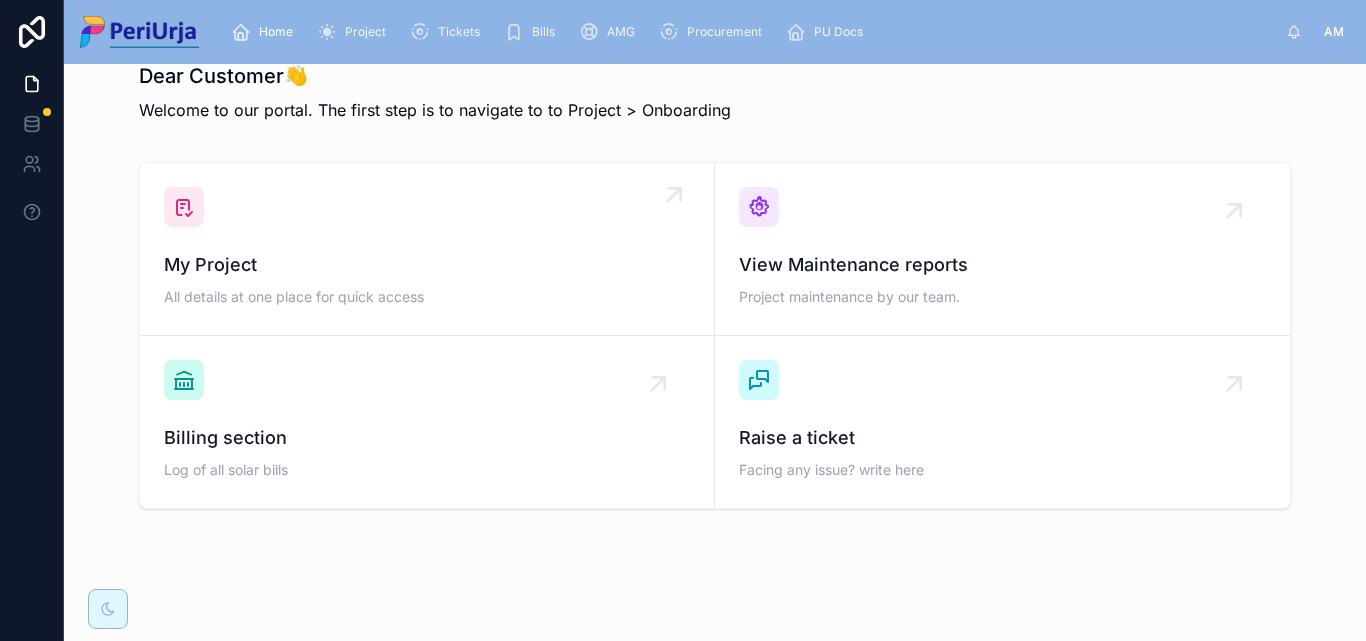 click on "My Project All details at one place for quick access" at bounding box center (427, 249) 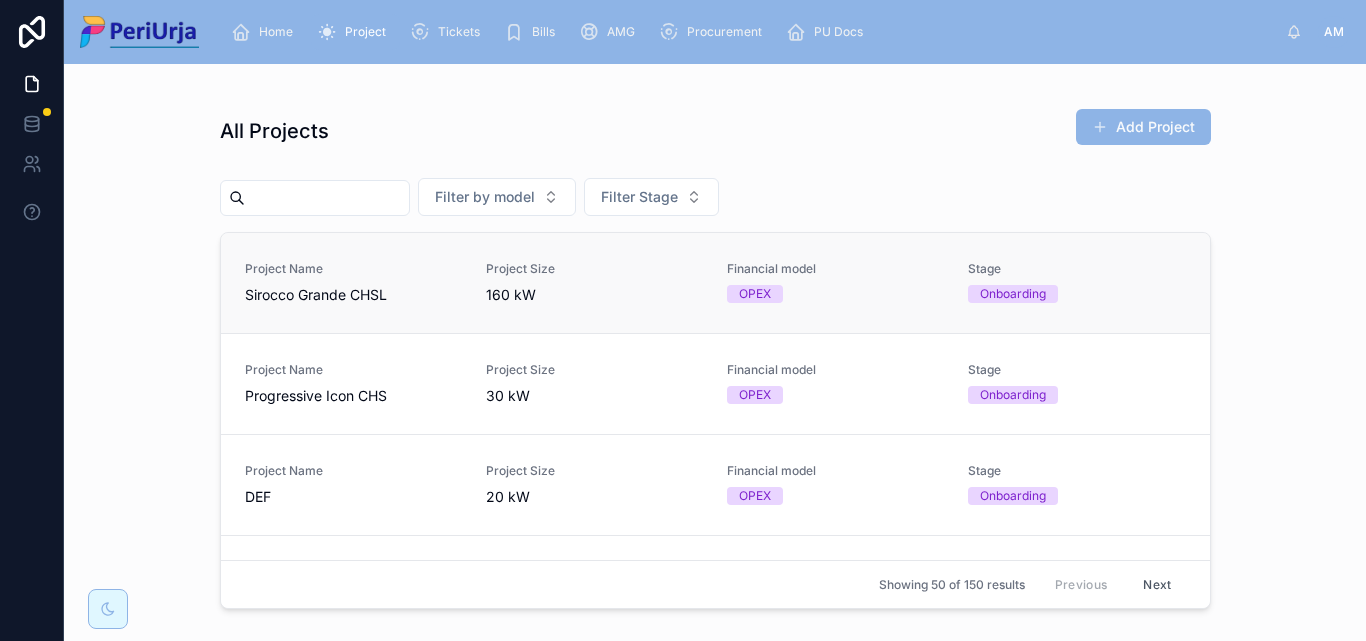 scroll, scrollTop: 0, scrollLeft: 0, axis: both 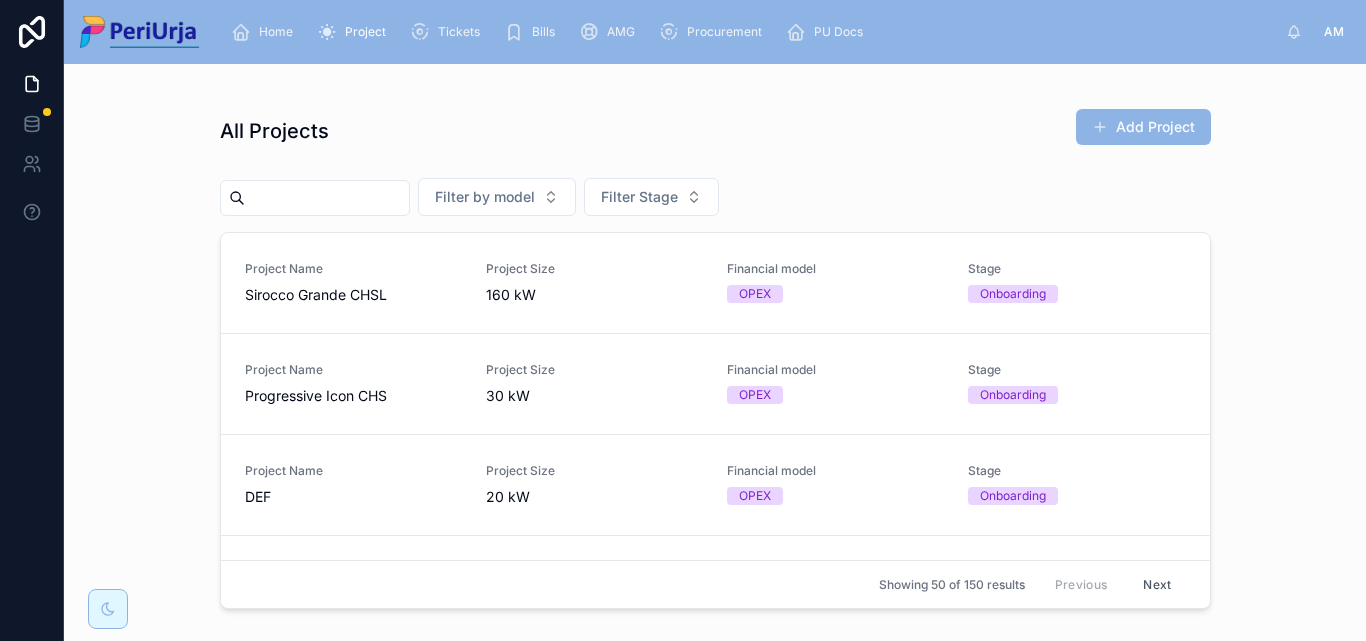 click at bounding box center [315, 198] 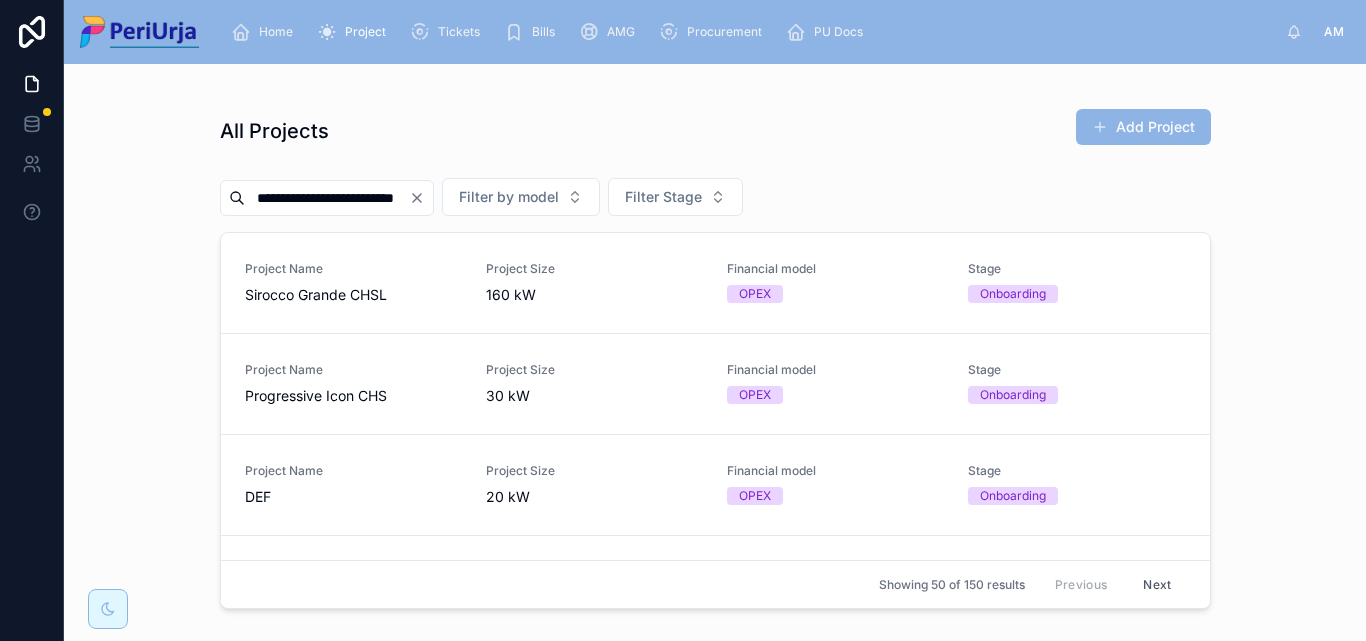 scroll, scrollTop: 0, scrollLeft: 8, axis: horizontal 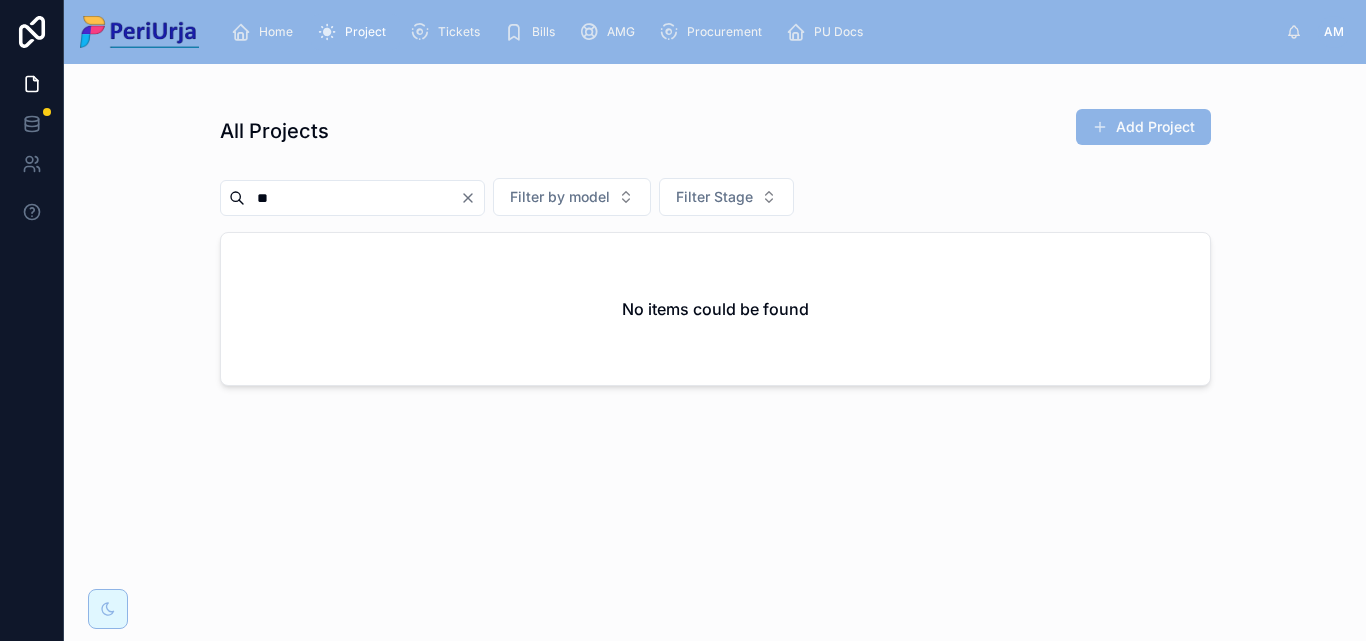 type on "*" 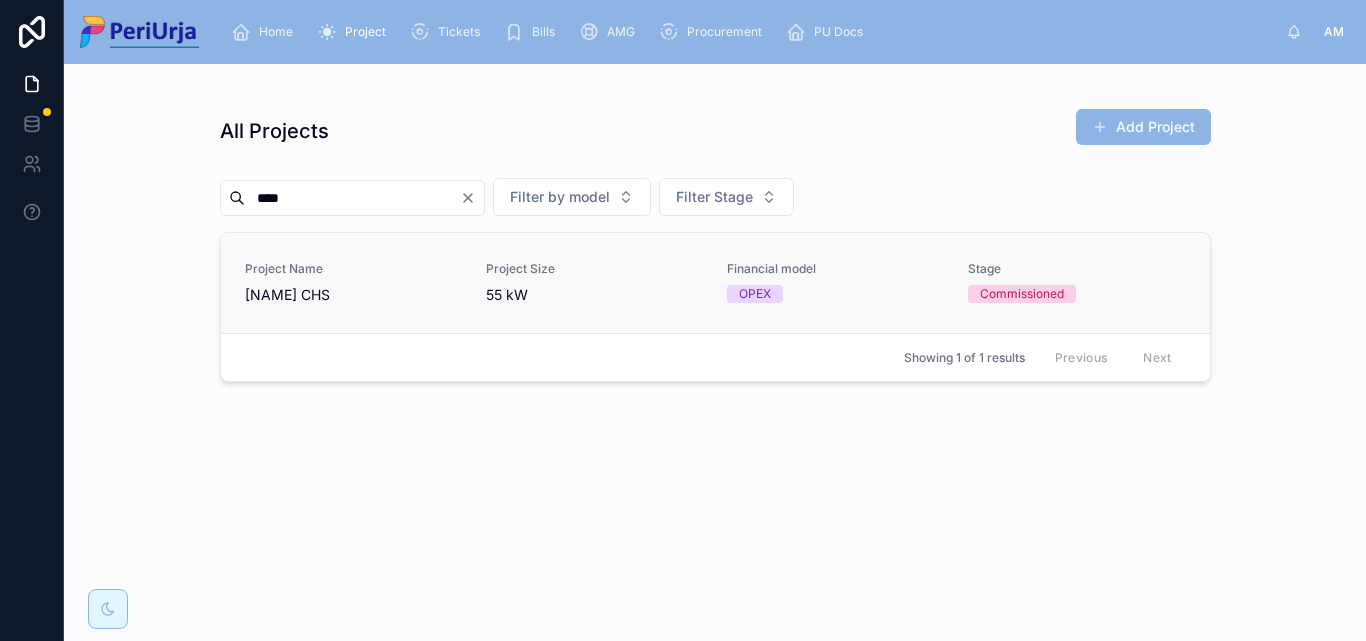 type on "****" 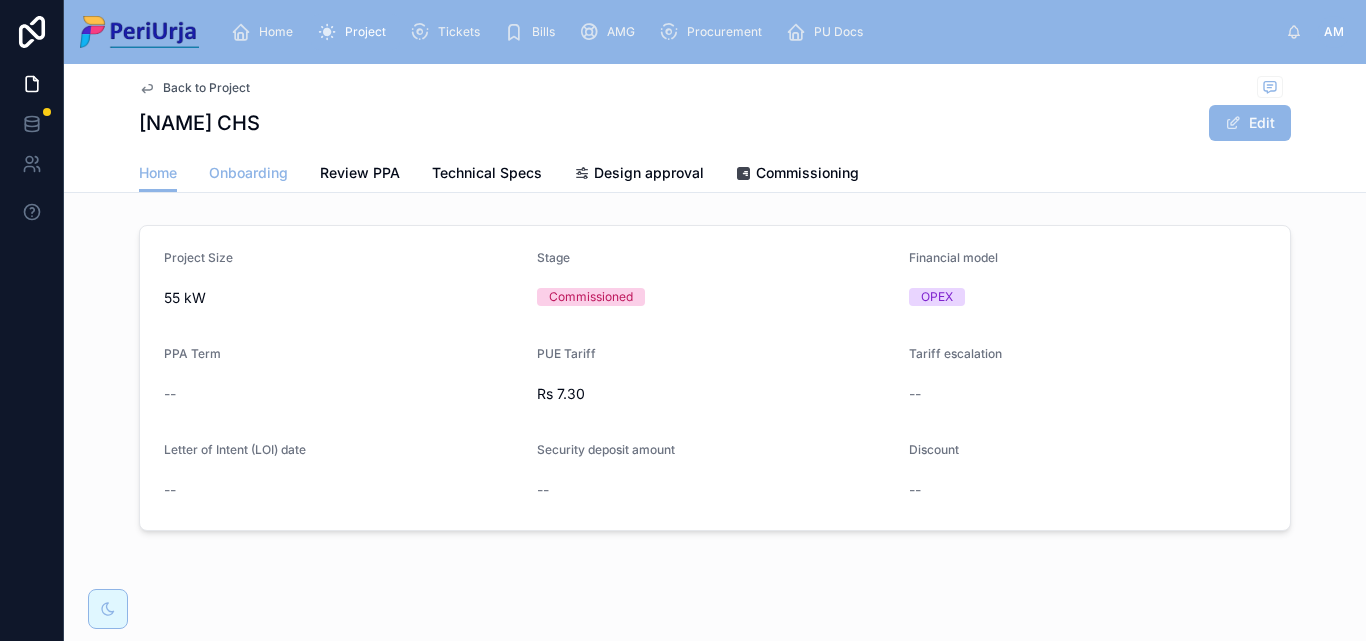click on "Onboarding" at bounding box center (248, 173) 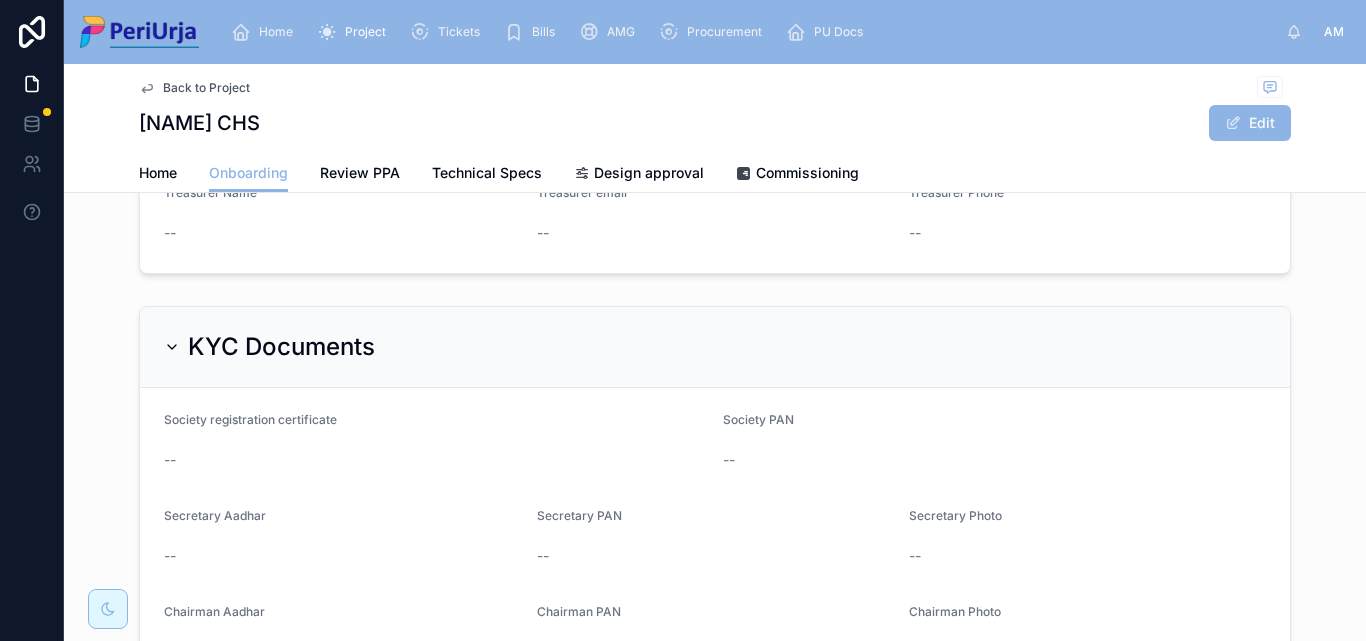 scroll, scrollTop: 932, scrollLeft: 0, axis: vertical 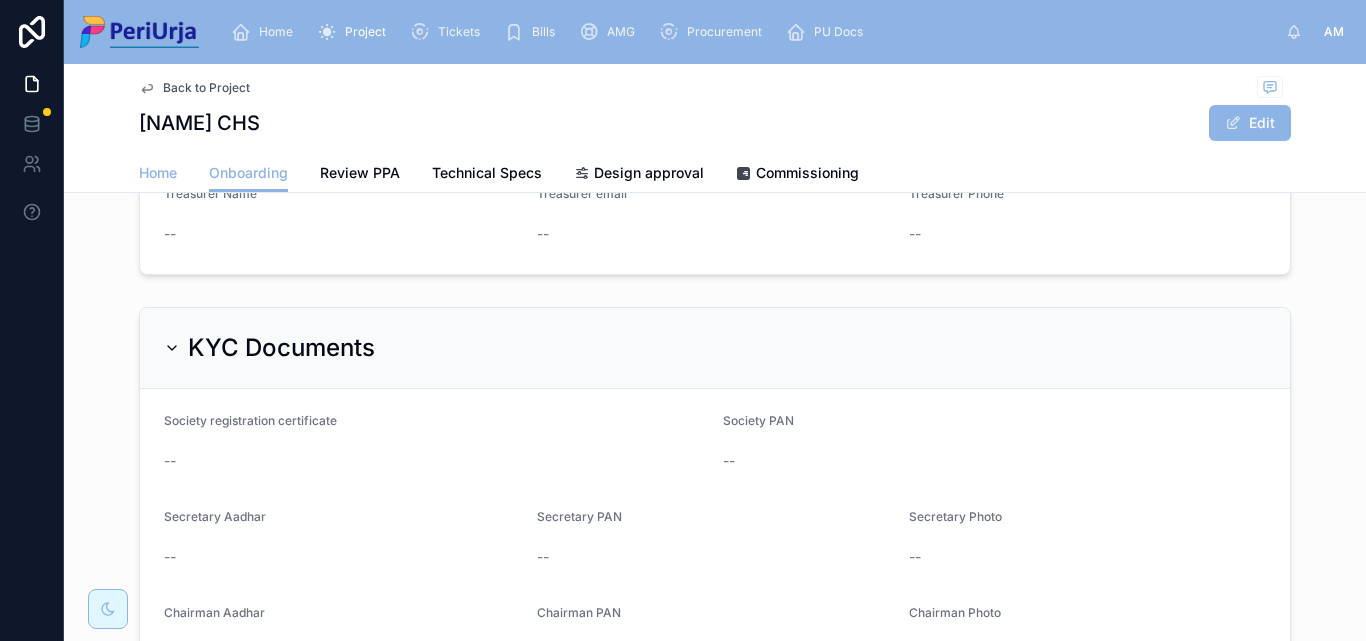 click on "Home" at bounding box center [158, 173] 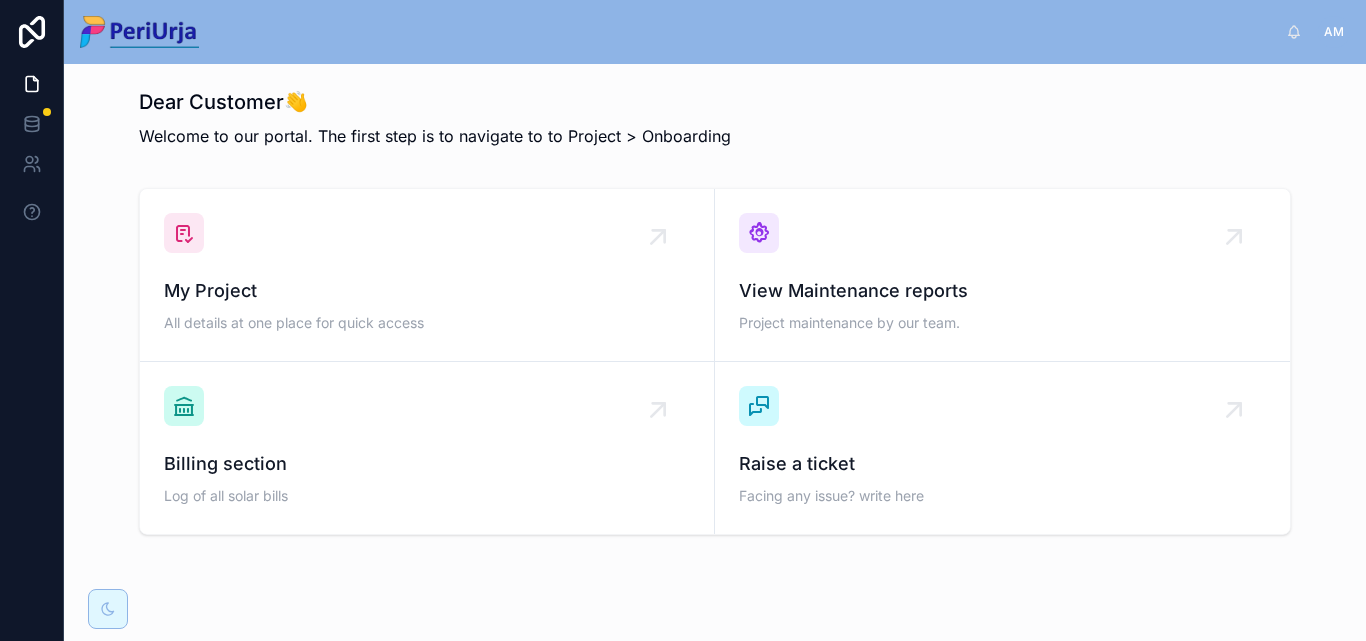 scroll, scrollTop: 0, scrollLeft: 0, axis: both 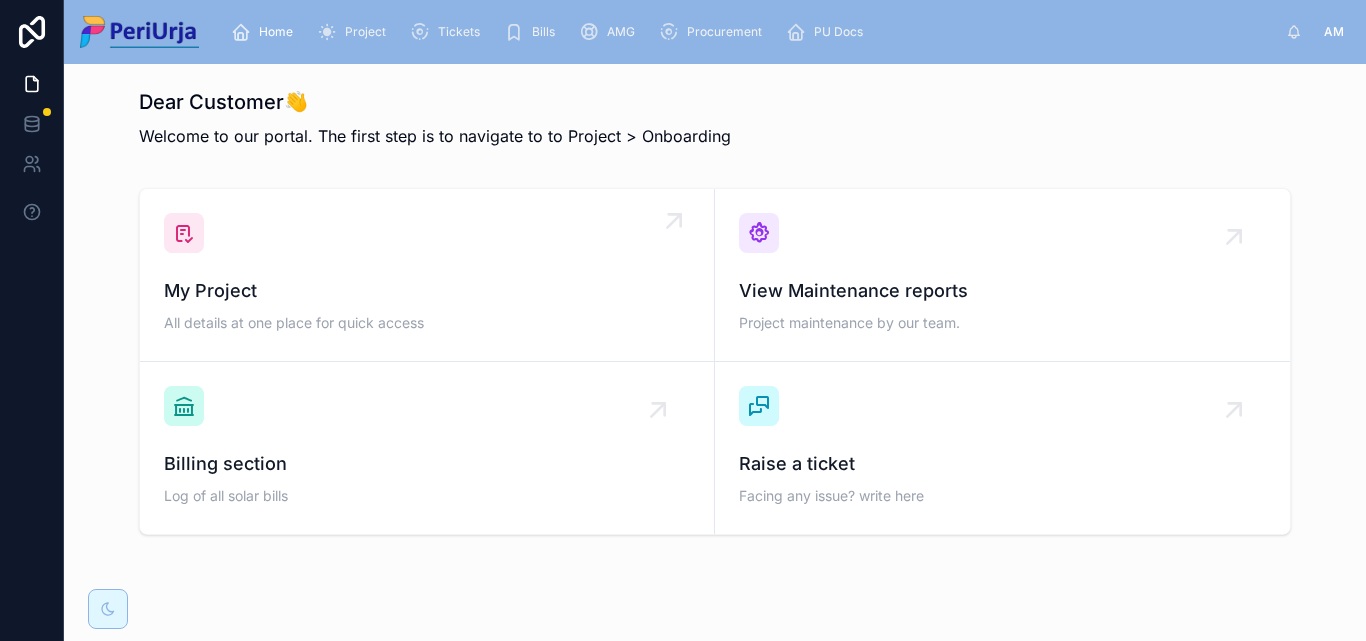 click on "My Project" at bounding box center (427, 291) 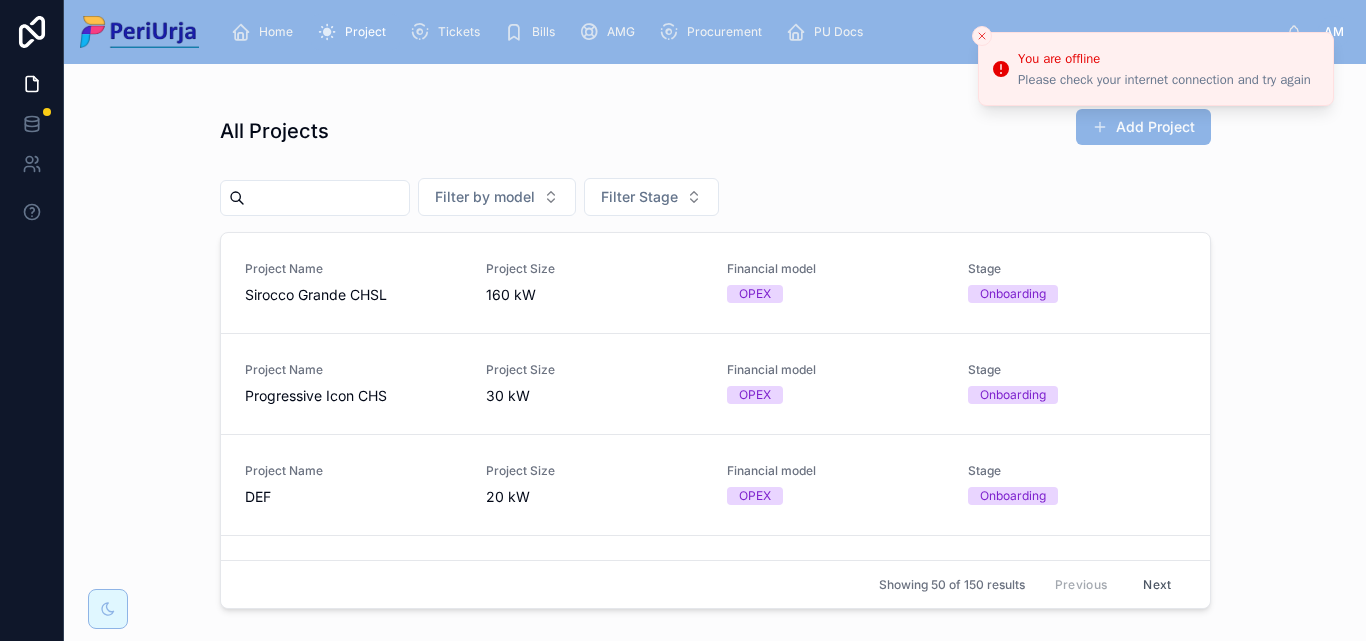 click at bounding box center (327, 198) 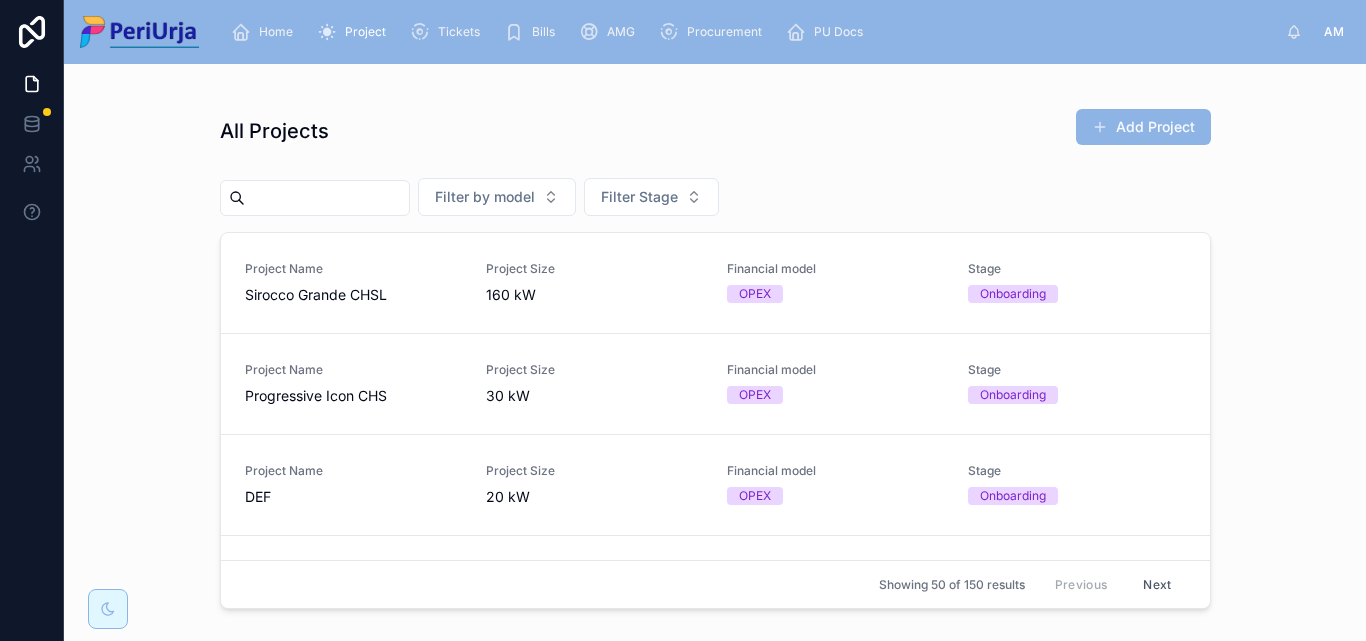 scroll, scrollTop: 200, scrollLeft: 0, axis: vertical 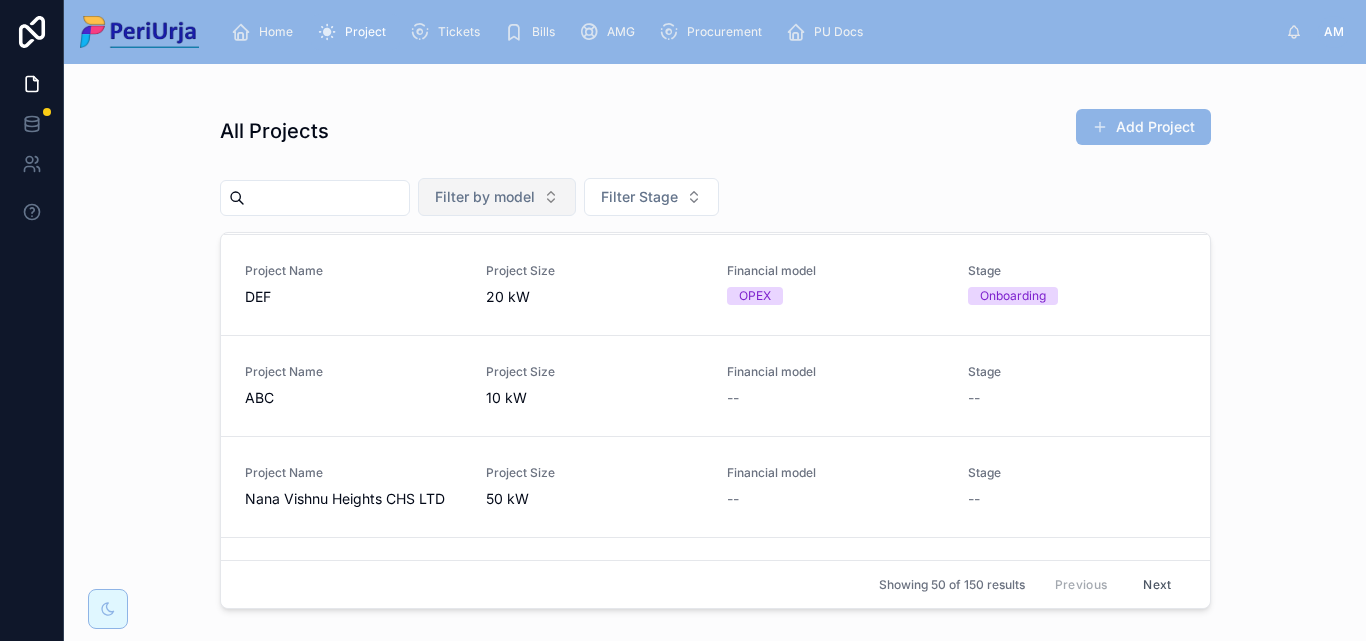 drag, startPoint x: 333, startPoint y: 205, endPoint x: 599, endPoint y: 205, distance: 266 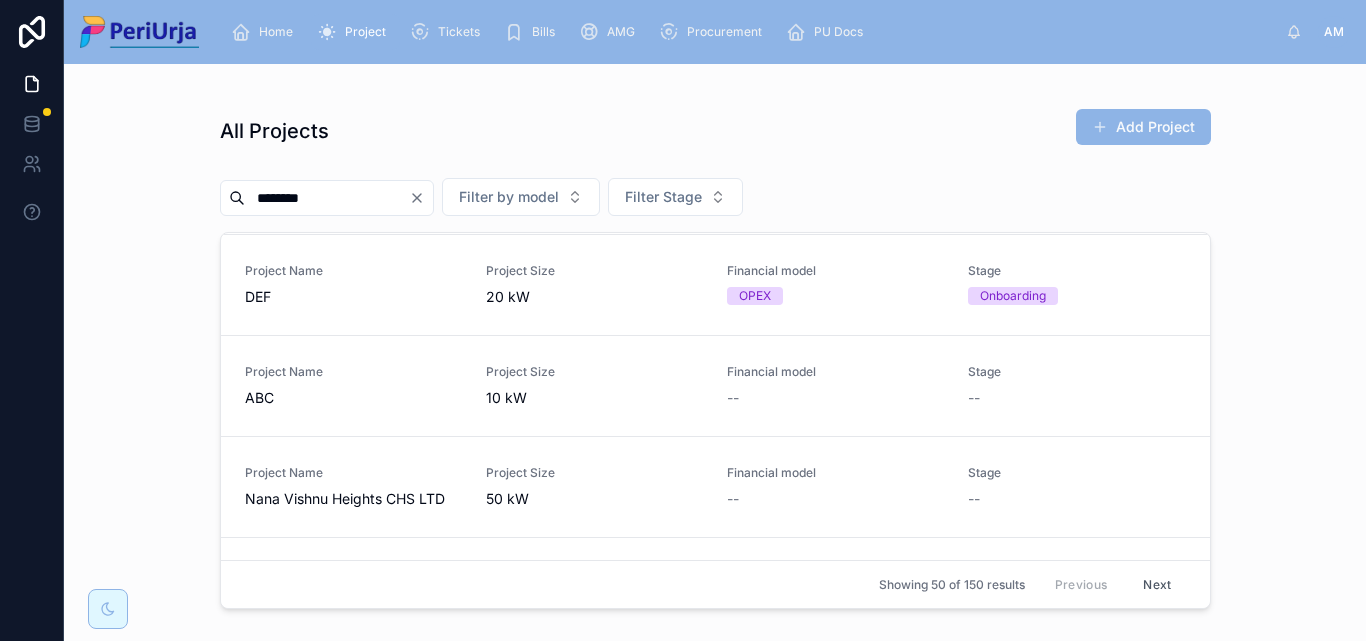 type on "********" 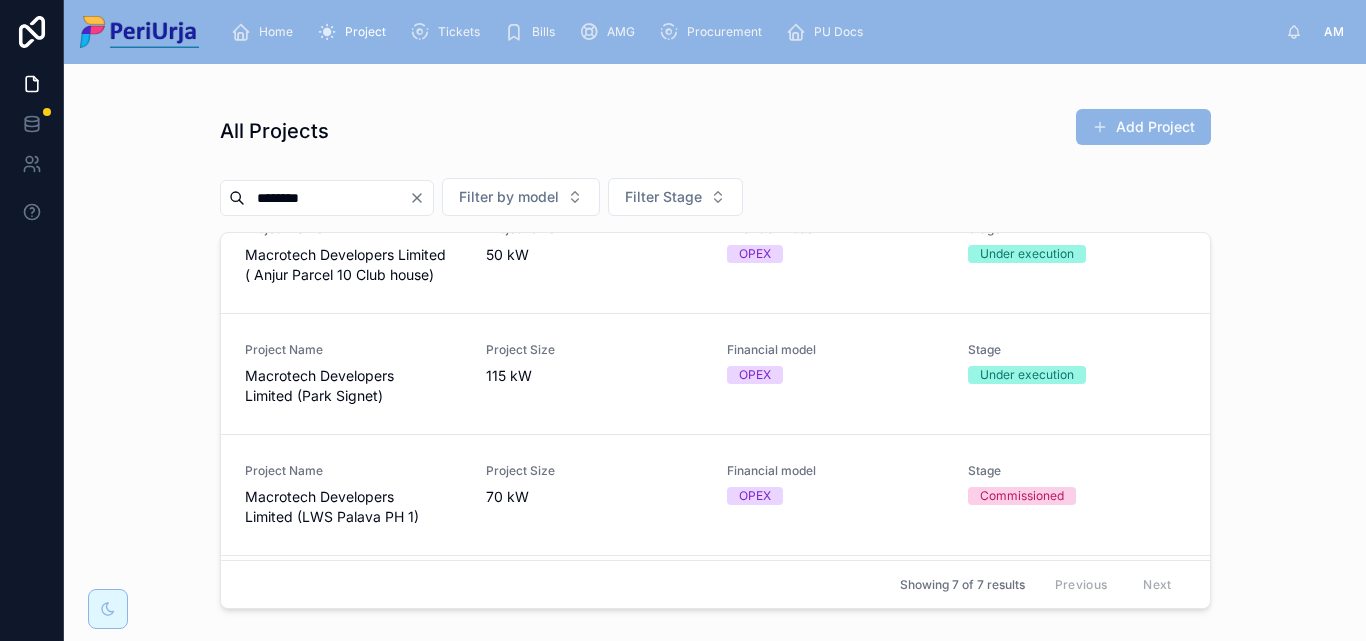 scroll, scrollTop: 499, scrollLeft: 0, axis: vertical 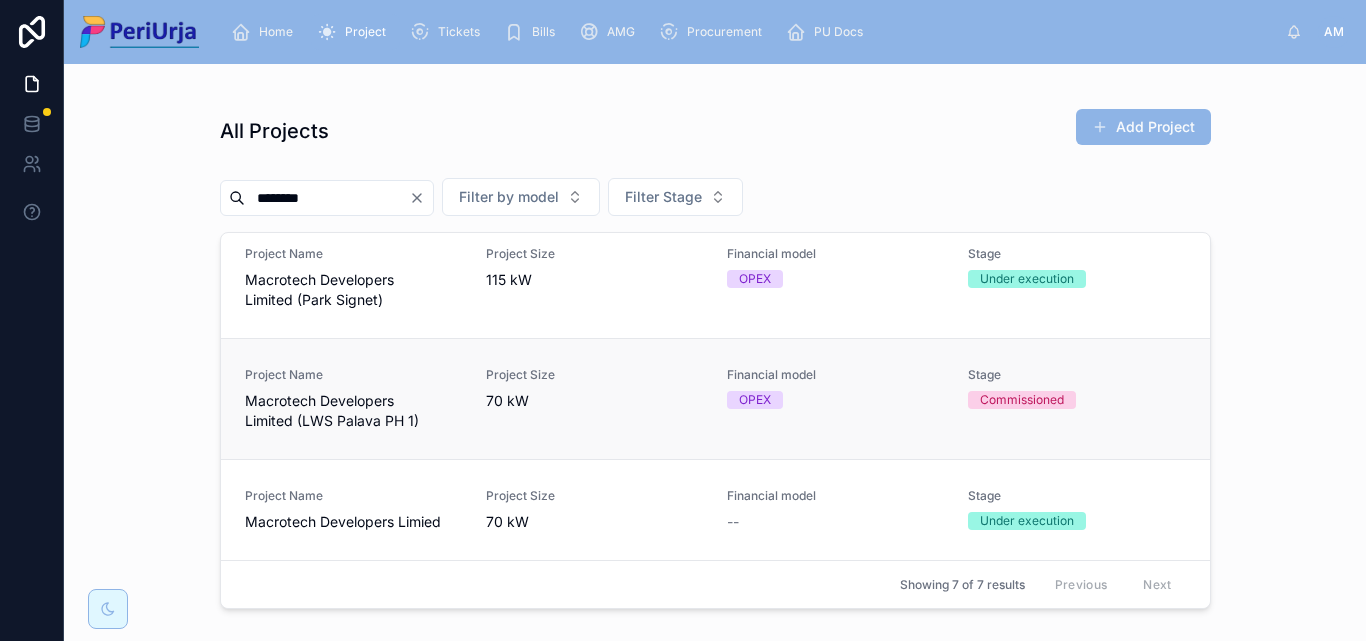 click on "Macrotech Developers Limited (LWS Palava PH 1)" at bounding box center (353, 411) 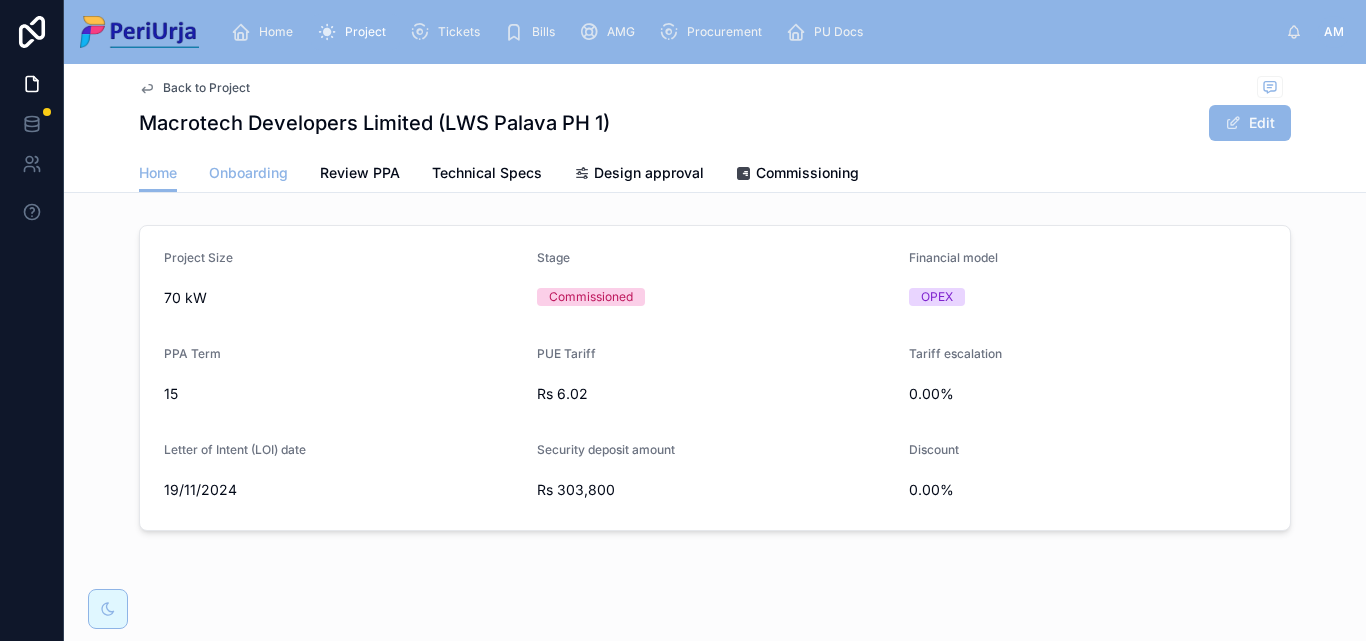 click on "Onboarding" at bounding box center [248, 173] 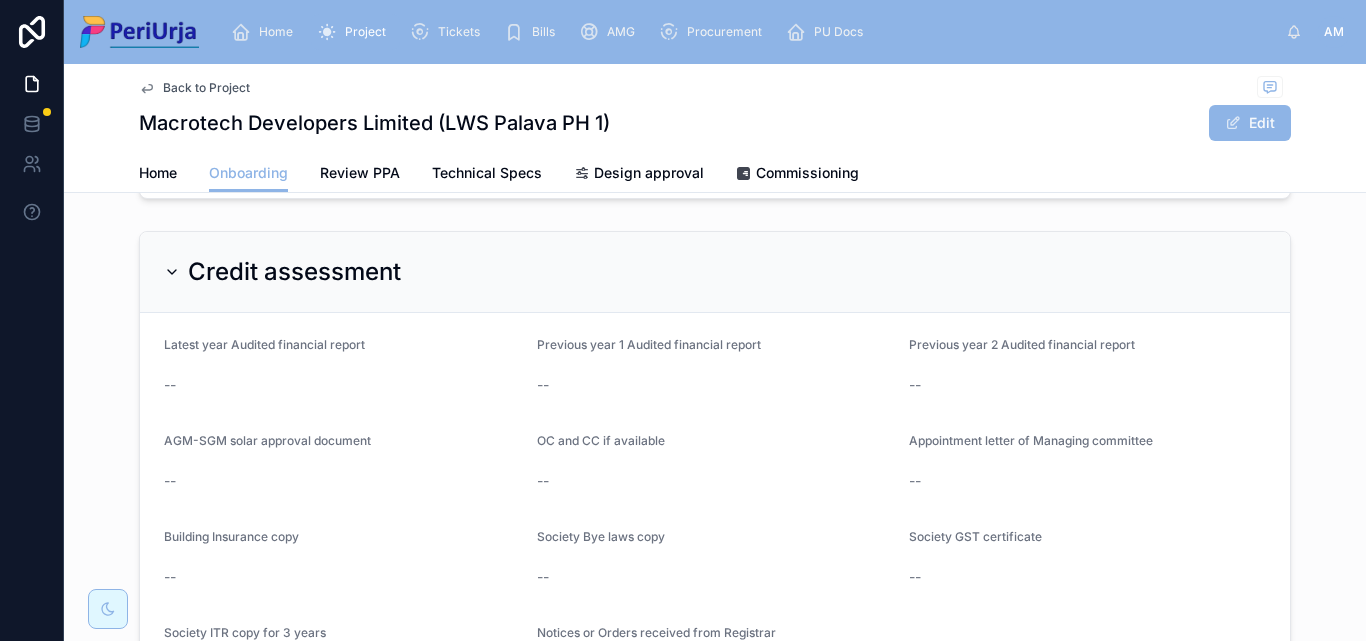scroll, scrollTop: 1732, scrollLeft: 0, axis: vertical 